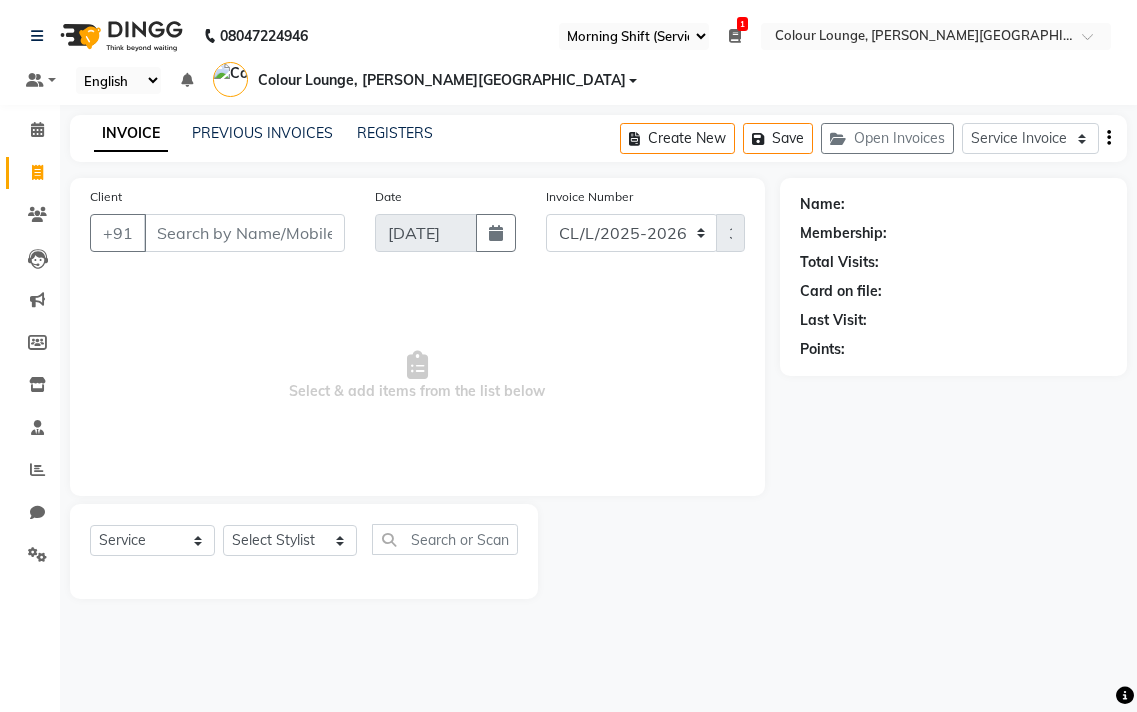 select on "67" 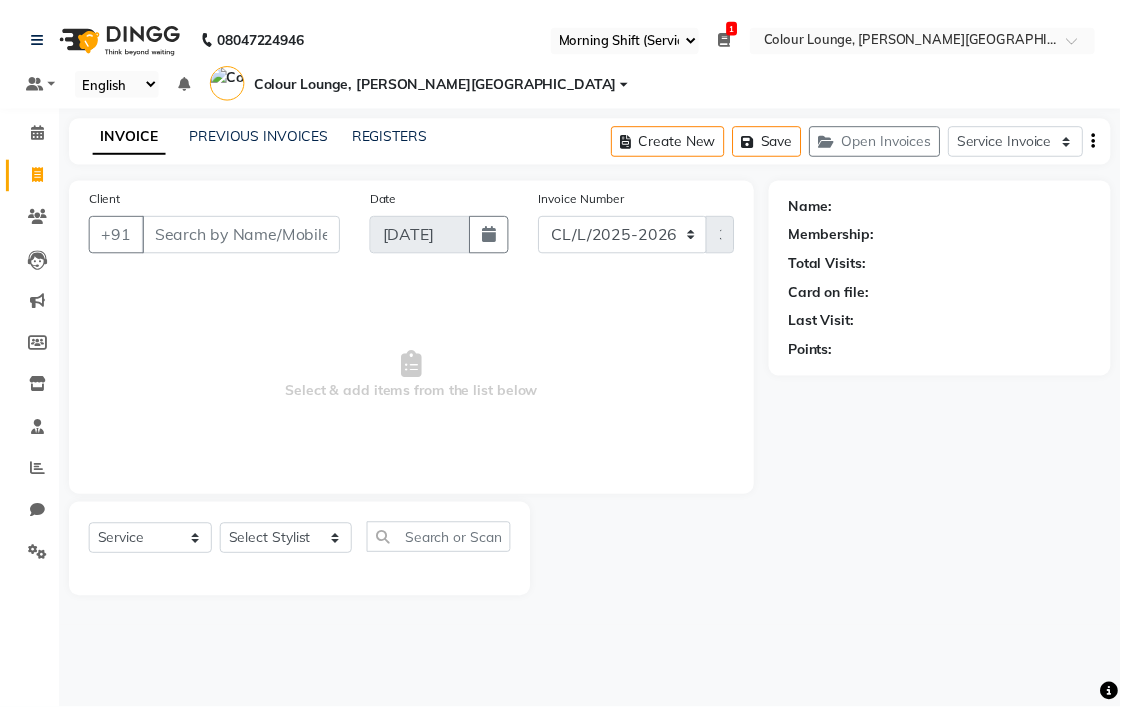 scroll, scrollTop: 0, scrollLeft: 0, axis: both 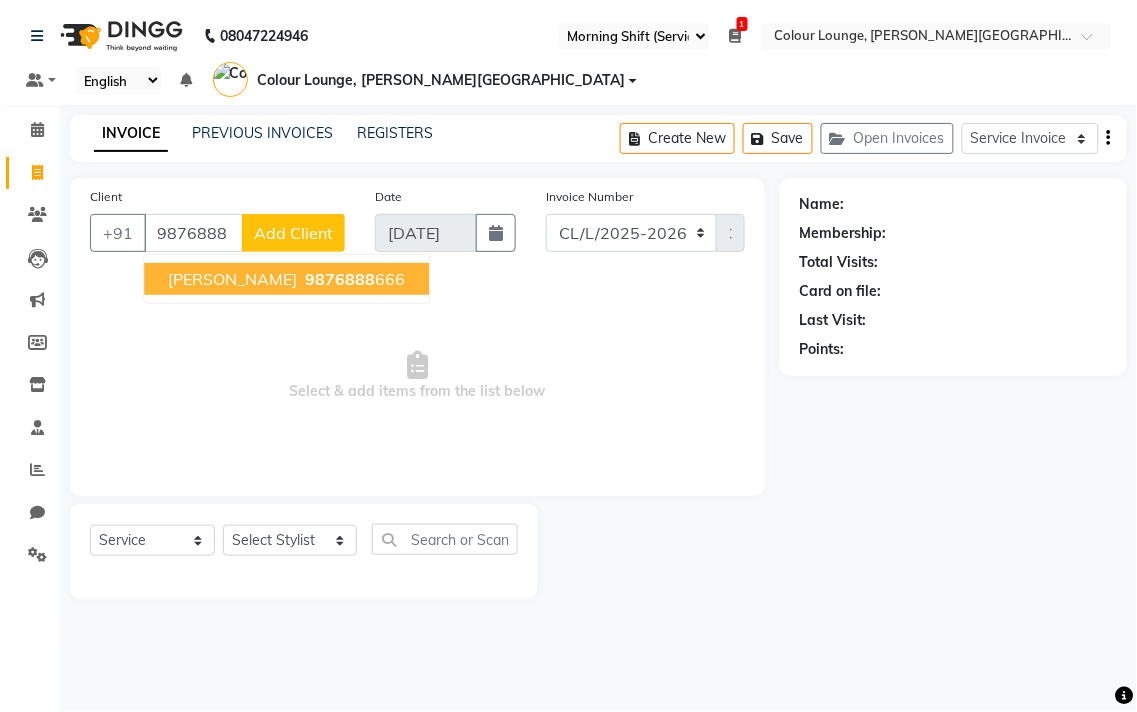 click on "9876888" at bounding box center [340, 279] 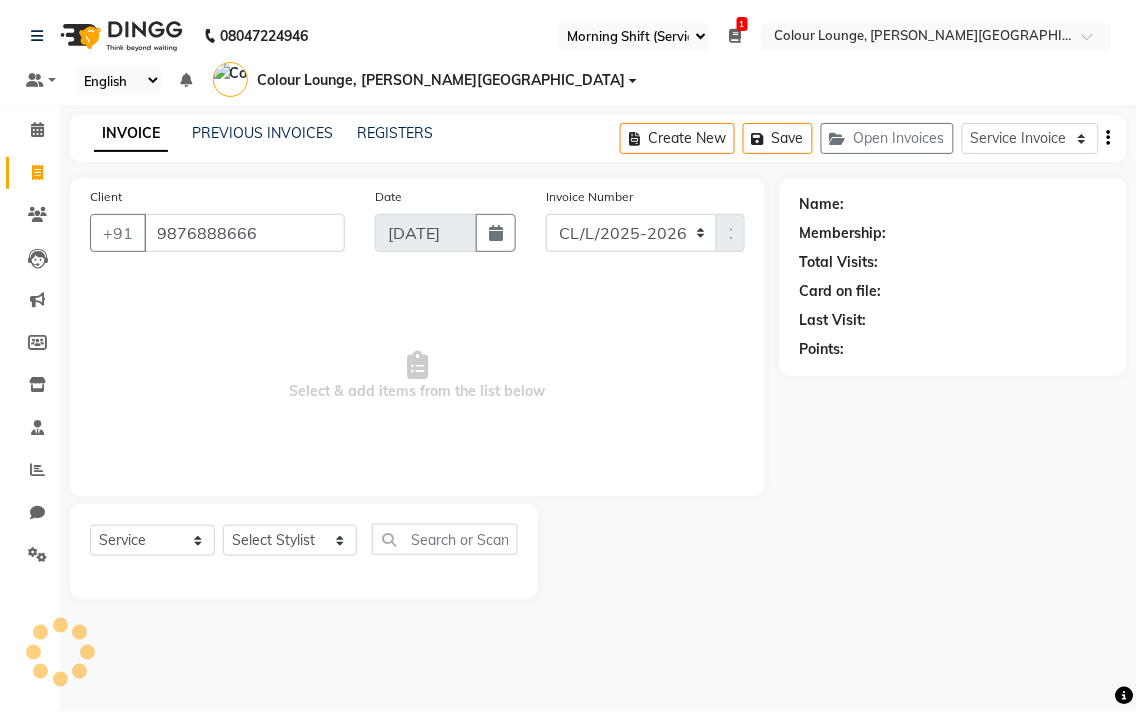 type on "9876888666" 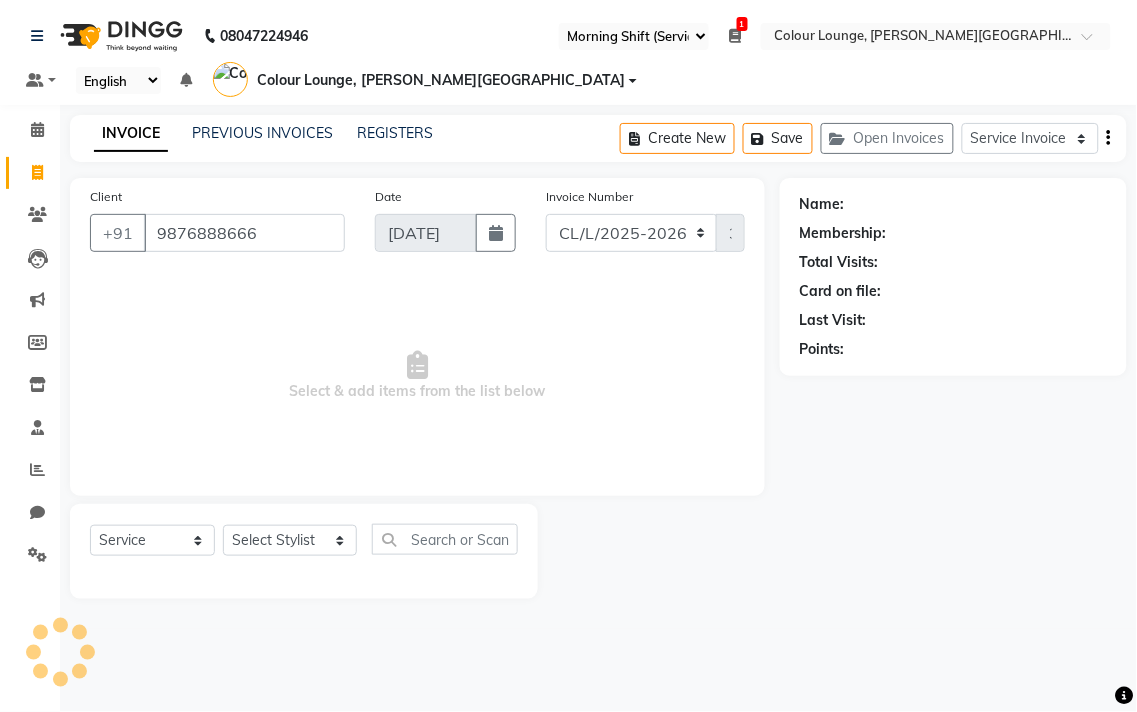 select on "1: Object" 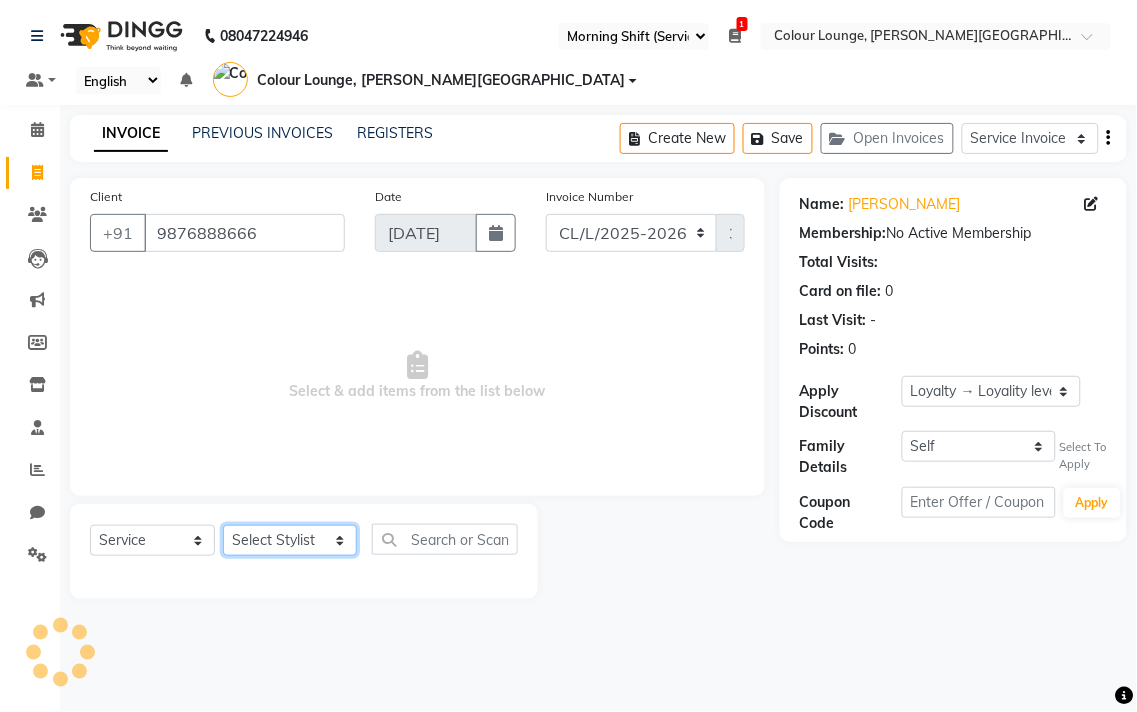click on "Select Stylist Admin AMIT Ankush Ansh Nayyar BALBHARTI SHARMA Colour Lounge, Lawrence Road Colour Lounge, Lawrence Road DINGG HARJEET RANDHAWA HARPREET KAUR Jagpreet Kajal LALIMA LOVE Manish MANPREET KAUR Navneet Neelam NEENA PALWINDER KAUR POOJA Pooja negi PRABHDEEP SINGH PRINCE KUMAR PURAN CHAND RAKESH KUMAR Rambachan  Resham Kaur  Robin Sameer Sapna SATWANT KAUR Simran  Sunny TULOSH SUBBA Urvashi Varun kumar VISHAL" 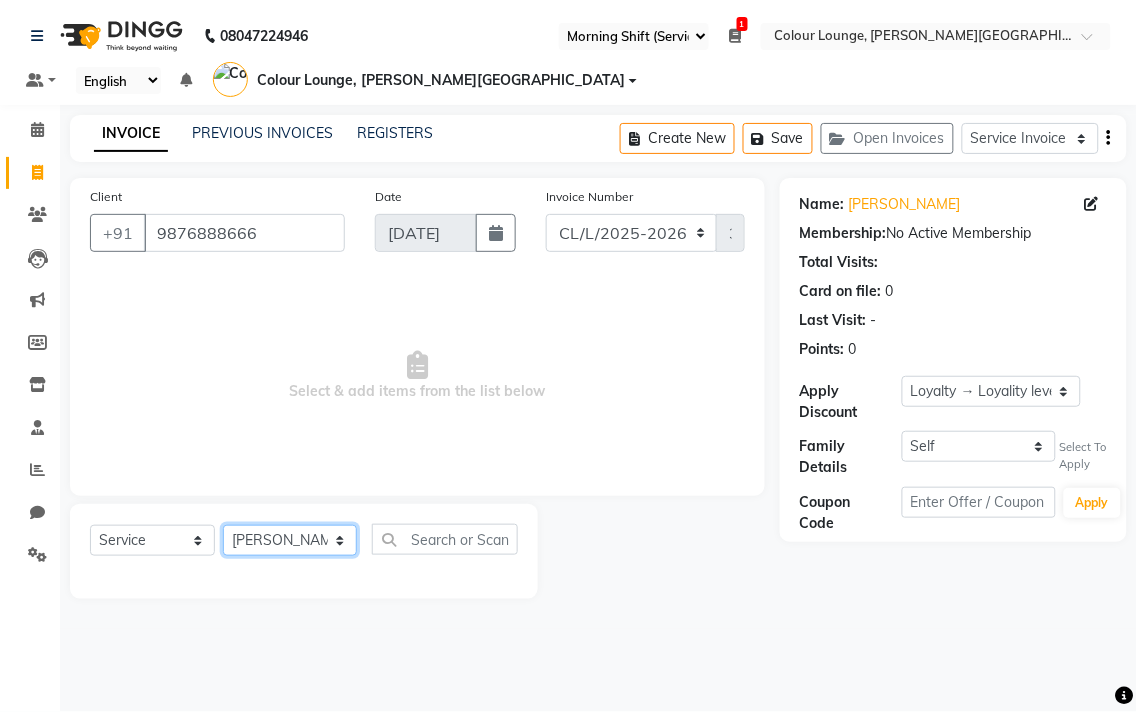 click on "Select Stylist Admin AMIT Ankush Ansh Nayyar BALBHARTI SHARMA Colour Lounge, Lawrence Road Colour Lounge, Lawrence Road DINGG HARJEET RANDHAWA HARPREET KAUR Jagpreet Kajal LALIMA LOVE Manish MANPREET KAUR Navneet Neelam NEENA PALWINDER KAUR POOJA Pooja negi PRABHDEEP SINGH PRINCE KUMAR PURAN CHAND RAKESH KUMAR Rambachan  Resham Kaur  Robin Sameer Sapna SATWANT KAUR Simran  Sunny TULOSH SUBBA Urvashi Varun kumar VISHAL" 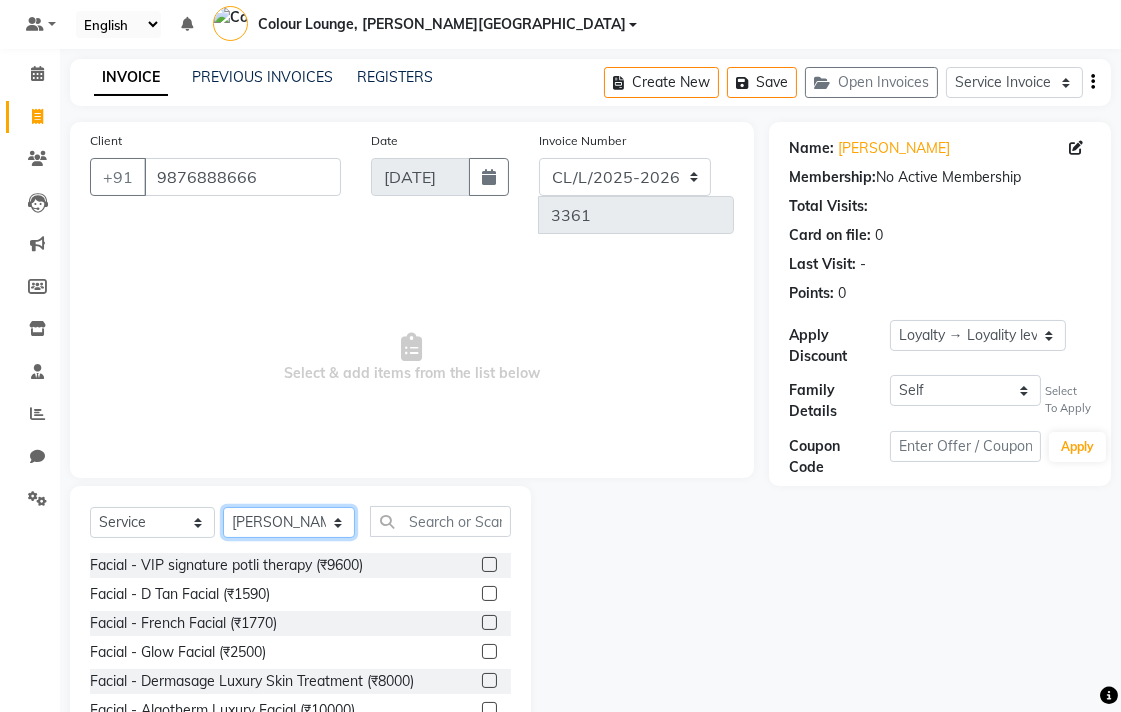 scroll, scrollTop: 116, scrollLeft: 0, axis: vertical 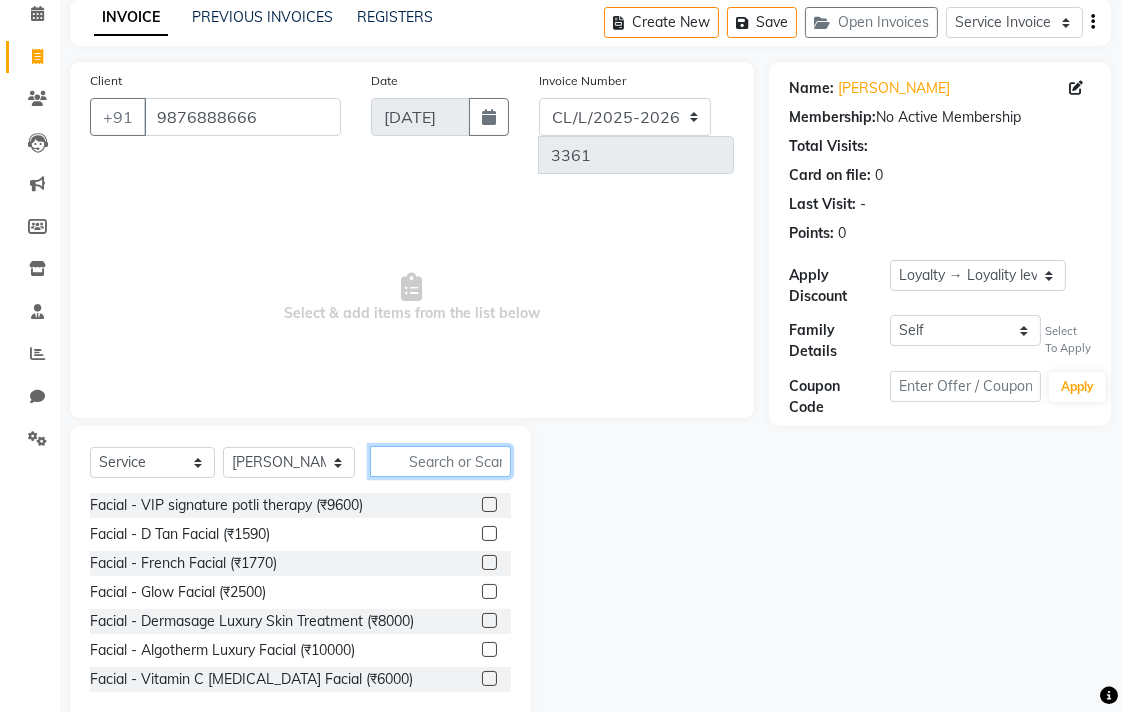 click 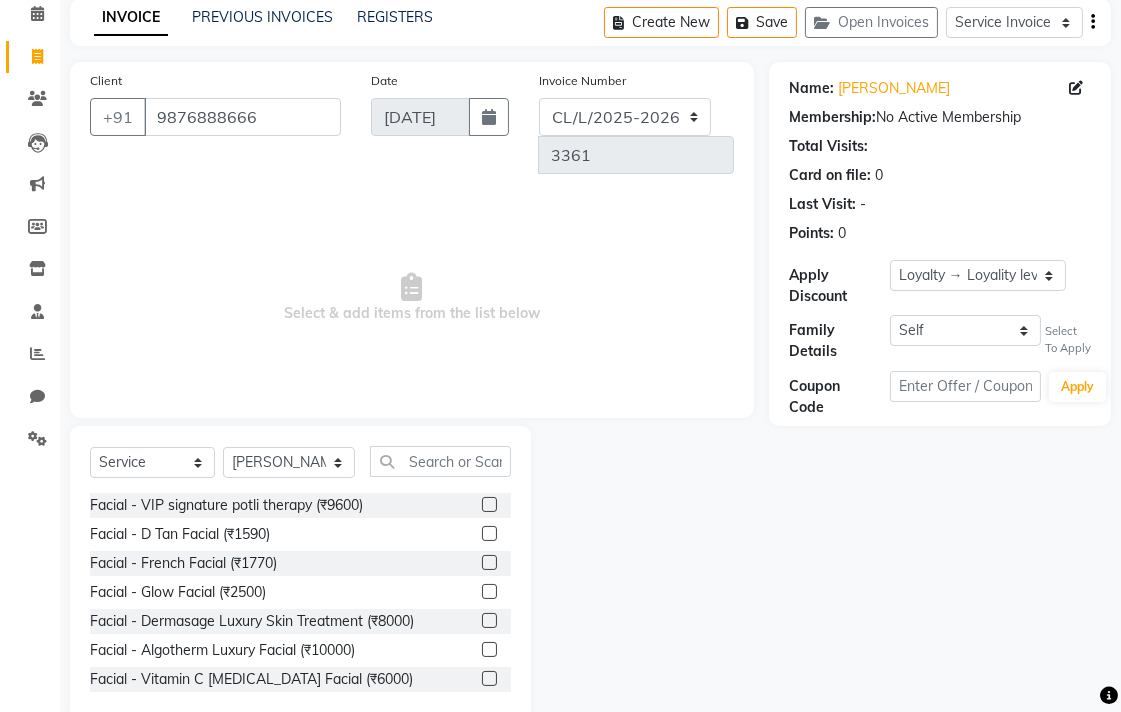 click on "Name: Megha Ji Membership:  No Active Membership  Total Visits:   Card on file:  0 Last Visit:   - Points:   0  Apply Discount Select  Loyalty → Loyality level 1  Family Details Self Megha JI Select To Apply Coupon Code Apply" 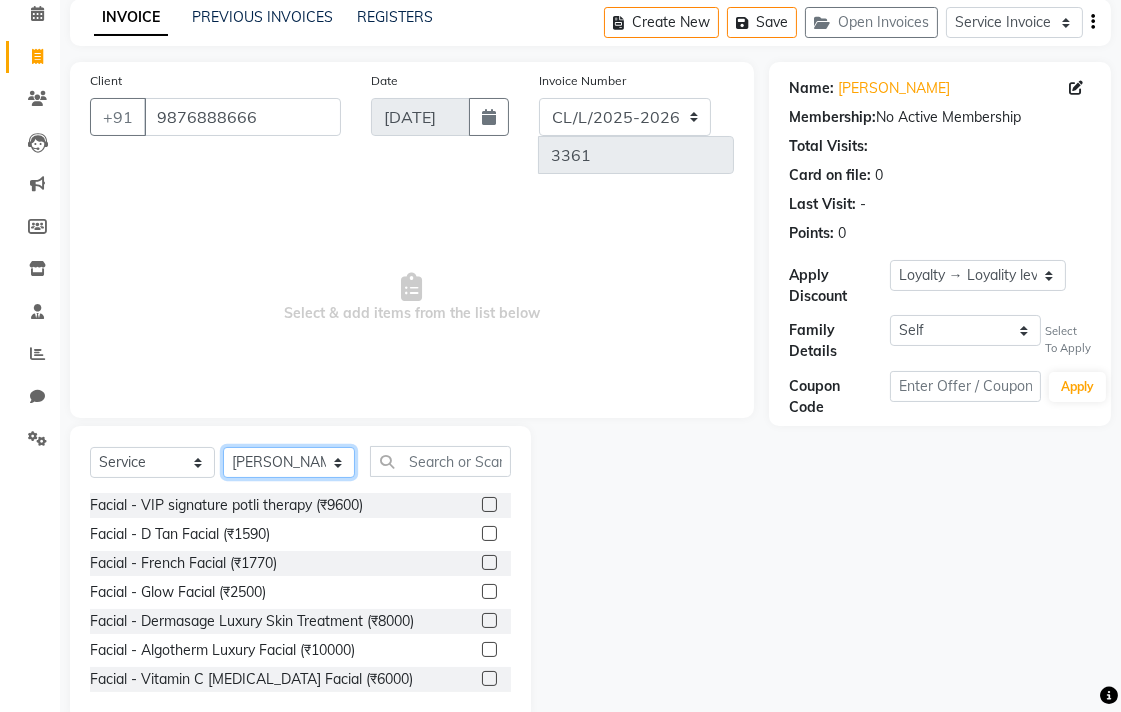 click on "Select Stylist Admin AMIT Ankush Ansh Nayyar BALBHARTI SHARMA Colour Lounge, Lawrence Road Colour Lounge, Lawrence Road DINGG HARJEET RANDHAWA HARPREET KAUR Jagpreet Kajal LALIMA LOVE Manish MANPREET KAUR Navneet Neelam NEENA PALWINDER KAUR POOJA Pooja negi PRABHDEEP SINGH PRINCE KUMAR PURAN CHAND RAKESH KUMAR Rambachan  Resham Kaur  Robin Sameer Sapna SATWANT KAUR Simran  Sunny TULOSH SUBBA Urvashi Varun kumar VISHAL" 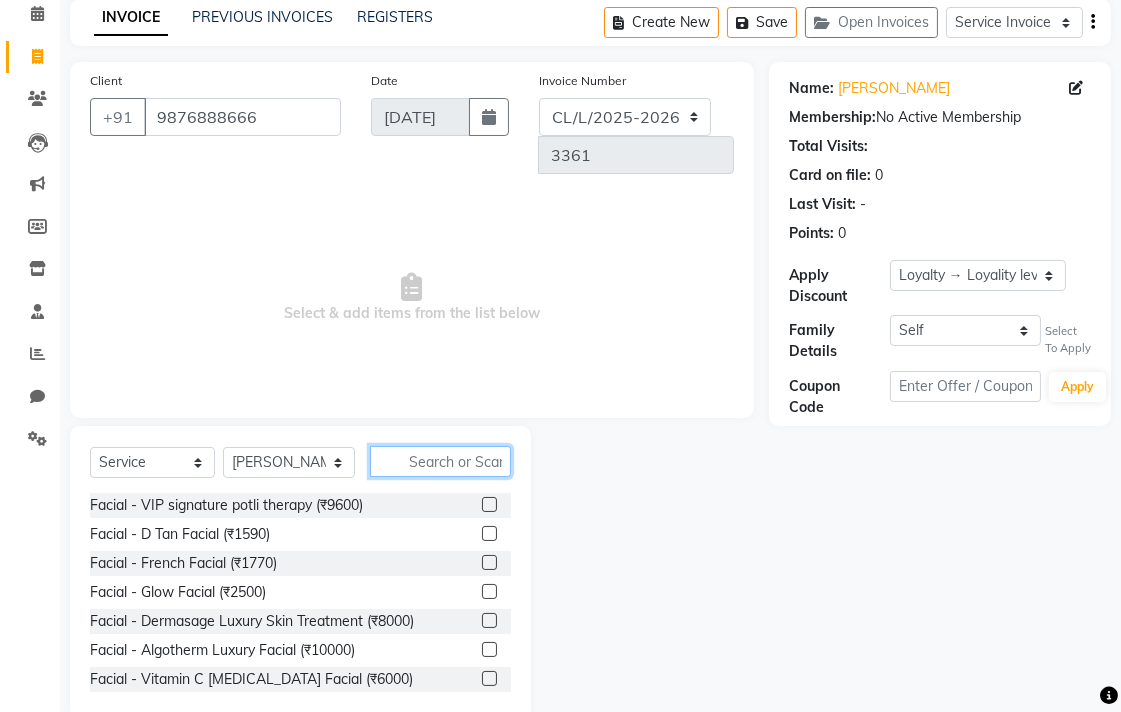 click 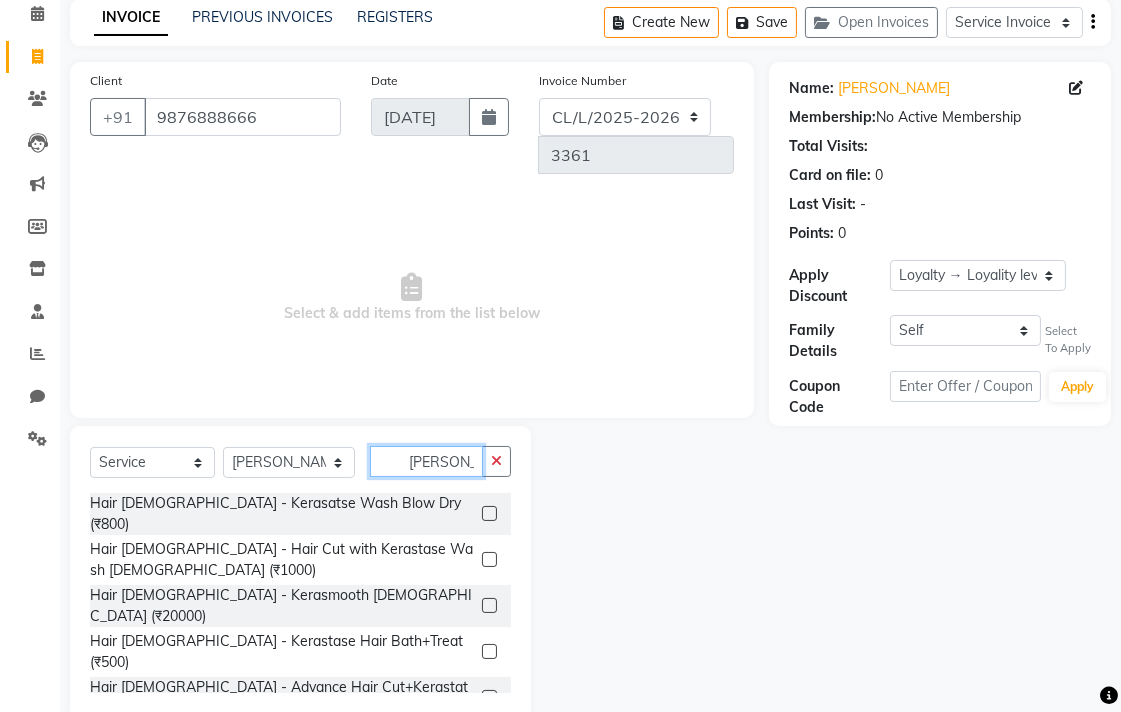 scroll, scrollTop: 96, scrollLeft: 0, axis: vertical 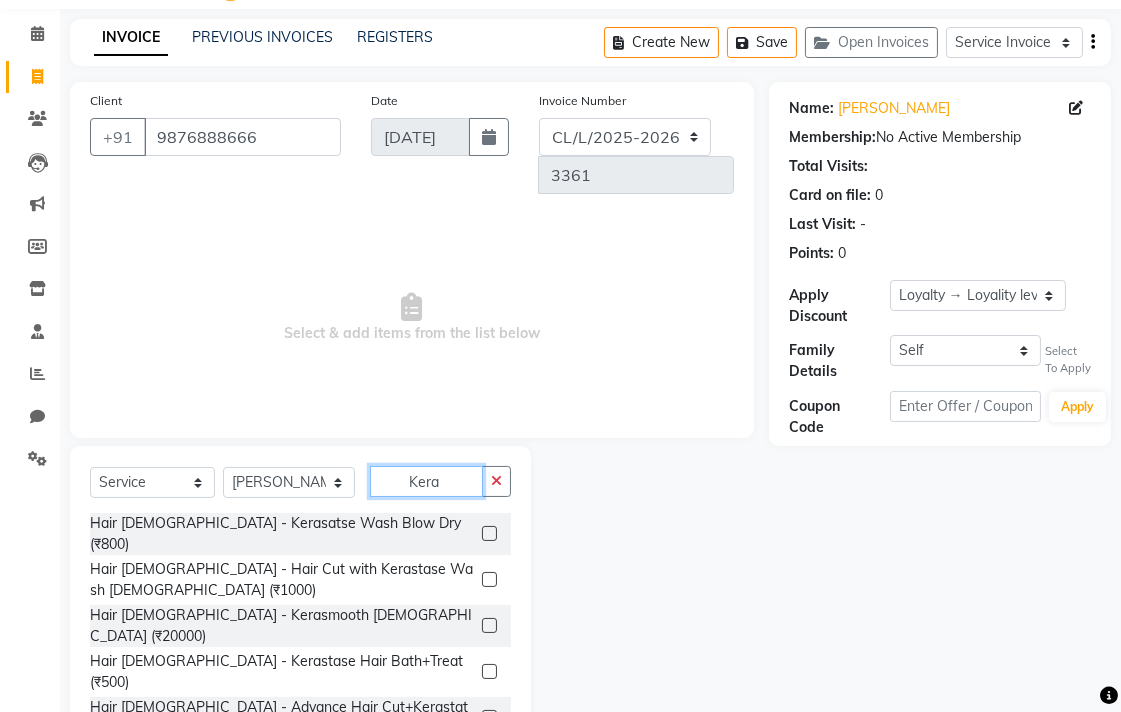 type on "Kera" 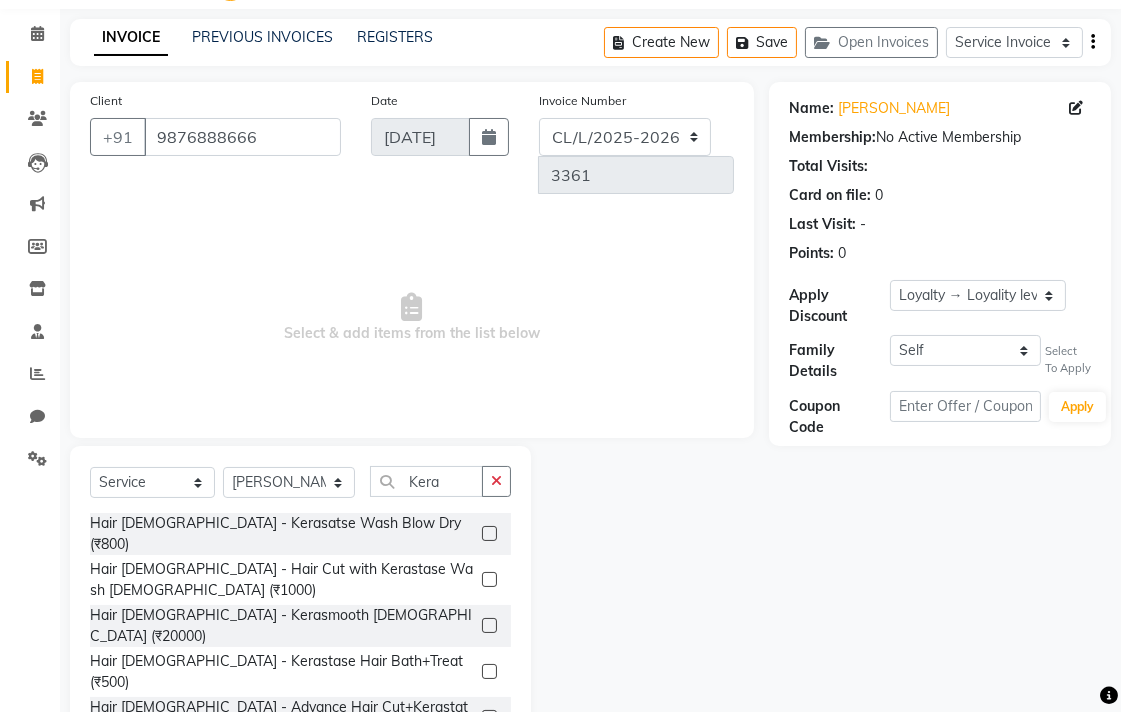 click 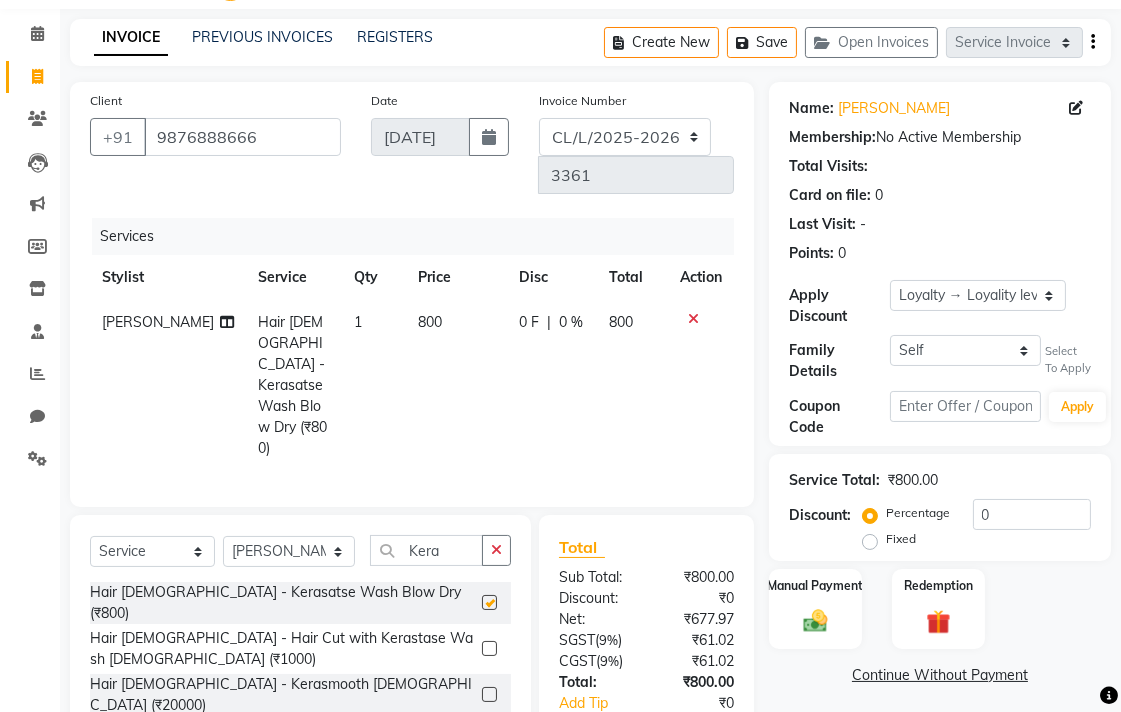 checkbox on "false" 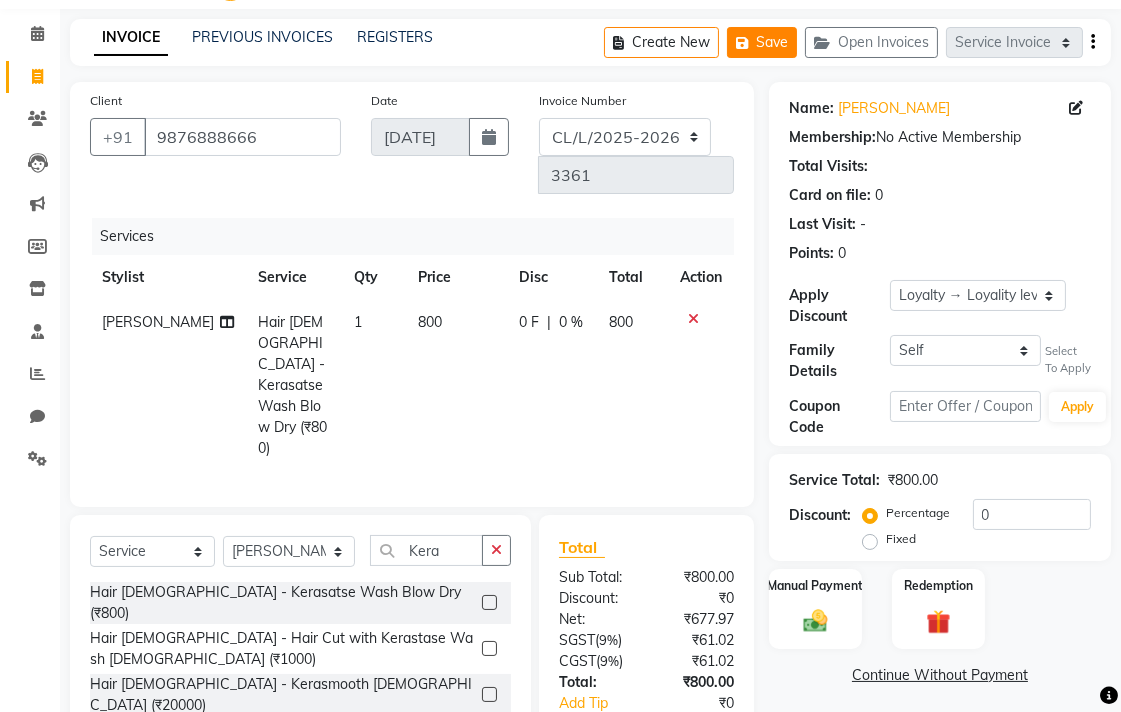 click on "Save" 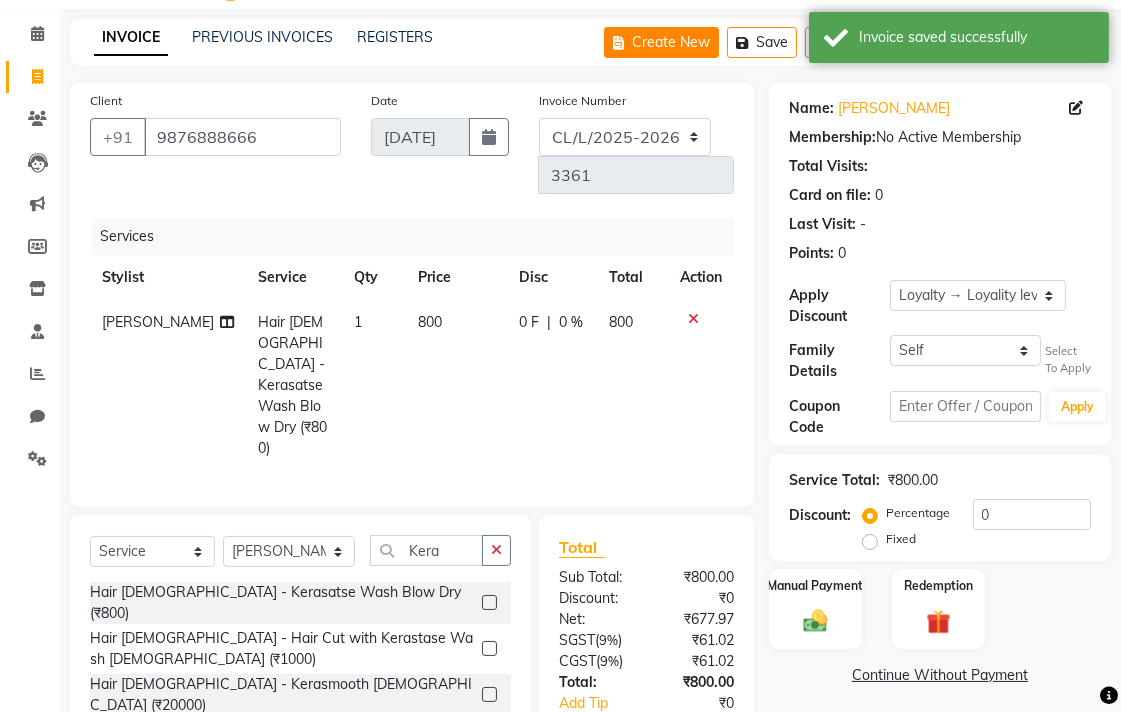 click on "Create New" 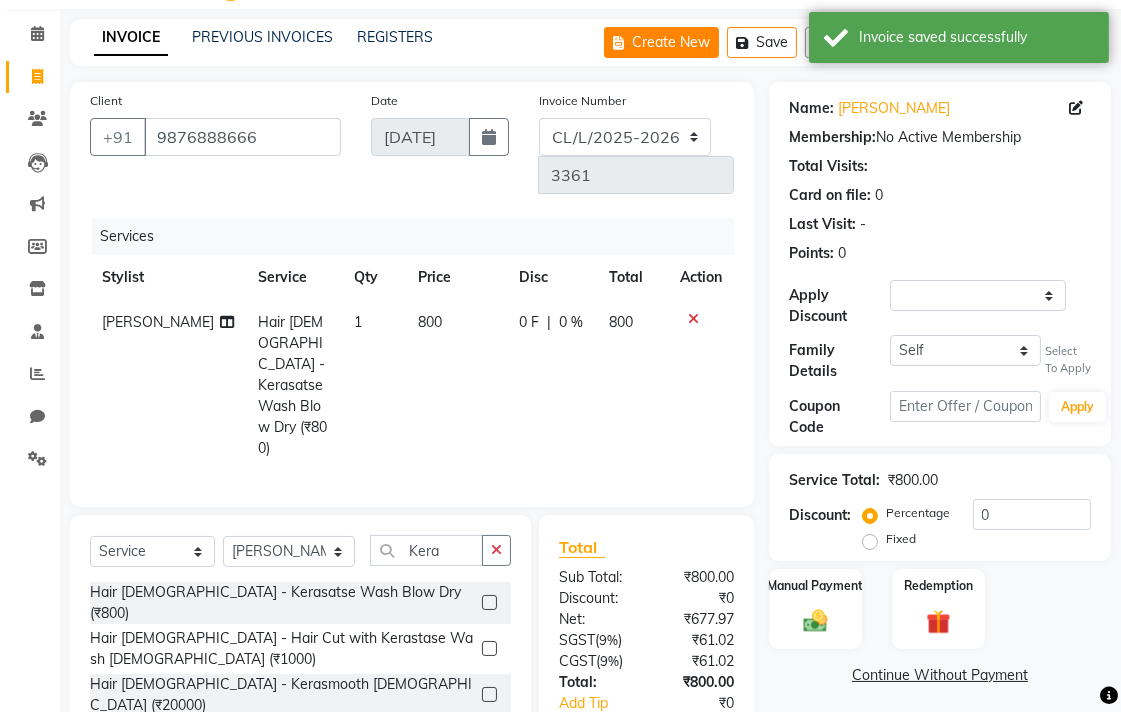 select on "service" 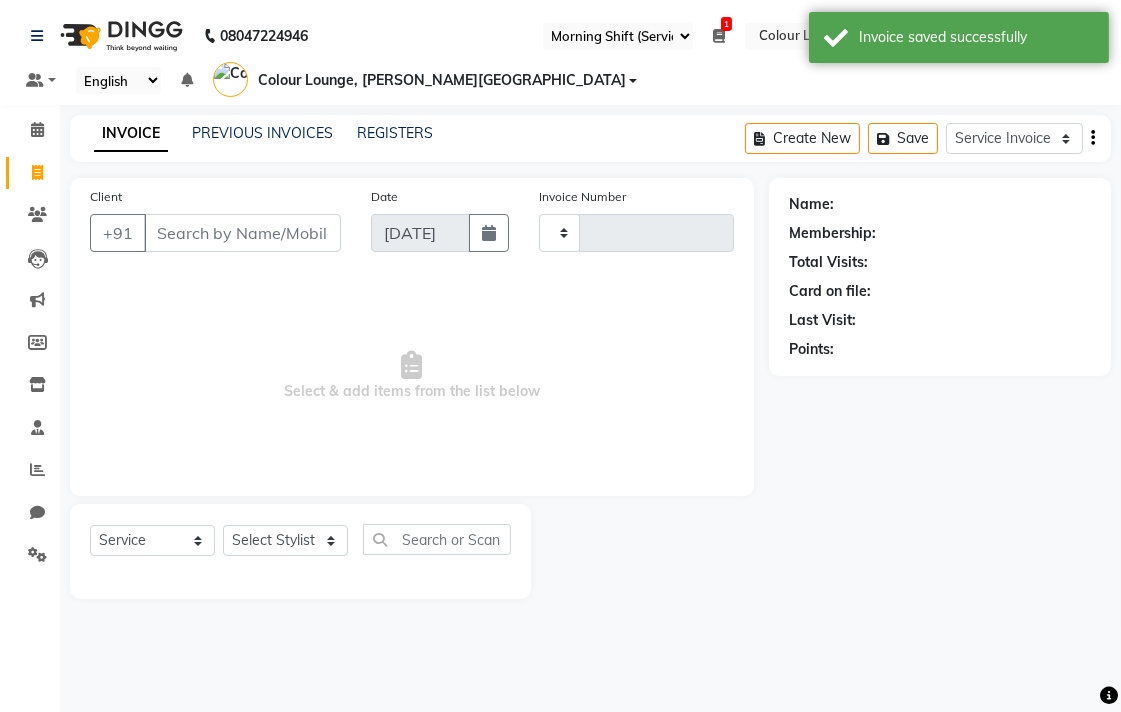 scroll, scrollTop: 0, scrollLeft: 0, axis: both 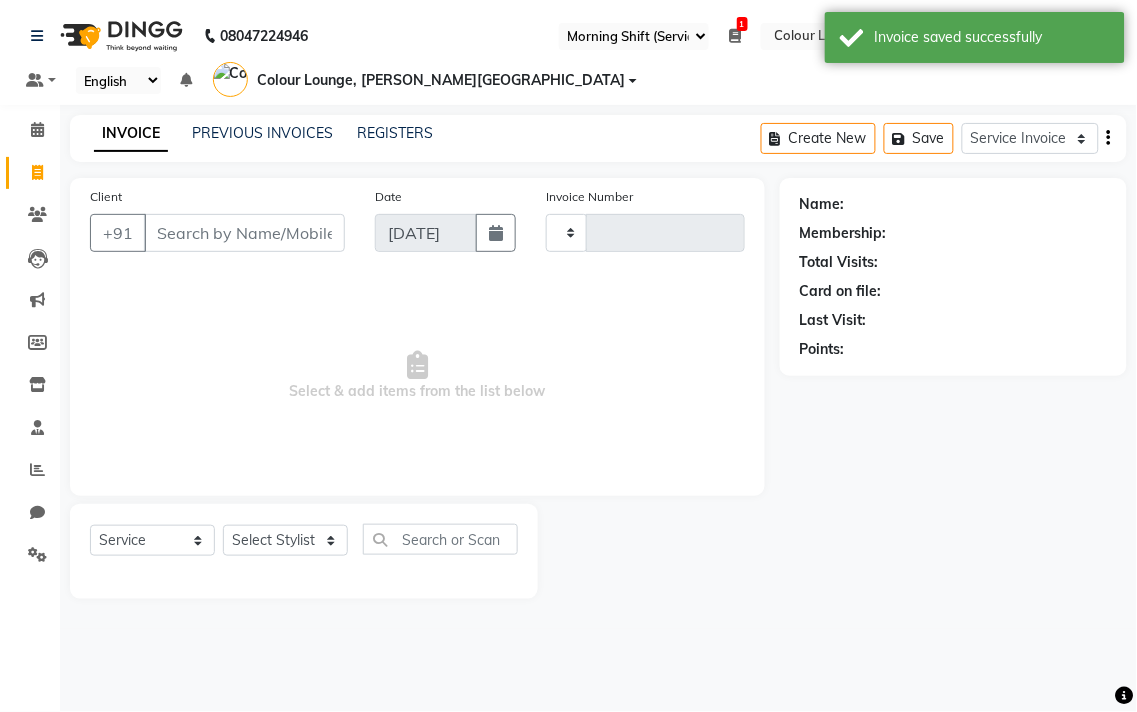 type on "3361" 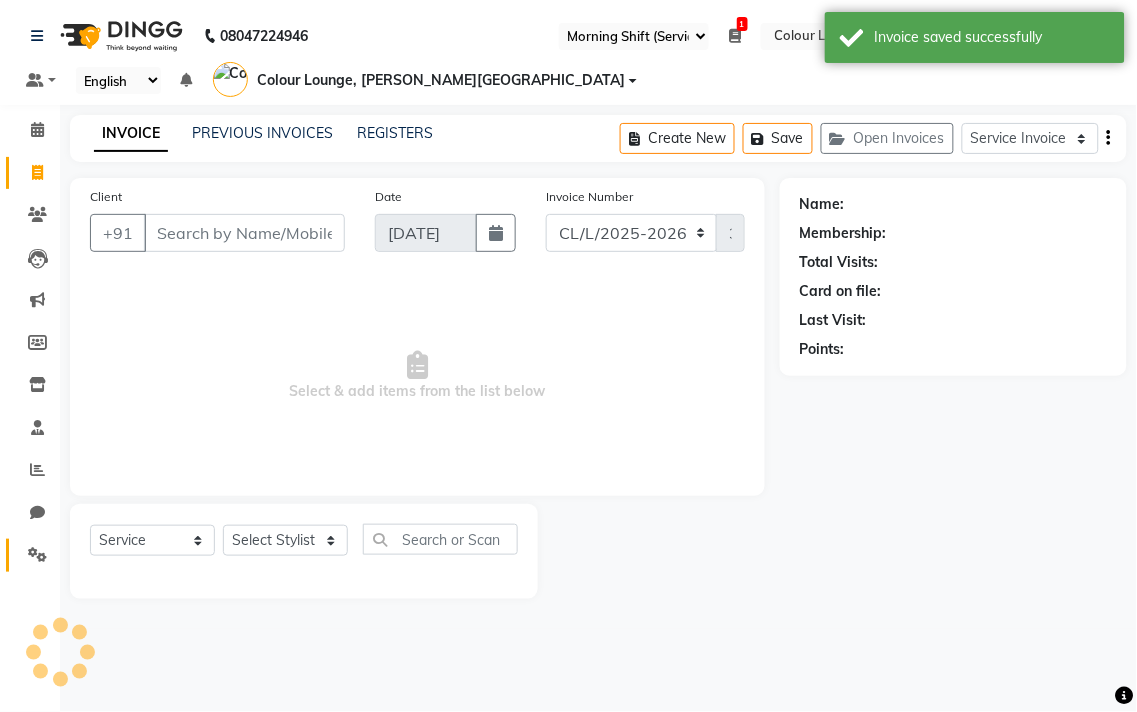 click 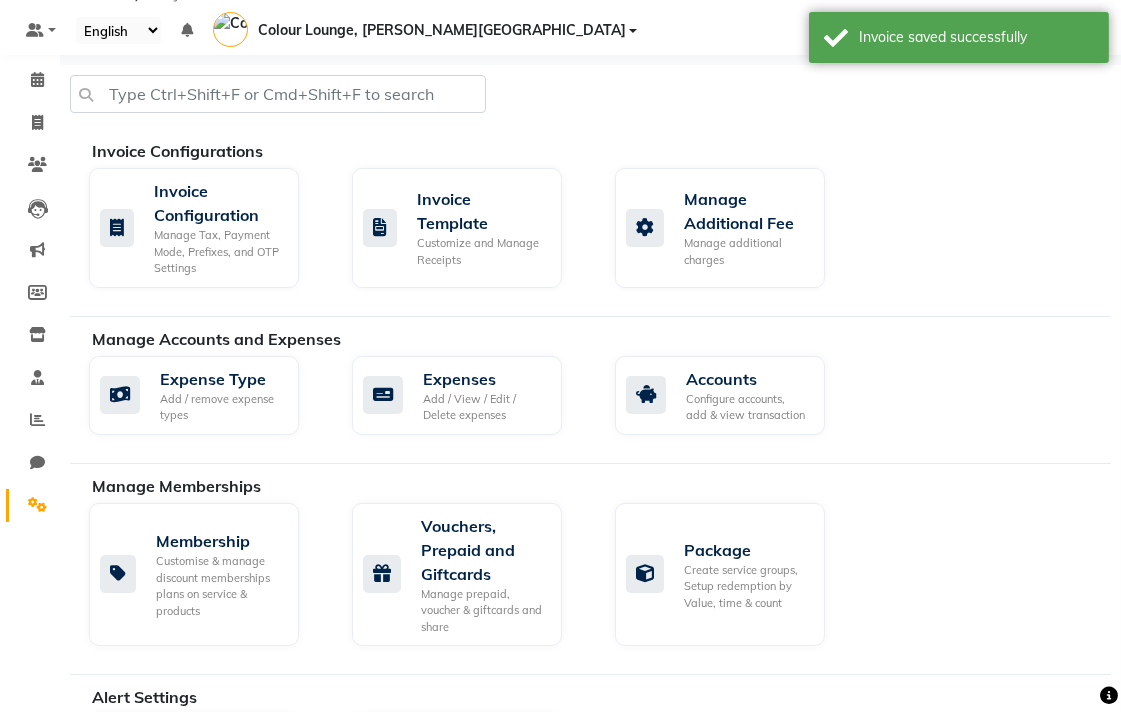 scroll, scrollTop: 54, scrollLeft: 0, axis: vertical 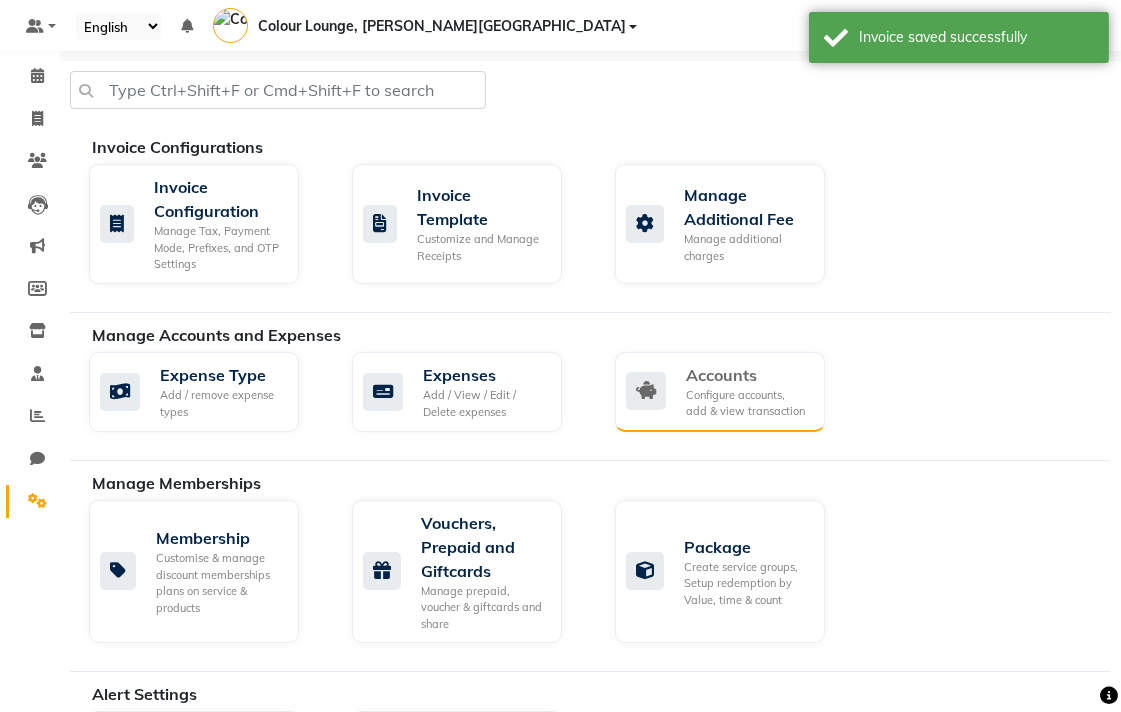 click on "Configure accounts, add & view transaction" 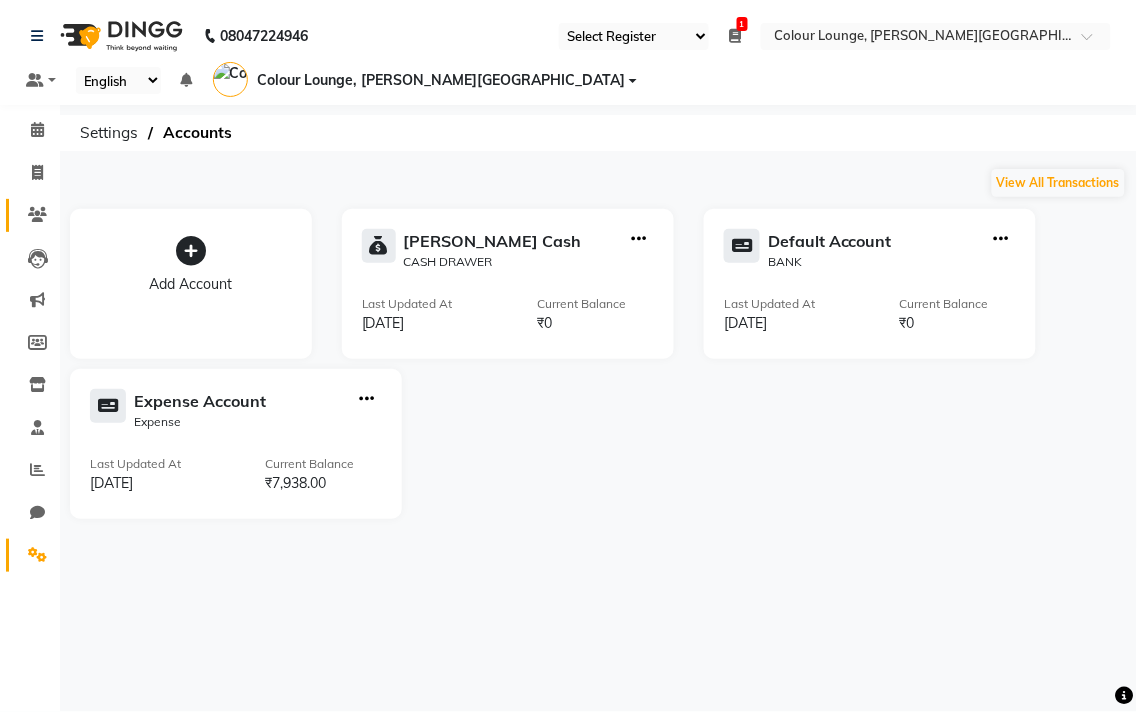 click 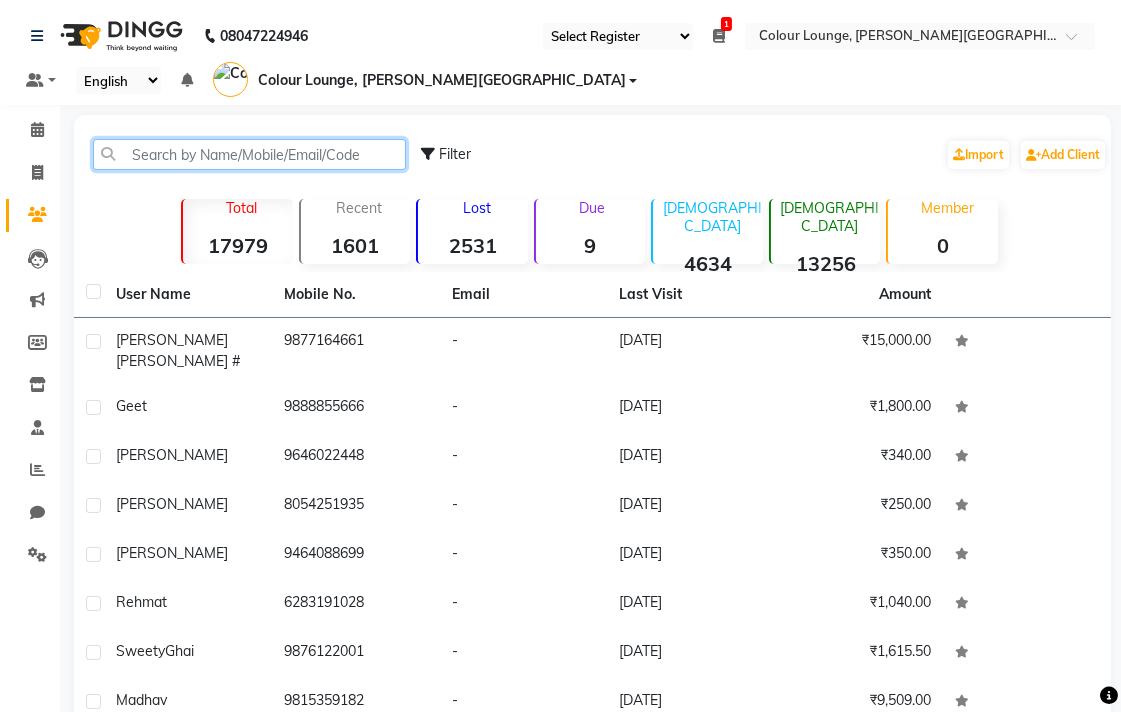 click 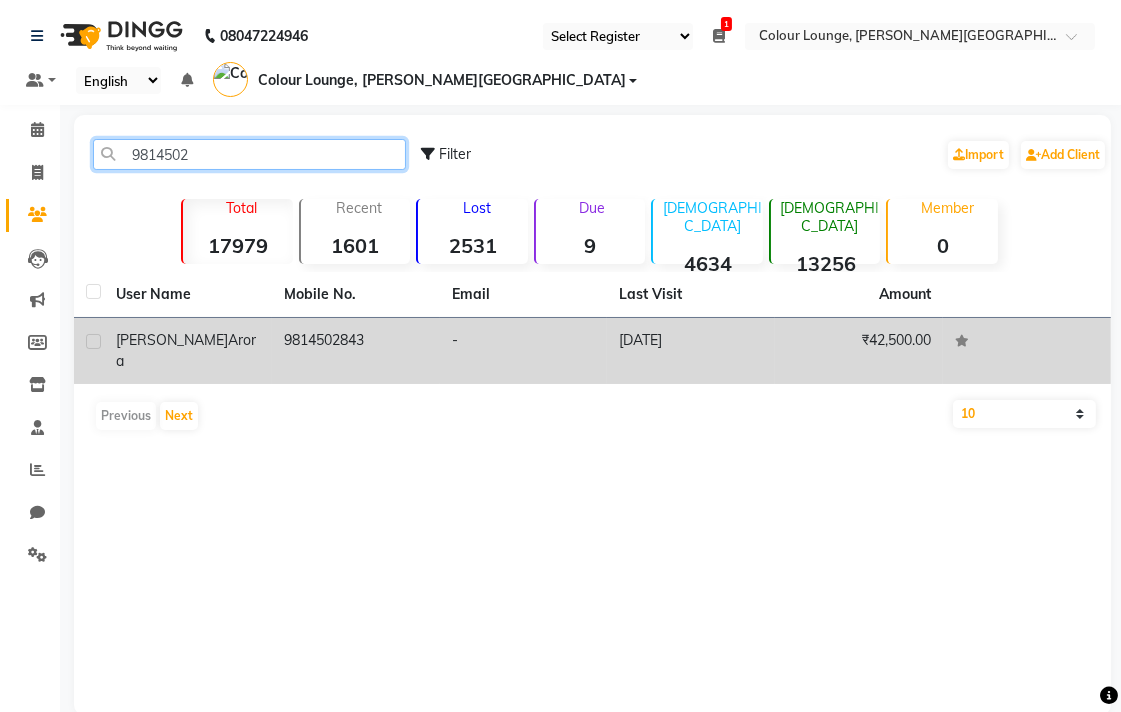 type on "9814502" 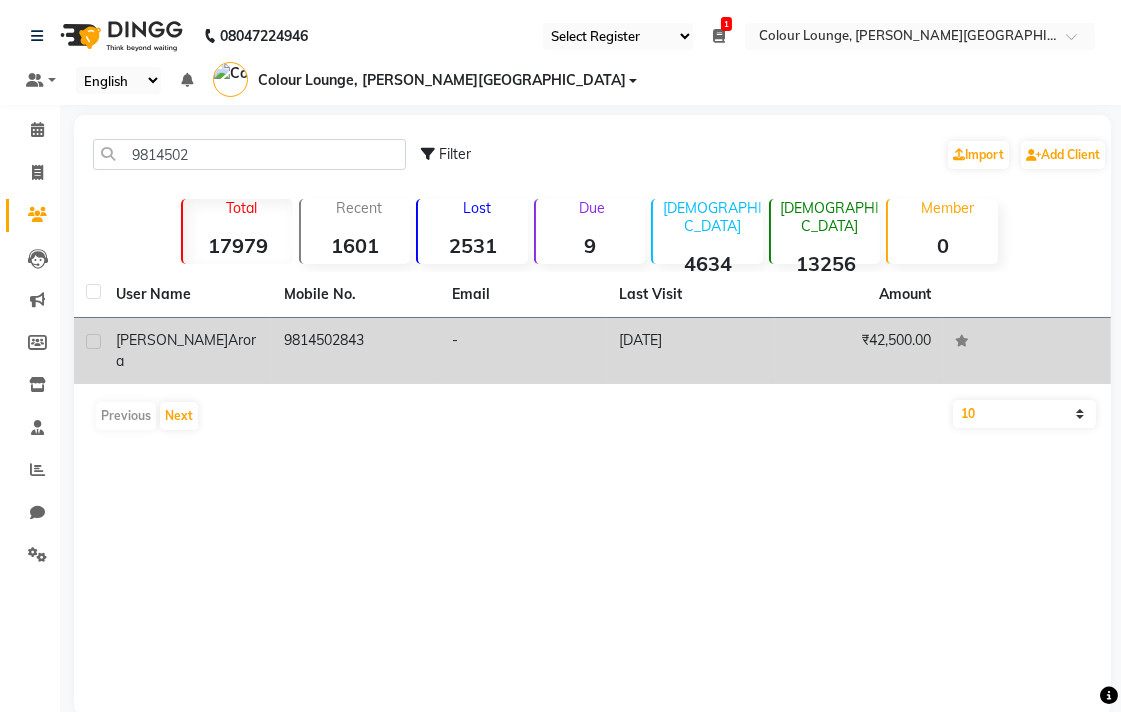 click on "Prerna  Arora" 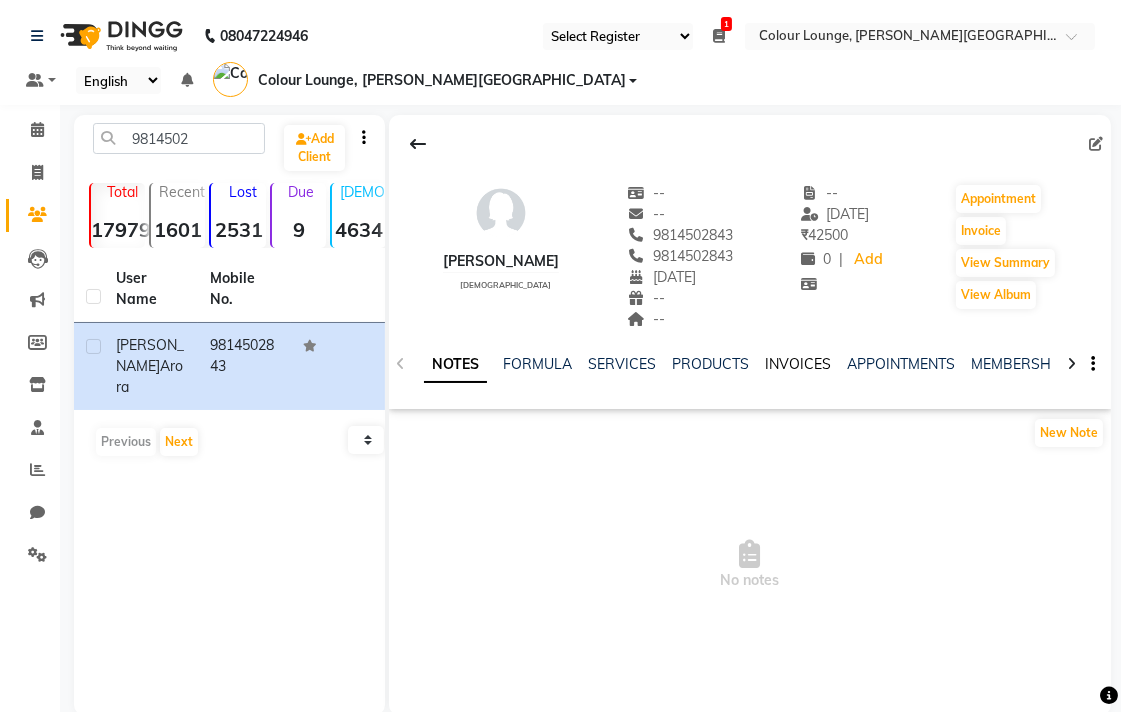 click on "INVOICES" 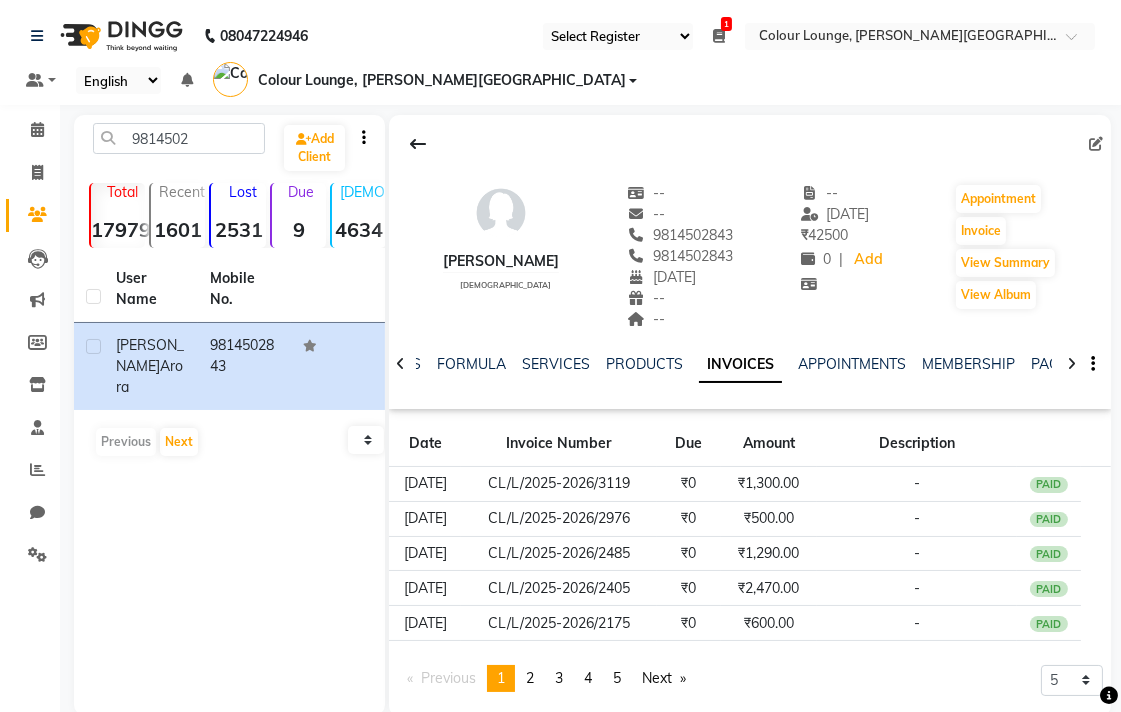 scroll, scrollTop: 34, scrollLeft: 0, axis: vertical 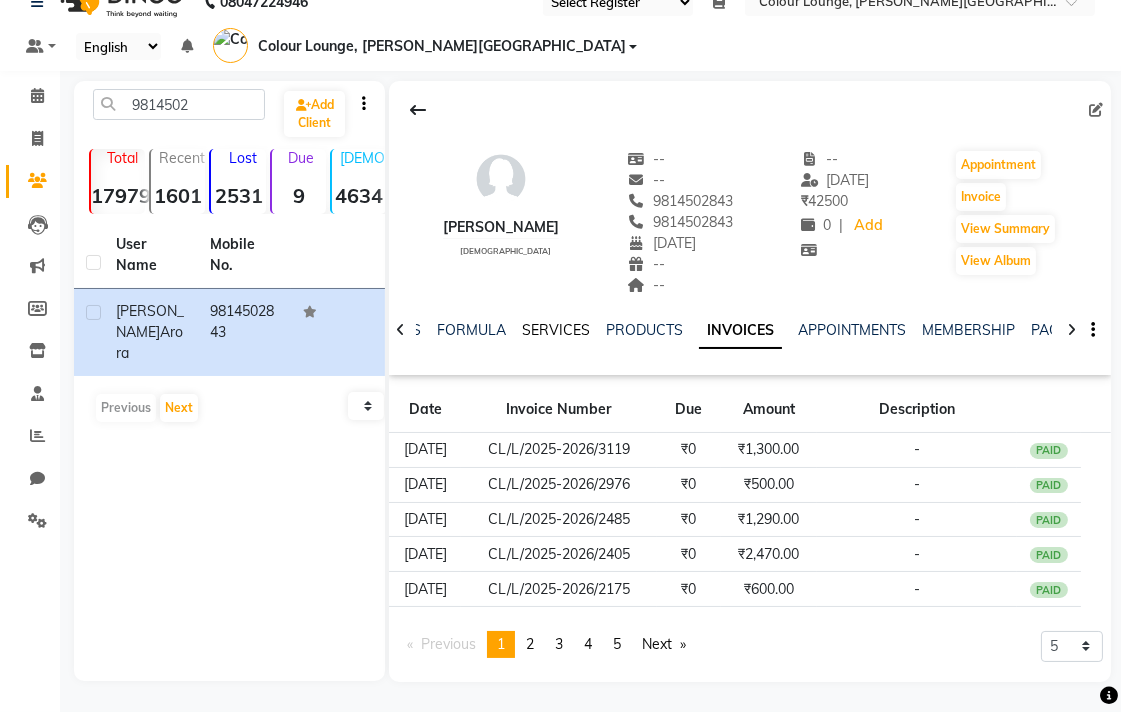 click on "SERVICES" 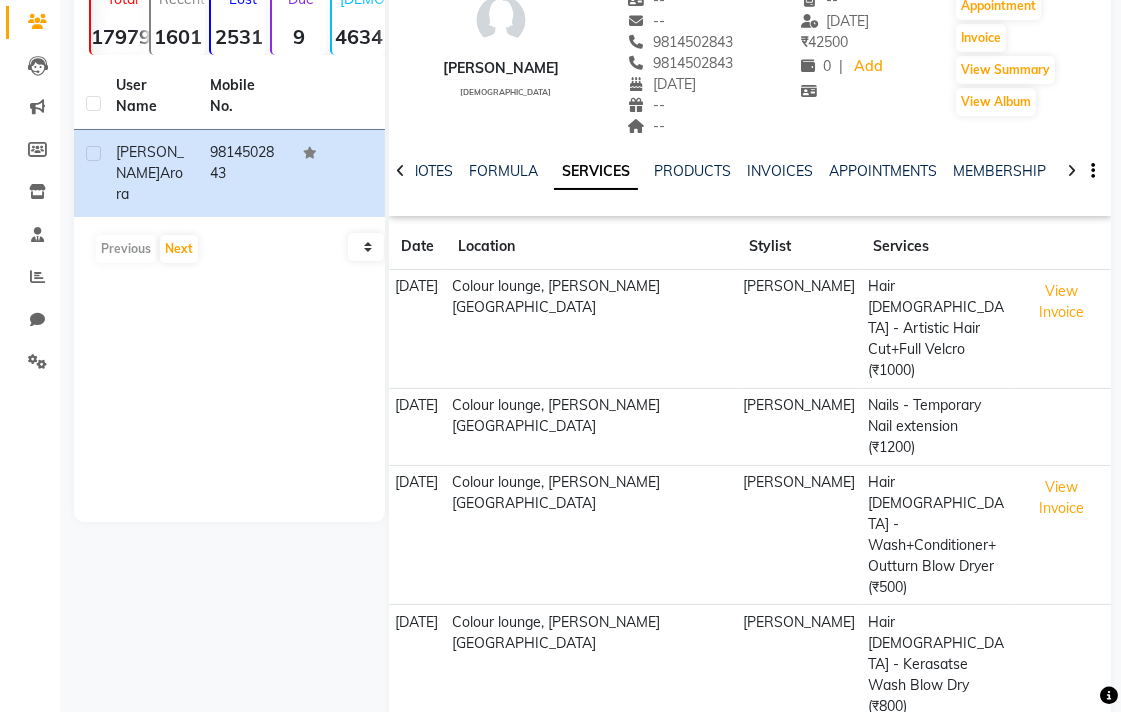 scroll, scrollTop: 221, scrollLeft: 0, axis: vertical 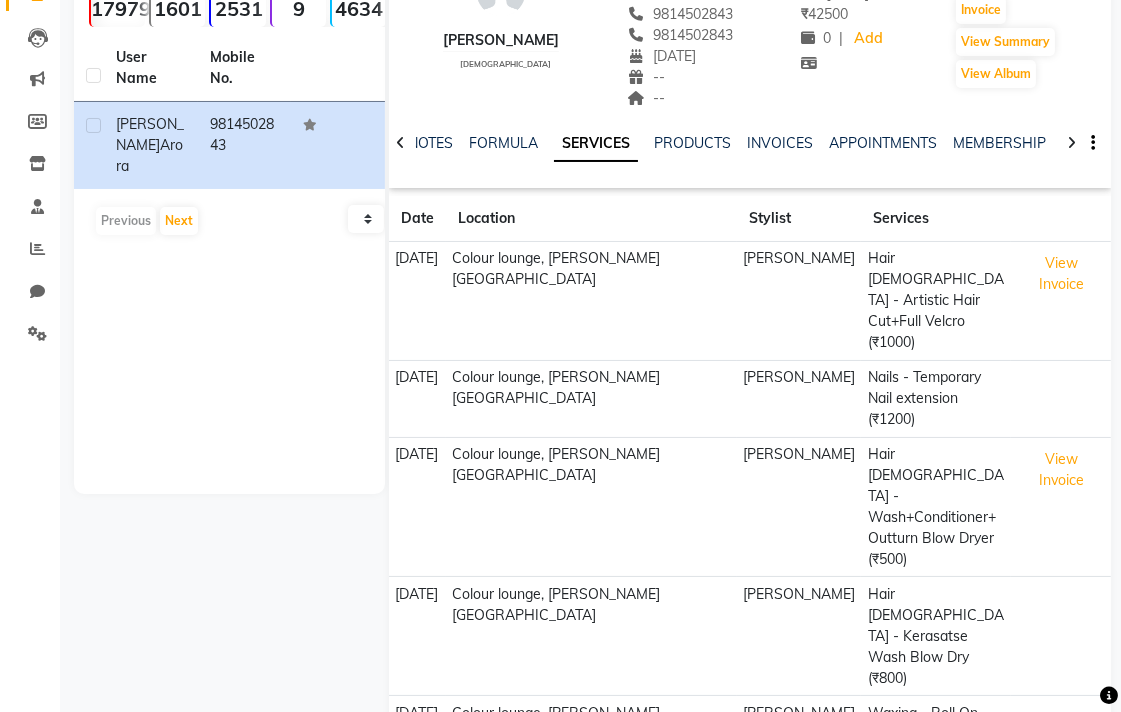 click on "5 10 50 100 500" 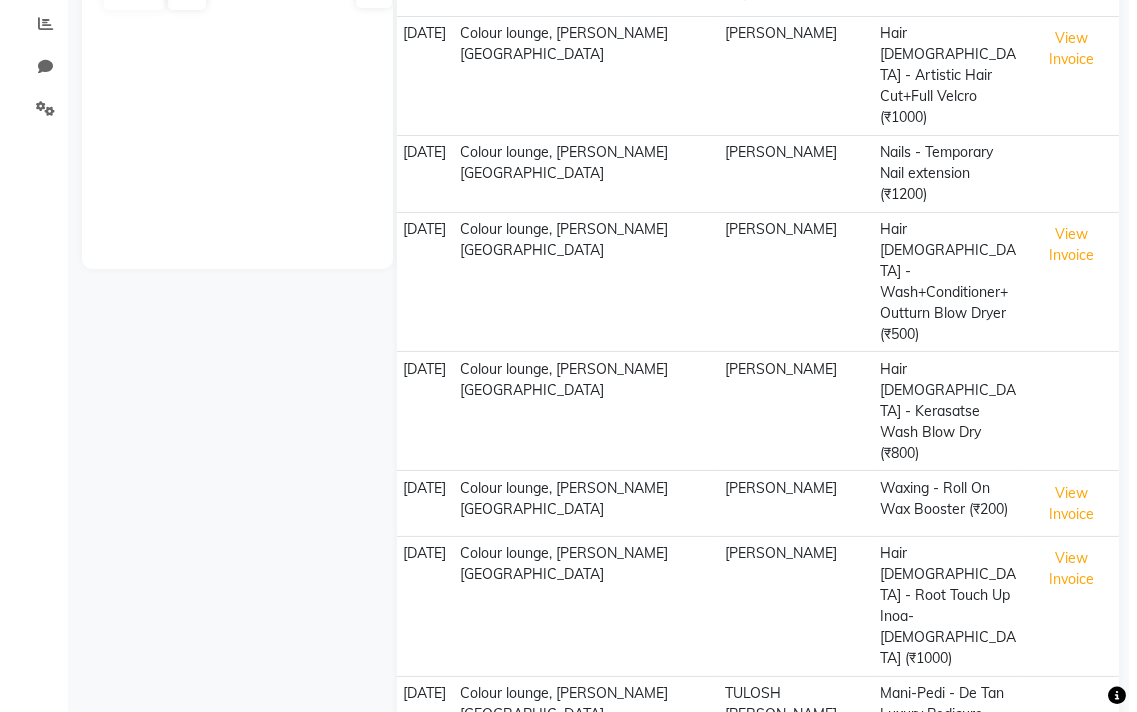 scroll, scrollTop: 452, scrollLeft: 0, axis: vertical 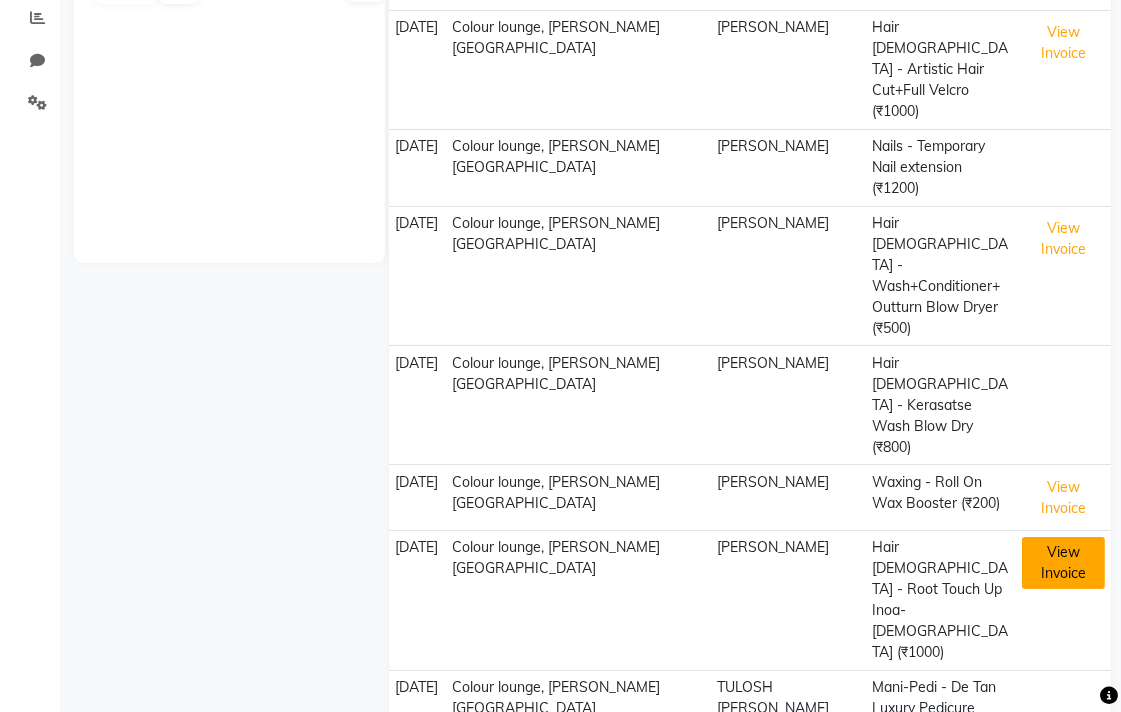 click on "View Invoice" 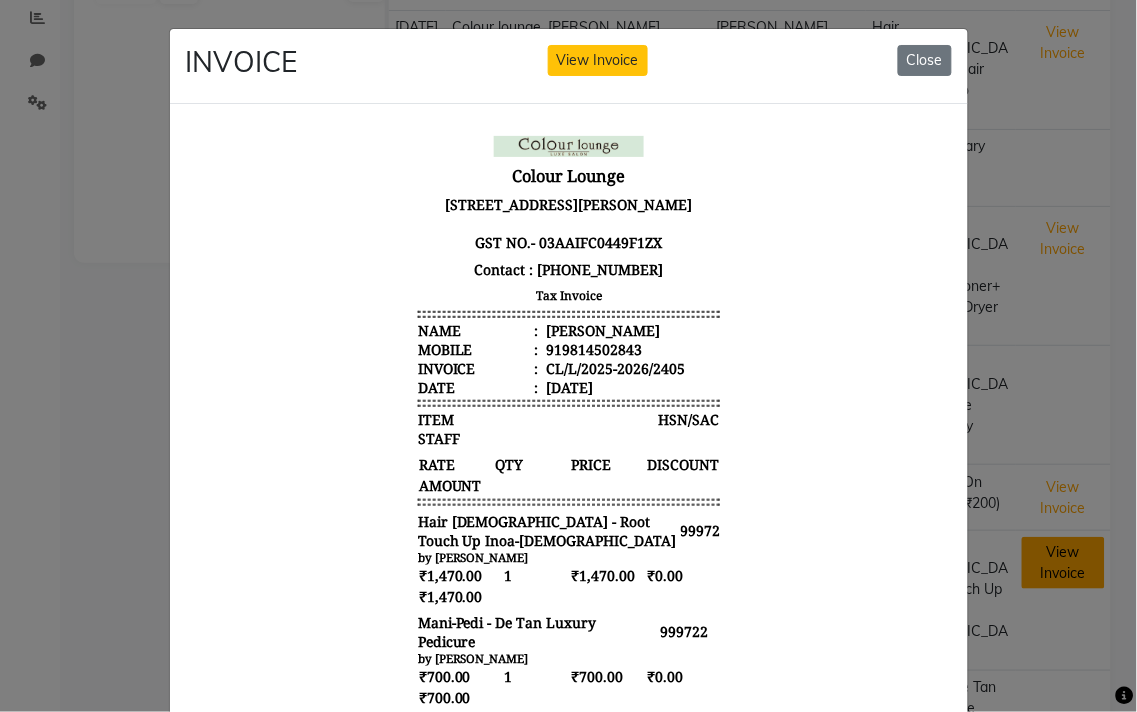 scroll, scrollTop: 15, scrollLeft: 0, axis: vertical 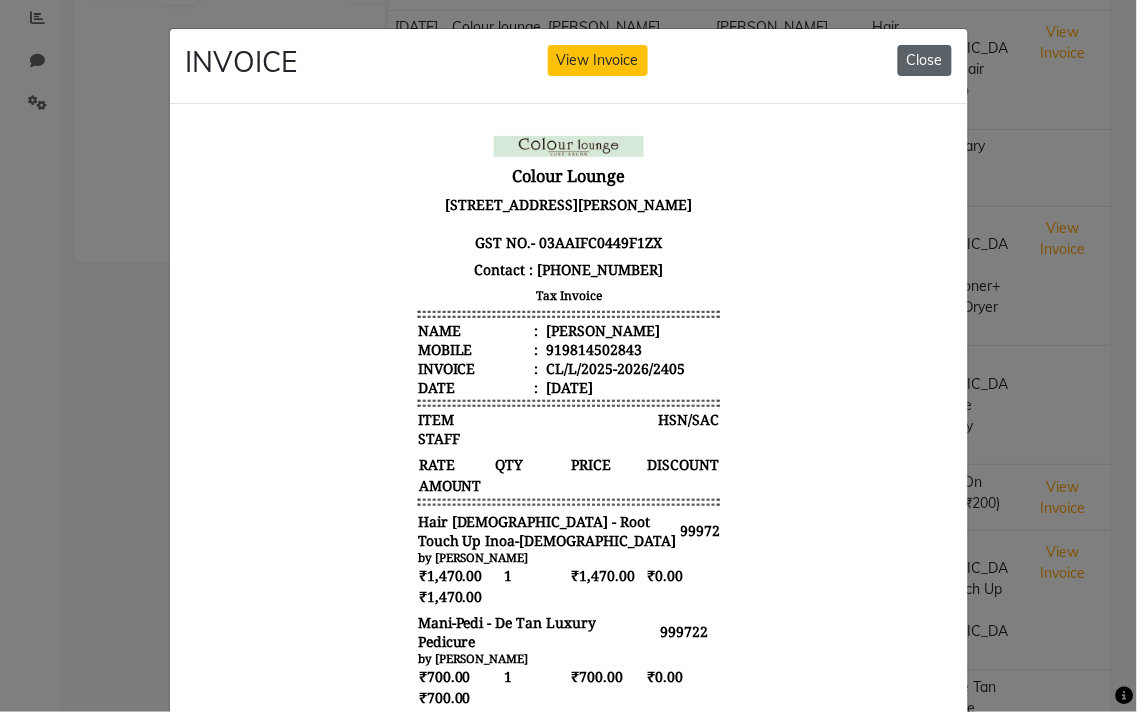 click on "Close" 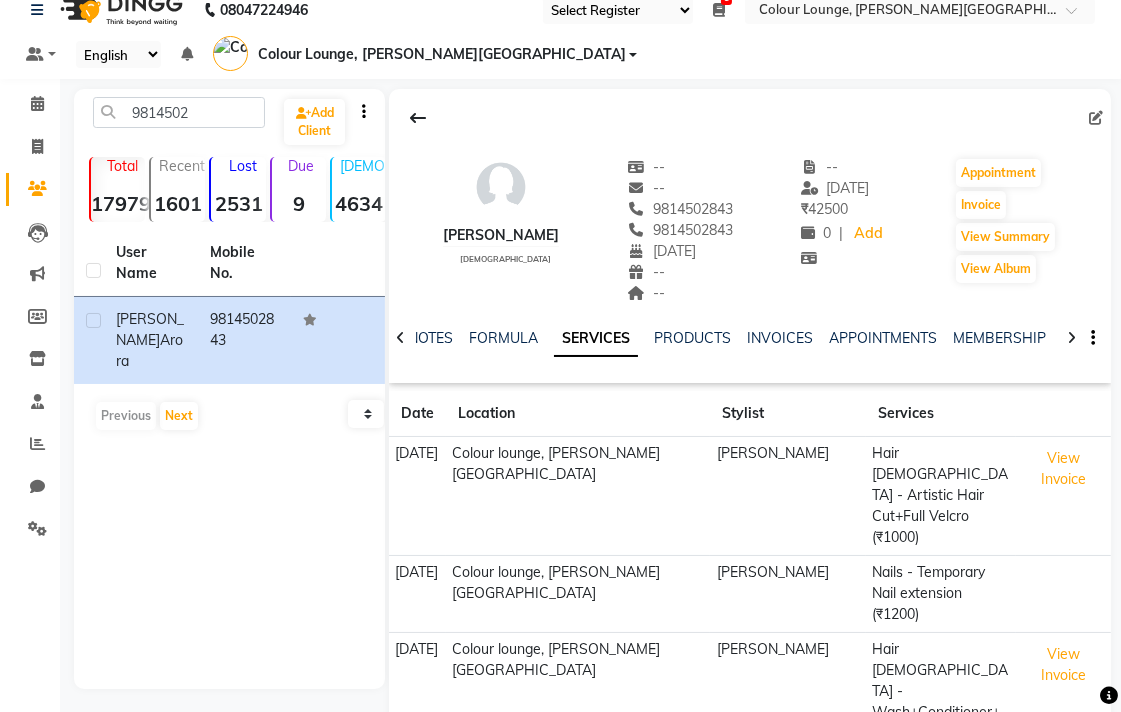 scroll, scrollTop: 0, scrollLeft: 0, axis: both 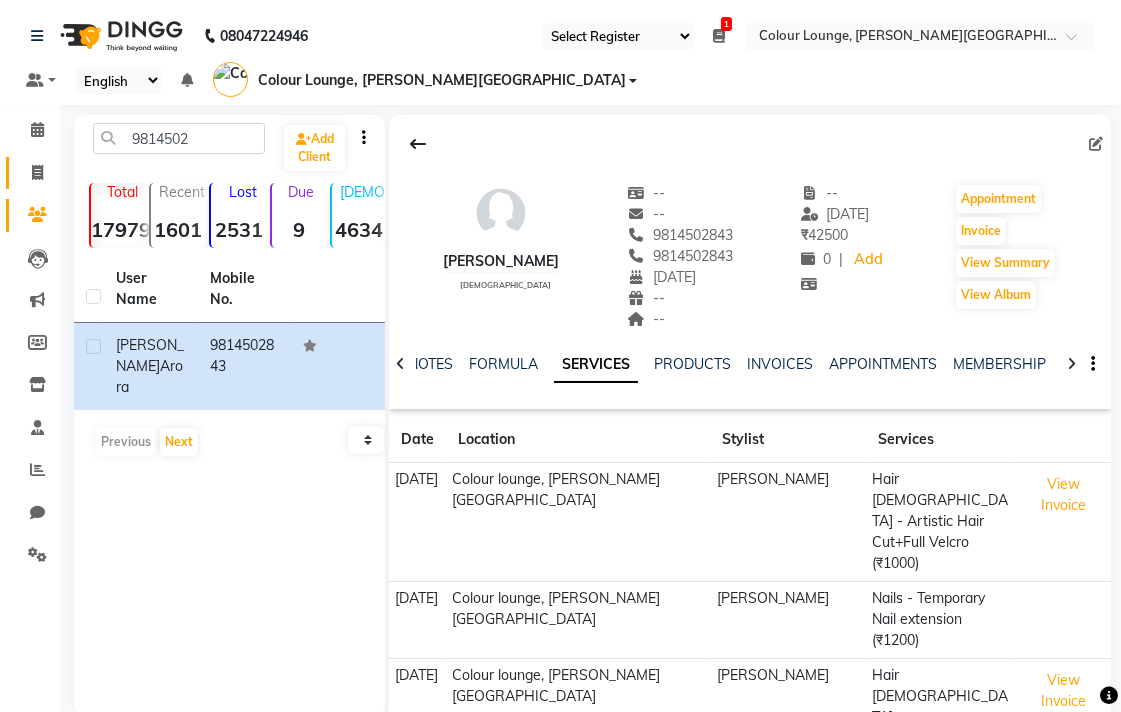 click 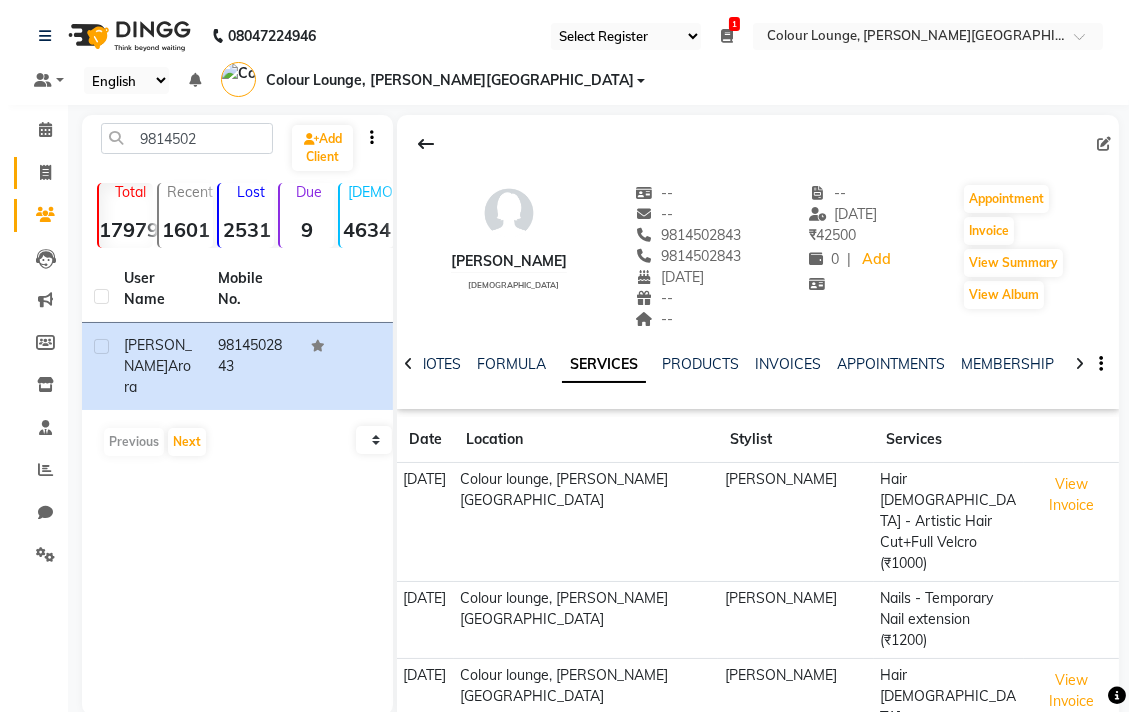 select on "service" 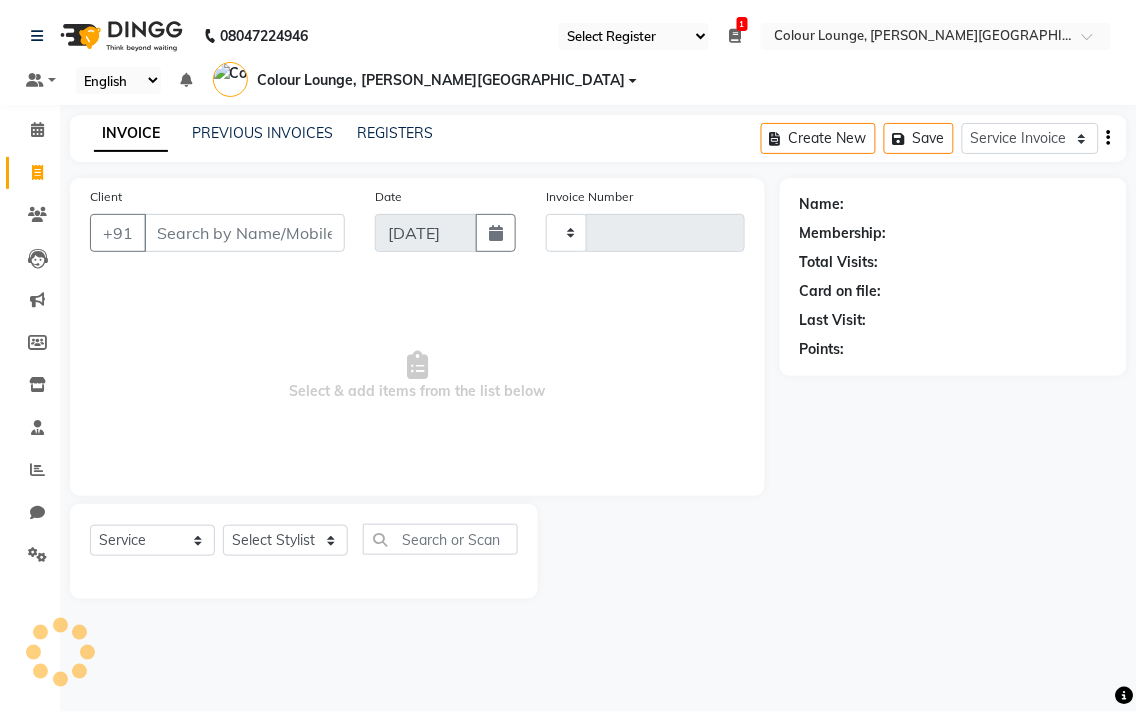 type on "3361" 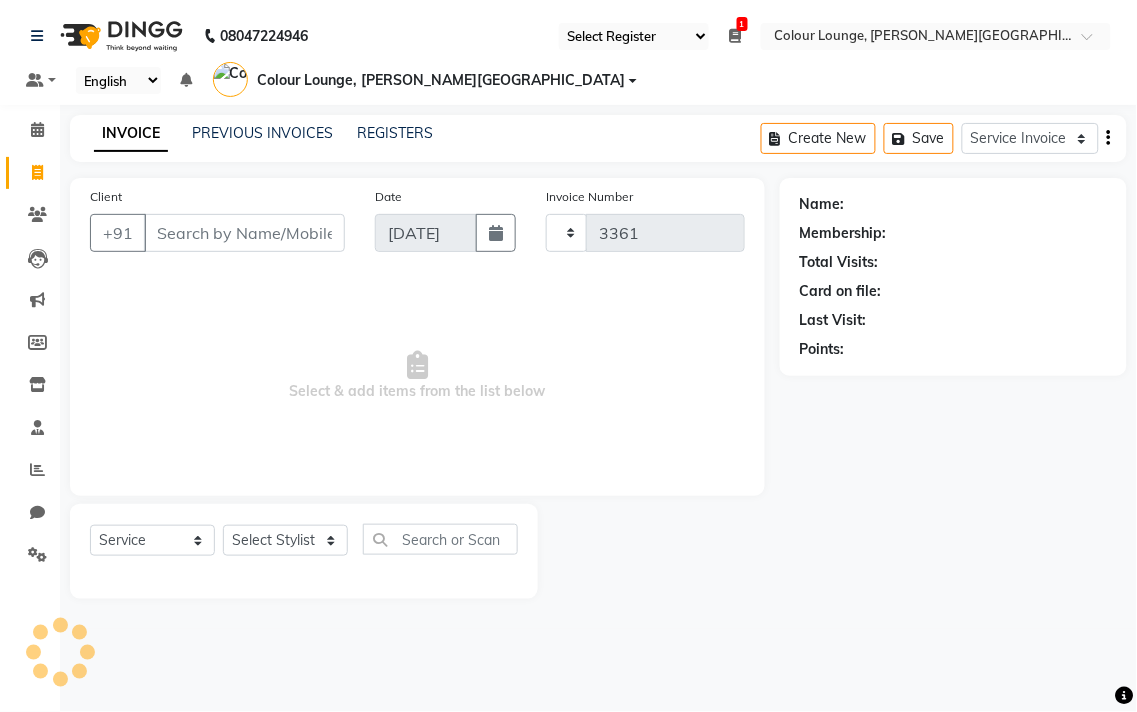 select on "8011" 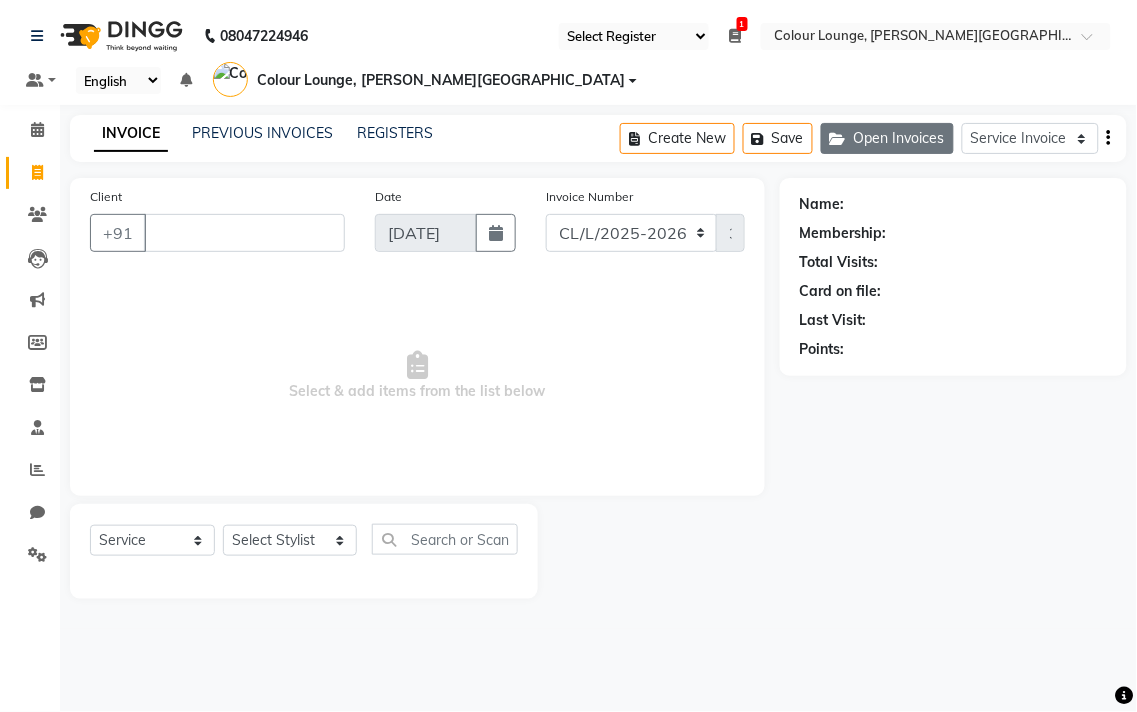 click on "Open Invoices" 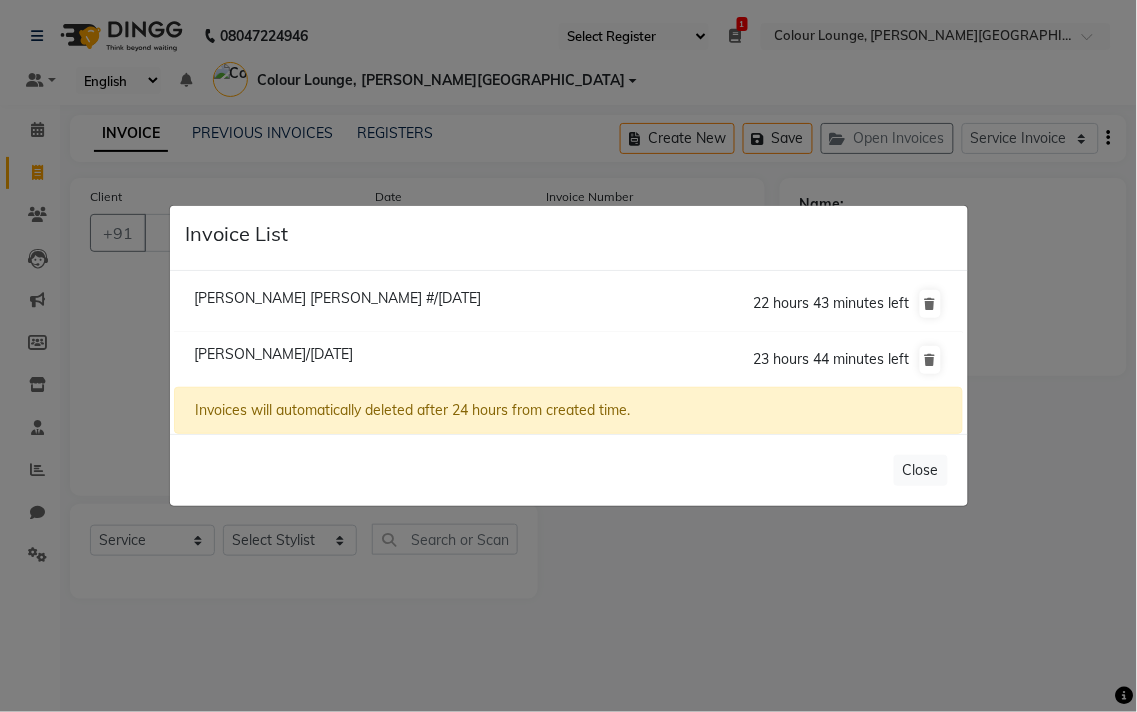 click on "Megha Ji/10 July 2025" 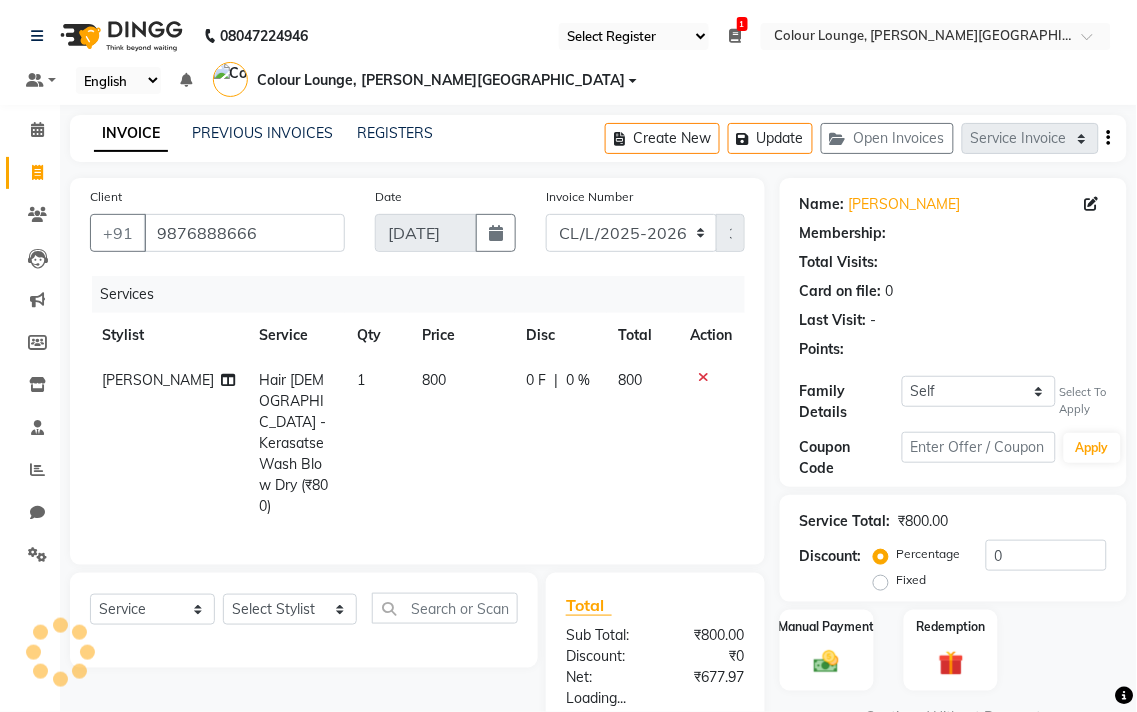 select on "1: Object" 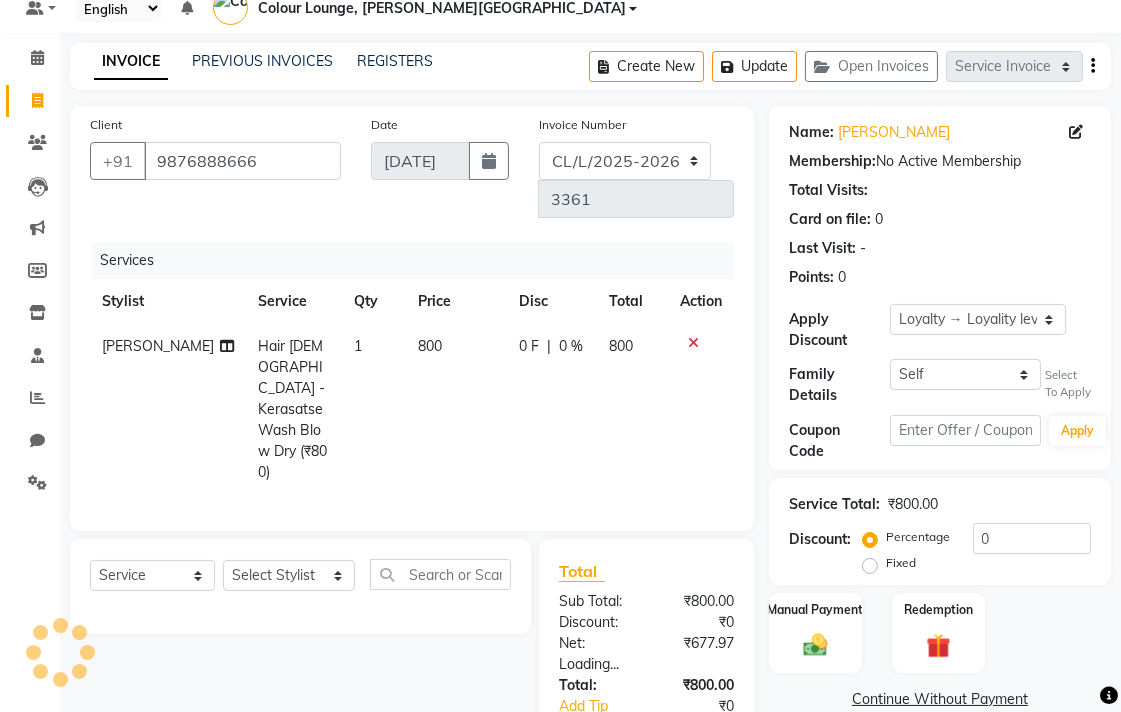 scroll, scrollTop: 117, scrollLeft: 0, axis: vertical 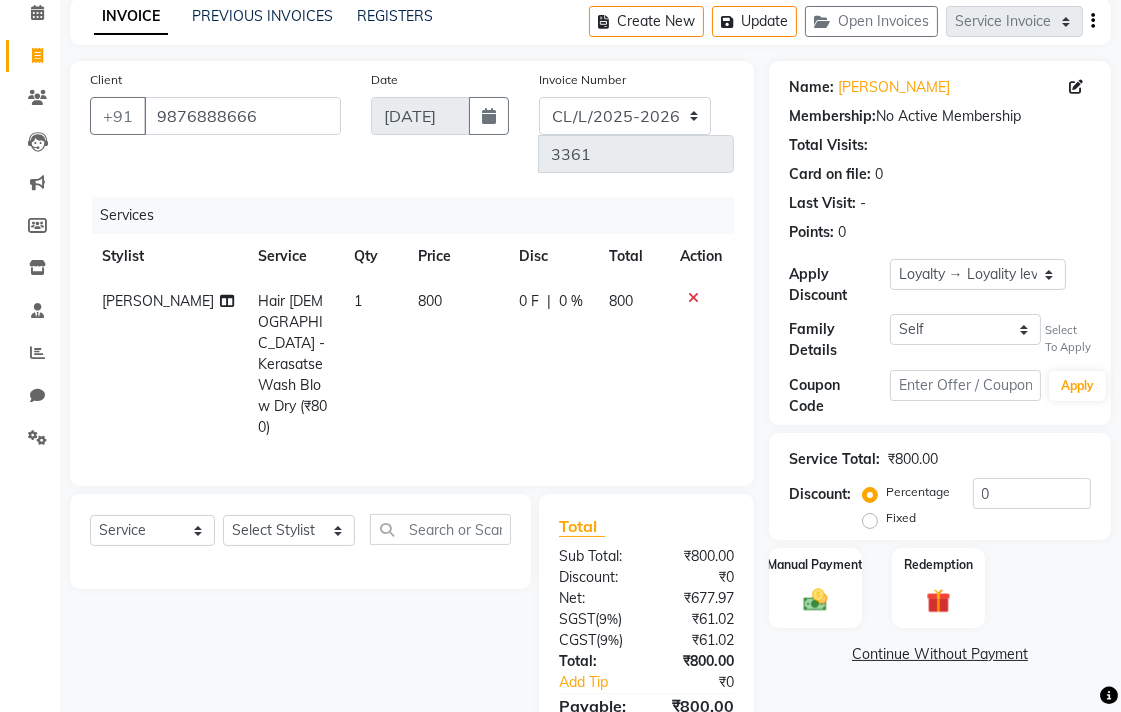 click on "Hair [DEMOGRAPHIC_DATA] - Kerasatse Wash Blow Dry (₹800)" 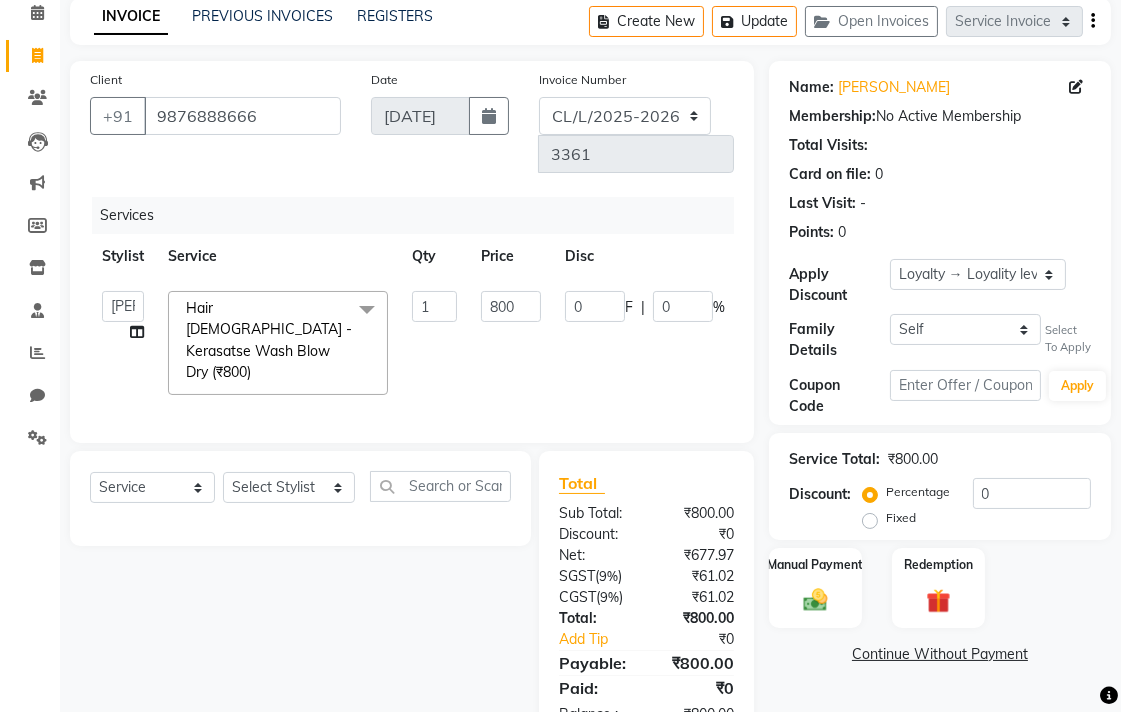 scroll, scrollTop: 116, scrollLeft: 0, axis: vertical 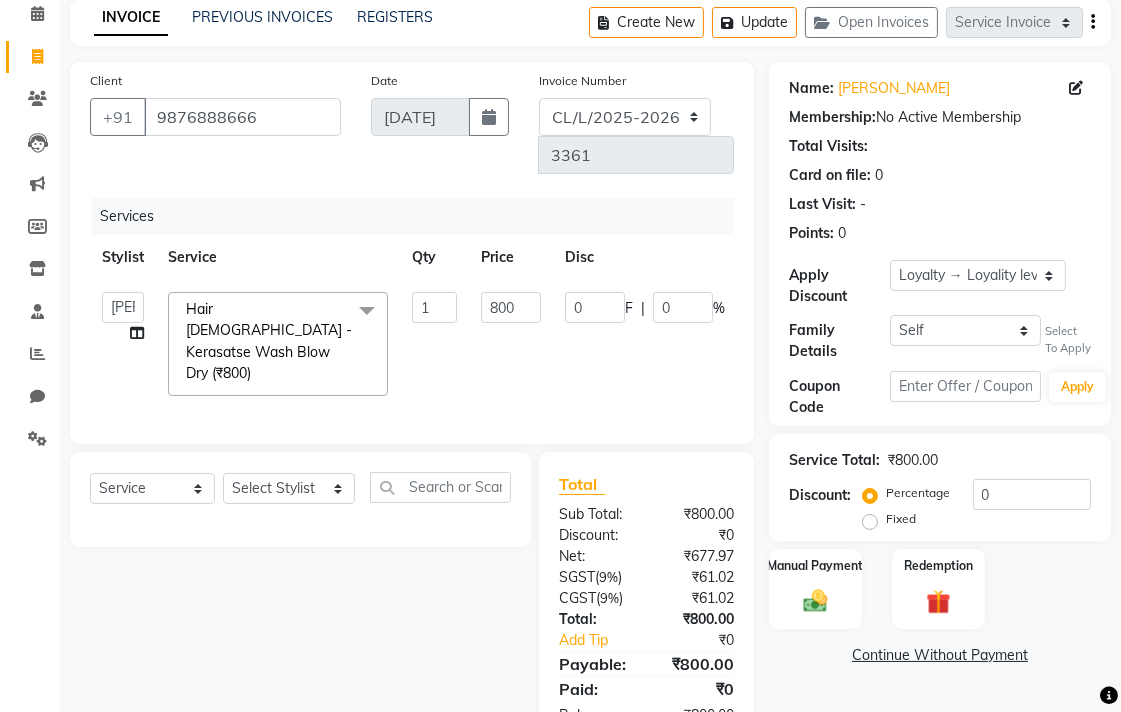 click on "Hair [DEMOGRAPHIC_DATA] - Kerasatse Wash Blow Dry (₹800)" 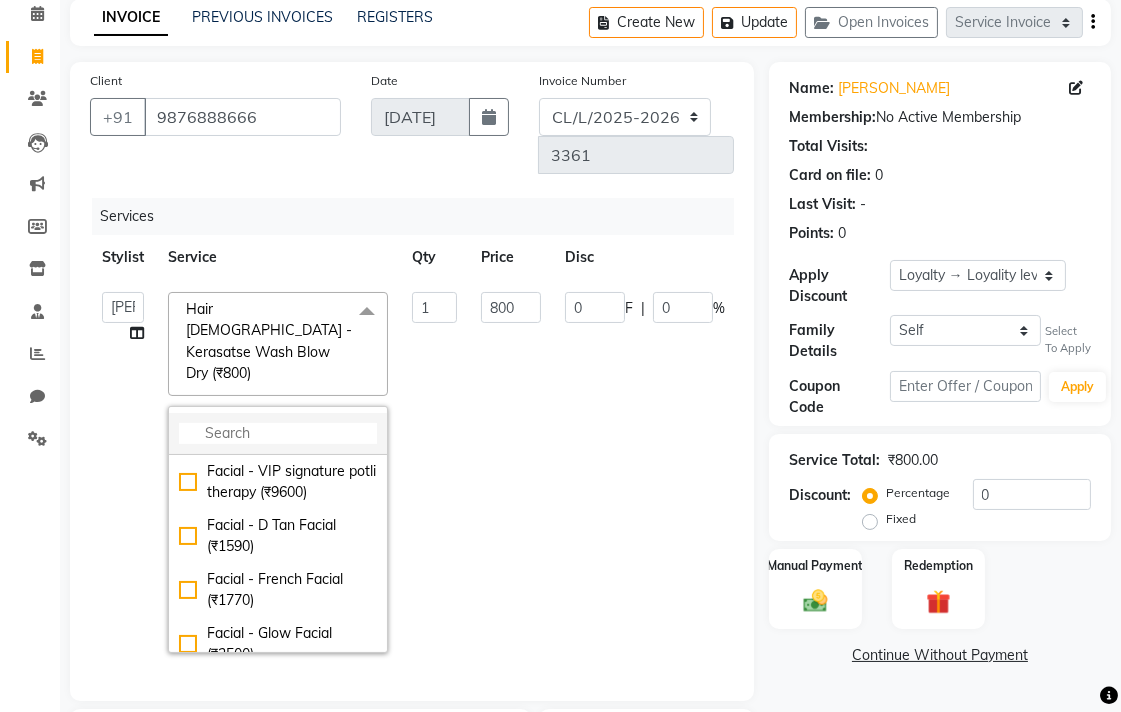 click 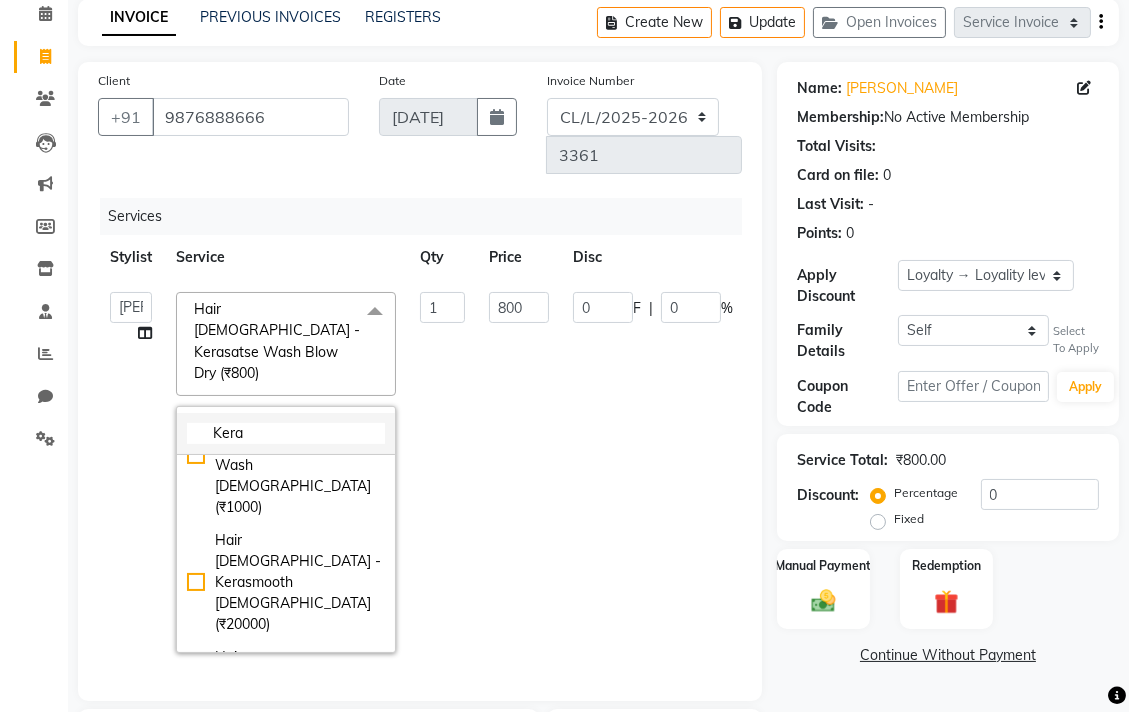 scroll, scrollTop: 177, scrollLeft: 0, axis: vertical 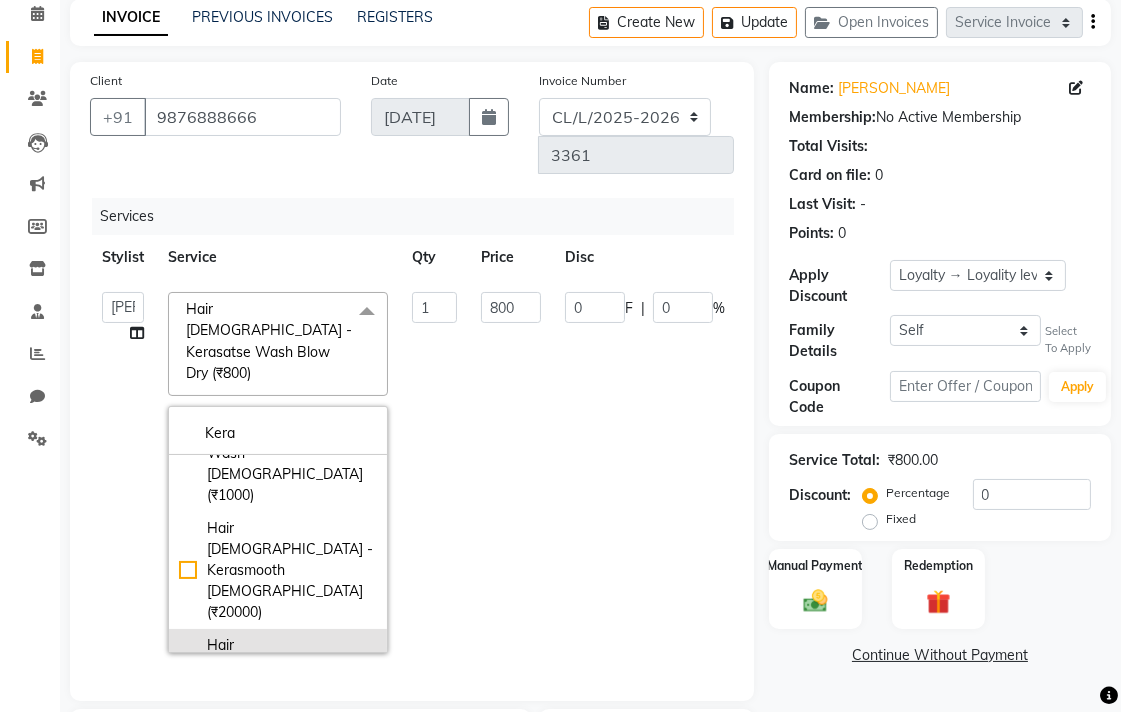 type on "Kera" 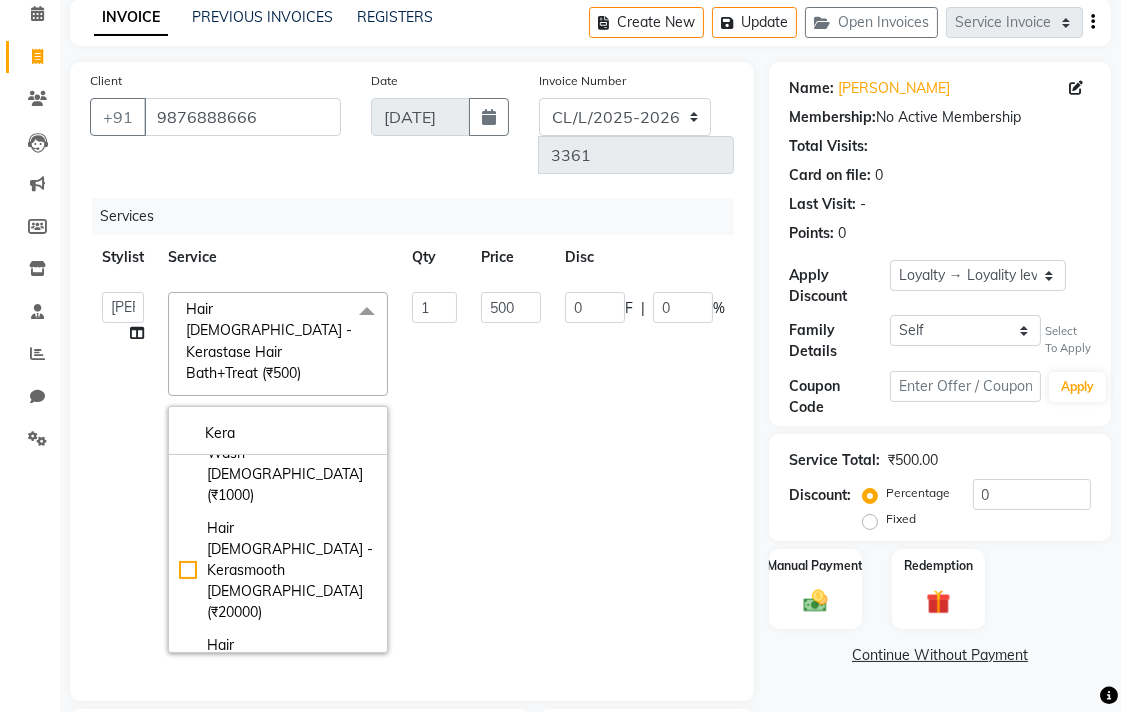 click on "0 F | 0 %" 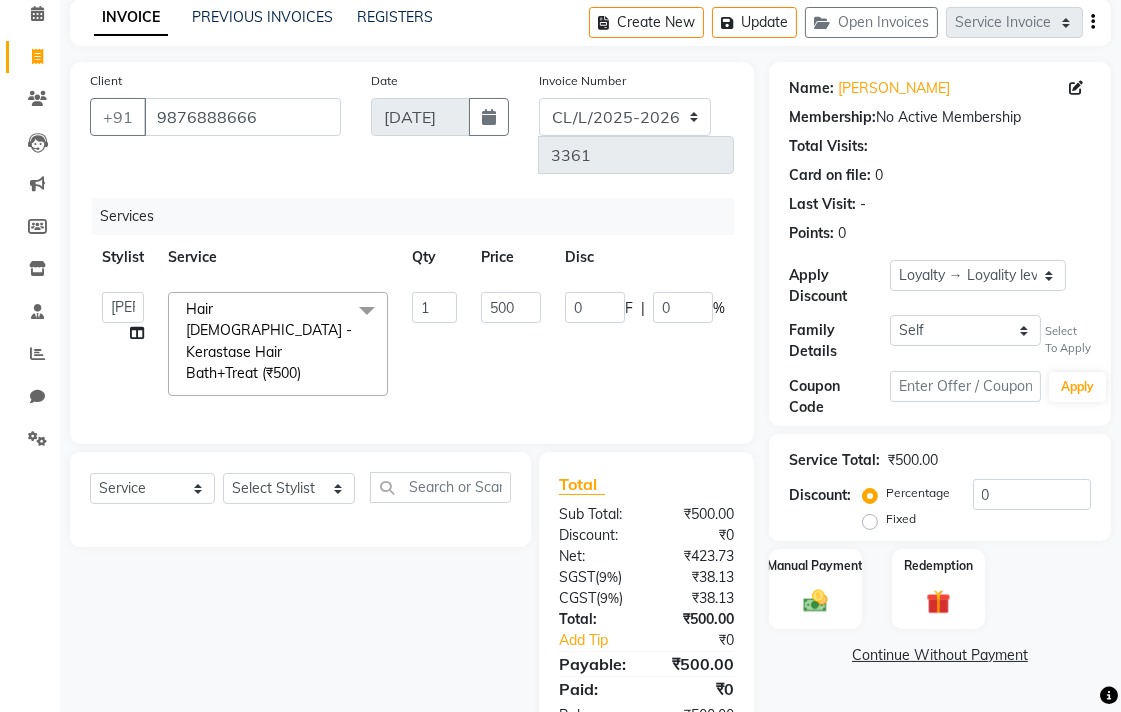 click 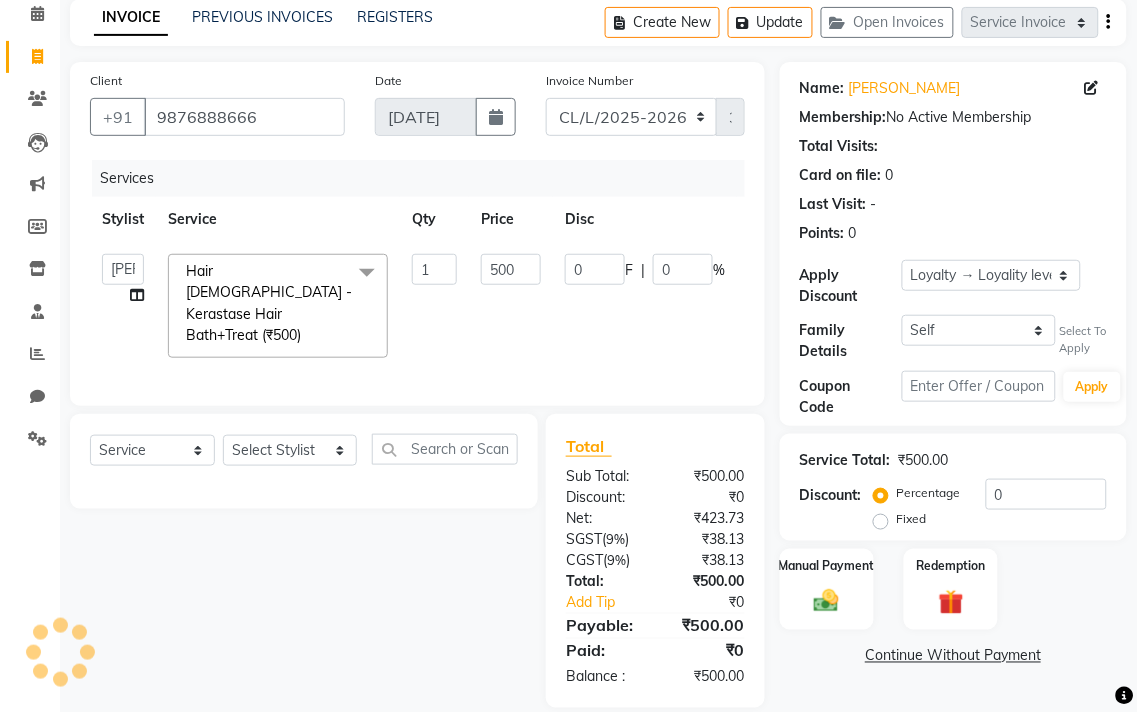 select on "[DEMOGRAPHIC_DATA]" 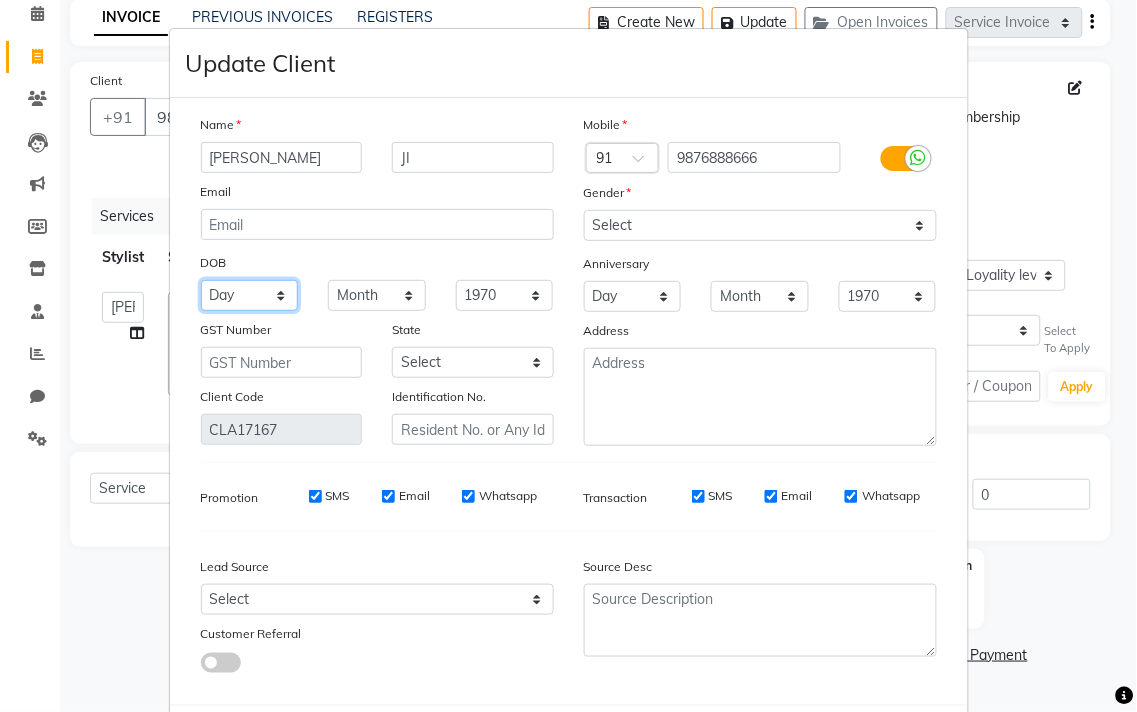 click on "Day 01 02 03 04 05 06 07 08 09 10 11 12 13 14 15 16 17 18 19 20 21 22 23 24 25 26 27 28 29 30 31" at bounding box center (250, 295) 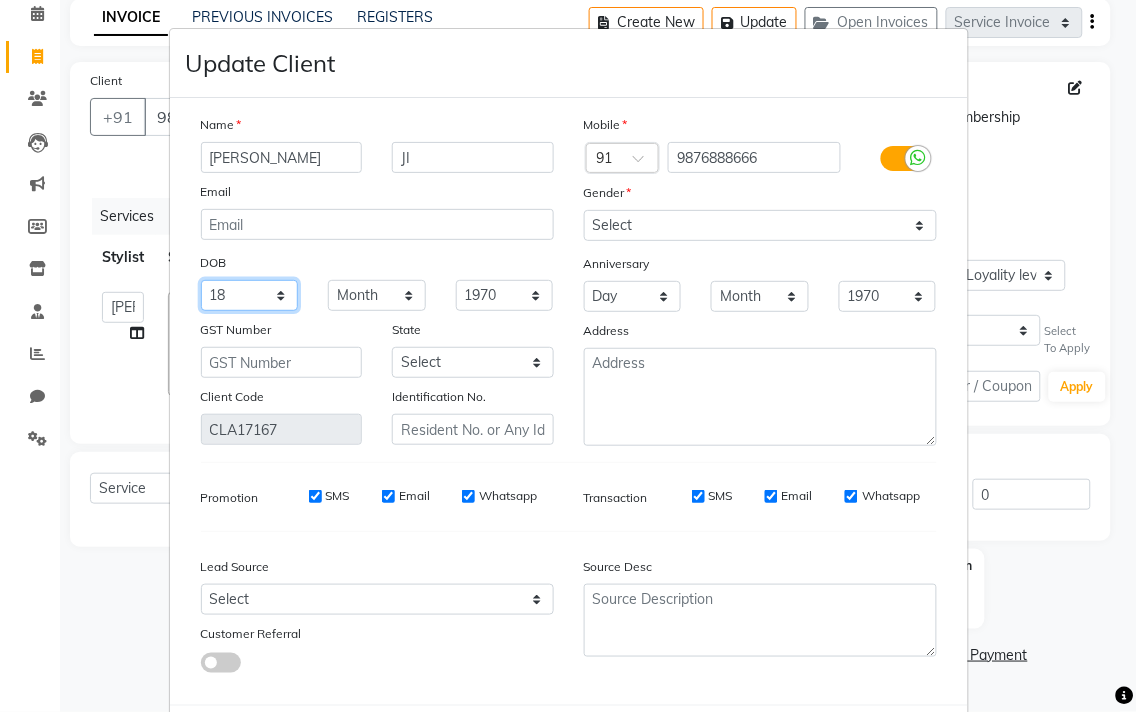 click on "Day 01 02 03 04 05 06 07 08 09 10 11 12 13 14 15 16 17 18 19 20 21 22 23 24 25 26 27 28 29 30 31" at bounding box center (250, 295) 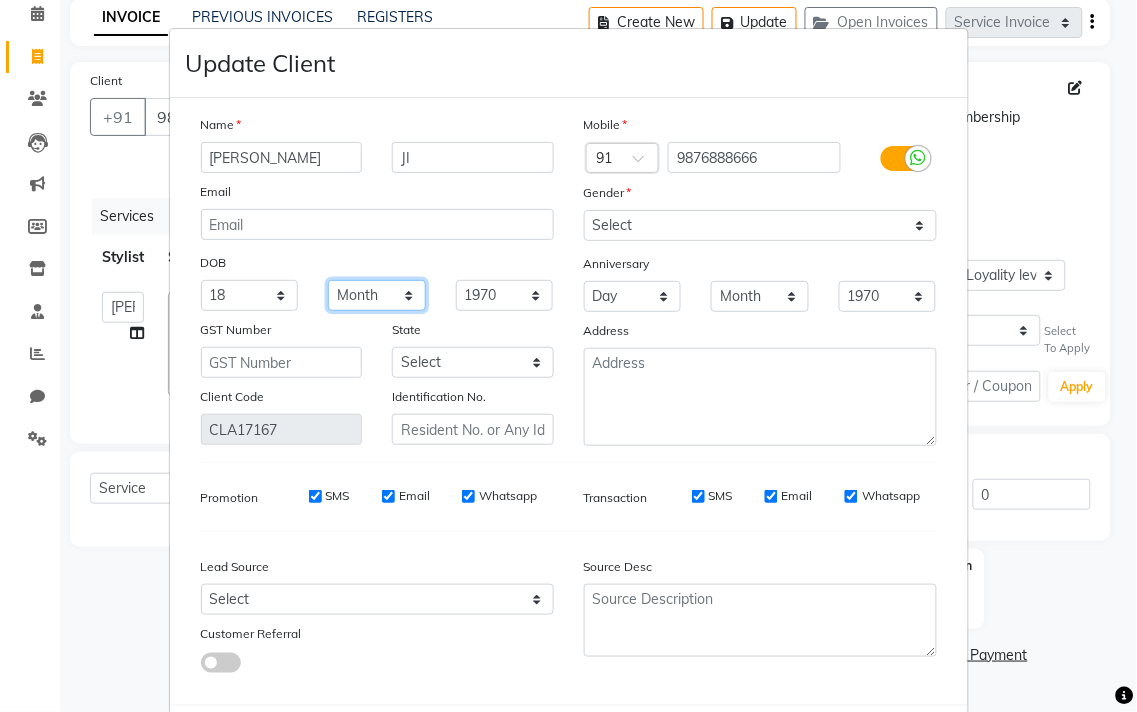 click on "Month January February March April May June July August September October November December" at bounding box center (377, 295) 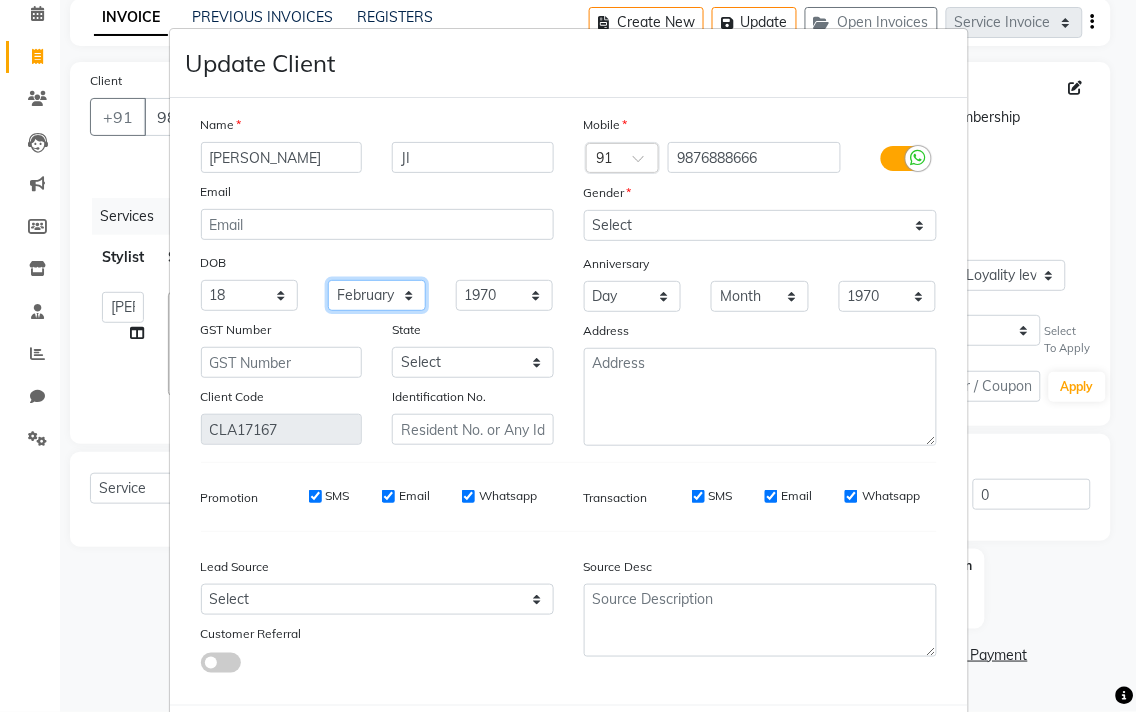 click on "Month January February March April May June July August September October November December" at bounding box center [377, 295] 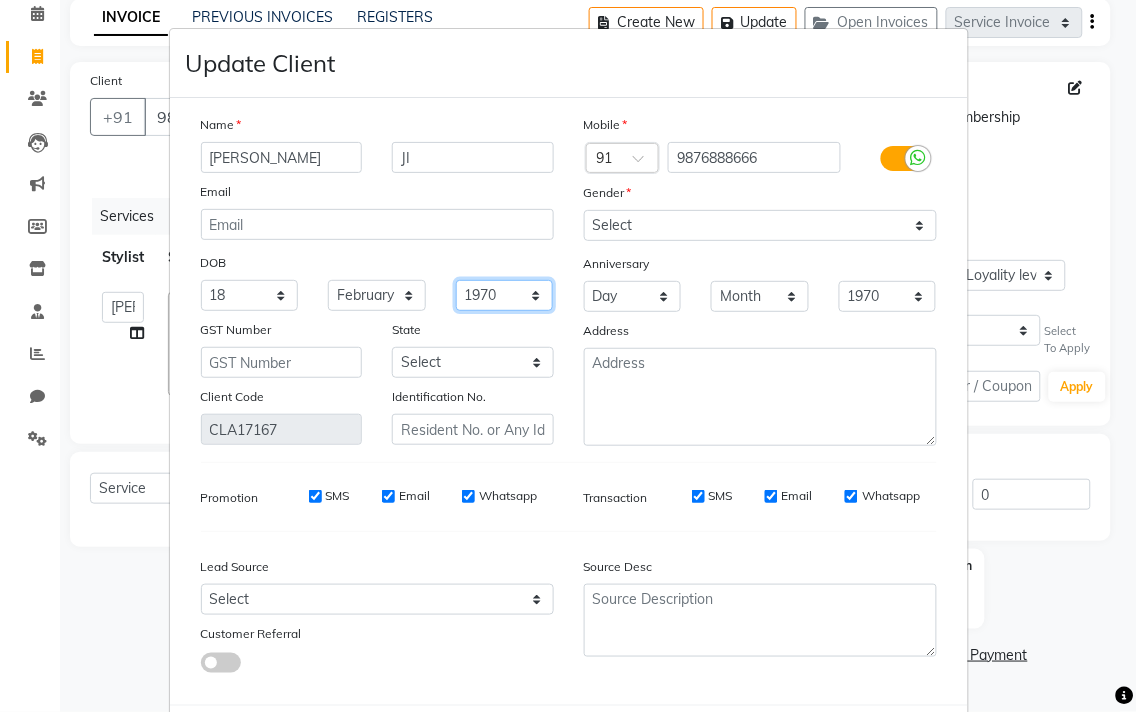 click on "1940 1941 1942 1943 1944 1945 1946 1947 1948 1949 1950 1951 1952 1953 1954 1955 1956 1957 1958 1959 1960 1961 1962 1963 1964 1965 1966 1967 1968 1969 1970 1971 1972 1973 1974 1975 1976 1977 1978 1979 1980 1981 1982 1983 1984 1985 1986 1987 1988 1989 1990 1991 1992 1993 1994 1995 1996 1997 1998 1999 2000 2001 2002 2003 2004 2005 2006 2007 2008 2009 2010 2011 2012 2013 2014 2015 2016 2017 2018 2019 2020 2021 2022 2023 2024" at bounding box center [505, 295] 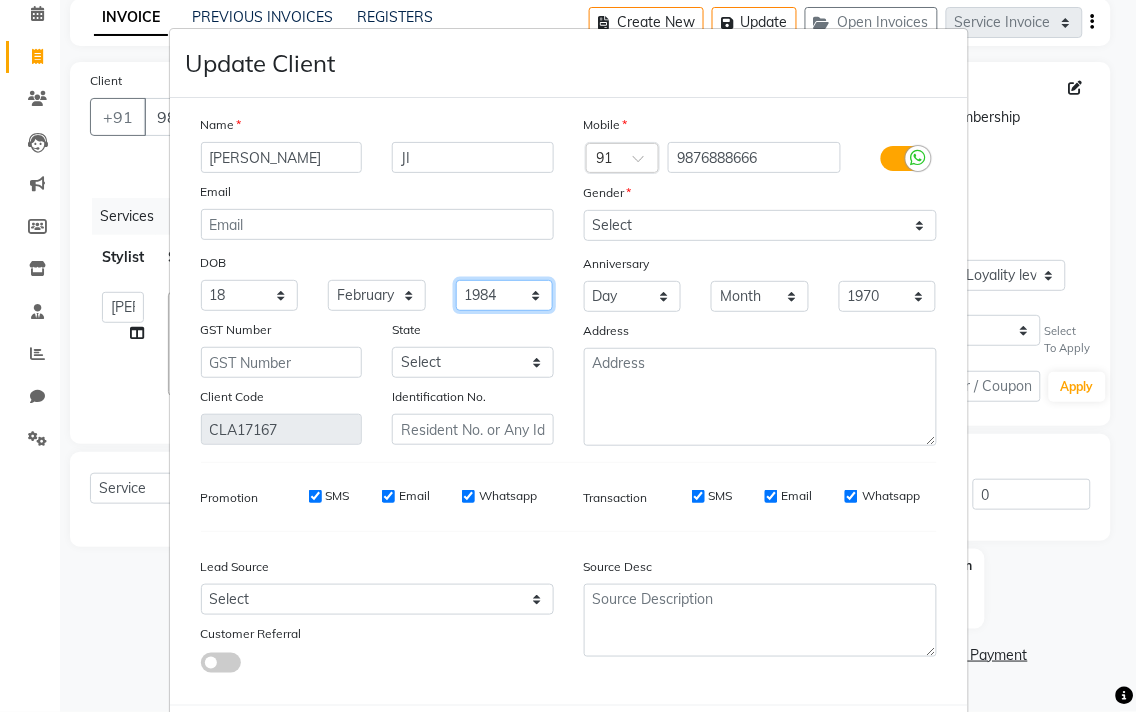 click on "1940 1941 1942 1943 1944 1945 1946 1947 1948 1949 1950 1951 1952 1953 1954 1955 1956 1957 1958 1959 1960 1961 1962 1963 1964 1965 1966 1967 1968 1969 1970 1971 1972 1973 1974 1975 1976 1977 1978 1979 1980 1981 1982 1983 1984 1985 1986 1987 1988 1989 1990 1991 1992 1993 1994 1995 1996 1997 1998 1999 2000 2001 2002 2003 2004 2005 2006 2007 2008 2009 2010 2011 2012 2013 2014 2015 2016 2017 2018 2019 2020 2021 2022 2023 2024" at bounding box center [505, 295] 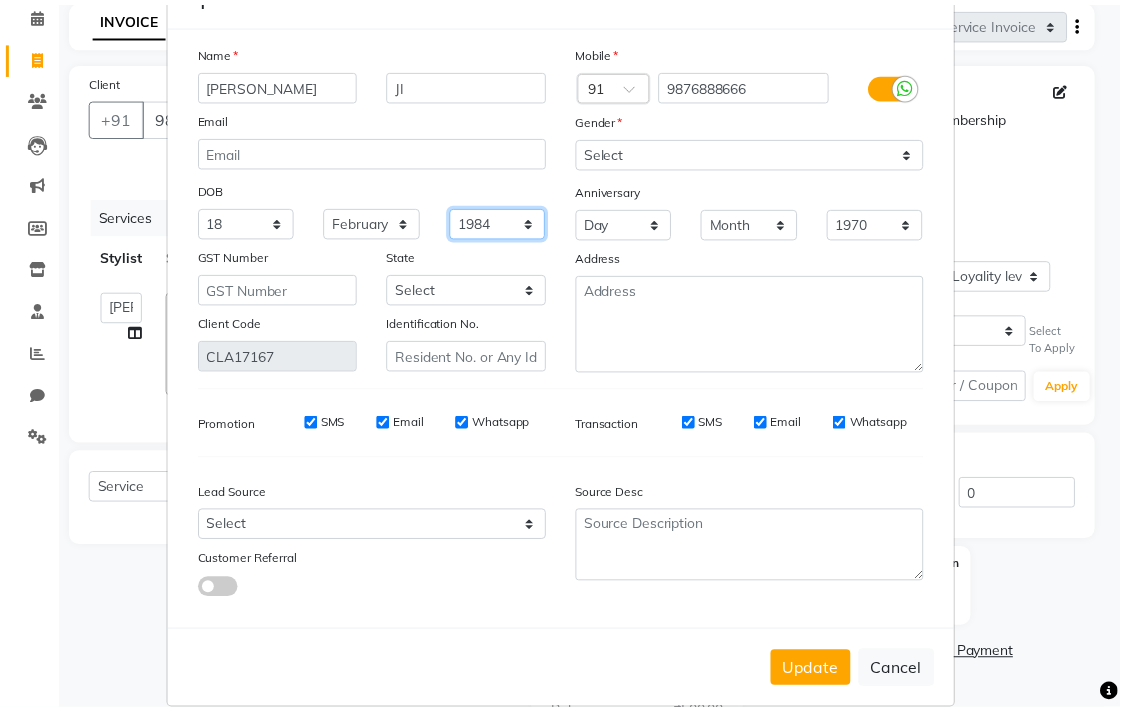 scroll, scrollTop: 103, scrollLeft: 0, axis: vertical 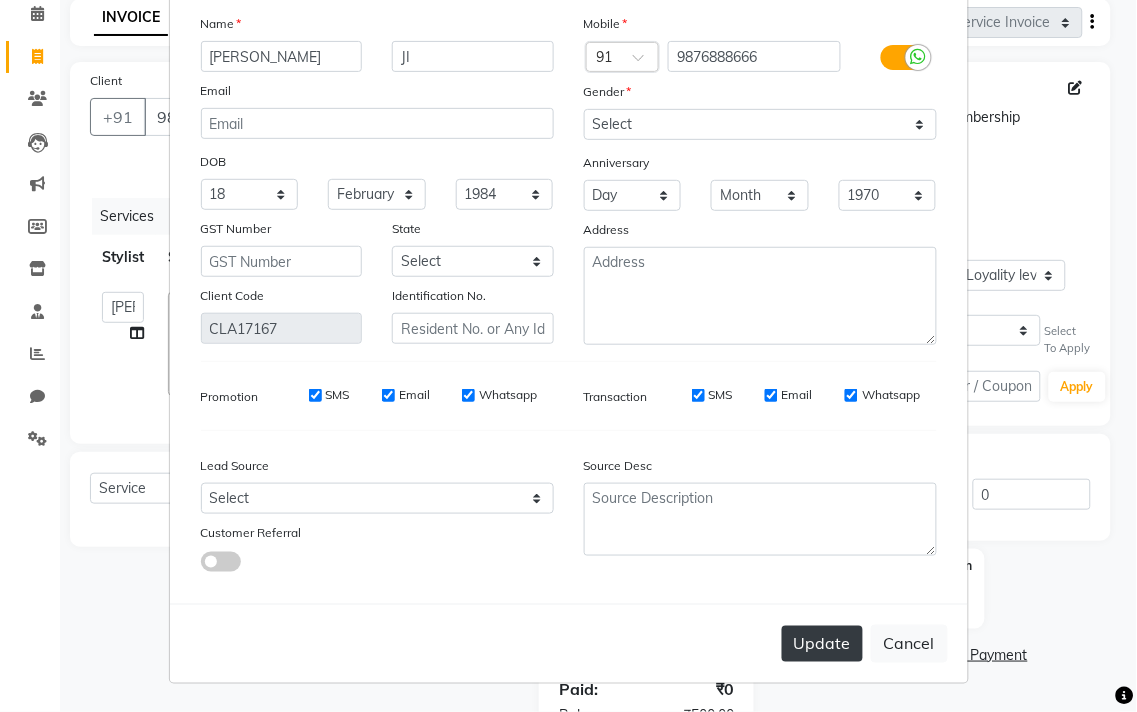 click on "Update" at bounding box center [822, 644] 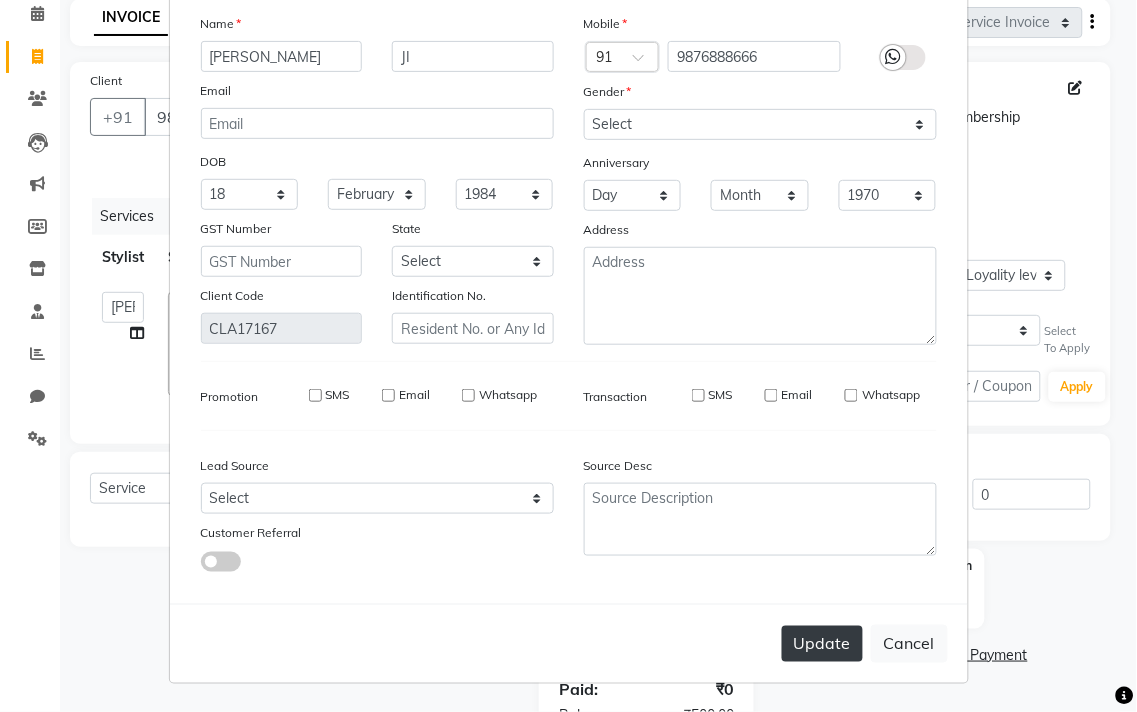 type 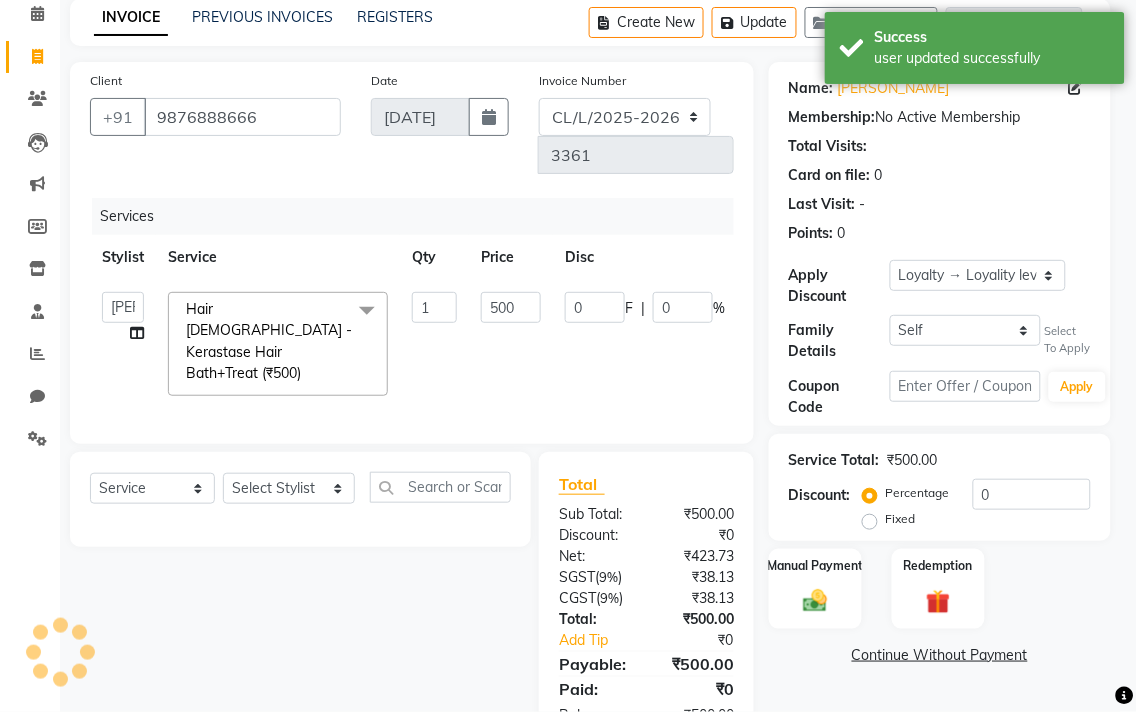select on "1: Object" 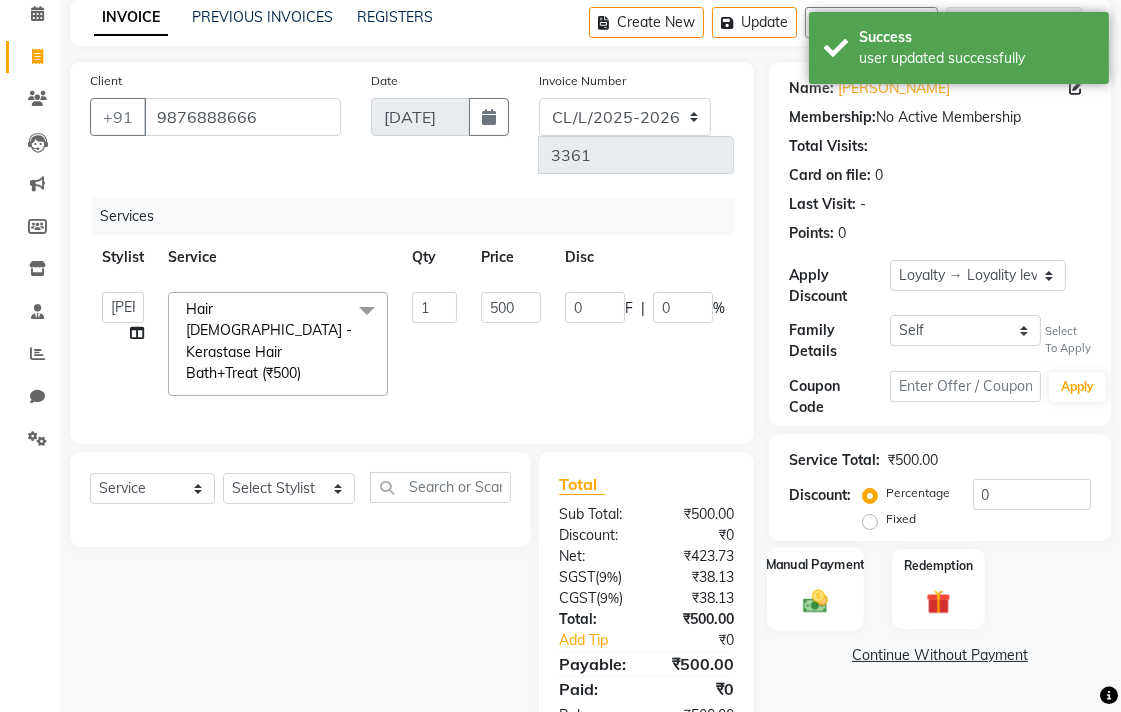 click on "Manual Payment" 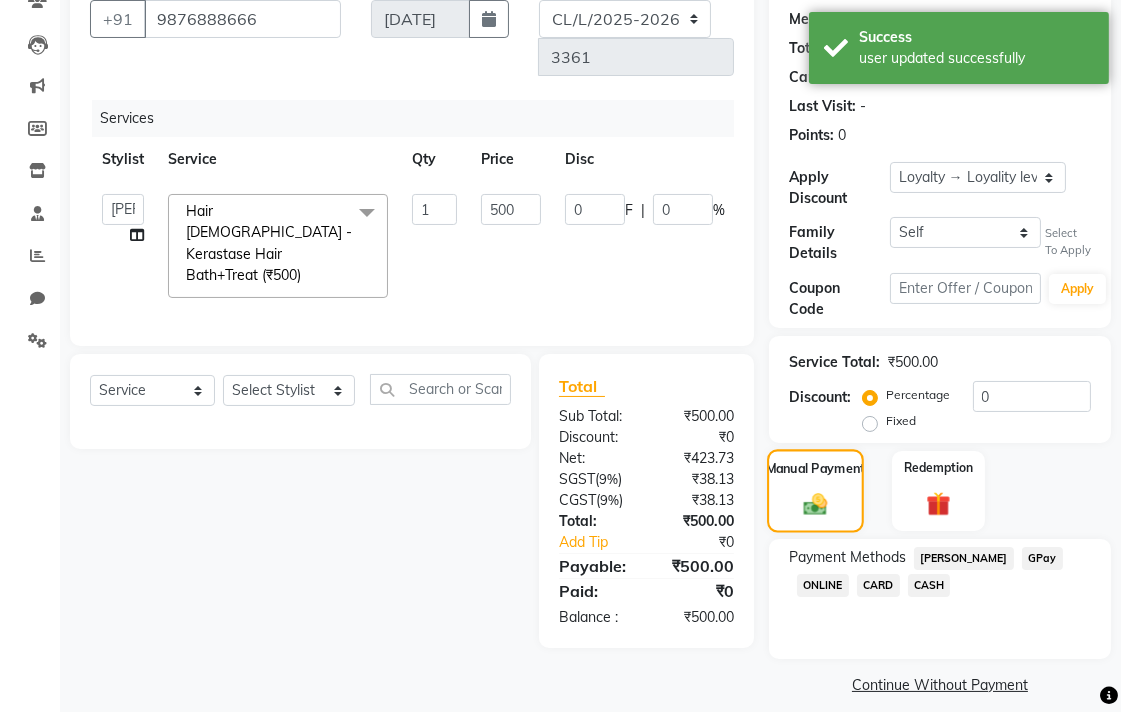 scroll, scrollTop: 232, scrollLeft: 0, axis: vertical 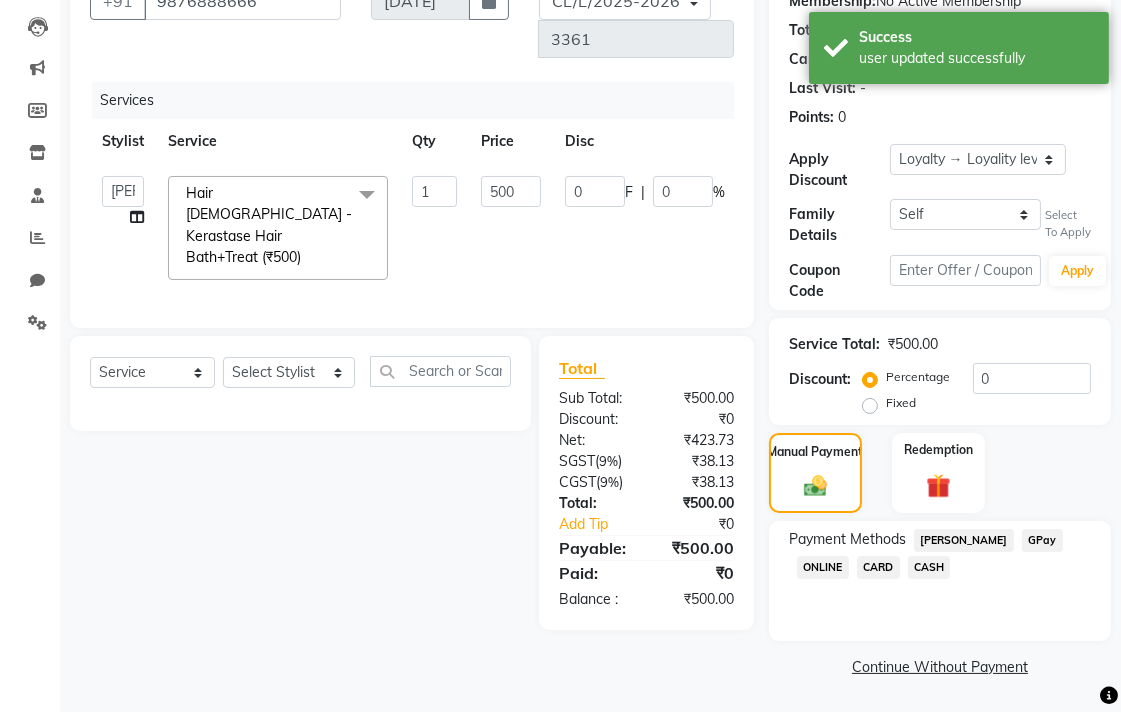 click on "CASH" 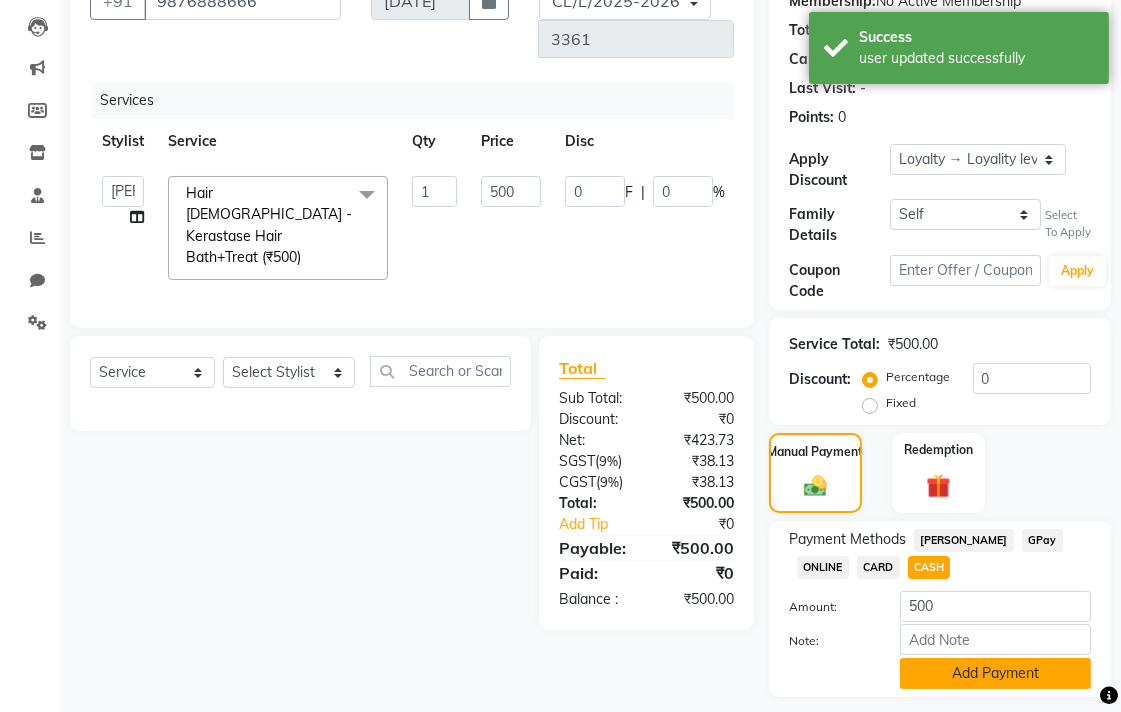 click on "Add Payment" 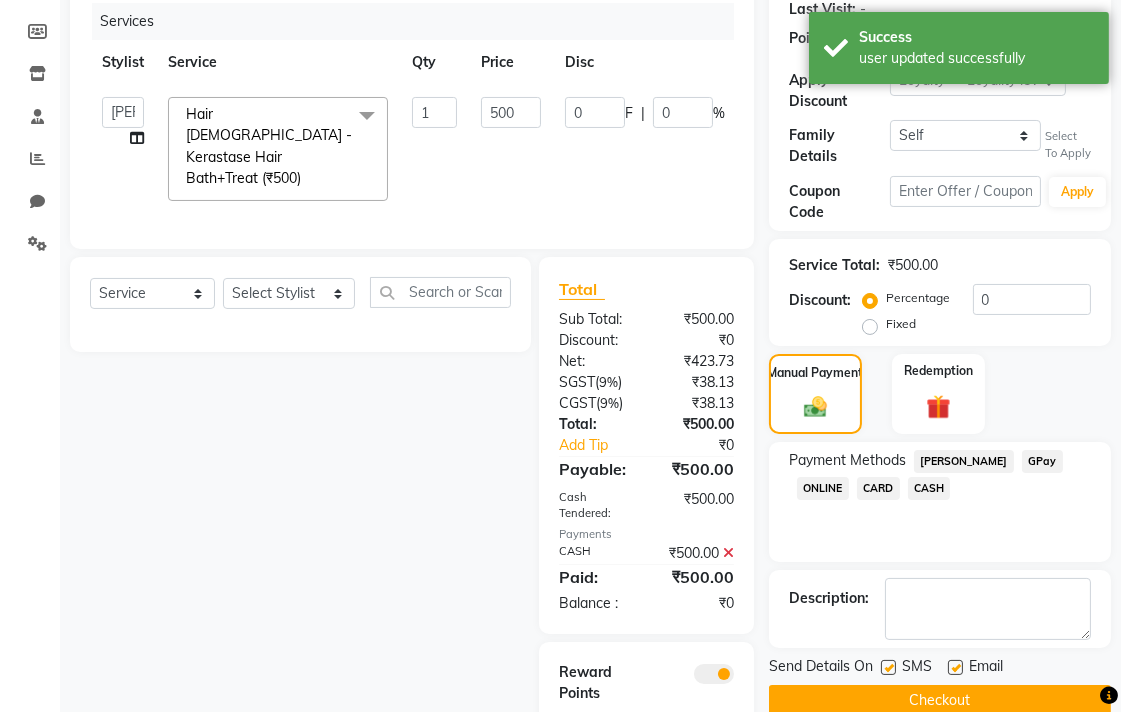 scroll, scrollTop: 360, scrollLeft: 0, axis: vertical 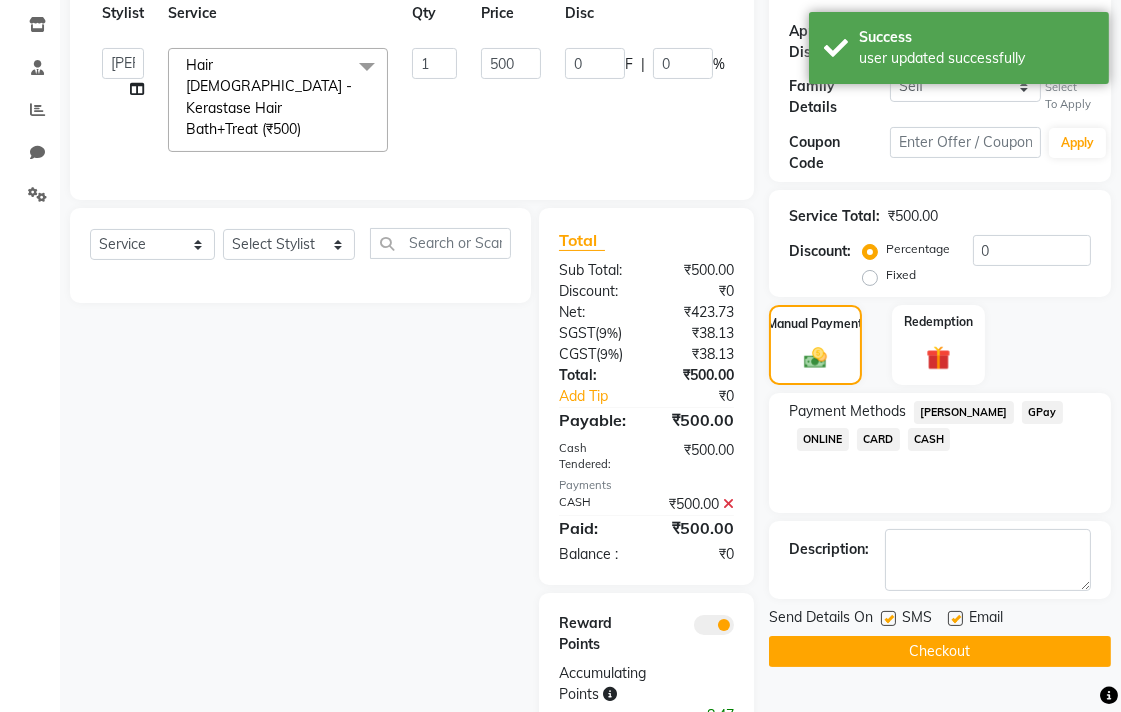 click on "Checkout" 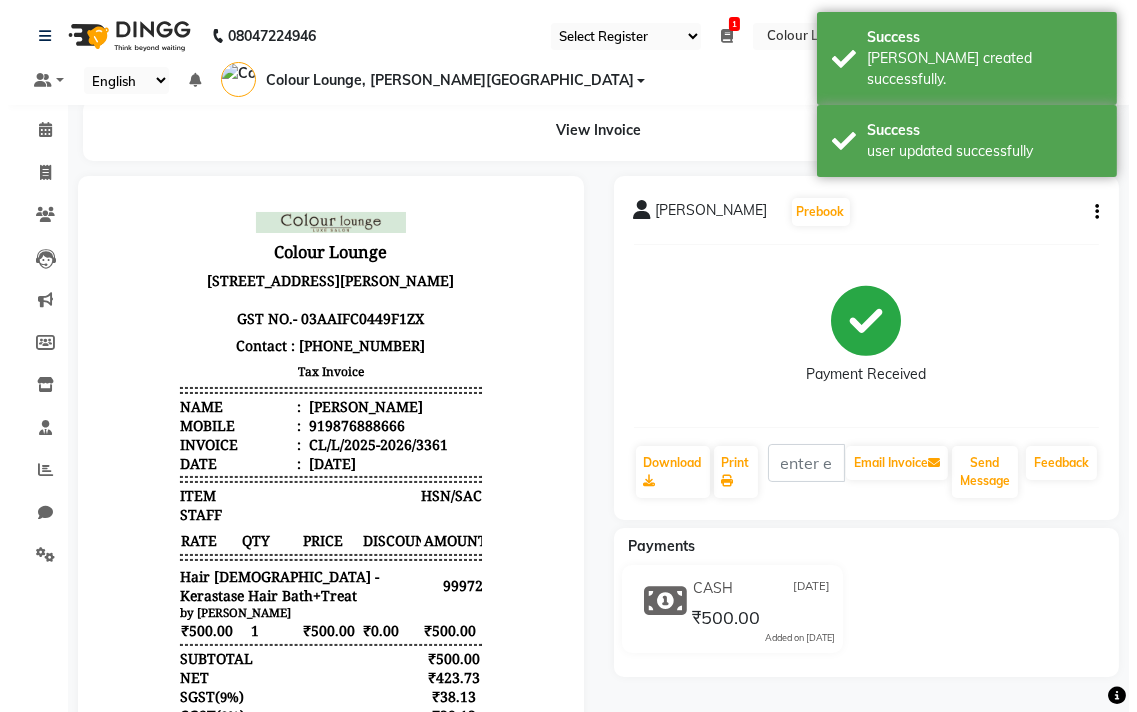 scroll, scrollTop: 0, scrollLeft: 0, axis: both 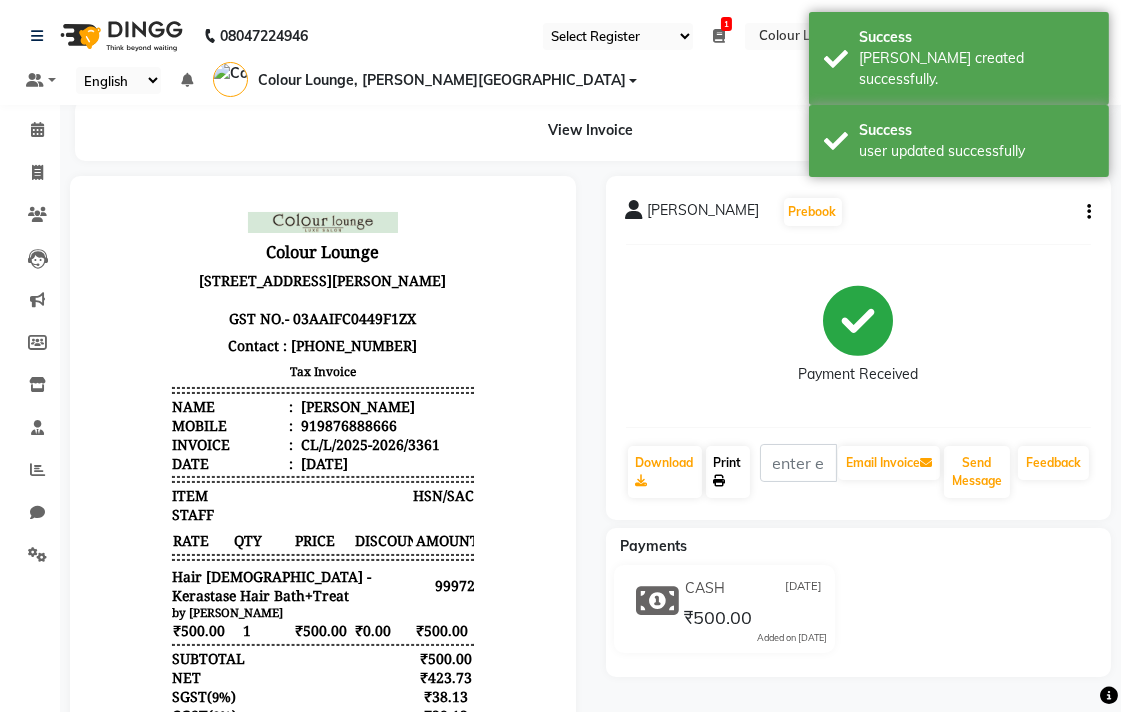 click on "Print" 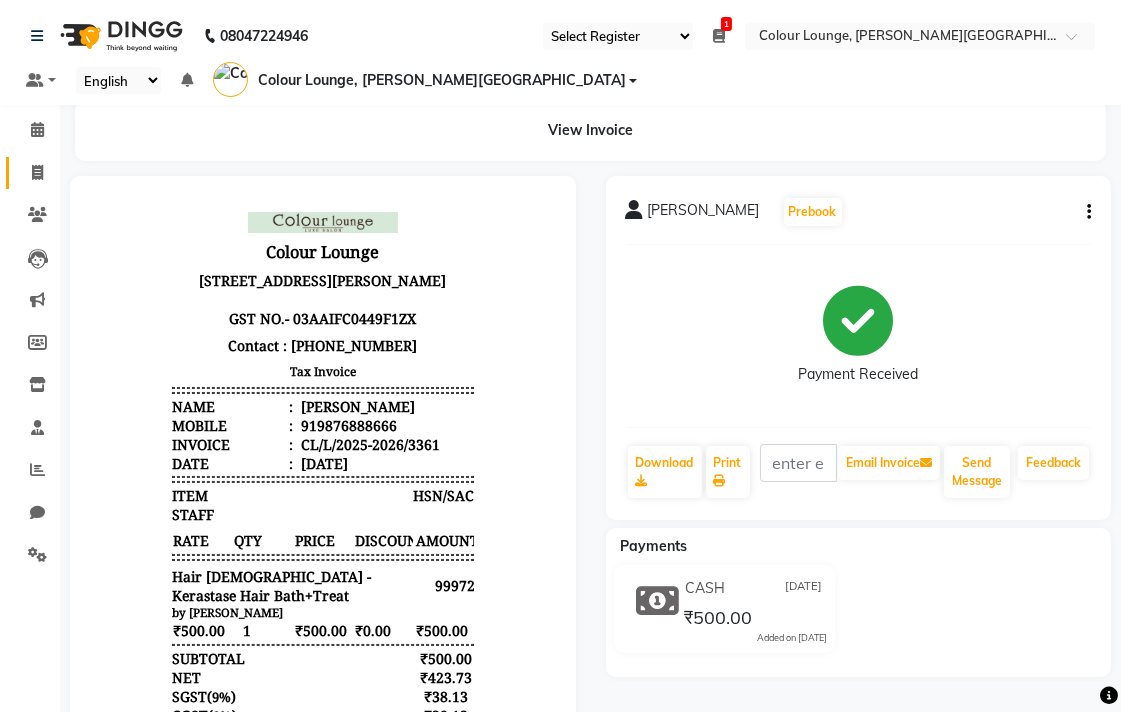 click 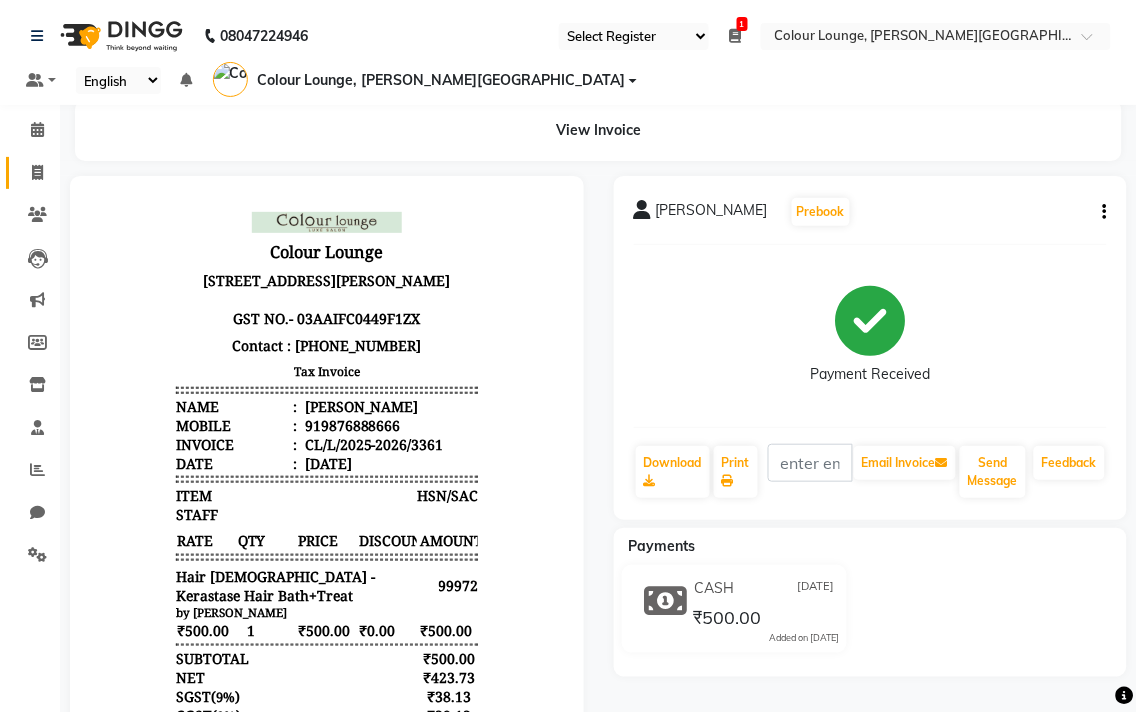 select on "service" 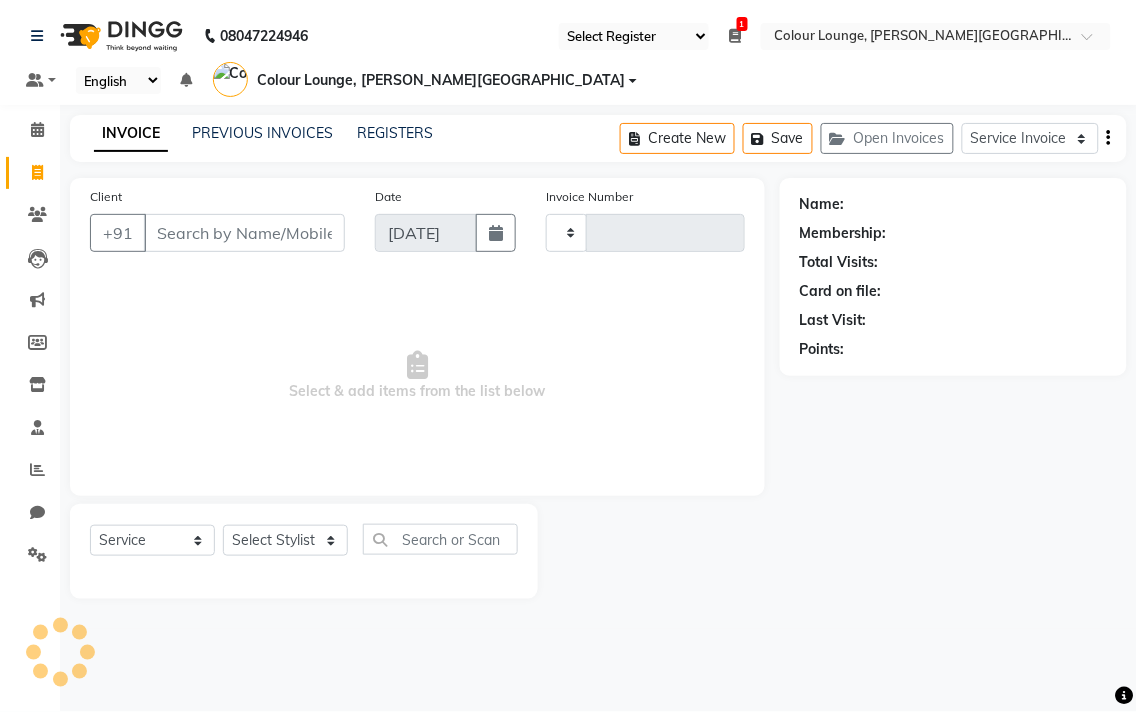 type on "3362" 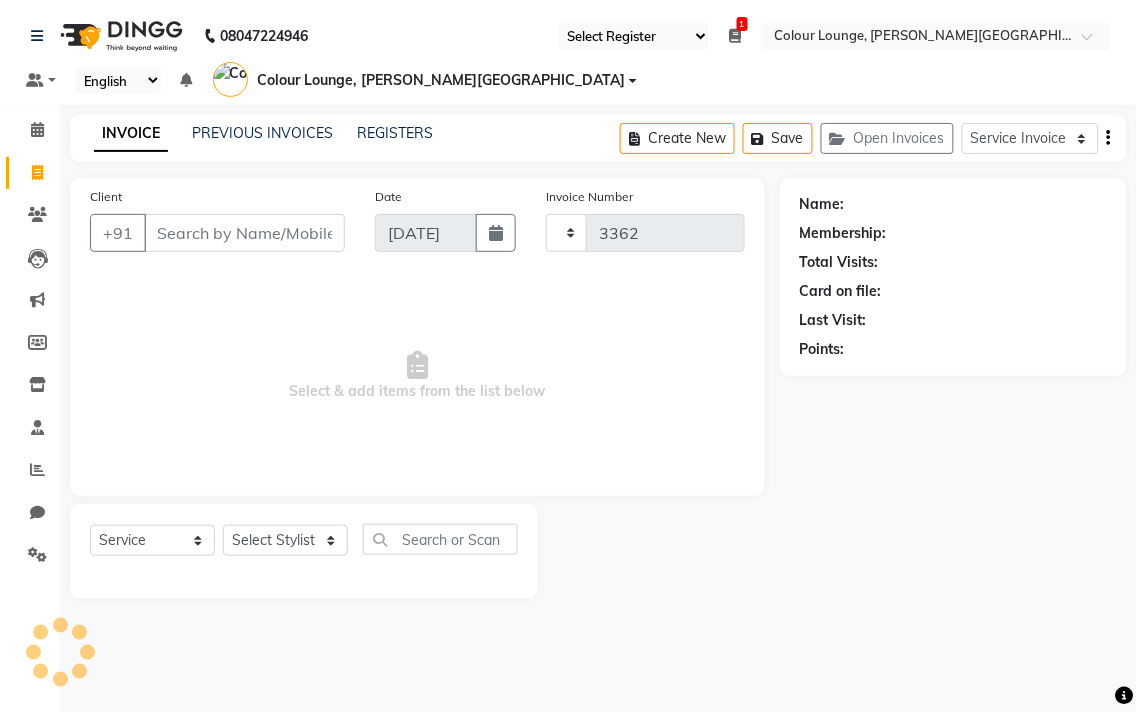 select on "8011" 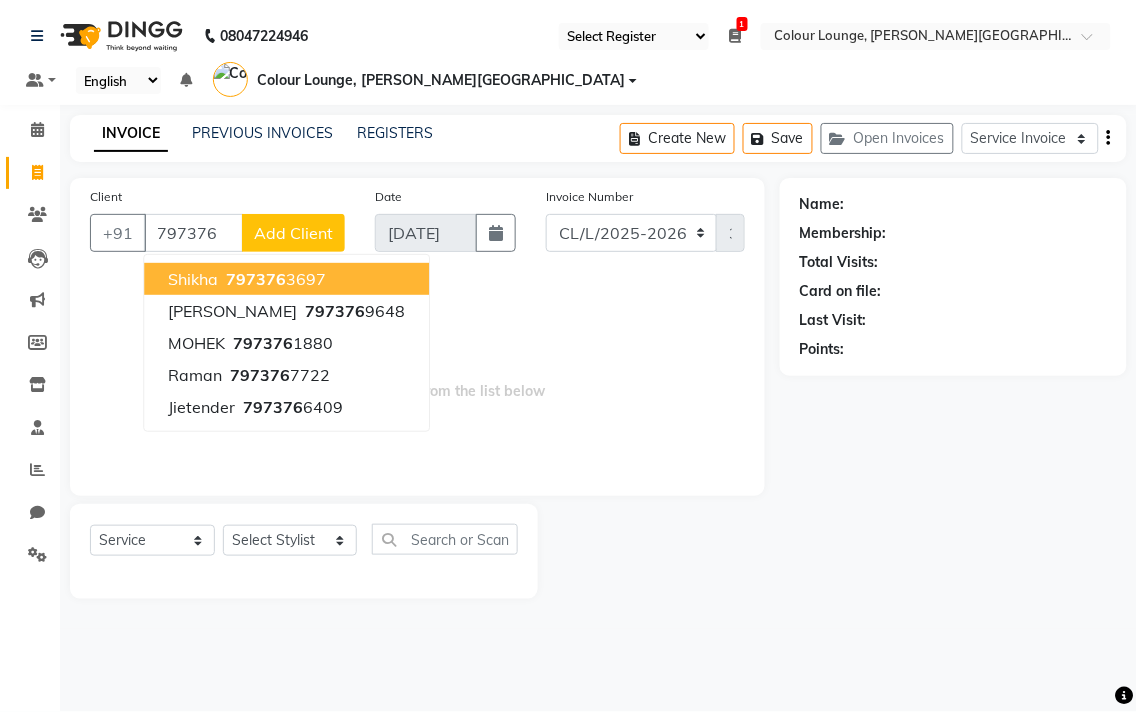 click on "Shikha   797376 3697" at bounding box center (286, 279) 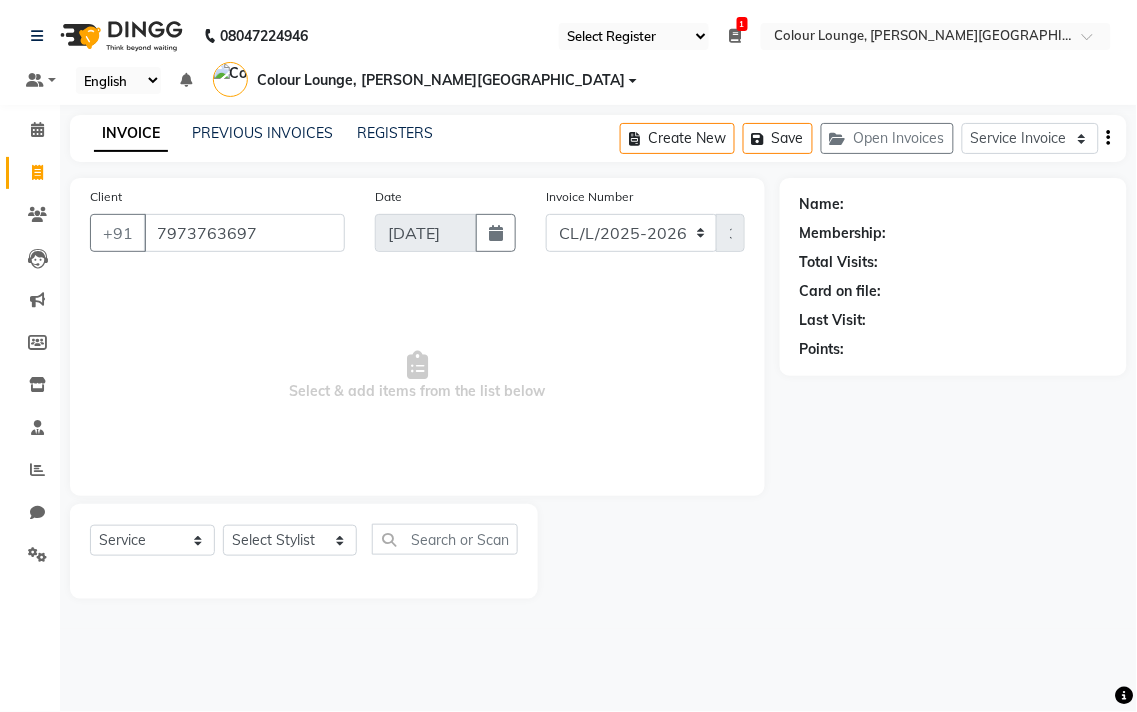 type on "7973763697" 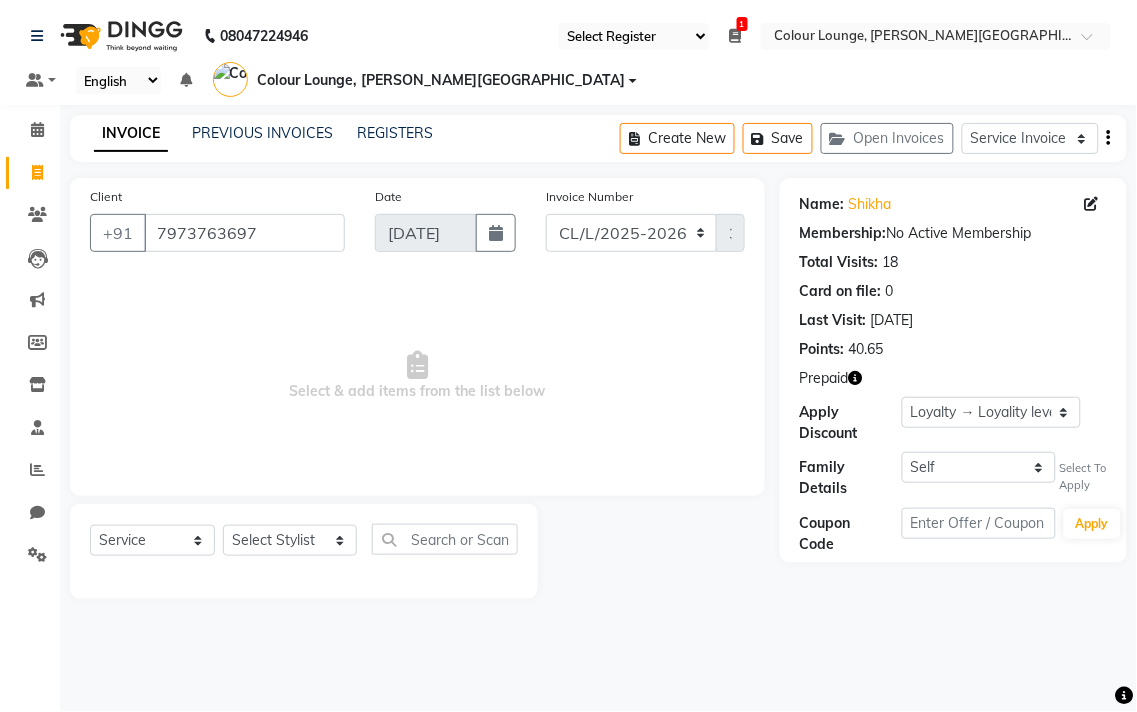 click 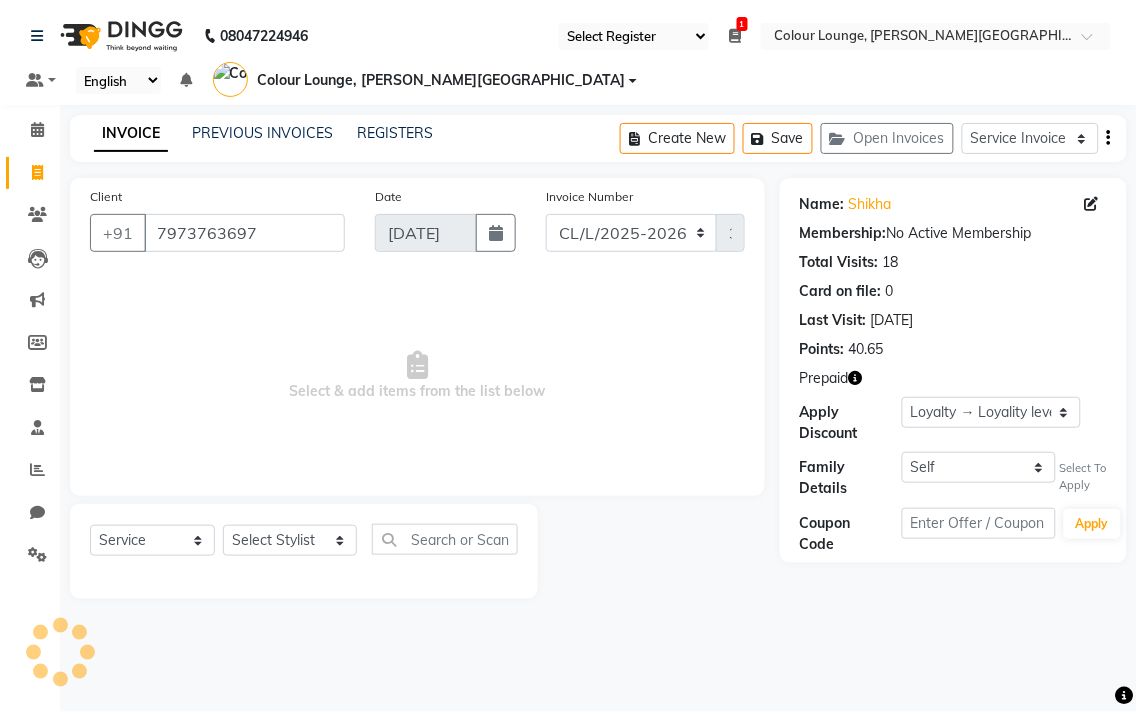 select on "13" 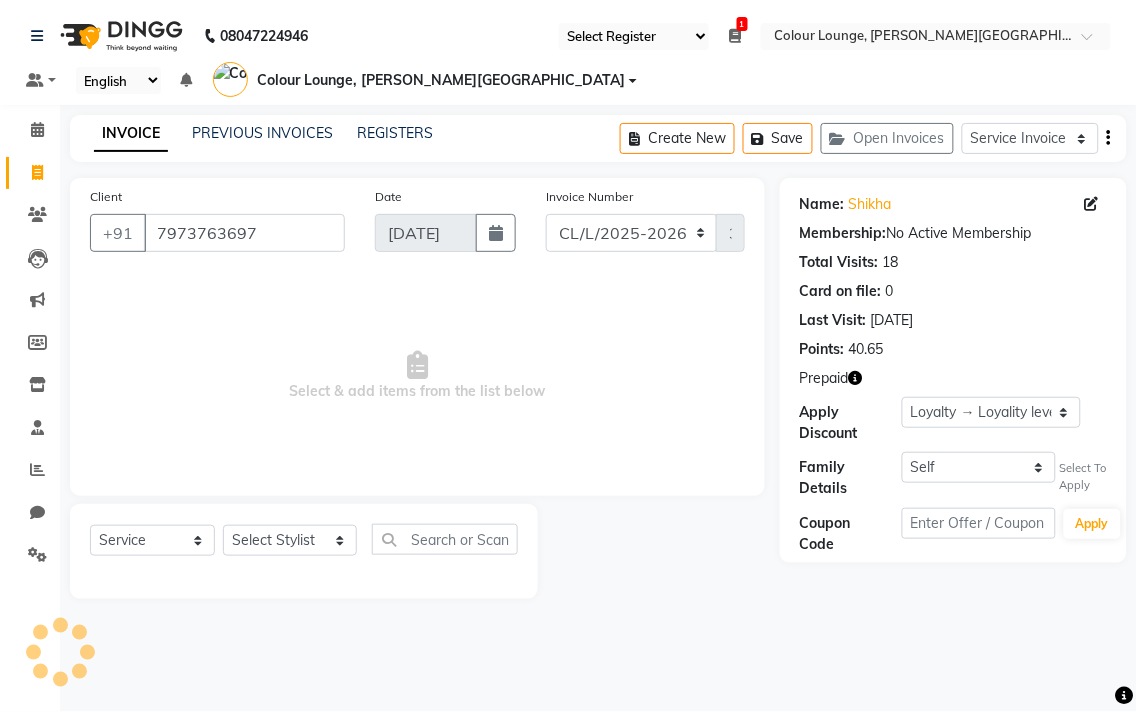 select on "10" 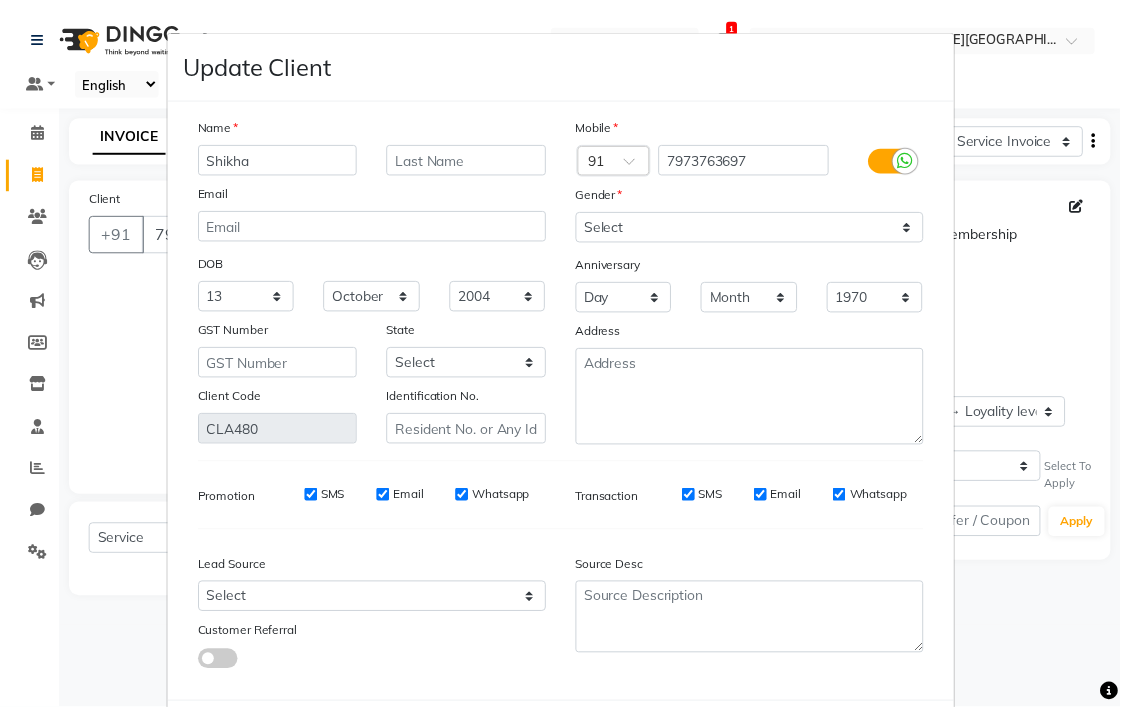scroll, scrollTop: 103, scrollLeft: 0, axis: vertical 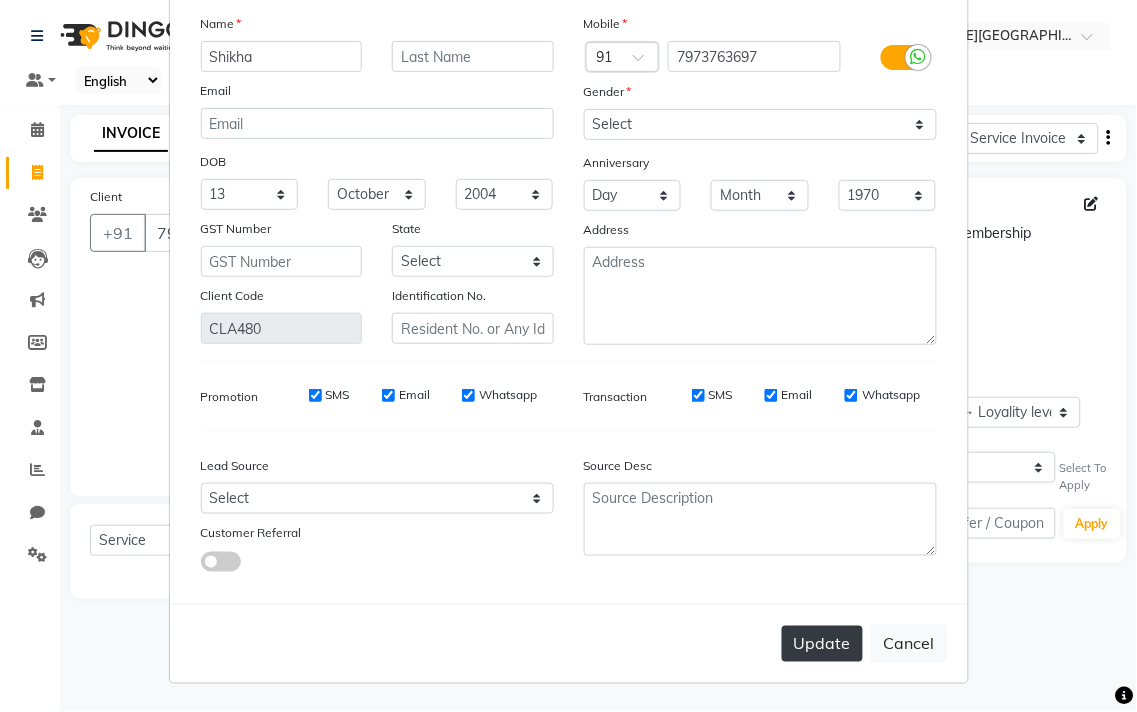 click on "Update" at bounding box center [822, 644] 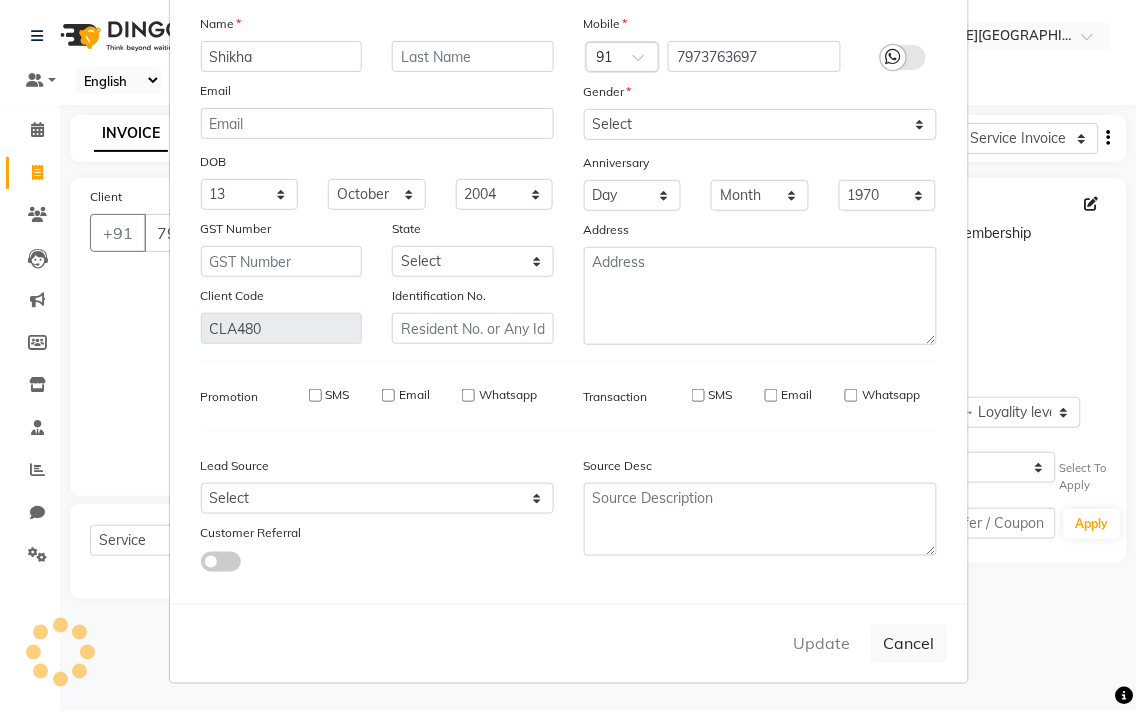 type 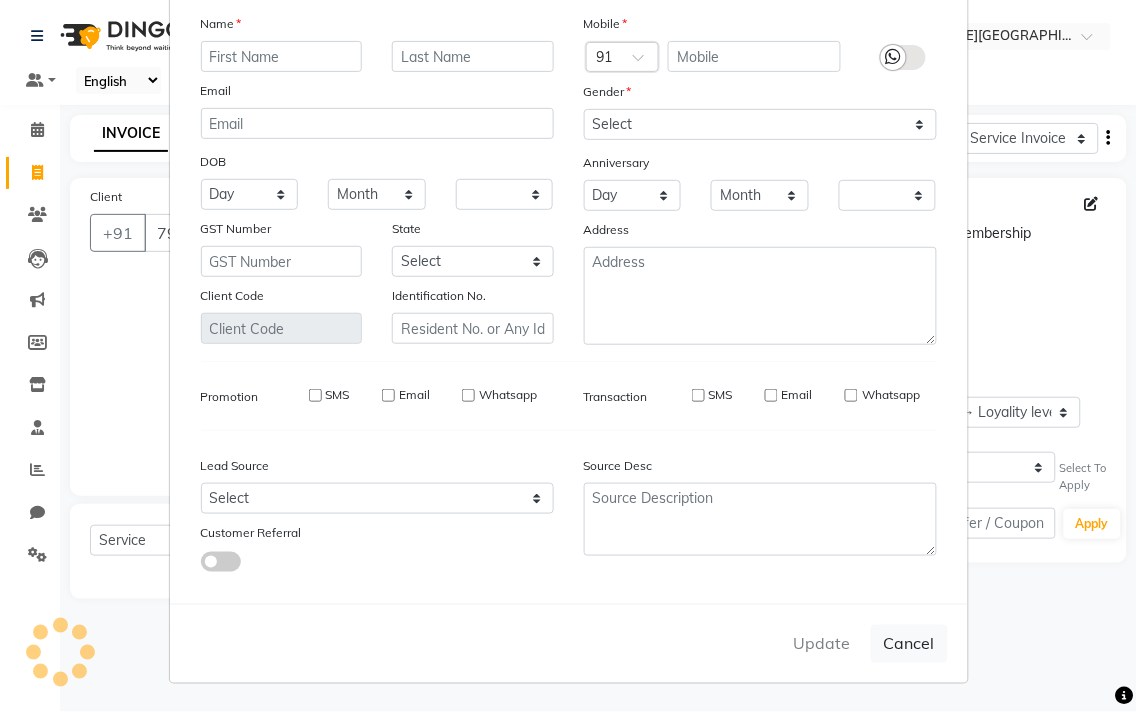 checkbox on "false" 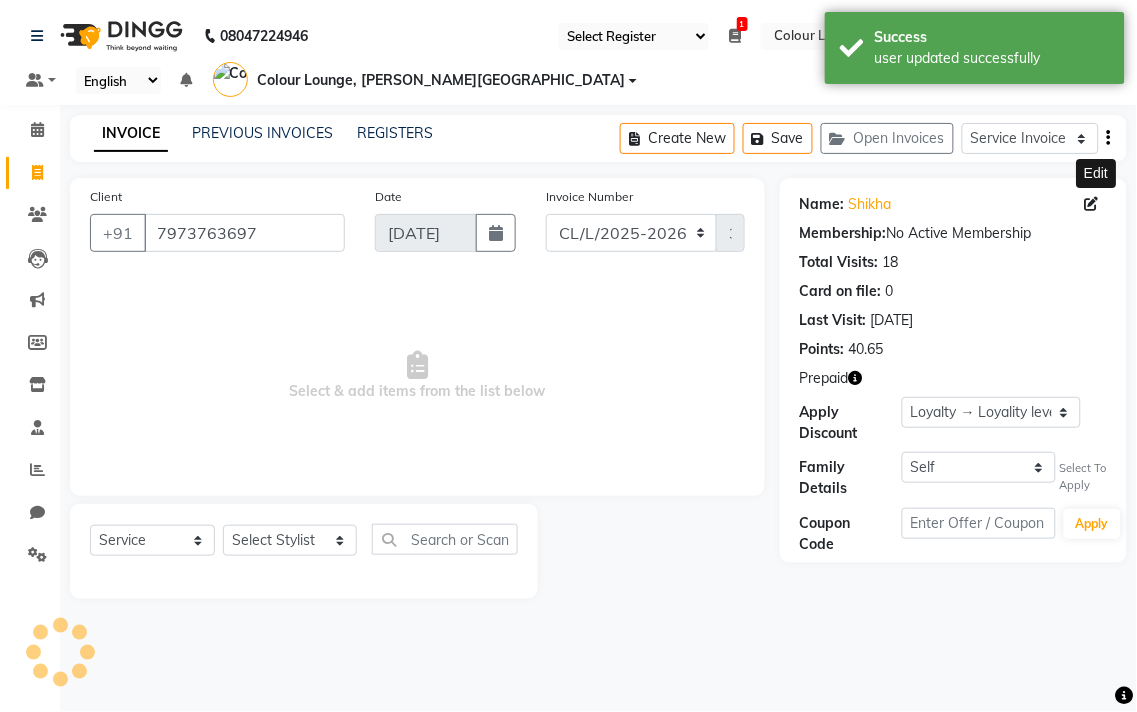 select on "1: Object" 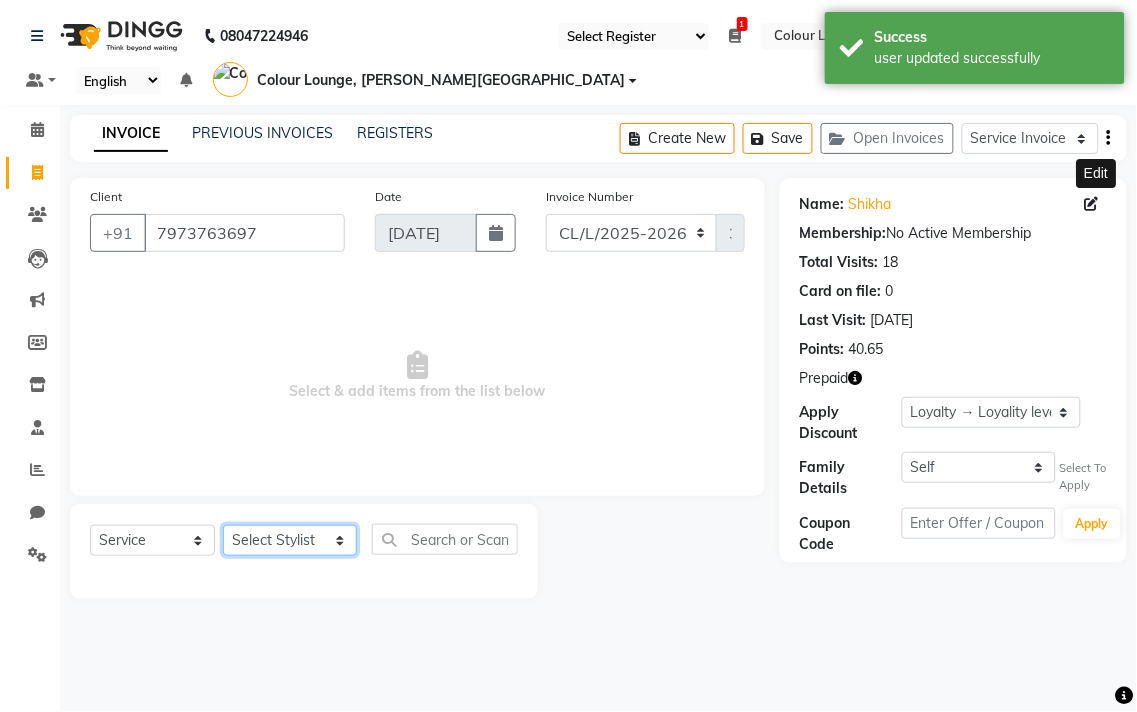 click on "Select Stylist Admin AMIT [PERSON_NAME] [PERSON_NAME] BALBHARTI SHARMA Colour Lounge, [PERSON_NAME][GEOGRAPHIC_DATA] Colour Lounge, [PERSON_NAME][GEOGRAPHIC_DATA] DINGG [PERSON_NAME] [PERSON_NAME] [PERSON_NAME] [PERSON_NAME] LOVE [PERSON_NAME] [PERSON_NAME] [PERSON_NAME] [PERSON_NAME] [PERSON_NAME] POOJA Pooja [PERSON_NAME] [PERSON_NAME] PRINCE [PERSON_NAME] [PERSON_NAME] [PERSON_NAME] [PERSON_NAME] Sameer [PERSON_NAME] [PERSON_NAME] [PERSON_NAME]  Sunny TULOSH [PERSON_NAME] [PERSON_NAME] VISHAL" 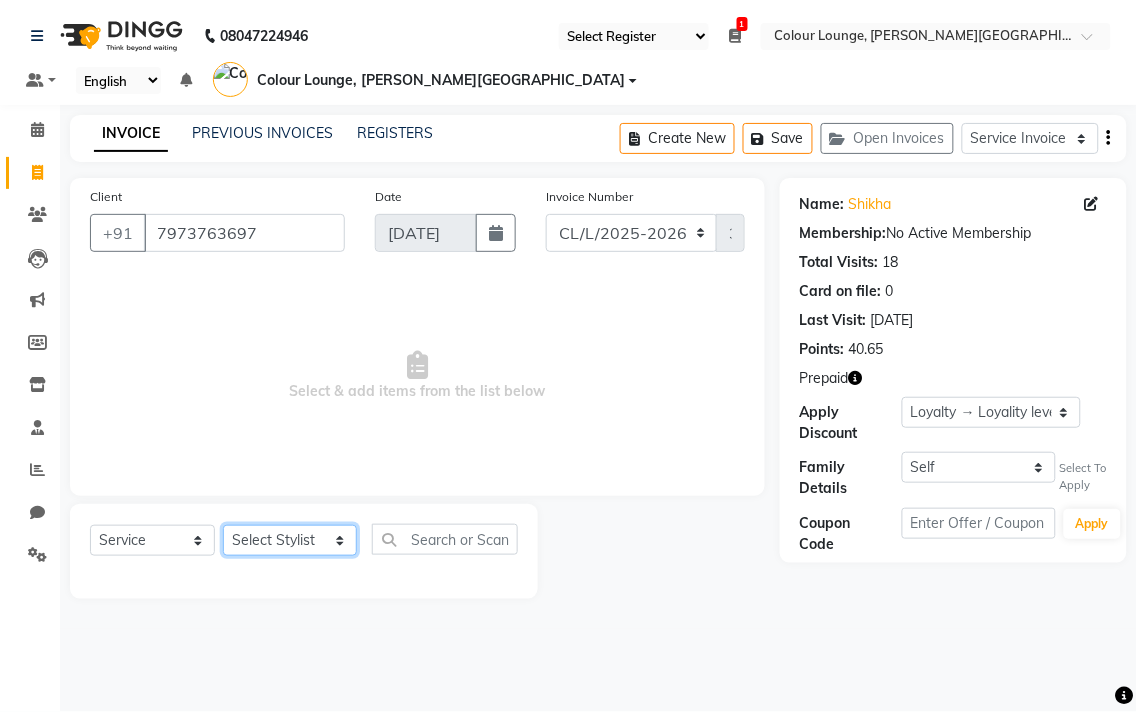 select on "70010" 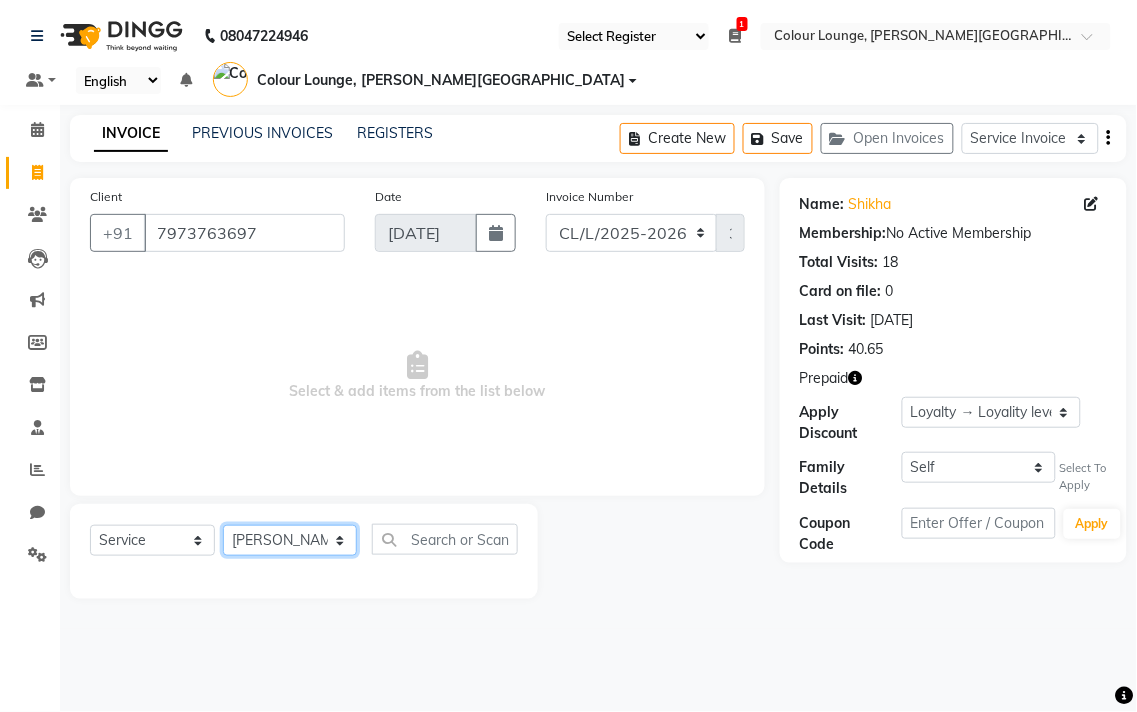 click on "Select Stylist Admin AMIT [PERSON_NAME] [PERSON_NAME] BALBHARTI SHARMA Colour Lounge, [PERSON_NAME][GEOGRAPHIC_DATA] Colour Lounge, [PERSON_NAME][GEOGRAPHIC_DATA] DINGG [PERSON_NAME] [PERSON_NAME] [PERSON_NAME] [PERSON_NAME] LOVE [PERSON_NAME] [PERSON_NAME] [PERSON_NAME] [PERSON_NAME] [PERSON_NAME] POOJA Pooja [PERSON_NAME] [PERSON_NAME] PRINCE [PERSON_NAME] [PERSON_NAME] [PERSON_NAME] [PERSON_NAME] Sameer [PERSON_NAME] [PERSON_NAME] [PERSON_NAME]  Sunny TULOSH [PERSON_NAME] [PERSON_NAME] VISHAL" 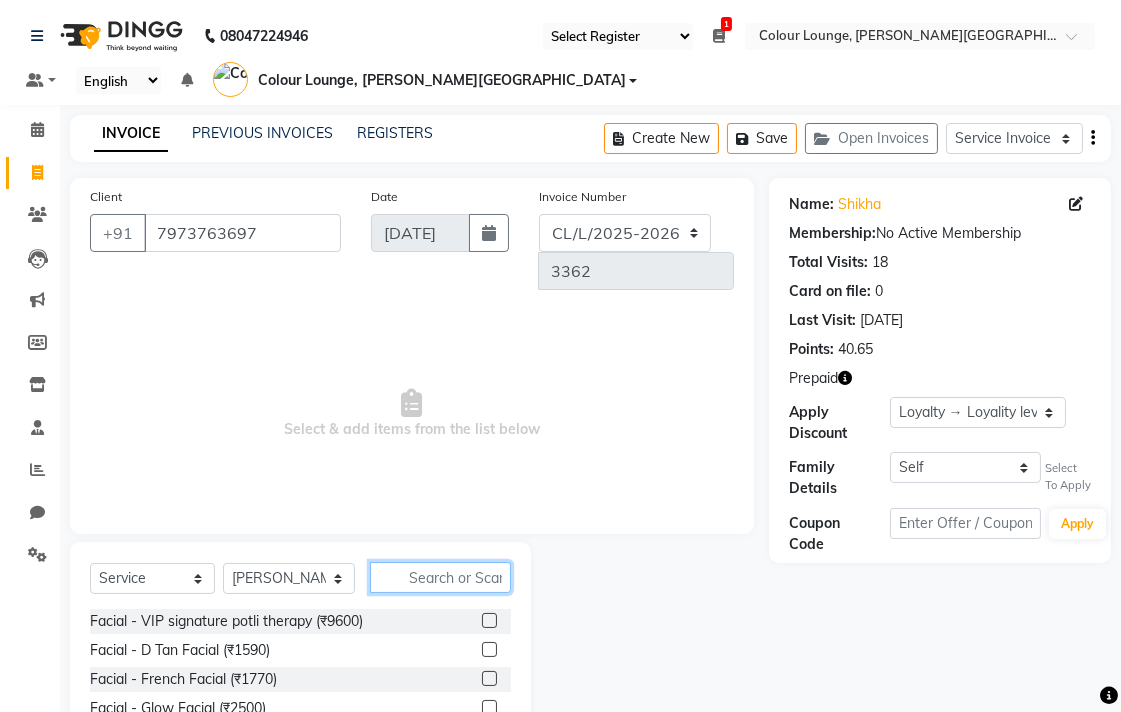 click 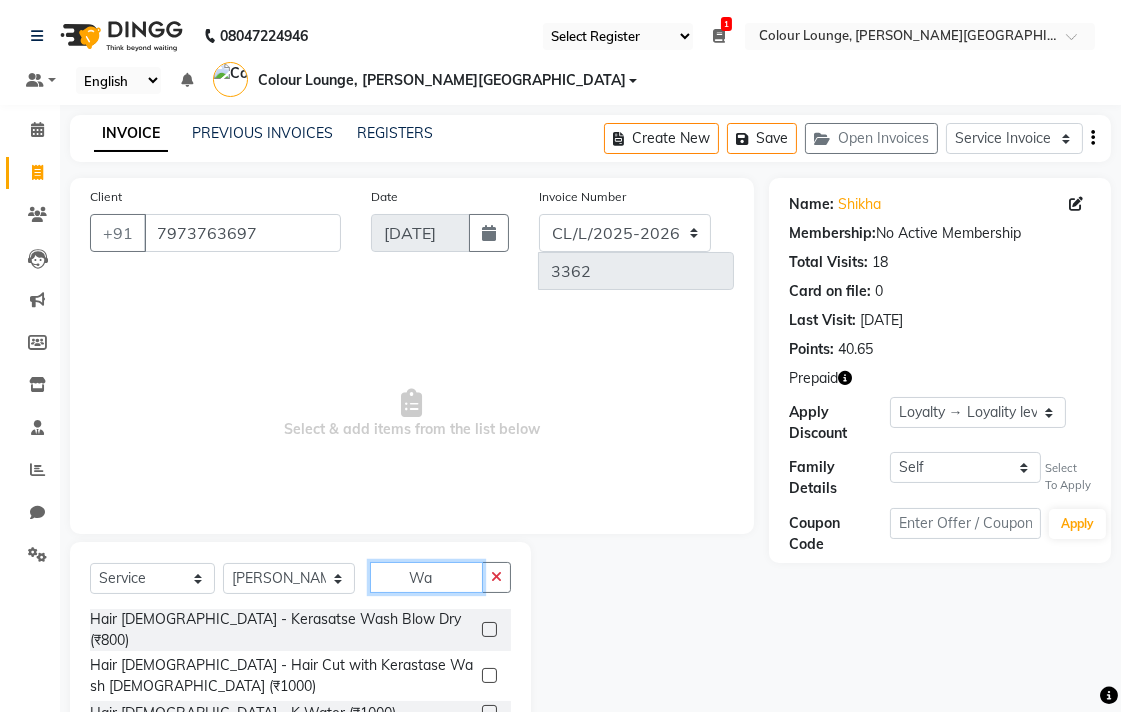 type on "W" 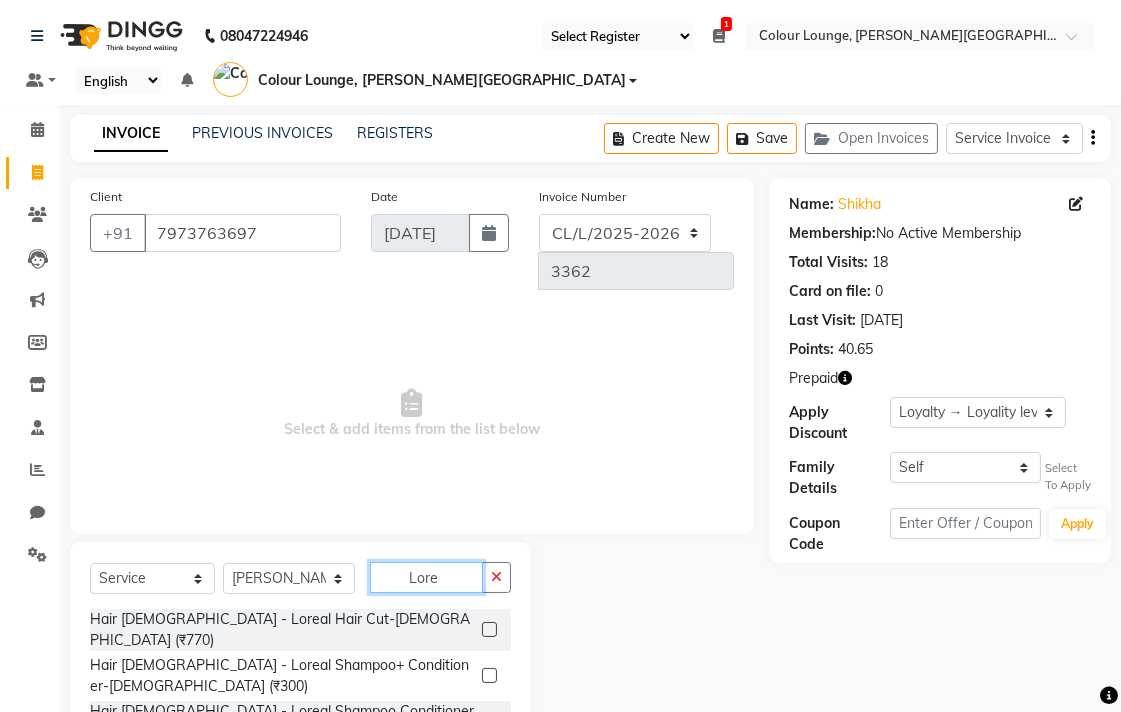 type on "Lore" 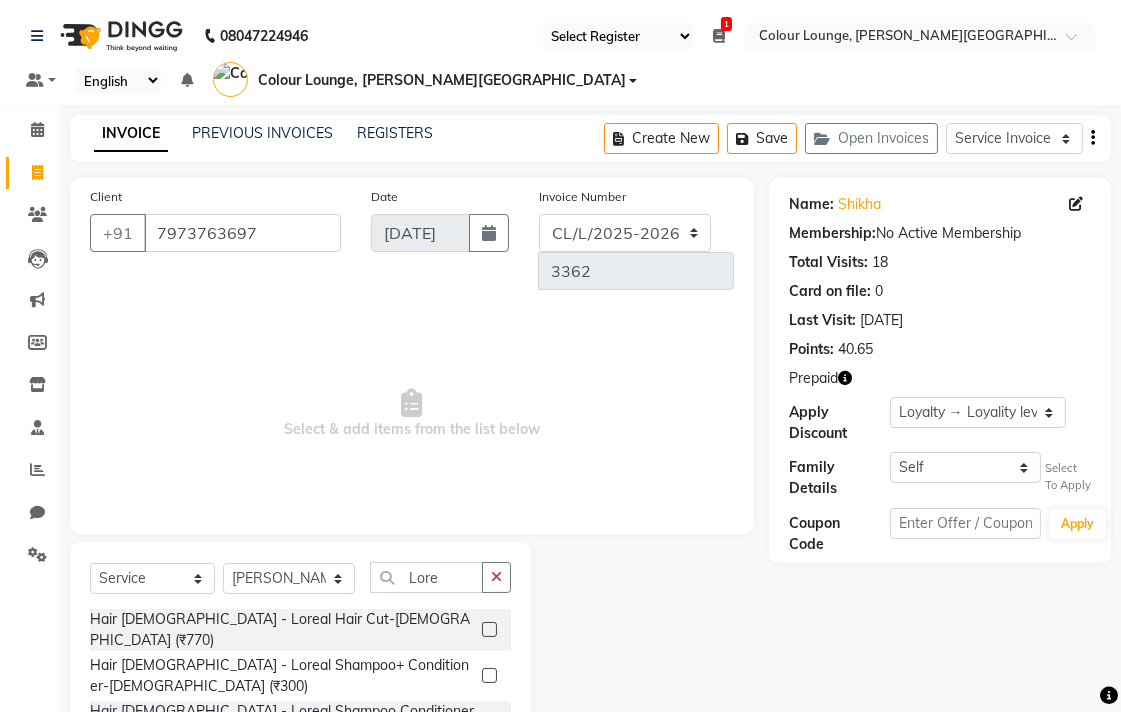 click 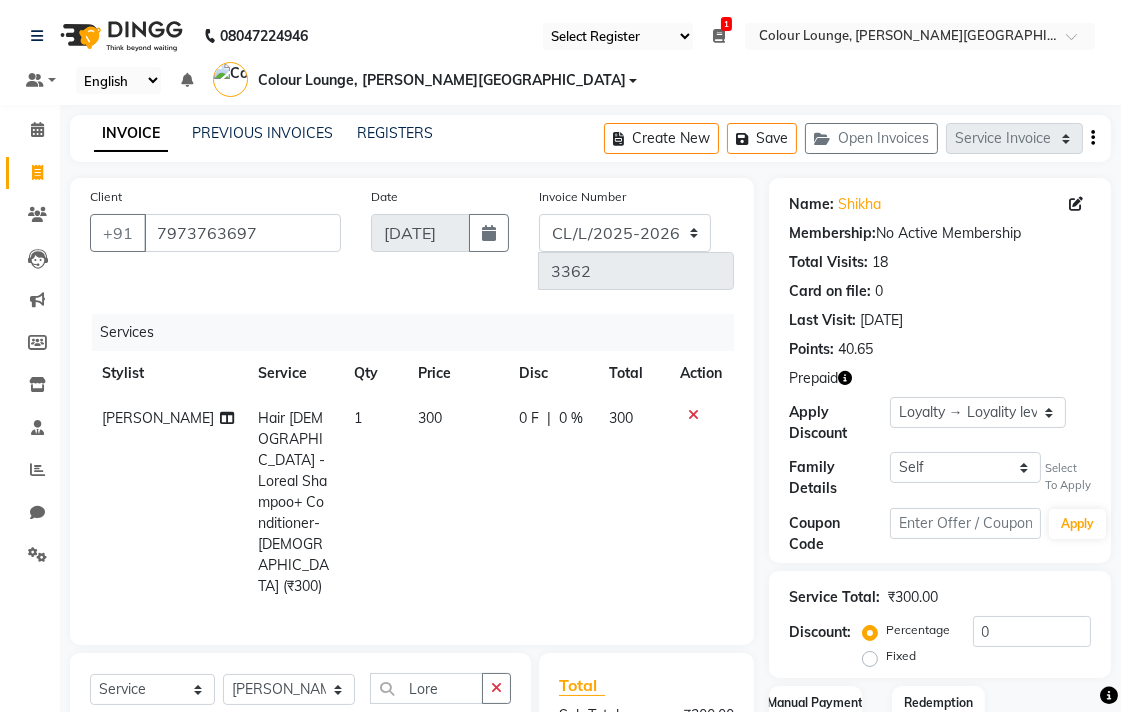 checkbox on "false" 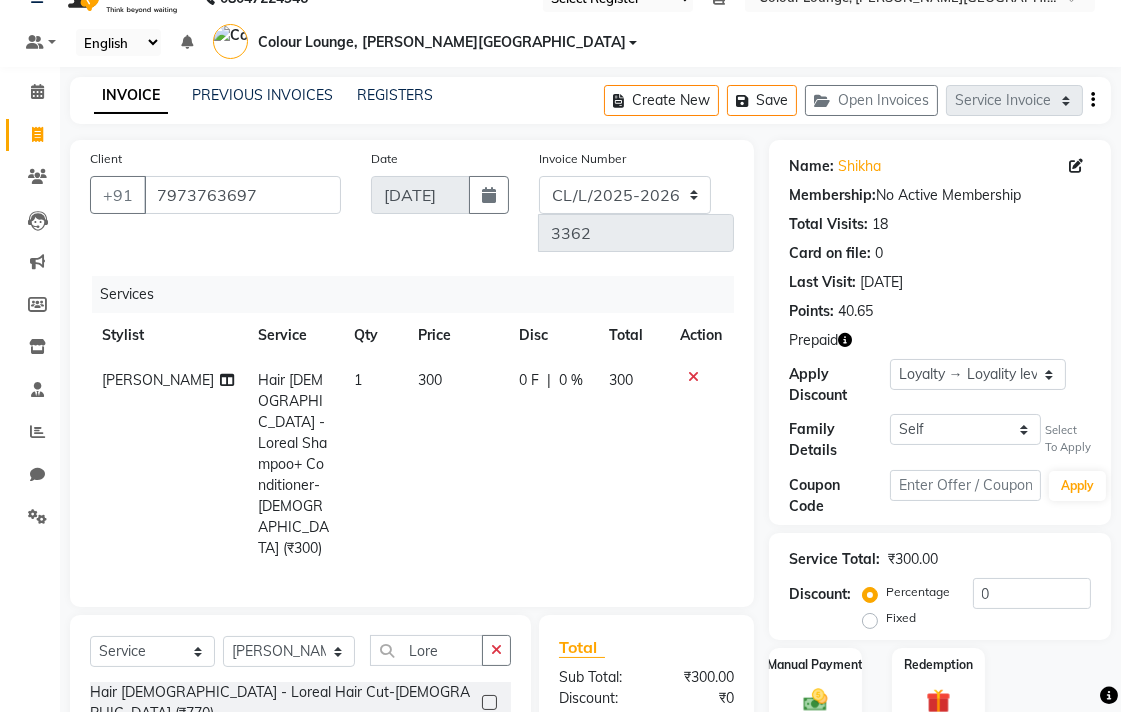 scroll, scrollTop: 160, scrollLeft: 0, axis: vertical 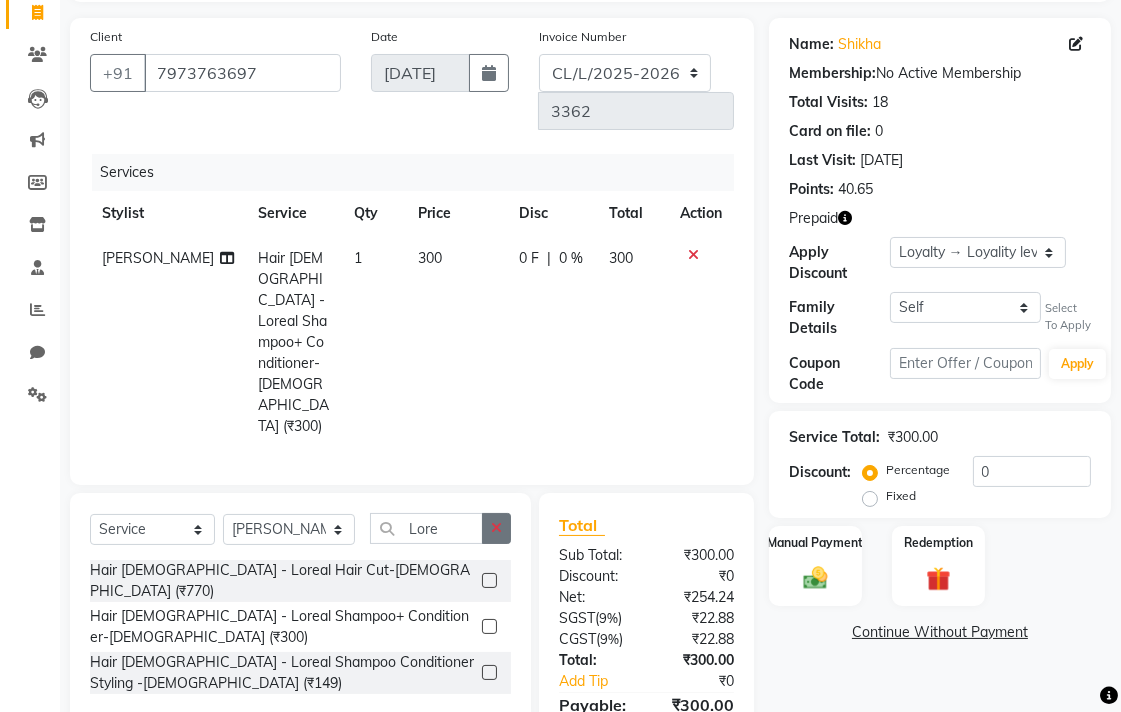 click 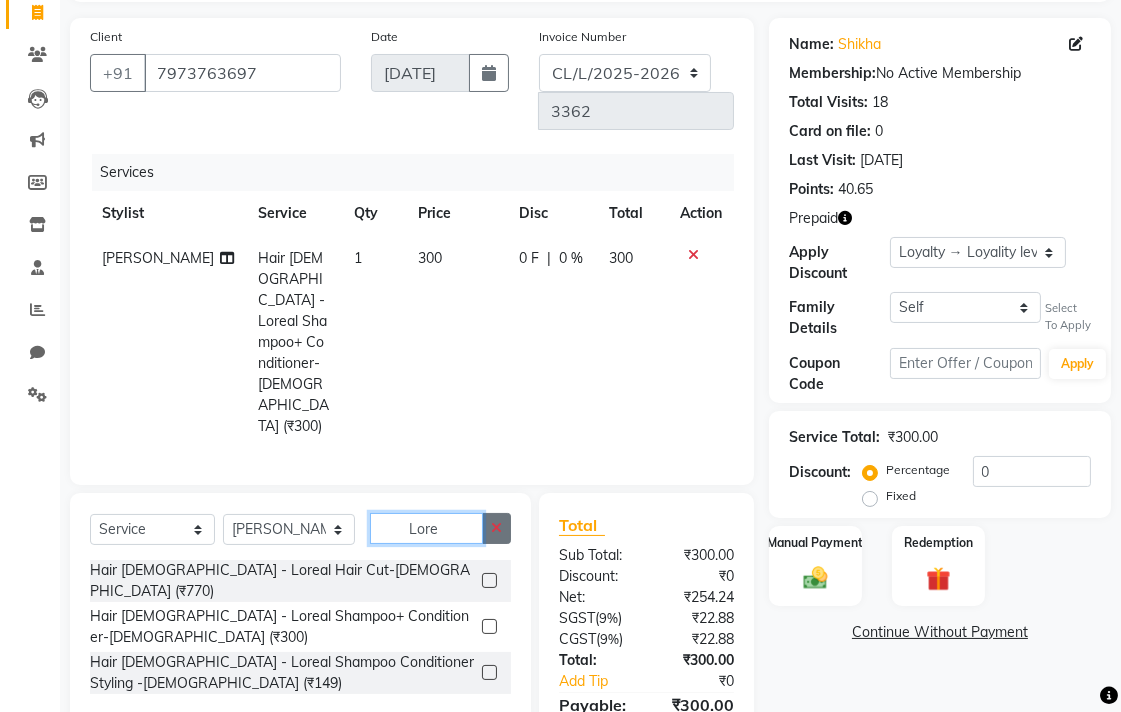 type 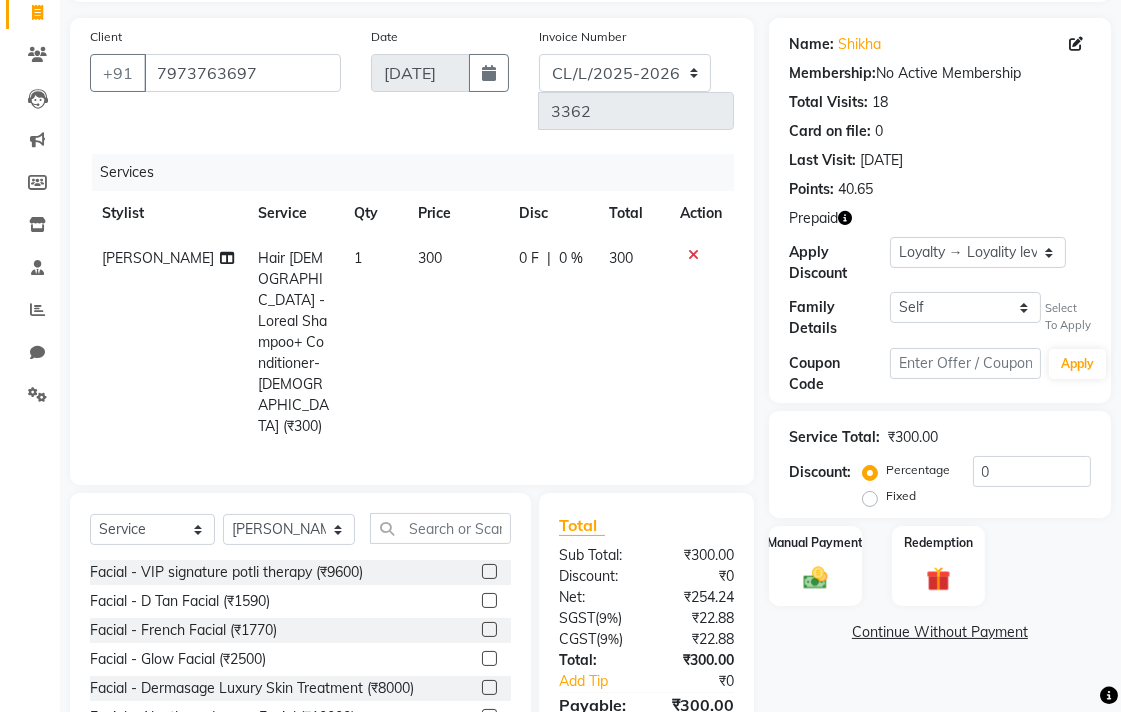 click on "Manual Payment Redemption" 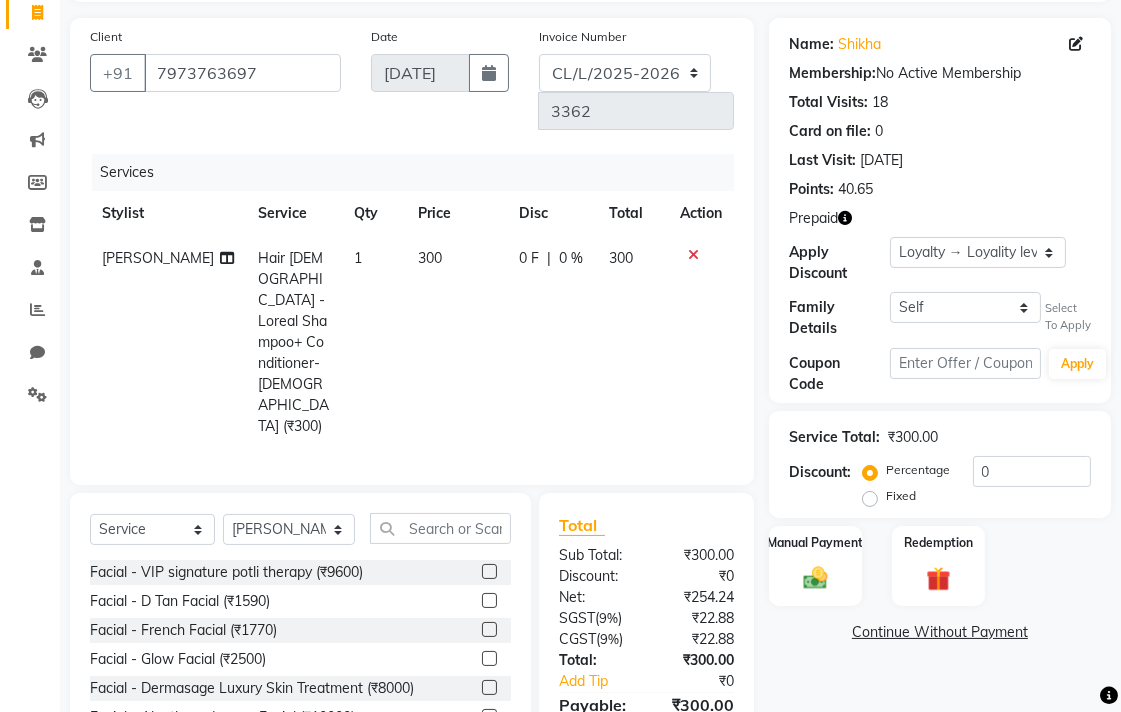 scroll, scrollTop: 161, scrollLeft: 0, axis: vertical 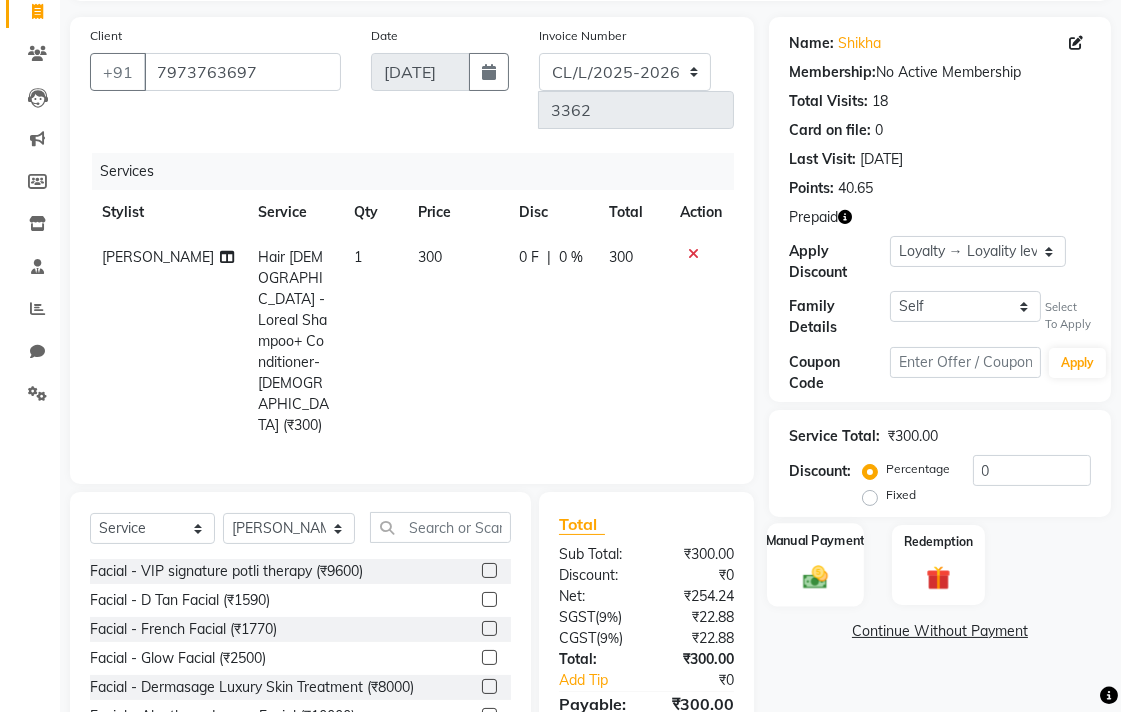 click on "Manual Payment" 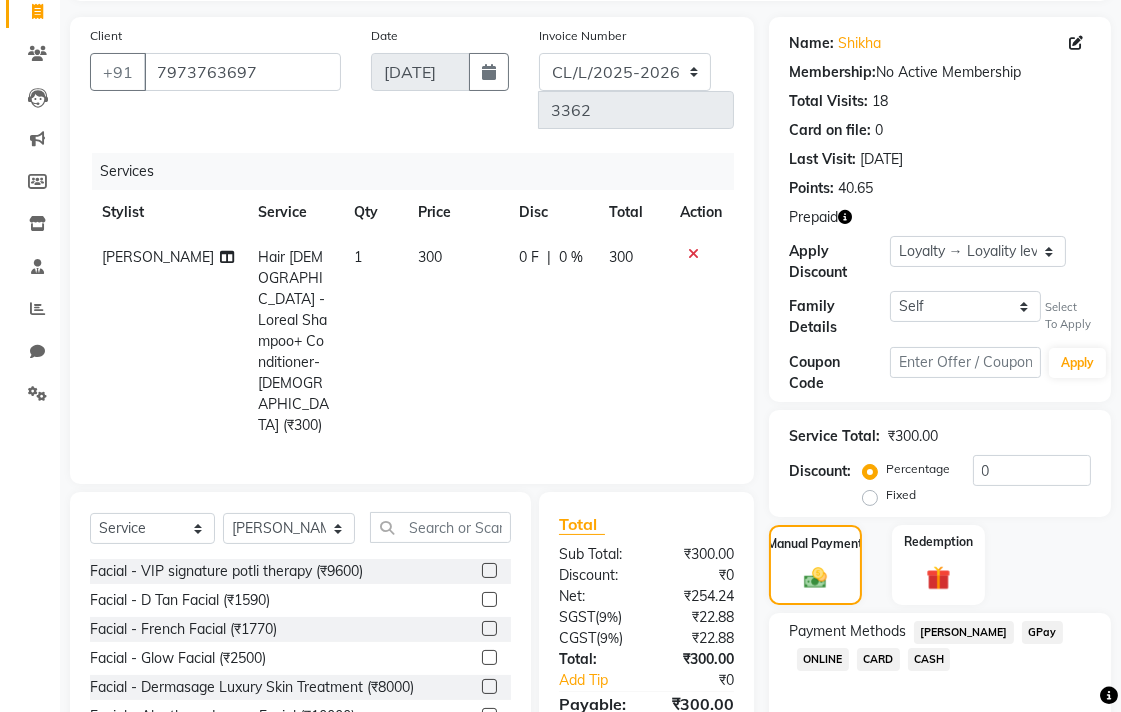 click on "[PERSON_NAME]" 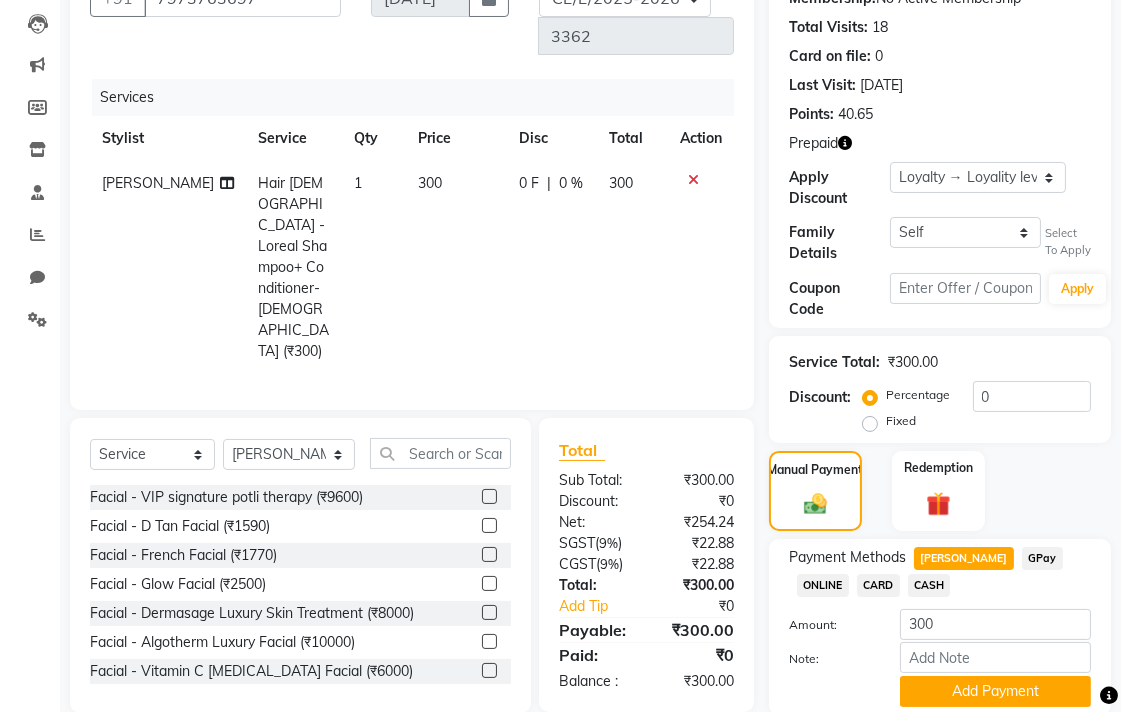 scroll, scrollTop: 310, scrollLeft: 0, axis: vertical 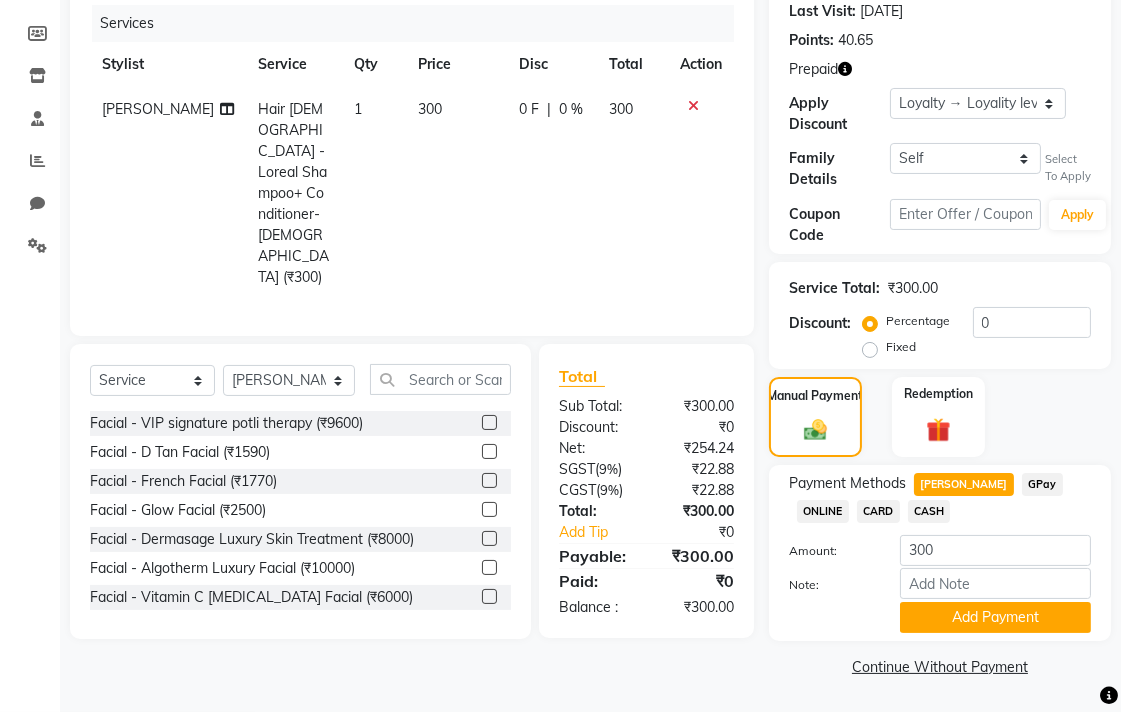 click on "CASH" 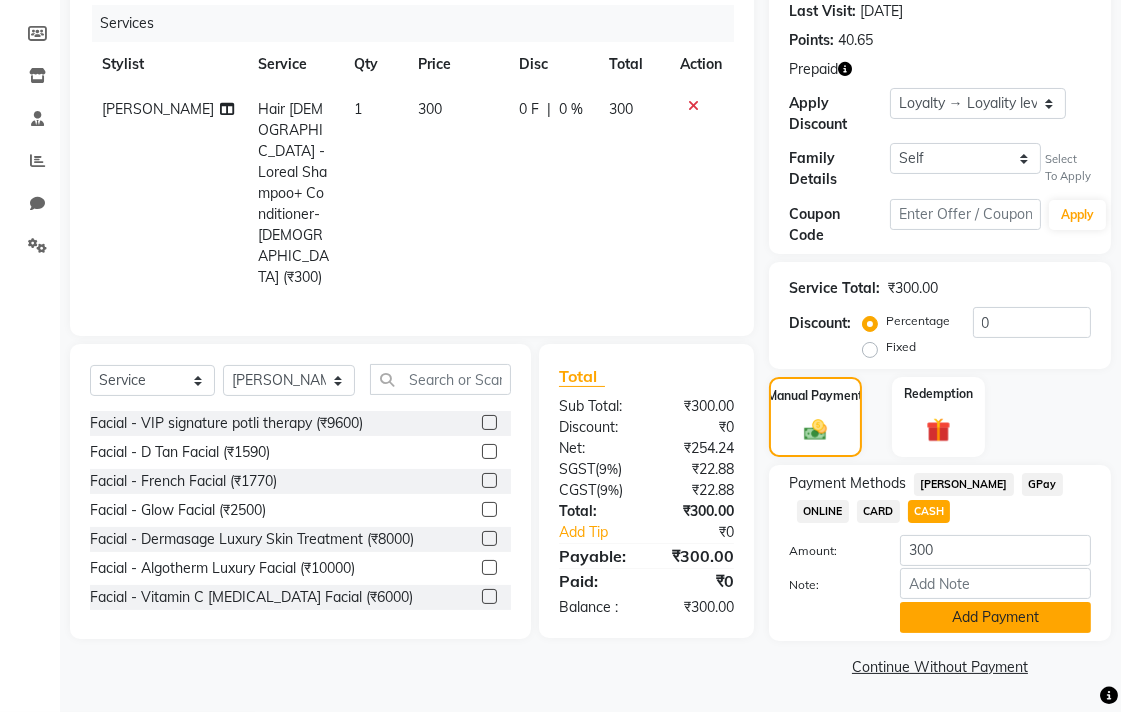 click on "Add Payment" 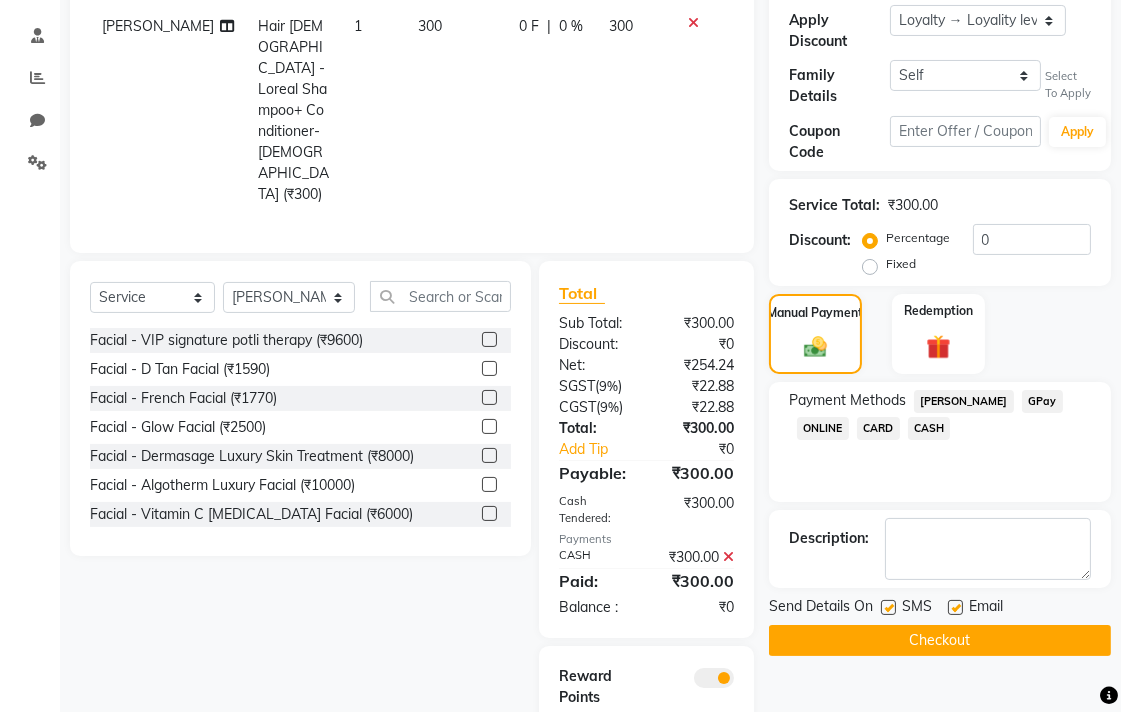 scroll, scrollTop: 404, scrollLeft: 0, axis: vertical 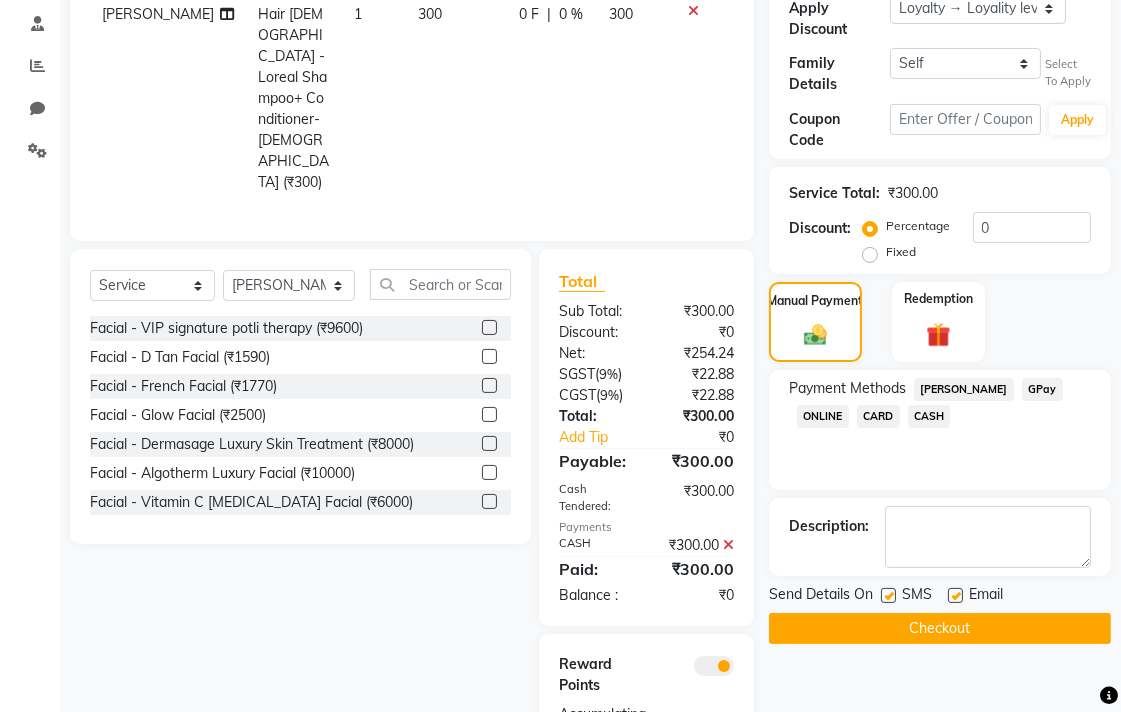 click on "Checkout" 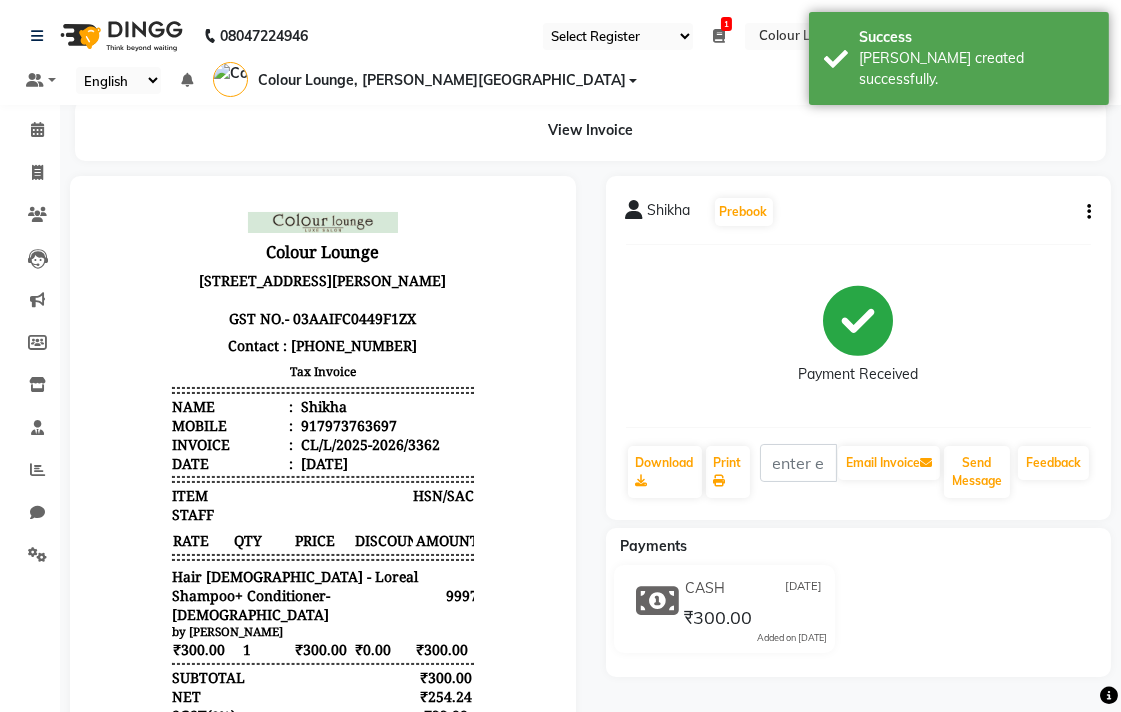 scroll, scrollTop: 0, scrollLeft: 0, axis: both 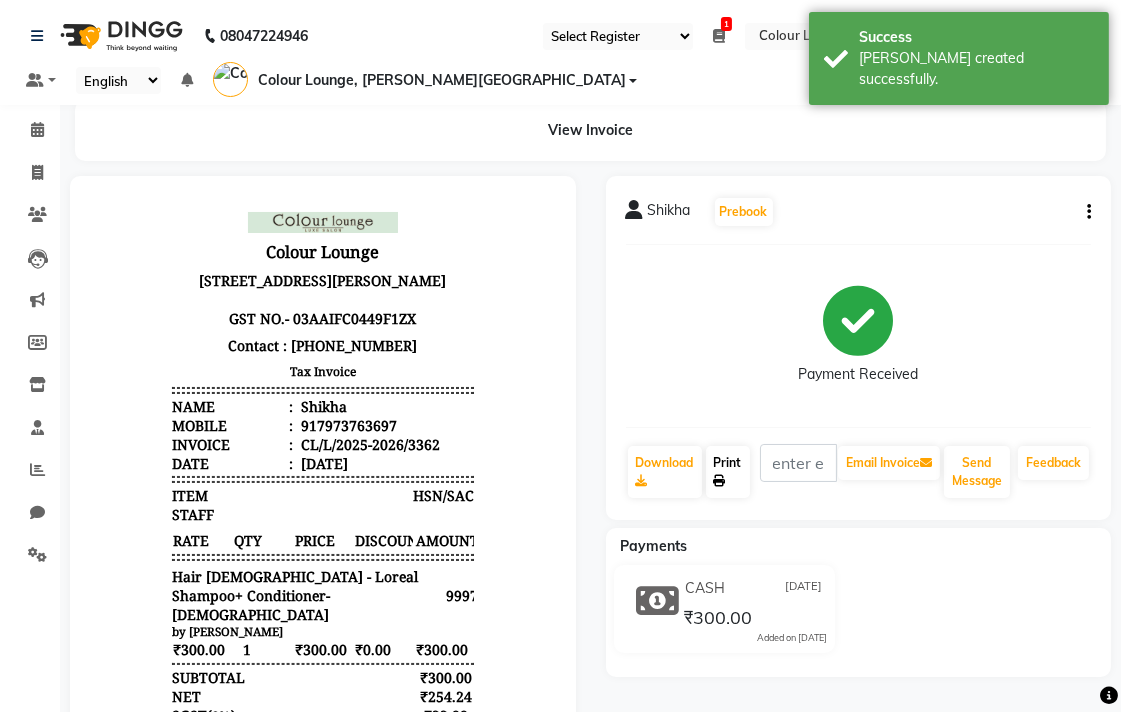 click 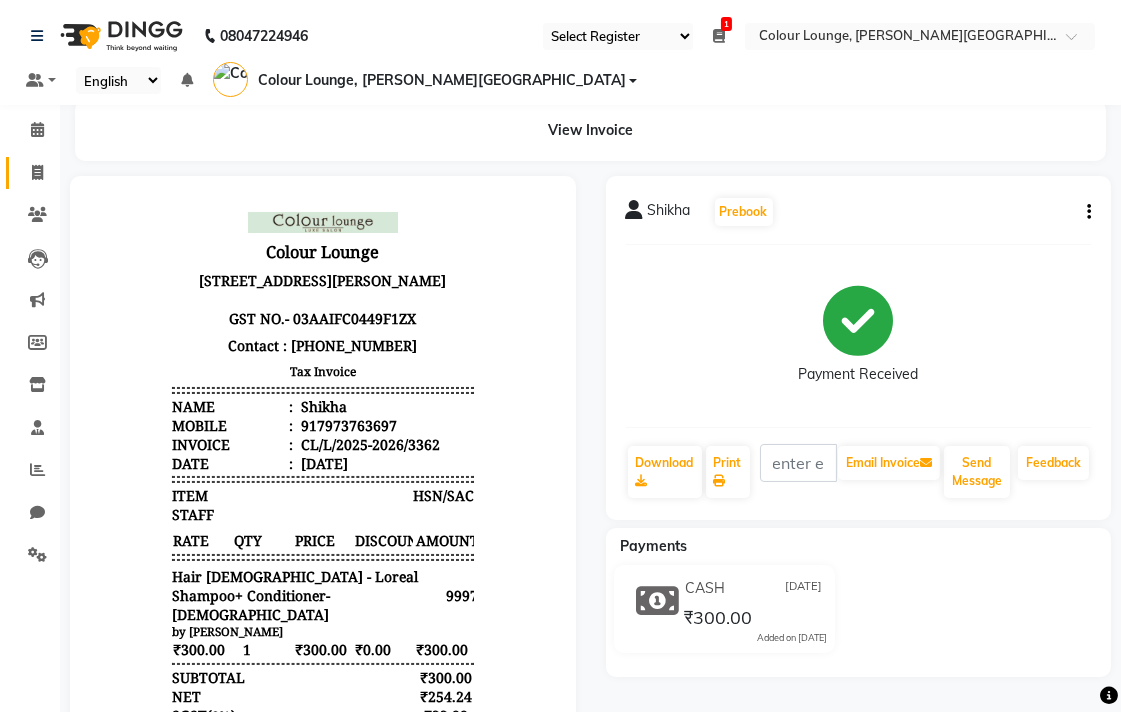 click 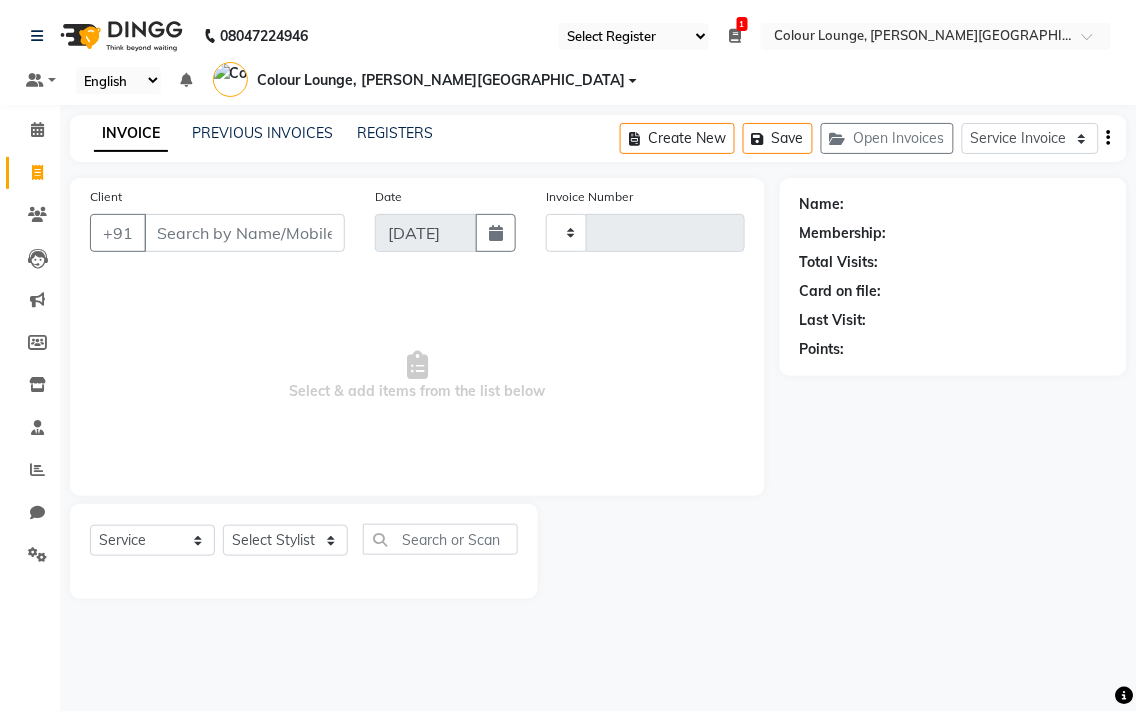 type on "3363" 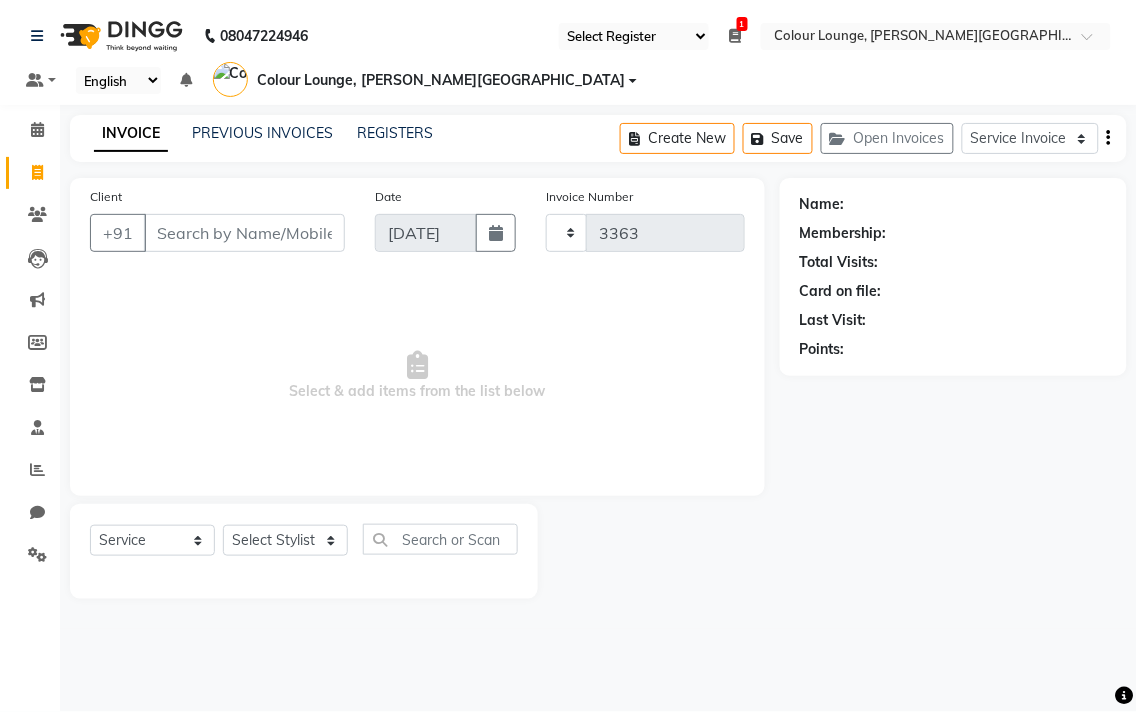 select on "8011" 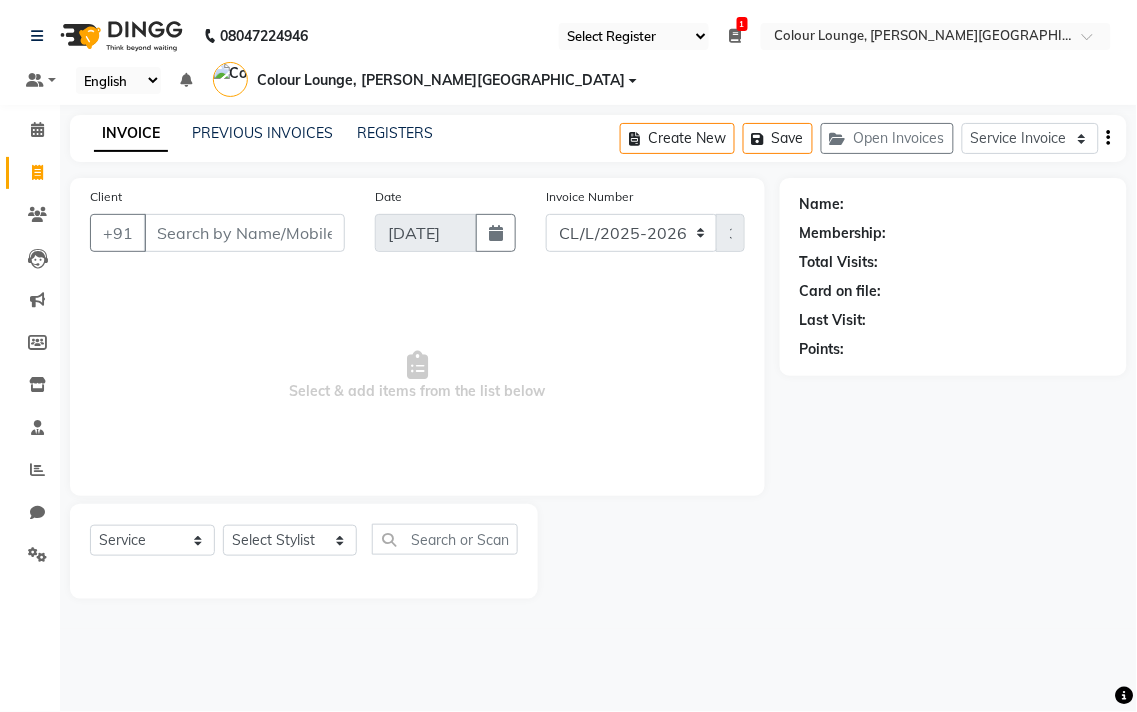 click on "08047224946 Select Register Evening Shift (Service) Morning Shift (Service) 1 Daily Open Registers  10-07-2025  Close  Opening Balance ₹2,996.00 Closing Balance ₹0 Select Location × Colour Lounge, Lawrence Road Default Panel My Panel English ENGLISH Español العربية मराठी हिंदी ગુજરાતી தமிழ் 中文 Notifications nothing to show Colour Lounge, Lawrence Road Manage Profile Change Password Sign out  Version:3.15.3" 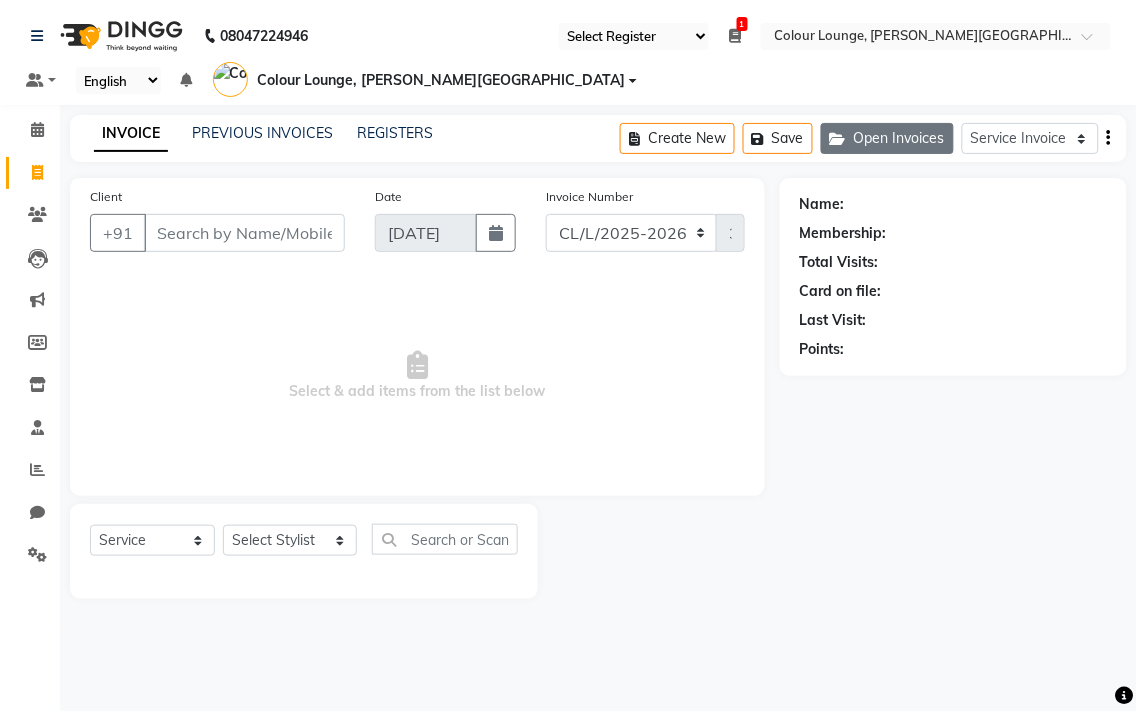 click on "Open Invoices" 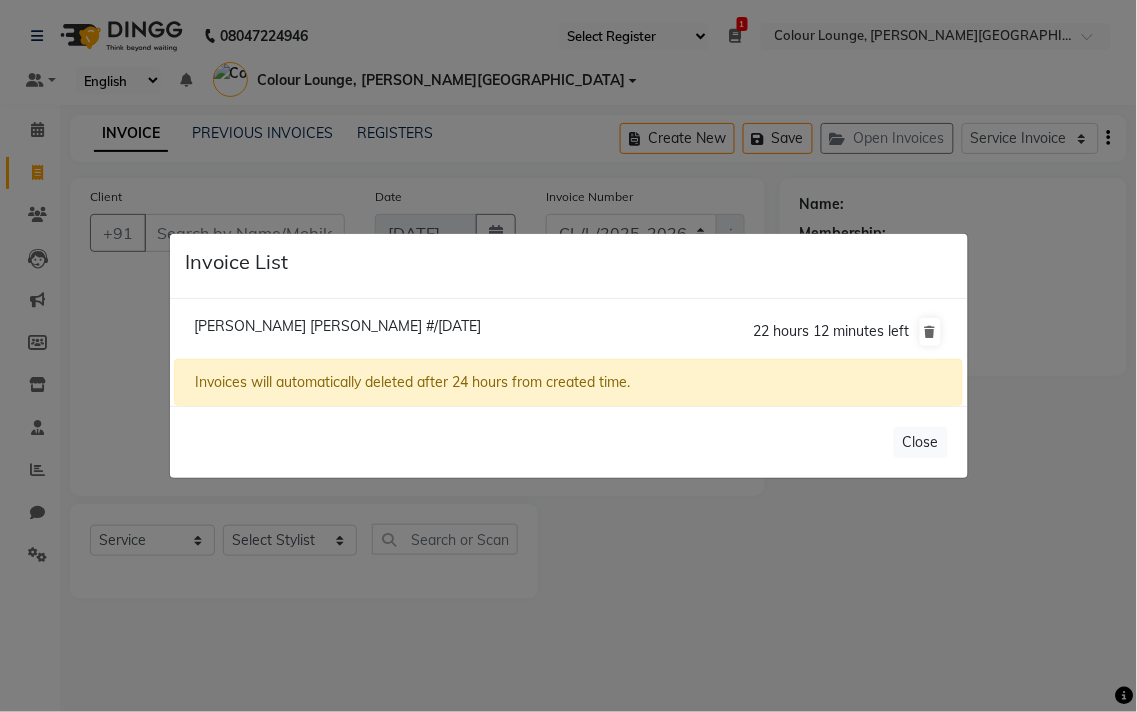 click on "Invoice List  Ritika Ritika   #/10 July 2025  22 hours 12 minutes left  Invoices will automatically deleted after 24 hours from created time.   Close" 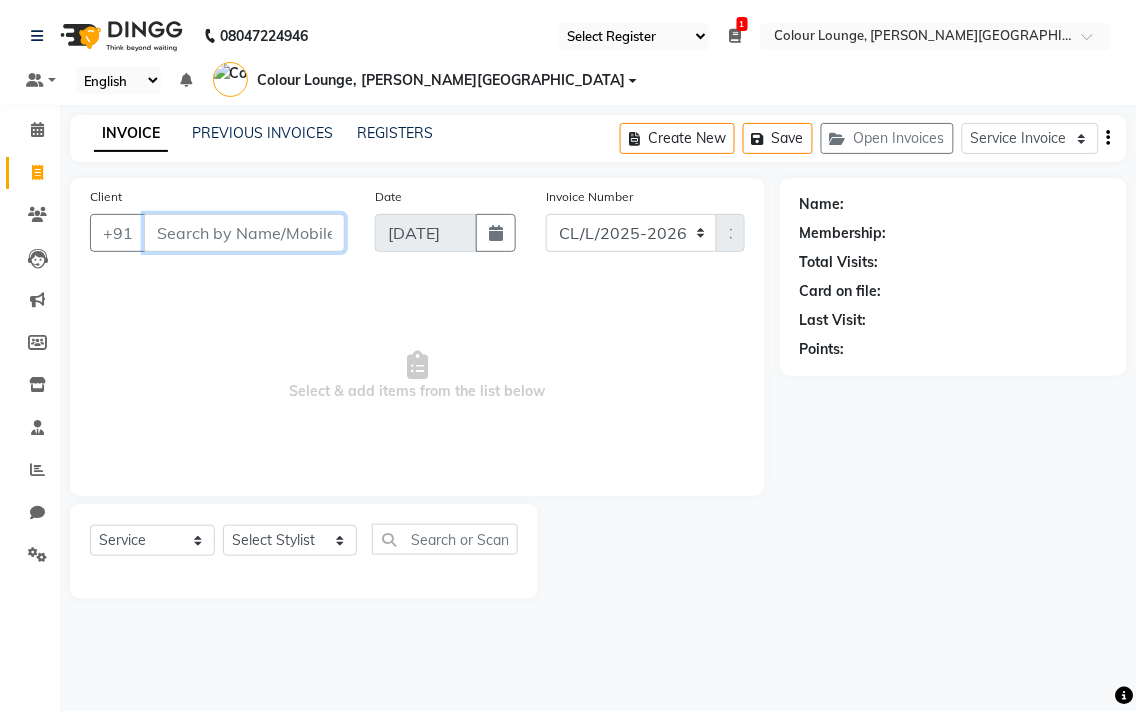 click on "Client" at bounding box center (244, 233) 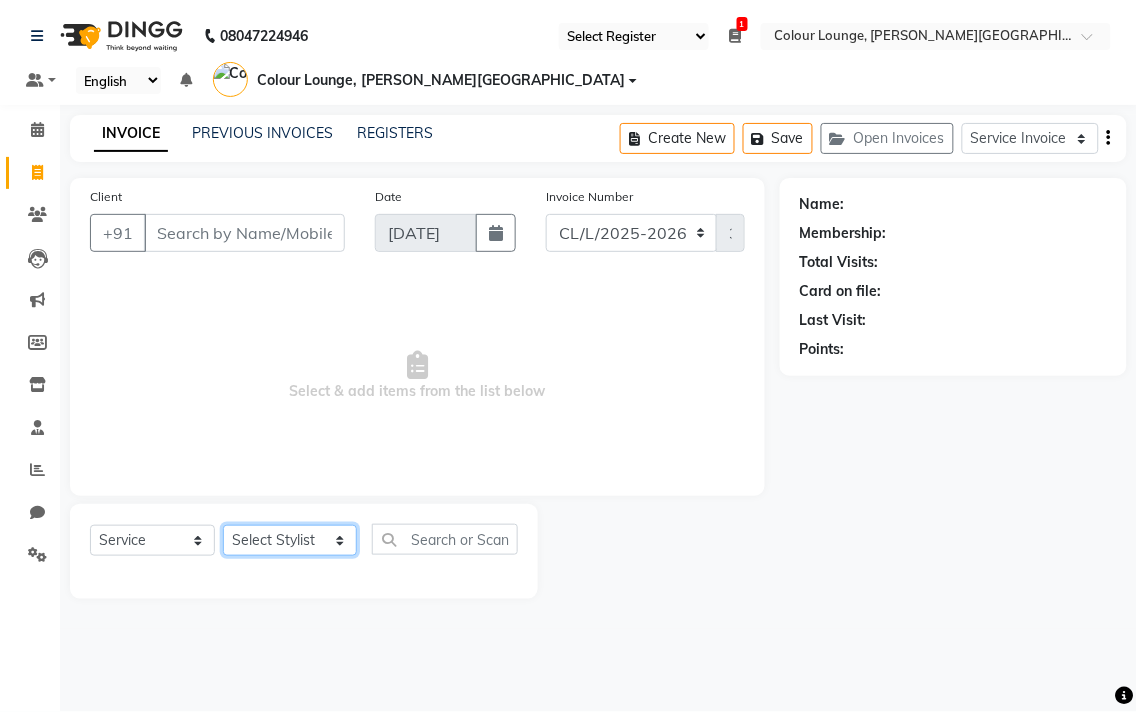 click on "Select Stylist Admin AMIT [PERSON_NAME] [PERSON_NAME] BALBHARTI SHARMA Colour Lounge, [PERSON_NAME][GEOGRAPHIC_DATA] Colour Lounge, [PERSON_NAME][GEOGRAPHIC_DATA] DINGG [PERSON_NAME] [PERSON_NAME] [PERSON_NAME] [PERSON_NAME] LOVE [PERSON_NAME] [PERSON_NAME] [PERSON_NAME] [PERSON_NAME] [PERSON_NAME] POOJA Pooja [PERSON_NAME] [PERSON_NAME] PRINCE [PERSON_NAME] [PERSON_NAME] [PERSON_NAME] [PERSON_NAME] Sameer [PERSON_NAME] [PERSON_NAME] [PERSON_NAME]  Sunny TULOSH [PERSON_NAME] [PERSON_NAME] VISHAL" 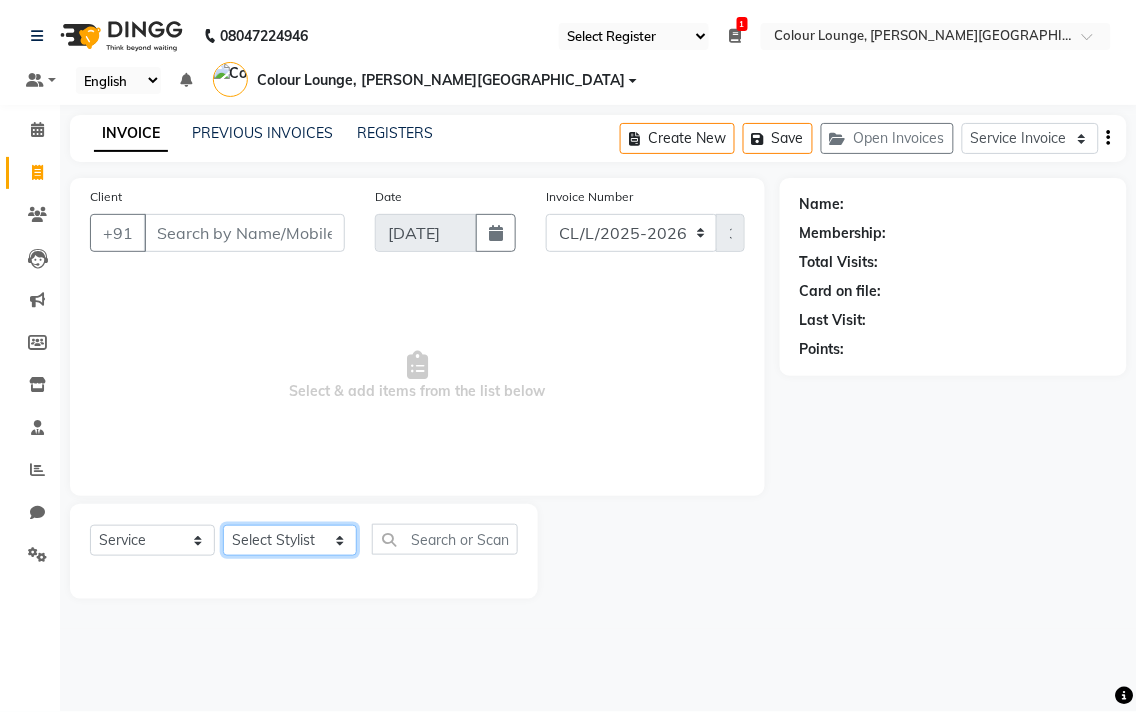 select on "70009" 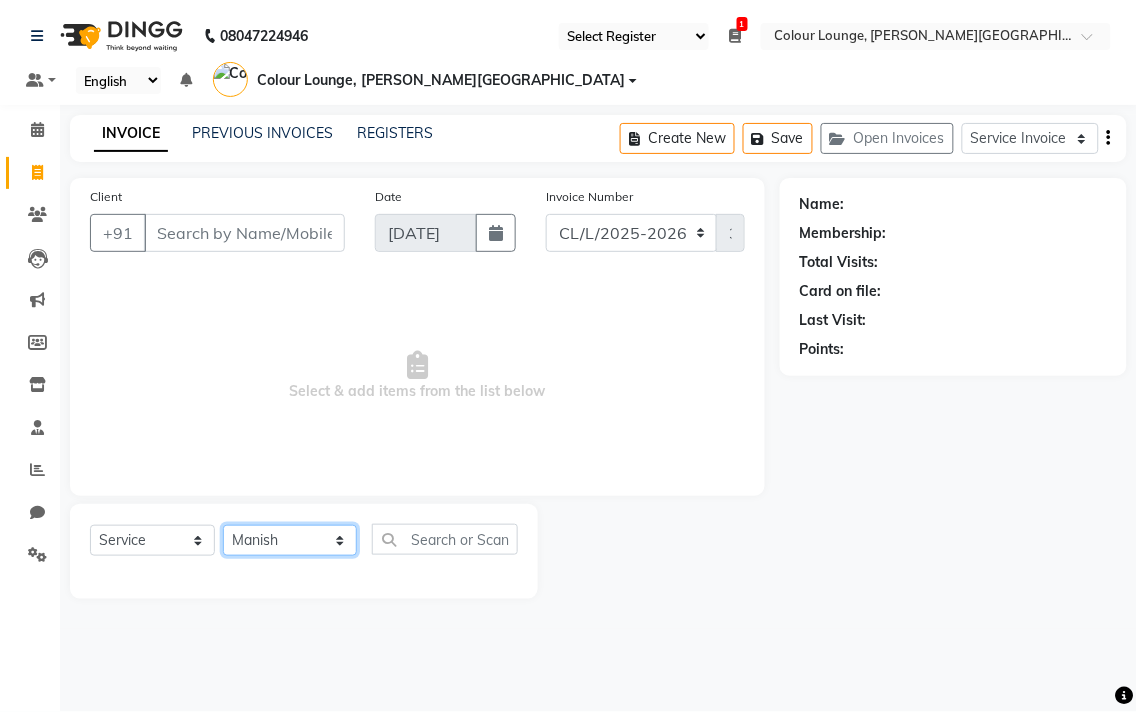 click on "Select Stylist Admin AMIT [PERSON_NAME] [PERSON_NAME] BALBHARTI SHARMA Colour Lounge, [PERSON_NAME][GEOGRAPHIC_DATA] Colour Lounge, [PERSON_NAME][GEOGRAPHIC_DATA] DINGG [PERSON_NAME] [PERSON_NAME] [PERSON_NAME] [PERSON_NAME] LOVE [PERSON_NAME] [PERSON_NAME] [PERSON_NAME] [PERSON_NAME] [PERSON_NAME] POOJA Pooja [PERSON_NAME] [PERSON_NAME] PRINCE [PERSON_NAME] [PERSON_NAME] [PERSON_NAME] [PERSON_NAME] Sameer [PERSON_NAME] [PERSON_NAME] [PERSON_NAME]  Sunny TULOSH [PERSON_NAME] [PERSON_NAME] VISHAL" 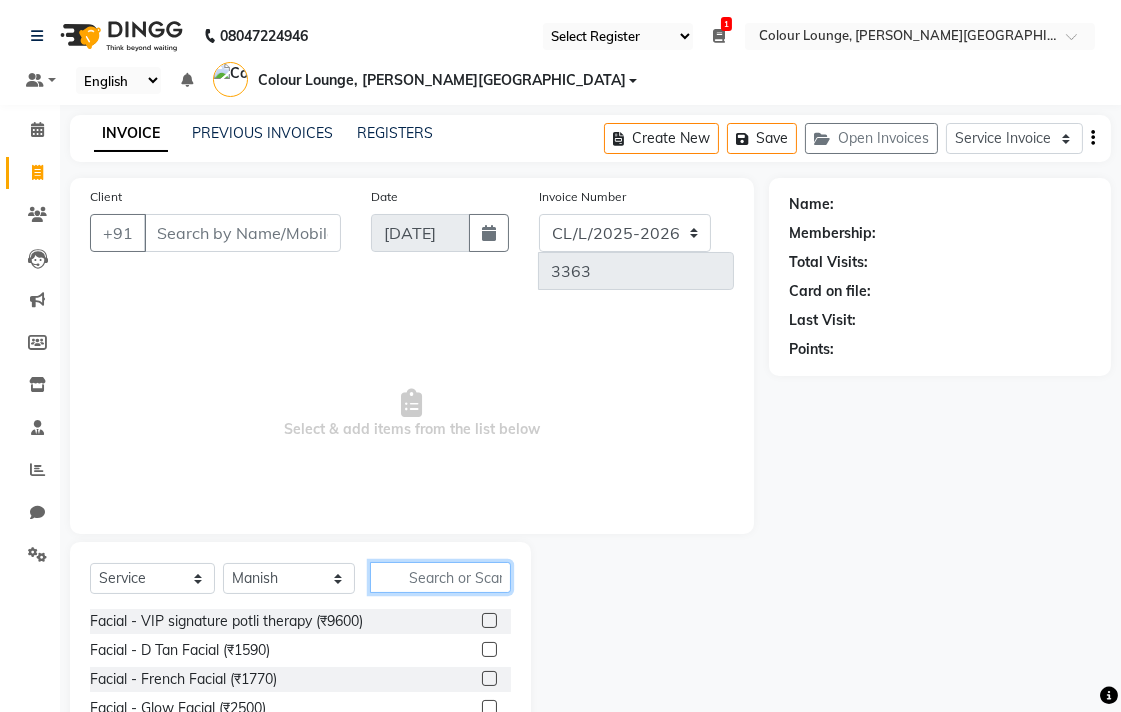 click 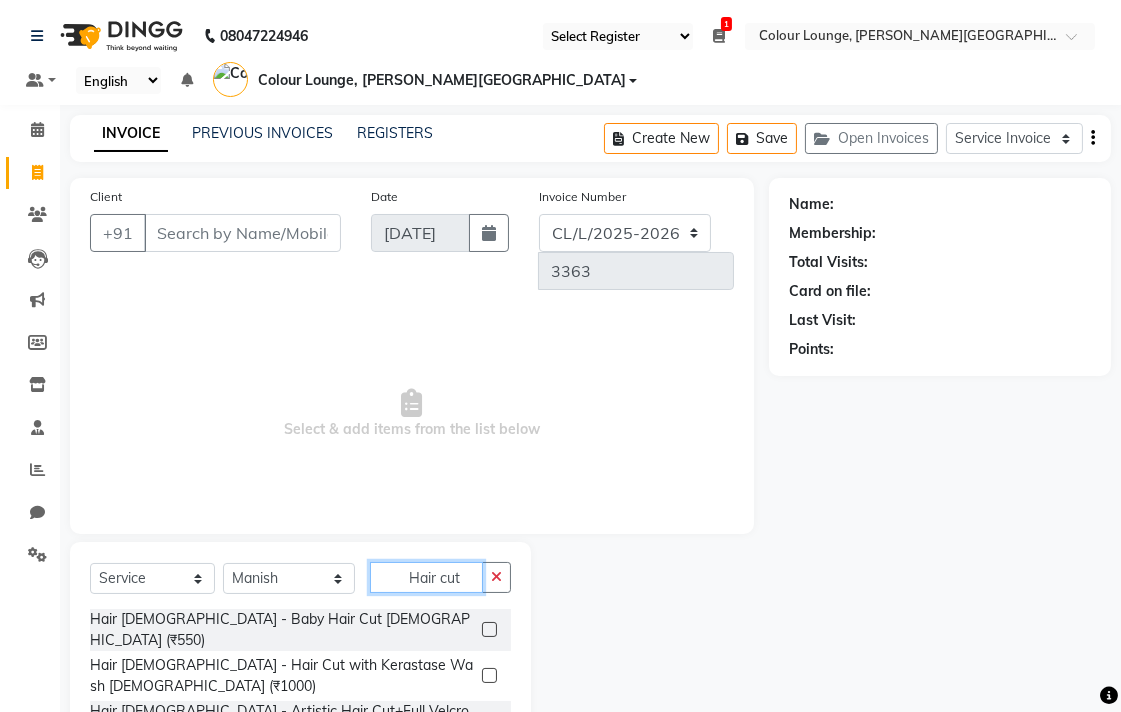 type on "Hair cut" 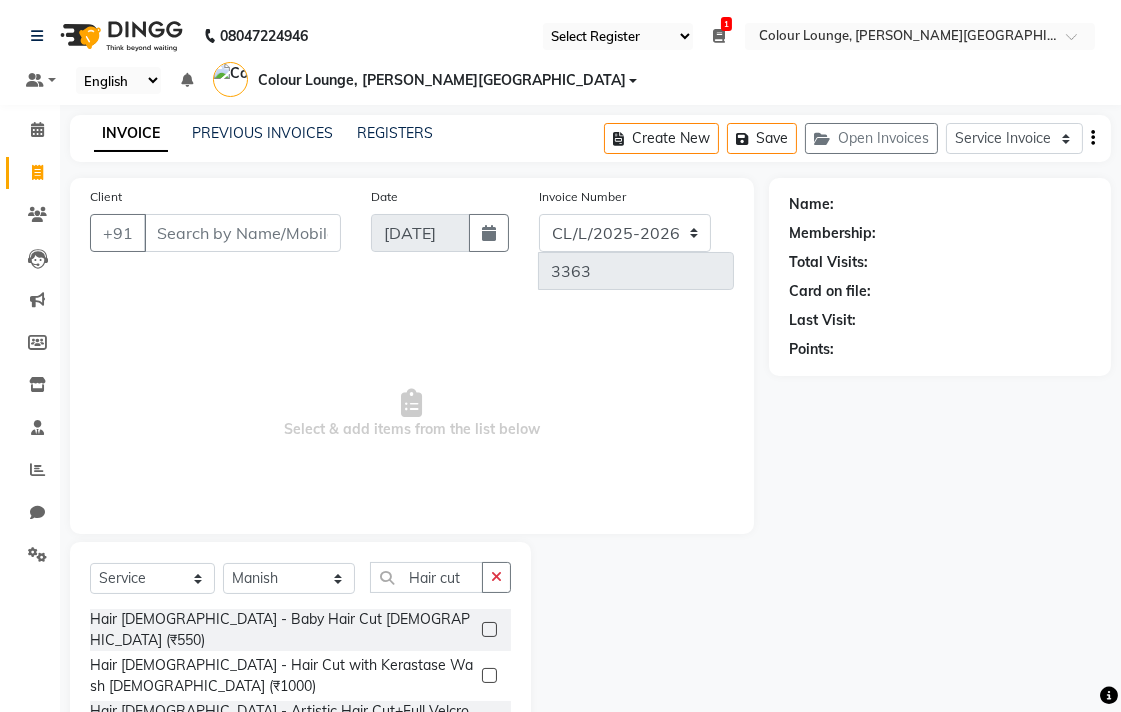 click 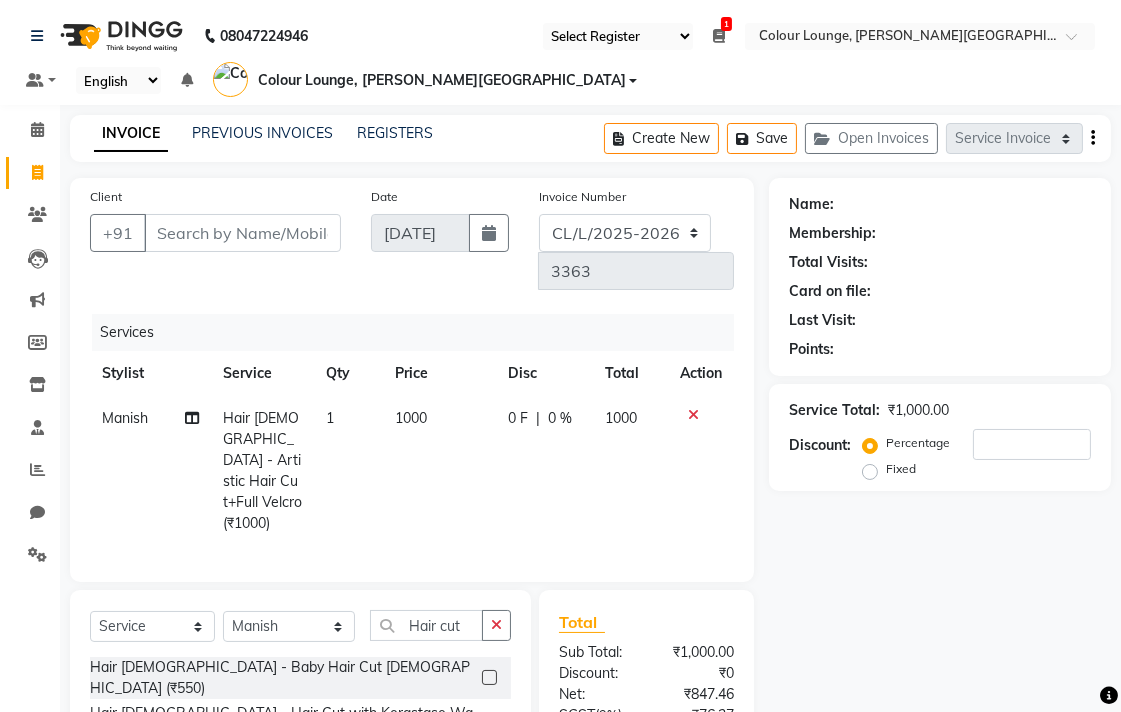checkbox on "false" 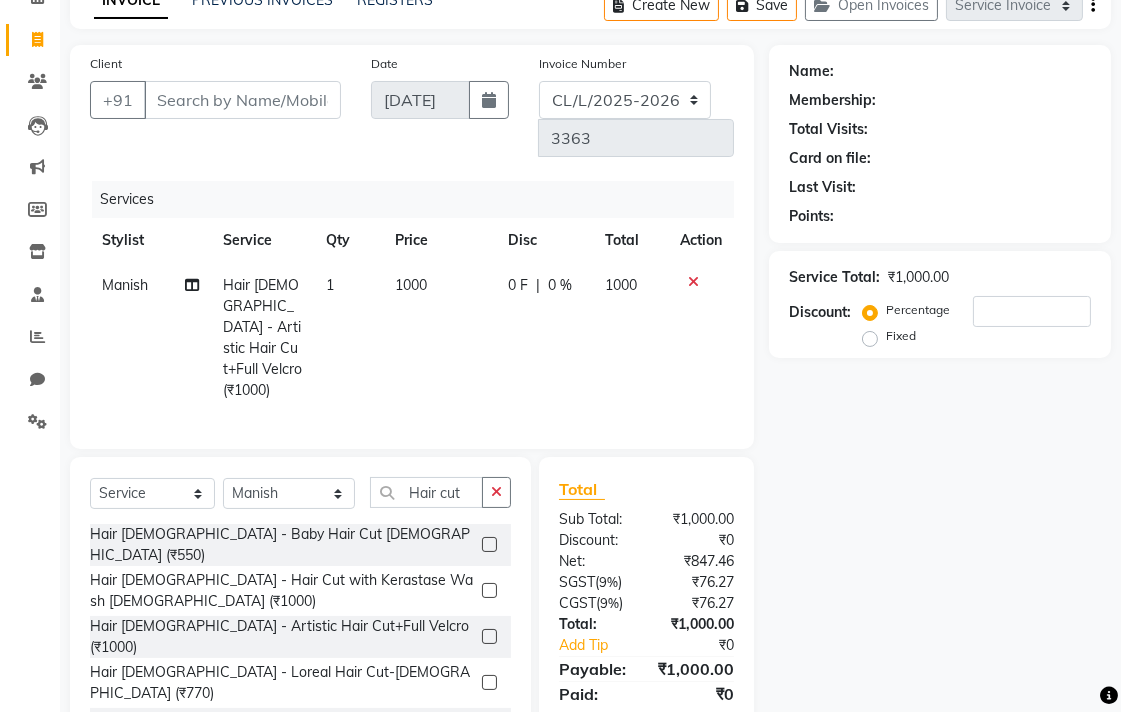 scroll, scrollTop: 161, scrollLeft: 0, axis: vertical 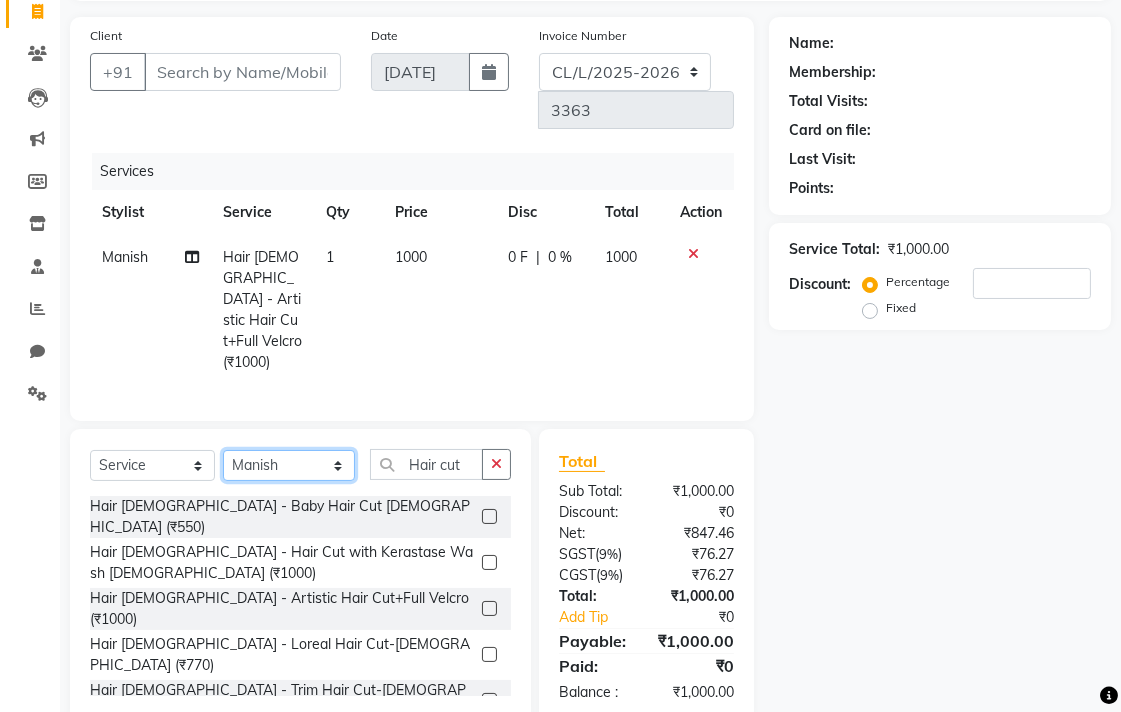 click on "Select Stylist Admin AMIT [PERSON_NAME] [PERSON_NAME] BALBHARTI SHARMA Colour Lounge, [PERSON_NAME][GEOGRAPHIC_DATA] Colour Lounge, [PERSON_NAME][GEOGRAPHIC_DATA] DINGG [PERSON_NAME] [PERSON_NAME] [PERSON_NAME] [PERSON_NAME] LOVE [PERSON_NAME] [PERSON_NAME] [PERSON_NAME] [PERSON_NAME] [PERSON_NAME] POOJA Pooja [PERSON_NAME] [PERSON_NAME] PRINCE [PERSON_NAME] [PERSON_NAME] [PERSON_NAME] [PERSON_NAME] Sameer [PERSON_NAME] [PERSON_NAME] [PERSON_NAME]  Sunny TULOSH [PERSON_NAME] [PERSON_NAME] VISHAL" 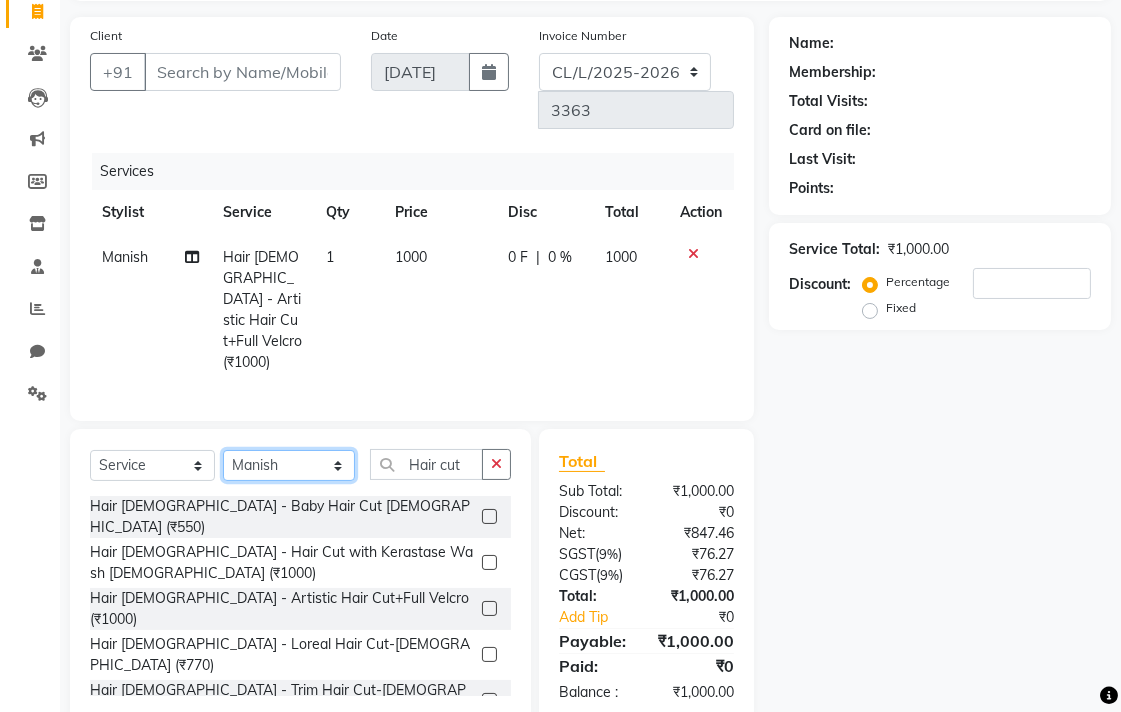 select on "70010" 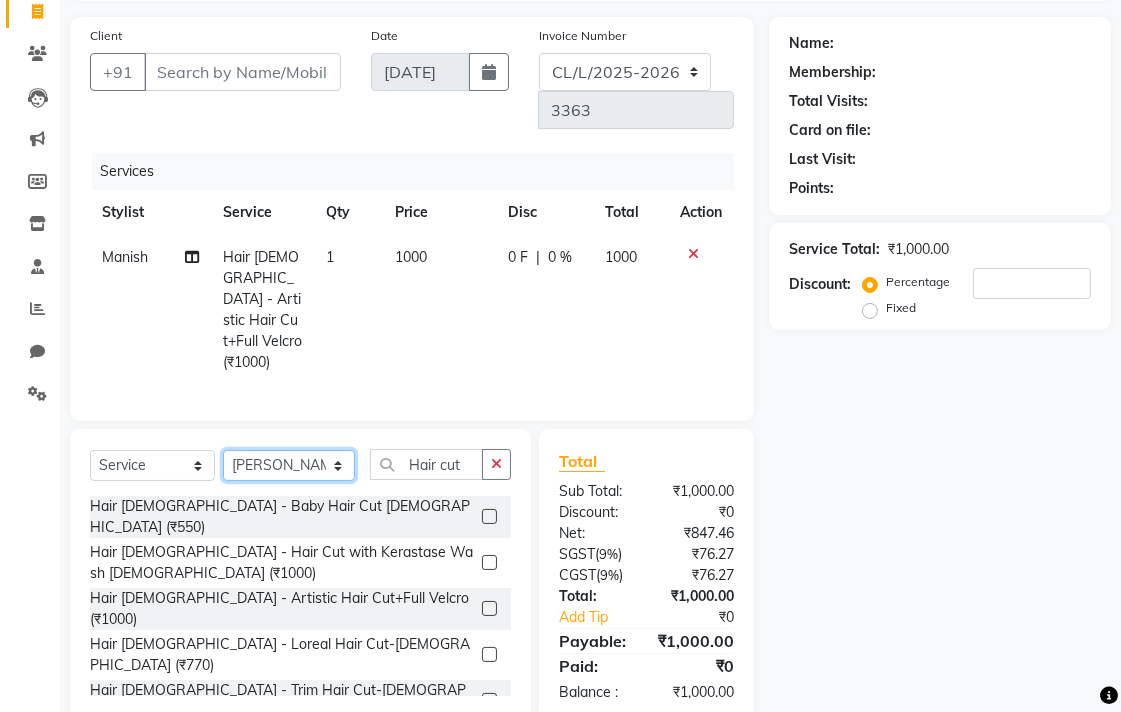 click on "Select Stylist Admin AMIT [PERSON_NAME] [PERSON_NAME] BALBHARTI SHARMA Colour Lounge, [PERSON_NAME][GEOGRAPHIC_DATA] Colour Lounge, [PERSON_NAME][GEOGRAPHIC_DATA] DINGG [PERSON_NAME] [PERSON_NAME] [PERSON_NAME] [PERSON_NAME] LOVE [PERSON_NAME] [PERSON_NAME] [PERSON_NAME] [PERSON_NAME] [PERSON_NAME] POOJA Pooja [PERSON_NAME] [PERSON_NAME] PRINCE [PERSON_NAME] [PERSON_NAME] [PERSON_NAME] [PERSON_NAME] Sameer [PERSON_NAME] [PERSON_NAME] [PERSON_NAME]  Sunny TULOSH [PERSON_NAME] [PERSON_NAME] VISHAL" 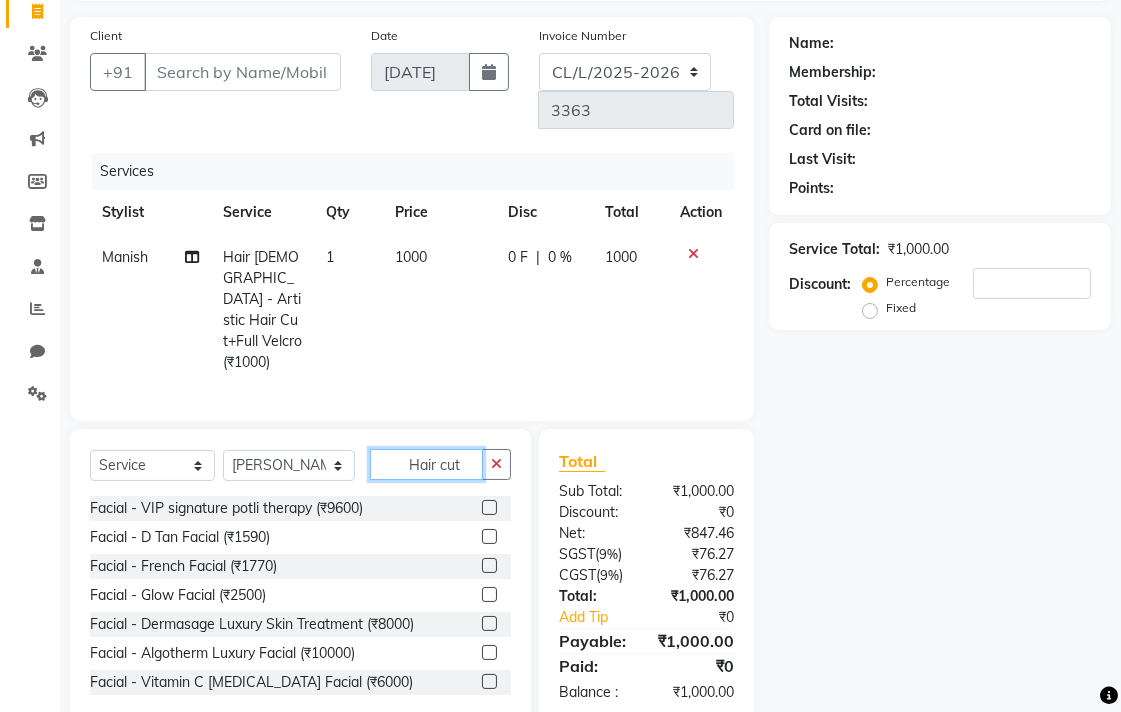 click on "Hair cut" 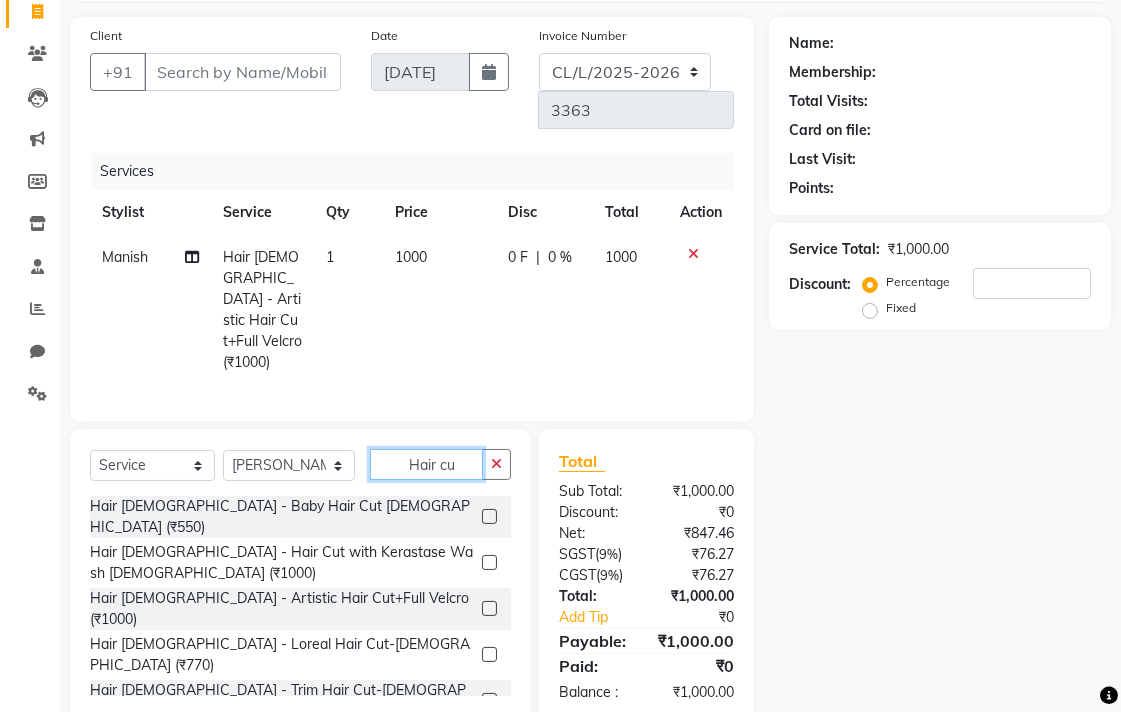 type on "Hair cu" 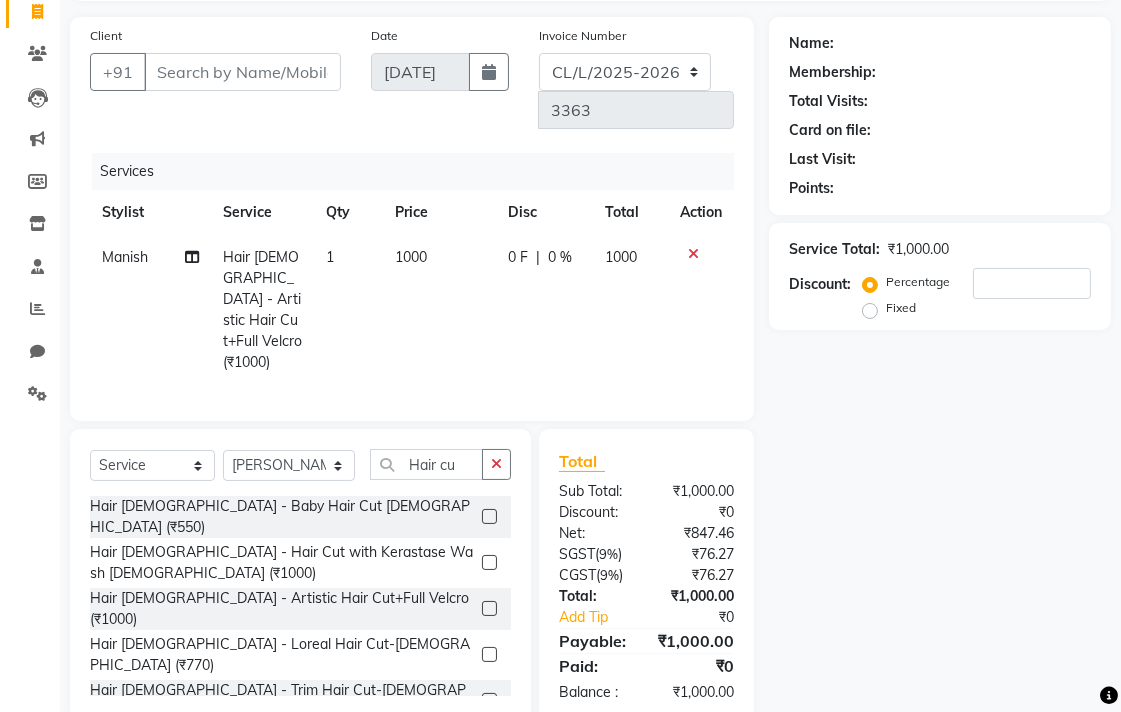 click 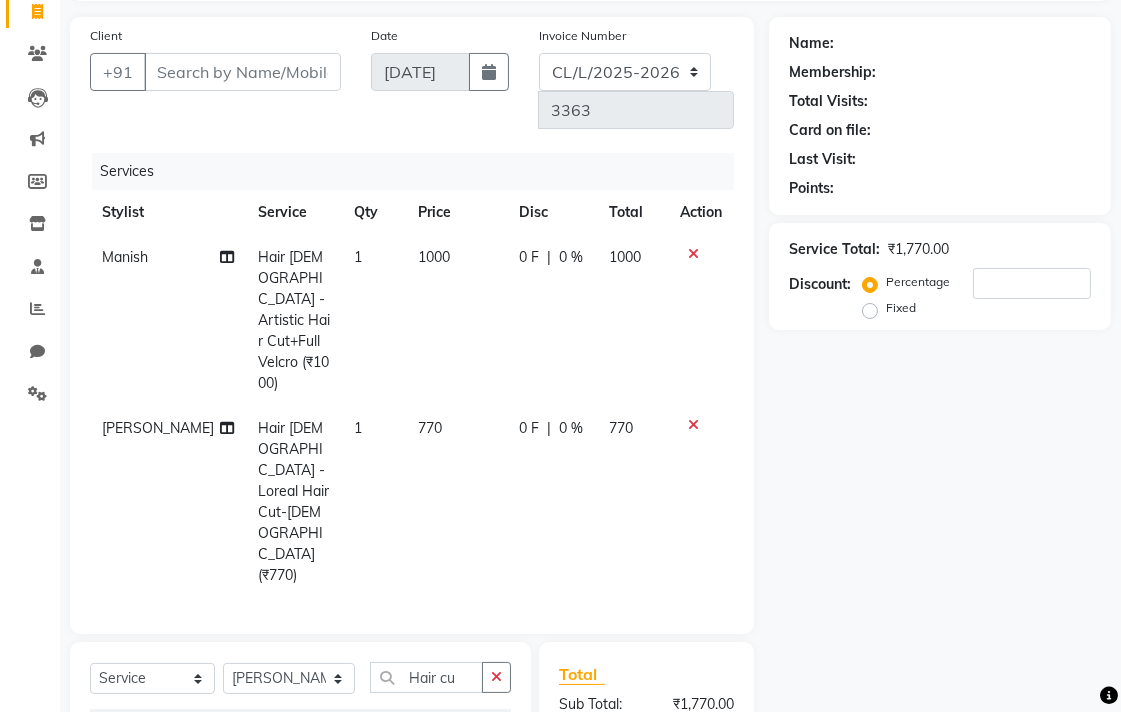 checkbox on "false" 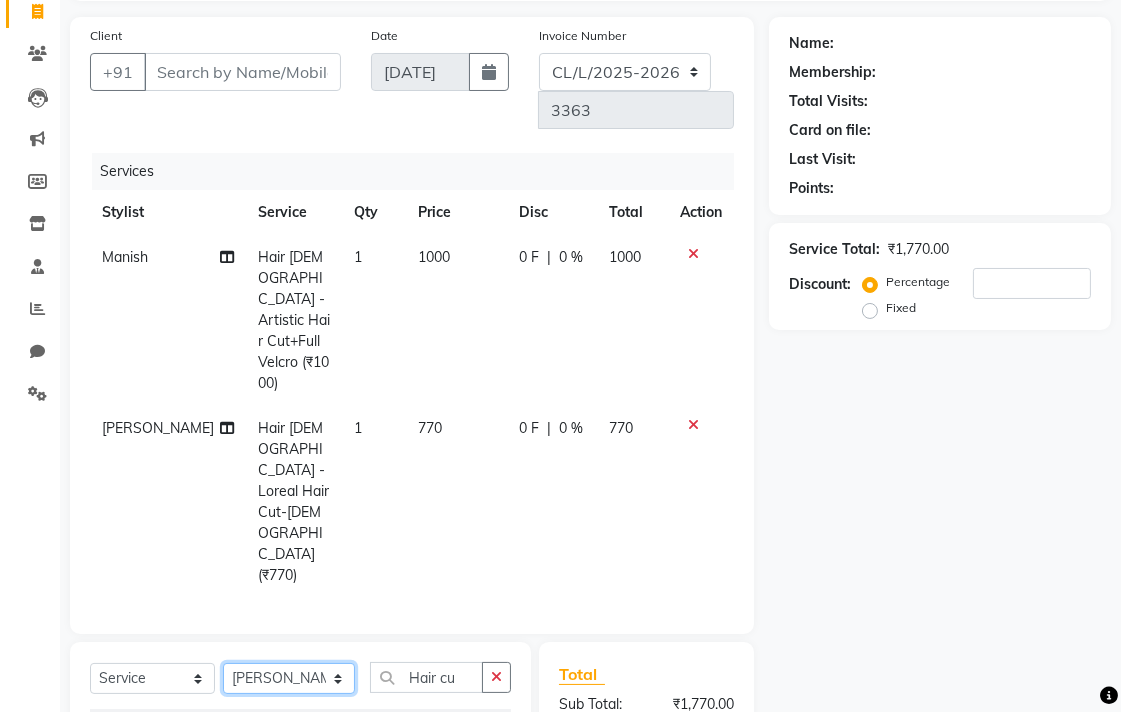 click on "Select Stylist Admin AMIT [PERSON_NAME] [PERSON_NAME] BALBHARTI SHARMA Colour Lounge, [PERSON_NAME][GEOGRAPHIC_DATA] Colour Lounge, [PERSON_NAME][GEOGRAPHIC_DATA] DINGG [PERSON_NAME] [PERSON_NAME] [PERSON_NAME] [PERSON_NAME] LOVE [PERSON_NAME] [PERSON_NAME] [PERSON_NAME] [PERSON_NAME] [PERSON_NAME] POOJA Pooja [PERSON_NAME] [PERSON_NAME] PRINCE [PERSON_NAME] [PERSON_NAME] [PERSON_NAME] [PERSON_NAME] Sameer [PERSON_NAME] [PERSON_NAME] [PERSON_NAME]  Sunny TULOSH [PERSON_NAME] [PERSON_NAME] VISHAL" 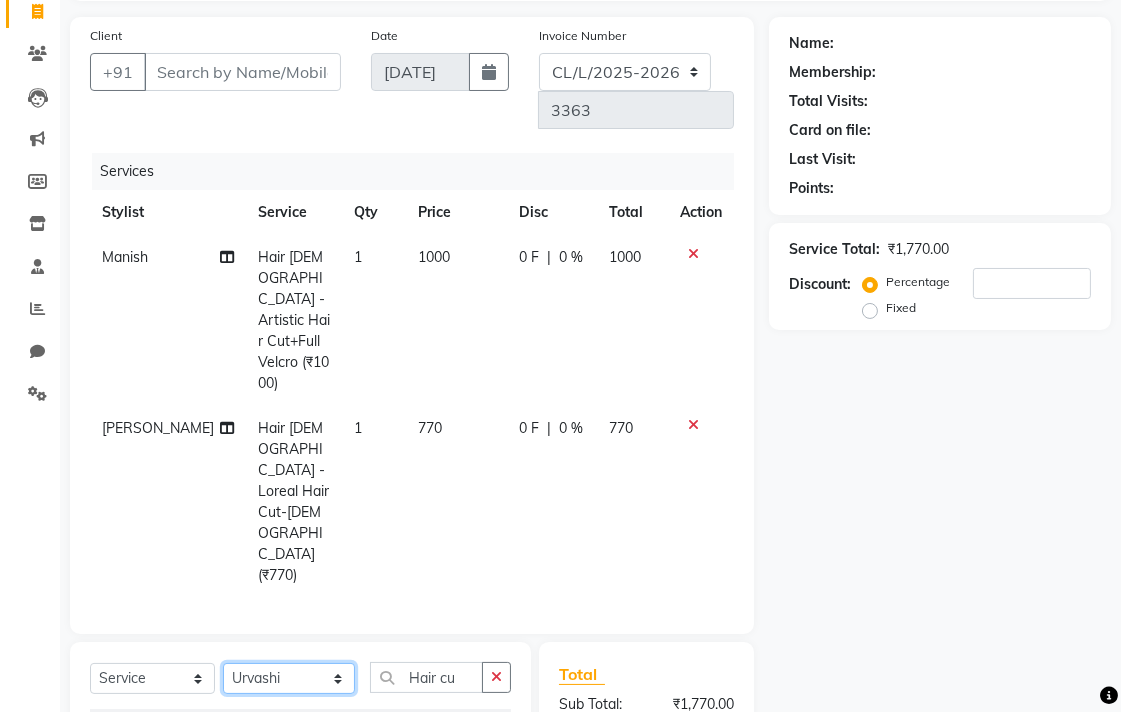 click on "Select Stylist Admin AMIT [PERSON_NAME] [PERSON_NAME] BALBHARTI SHARMA Colour Lounge, [PERSON_NAME][GEOGRAPHIC_DATA] Colour Lounge, [PERSON_NAME][GEOGRAPHIC_DATA] DINGG [PERSON_NAME] [PERSON_NAME] [PERSON_NAME] [PERSON_NAME] LOVE [PERSON_NAME] [PERSON_NAME] [PERSON_NAME] [PERSON_NAME] [PERSON_NAME] POOJA Pooja [PERSON_NAME] [PERSON_NAME] PRINCE [PERSON_NAME] [PERSON_NAME] [PERSON_NAME] [PERSON_NAME] Sameer [PERSON_NAME] [PERSON_NAME] [PERSON_NAME]  Sunny TULOSH [PERSON_NAME] [PERSON_NAME] VISHAL" 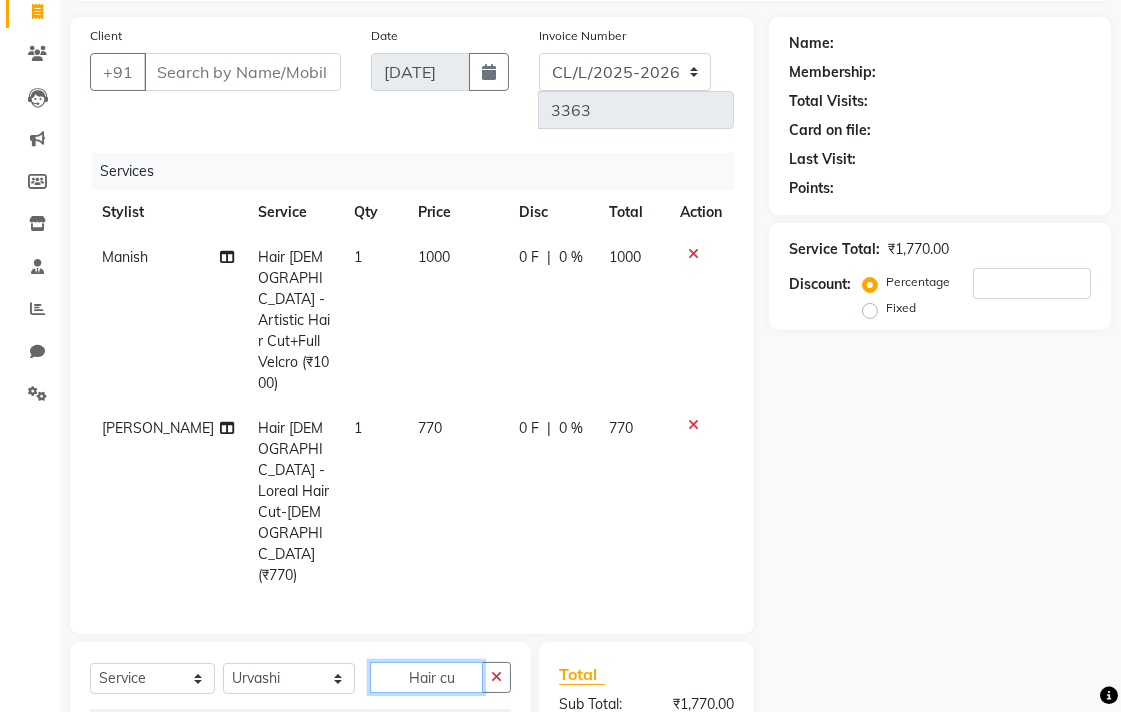 click on "Hair cu" 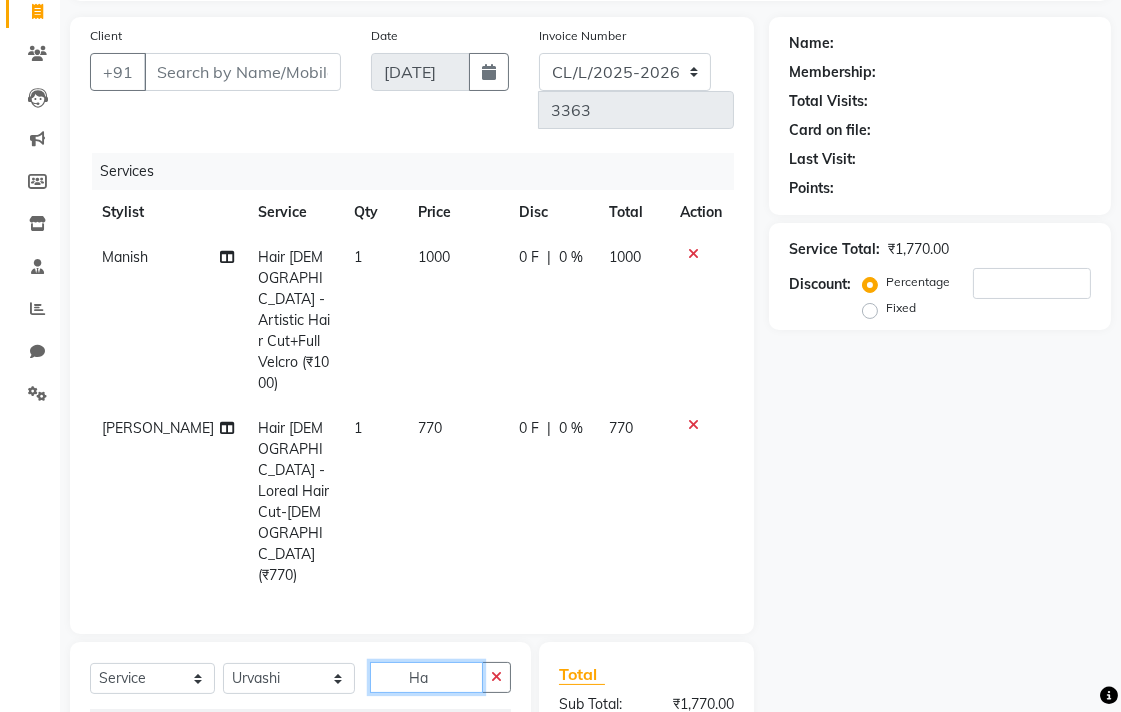 type on "H" 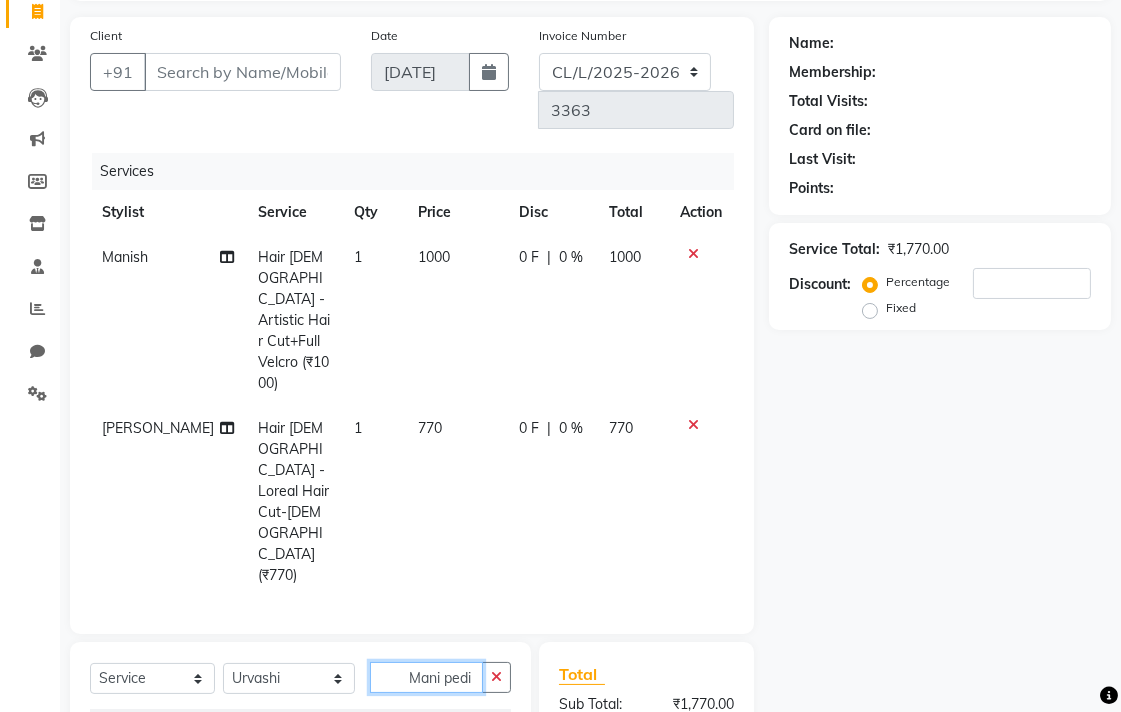 type on "Mani pedi" 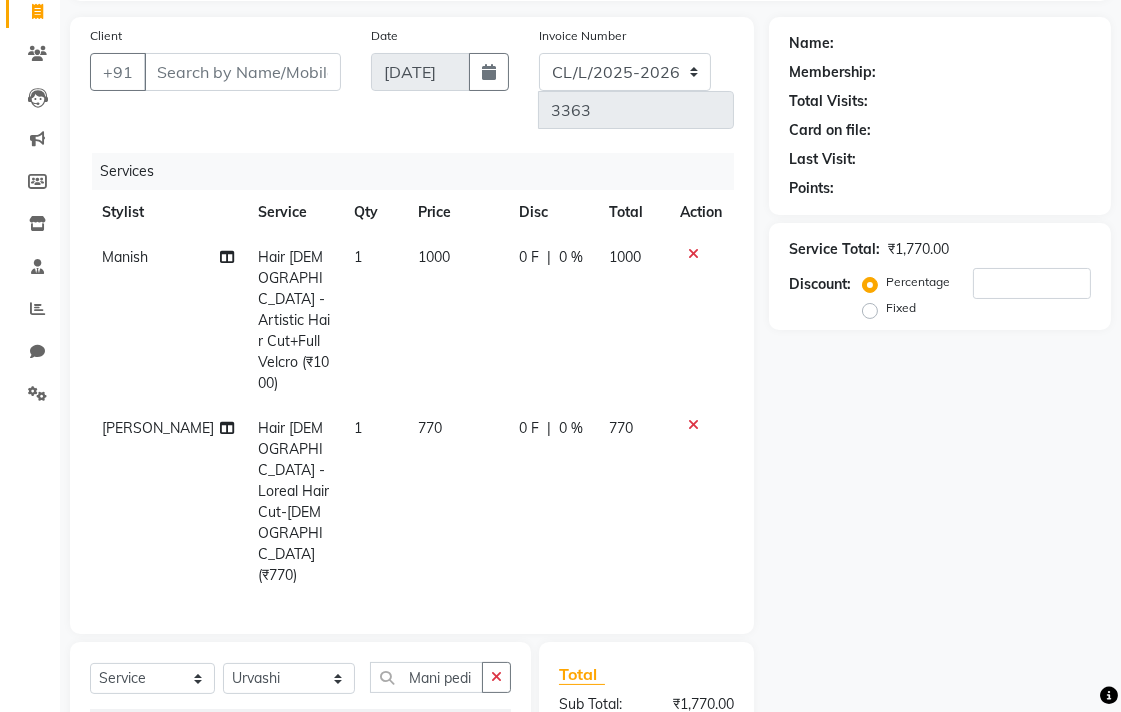 click 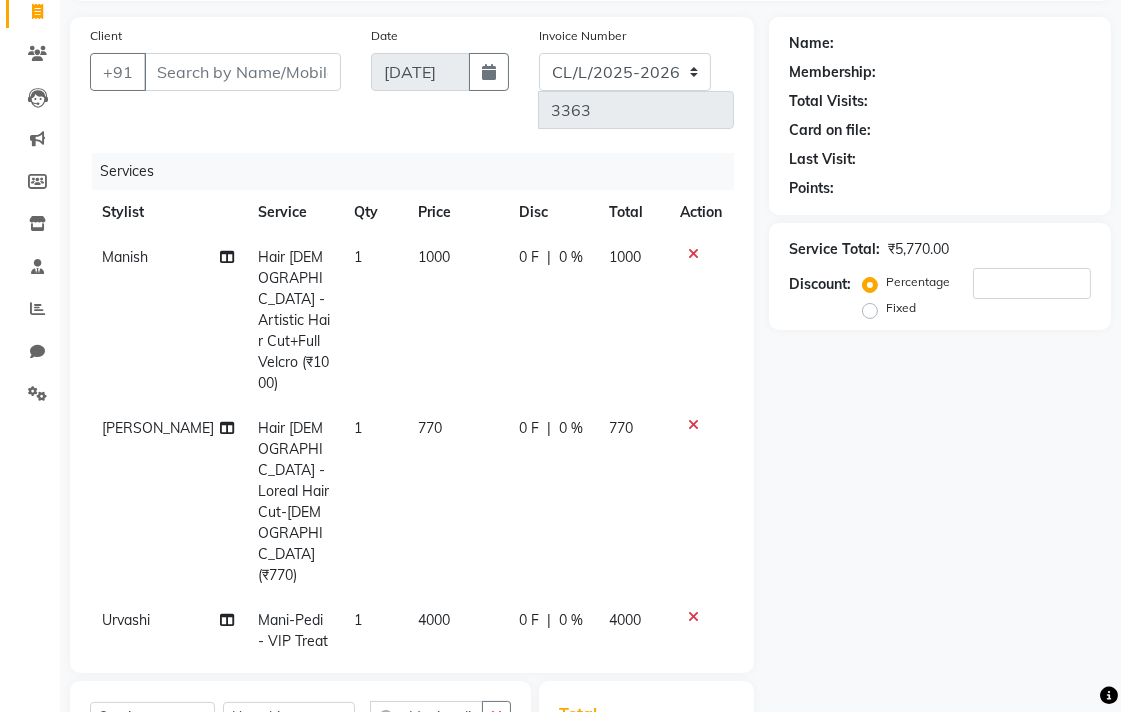 checkbox on "false" 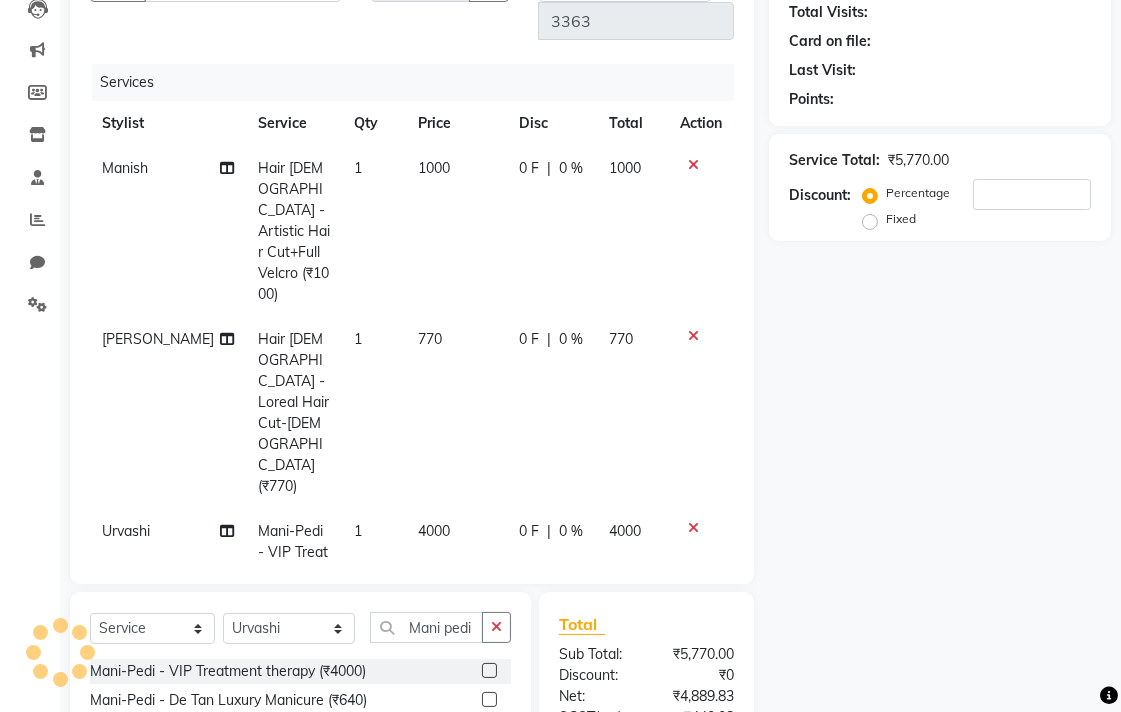 scroll, scrollTop: 376, scrollLeft: 0, axis: vertical 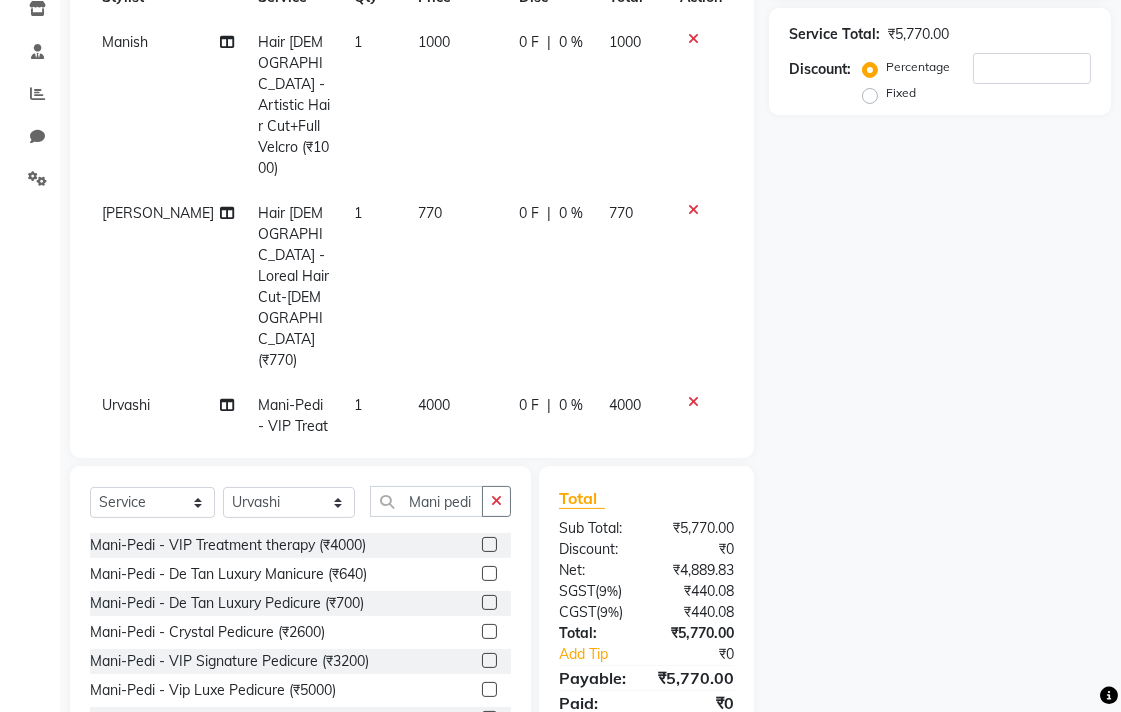 click 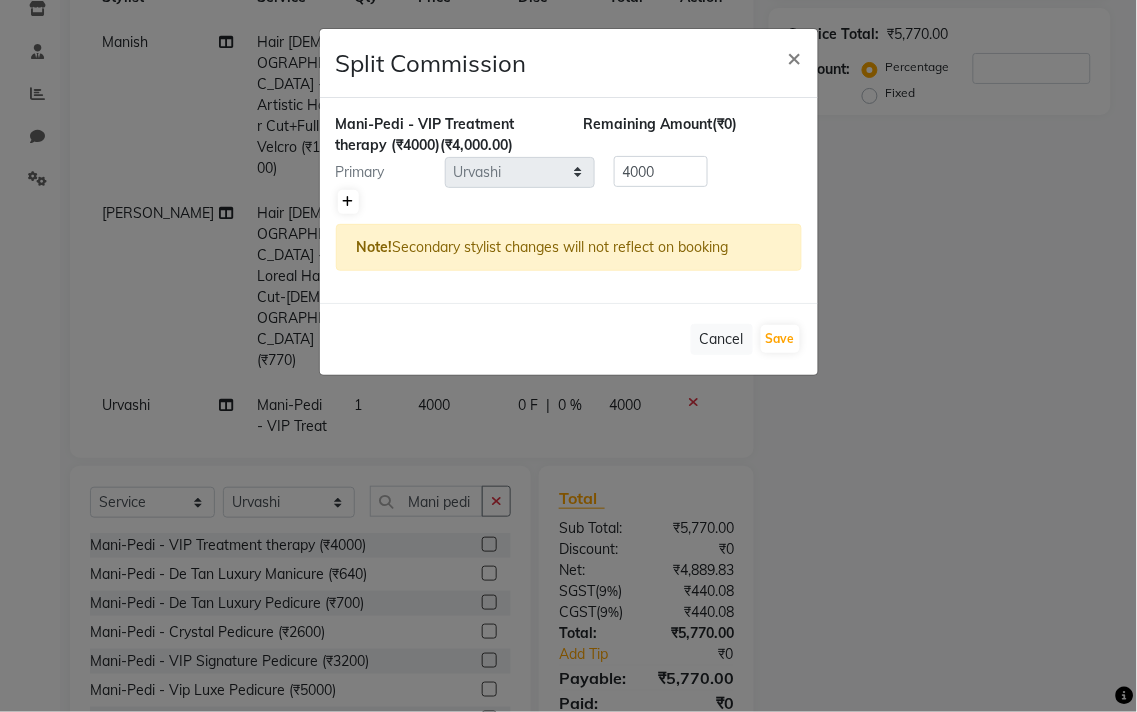 click 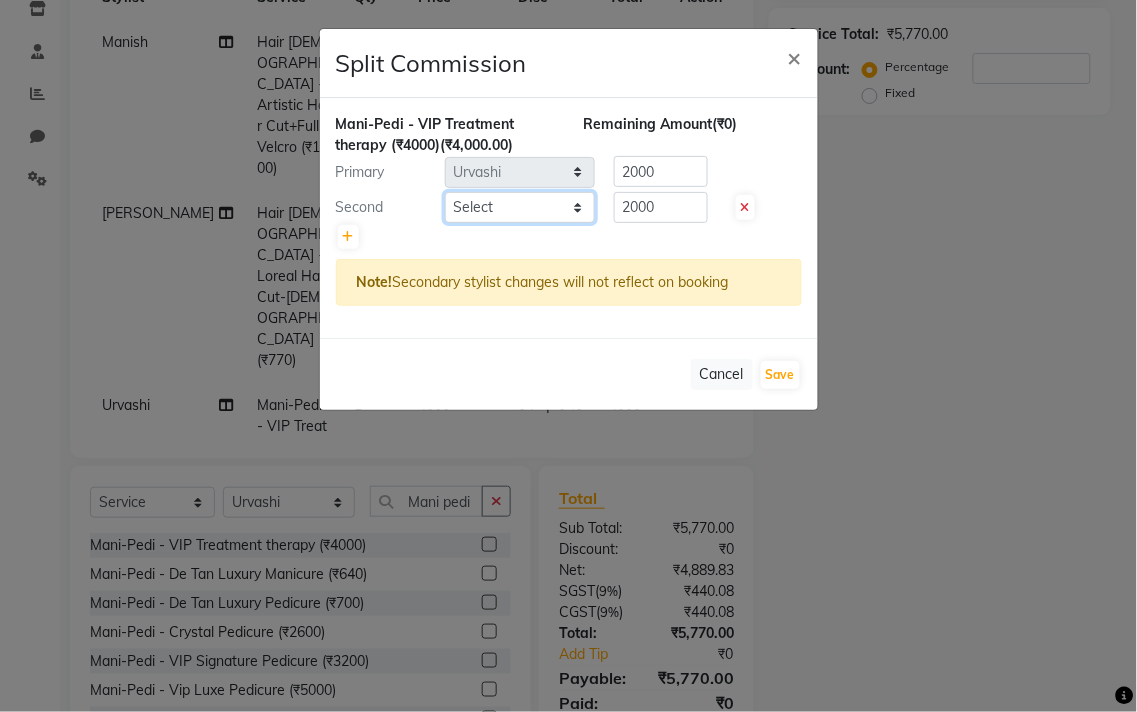click on "Select  Admin   AMIT   [PERSON_NAME]   [PERSON_NAME]   BALBHARTI SHARMA   Colour Lounge, [PERSON_NAME][GEOGRAPHIC_DATA], [PERSON_NAME][GEOGRAPHIC_DATA]   DINGG   [PERSON_NAME]   [PERSON_NAME]   [PERSON_NAME]   [PERSON_NAME]   LOVE   Manish   [PERSON_NAME]   [PERSON_NAME]   [PERSON_NAME]   [PERSON_NAME]   POOJA   Pooja [PERSON_NAME] [PERSON_NAME]   PRINCE [PERSON_NAME]   [PERSON_NAME]   [PERSON_NAME] [PERSON_NAME]   [PERSON_NAME]   [PERSON_NAME]   [PERSON_NAME]    [PERSON_NAME] [PERSON_NAME]   [PERSON_NAME]   VISHAL" 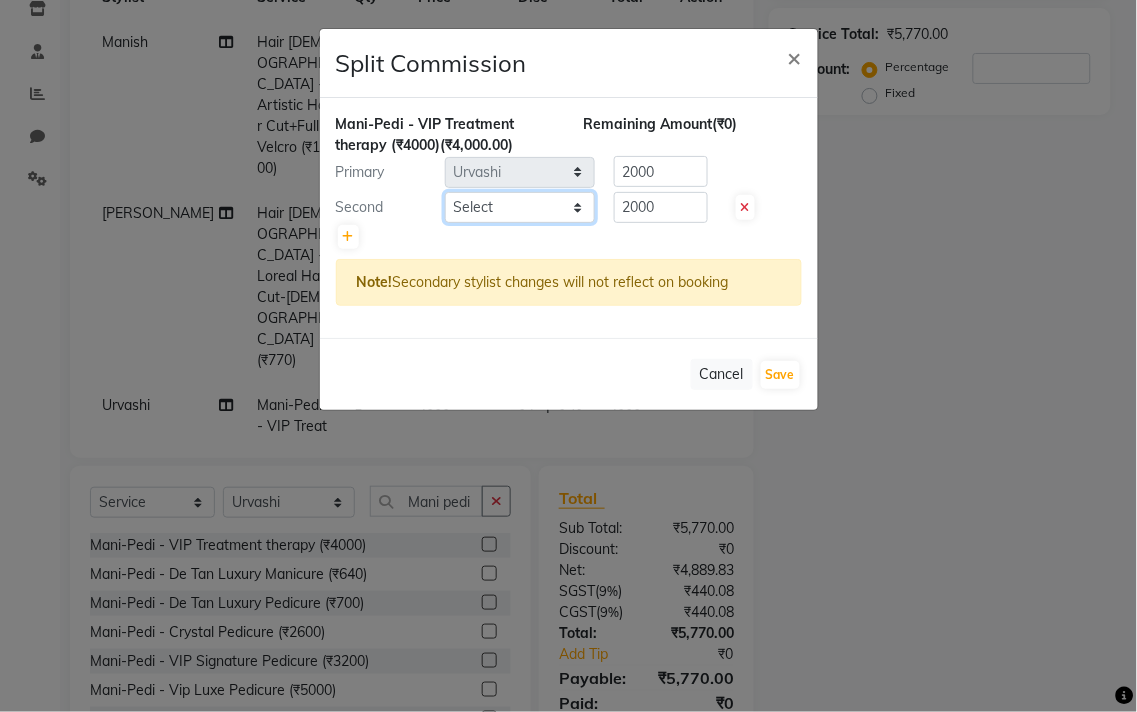 select on "70026" 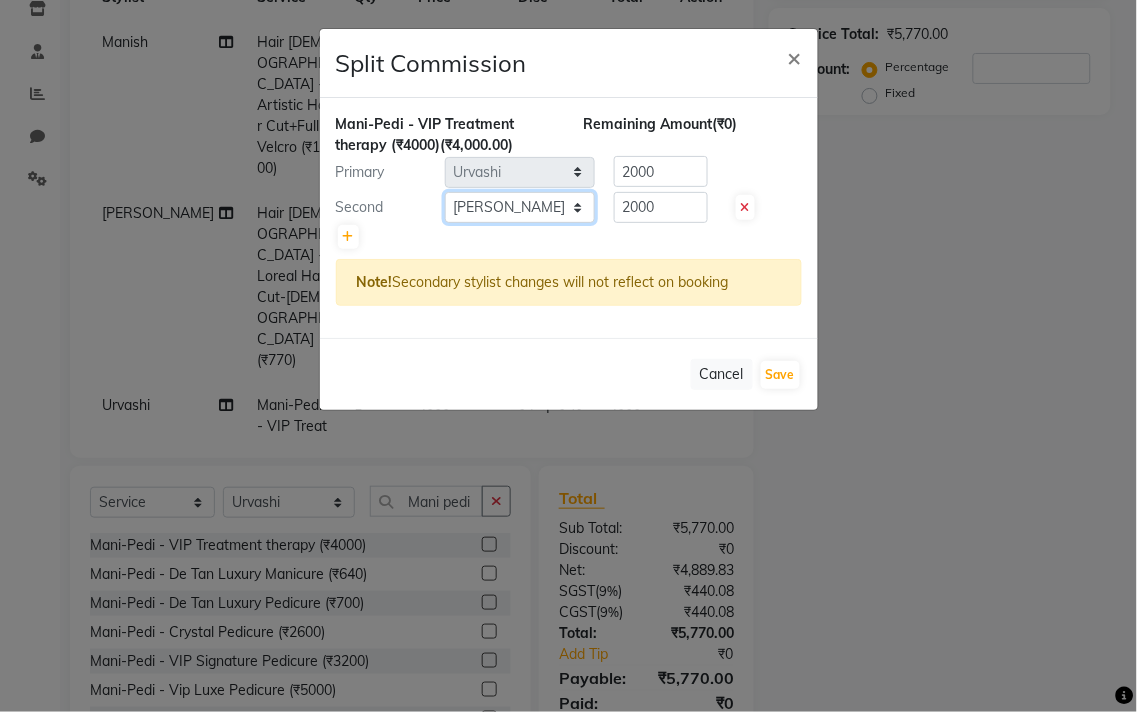 click on "Select  Admin   AMIT   [PERSON_NAME]   [PERSON_NAME]   BALBHARTI SHARMA   Colour Lounge, [PERSON_NAME][GEOGRAPHIC_DATA], [PERSON_NAME][GEOGRAPHIC_DATA]   DINGG   [PERSON_NAME]   [PERSON_NAME]   [PERSON_NAME]   [PERSON_NAME]   LOVE   Manish   [PERSON_NAME]   [PERSON_NAME]   [PERSON_NAME]   [PERSON_NAME]   POOJA   Pooja [PERSON_NAME] [PERSON_NAME]   PRINCE [PERSON_NAME]   [PERSON_NAME]   [PERSON_NAME] [PERSON_NAME]   [PERSON_NAME]   [PERSON_NAME]   [PERSON_NAME]    [PERSON_NAME] [PERSON_NAME]   [PERSON_NAME]   VISHAL" 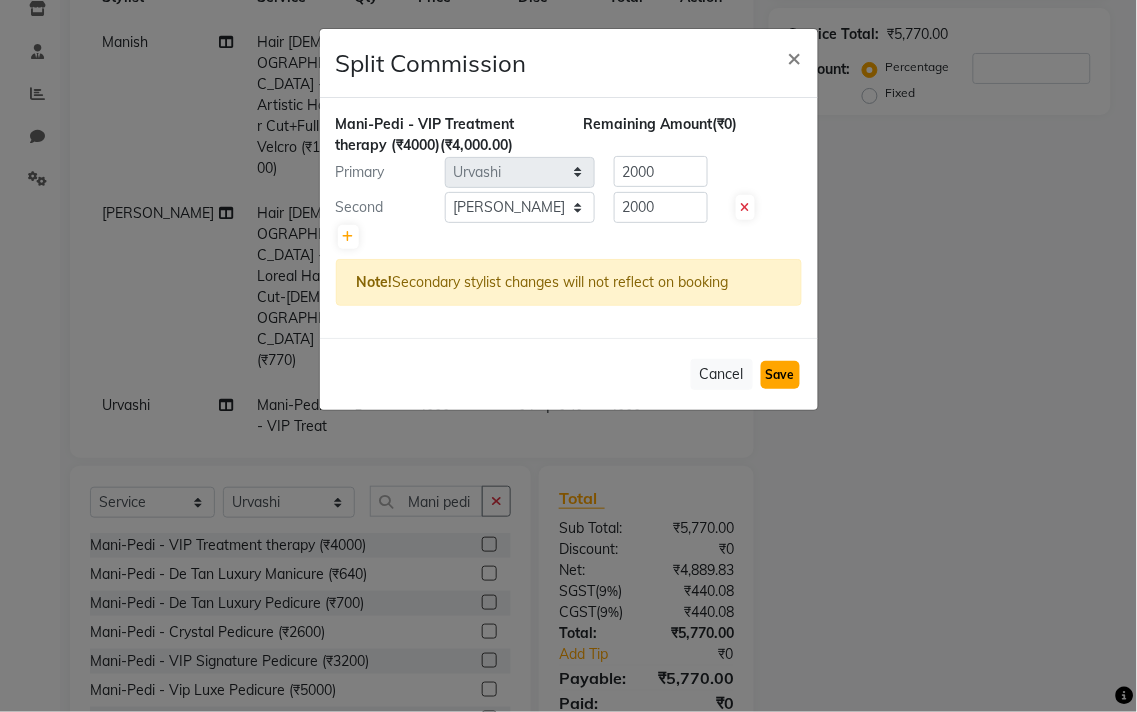 click on "Save" 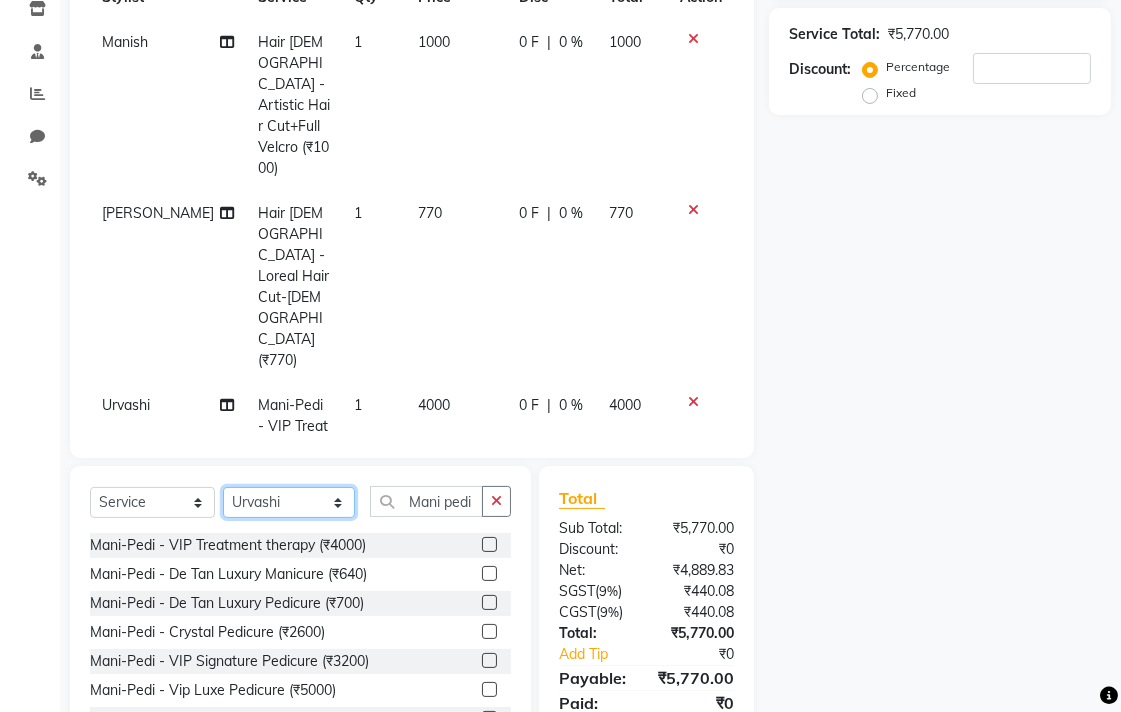 click on "Select Stylist Admin AMIT [PERSON_NAME] [PERSON_NAME] BALBHARTI SHARMA Colour Lounge, [PERSON_NAME][GEOGRAPHIC_DATA] Colour Lounge, [PERSON_NAME][GEOGRAPHIC_DATA] DINGG [PERSON_NAME] [PERSON_NAME] [PERSON_NAME] [PERSON_NAME] LOVE [PERSON_NAME] [PERSON_NAME] [PERSON_NAME] [PERSON_NAME] [PERSON_NAME] POOJA Pooja [PERSON_NAME] [PERSON_NAME] PRINCE [PERSON_NAME] [PERSON_NAME] [PERSON_NAME] [PERSON_NAME] Sameer [PERSON_NAME] [PERSON_NAME] [PERSON_NAME]  Sunny TULOSH [PERSON_NAME] [PERSON_NAME] VISHAL" 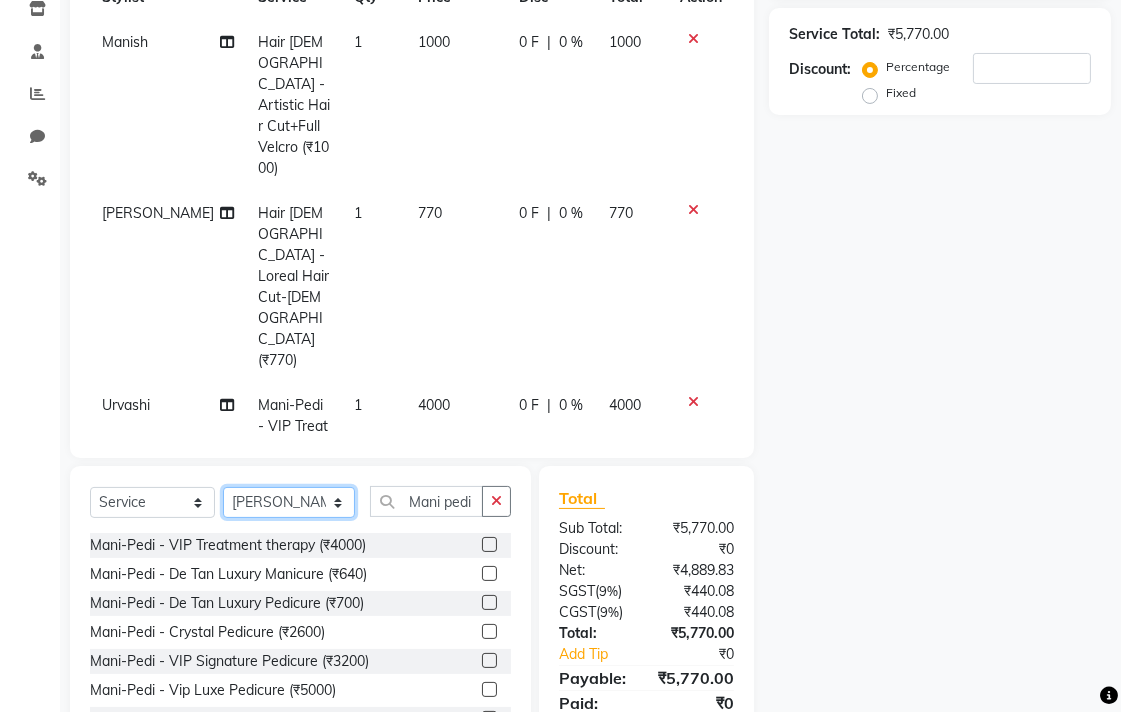 click on "Select Stylist Admin AMIT [PERSON_NAME] [PERSON_NAME] BALBHARTI SHARMA Colour Lounge, [PERSON_NAME][GEOGRAPHIC_DATA] Colour Lounge, [PERSON_NAME][GEOGRAPHIC_DATA] DINGG [PERSON_NAME] [PERSON_NAME] [PERSON_NAME] [PERSON_NAME] LOVE [PERSON_NAME] [PERSON_NAME] [PERSON_NAME] [PERSON_NAME] [PERSON_NAME] POOJA Pooja [PERSON_NAME] [PERSON_NAME] PRINCE [PERSON_NAME] [PERSON_NAME] [PERSON_NAME] [PERSON_NAME] Sameer [PERSON_NAME] [PERSON_NAME] [PERSON_NAME]  Sunny TULOSH [PERSON_NAME] [PERSON_NAME] VISHAL" 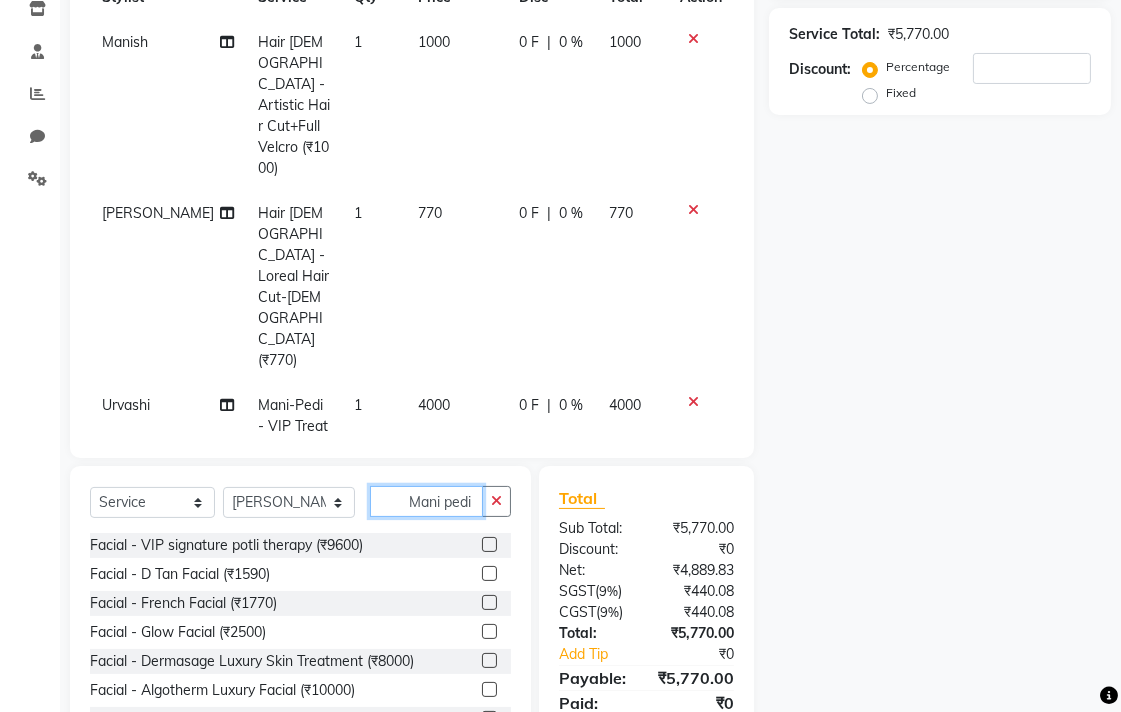 click on "Mani pedi" 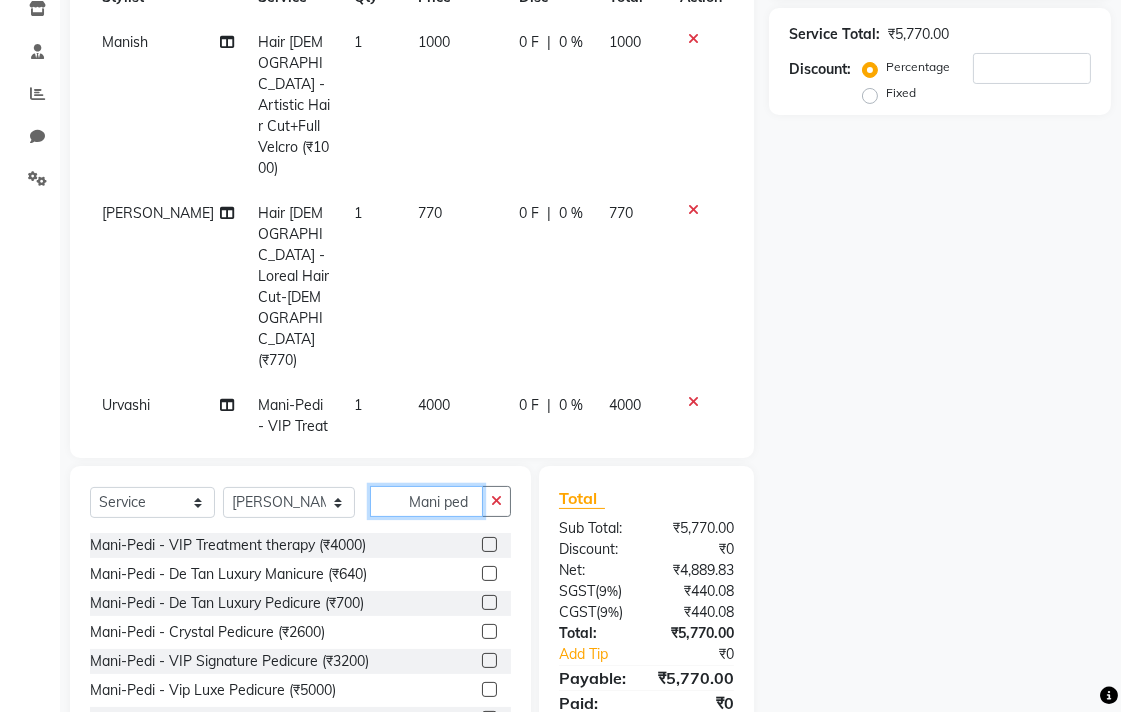 type on "Mani ped" 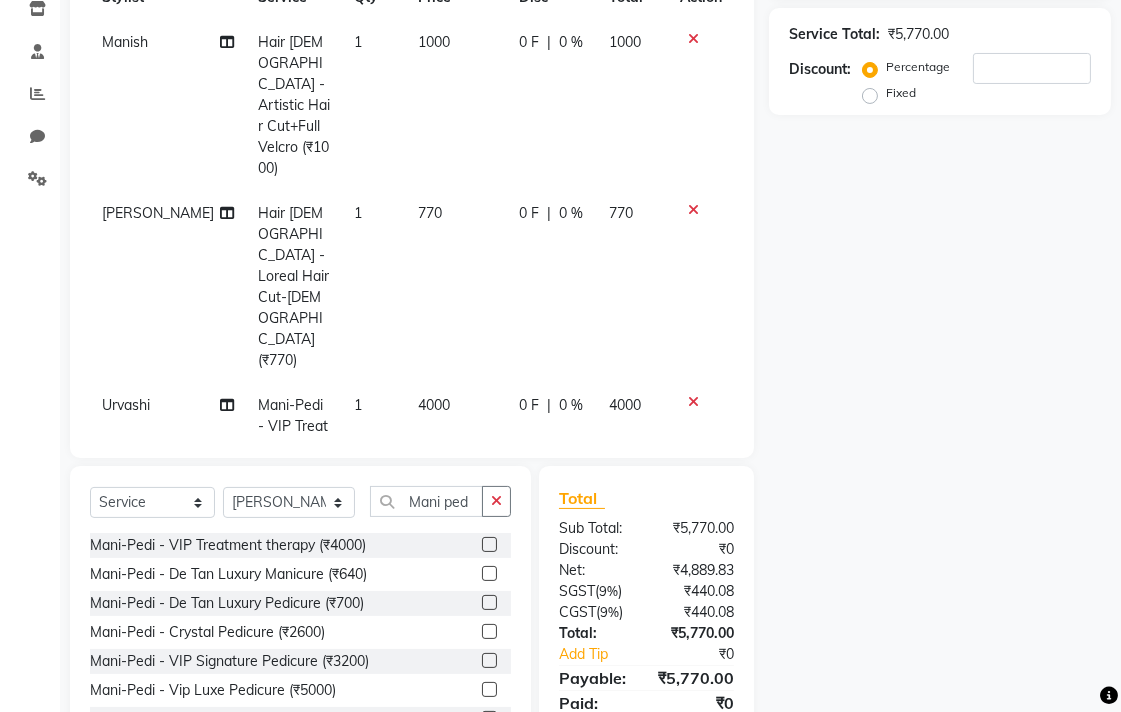 click 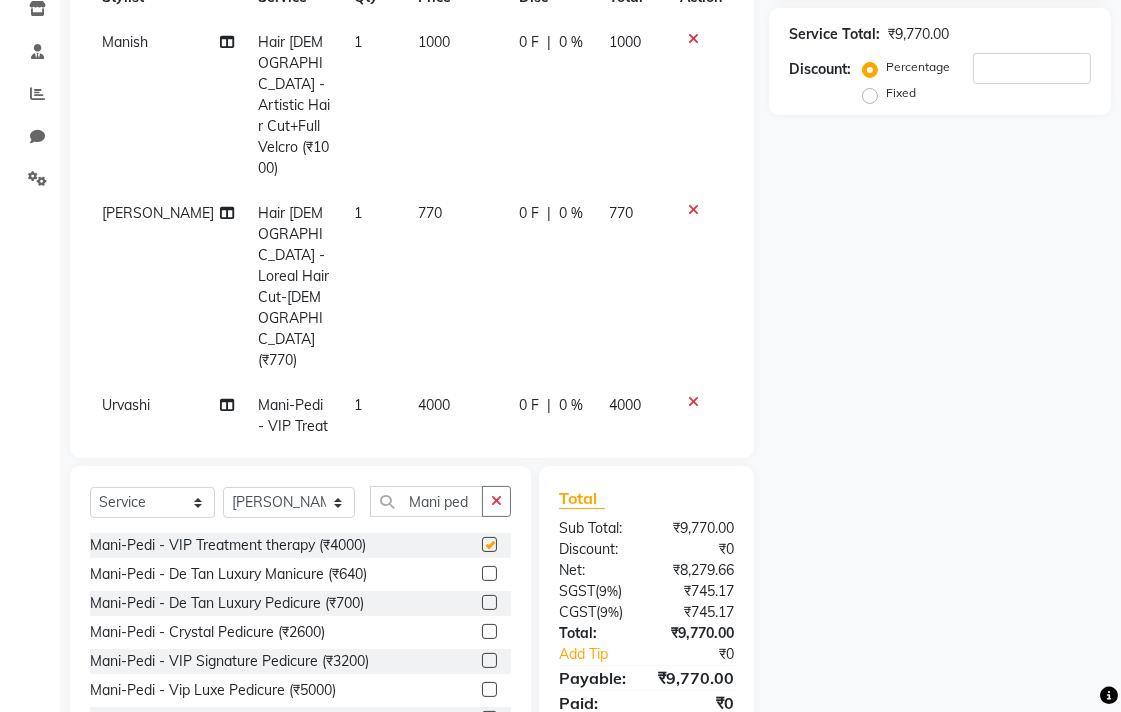 checkbox on "false" 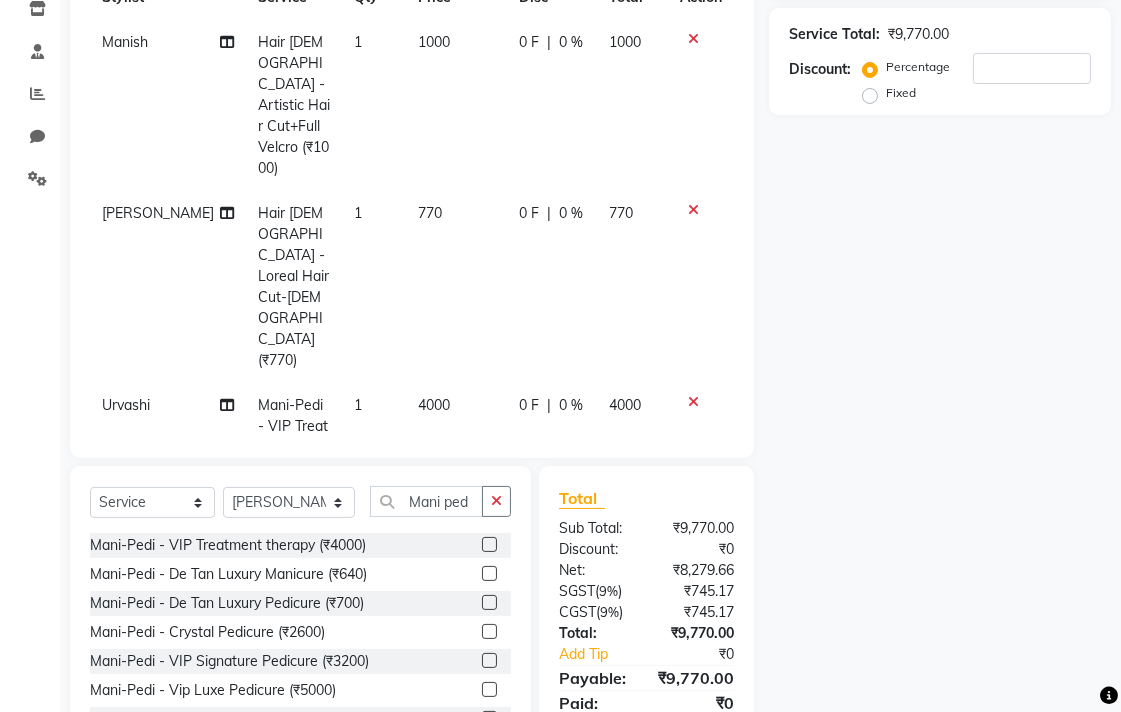 scroll, scrollTop: 87, scrollLeft: 0, axis: vertical 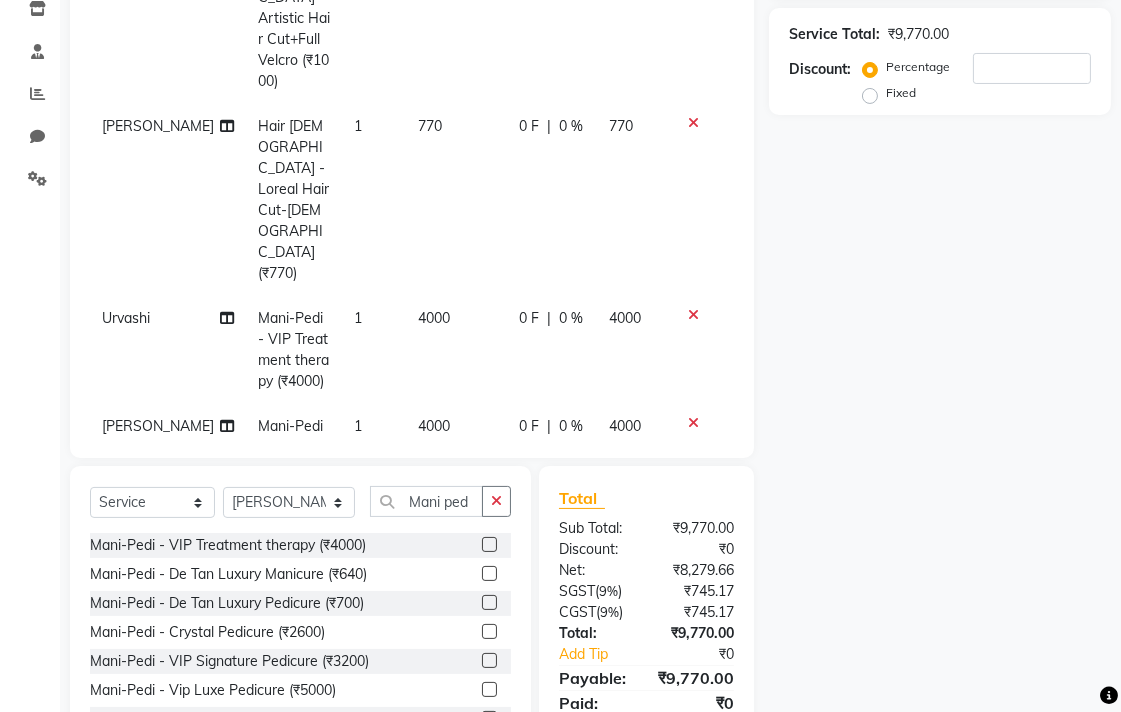 click 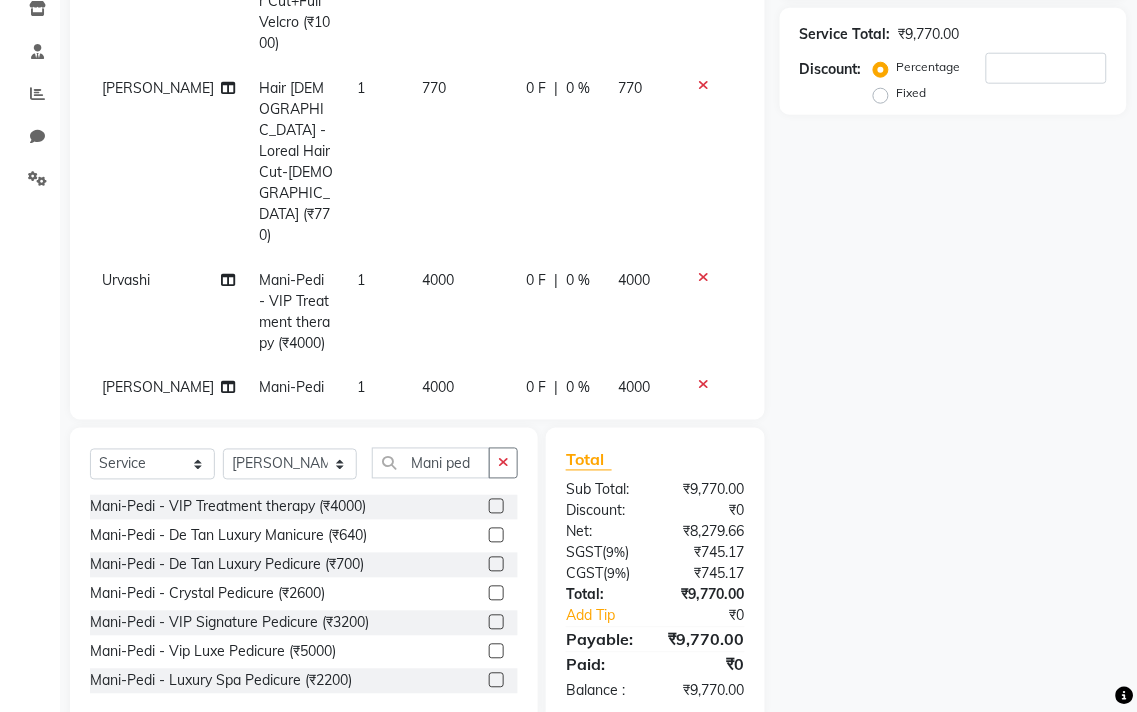 select on "70027" 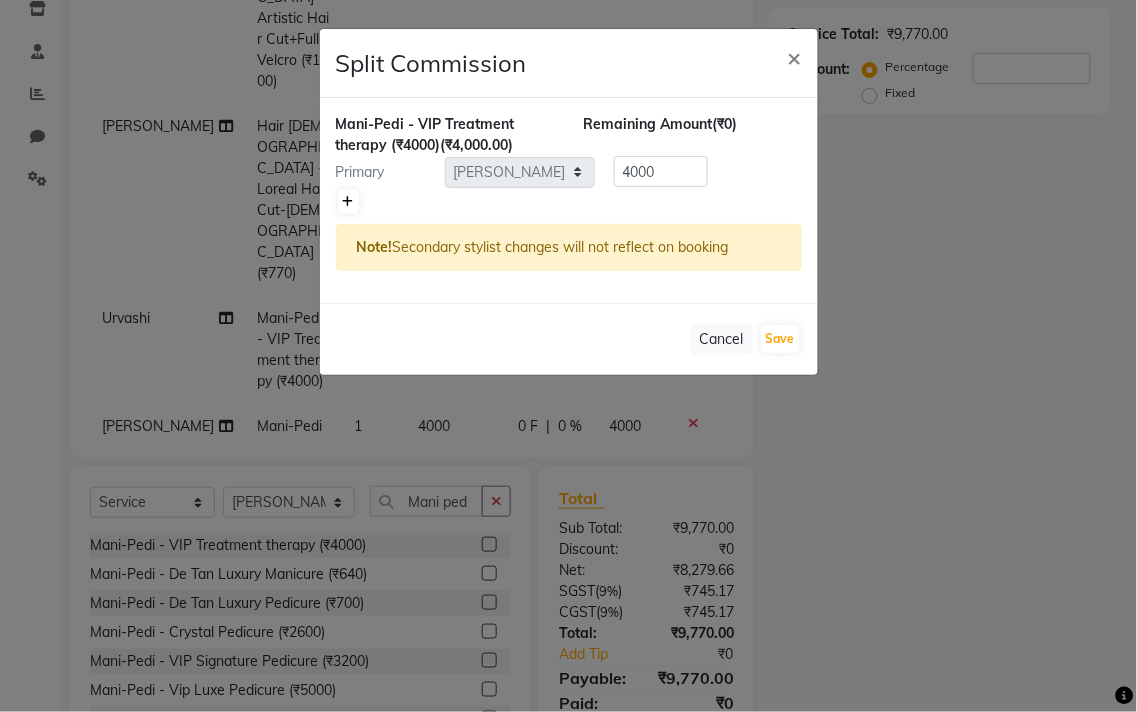 click 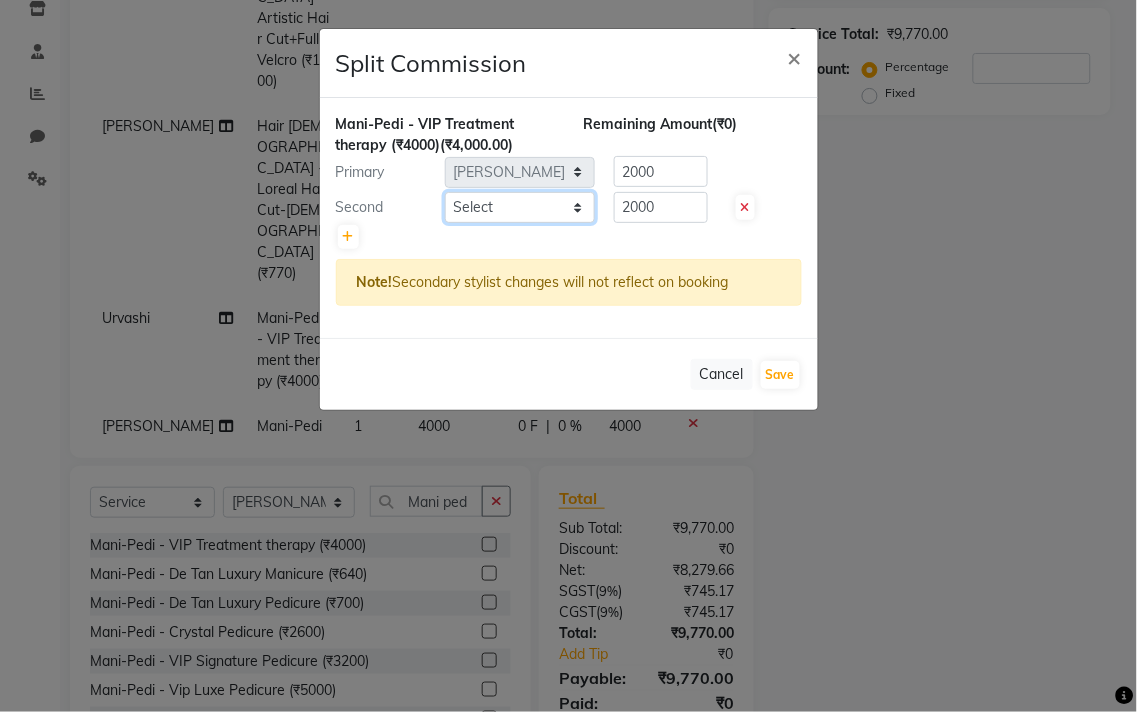 click on "Select  Admin   AMIT   [PERSON_NAME]   [PERSON_NAME]   BALBHARTI SHARMA   Colour Lounge, [PERSON_NAME][GEOGRAPHIC_DATA], [PERSON_NAME][GEOGRAPHIC_DATA]   DINGG   [PERSON_NAME]   [PERSON_NAME]   [PERSON_NAME]   [PERSON_NAME]   LOVE   Manish   [PERSON_NAME]   [PERSON_NAME]   [PERSON_NAME]   [PERSON_NAME]   POOJA   Pooja [PERSON_NAME] [PERSON_NAME]   PRINCE [PERSON_NAME]   [PERSON_NAME]   [PERSON_NAME] [PERSON_NAME]   [PERSON_NAME]   [PERSON_NAME]   [PERSON_NAME]    [PERSON_NAME] [PERSON_NAME]   [PERSON_NAME]   VISHAL" 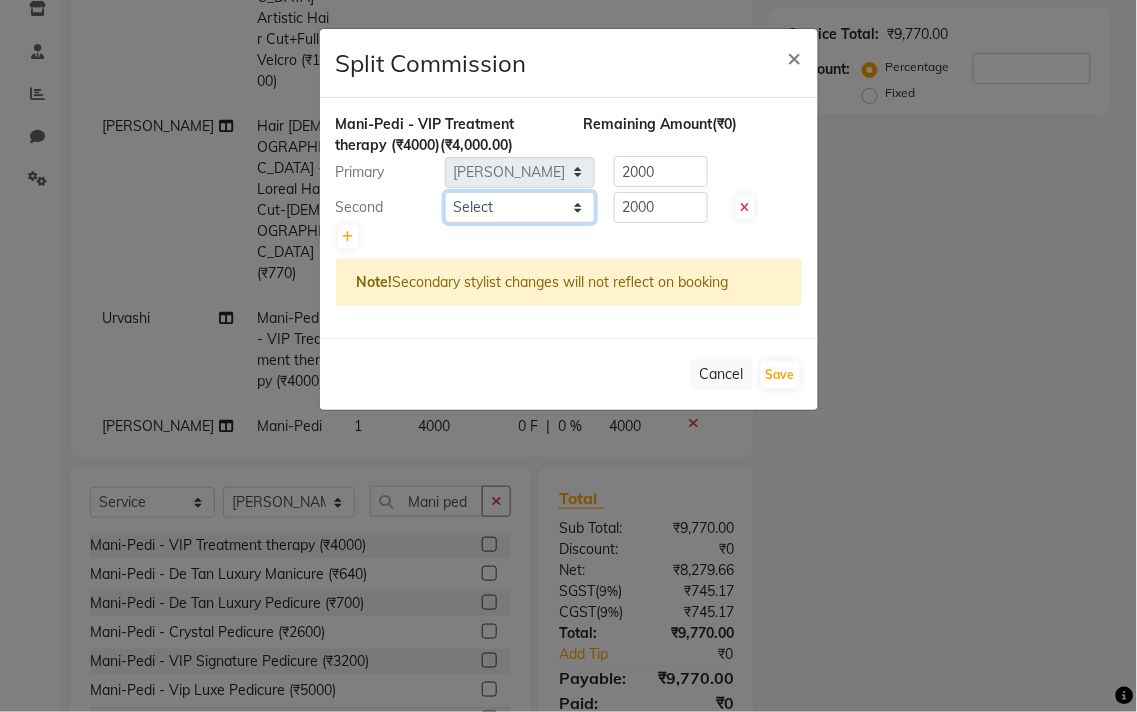 select on "70031" 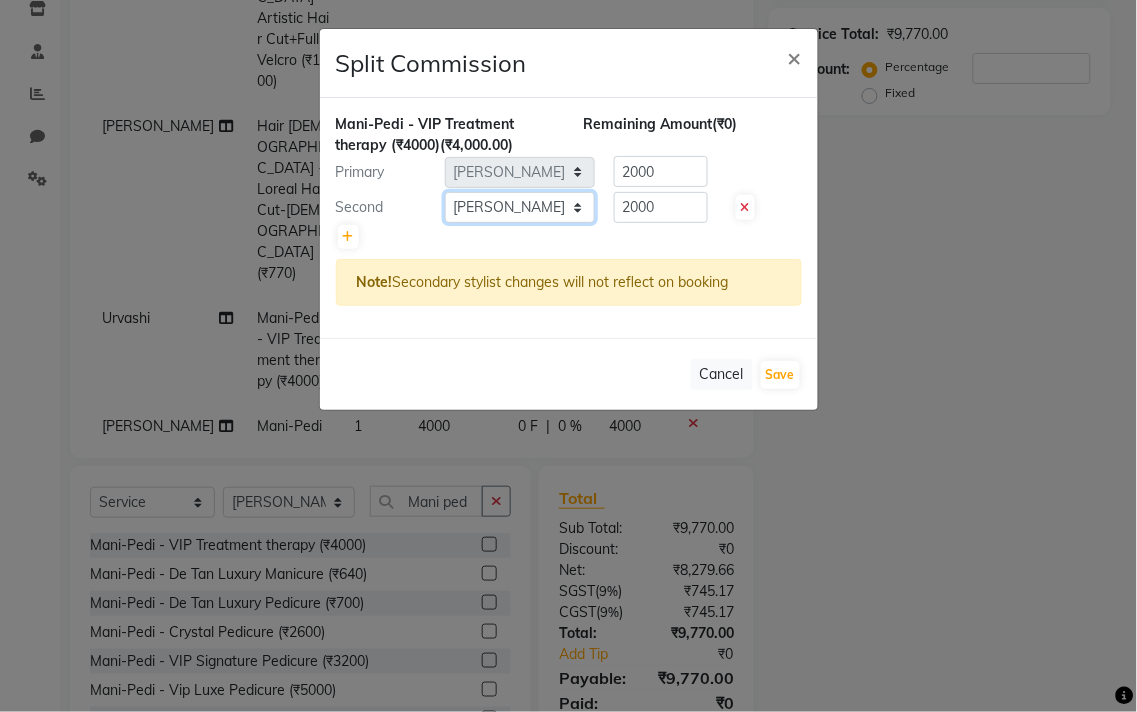 click on "Select  Admin   AMIT   [PERSON_NAME]   [PERSON_NAME]   BALBHARTI SHARMA   Colour Lounge, [PERSON_NAME][GEOGRAPHIC_DATA], [PERSON_NAME][GEOGRAPHIC_DATA]   DINGG   [PERSON_NAME]   [PERSON_NAME]   [PERSON_NAME]   [PERSON_NAME]   LOVE   Manish   [PERSON_NAME]   [PERSON_NAME]   [PERSON_NAME]   [PERSON_NAME]   POOJA   Pooja [PERSON_NAME] [PERSON_NAME]   PRINCE [PERSON_NAME]   [PERSON_NAME]   [PERSON_NAME] [PERSON_NAME]   [PERSON_NAME]   [PERSON_NAME]   [PERSON_NAME]    [PERSON_NAME] [PERSON_NAME]   [PERSON_NAME]   VISHAL" 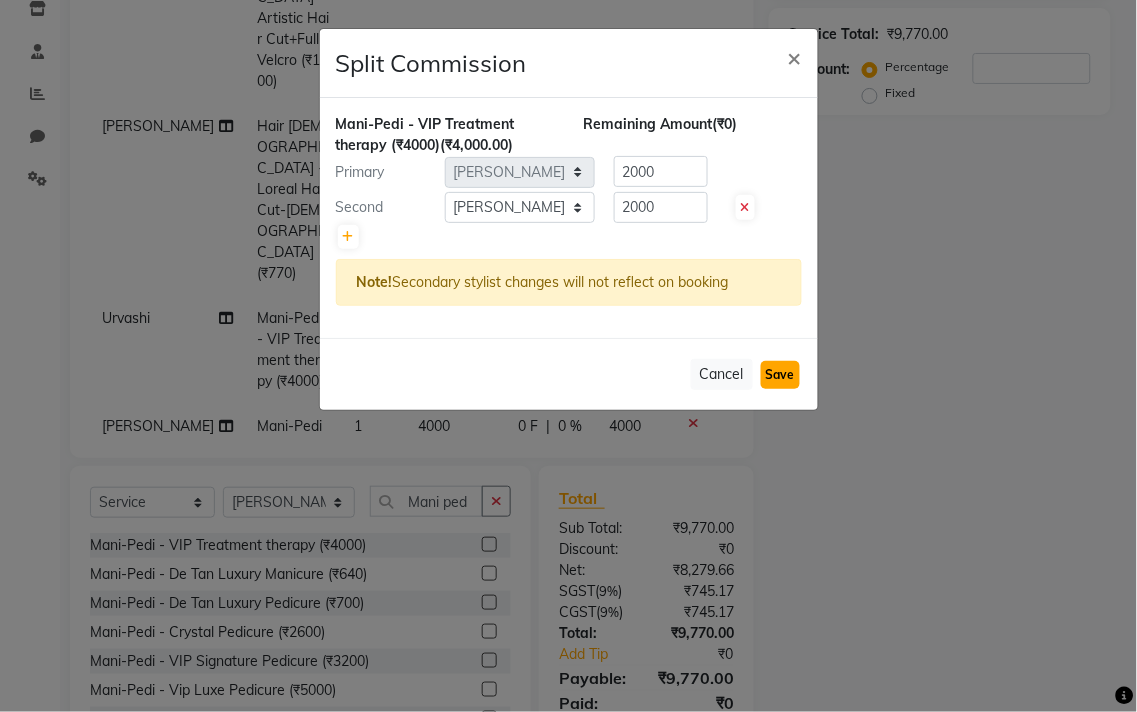 click on "Save" 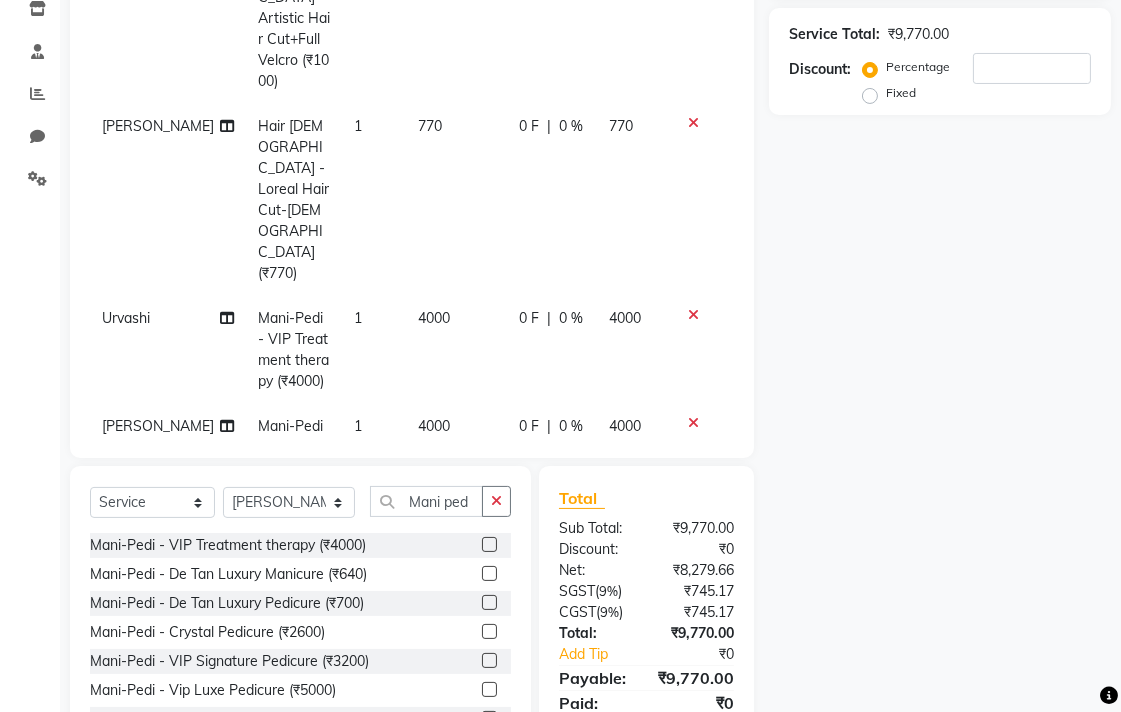 scroll, scrollTop: 0, scrollLeft: 0, axis: both 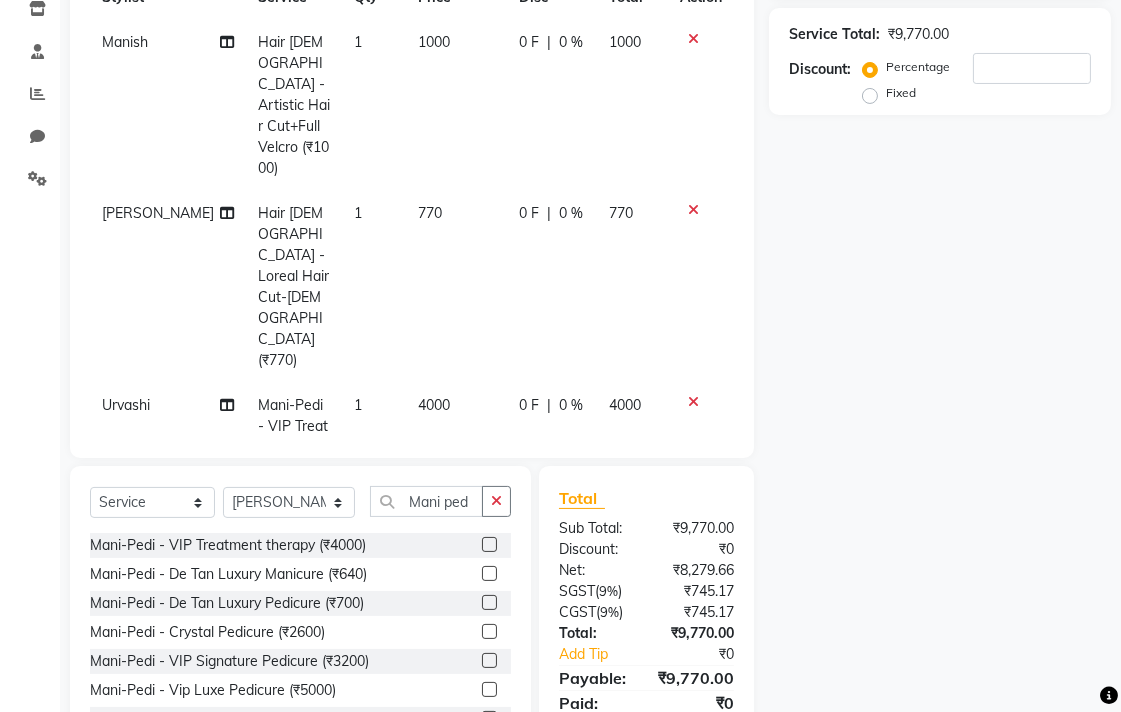 click on "0 %" 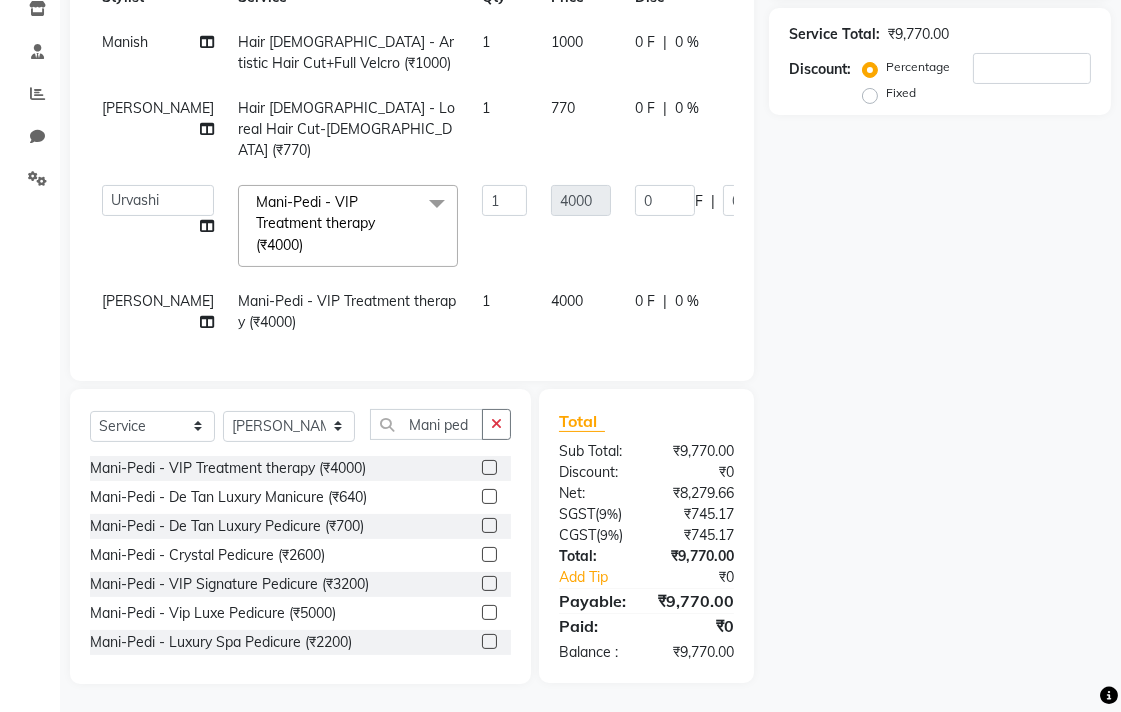 scroll, scrollTop: 336, scrollLeft: 0, axis: vertical 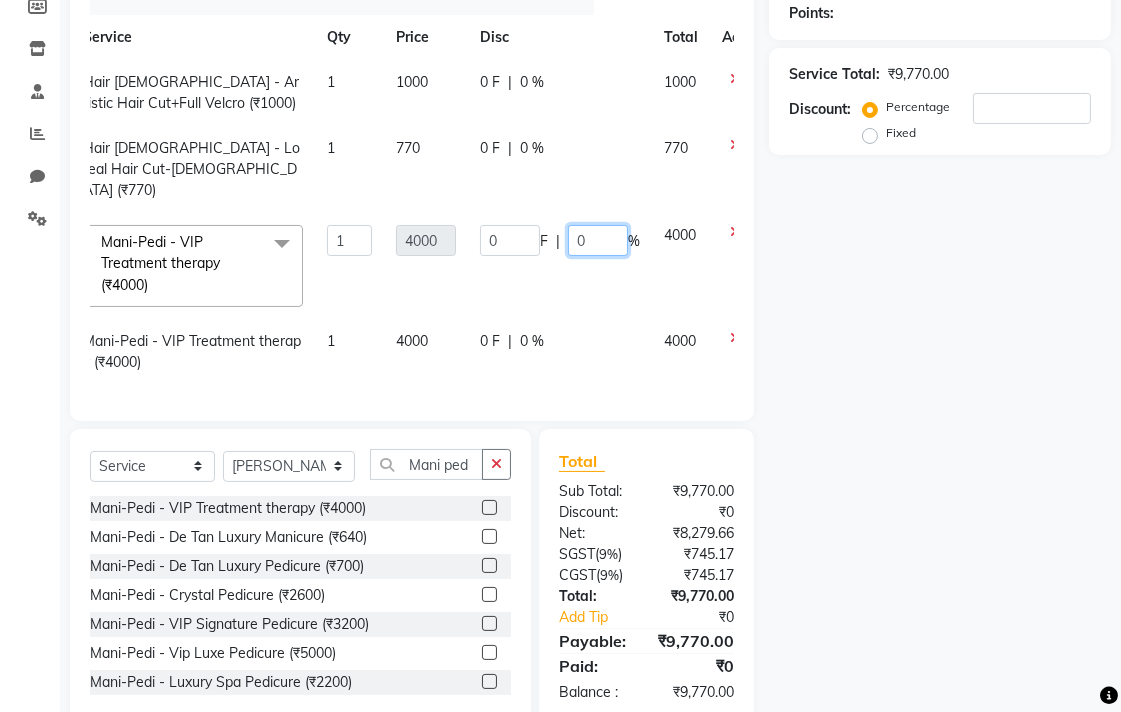 click on "0" 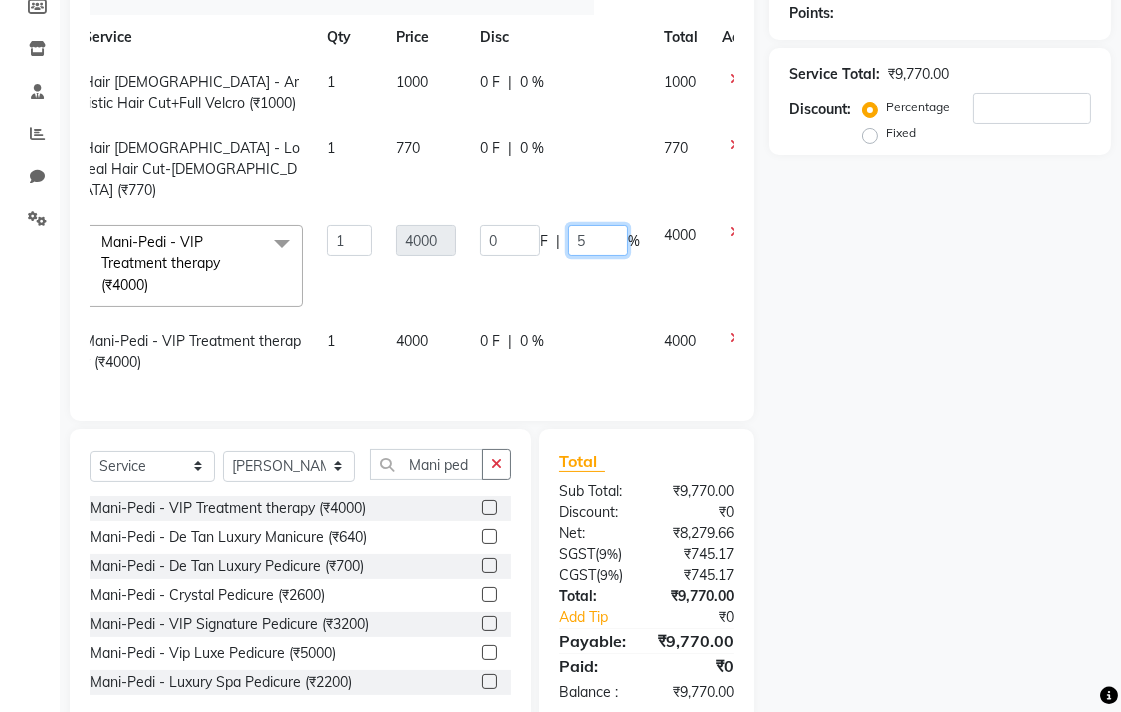 type on "50" 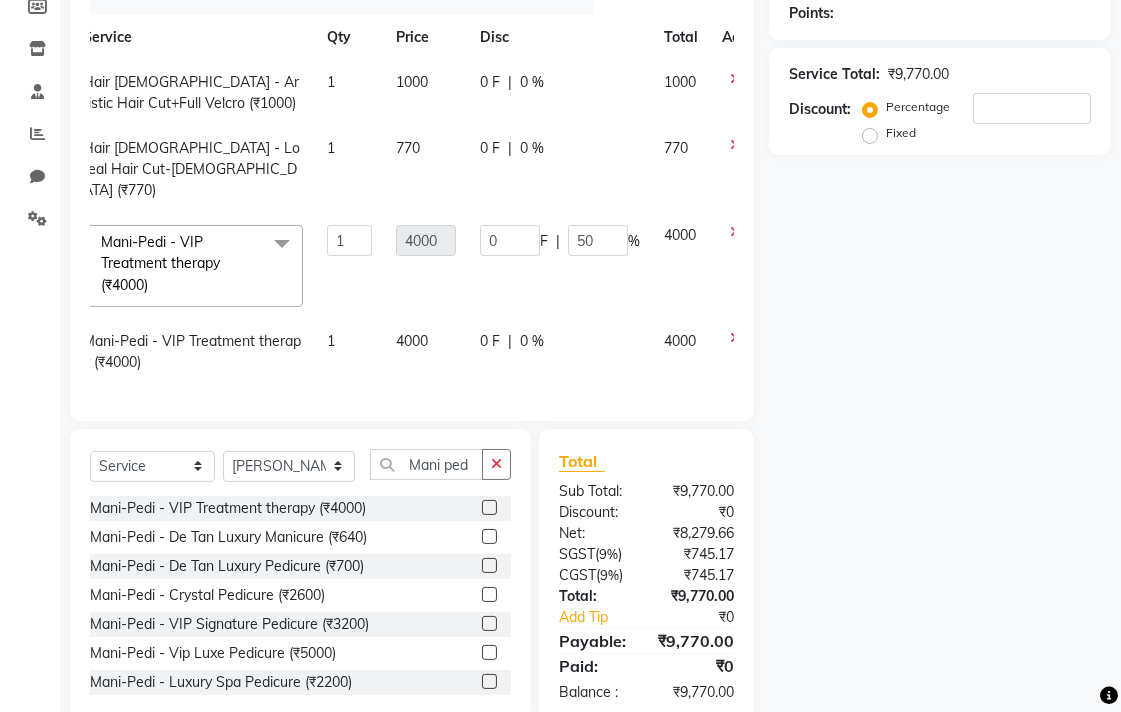 click on "Manish Hair Female - Artistic Hair Cut+Full Velcro (₹1000) 1 1000 0 F | 0 % 1000 Robin Hair Female - Loreal Hair Cut-Female (₹770) 1 770 0 F | 0 % 770  Admin   AMIT   Ankush   Ansh Nayyar   BALBHARTI SHARMA   Colour Lounge, Lawrence Road   Colour Lounge, Lawrence Road   DINGG   HARJEET RANDHAWA   HARPREET KAUR   Jagpreet   Kajal   LALIMA   LOVE   Manish   MANPREET KAUR   Navneet   Neelam   NEENA   PALWINDER KAUR   POOJA   Pooja negi   PRABHDEEP SINGH   PRINCE KUMAR   PURAN CHAND   RAKESH KUMAR   Rambachan    Resham Kaur    Robin   Sameer   Sapna   SATWANT KAUR   Simran    Sunny   TULOSH SUBBA   Urvashi   Varun kumar   VISHAL  Mani-Pedi - VIP Treatment therapy (₹4000)  x Facial - D Tan Facial (₹1590) Facial - French Facial (₹1770) Facial - Dermasage Luxury Skin Treatment (₹8000) Facial - Vitamin C Retinol Facial (₹6000) Facial - Vip Signature Facial B (₹7000) Facial - Vitamin C Whiteninig Brightening facial (₹5000) Facial - Nirvana Facial (₹2712) Hair extension (₹1000) 1 4000 0 F | 50 %" 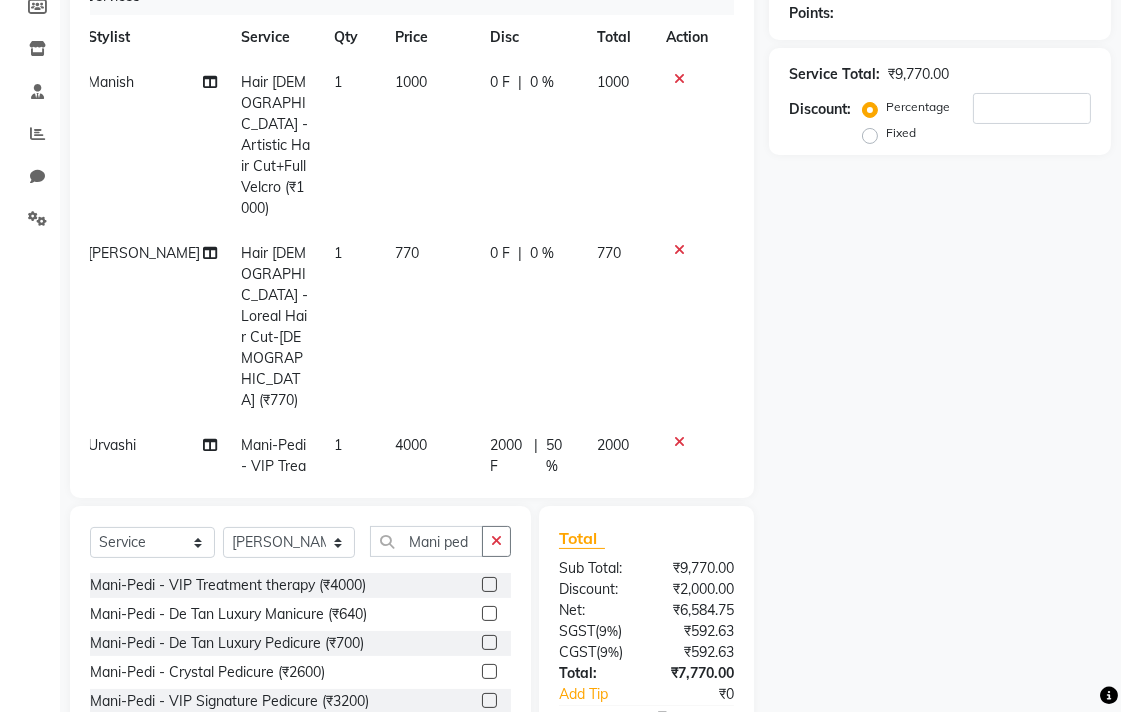 scroll, scrollTop: 87, scrollLeft: 14, axis: both 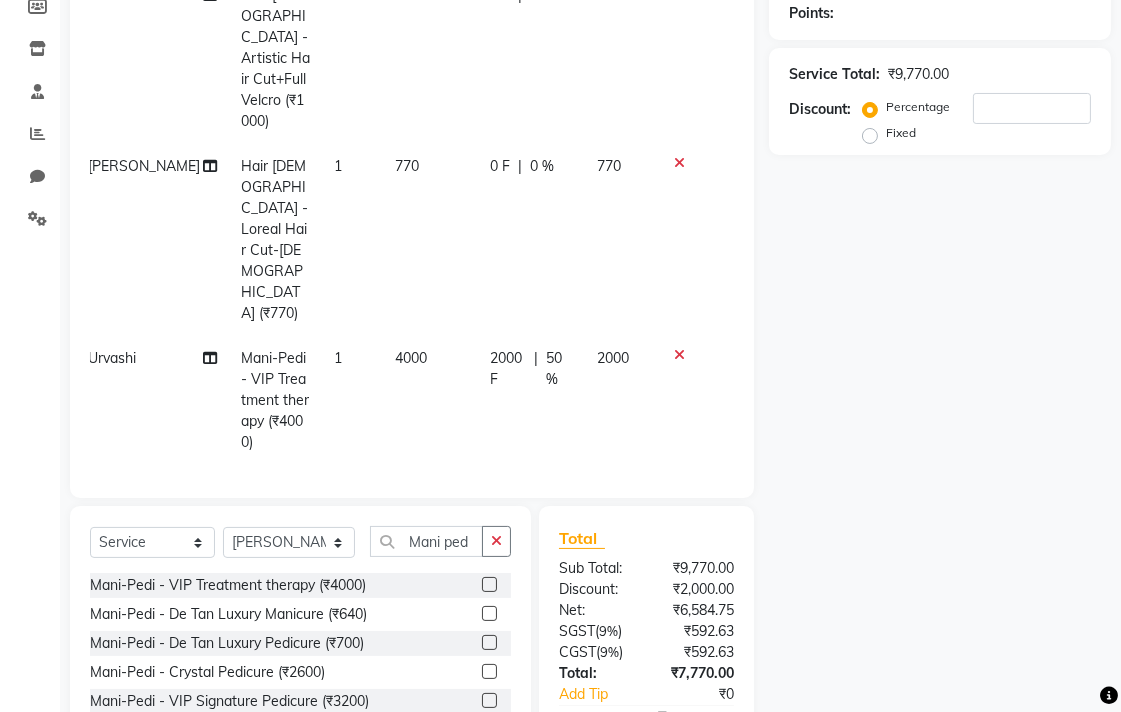 click on "0 F | 0 %" 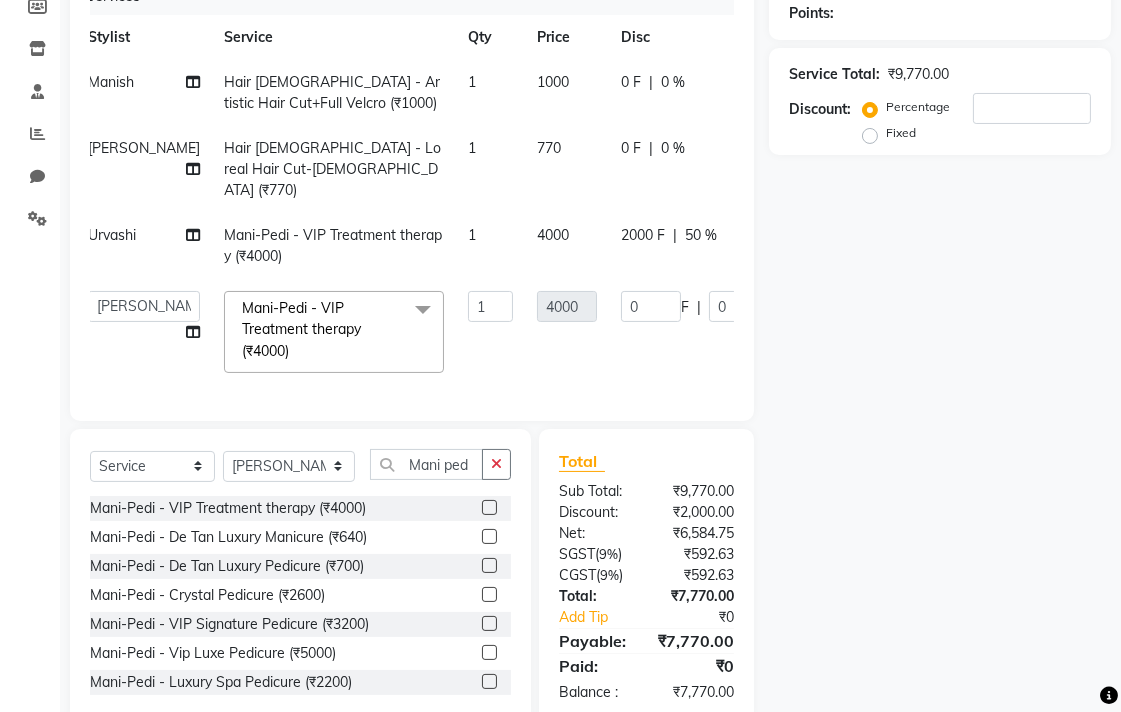 scroll, scrollTop: 0, scrollLeft: 14, axis: horizontal 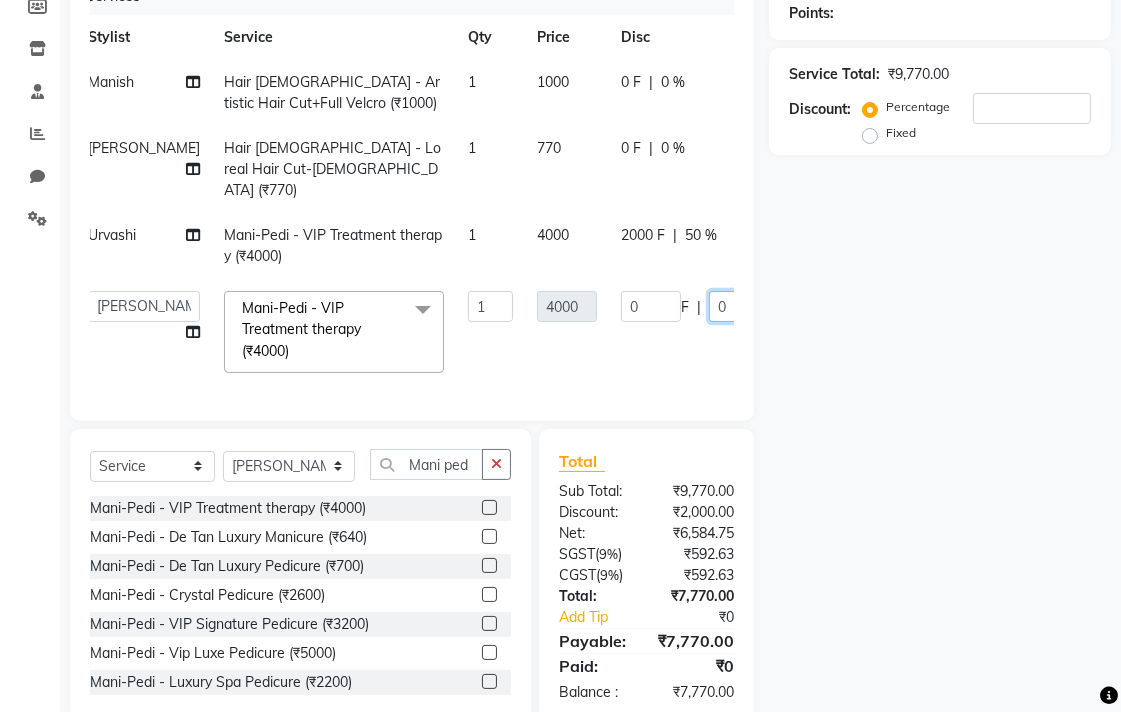 click on "0" 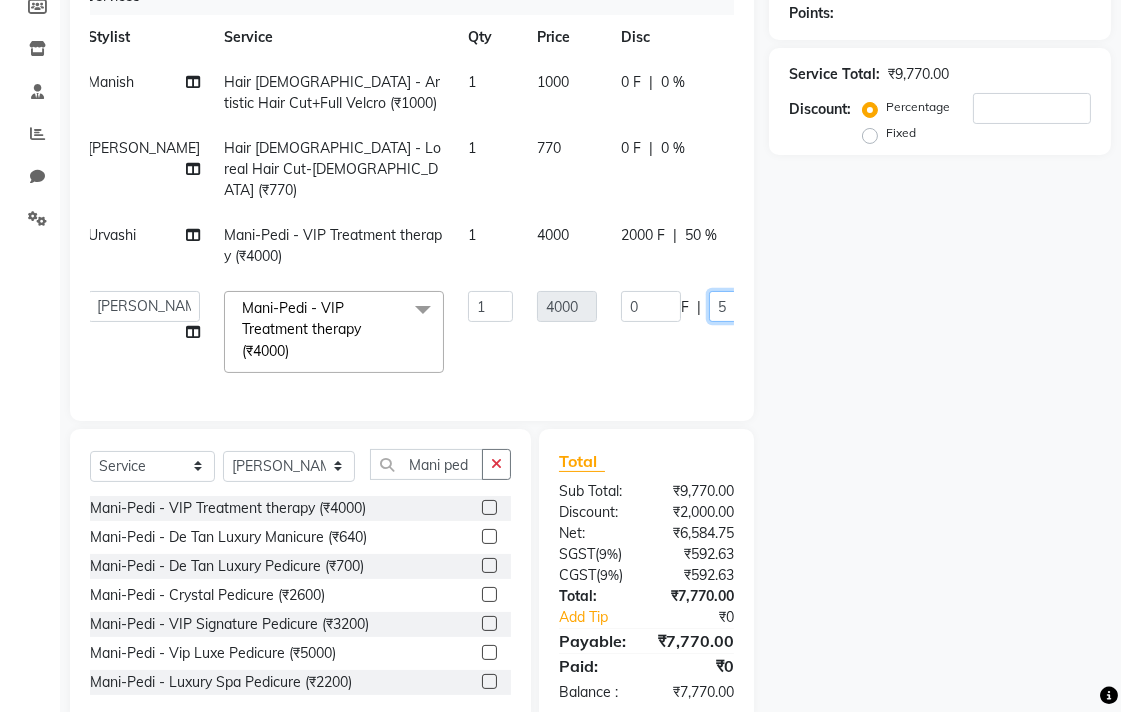 type on "50" 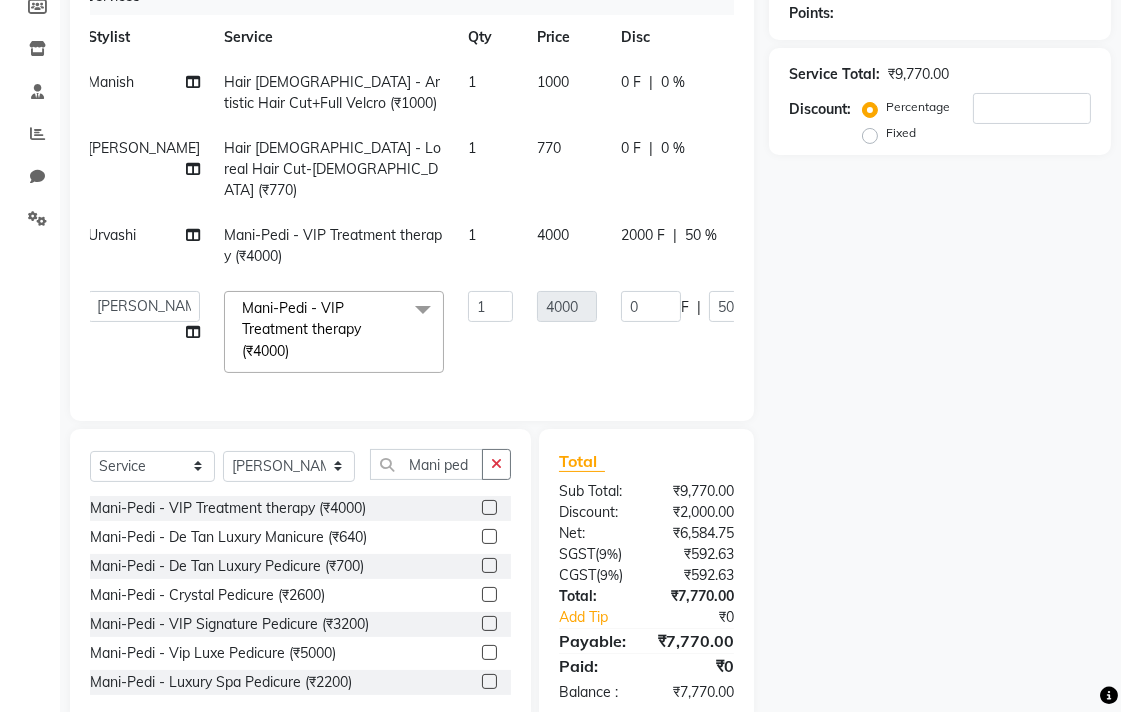 click on "Manish Hair Female - Artistic Hair Cut+Full Velcro (₹1000) 1 1000 0 F | 0 % 1000 Robin Hair Female - Loreal Hair Cut-Female (₹770) 1 770 0 F | 0 % 770 Urvashi Mani-Pedi - VIP Treatment therapy (₹4000) 1 4000 2000 F | 50 % 2000  Admin   AMIT   Ankush   Ansh Nayyar   BALBHARTI SHARMA   Colour Lounge, Lawrence Road   Colour Lounge, Lawrence Road   DINGG   HARJEET RANDHAWA   HARPREET KAUR   Jagpreet   Kajal   LALIMA   LOVE   Manish   MANPREET KAUR   Navneet   Neelam   NEENA   PALWINDER KAUR   POOJA   Pooja negi   PRABHDEEP SINGH   PRINCE KUMAR   PURAN CHAND   RAKESH KUMAR   Rambachan    Resham Kaur    Robin   Sameer   Sapna   SATWANT KAUR   Simran    Sunny   TULOSH SUBBA   Urvashi   Varun kumar   VISHAL  Mani-Pedi - VIP Treatment therapy (₹4000)  x Facial - VIP signature potli therapy (₹9600) Facial - D Tan Facial (₹1590) Facial - French Facial (₹1770) Facial - Glow Facial (₹2500) Facial - Dermasage Luxury Skin Treatment (₹8000) Facial - Algotherm Luxury Facial (₹10000) Clinic - Prp (₹5000)" 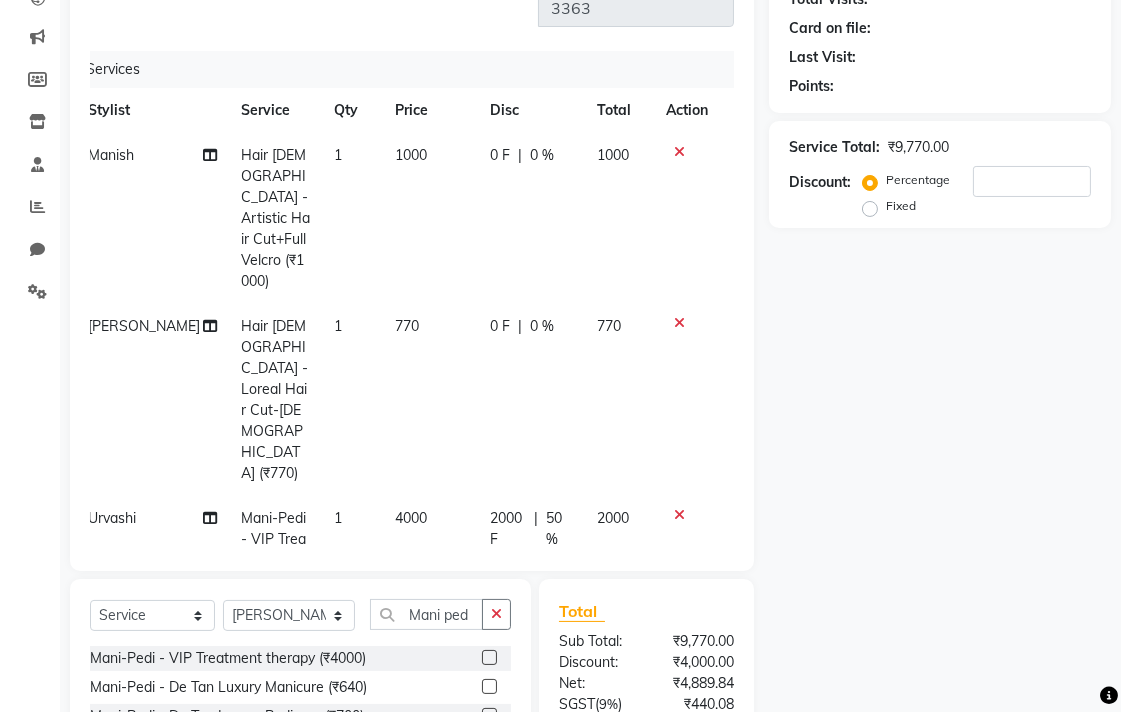 scroll, scrollTop: 0, scrollLeft: 0, axis: both 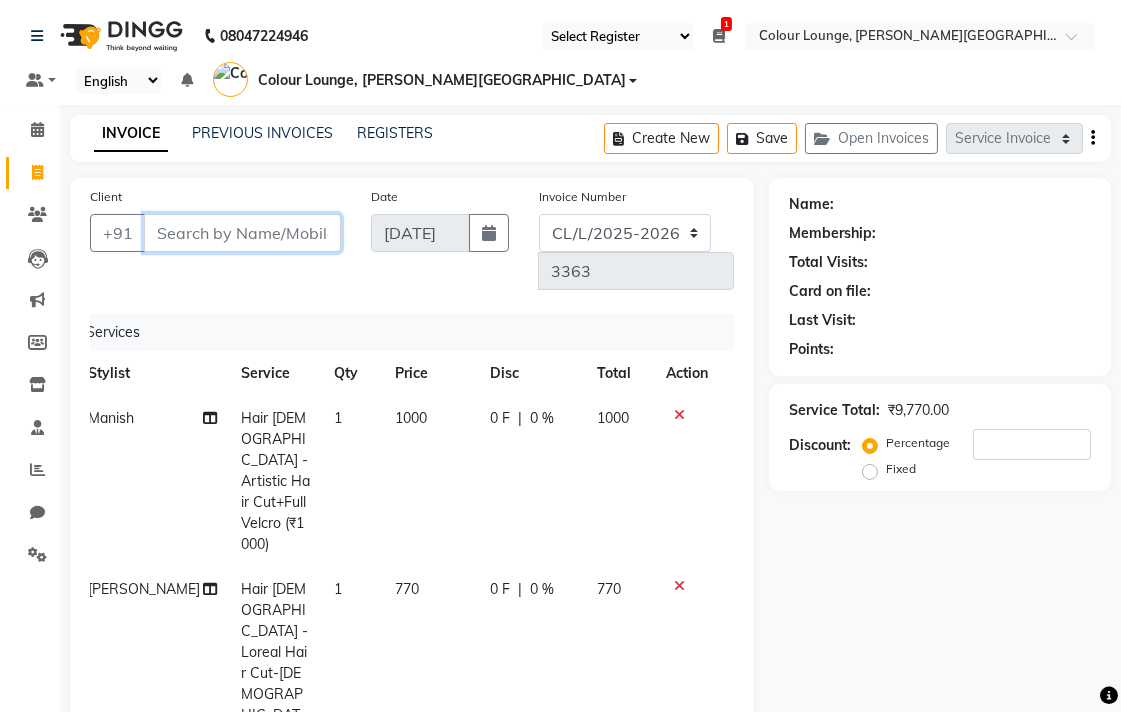 click on "Client" at bounding box center [242, 233] 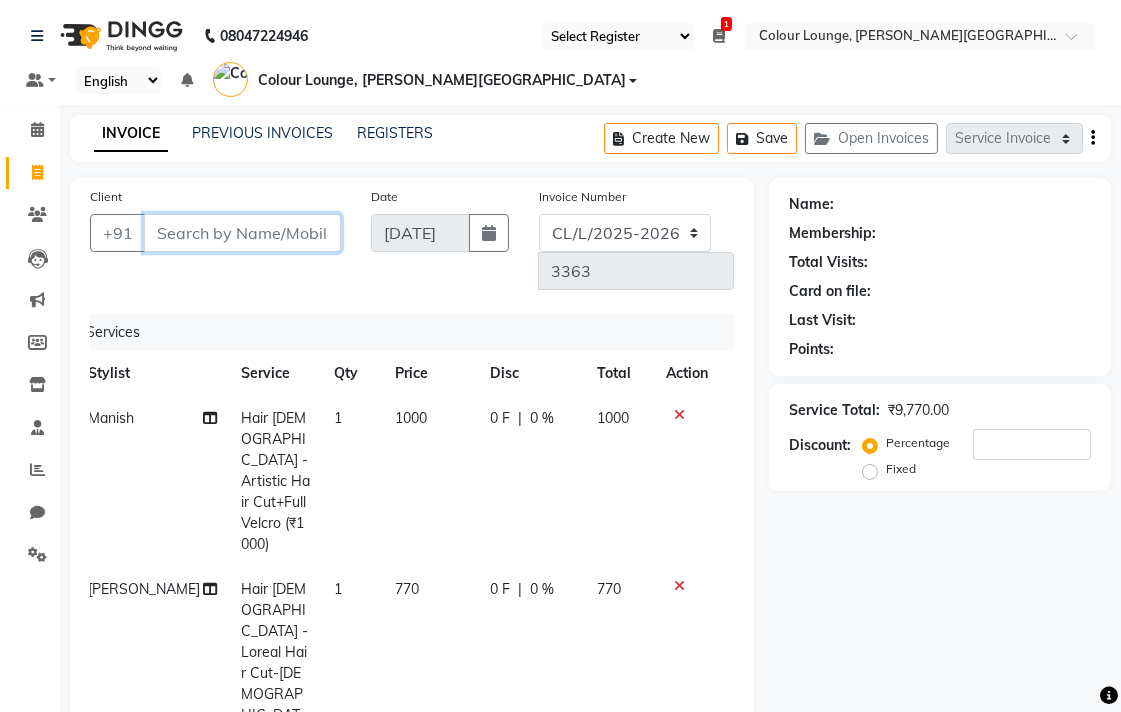 type on "9" 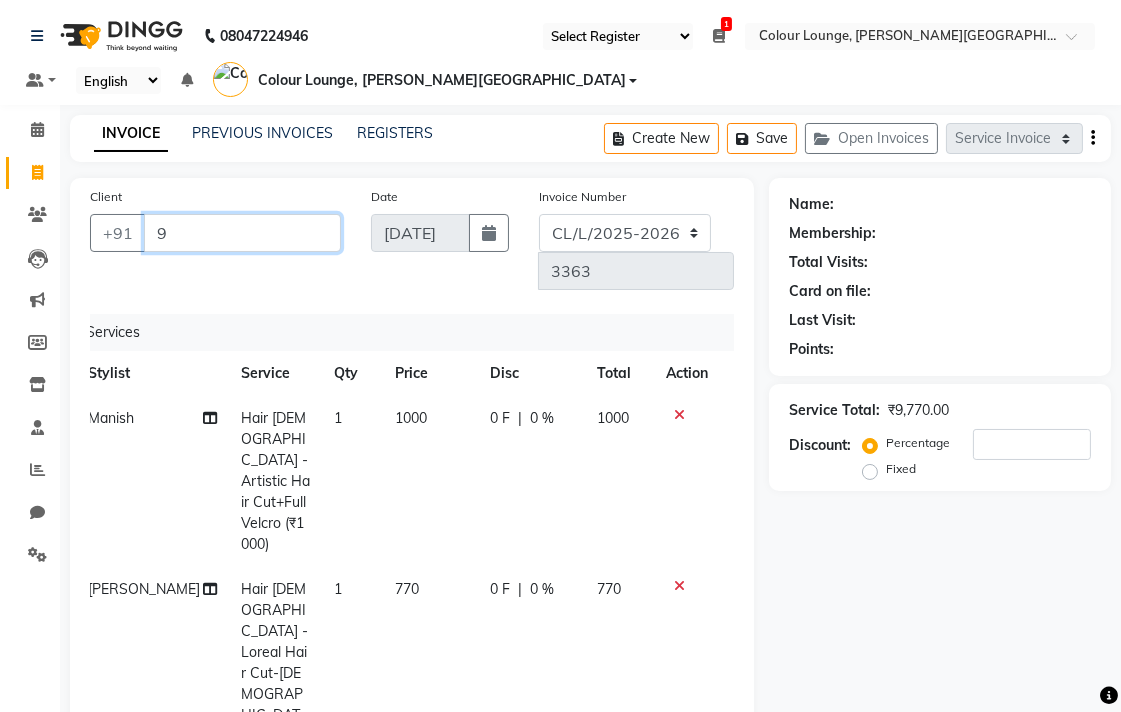 type on "0" 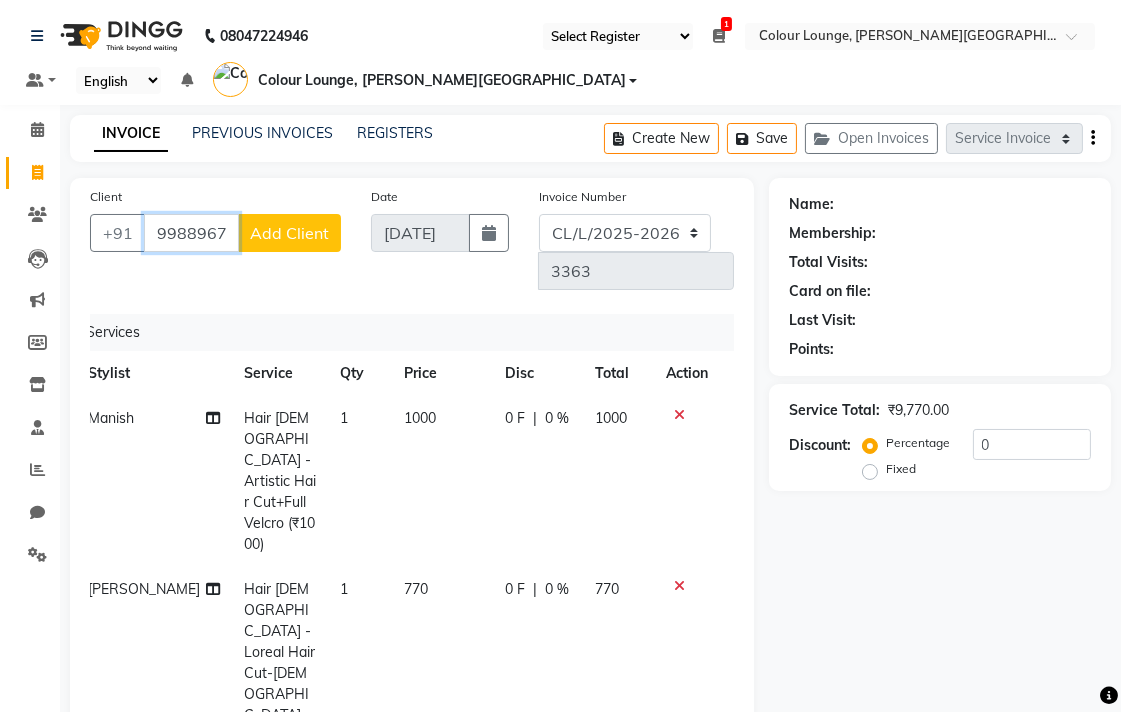 type on "9988967784" 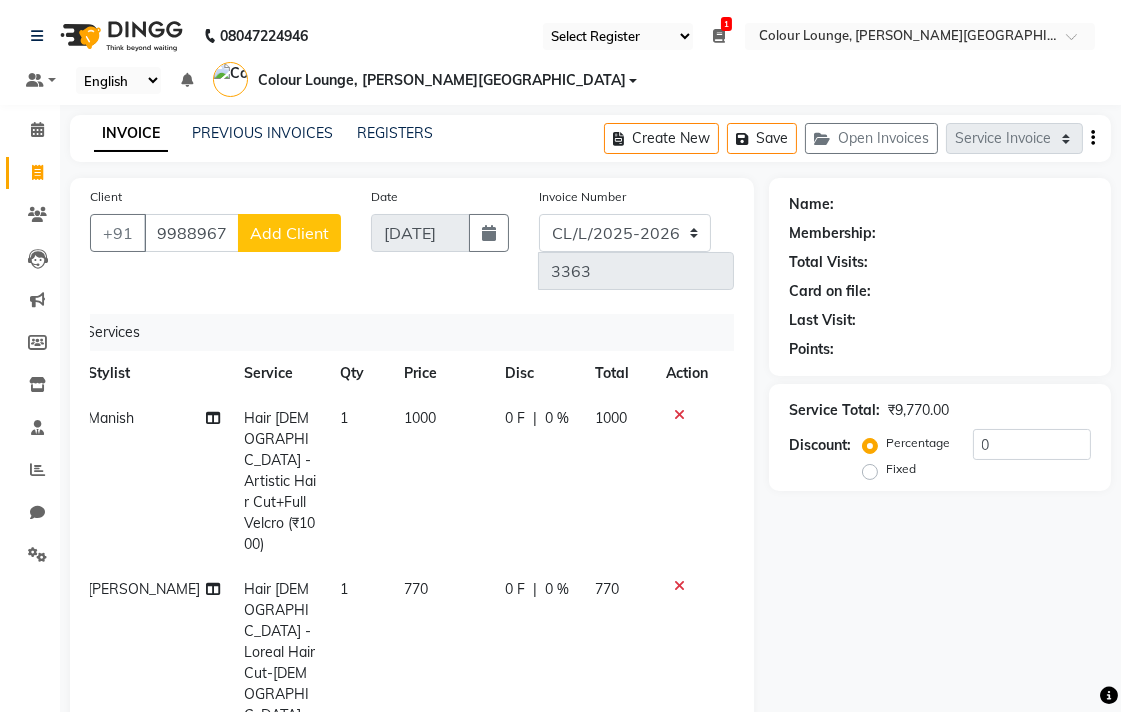 click on "Add Client" 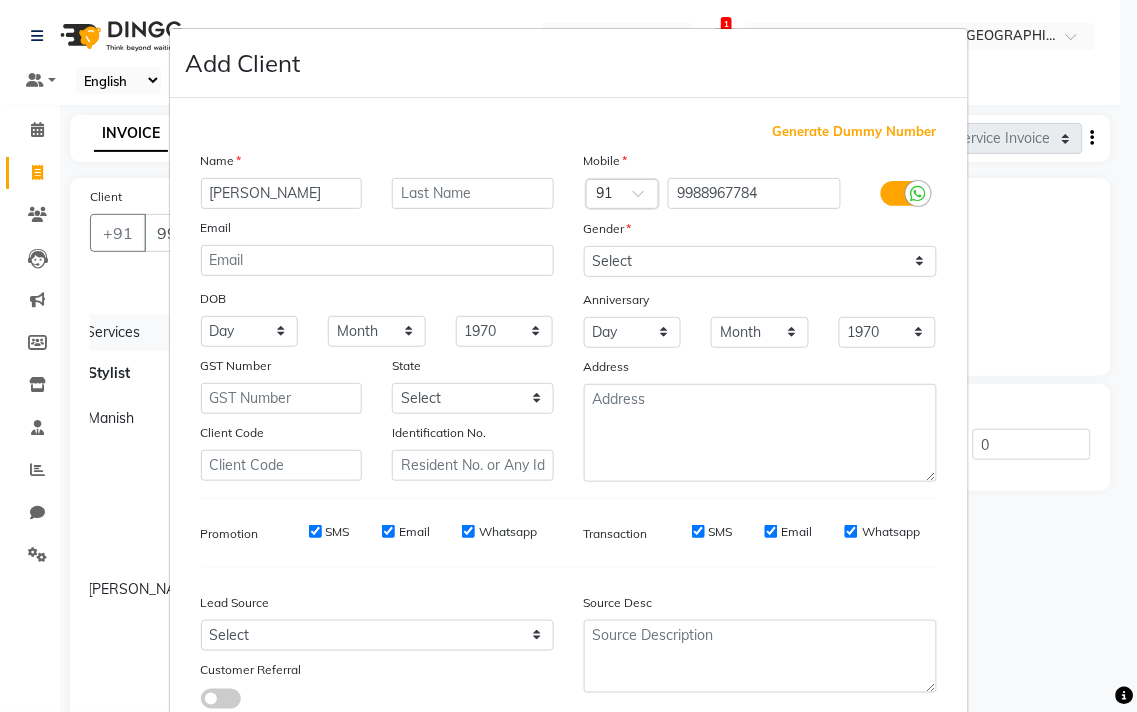 type on "[PERSON_NAME]" 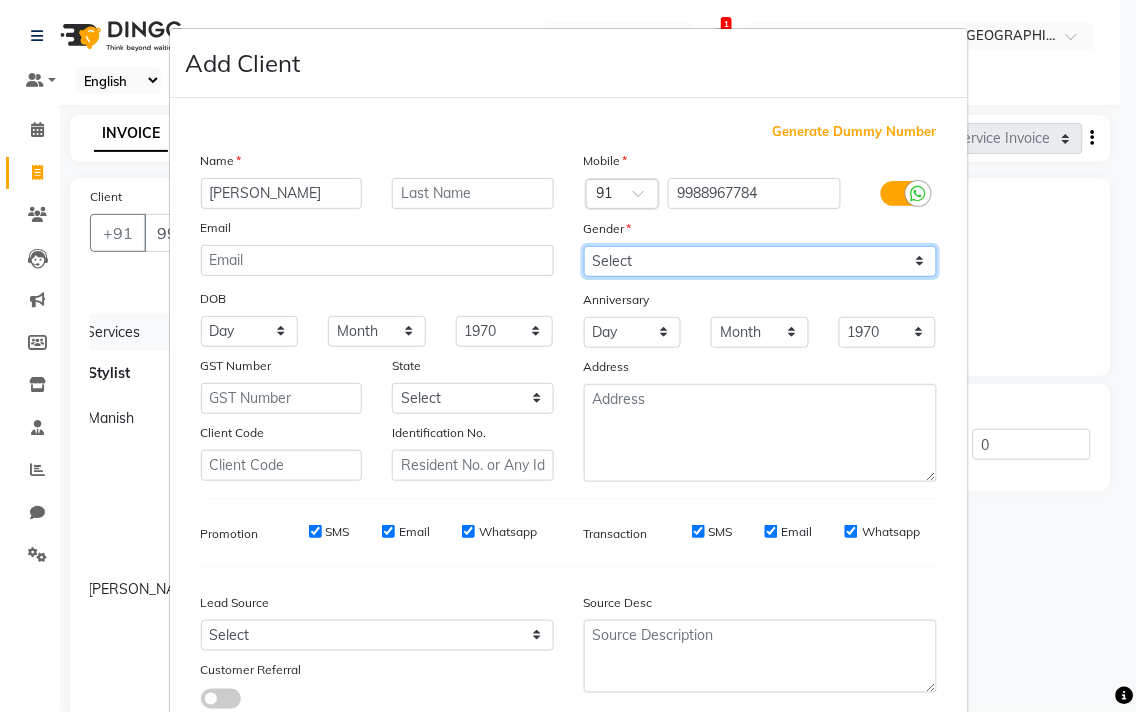 click on "Select Male Female Other Prefer Not To Say" at bounding box center [760, 261] 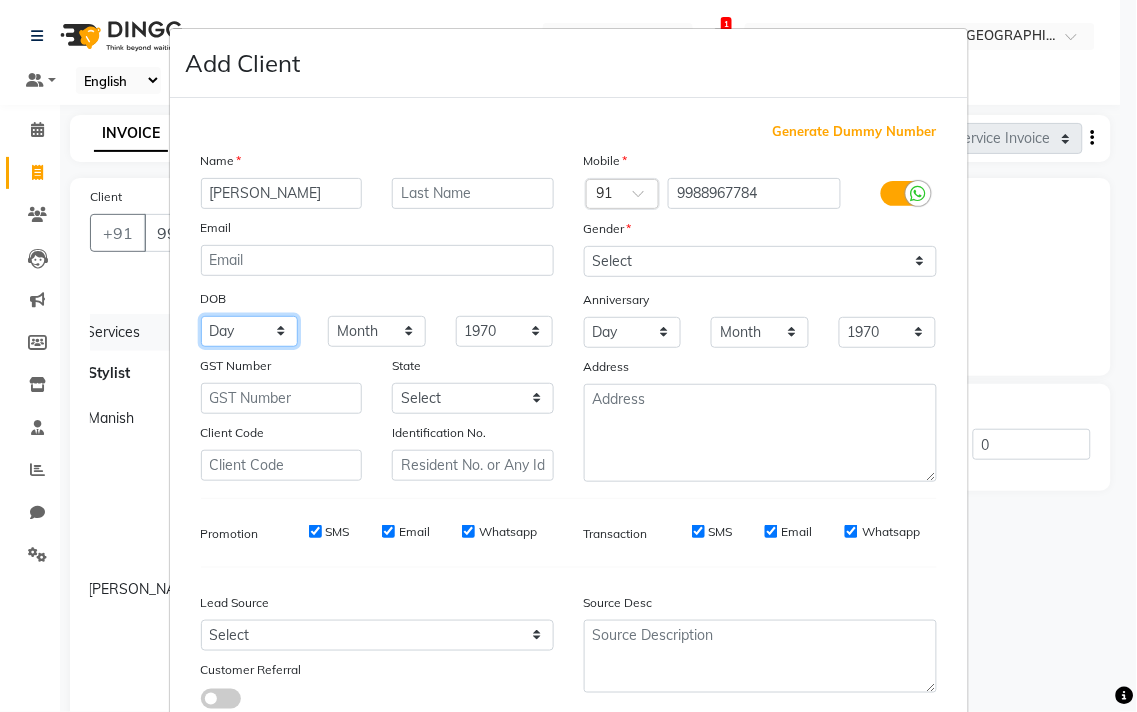 click on "Day 01 02 03 04 05 06 07 08 09 10 11 12 13 14 15 16 17 18 19 20 21 22 23 24 25 26 27 28 29 30 31" at bounding box center [250, 331] 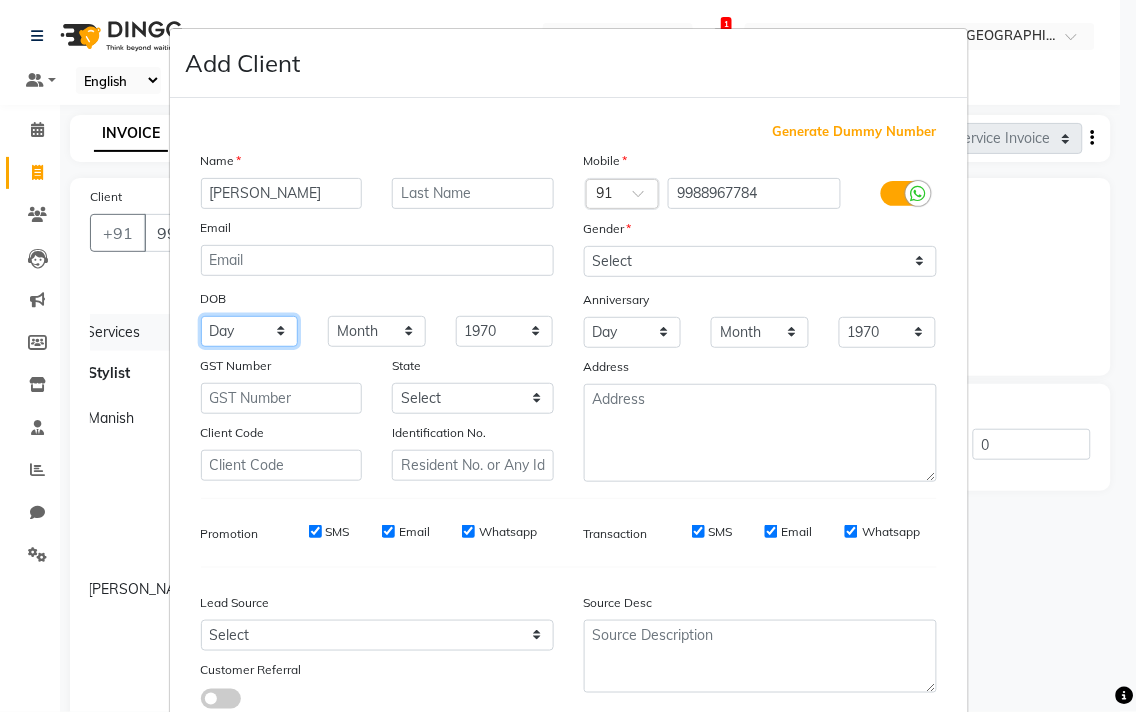 select on "30" 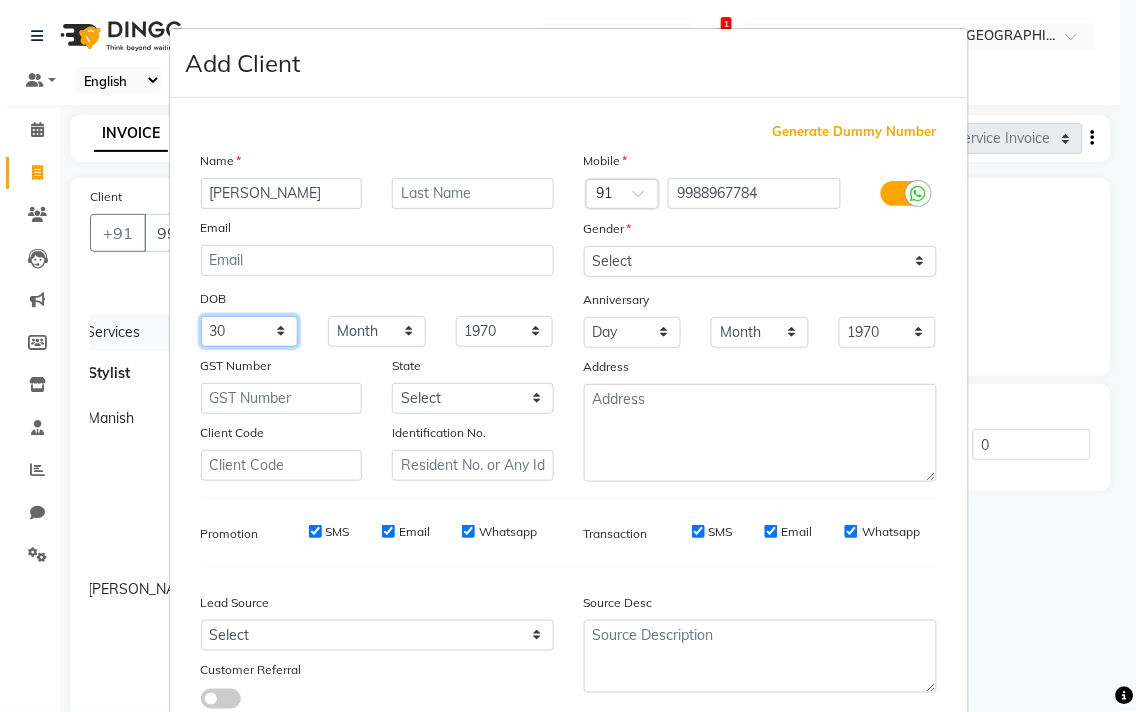 click on "Day 01 02 03 04 05 06 07 08 09 10 11 12 13 14 15 16 17 18 19 20 21 22 23 24 25 26 27 28 29 30 31" at bounding box center [250, 331] 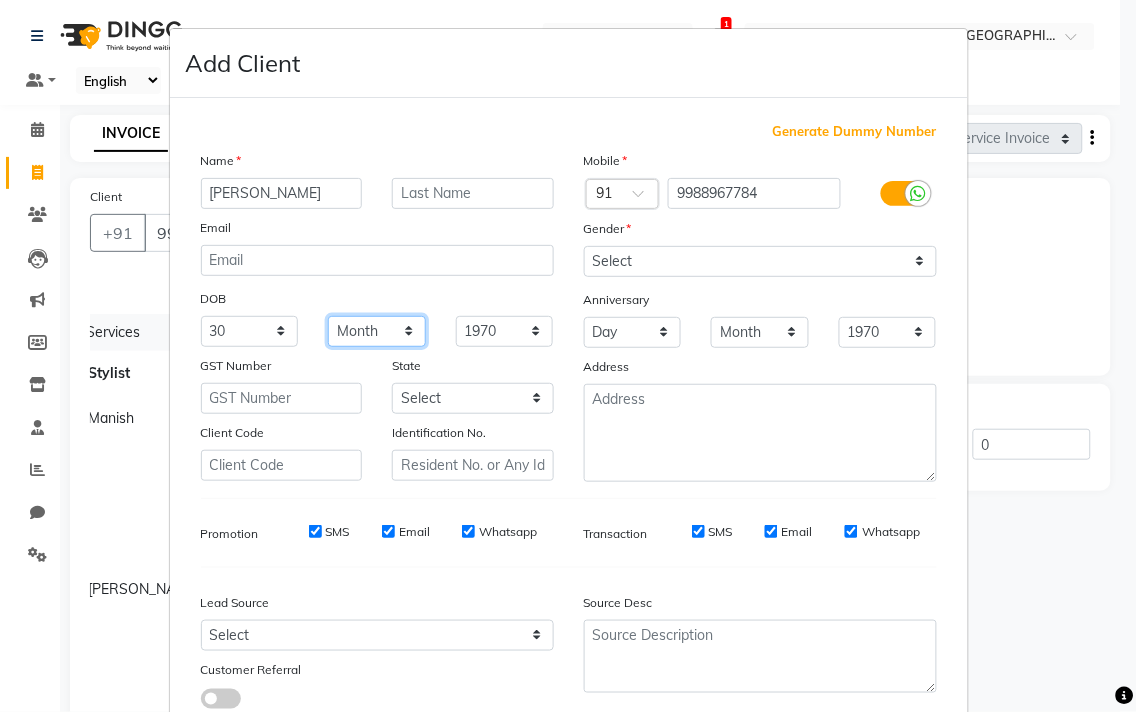 click on "Month January February March April May June July August September October November December" at bounding box center [377, 331] 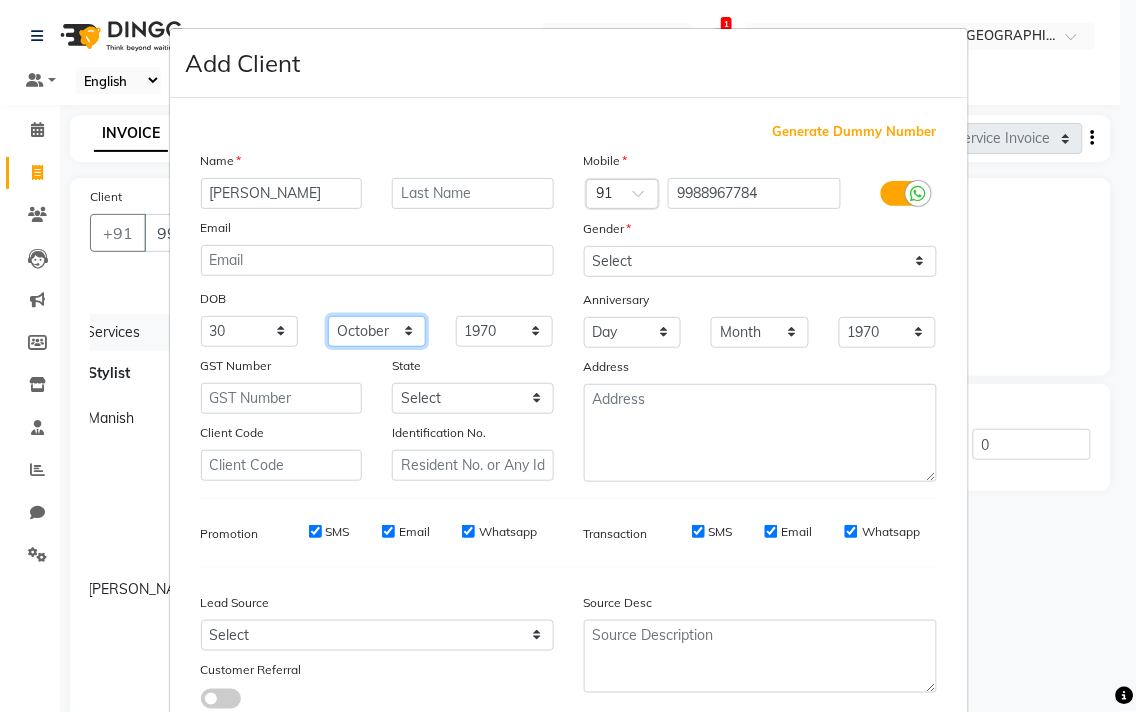 click on "Month January February March April May June July August September October November December" at bounding box center (377, 331) 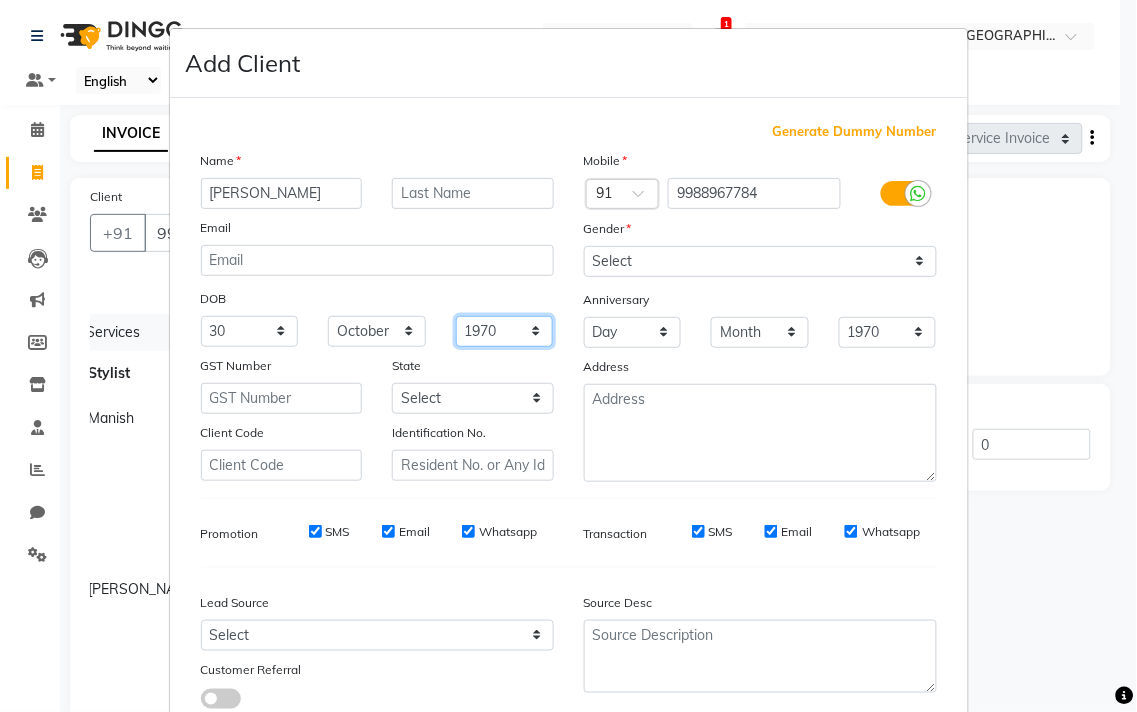 click on "1940 1941 1942 1943 1944 1945 1946 1947 1948 1949 1950 1951 1952 1953 1954 1955 1956 1957 1958 1959 1960 1961 1962 1963 1964 1965 1966 1967 1968 1969 1970 1971 1972 1973 1974 1975 1976 1977 1978 1979 1980 1981 1982 1983 1984 1985 1986 1987 1988 1989 1990 1991 1992 1993 1994 1995 1996 1997 1998 1999 2000 2001 2002 2003 2004 2005 2006 2007 2008 2009 2010 2011 2012 2013 2014 2015 2016 2017 2018 2019 2020 2021 2022 2023 2024" at bounding box center (505, 331) 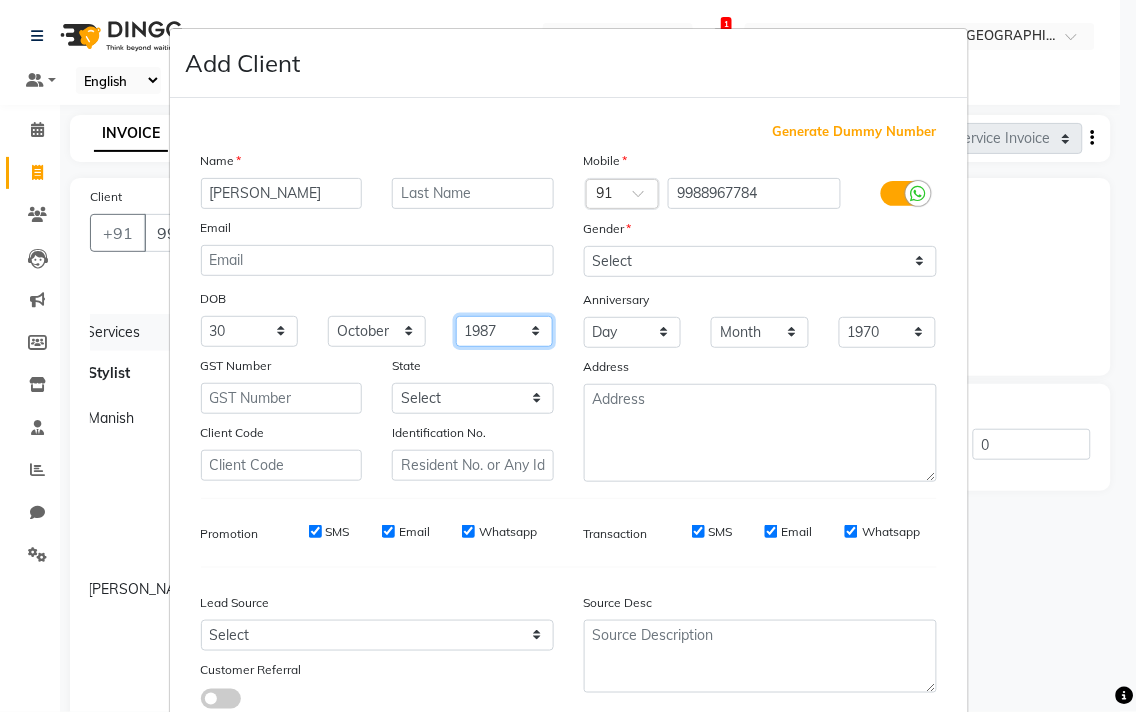 click on "1940 1941 1942 1943 1944 1945 1946 1947 1948 1949 1950 1951 1952 1953 1954 1955 1956 1957 1958 1959 1960 1961 1962 1963 1964 1965 1966 1967 1968 1969 1970 1971 1972 1973 1974 1975 1976 1977 1978 1979 1980 1981 1982 1983 1984 1985 1986 1987 1988 1989 1990 1991 1992 1993 1994 1995 1996 1997 1998 1999 2000 2001 2002 2003 2004 2005 2006 2007 2008 2009 2010 2011 2012 2013 2014 2015 2016 2017 2018 2019 2020 2021 2022 2023 2024" at bounding box center (505, 331) 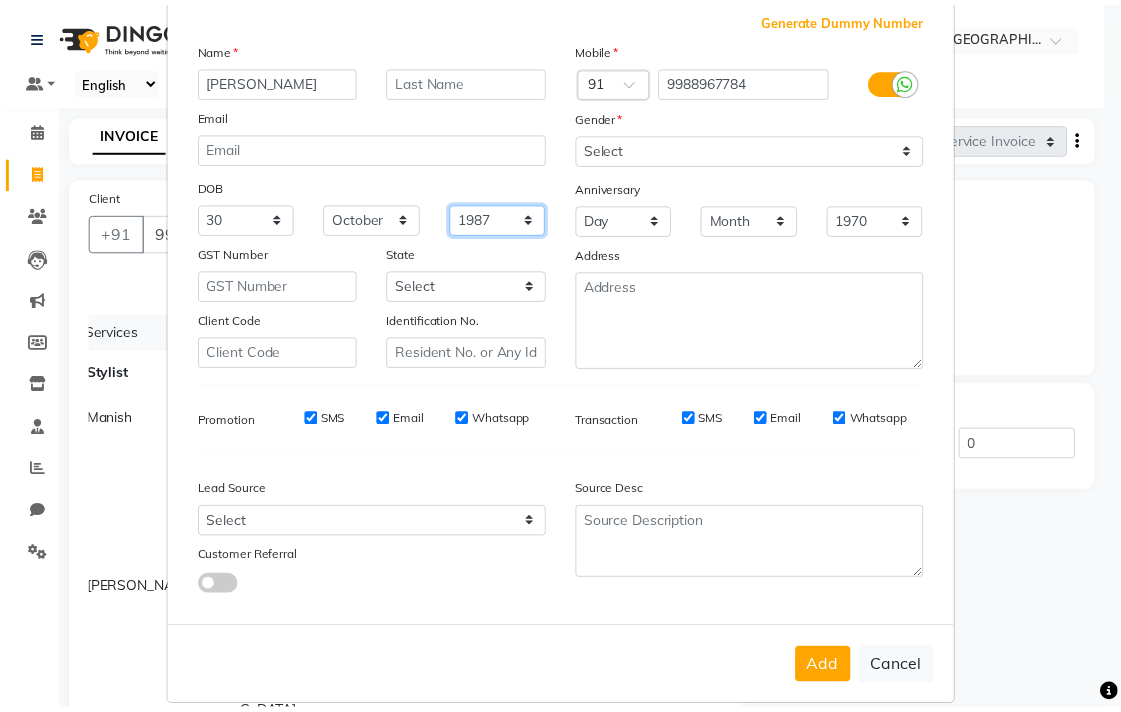 scroll, scrollTop: 138, scrollLeft: 0, axis: vertical 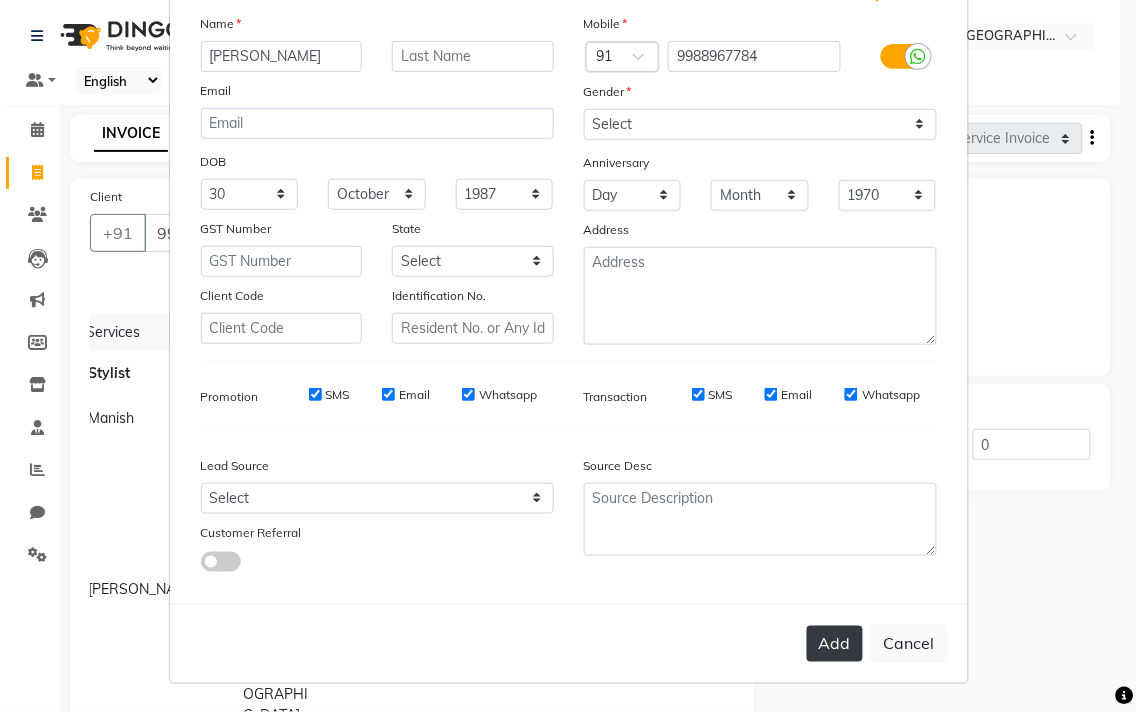 click on "Add" at bounding box center (835, 644) 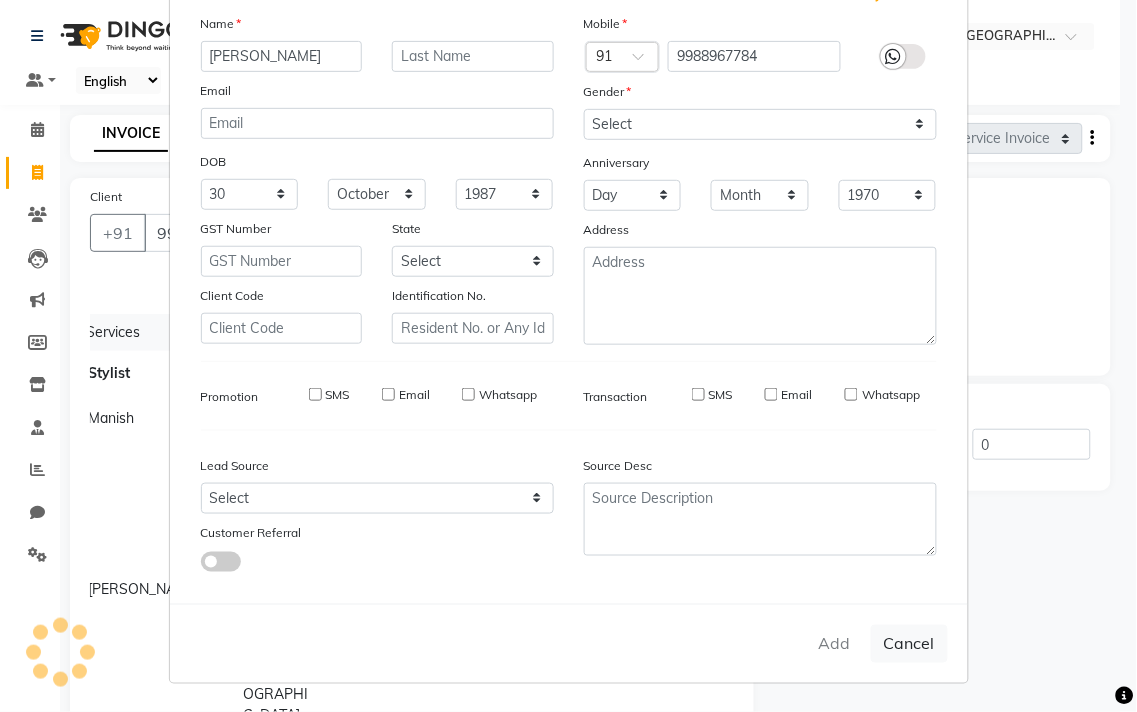 type 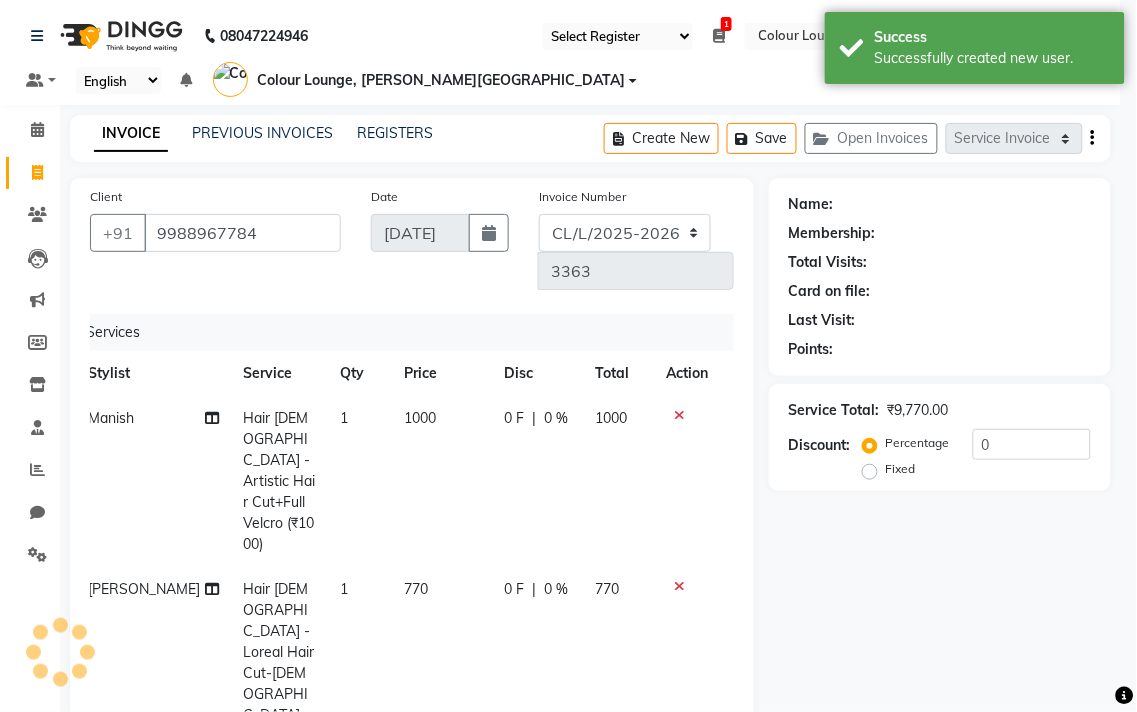 select on "1: Object" 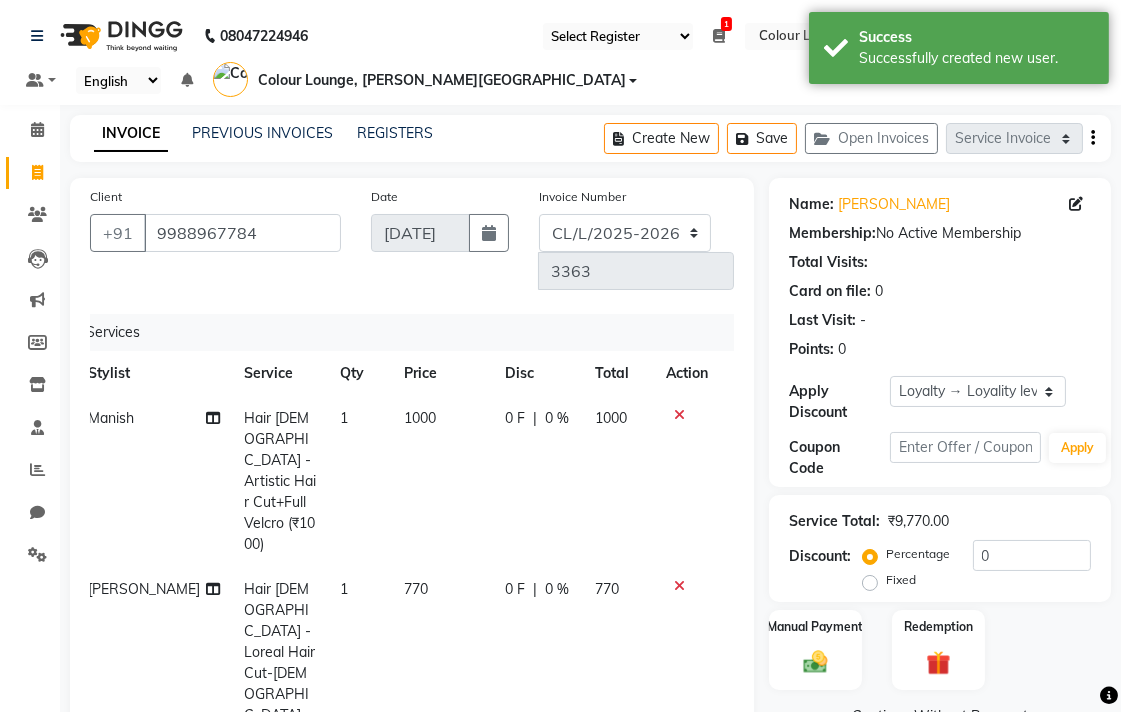 scroll, scrollTop: 87, scrollLeft: 14, axis: both 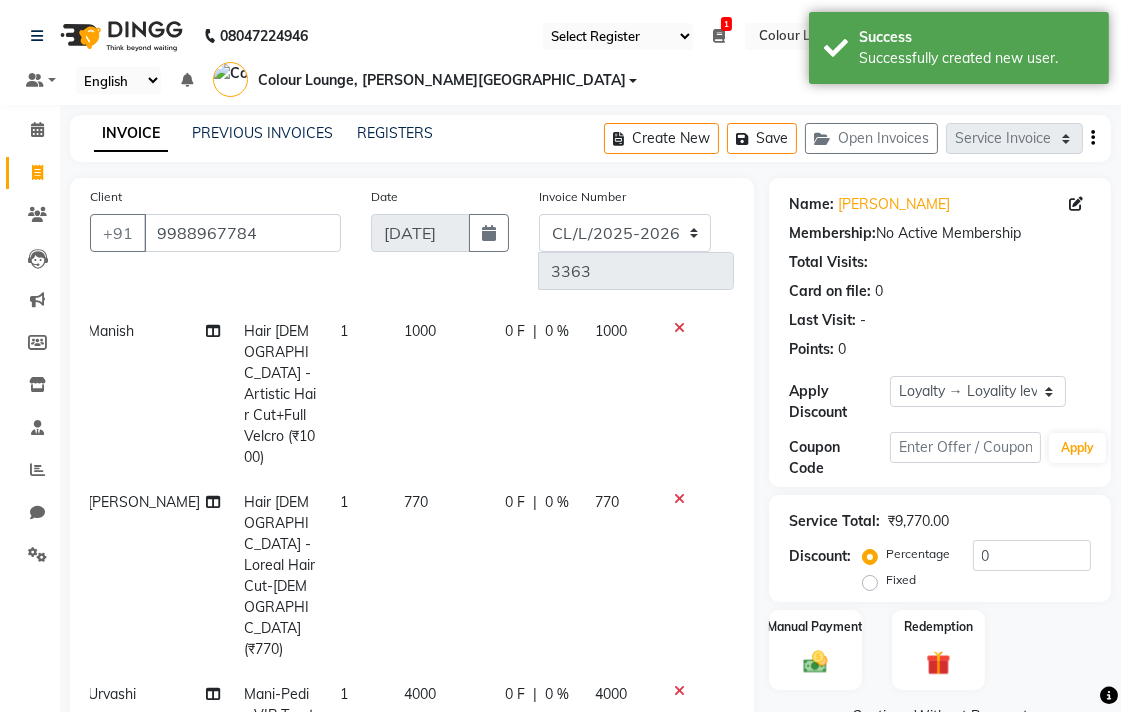 click on "770" 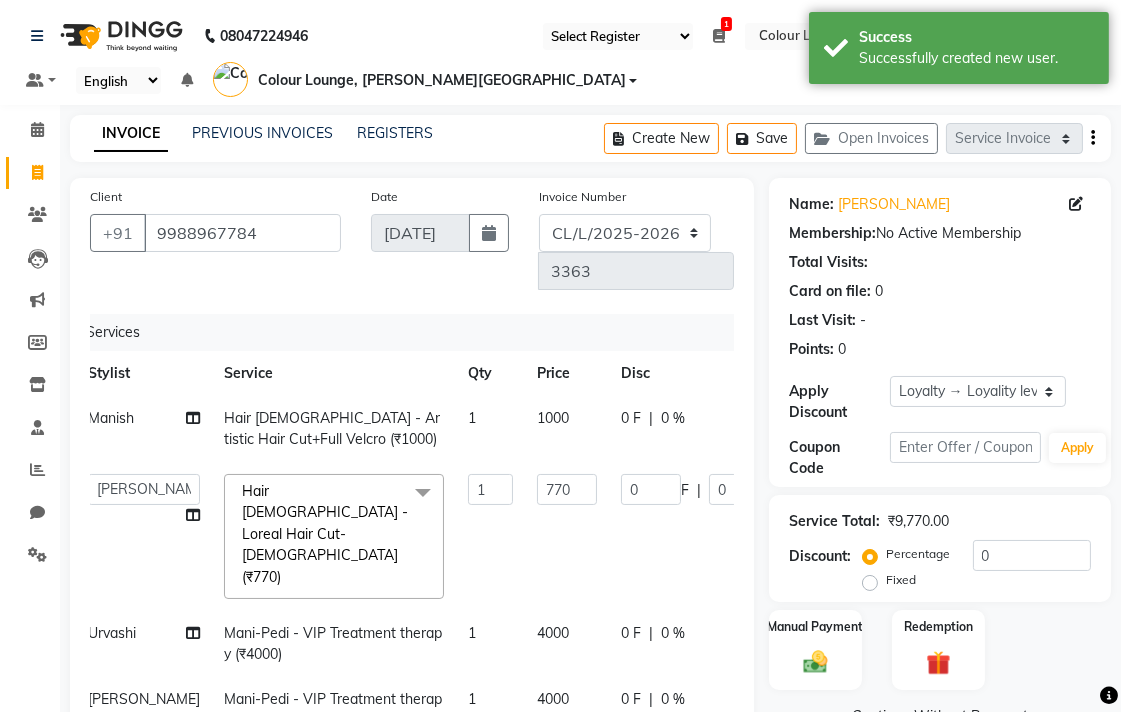 scroll, scrollTop: 0, scrollLeft: 14, axis: horizontal 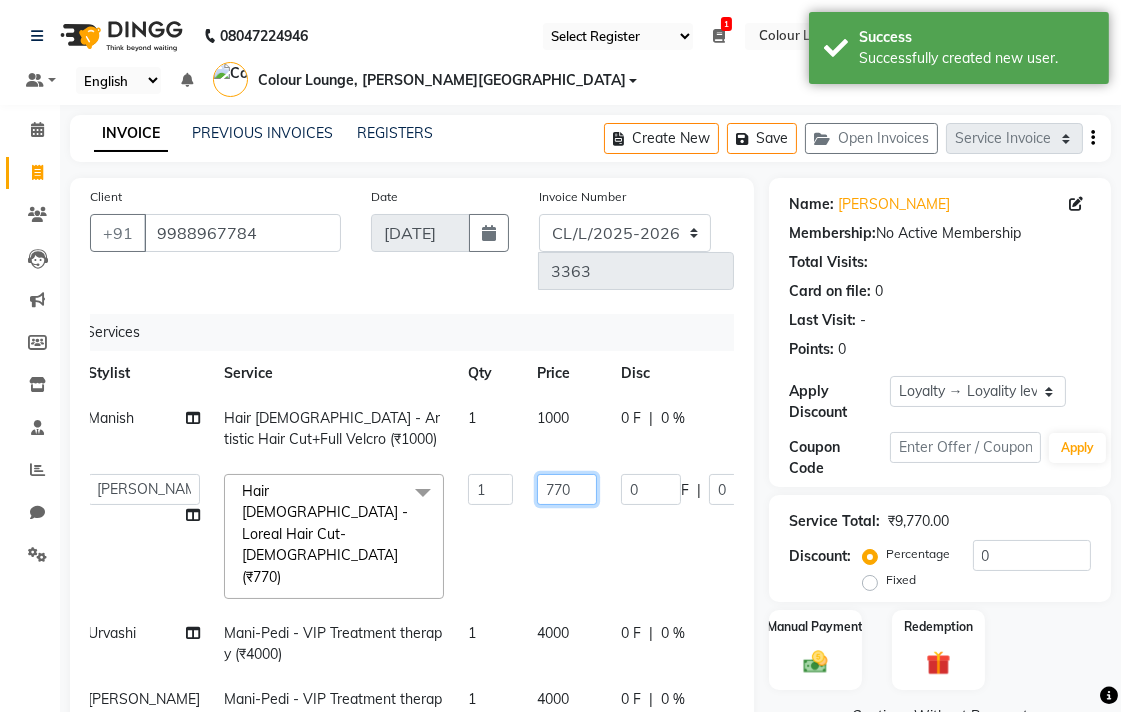 click on "770" 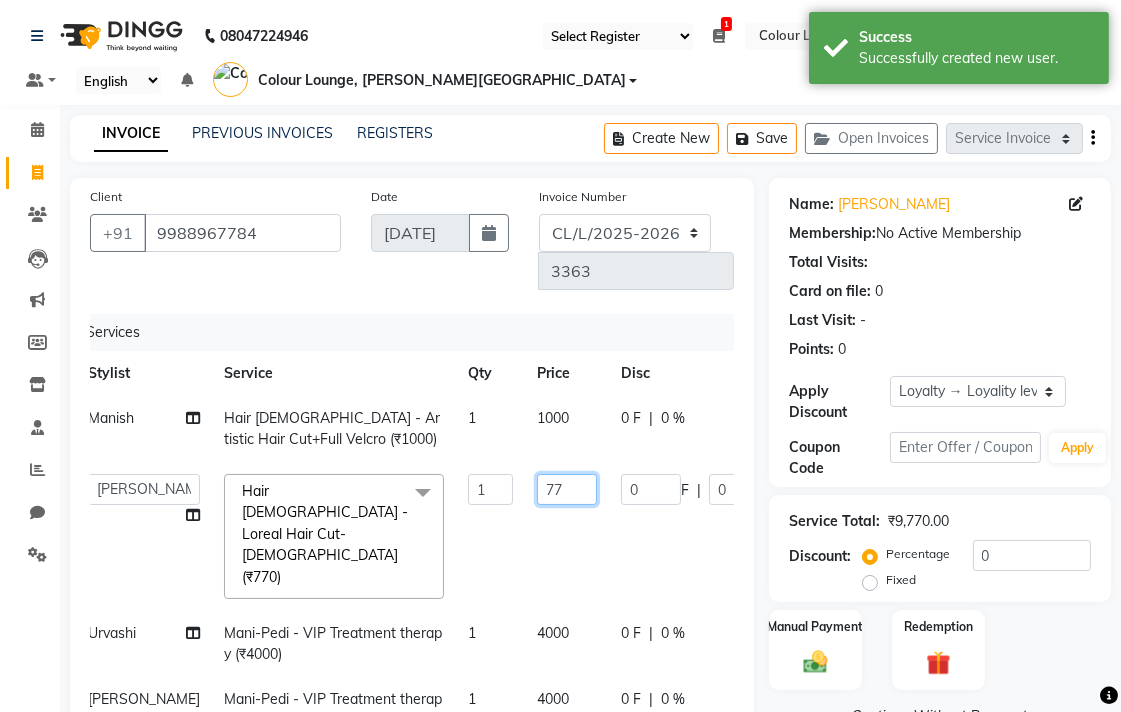 type on "7" 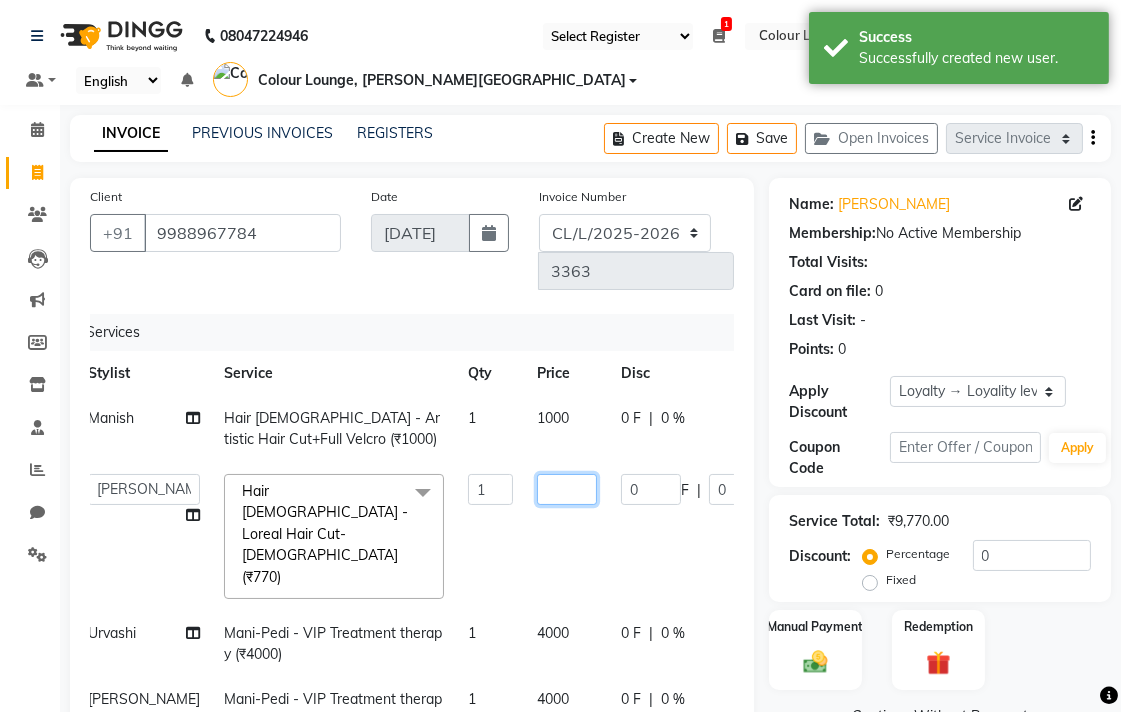scroll, scrollTop: 0, scrollLeft: 155, axis: horizontal 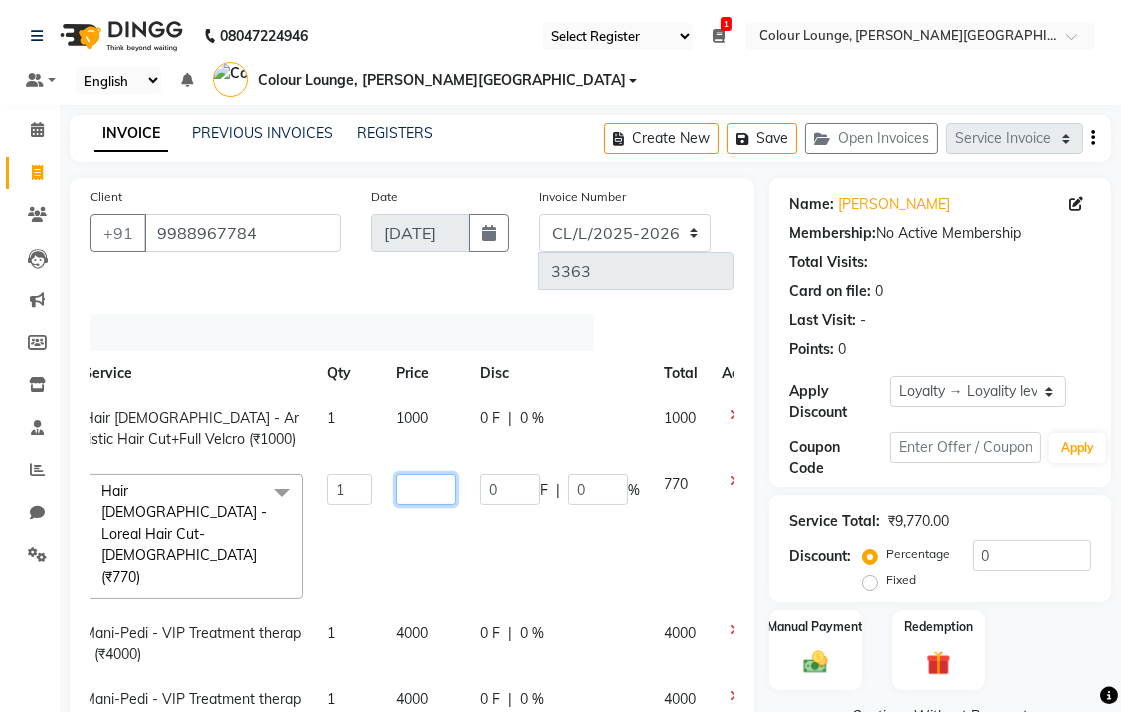 click 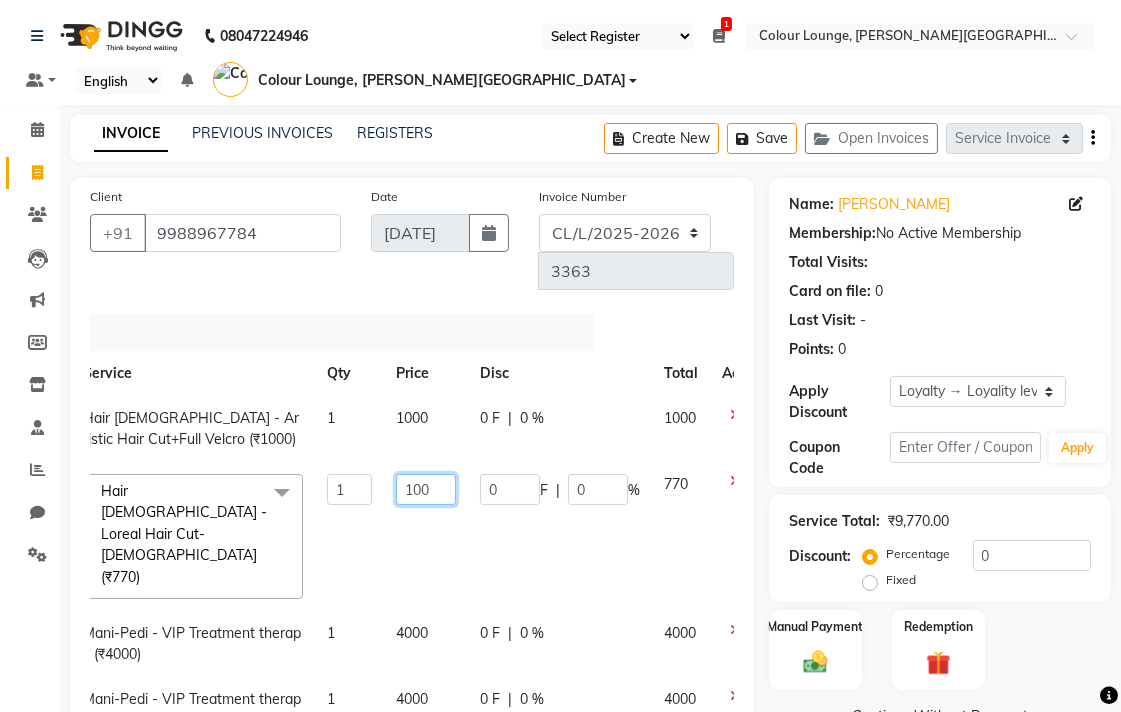 type on "1000" 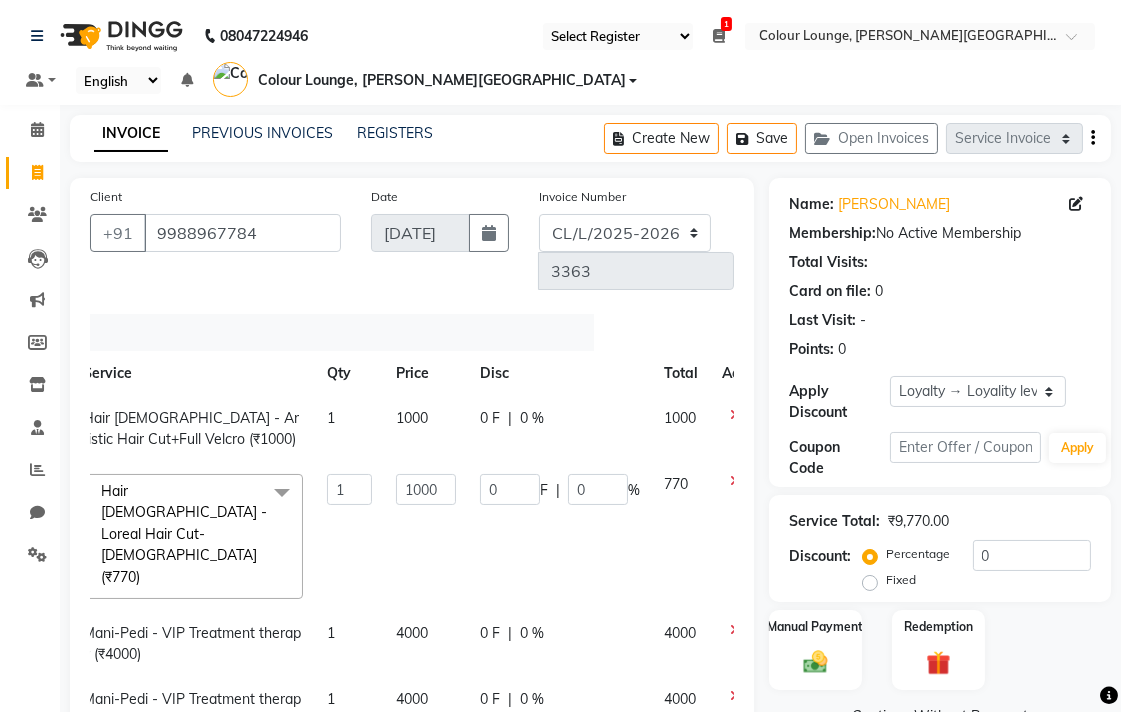 click on "Manish Hair Female - Artistic Hair Cut+Full Velcro (₹1000) 1 1000 0 F | 0 % 1000  Admin   AMIT   Ankush   Ansh Nayyar   BALBHARTI SHARMA   Colour Lounge, Lawrence Road   Colour Lounge, Lawrence Road   DINGG   HARJEET RANDHAWA   HARPREET KAUR   Jagpreet   Kajal   LALIMA   LOVE   Manish   MANPREET KAUR   Navneet   Neelam   NEENA   PALWINDER KAUR   POOJA   Pooja negi   PRABHDEEP SINGH   PRINCE KUMAR   PURAN CHAND   RAKESH KUMAR   Rambachan    Resham Kaur    Robin   Sameer   Sapna   SATWANT KAUR   Simran    Sunny   TULOSH SUBBA   Urvashi   Varun kumar   VISHAL  Hair Female - Loreal Hair Cut-Female (₹770)  x Facial - VIP signature potli therapy (₹9600) Facial - D Tan Facial (₹1590) Facial - French Facial (₹1770) Facial - Glow Facial (₹2500) Facial - Dermasage Luxury Skin Treatment (₹8000) Facial - Algotherm Luxury Facial (₹10000) Facial - Vitamin C Retinol Facial (₹6000) Facial - Vip Signature Facial B (₹7000) Facial - Organic Facial (₹2359) Facial - Nirvana Facial (₹2712) 1 1000 0 F | 0 %" 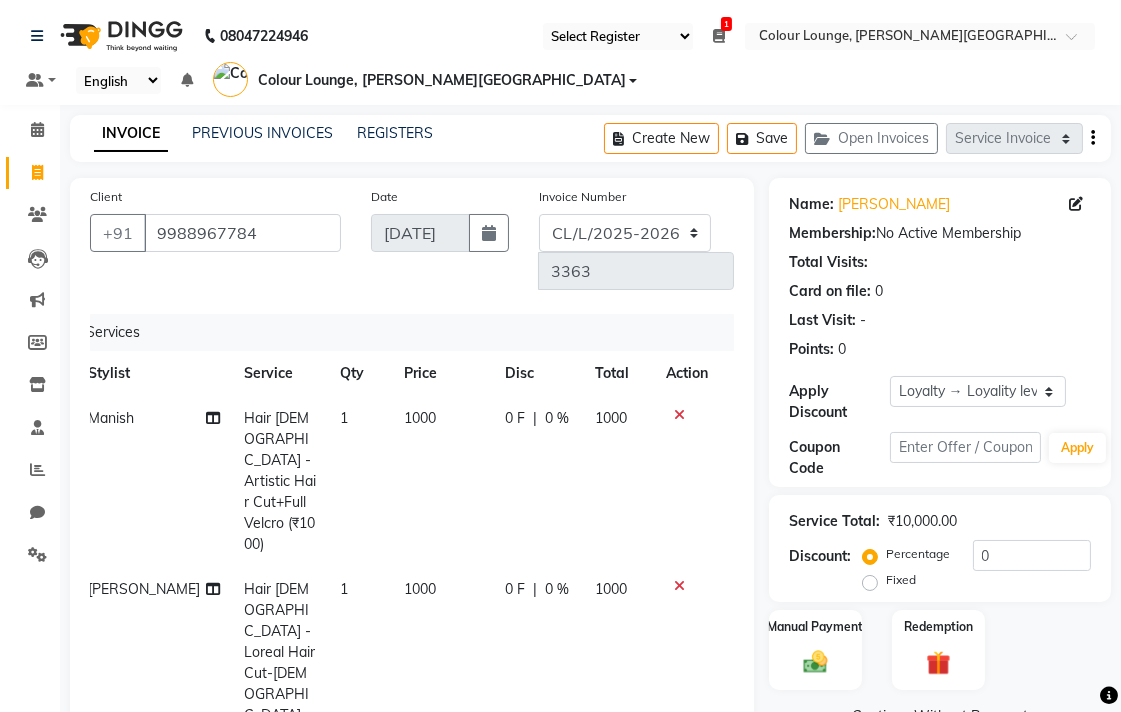 scroll, scrollTop: 87, scrollLeft: 14, axis: both 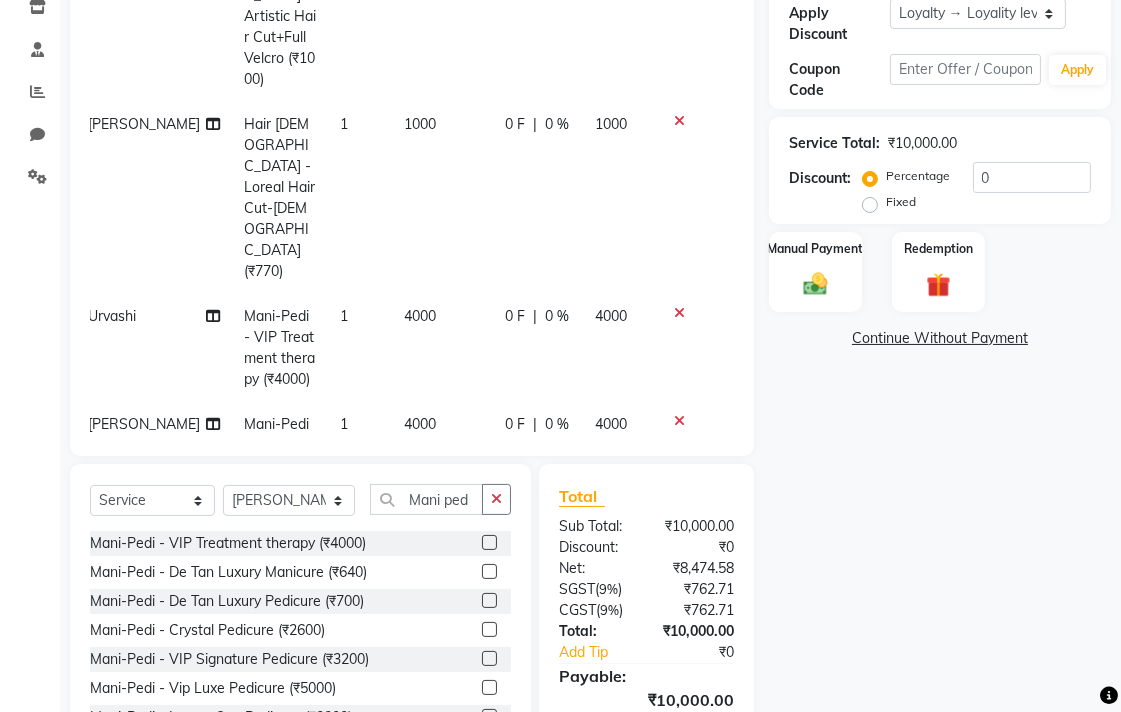 click on "0 F | 0 %" 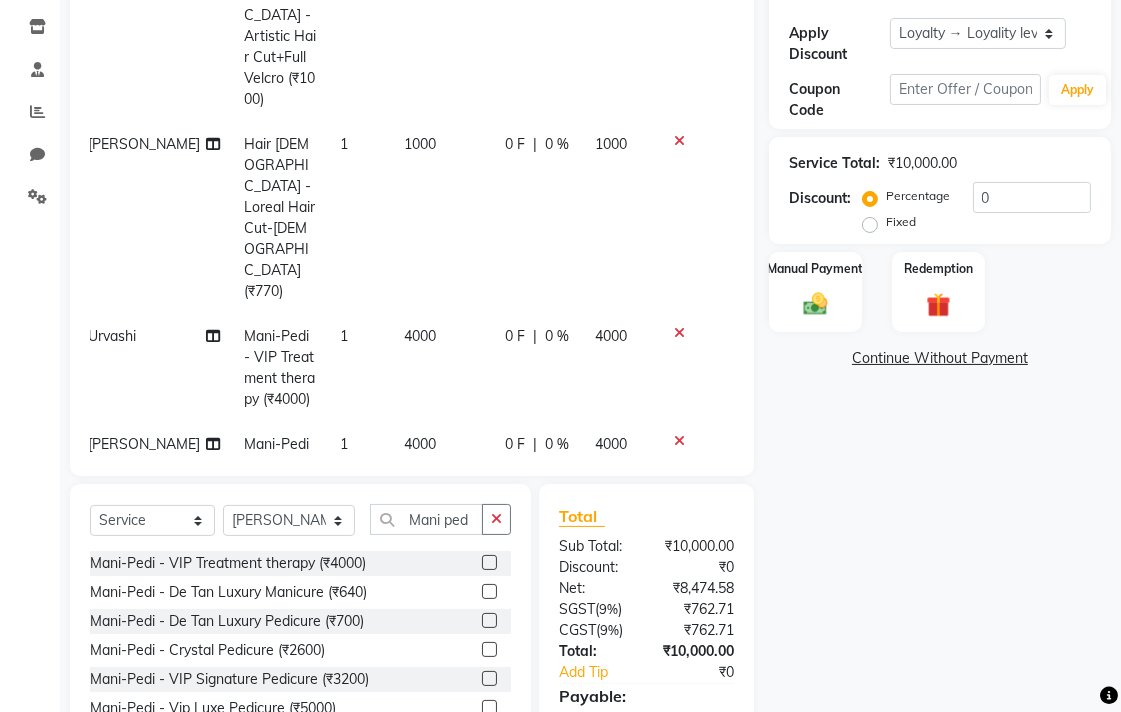 select on "70037" 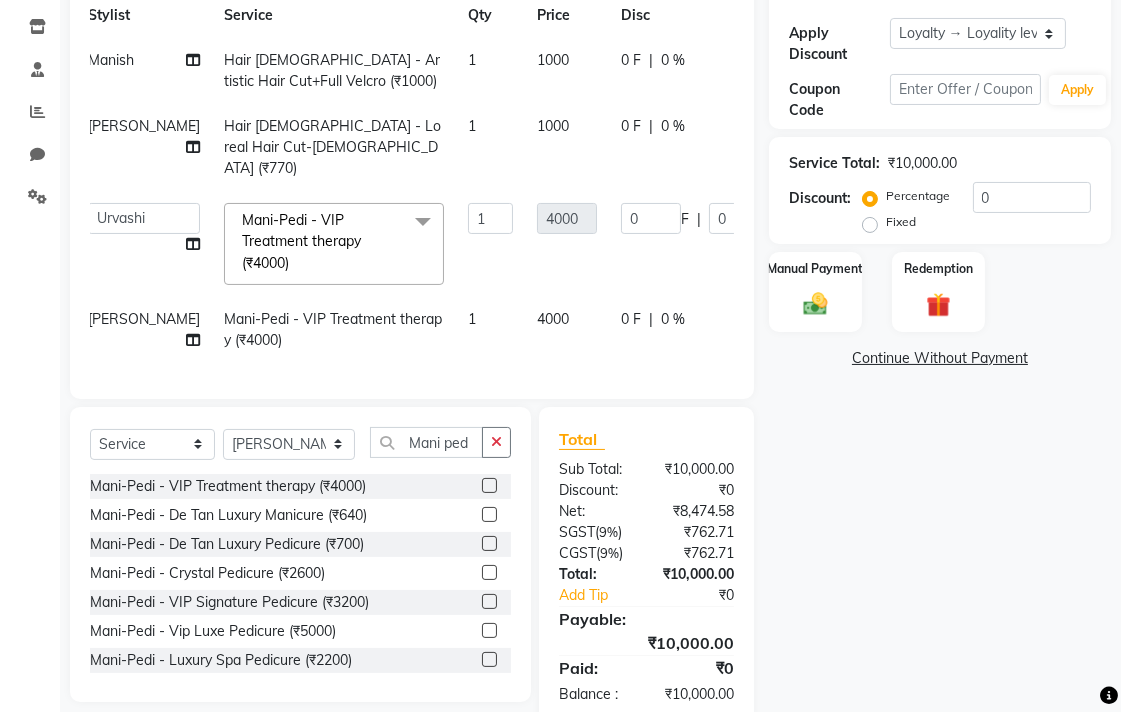 scroll, scrollTop: 0, scrollLeft: 14, axis: horizontal 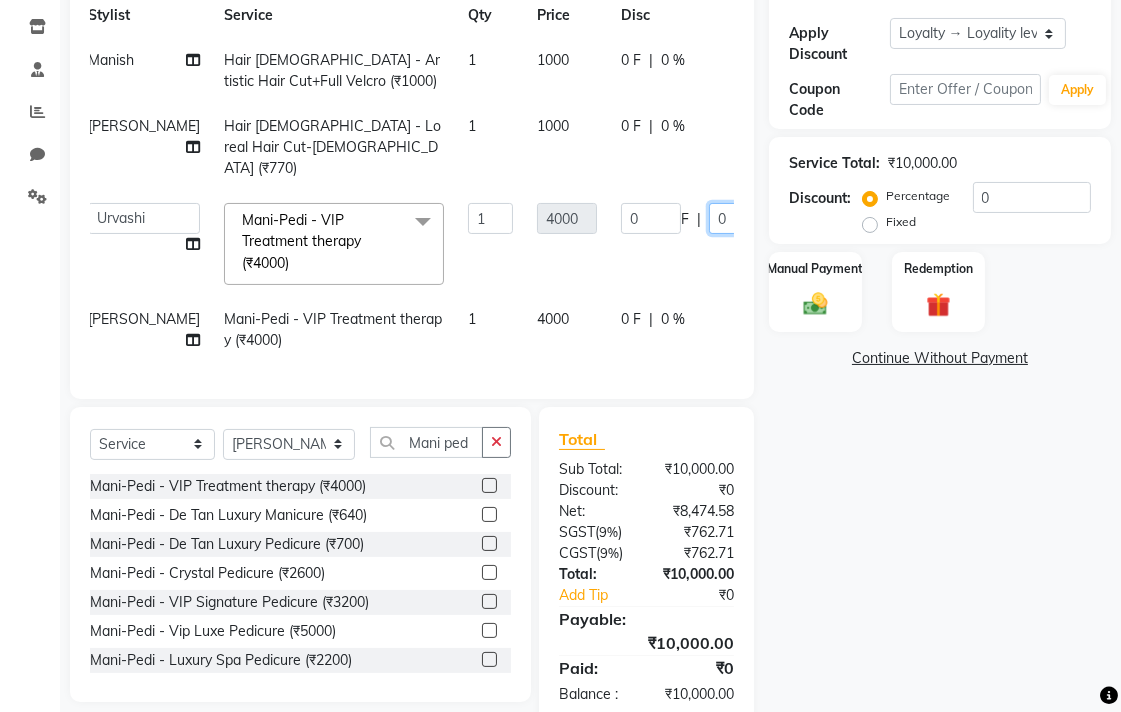 click on "0" 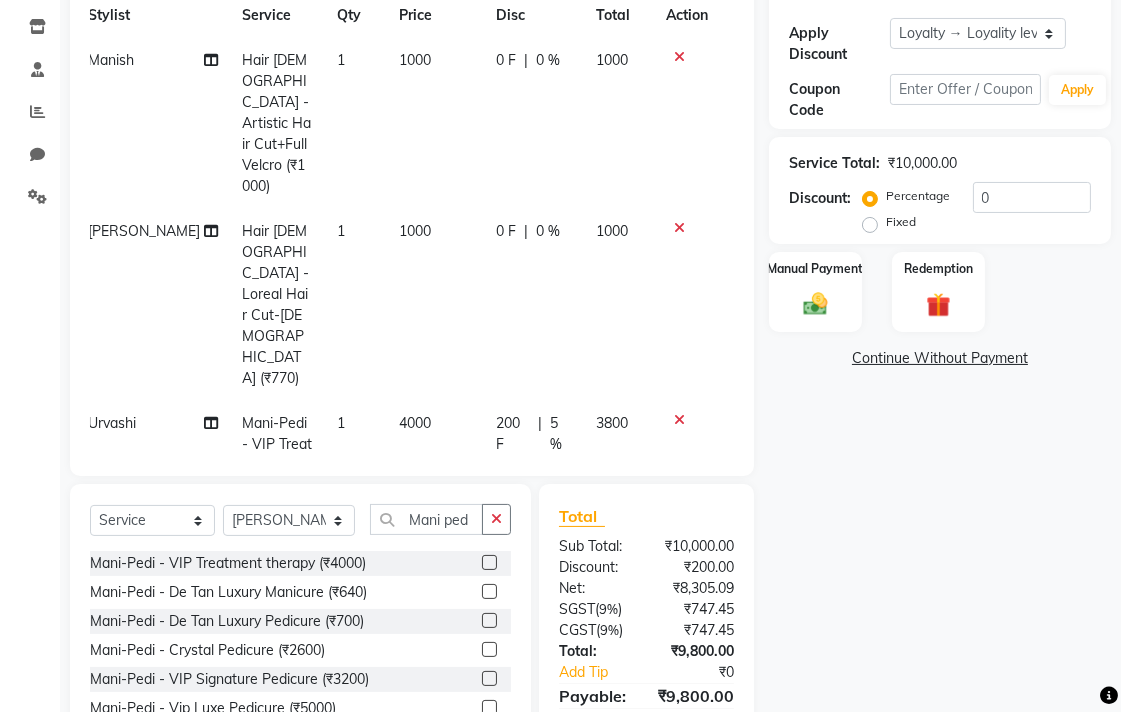 click on "200 F | 5 %" 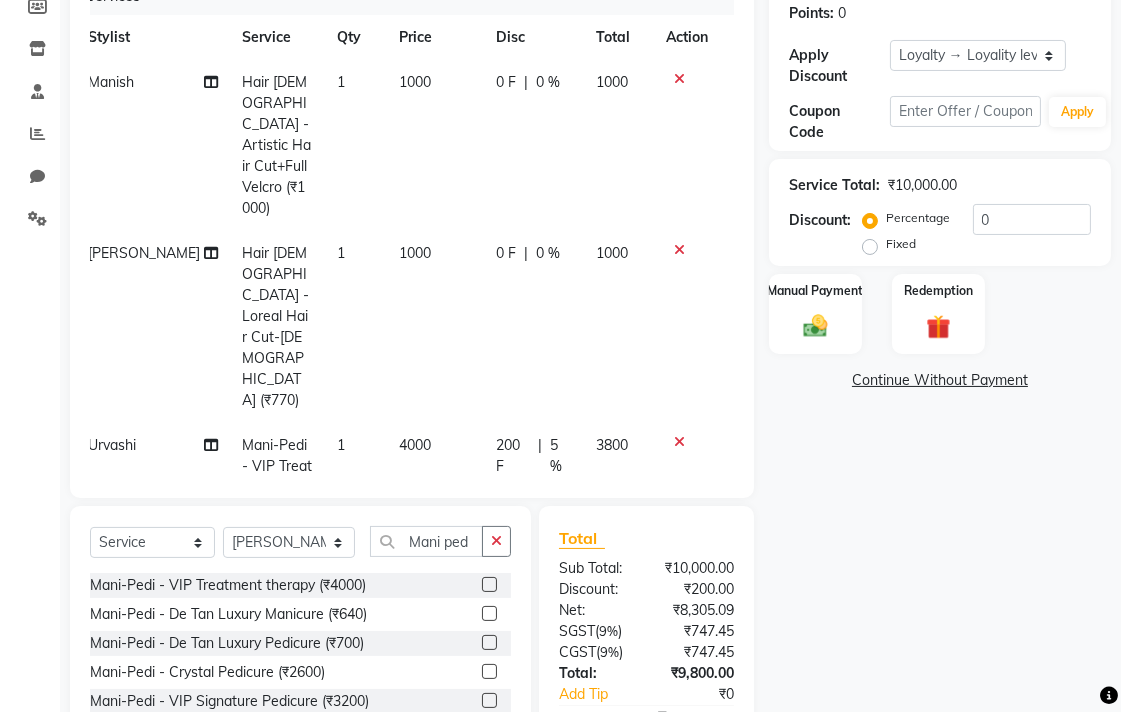 select on "70037" 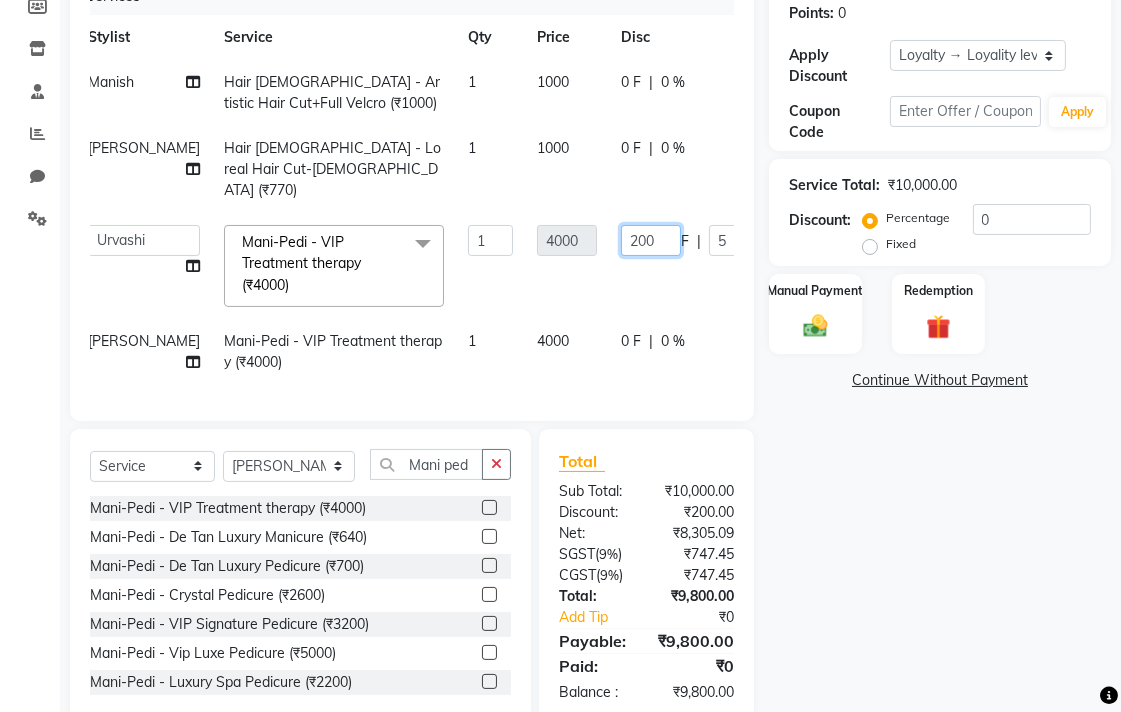 click on "200" 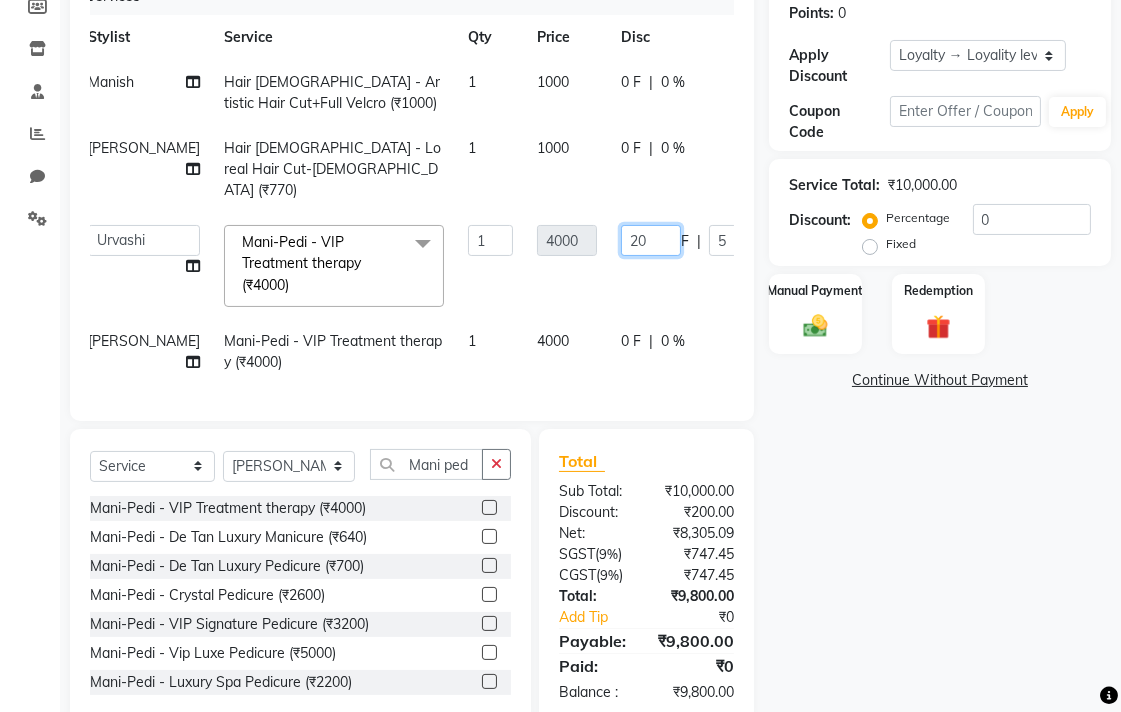 type on "2" 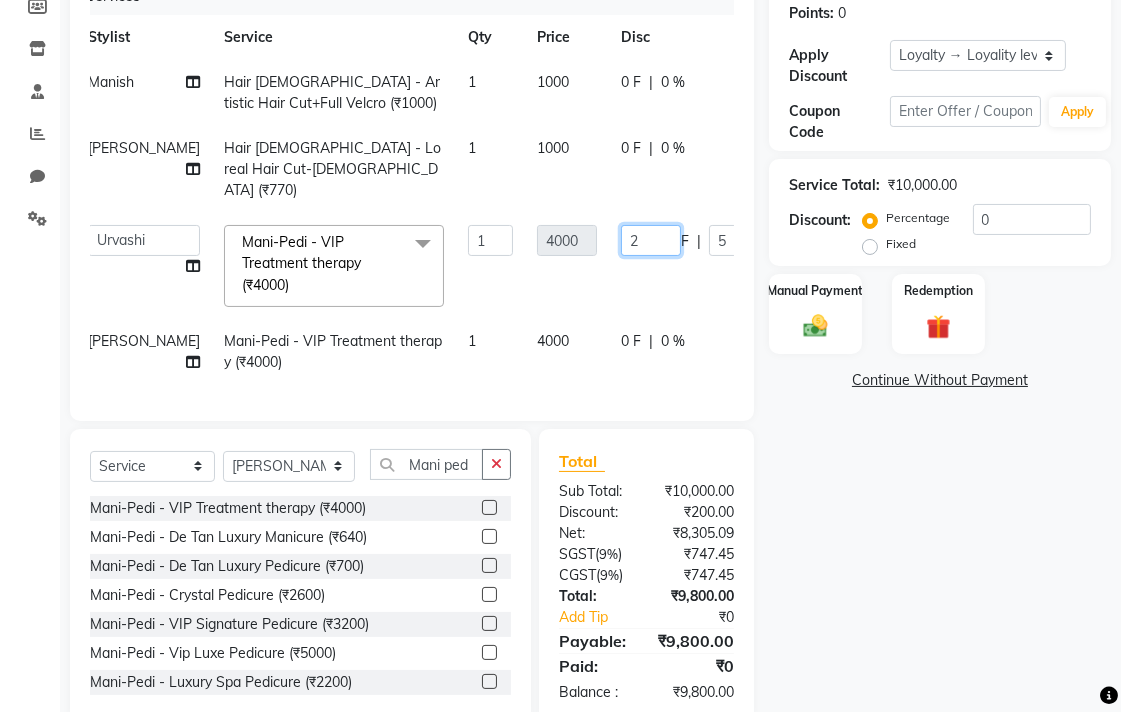 type 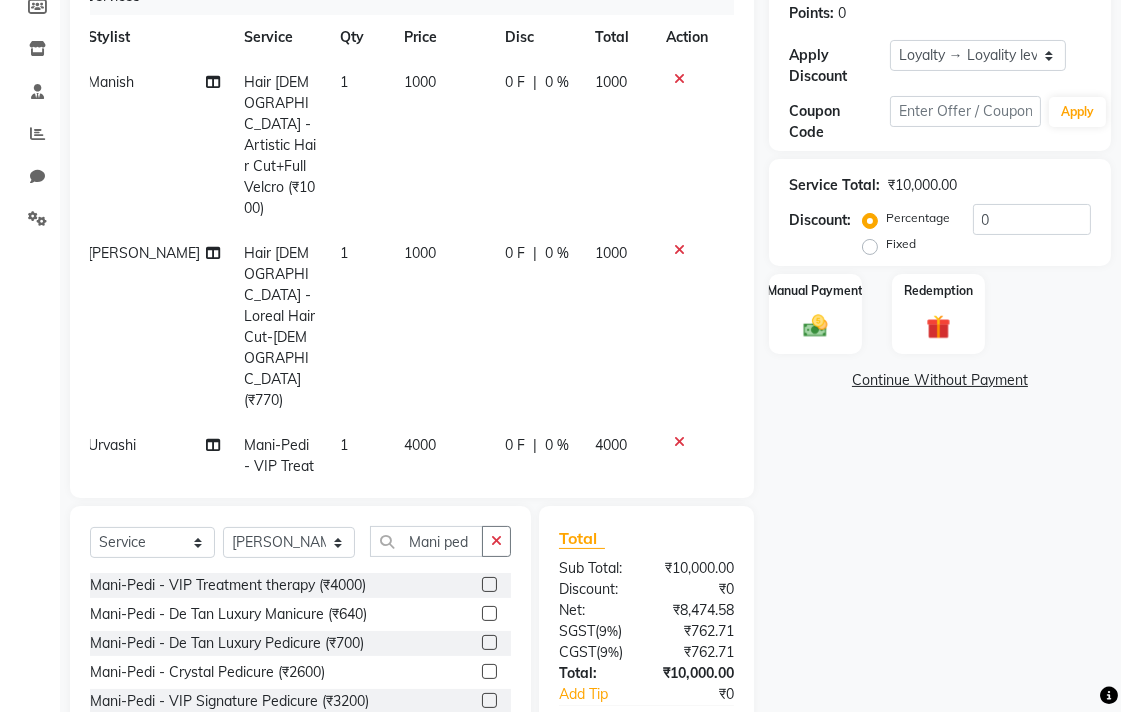 click on "0 F" 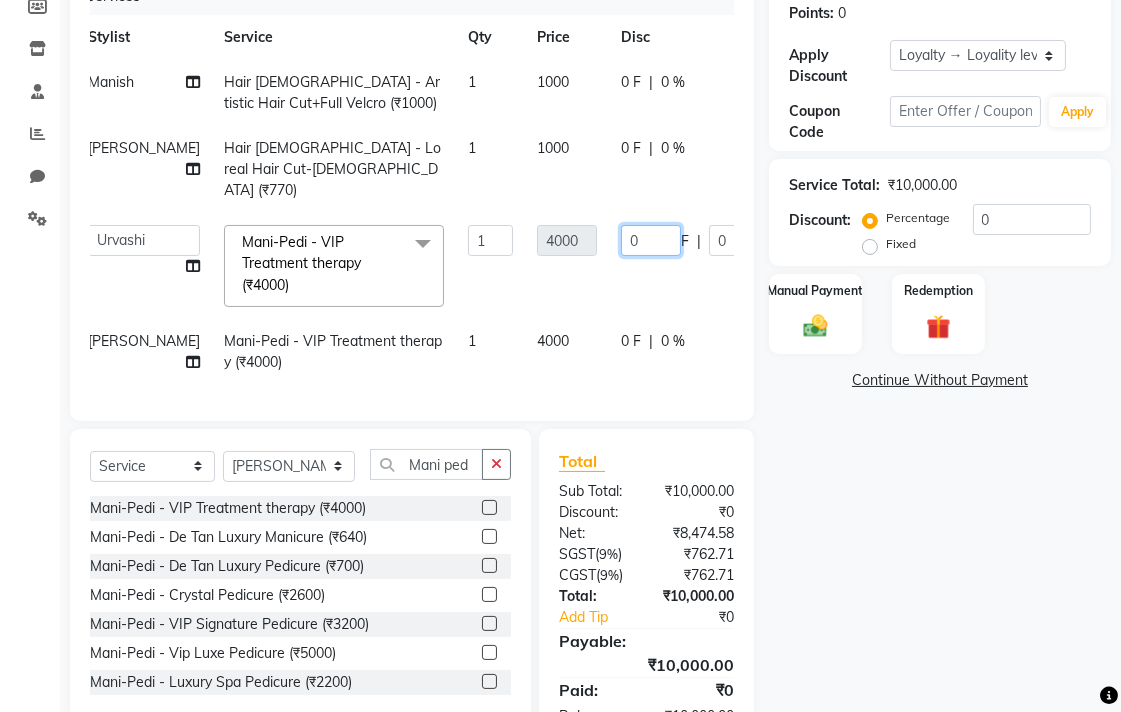 click on "0" 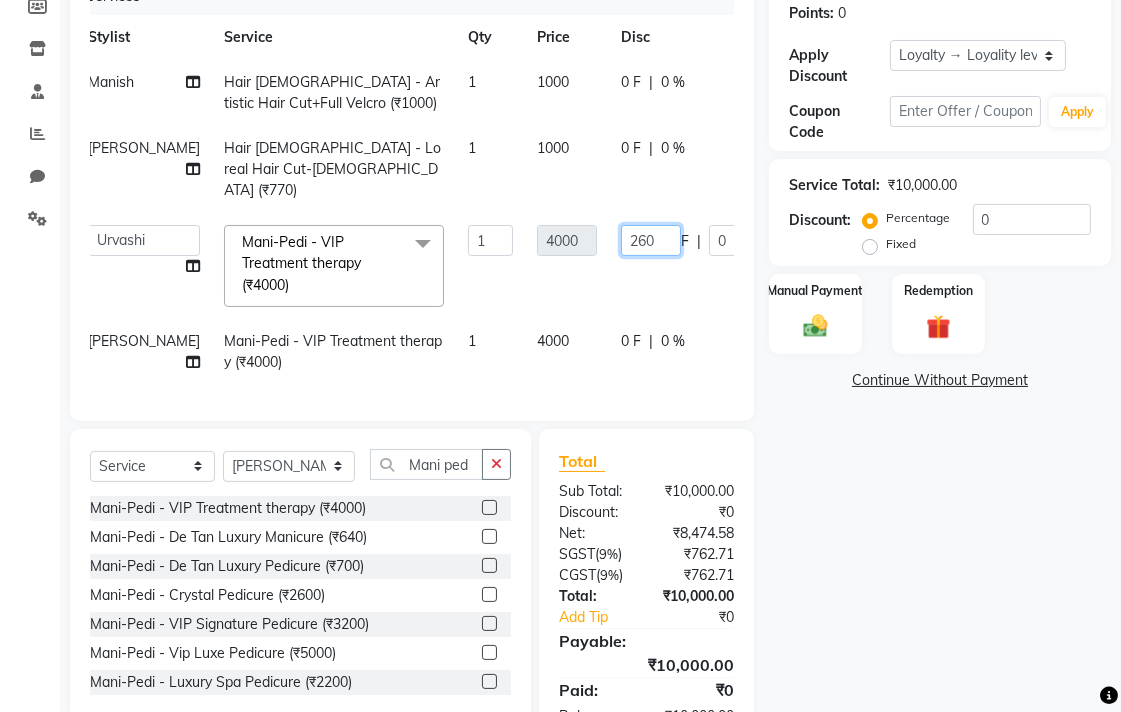 type on "2600" 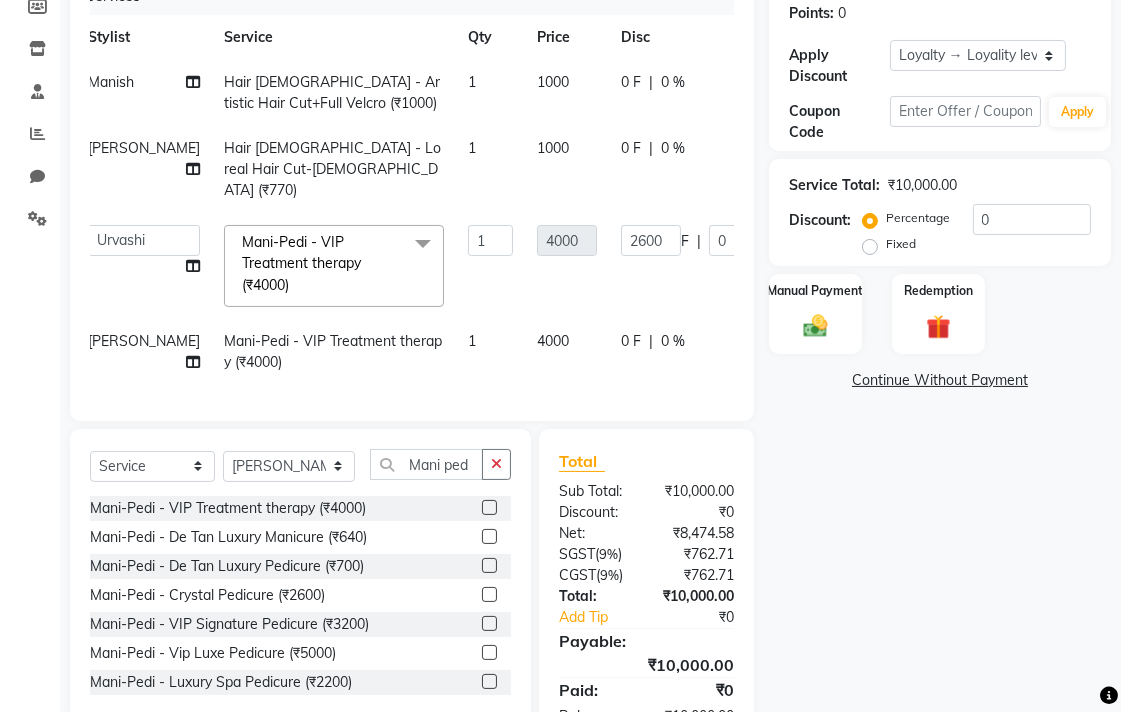 click on "Name: Liza  Membership:  No Active Membership  Total Visits:   Card on file:  0 Last Visit:   - Points:   0  Apply Discount Select  Loyalty → Loyality level 1  Coupon Code Apply Service Total:  ₹10,000.00  Discount:  Percentage   Fixed  0 Manual Payment Redemption  Continue Without Payment" 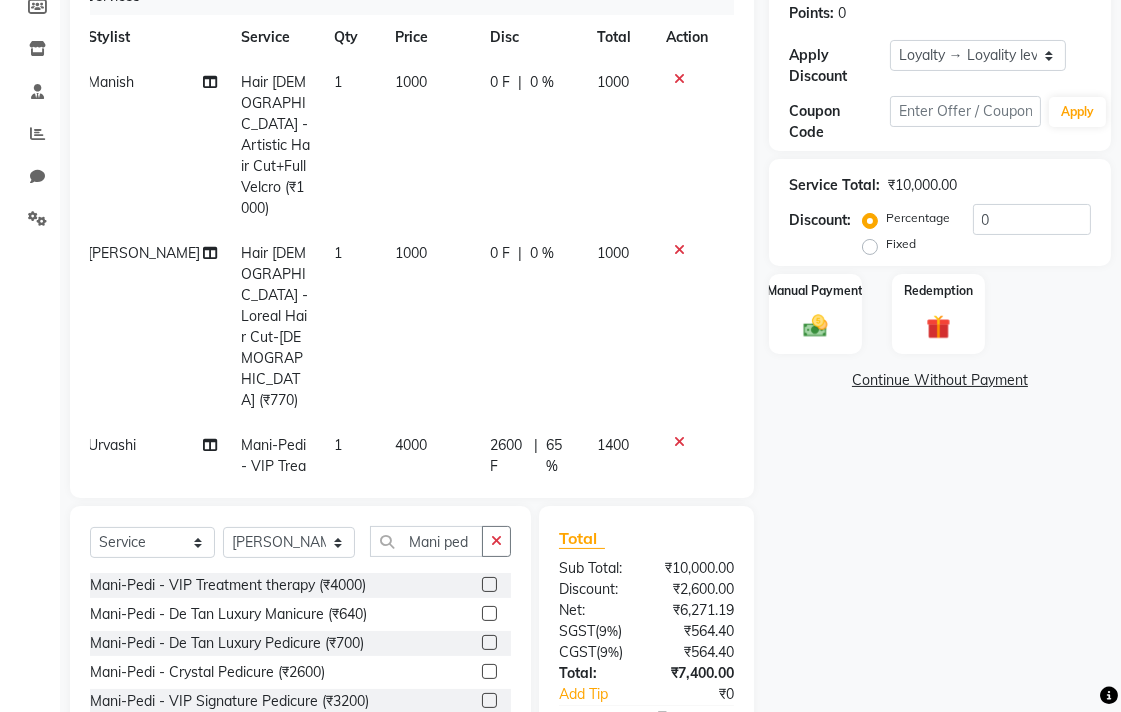 click on "2600 F" 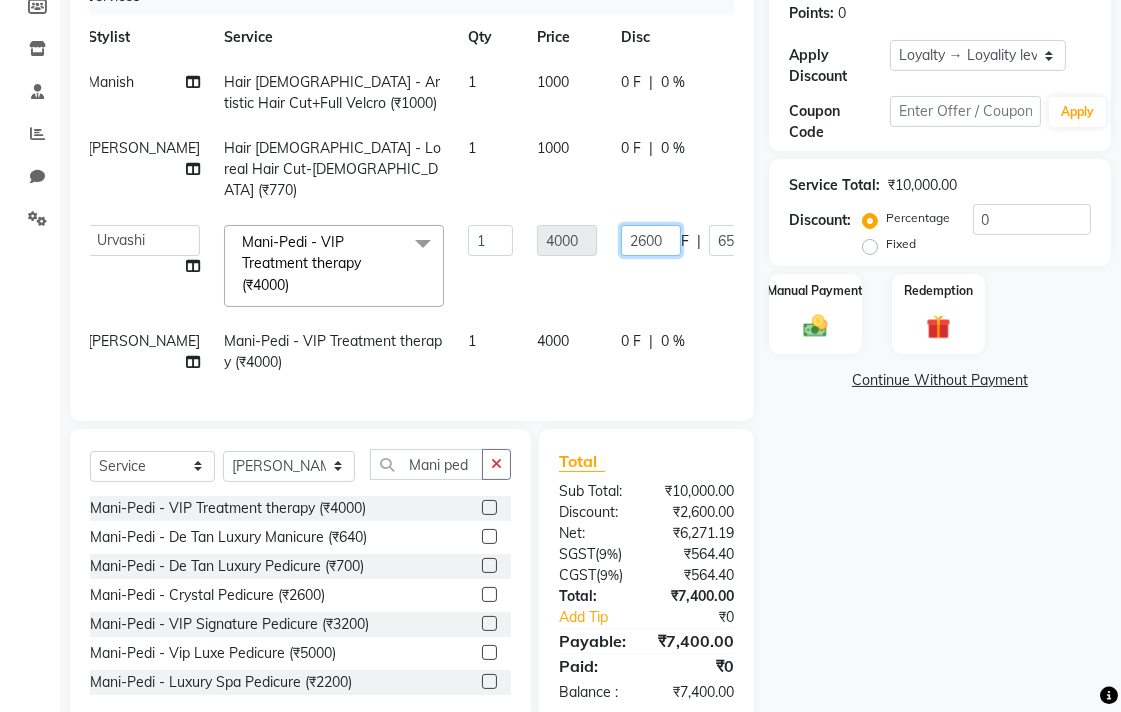 click on "2600" 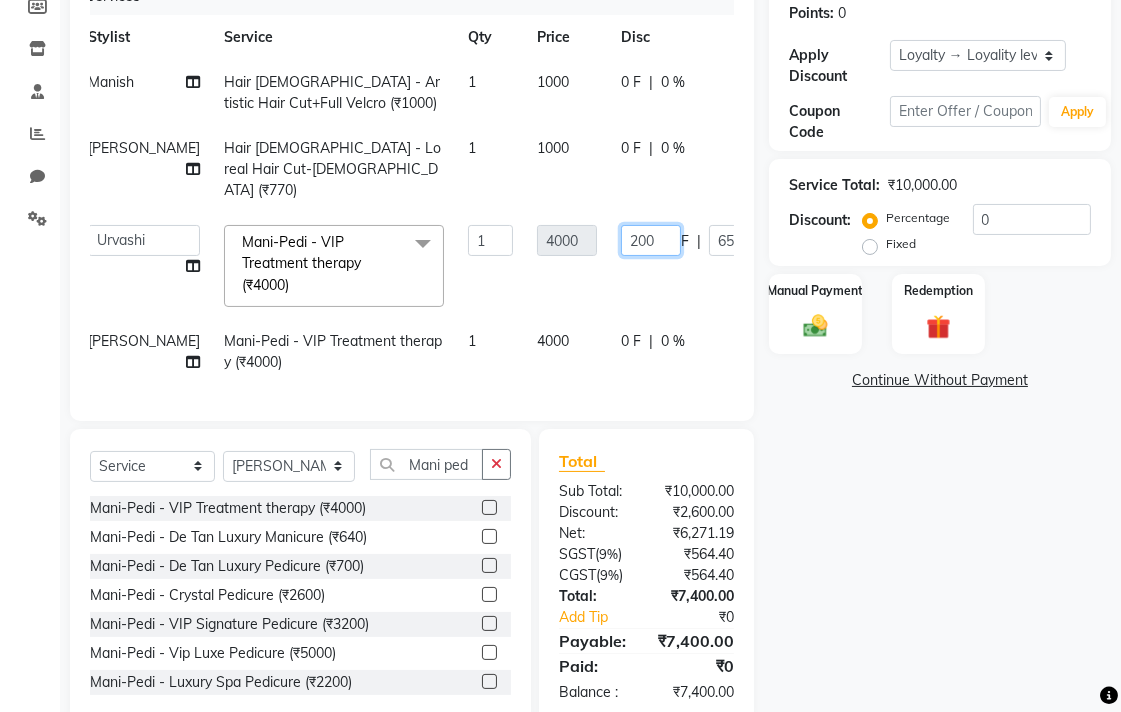 type on "2400" 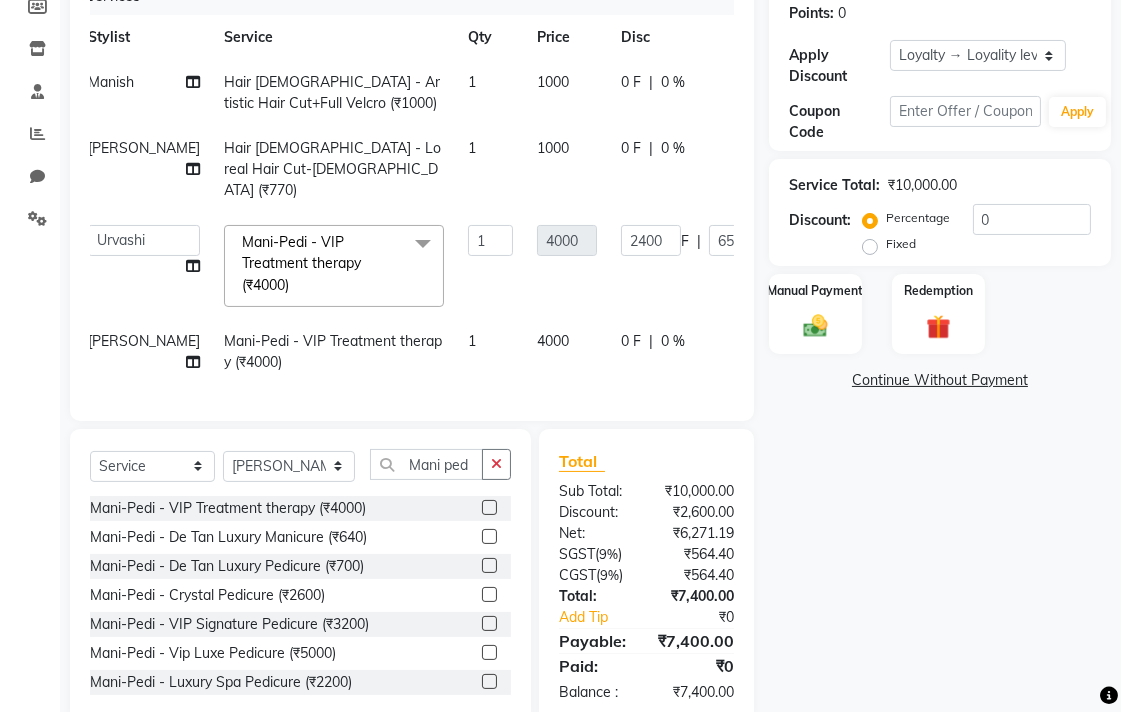 click on "Name: Liza  Membership:  No Active Membership  Total Visits:   Card on file:  0 Last Visit:   - Points:   0  Apply Discount Select  Loyalty → Loyality level 1  Coupon Code Apply Service Total:  ₹10,000.00  Discount:  Percentage   Fixed  0 Manual Payment Redemption  Continue Without Payment" 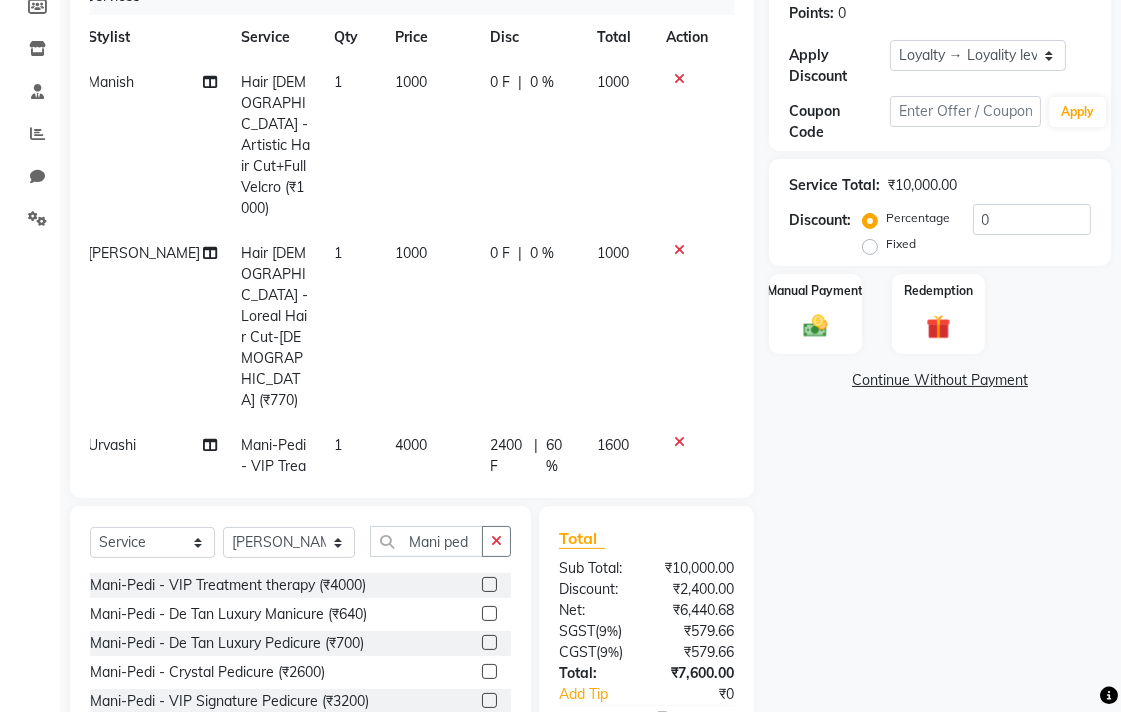 scroll, scrollTop: 87, scrollLeft: 14, axis: both 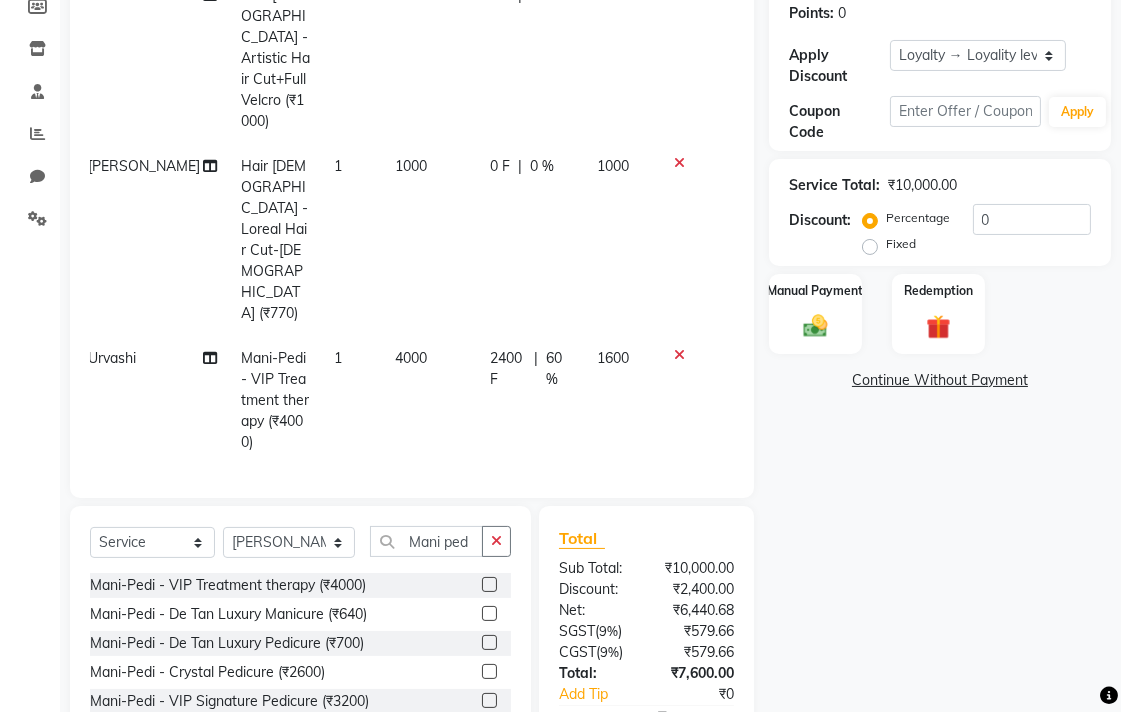 click on "0 F" 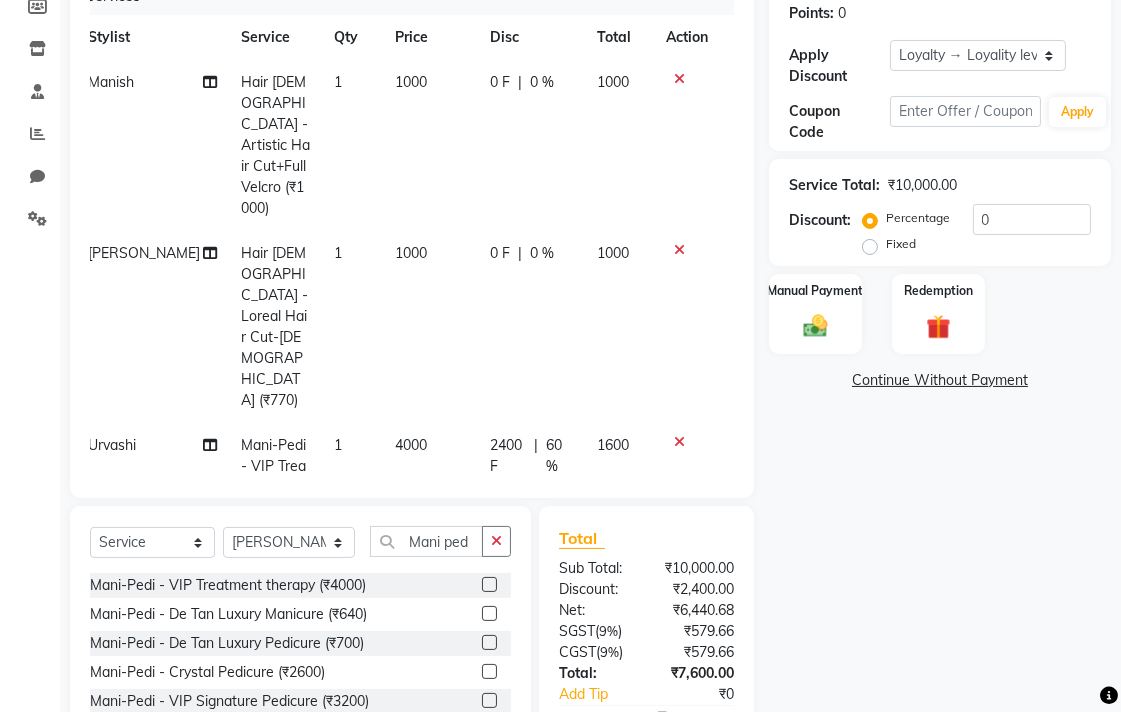 select on "70027" 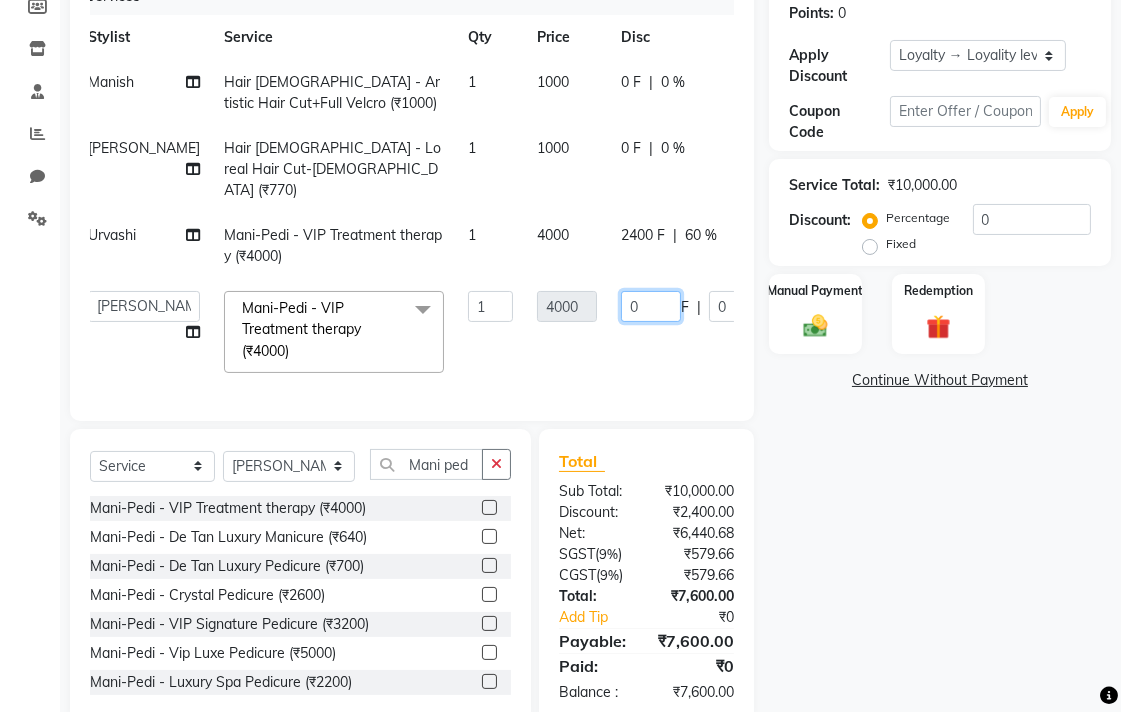 click on "0" 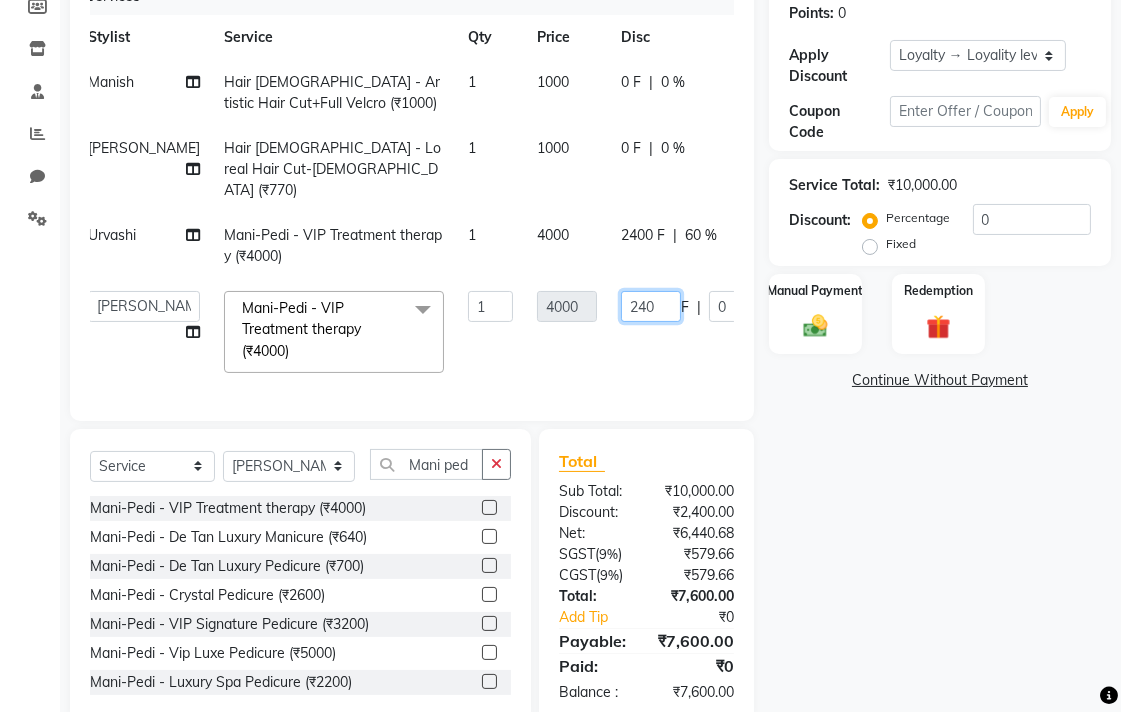 type on "2400" 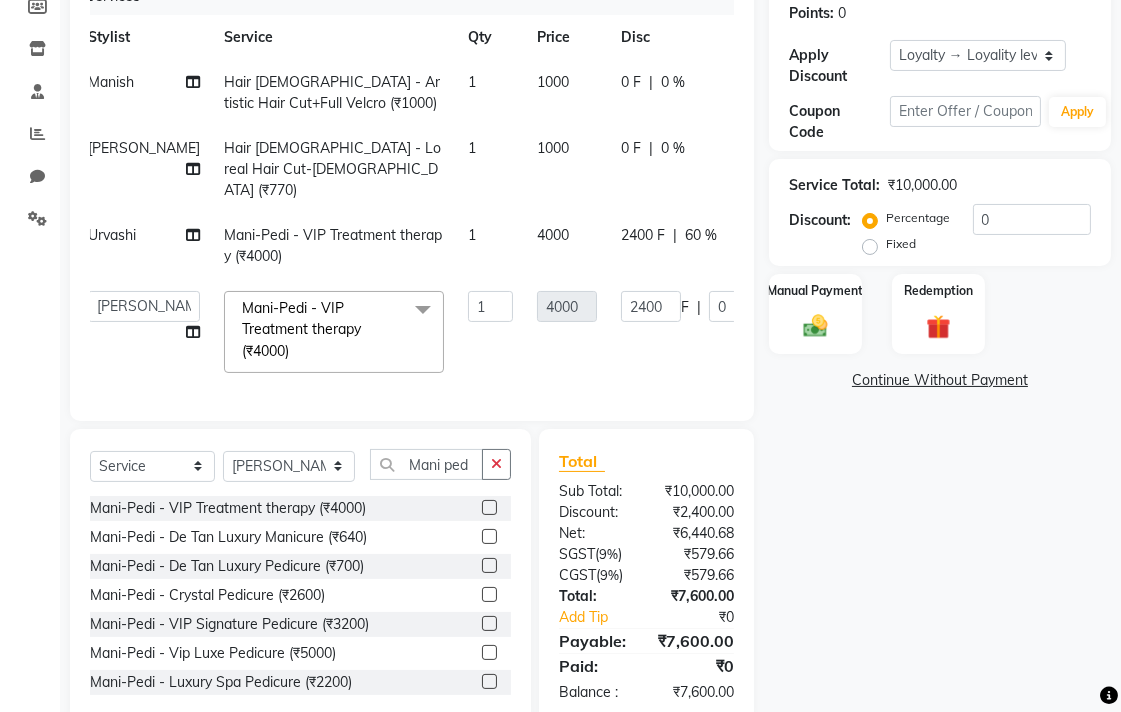 click on "Name: Liza  Membership:  No Active Membership  Total Visits:   Card on file:  0 Last Visit:   - Points:   0  Apply Discount Select  Loyalty → Loyality level 1  Coupon Code Apply Service Total:  ₹10,000.00  Discount:  Percentage   Fixed  0 Manual Payment Redemption  Continue Without Payment" 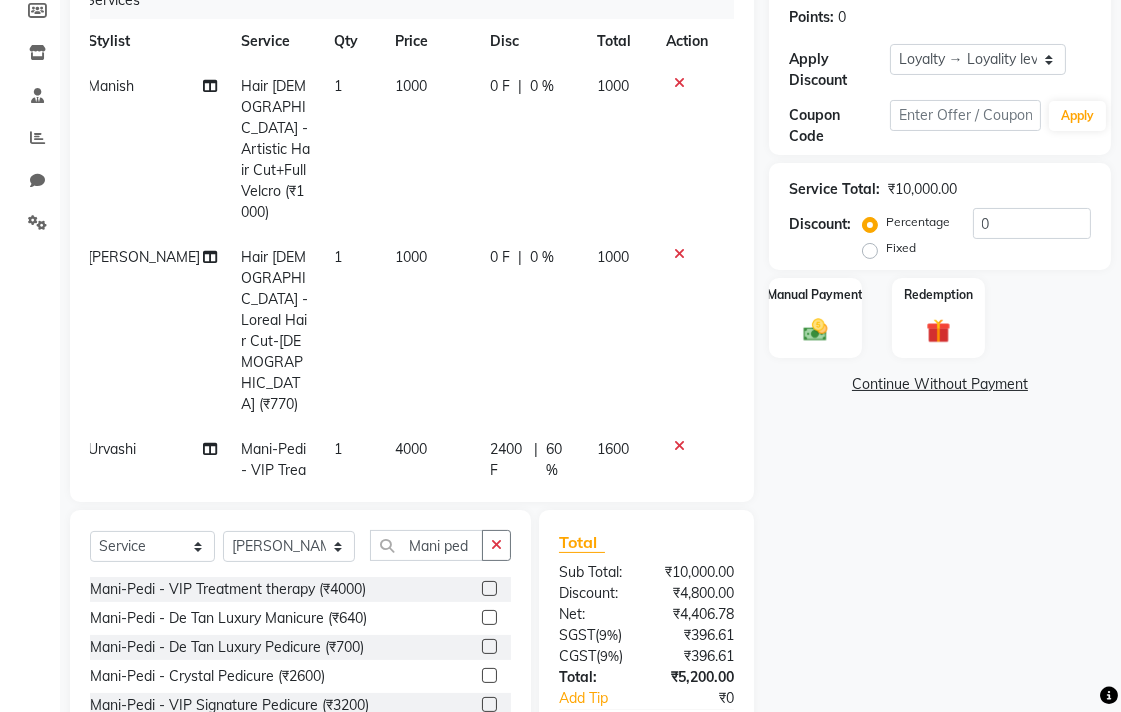 scroll, scrollTop: 374, scrollLeft: 0, axis: vertical 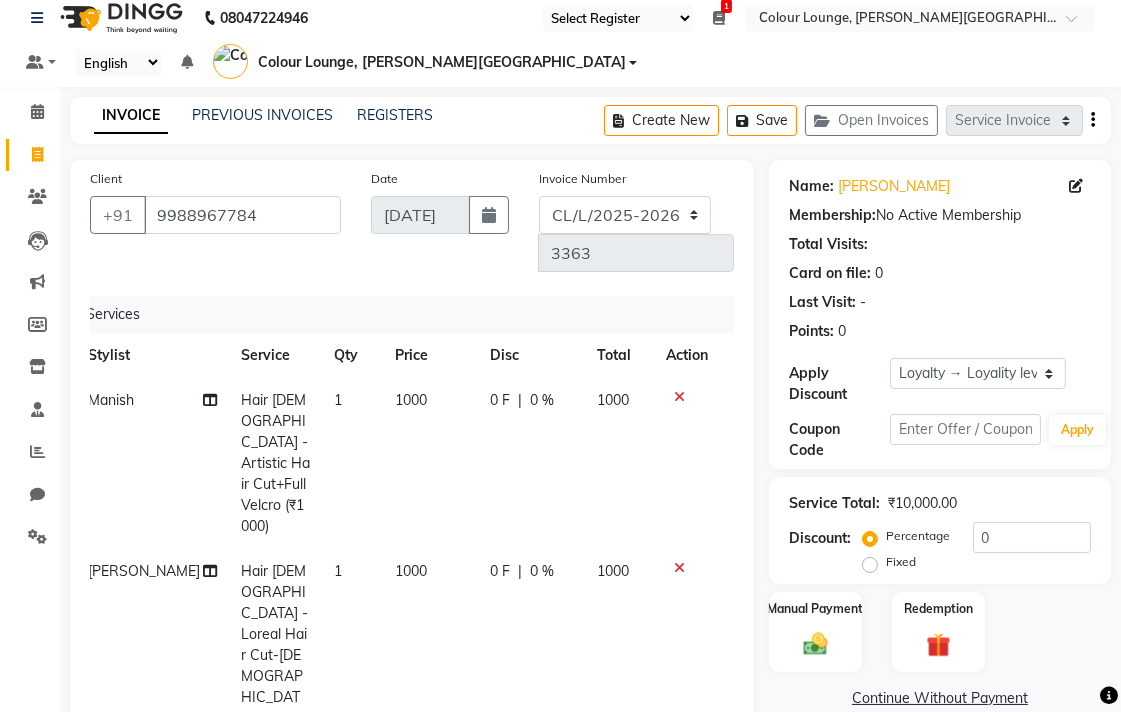 click on "0 %" 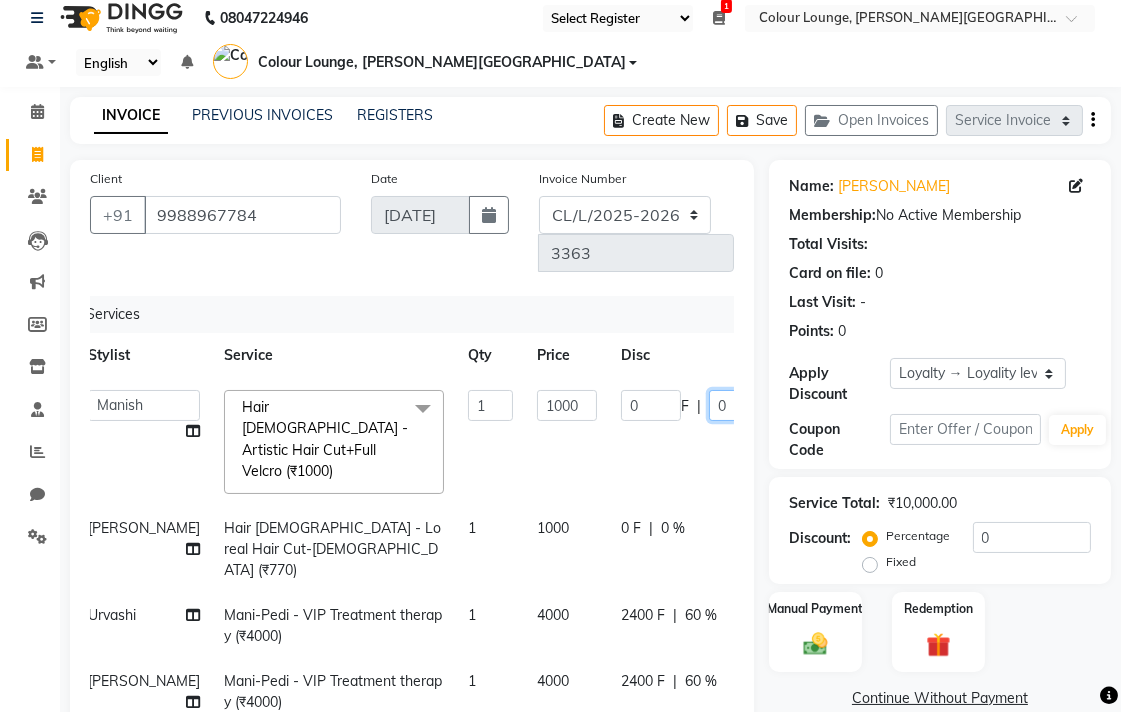 click on "0" 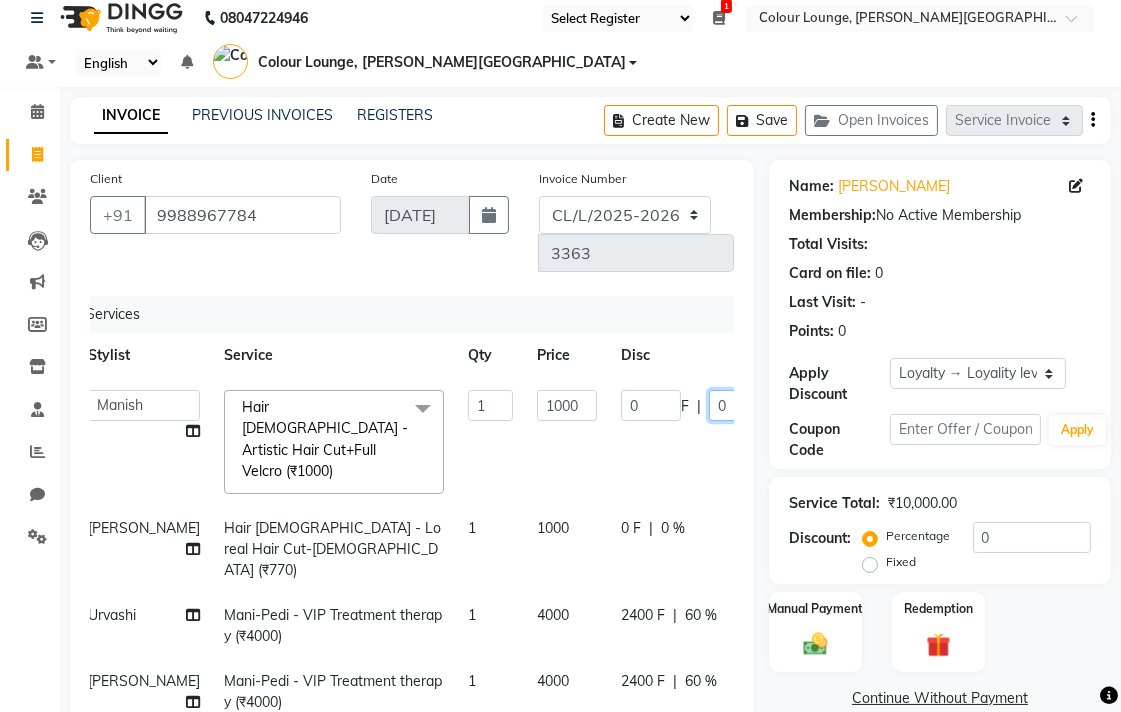 type on "20" 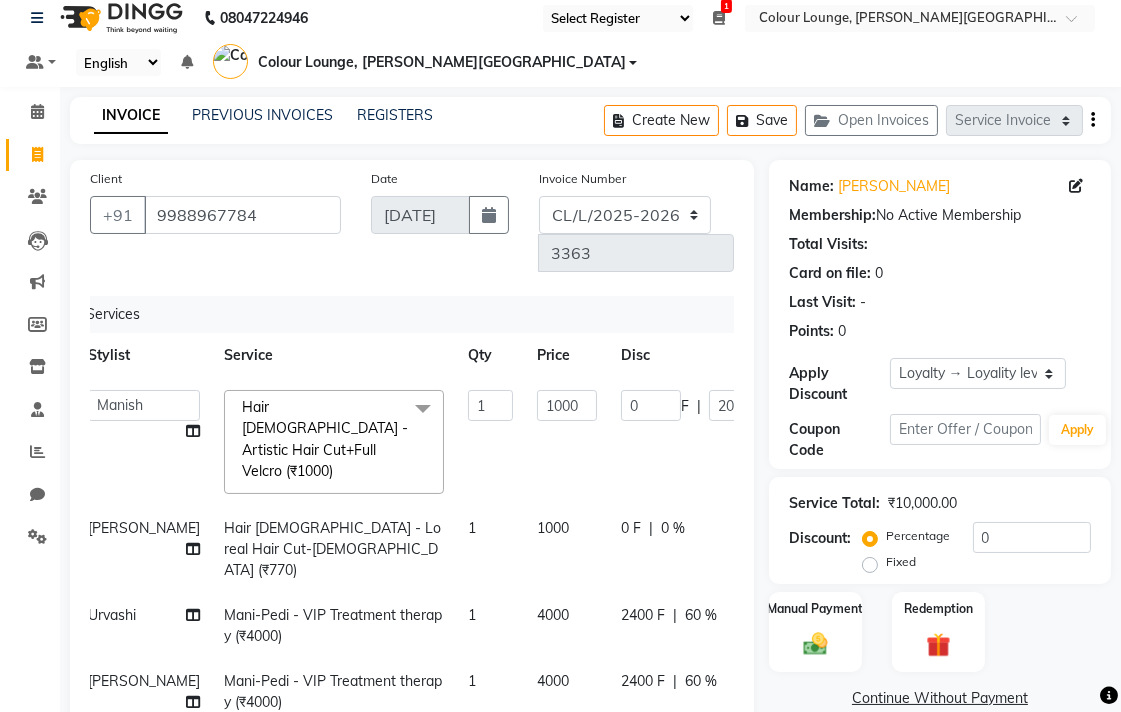 click on "Admin   AMIT   Ankush   Ansh Nayyar   BALBHARTI SHARMA   Colour Lounge, Lawrence Road   Colour Lounge, Lawrence Road   DINGG   HARJEET RANDHAWA   HARPREET KAUR   Jagpreet   Kajal   LALIMA   LOVE   Manish   MANPREET KAUR   Navneet   Neelam   NEENA   PALWINDER KAUR   POOJA   Pooja negi   PRABHDEEP SINGH   PRINCE KUMAR   PURAN CHAND   RAKESH KUMAR   Rambachan    Resham Kaur    Robin   Sameer   Sapna   SATWANT KAUR   Simran    Sunny   TULOSH SUBBA   Urvashi   Varun kumar   VISHAL  Hair Female - Artistic Hair Cut+Full Velcro (₹1000)  x Facial - VIP signature potli therapy (₹9600) Facial - D Tan Facial (₹1590) Facial - French Facial (₹1770) Facial - Glow Facial (₹2500) Facial - Dermasage Luxury Skin Treatment (₹8000) Facial - Algotherm Luxury Facial (₹10000) Facial - Vitamin C Retinol Facial (₹6000) Facial - Vip Signature Facial B (₹7000) Facial - Organic Facial (₹2359) Facial - Vitamin C Whiteninig Brightening facial (₹5000) Facial - Nirvana Facial (₹2712) Hair extension (₹1000) 1 1000" 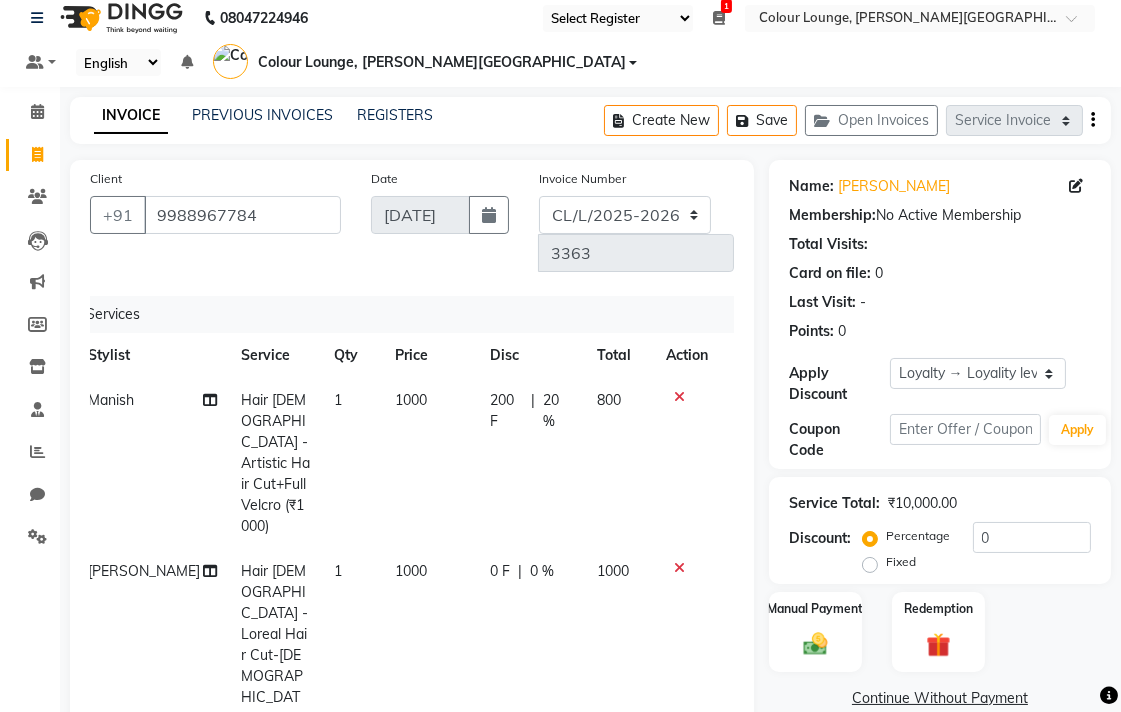 click on "0 %" 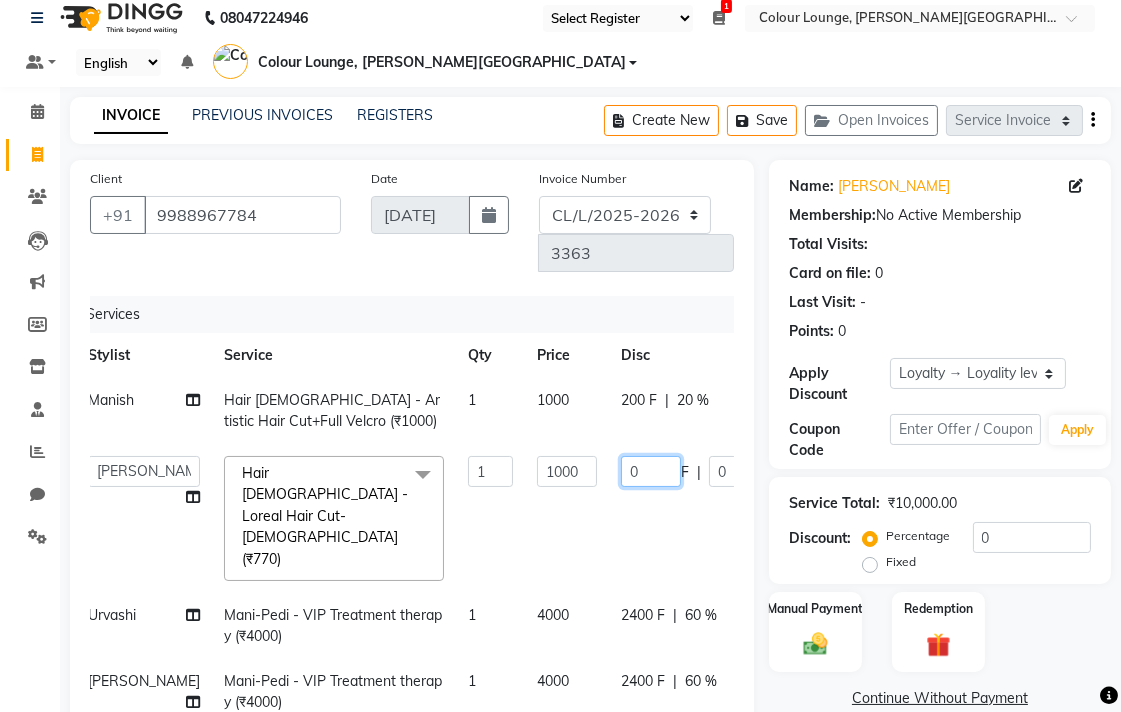 click on "0" 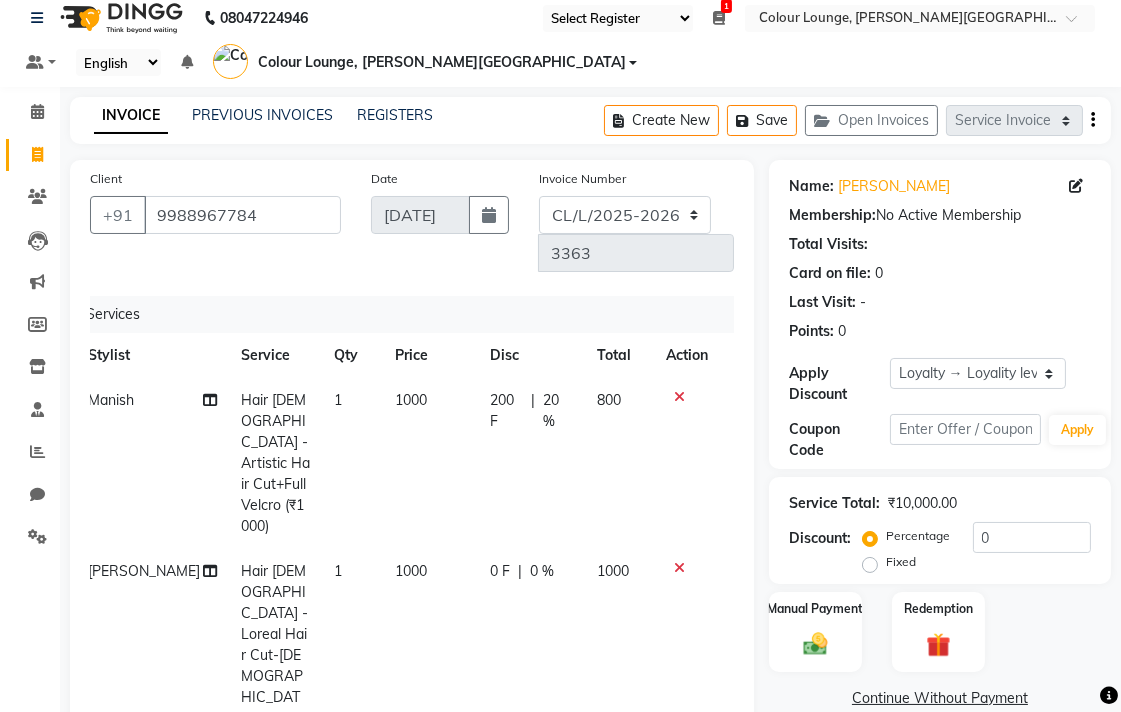 click on "0 %" 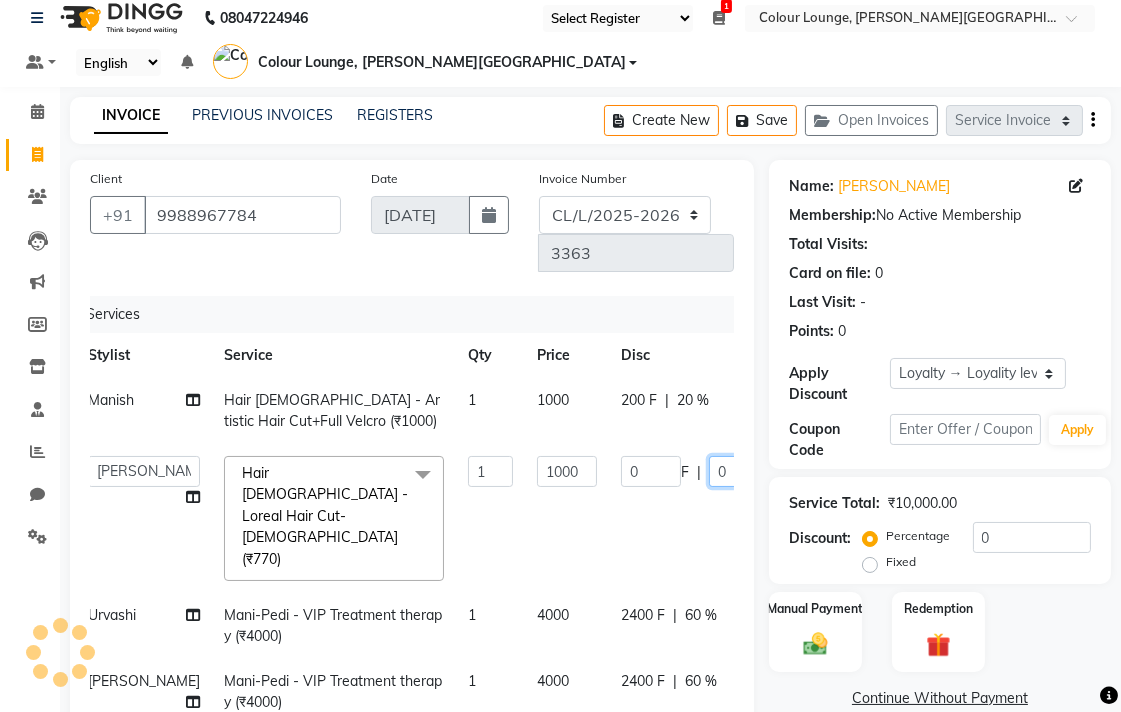 click on "0" 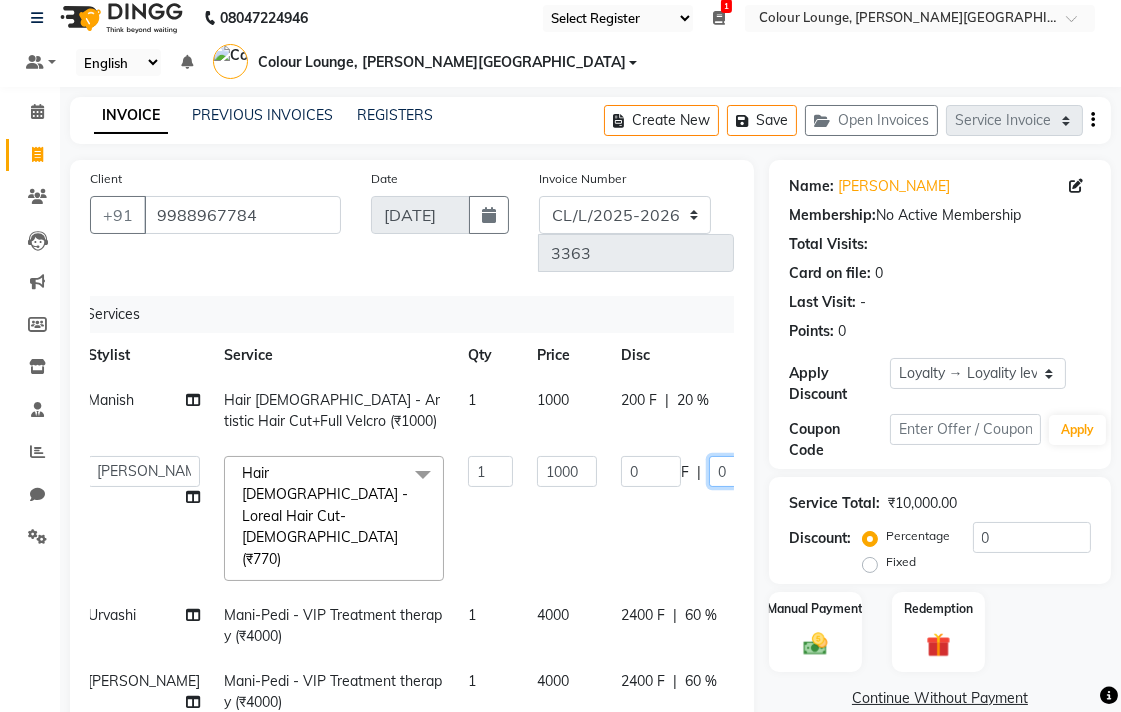 type on "20" 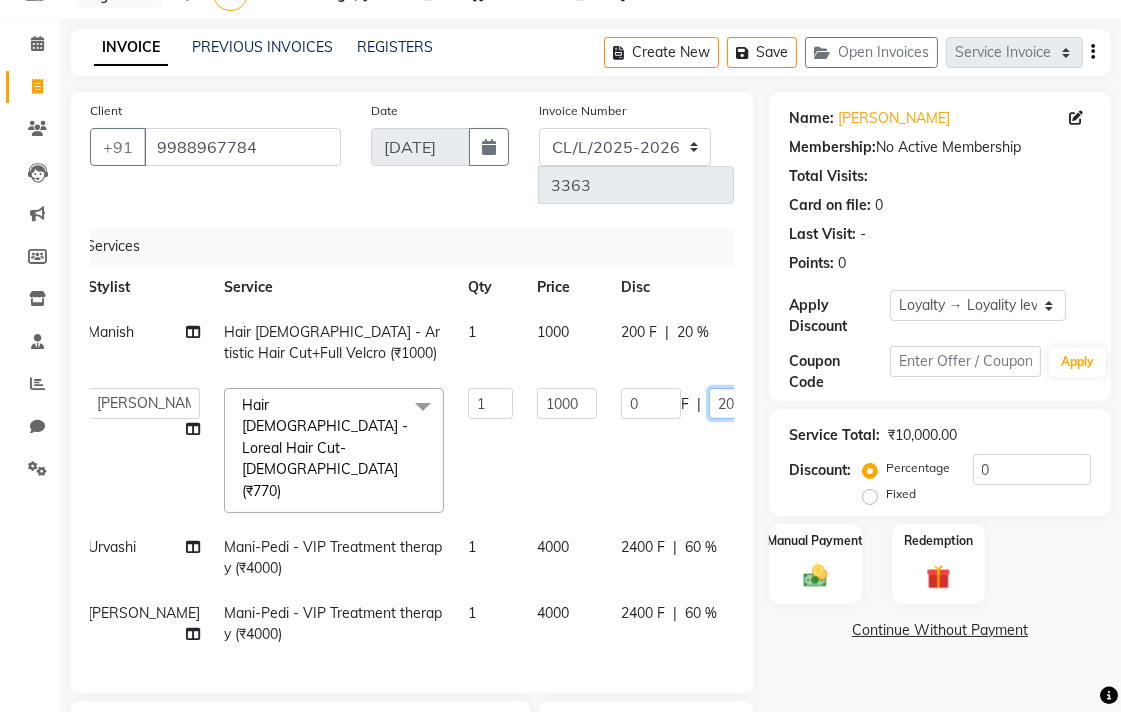 scroll, scrollTop: 314, scrollLeft: 0, axis: vertical 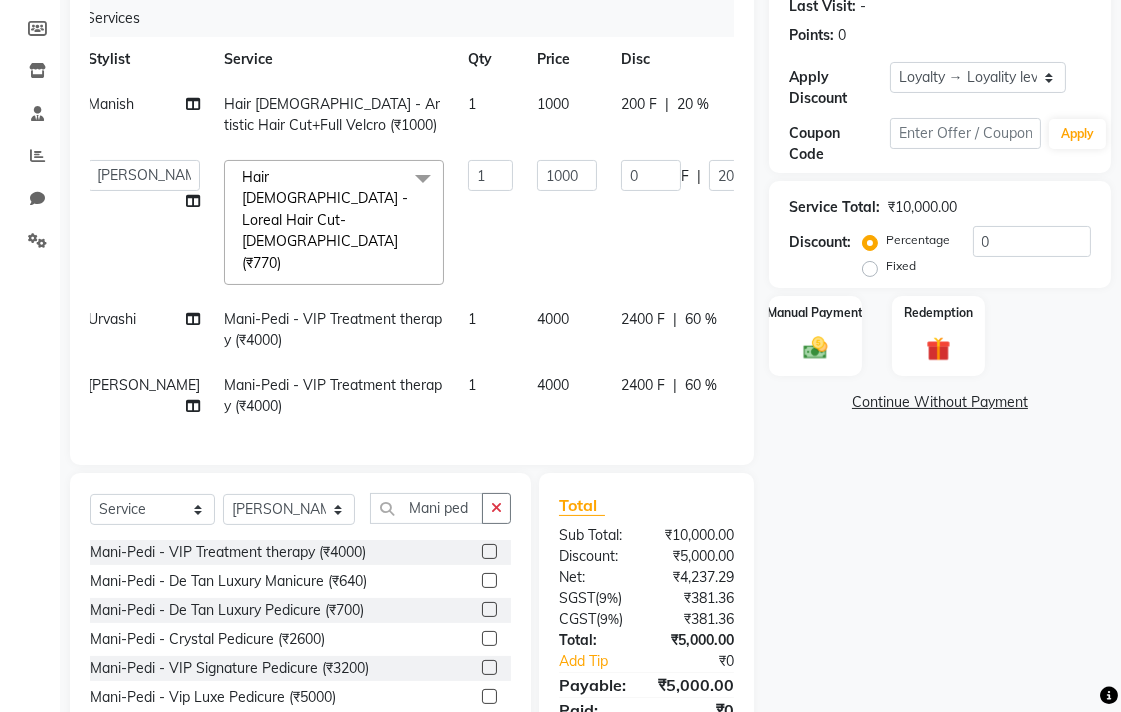 click on "Name: Liza  Membership:  No Active Membership  Total Visits:   Card on file:  0 Last Visit:   - Points:   0  Apply Discount Select  Loyalty → Loyality level 1  Coupon Code Apply Service Total:  ₹10,000.00  Discount:  Percentage   Fixed  0 Manual Payment Redemption  Continue Without Payment" 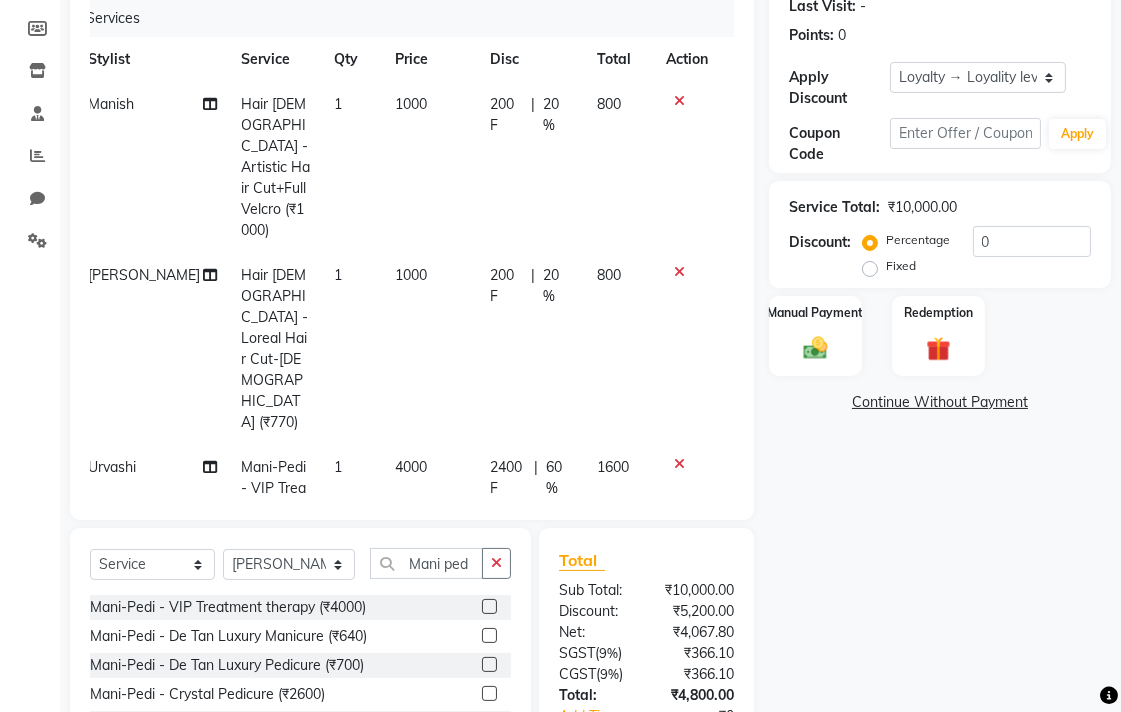scroll, scrollTop: 87, scrollLeft: 14, axis: both 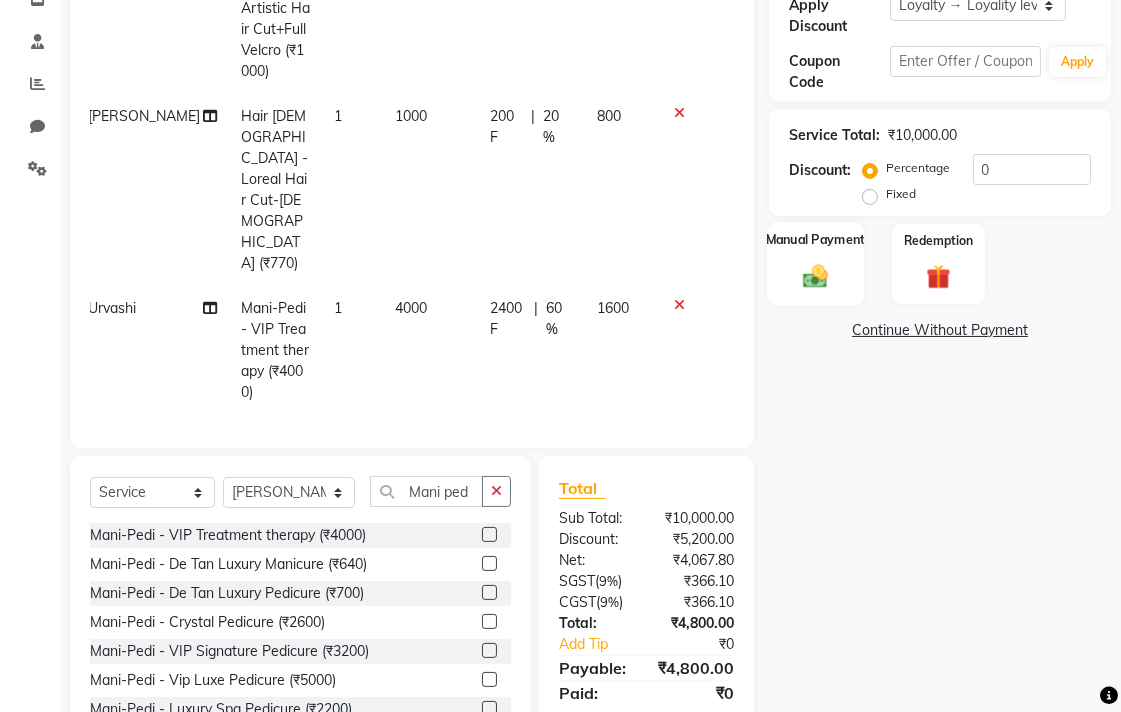click on "Manual Payment" 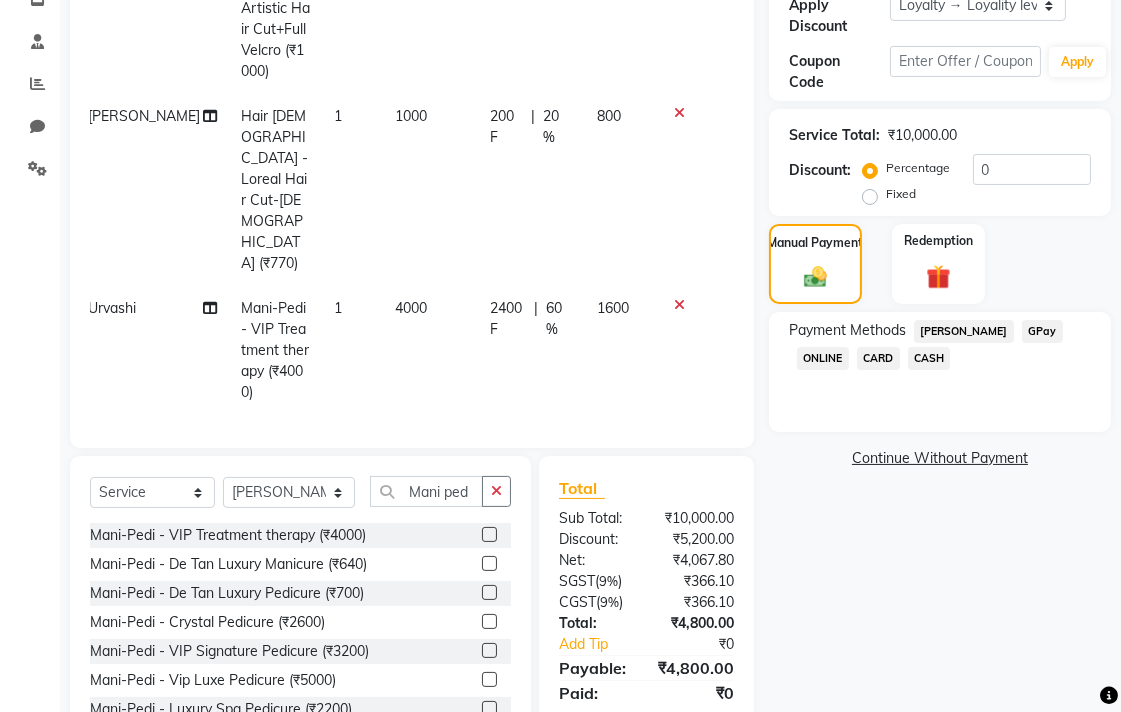 click on "GPay" 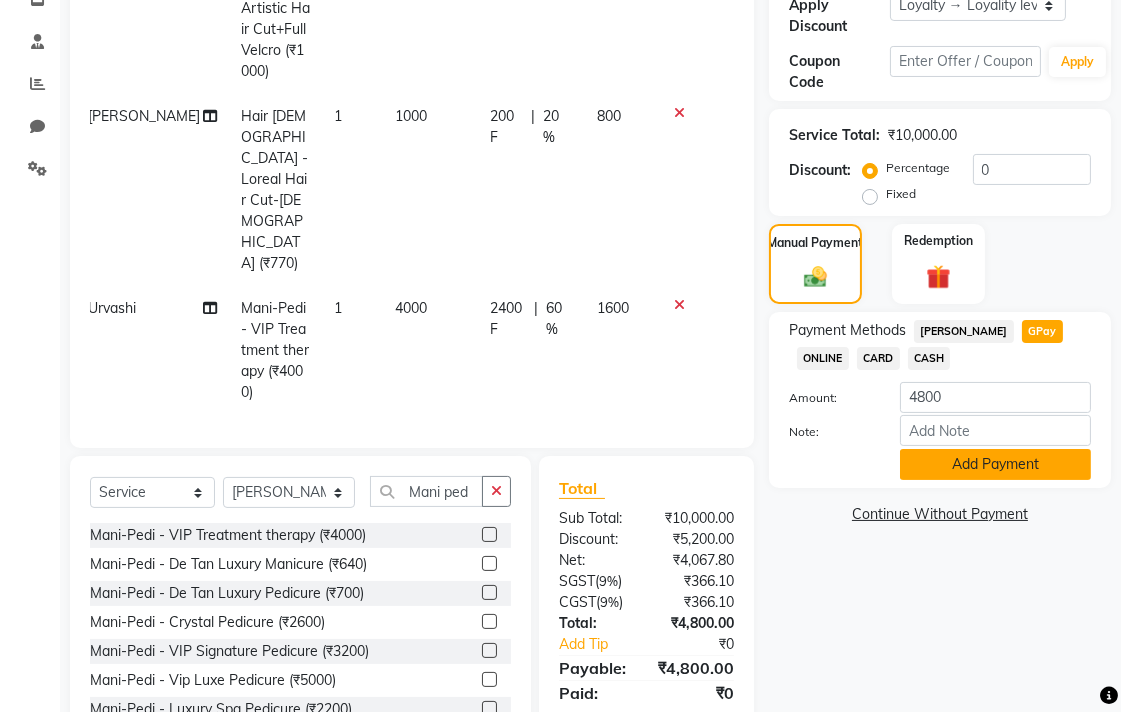 click on "Add Payment" 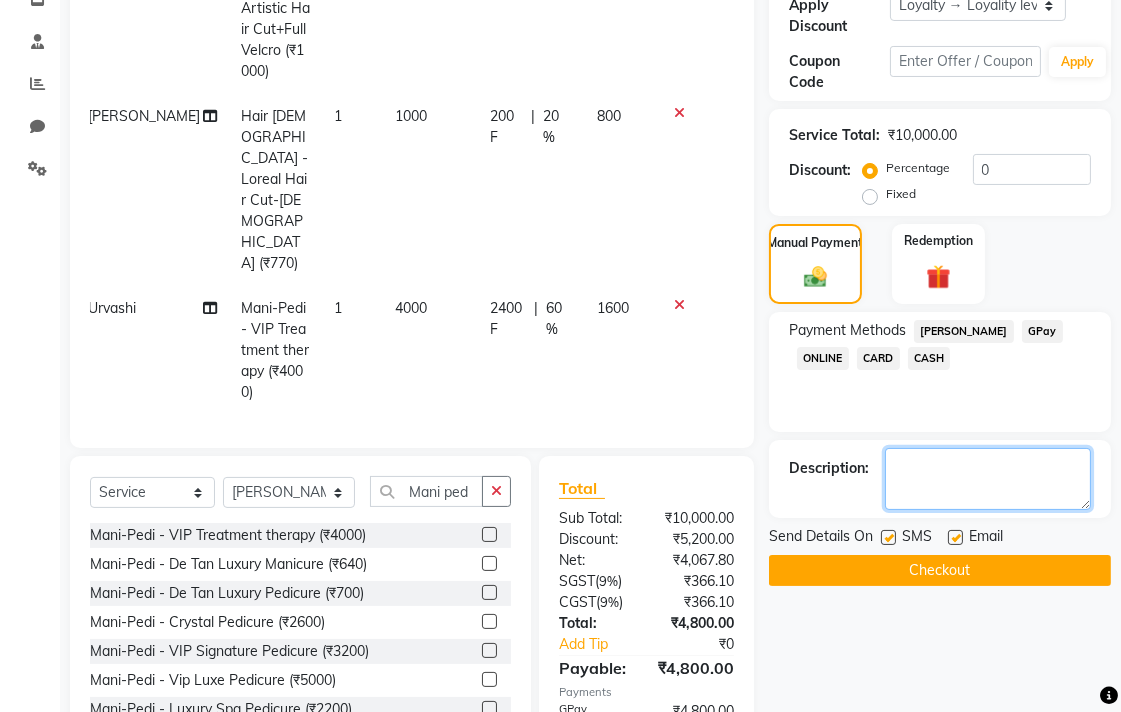 click 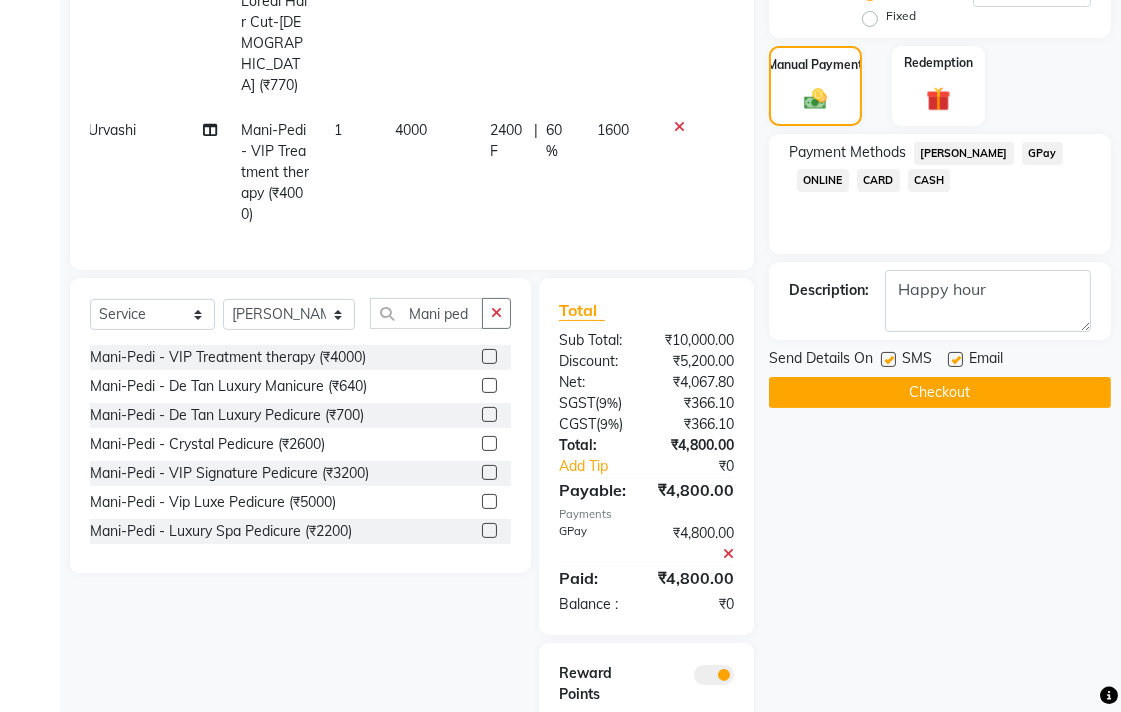 click on "Name: Liza  Membership:  No Active Membership  Total Visits:   Card on file:  0 Last Visit:   - Points:   0  Apply Discount Select  Loyalty → Loyality level 1  Coupon Code Apply Service Total:  ₹10,000.00  Discount:  Percentage   Fixed  0 Manual Payment Redemption Payment Methods  Bajaj Finserv   GPay   ONLINE   CARD   CASH  Description:                  Send Details On SMS Email  Checkout" 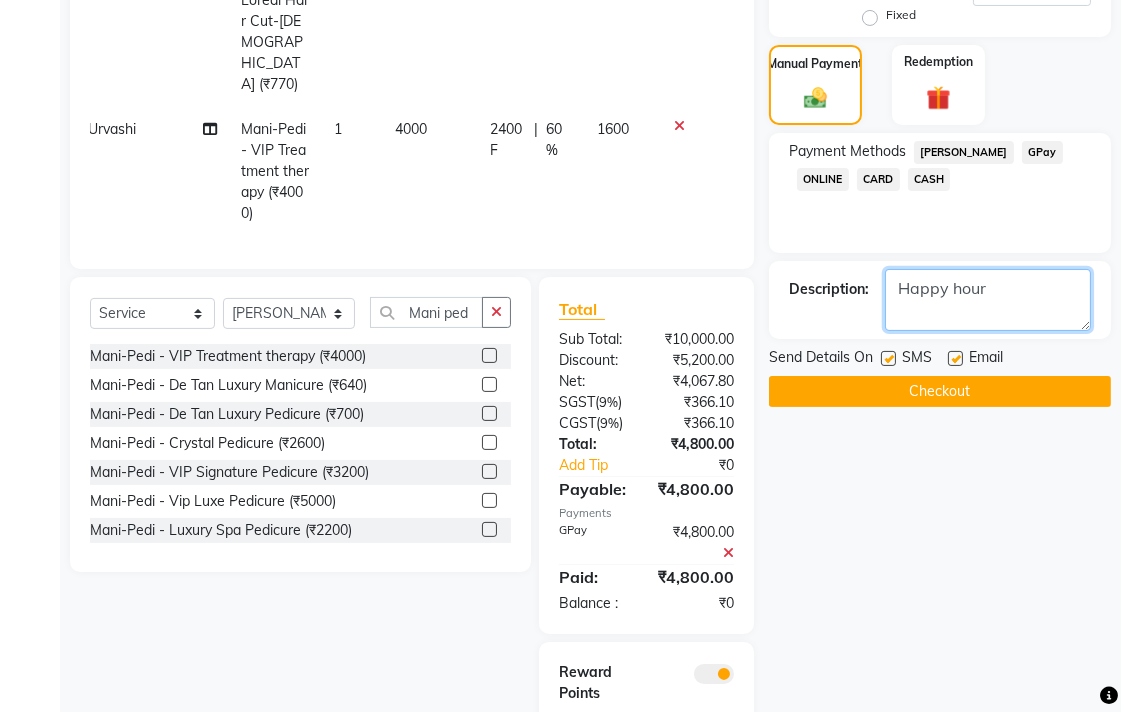 click 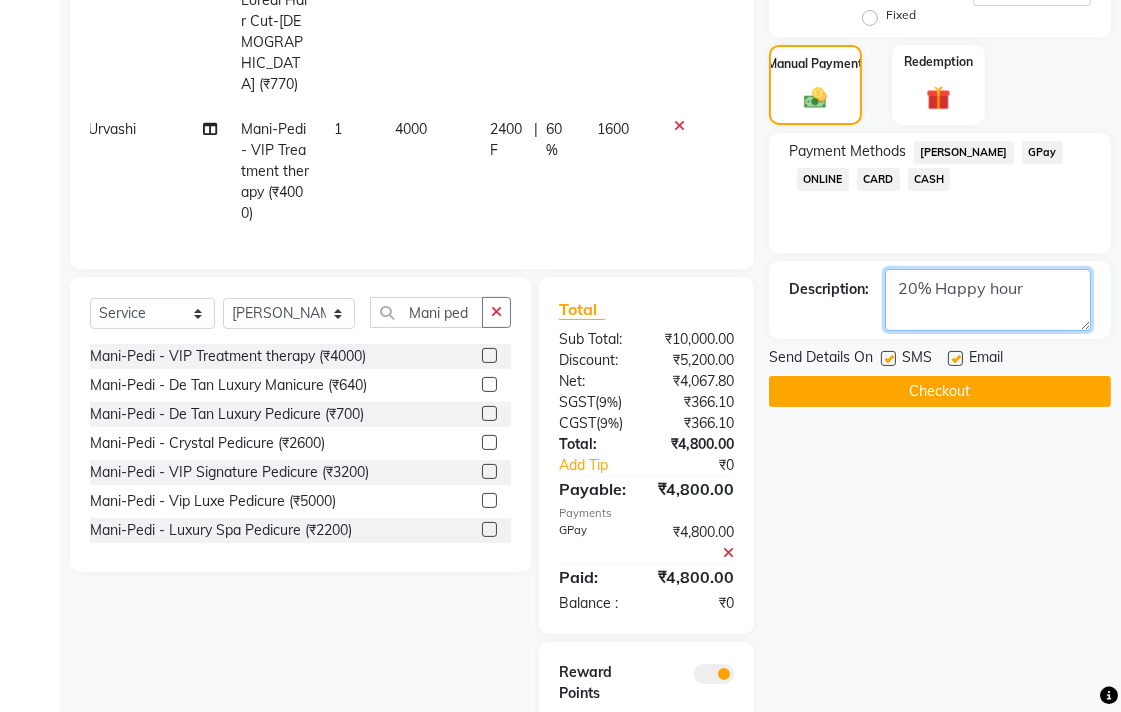 type on "20% Happy hour" 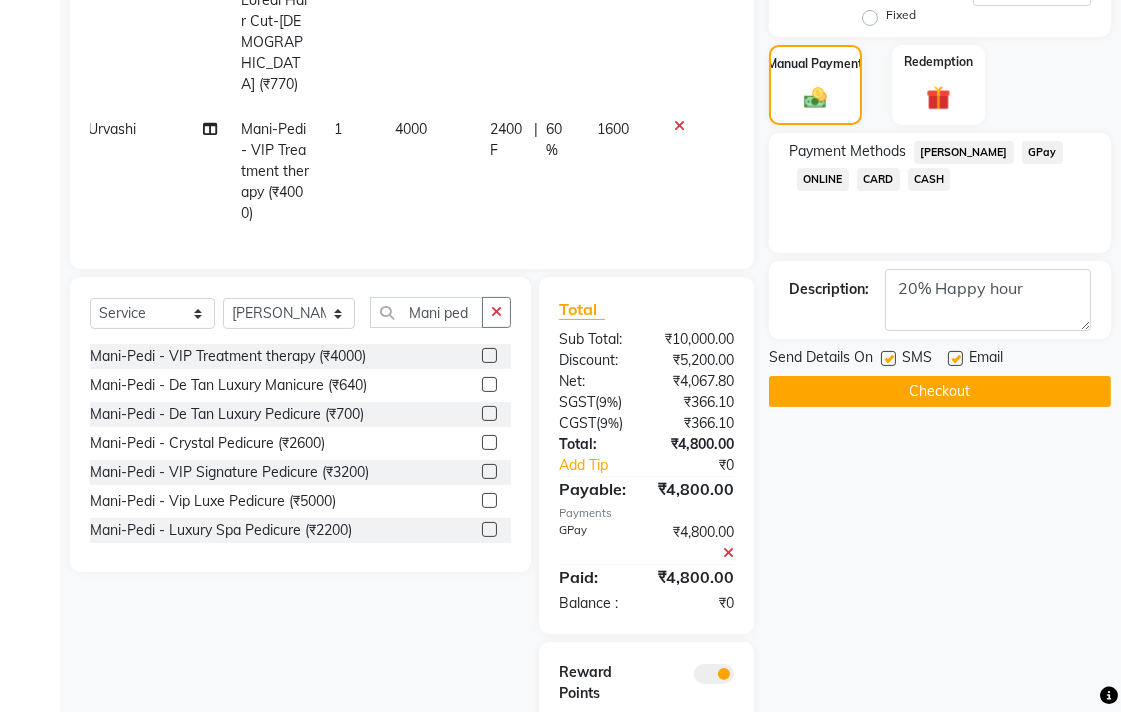 click on "Name: Liza  Membership:  No Active Membership  Total Visits:   Card on file:  0 Last Visit:   - Points:   0  Apply Discount Select  Loyalty → Loyality level 1  Coupon Code Apply Service Total:  ₹10,000.00  Discount:  Percentage   Fixed  0 Manual Payment Redemption Payment Methods  Bajaj Finserv   GPay   ONLINE   CARD   CASH  Description:                  Send Details On SMS Email  Checkout" 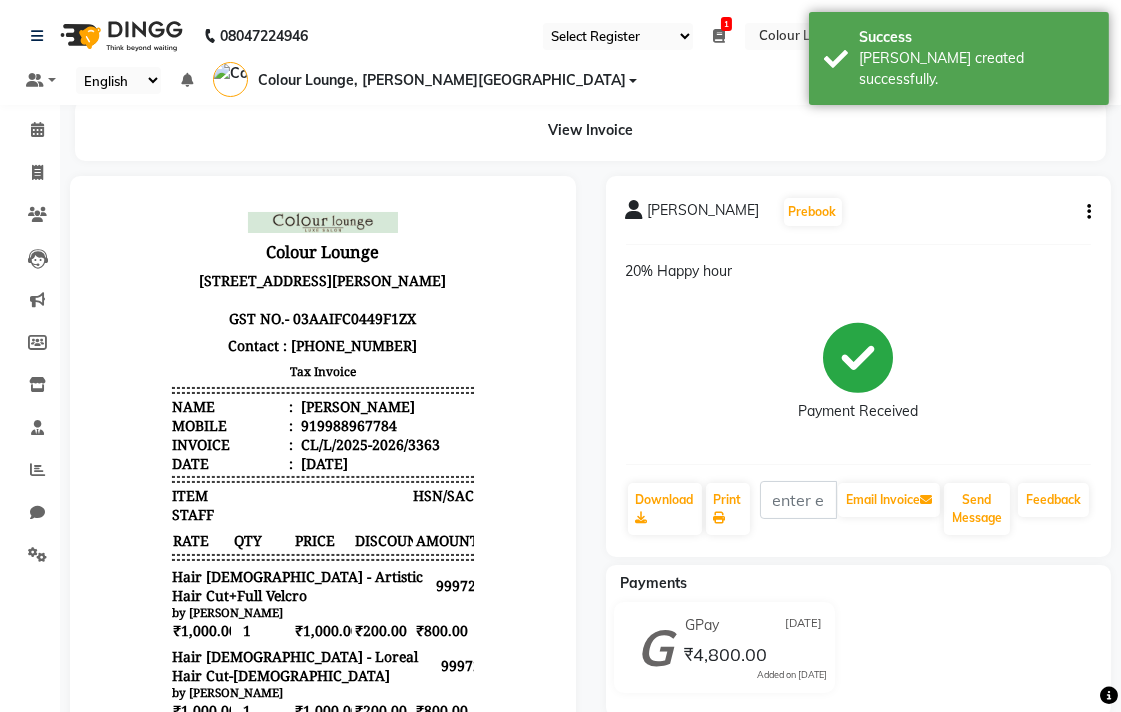 scroll, scrollTop: 0, scrollLeft: 0, axis: both 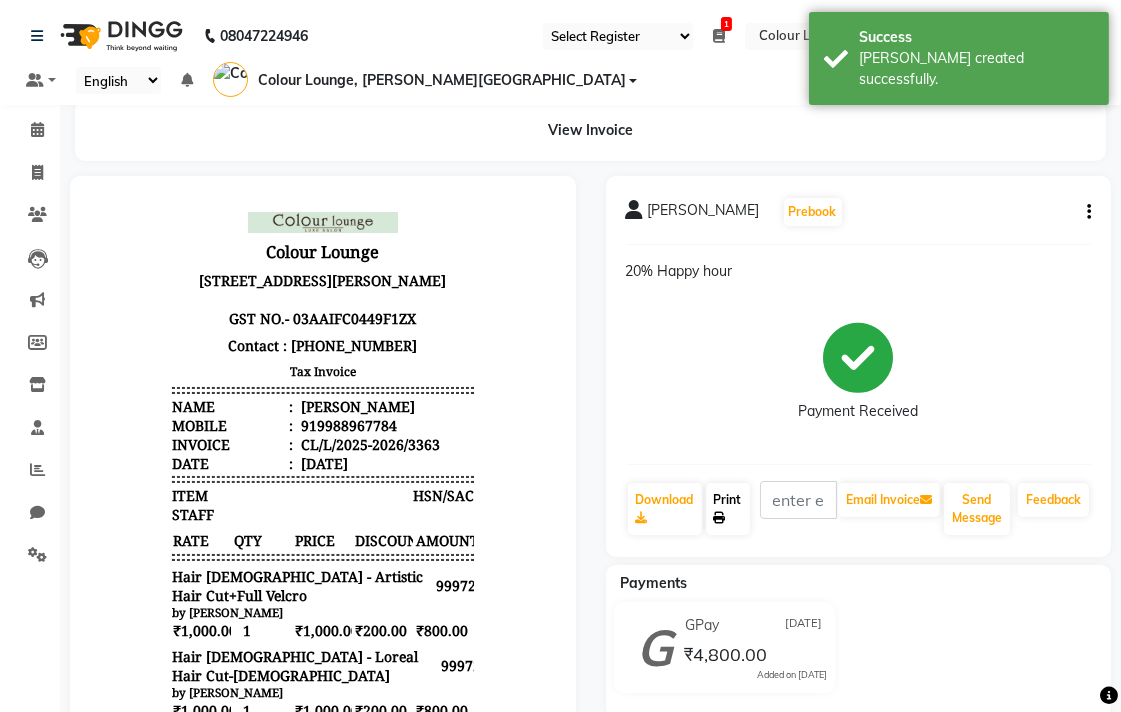 click on "Print" 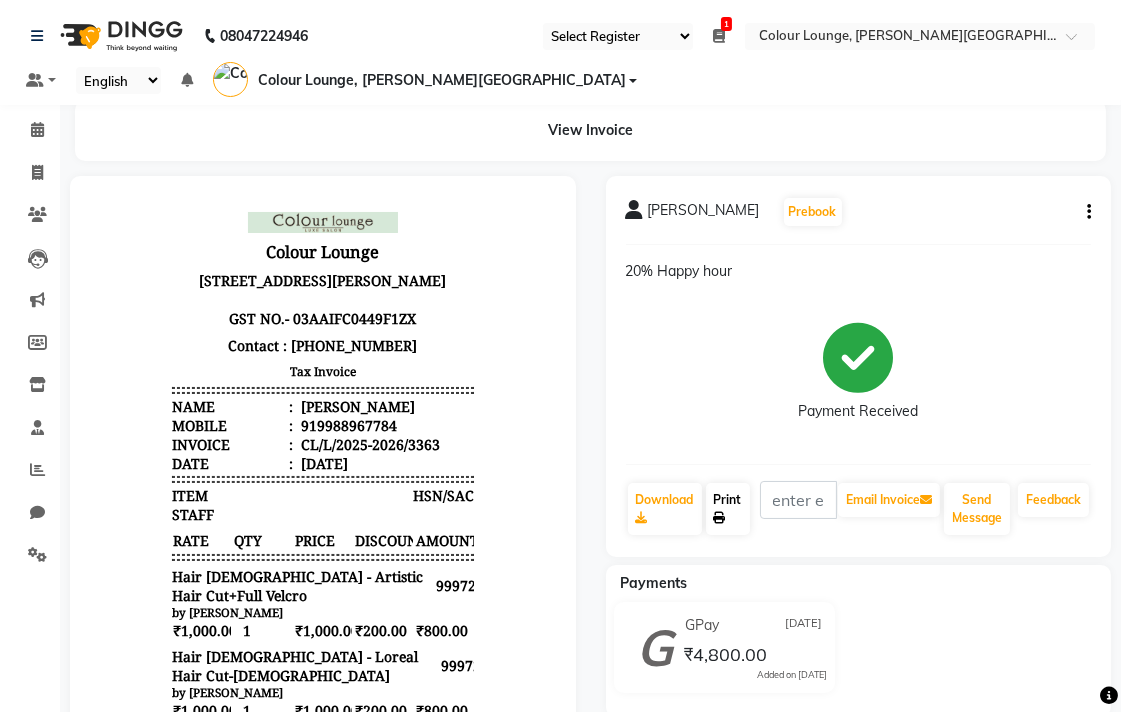 click on "Print" 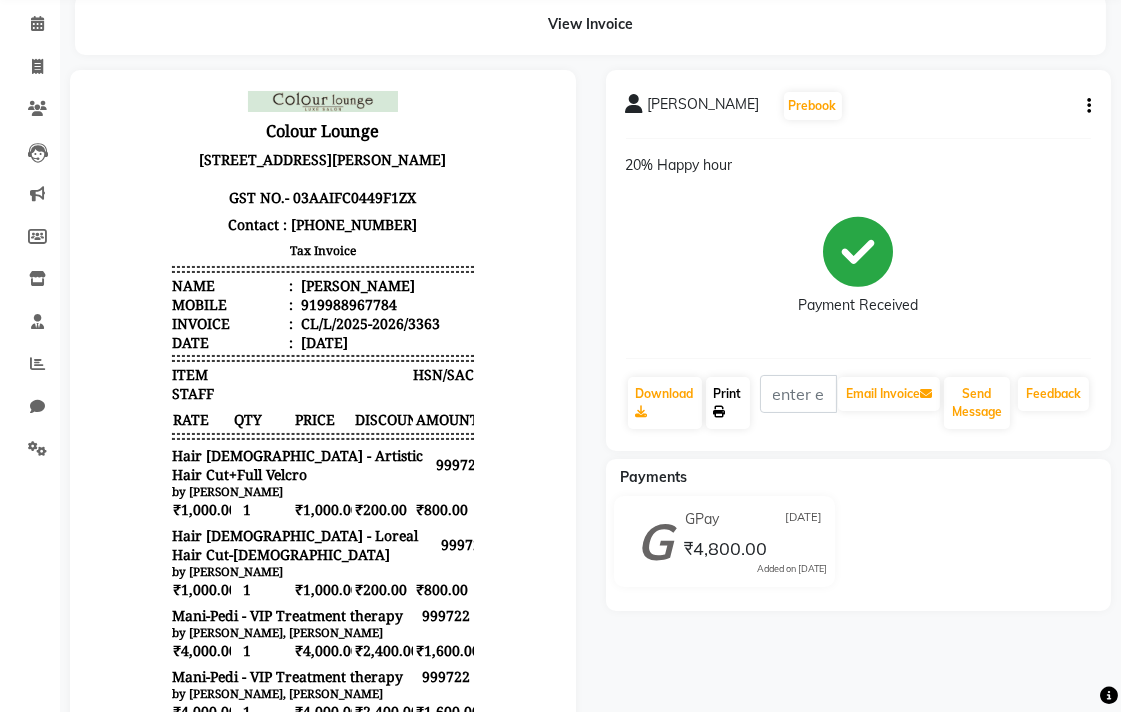 scroll, scrollTop: 0, scrollLeft: 0, axis: both 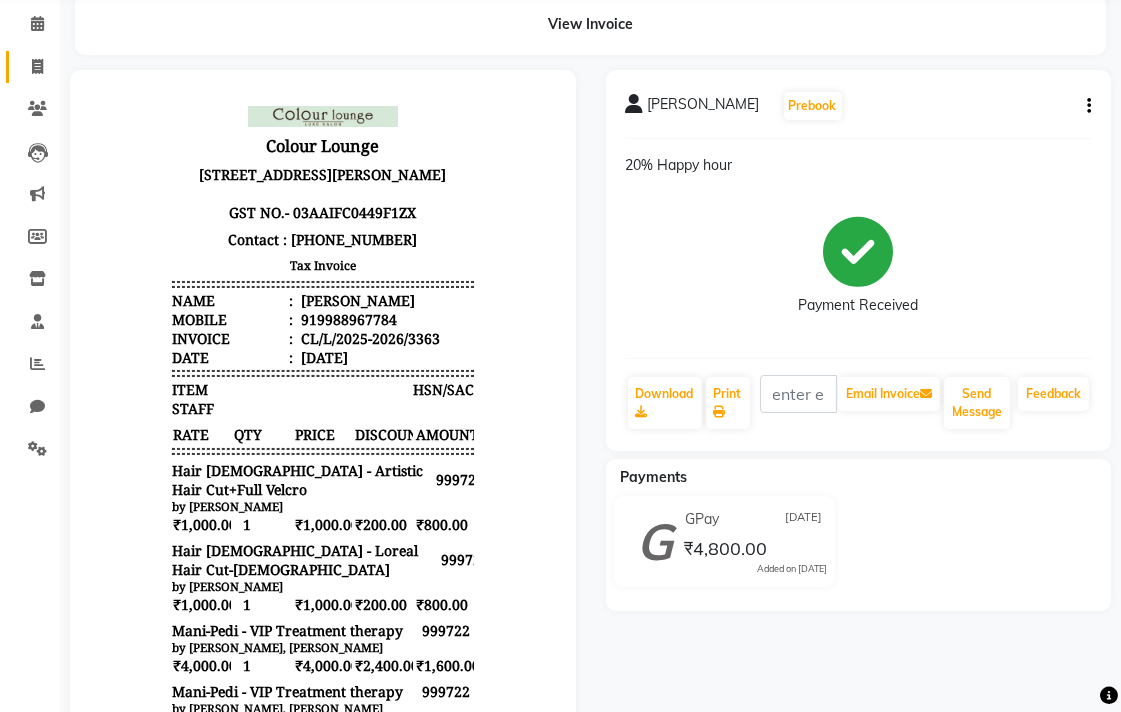 click 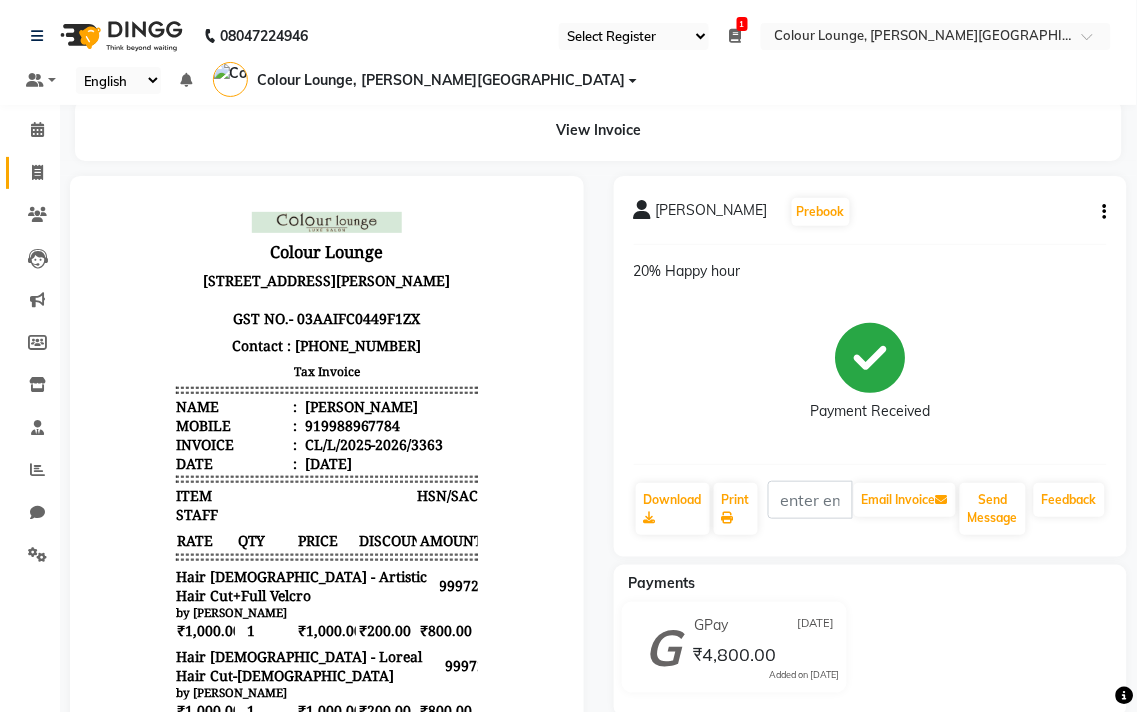 select on "service" 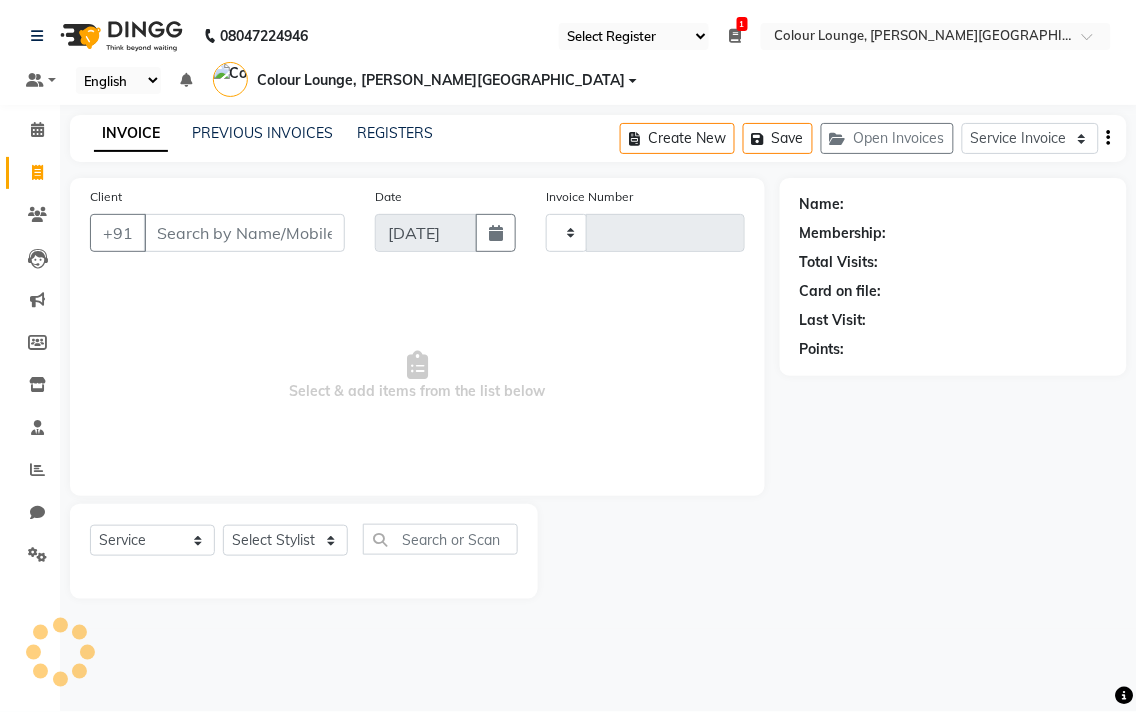 type on "3364" 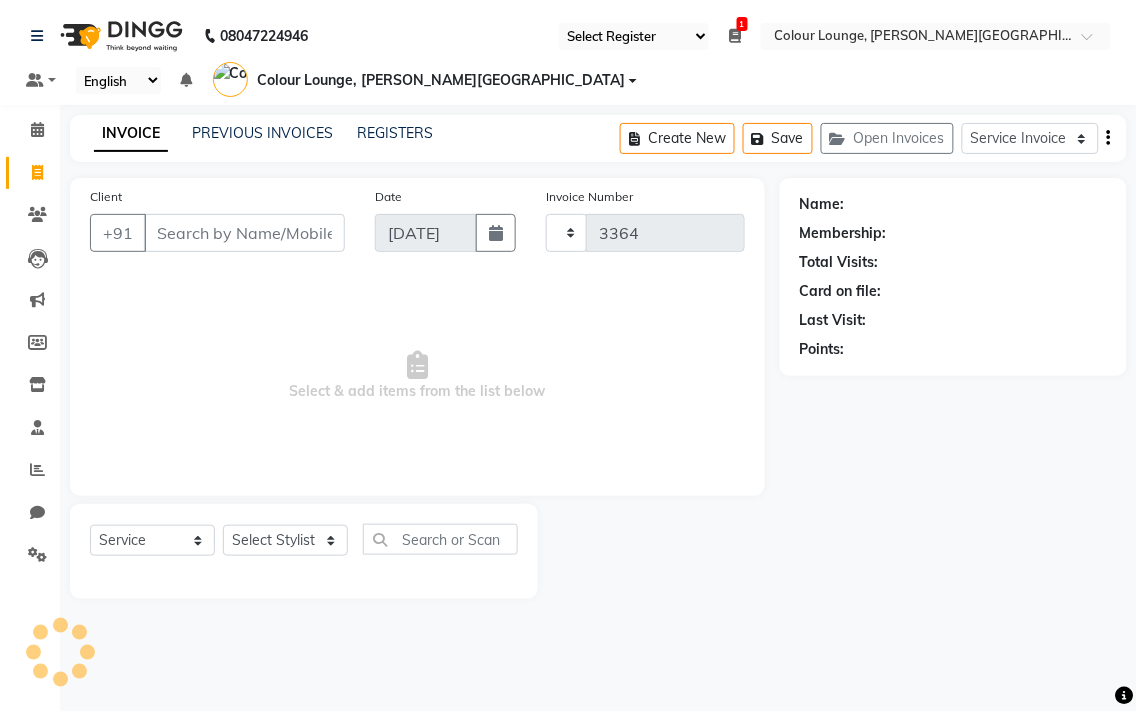 select on "8011" 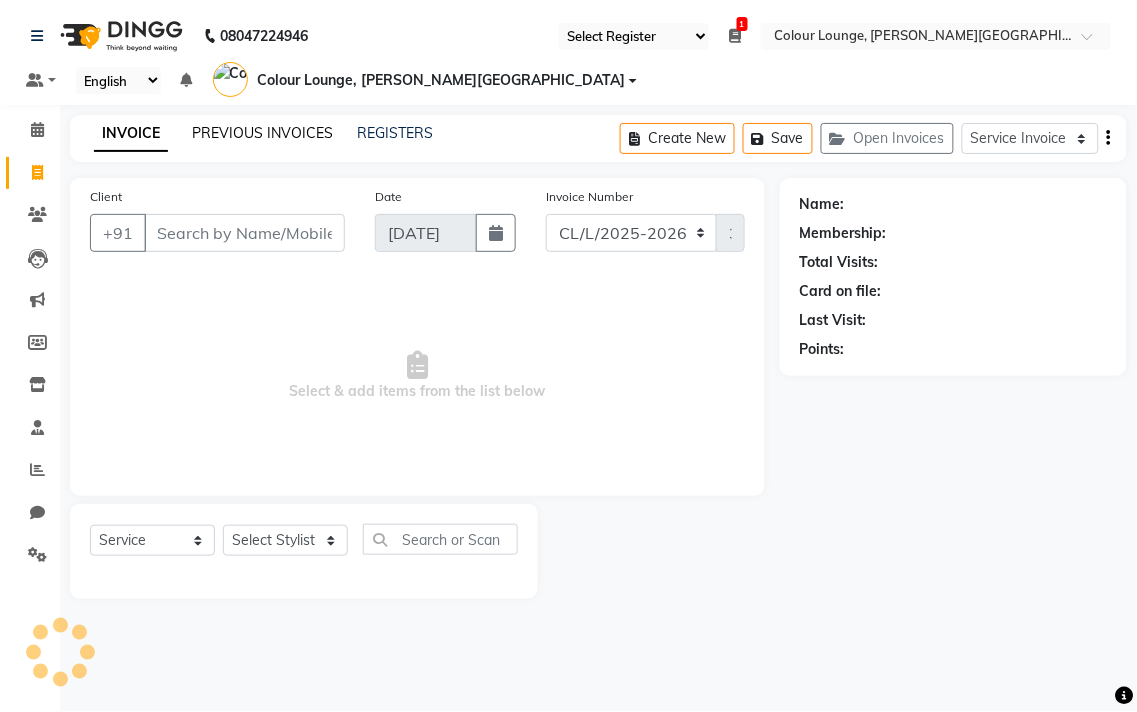 click on "PREVIOUS INVOICES" 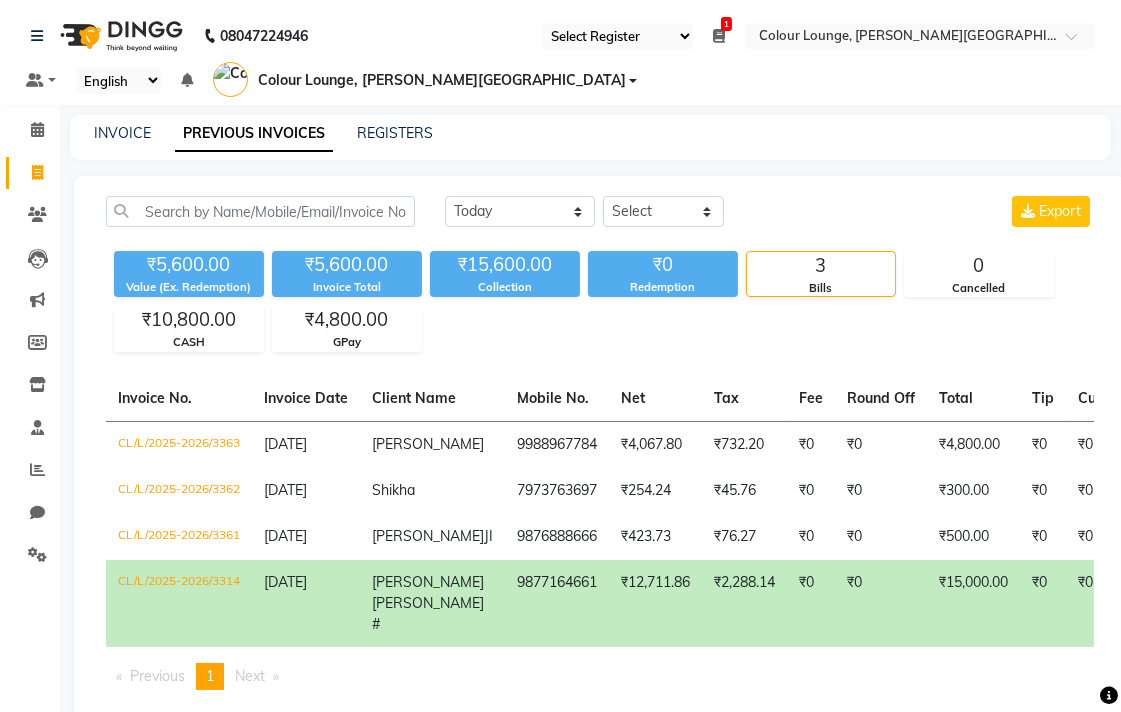 scroll, scrollTop: 38, scrollLeft: 0, axis: vertical 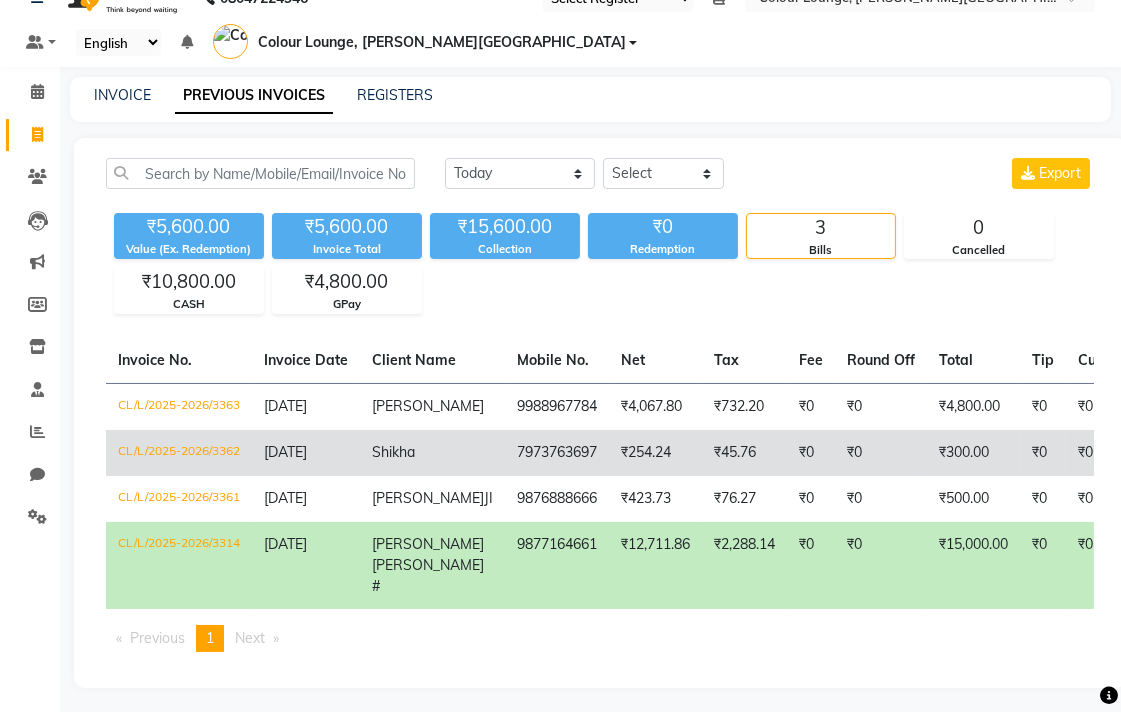 click on "Shikha" 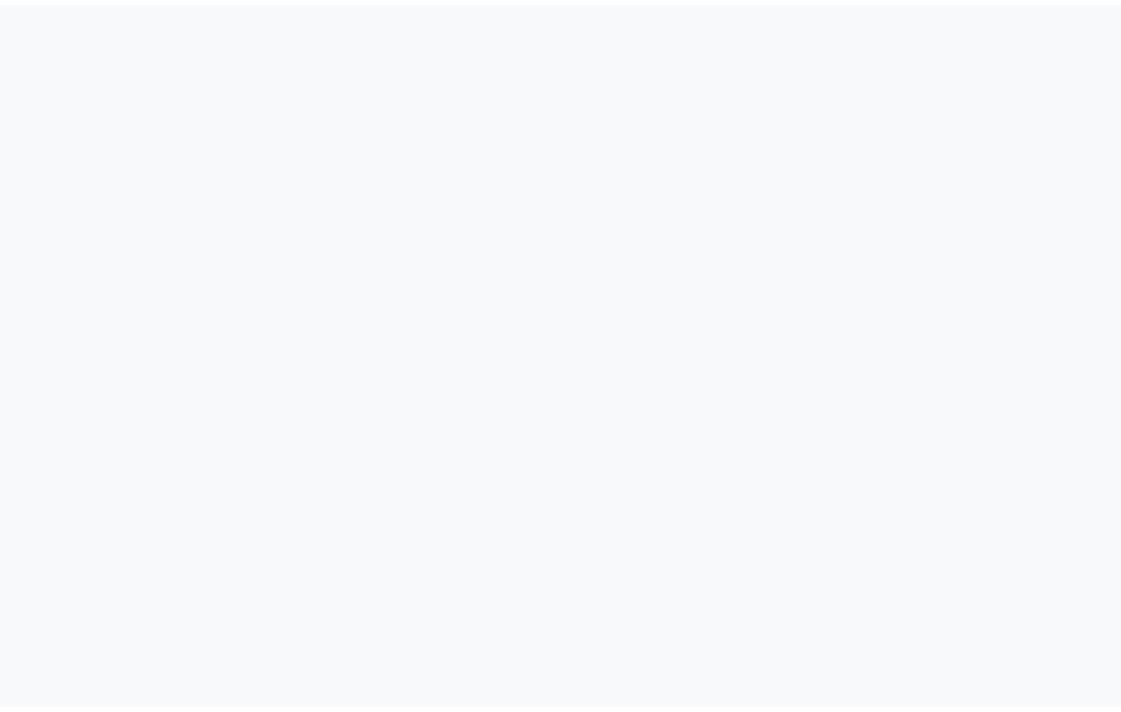 scroll, scrollTop: 0, scrollLeft: 0, axis: both 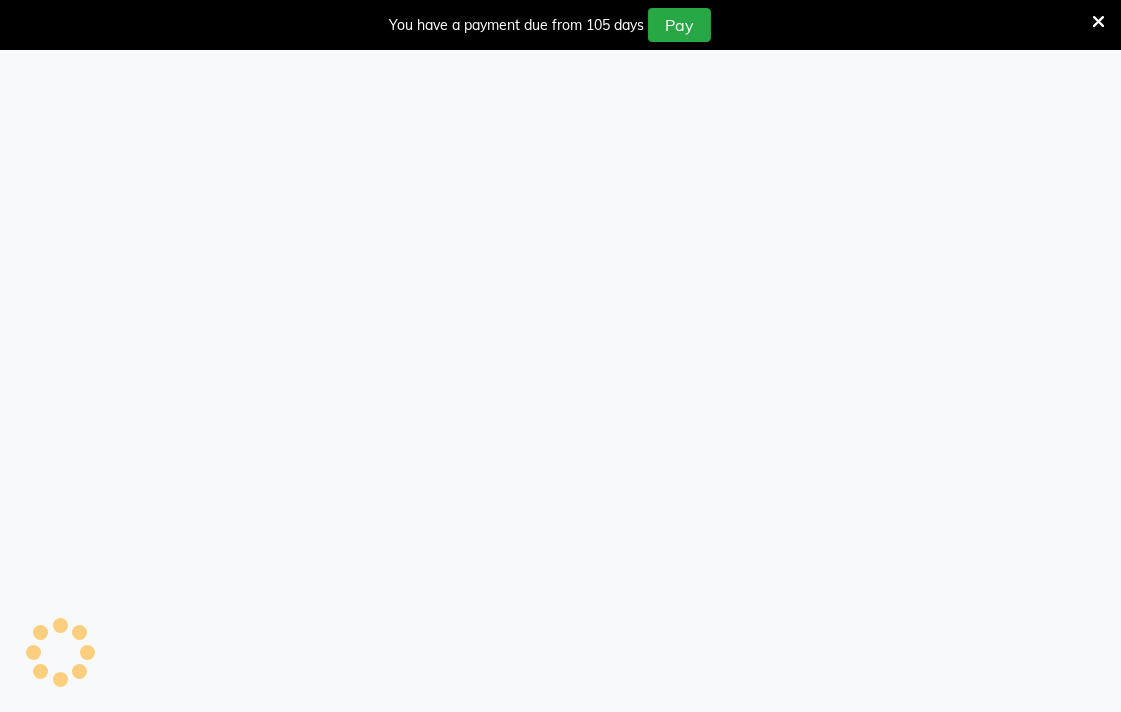 select on "67" 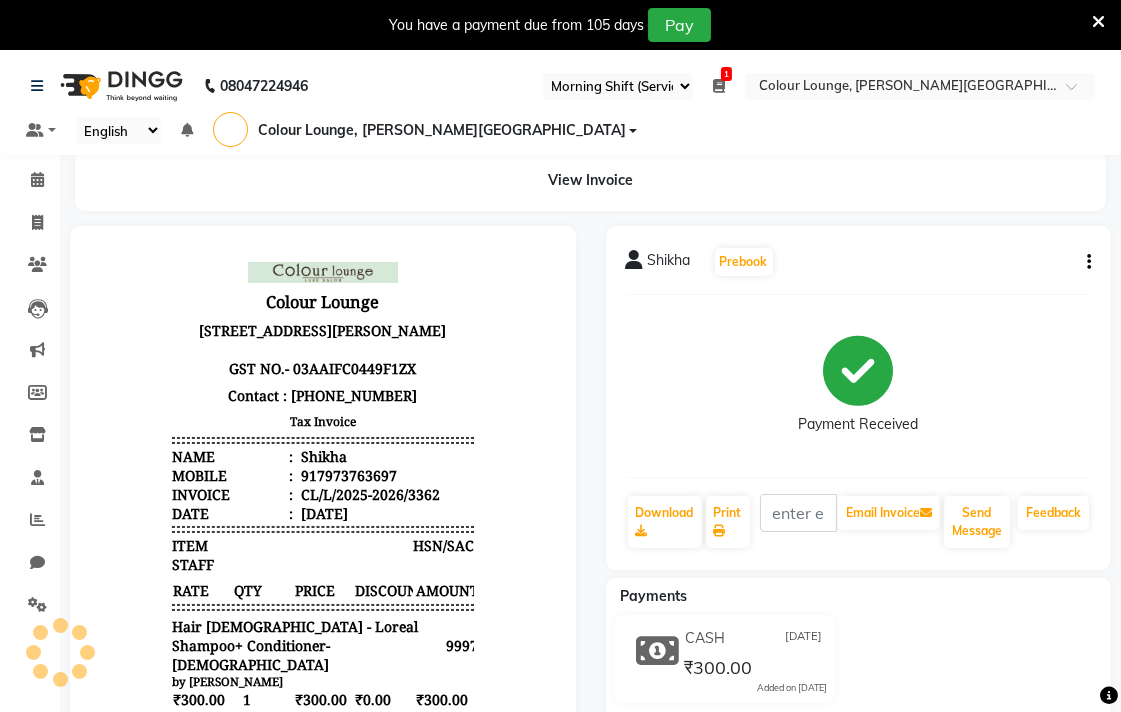 scroll, scrollTop: 0, scrollLeft: 0, axis: both 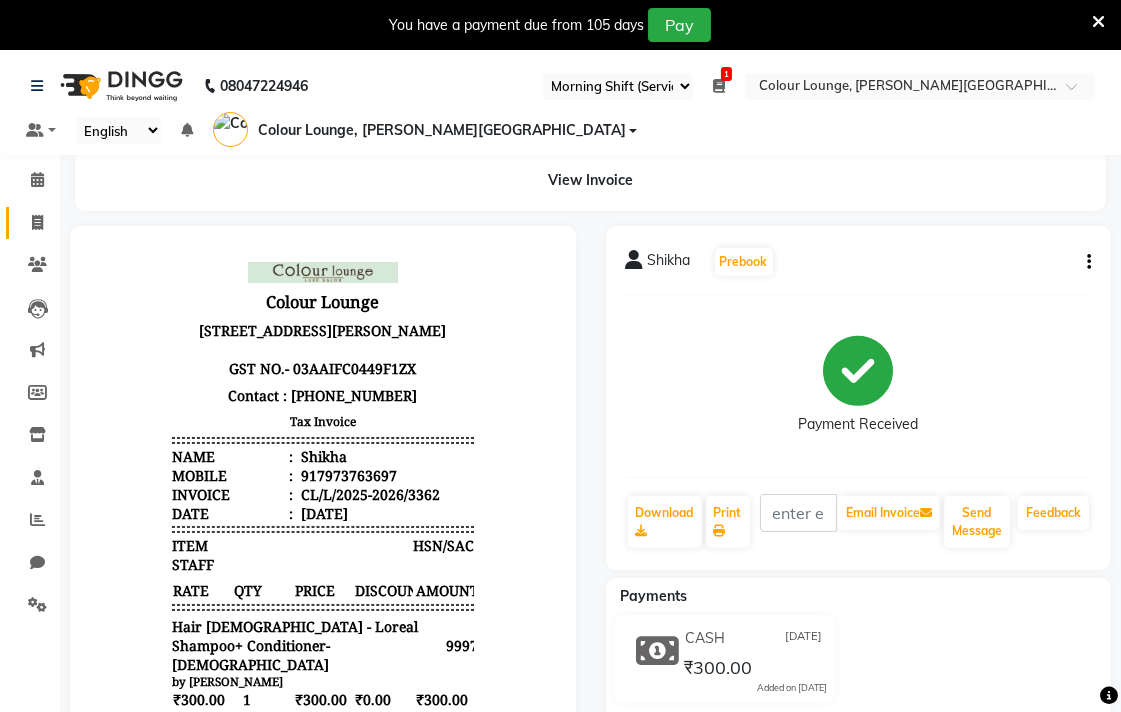 click 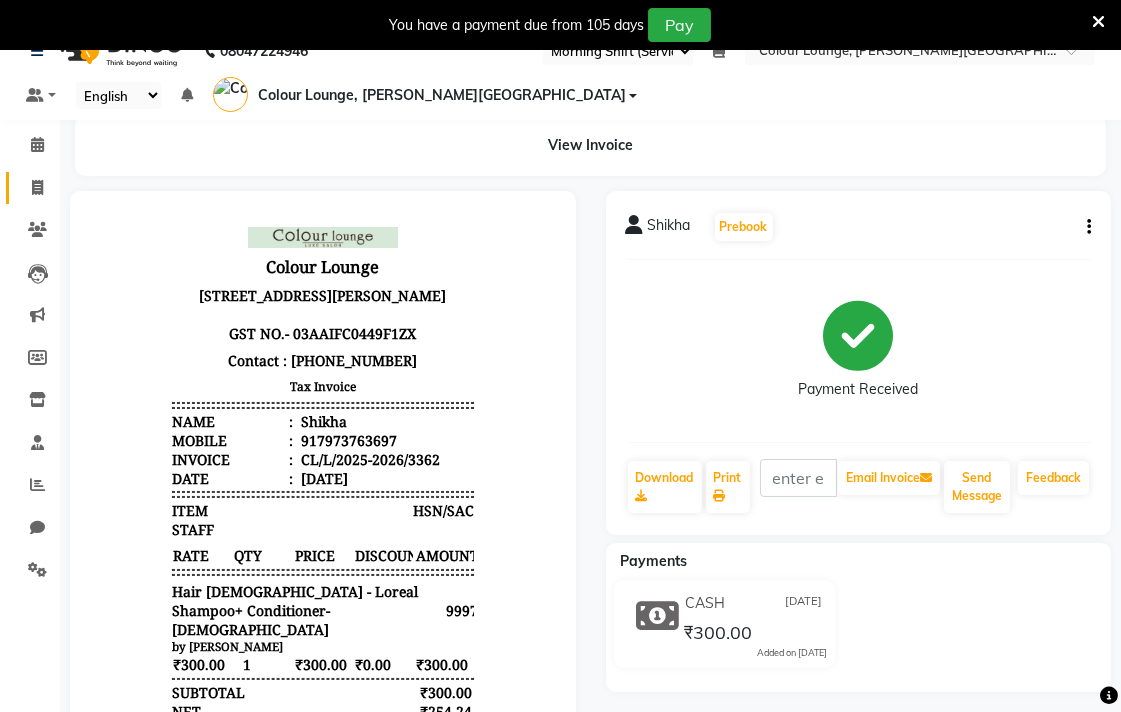 select on "service" 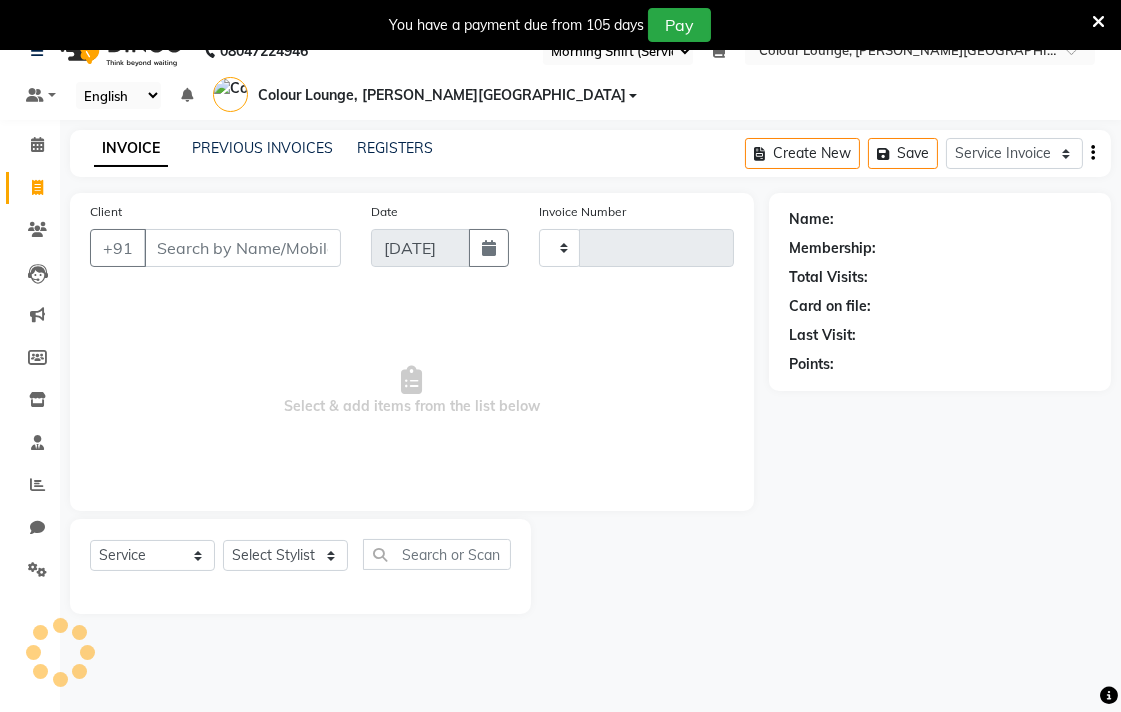 scroll, scrollTop: 50, scrollLeft: 0, axis: vertical 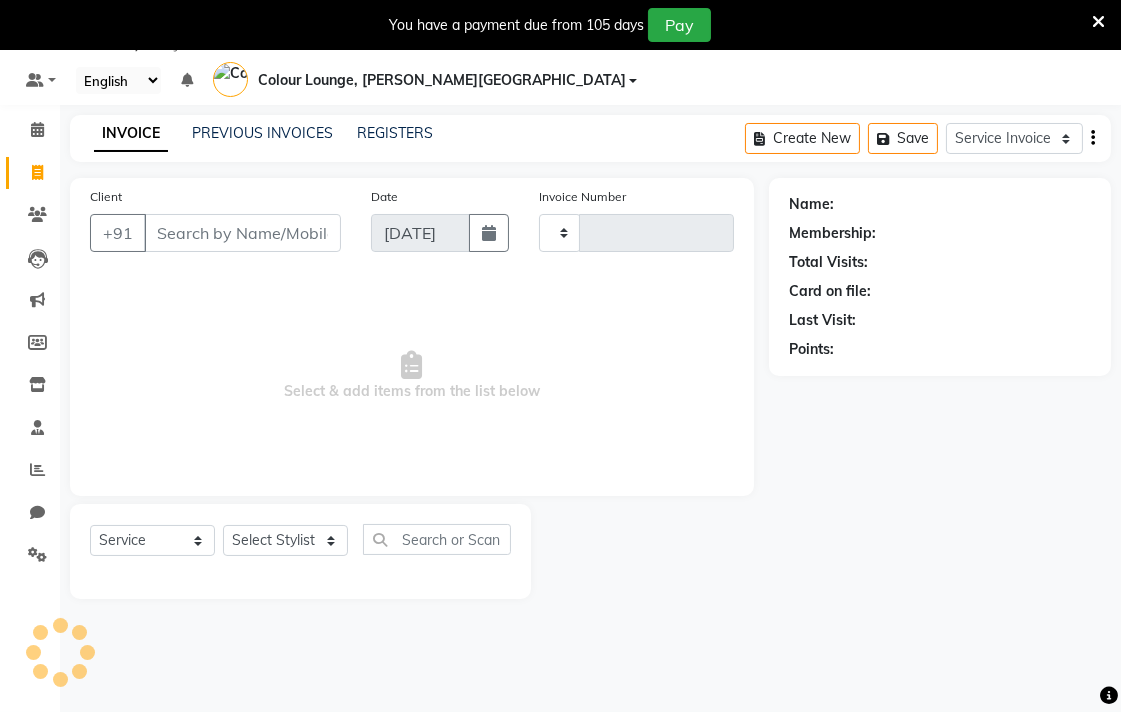 type on "3364" 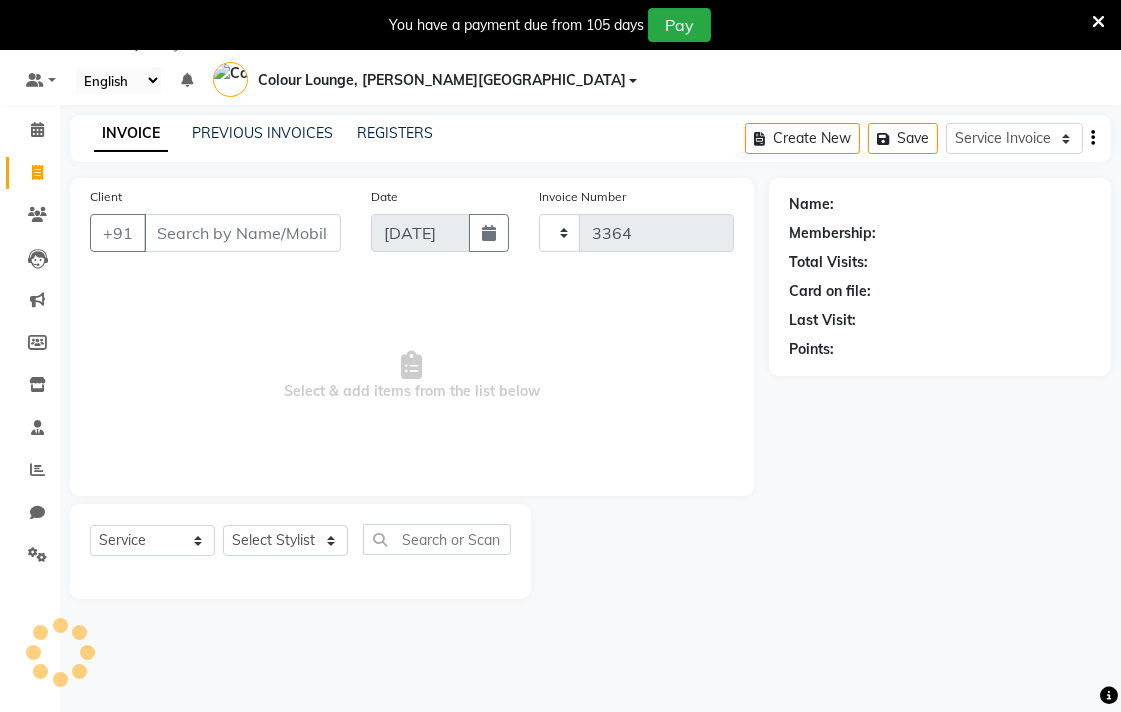 select on "8011" 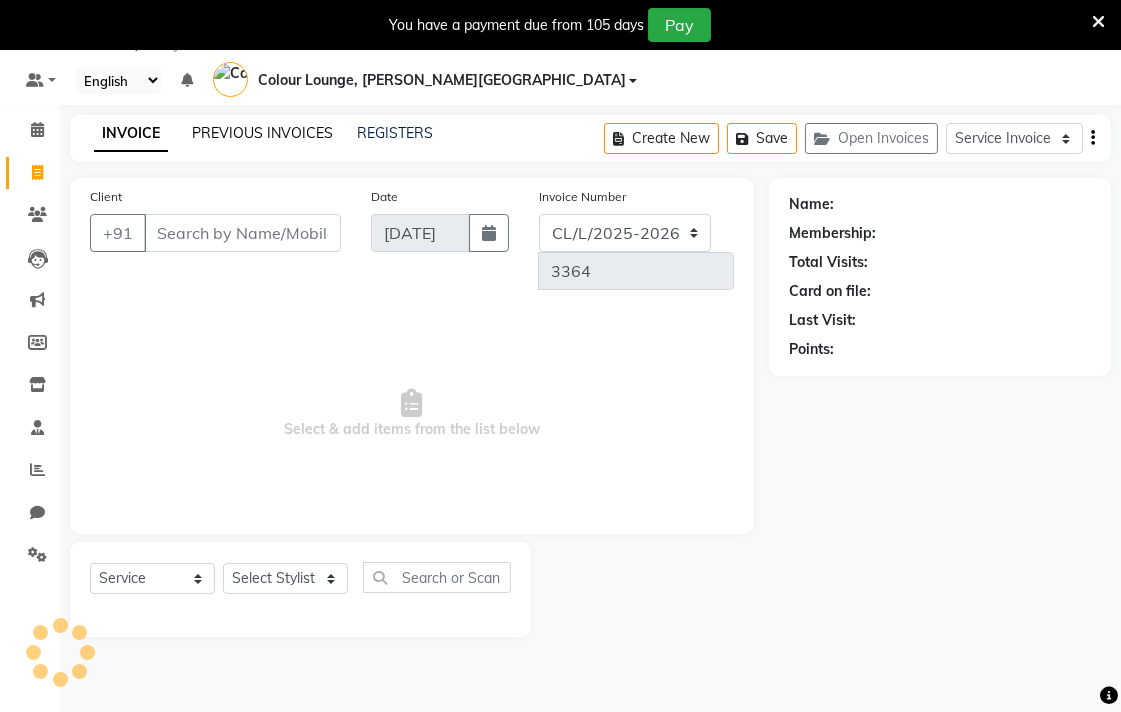 click on "PREVIOUS INVOICES" 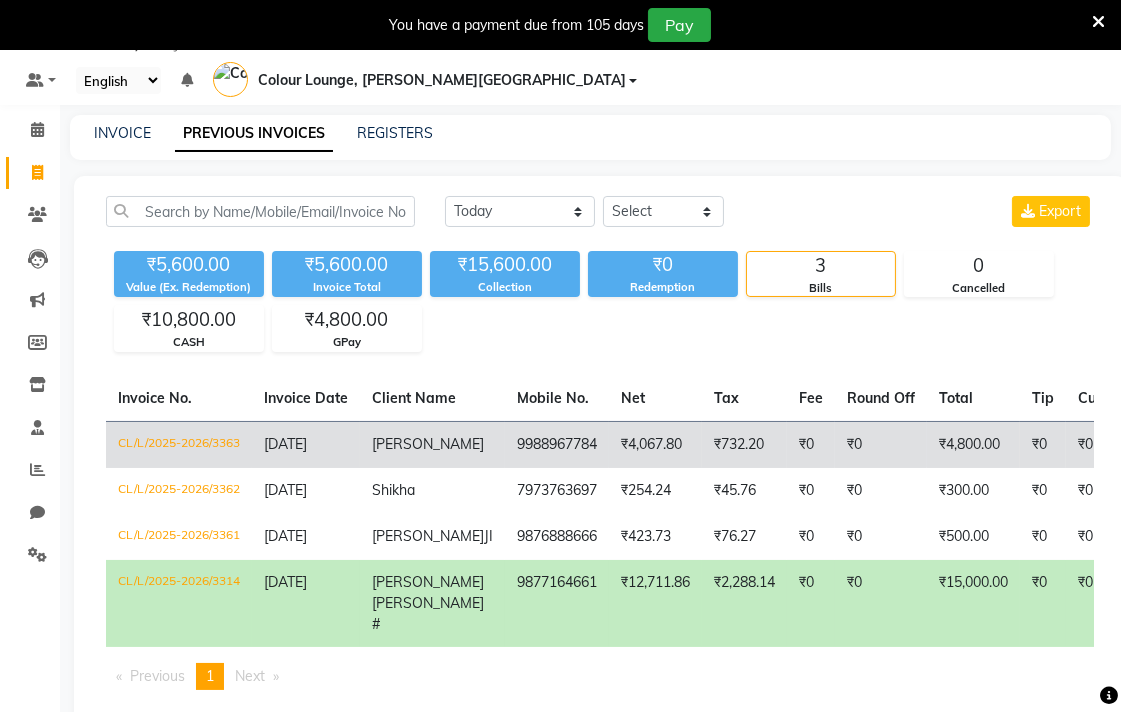click on "[PERSON_NAME]" 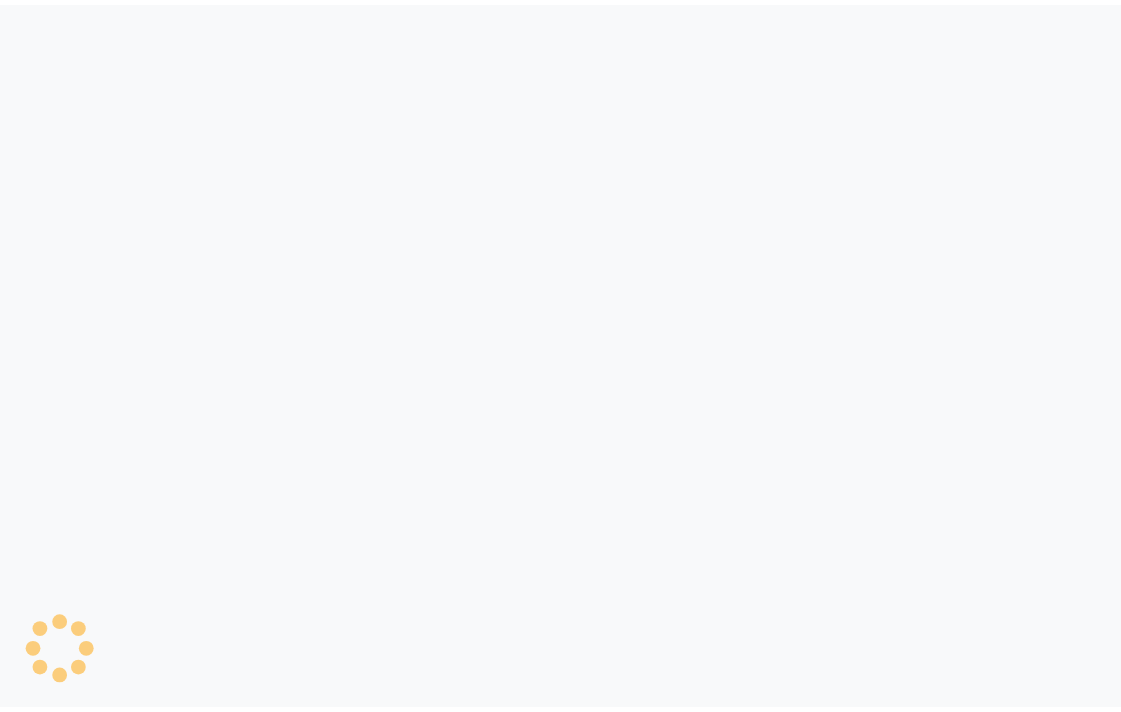 scroll, scrollTop: 0, scrollLeft: 0, axis: both 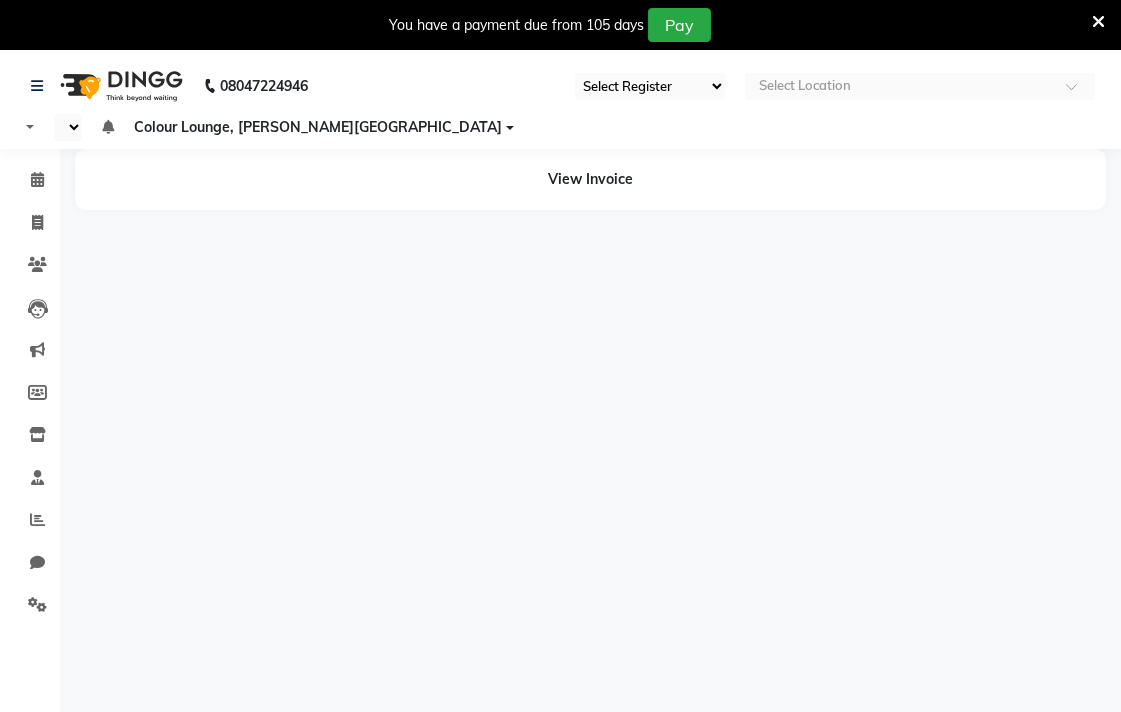 select on "67" 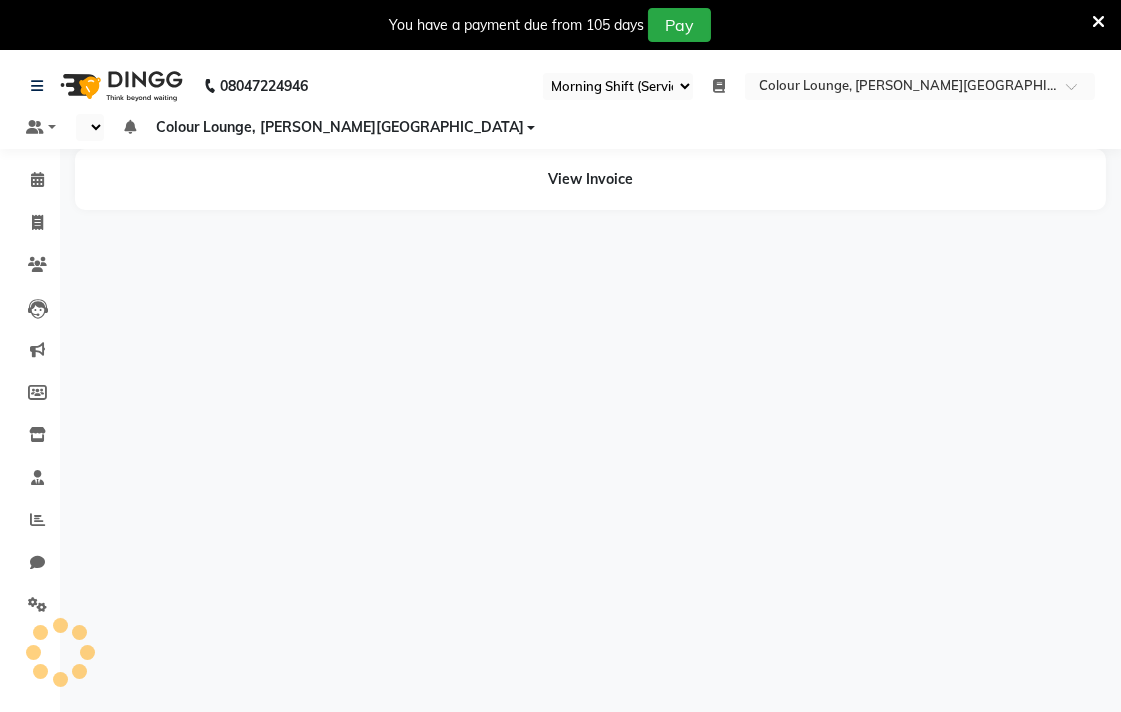 select on "en" 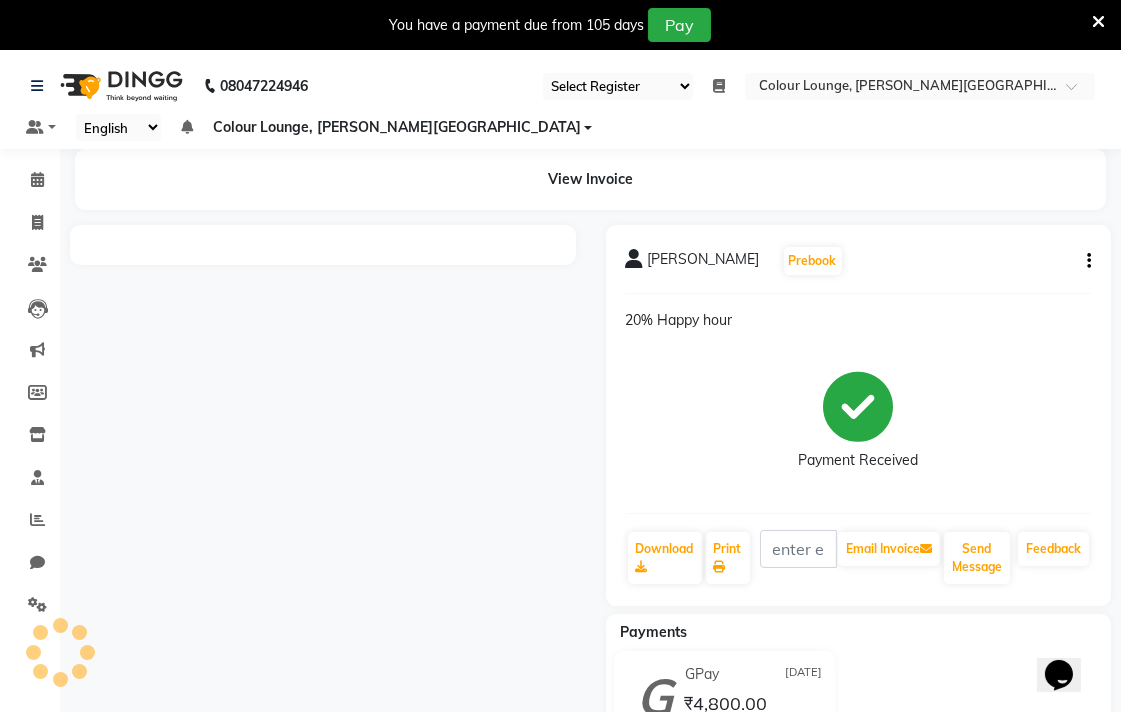 scroll, scrollTop: 0, scrollLeft: 0, axis: both 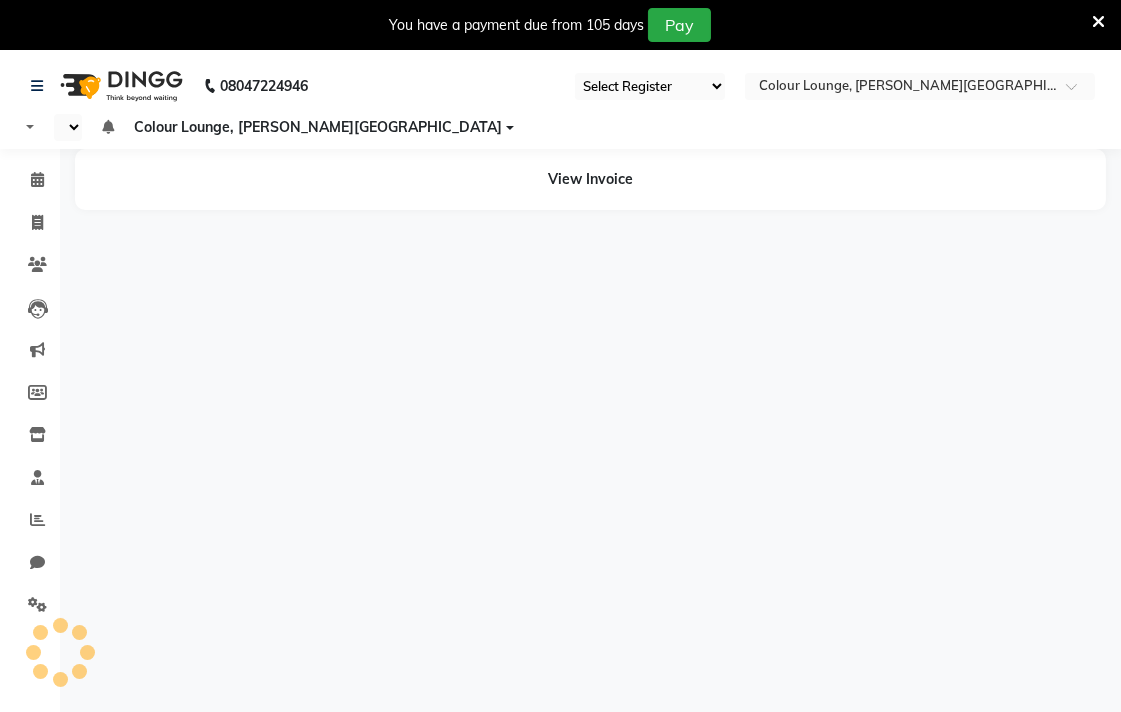 select on "67" 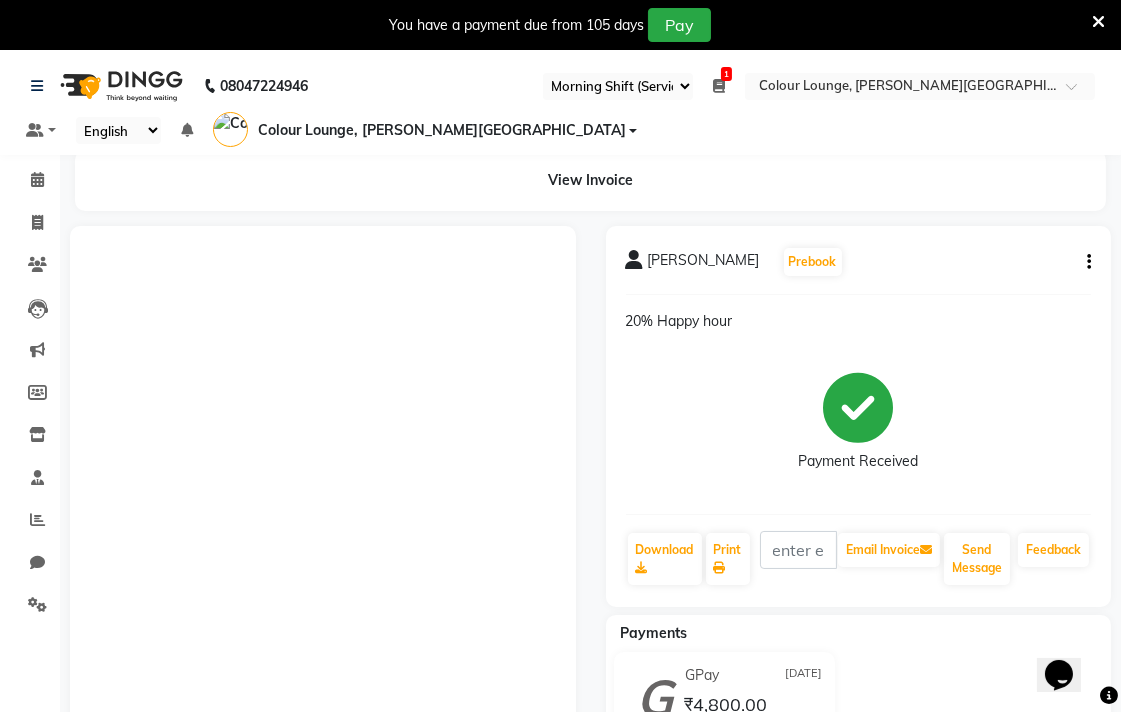 scroll, scrollTop: 0, scrollLeft: 0, axis: both 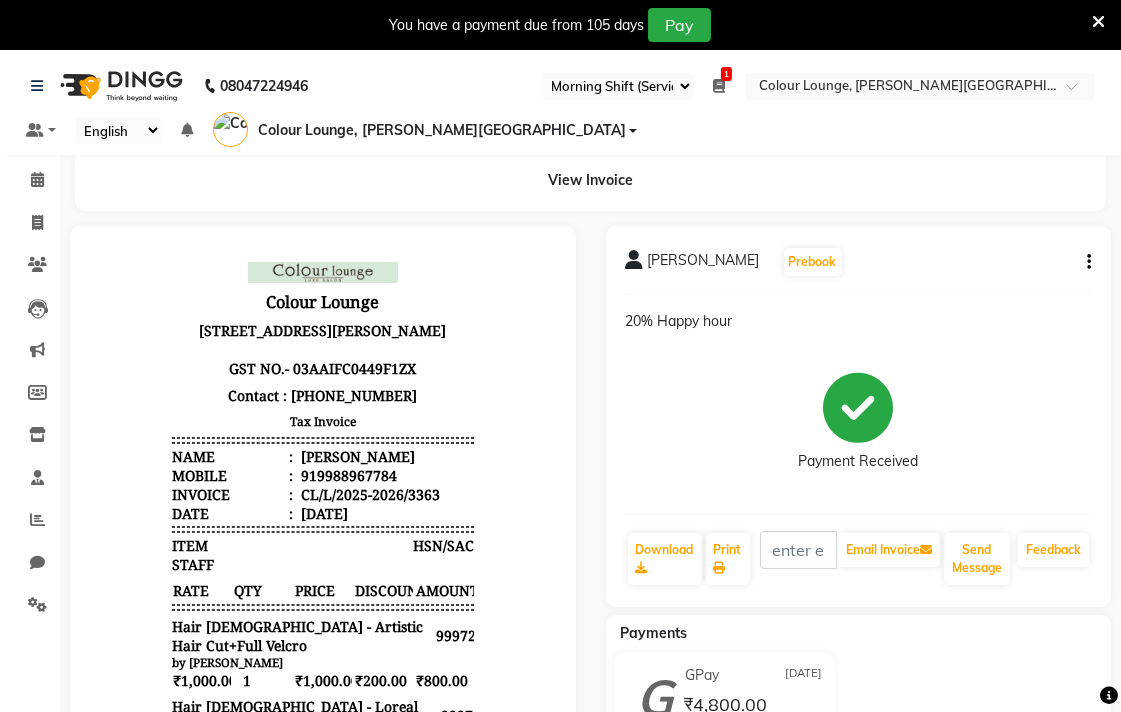click on "919988967784" at bounding box center (346, 474) 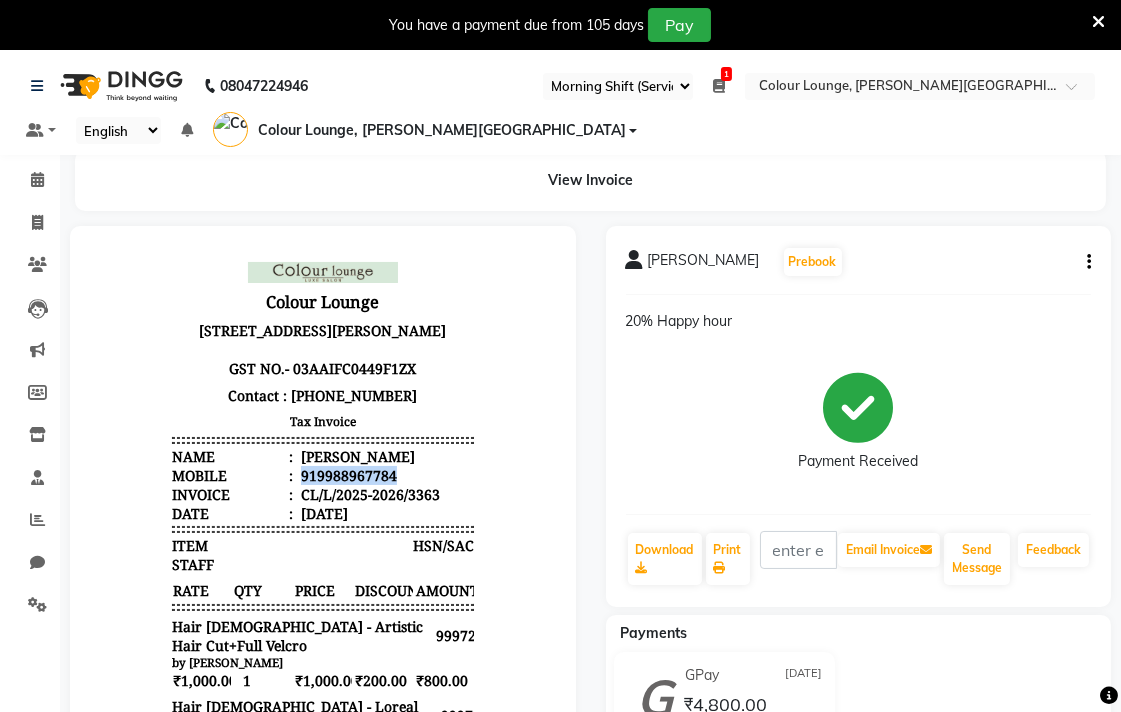 copy on "919988967784" 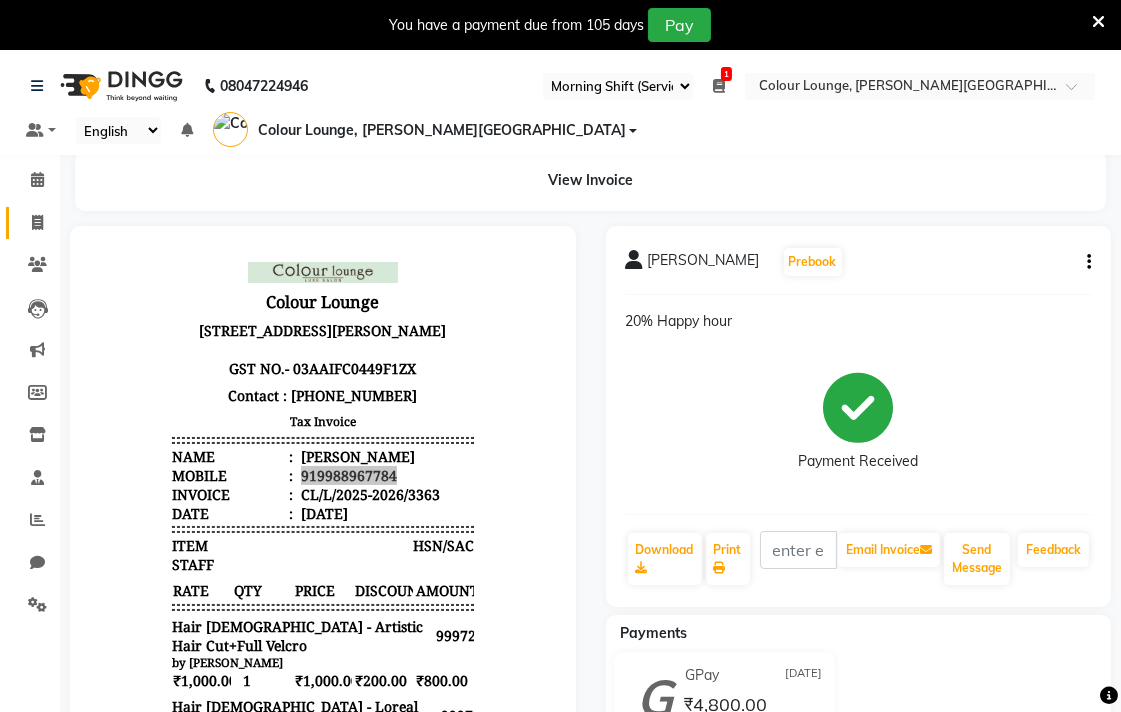 click 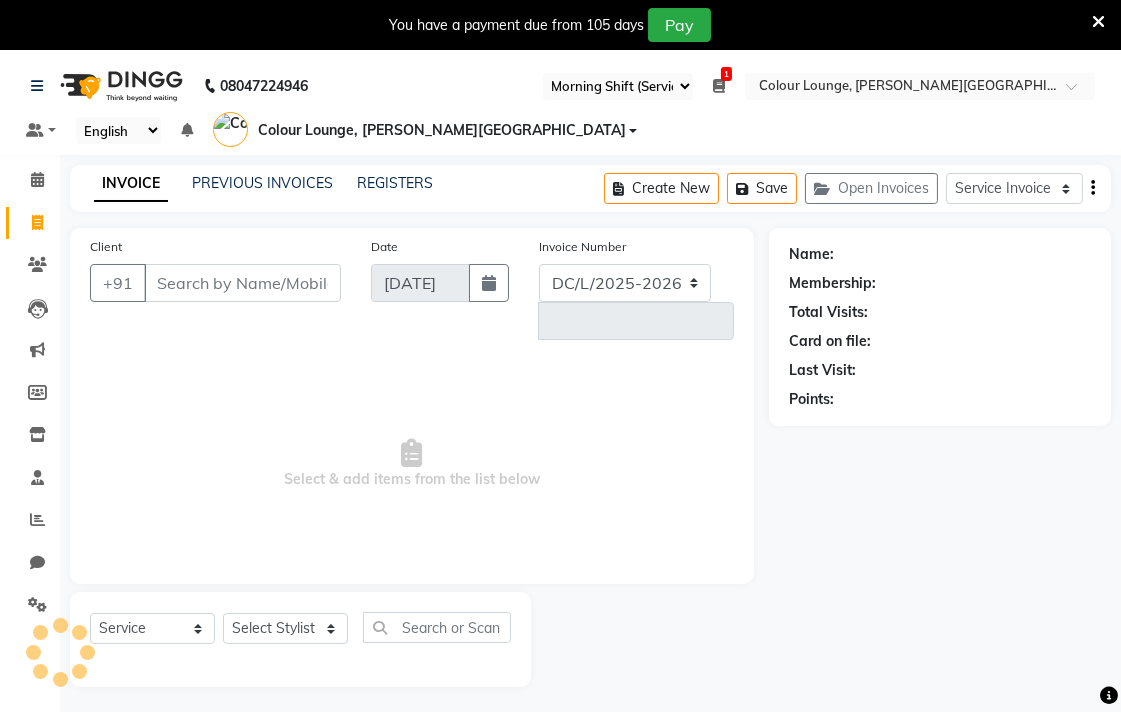 select on "8011" 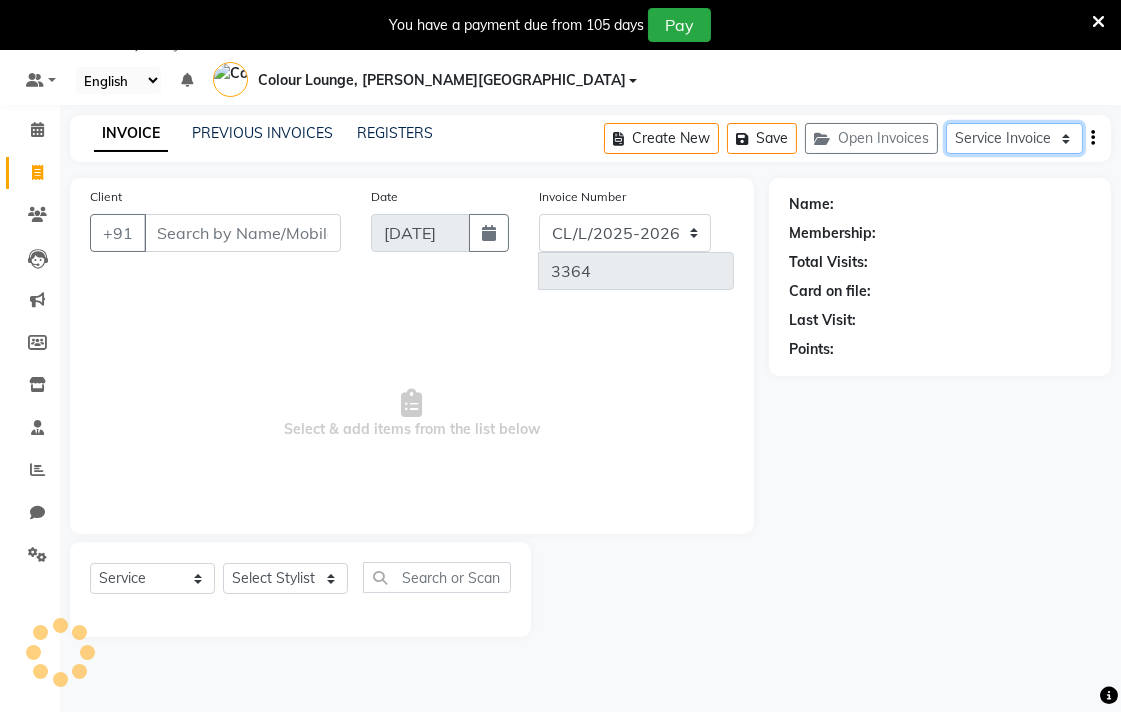 click on "Service Invoice Product Invoice" 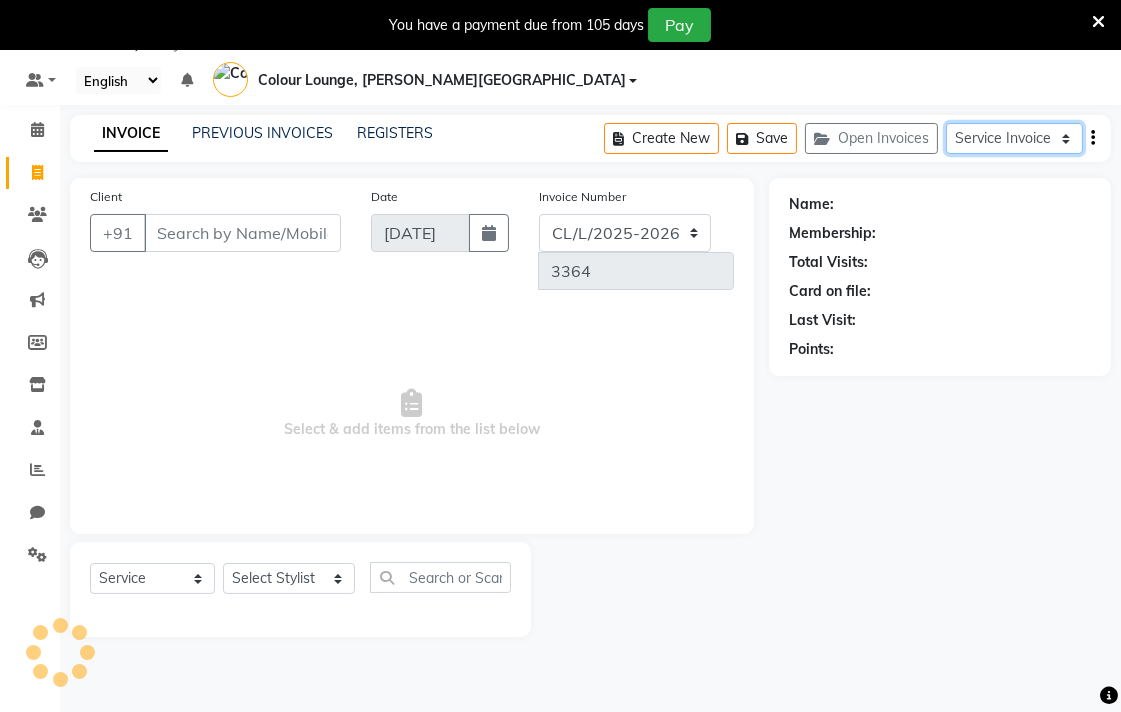 select on "product" 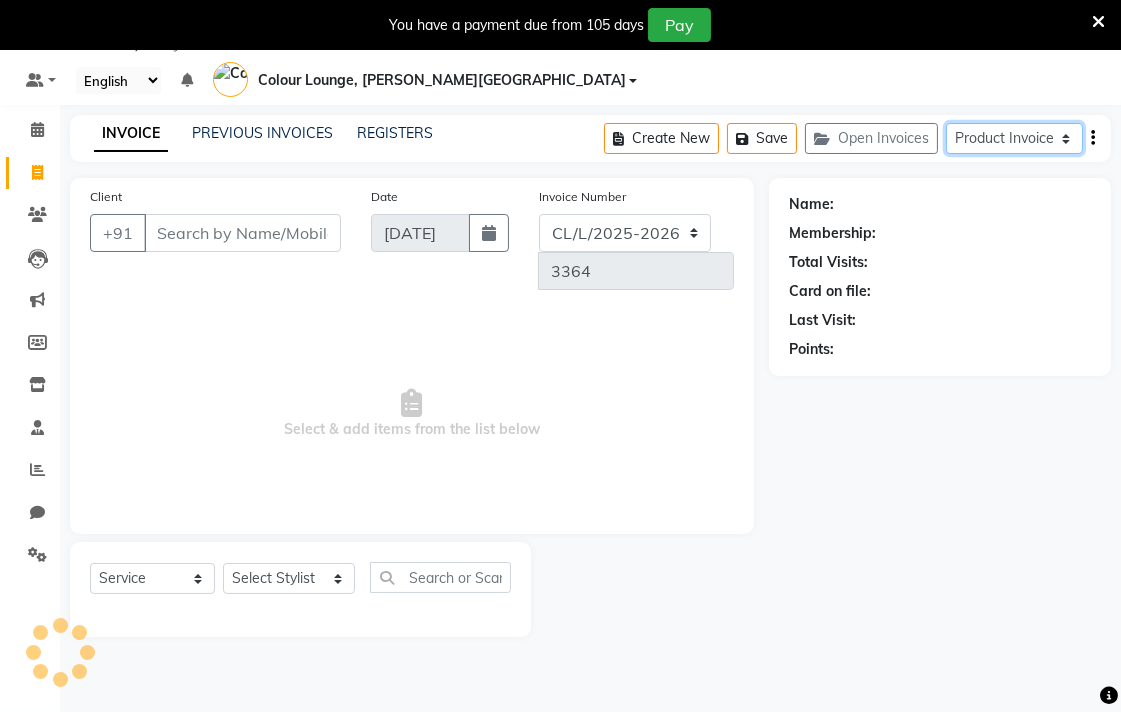 click on "Service Invoice Product Invoice" 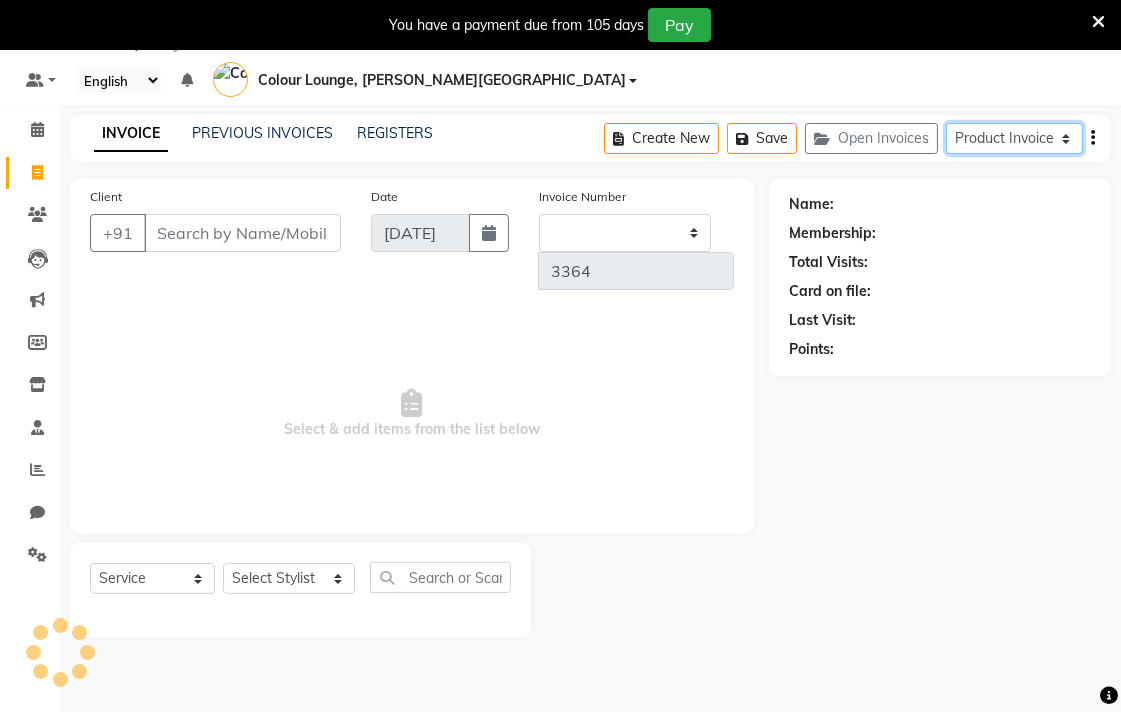 select on "68" 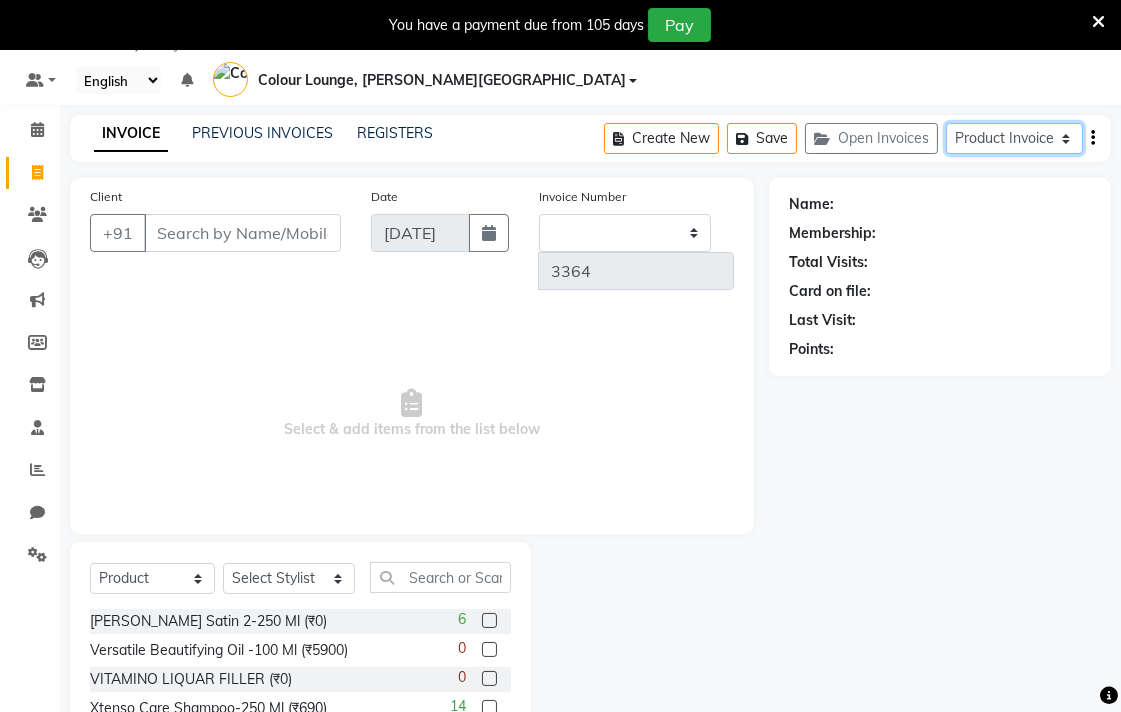 type on "0246" 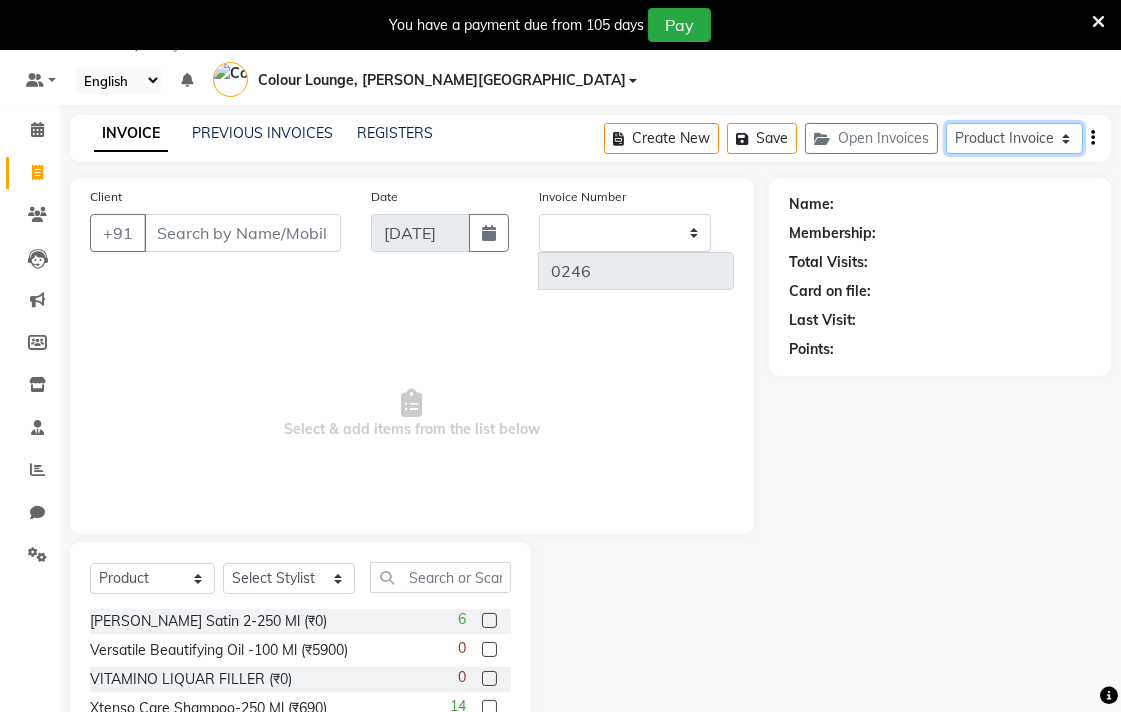 select on "8012" 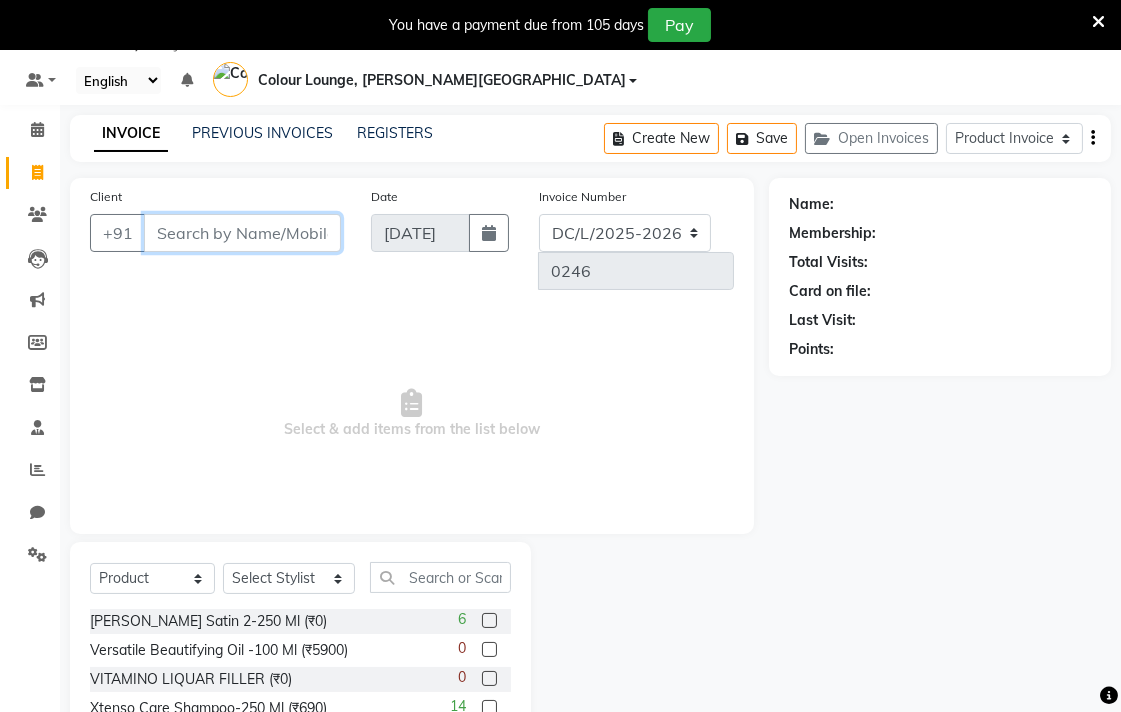 click on "Client" at bounding box center (242, 233) 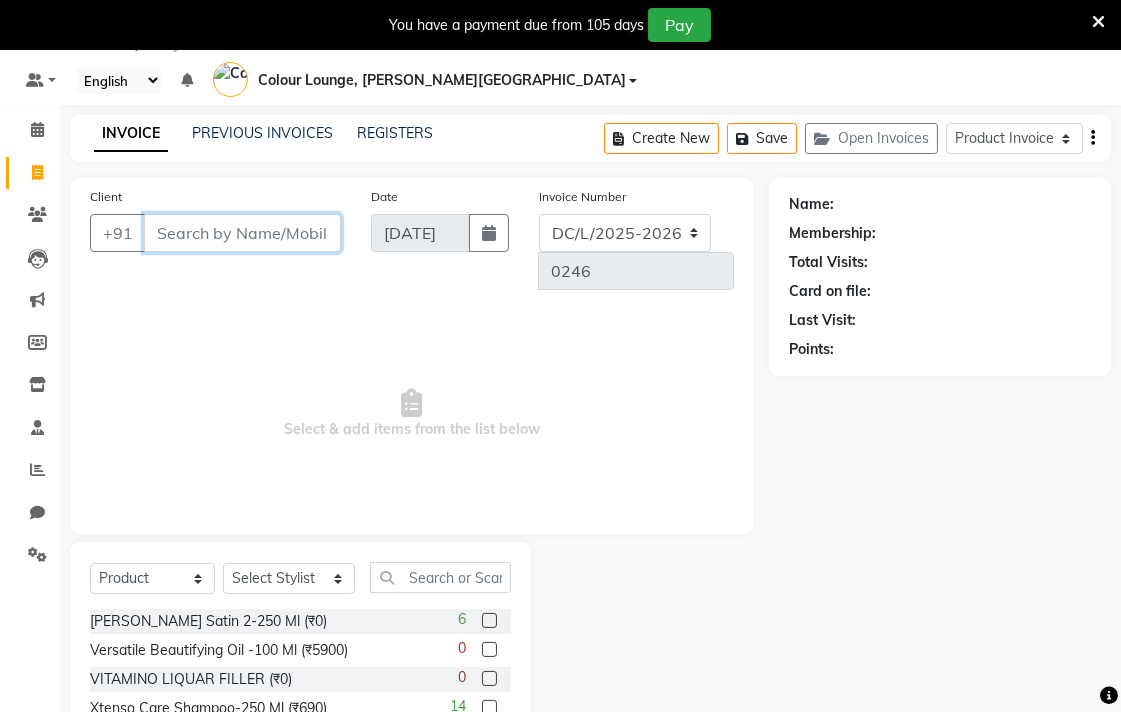 paste on "919988967784" 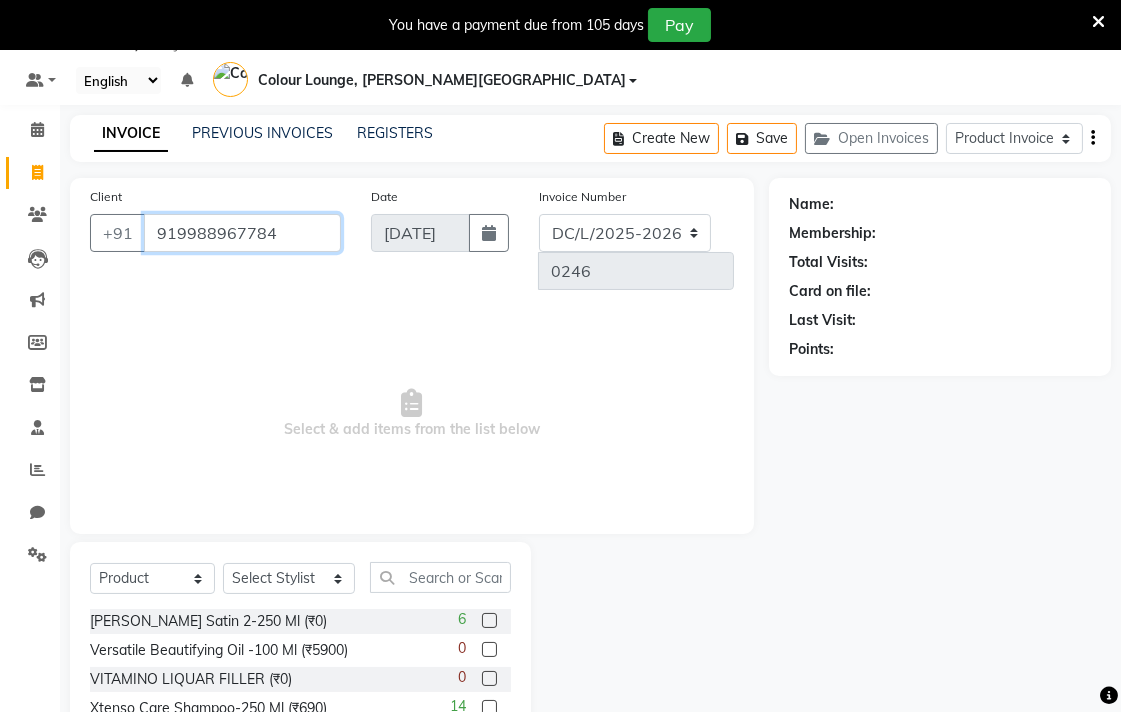 type on "919988967784" 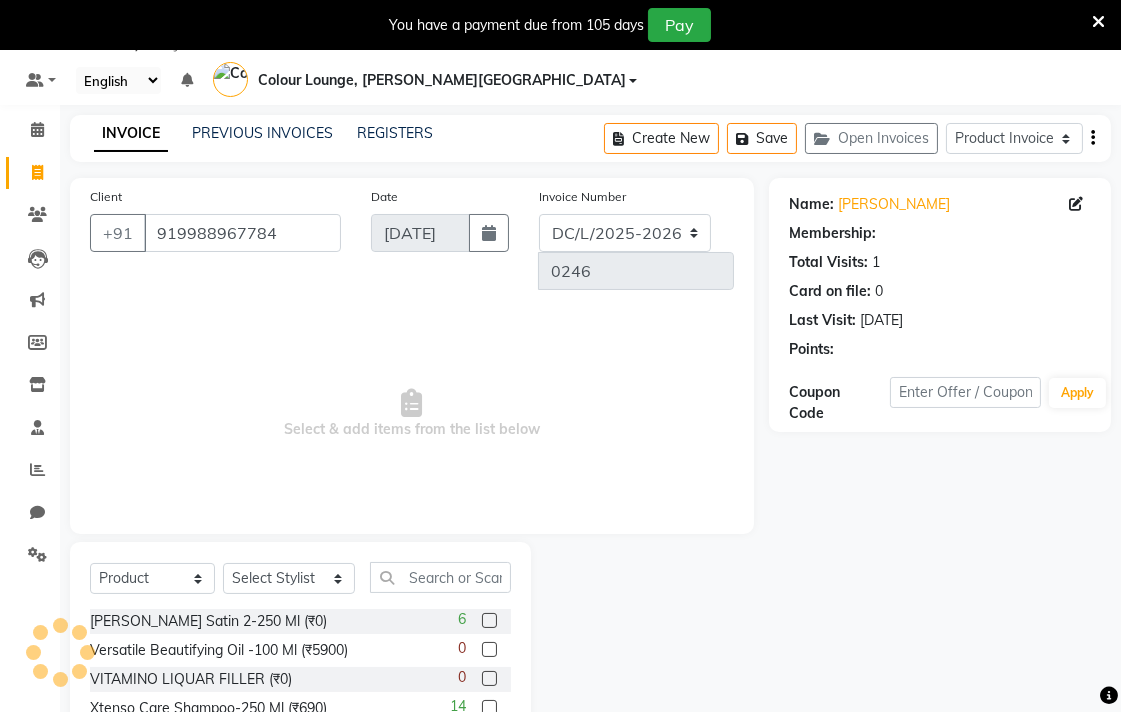 select on "1: Object" 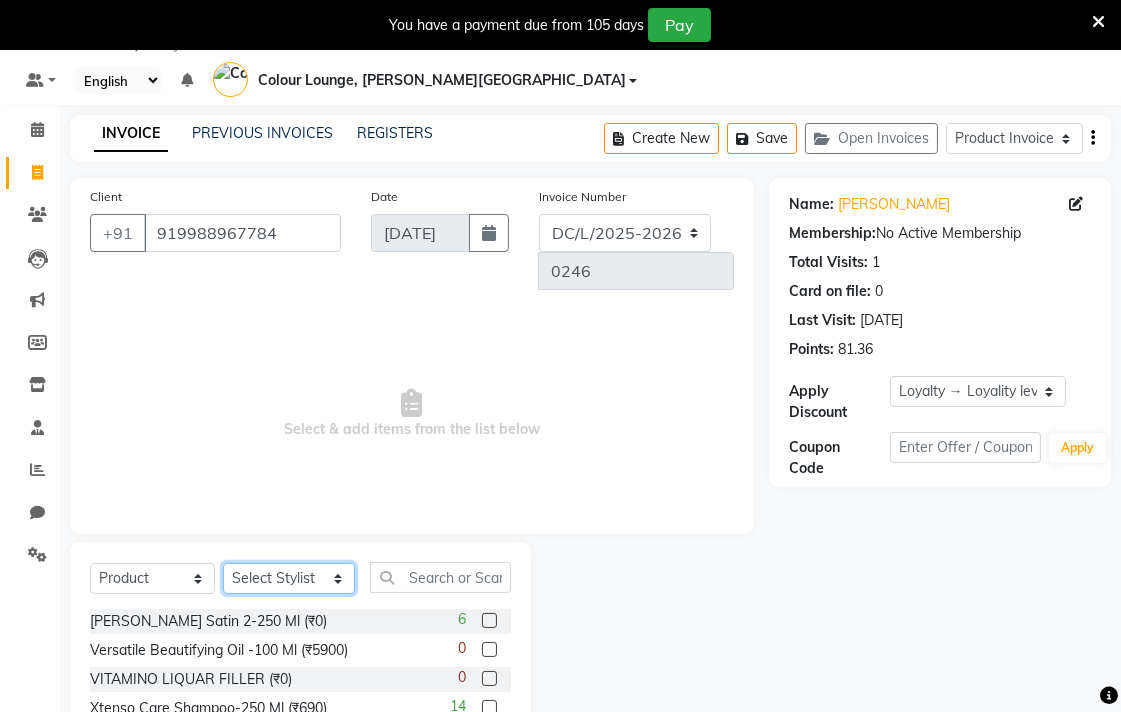 click on "Select Stylist Admin AMIT [PERSON_NAME] [PERSON_NAME] BALBHARTI SHARMA Colour Lounge, [PERSON_NAME][GEOGRAPHIC_DATA] Colour Lounge, [PERSON_NAME][GEOGRAPHIC_DATA] DINGG [PERSON_NAME] [PERSON_NAME] [PERSON_NAME] [PERSON_NAME] LOVE [PERSON_NAME] [PERSON_NAME] [PERSON_NAME] [PERSON_NAME] [PERSON_NAME] POOJA Pooja [PERSON_NAME] [PERSON_NAME] PRINCE [PERSON_NAME] [PERSON_NAME] [PERSON_NAME] [PERSON_NAME] Sameer [PERSON_NAME] [PERSON_NAME] [PERSON_NAME]  Sunny TULOSH [PERSON_NAME] [PERSON_NAME] VISHAL" 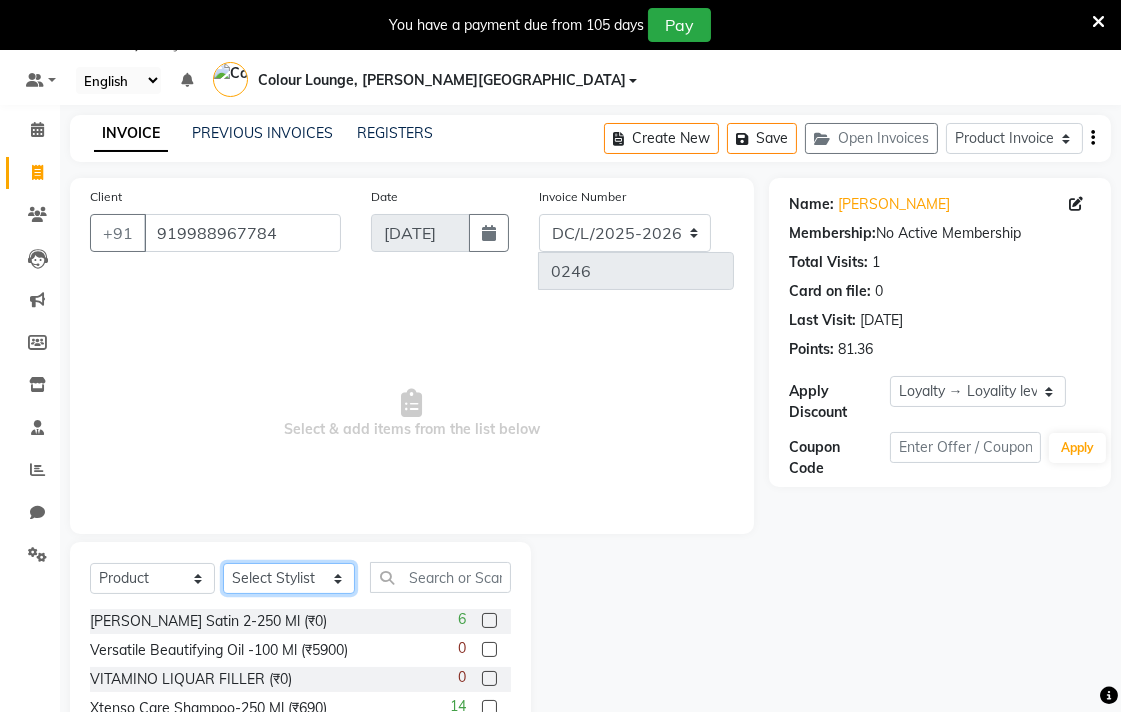select on "70006" 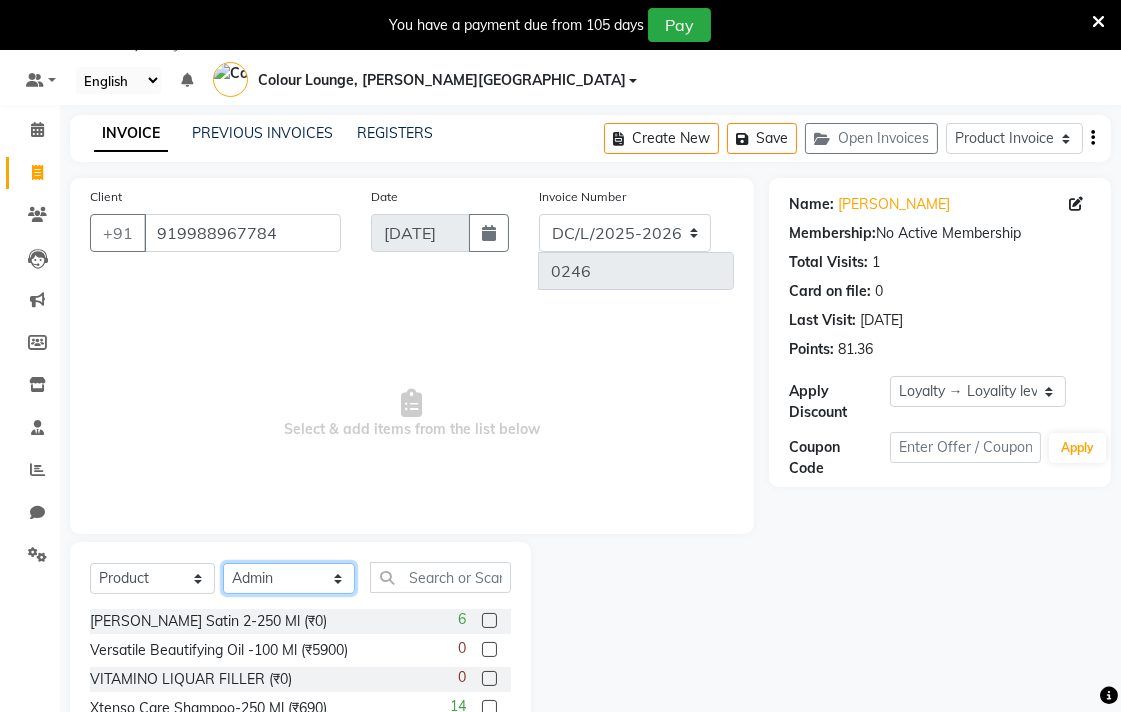 click on "Select Stylist Admin AMIT [PERSON_NAME] [PERSON_NAME] BALBHARTI SHARMA Colour Lounge, [PERSON_NAME][GEOGRAPHIC_DATA] Colour Lounge, [PERSON_NAME][GEOGRAPHIC_DATA] DINGG [PERSON_NAME] [PERSON_NAME] [PERSON_NAME] [PERSON_NAME] LOVE [PERSON_NAME] [PERSON_NAME] [PERSON_NAME] [PERSON_NAME] [PERSON_NAME] POOJA Pooja [PERSON_NAME] [PERSON_NAME] PRINCE [PERSON_NAME] [PERSON_NAME] [PERSON_NAME] [PERSON_NAME] Sameer [PERSON_NAME] [PERSON_NAME] [PERSON_NAME]  Sunny TULOSH [PERSON_NAME] [PERSON_NAME] VISHAL" 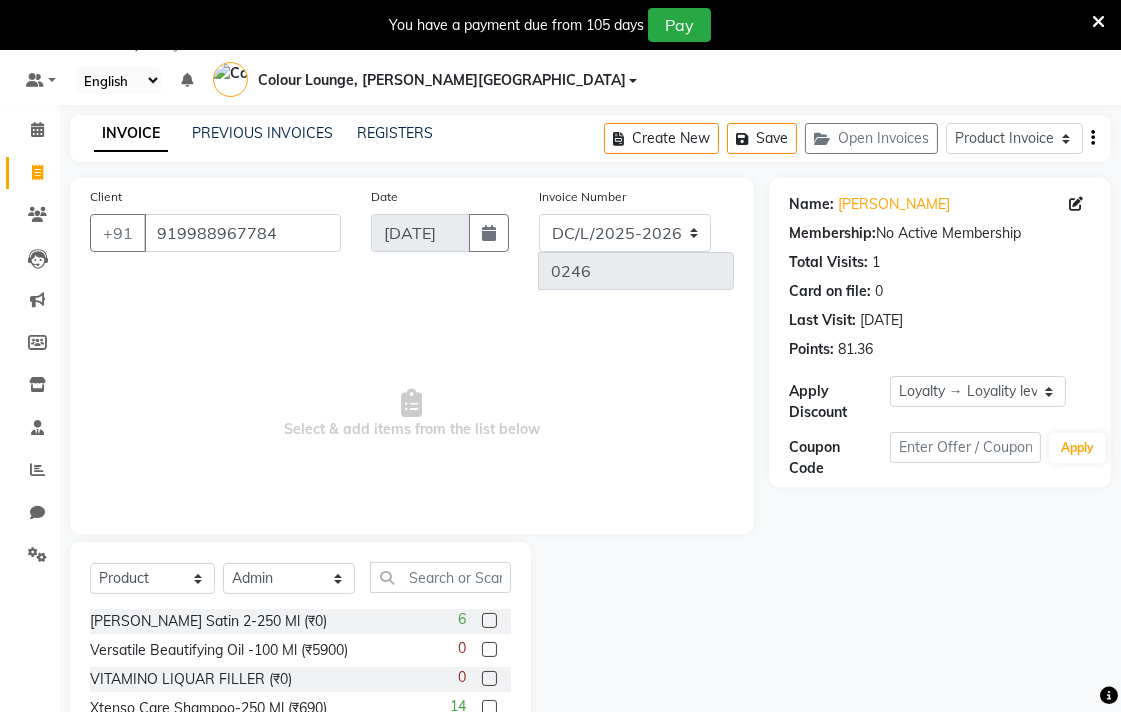 click on "Select & add items from the list below" at bounding box center (412, 414) 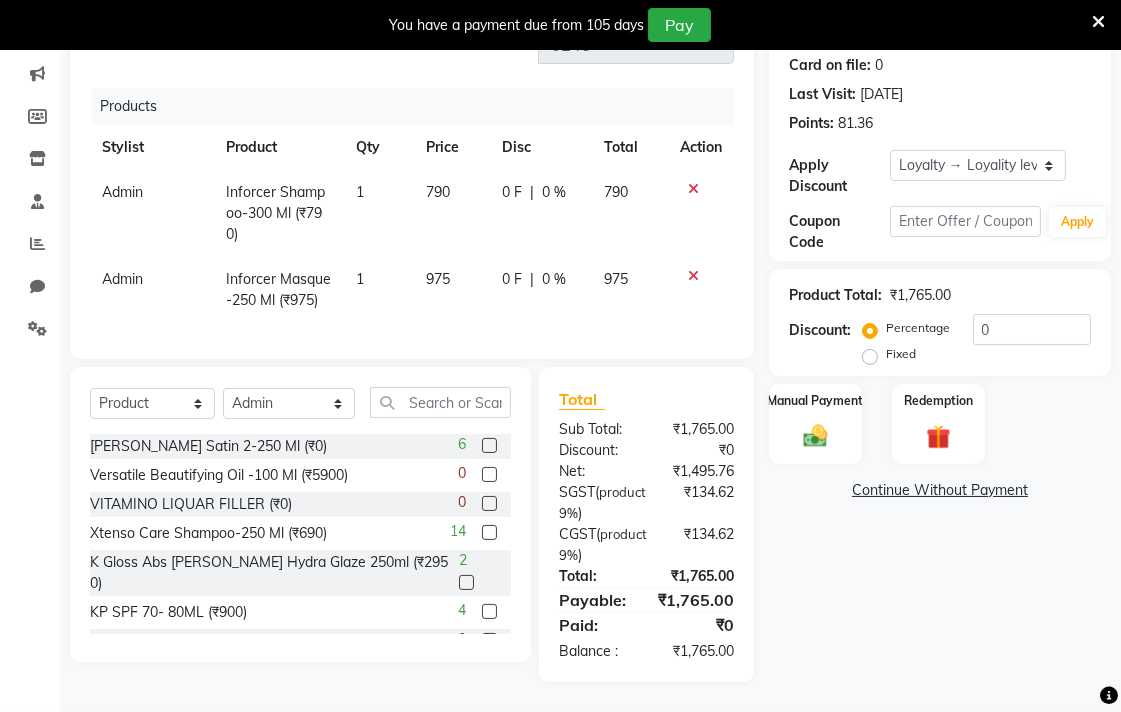 scroll, scrollTop: 296, scrollLeft: 0, axis: vertical 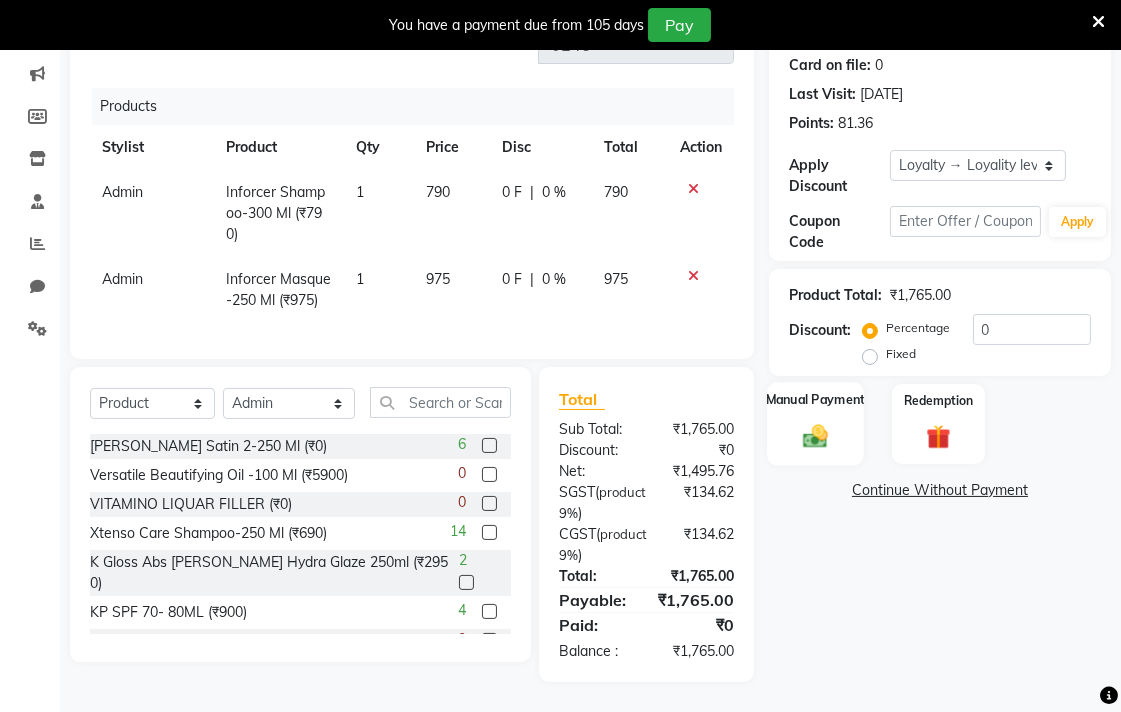click on "Manual Payment" 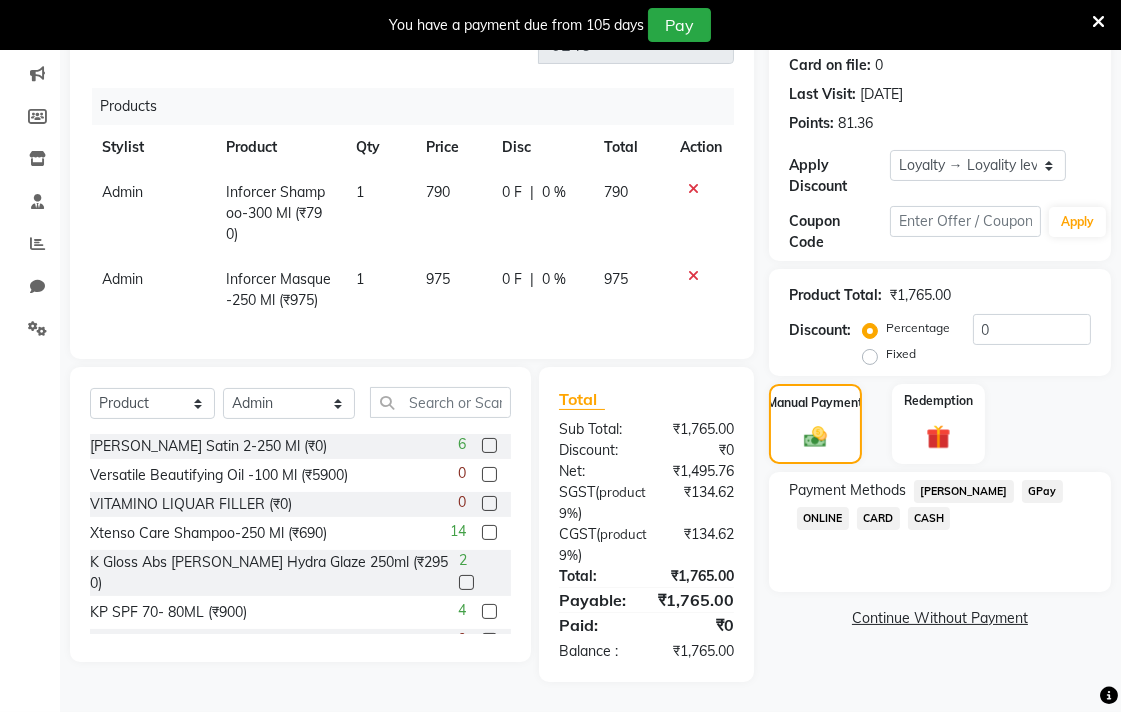 click on "GPay" 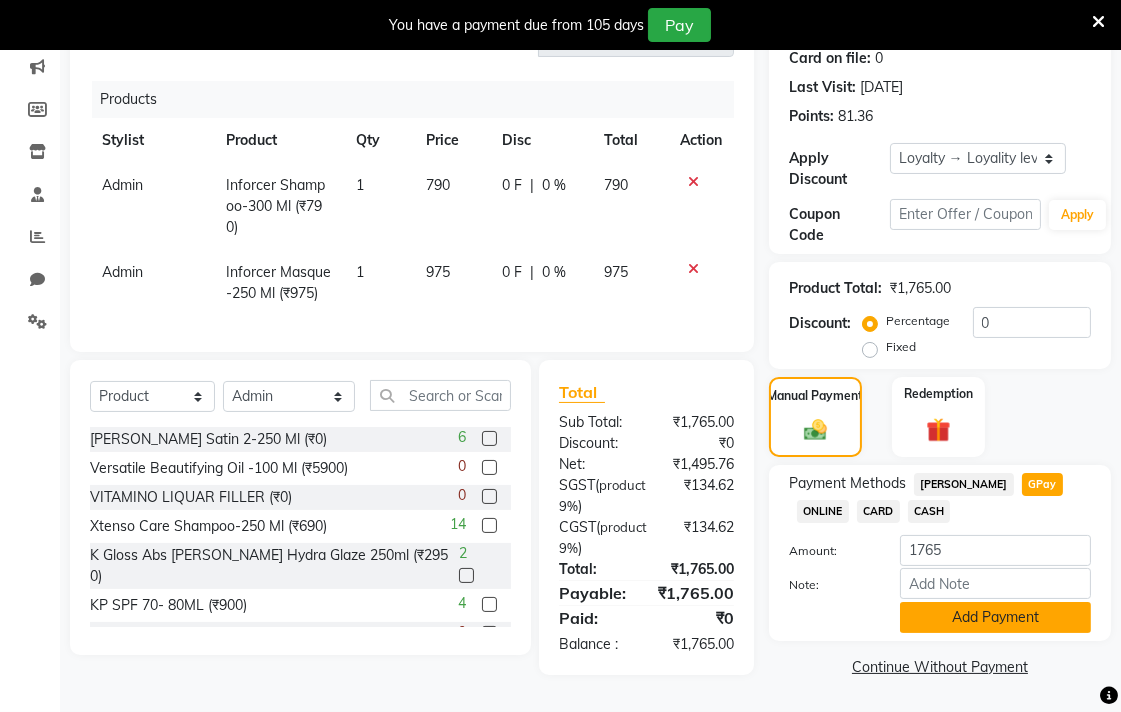 click on "Add Payment" 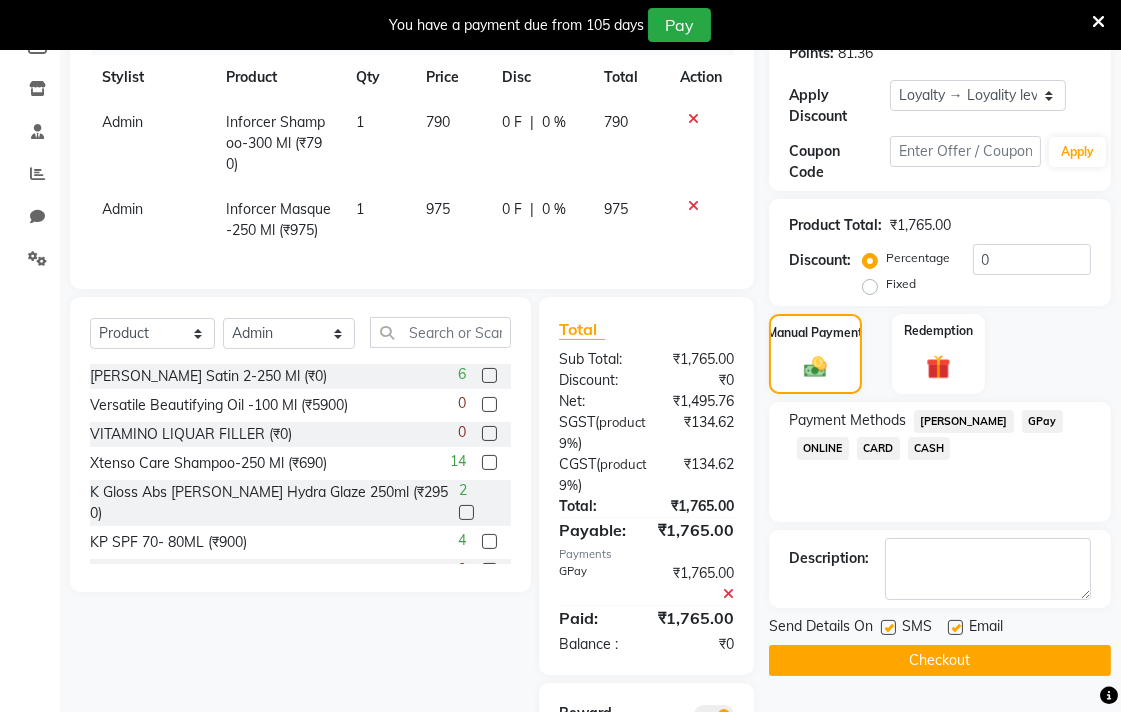 scroll, scrollTop: 498, scrollLeft: 0, axis: vertical 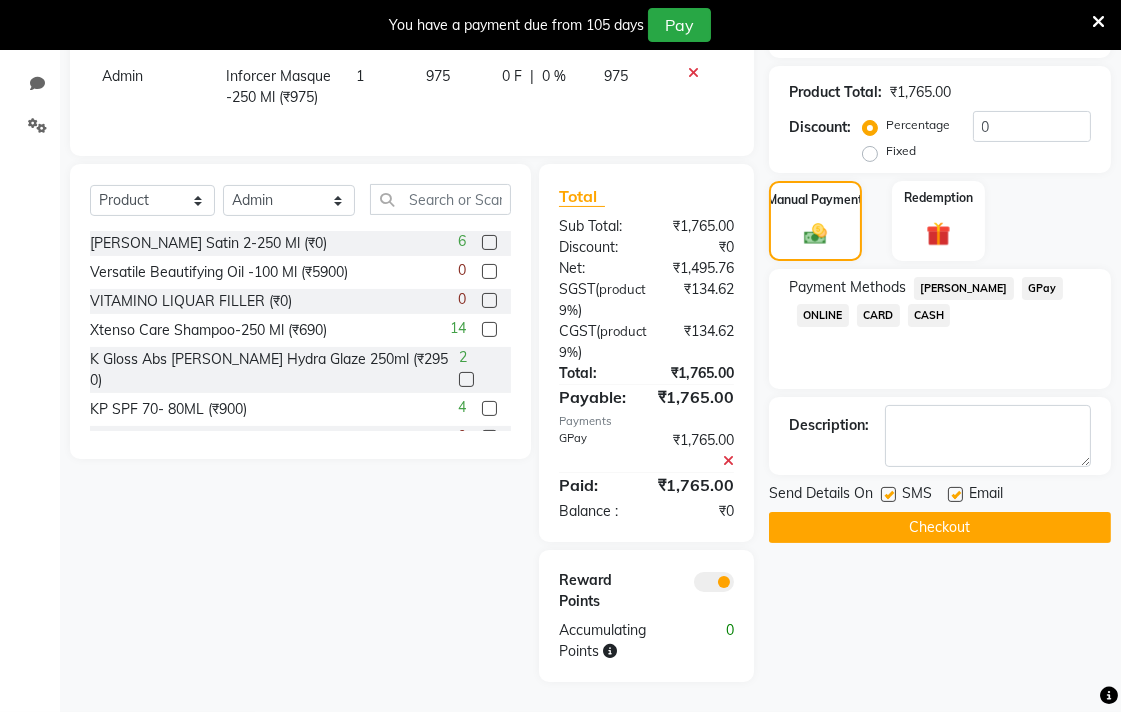 click on "Checkout" 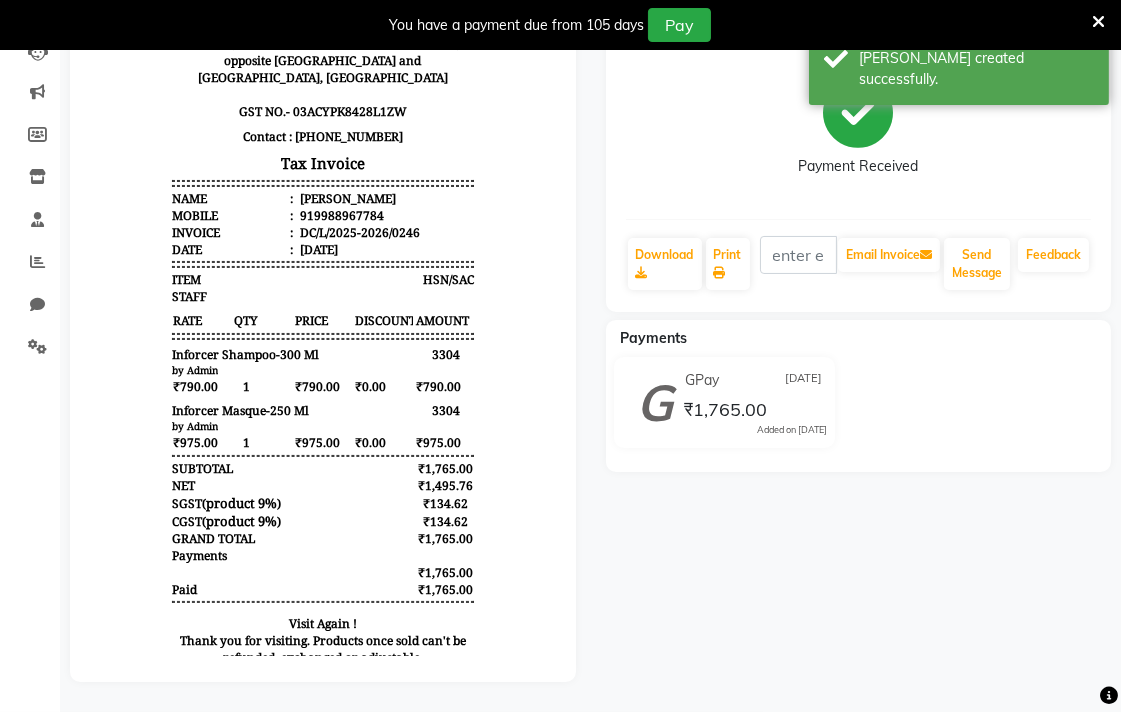 scroll, scrollTop: 0, scrollLeft: 0, axis: both 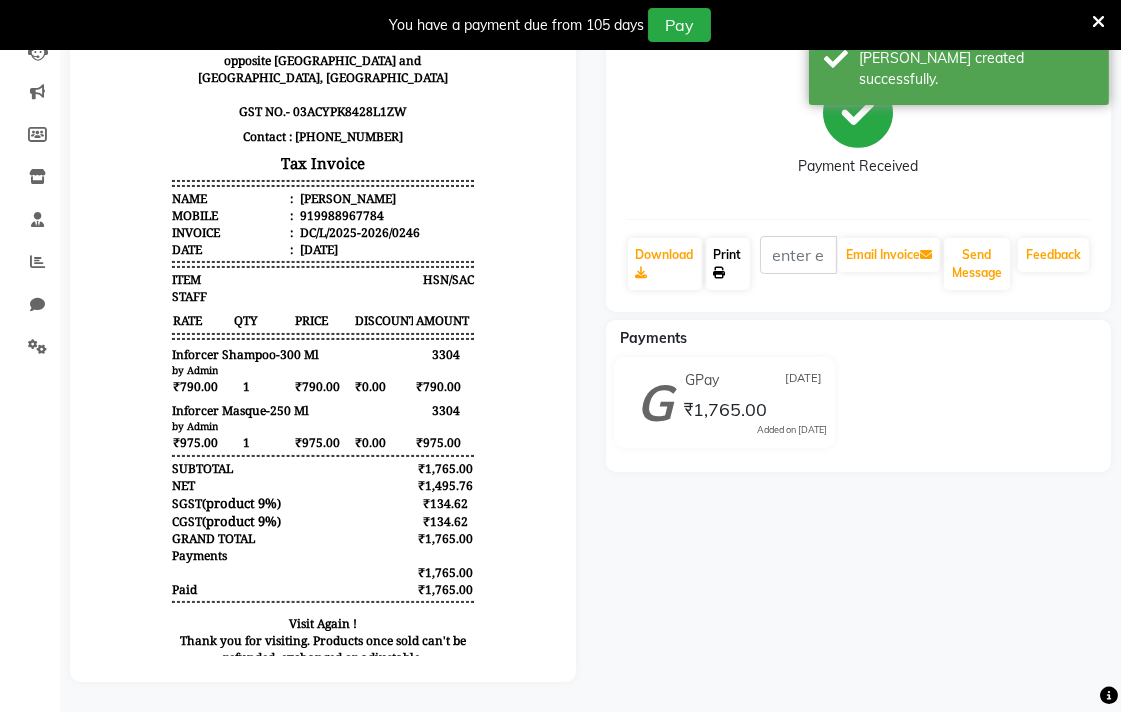click on "Print" 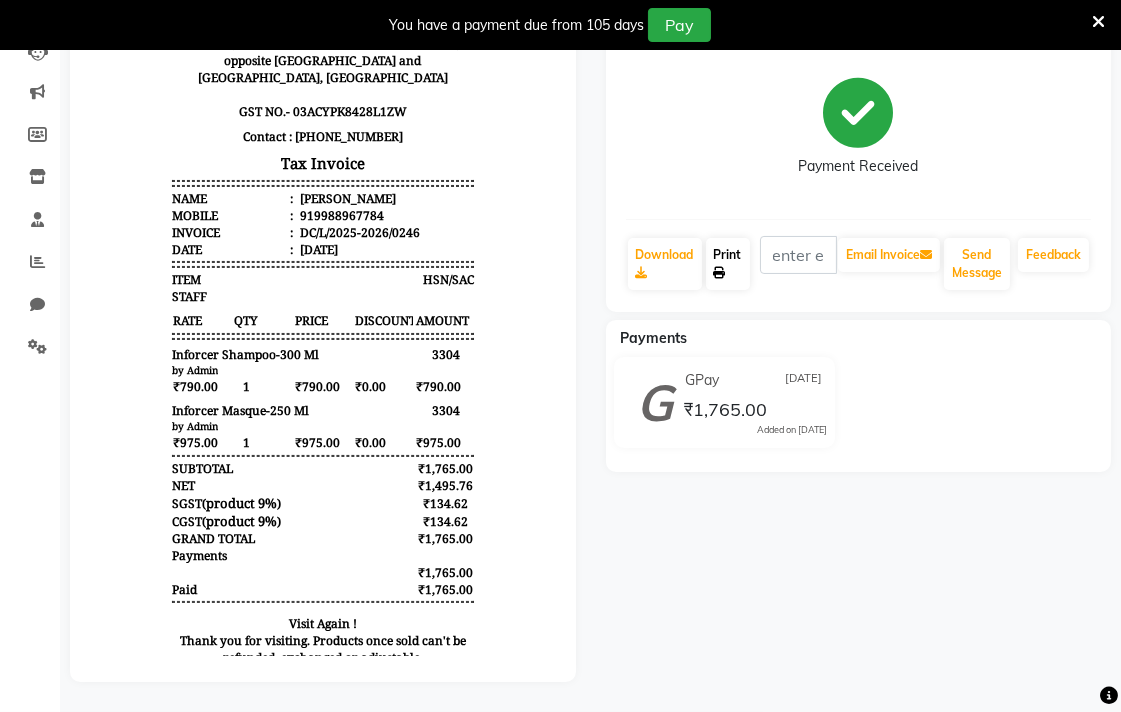 scroll, scrollTop: 0, scrollLeft: 0, axis: both 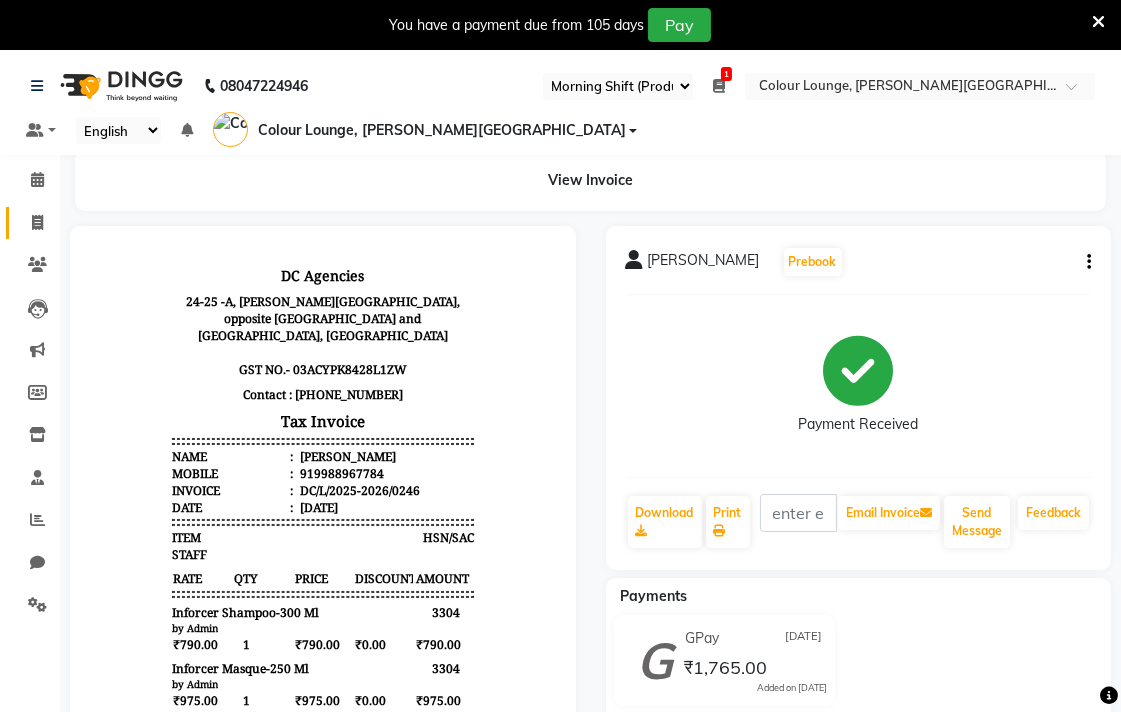 click 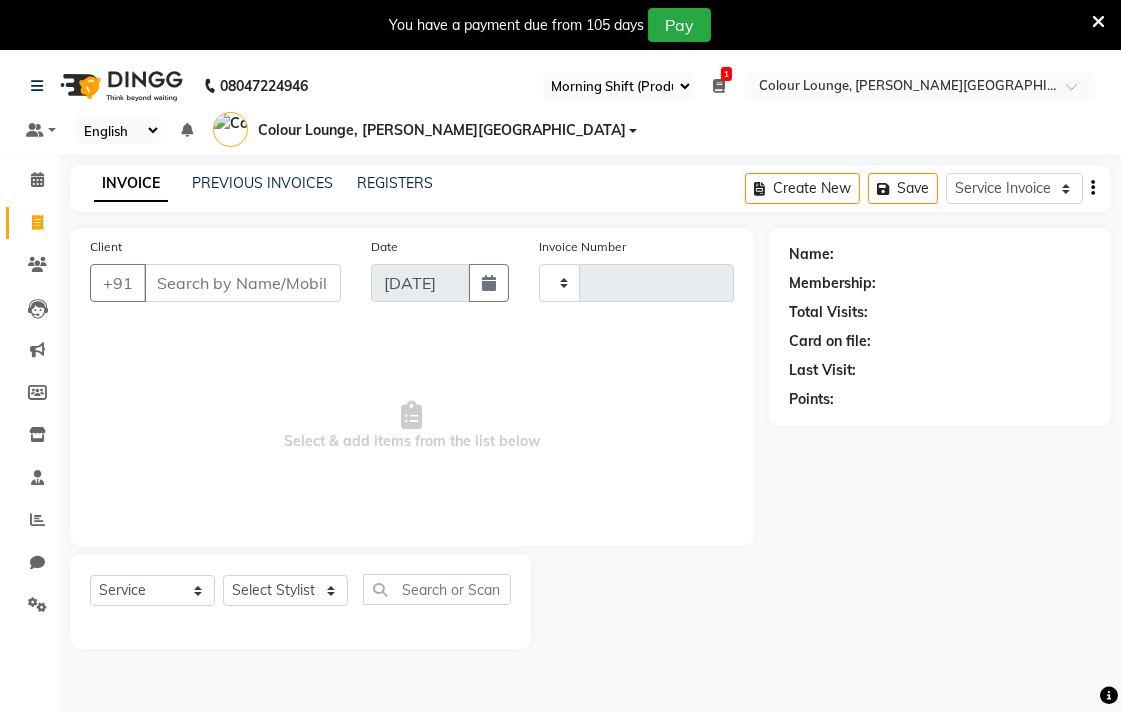 scroll, scrollTop: 50, scrollLeft: 0, axis: vertical 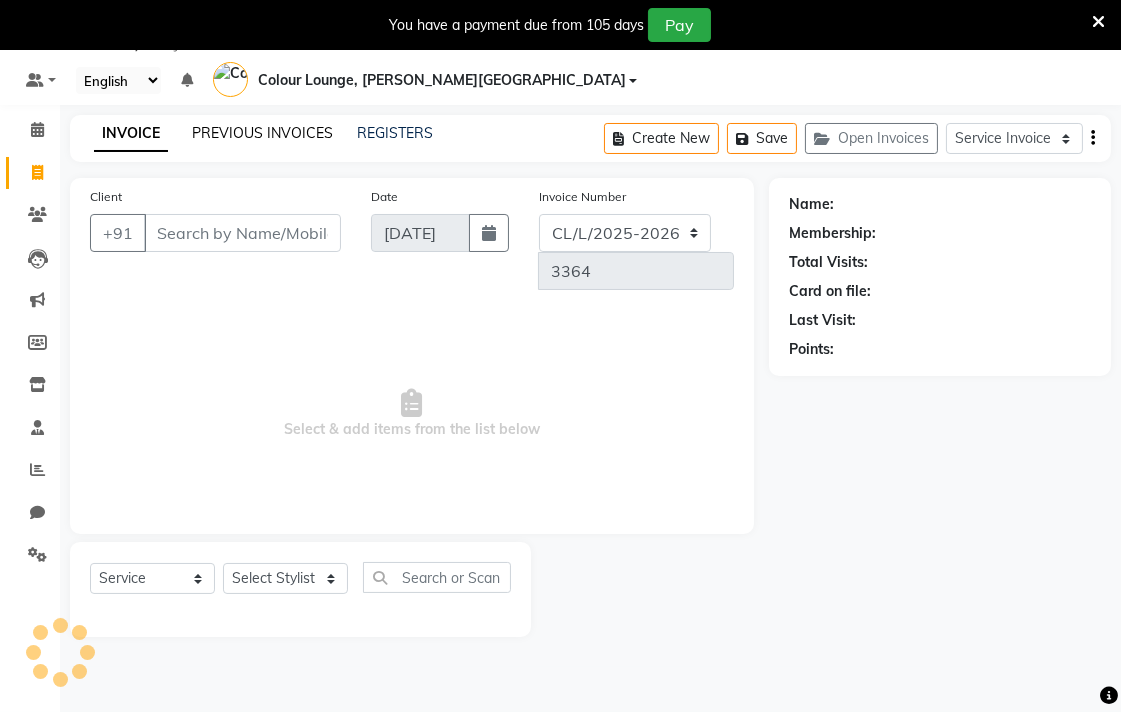 click on "PREVIOUS INVOICES" 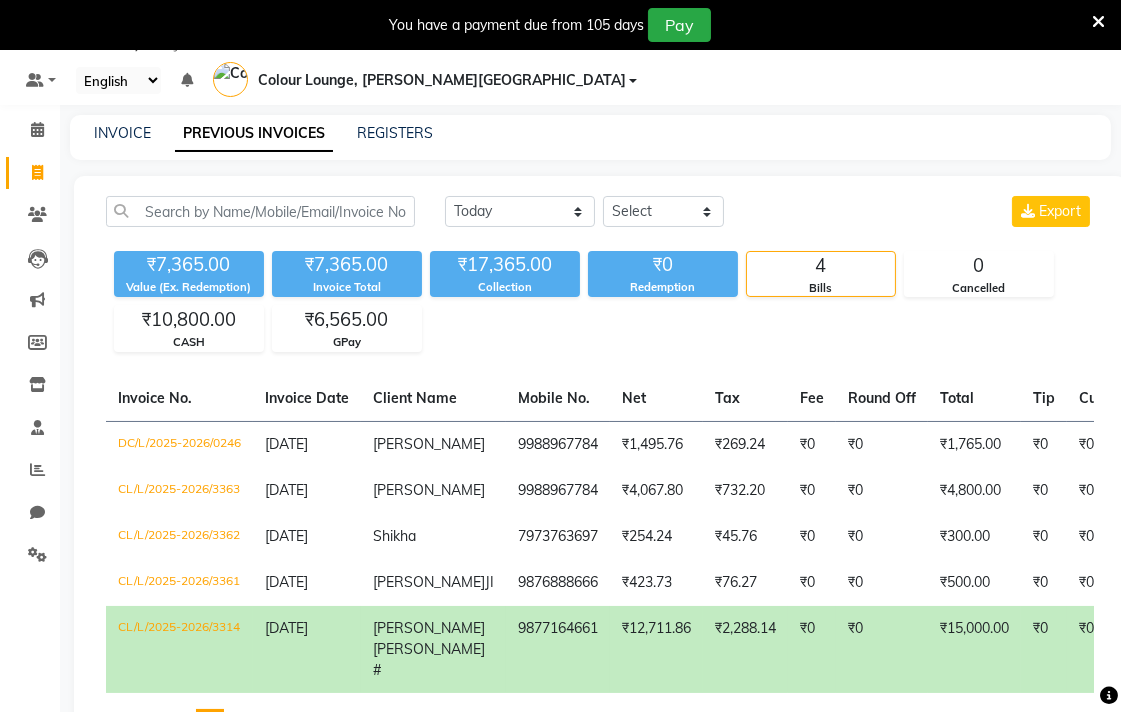 select on "67" 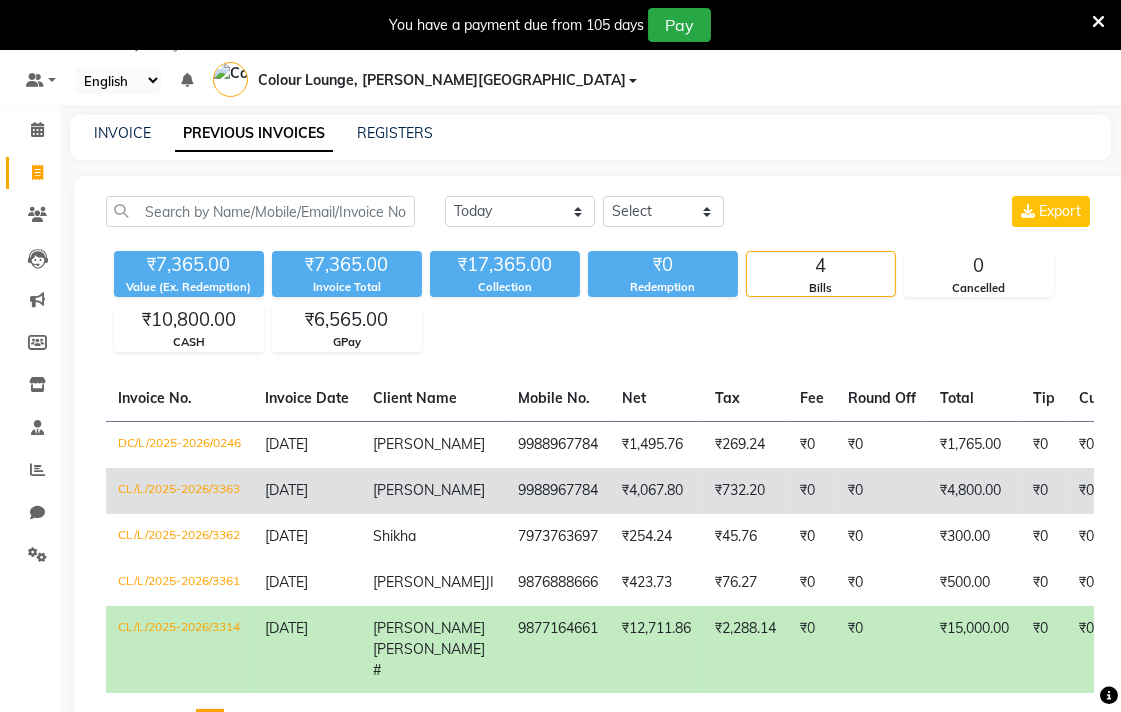 click on "[DATE]" 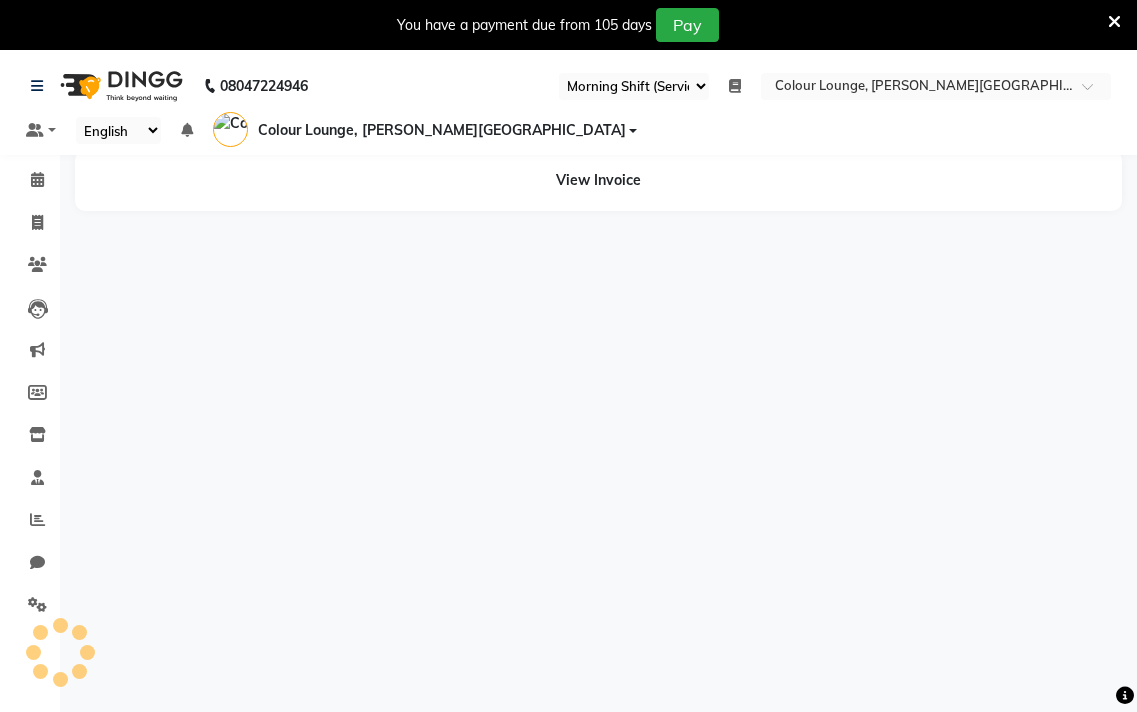 select on "67" 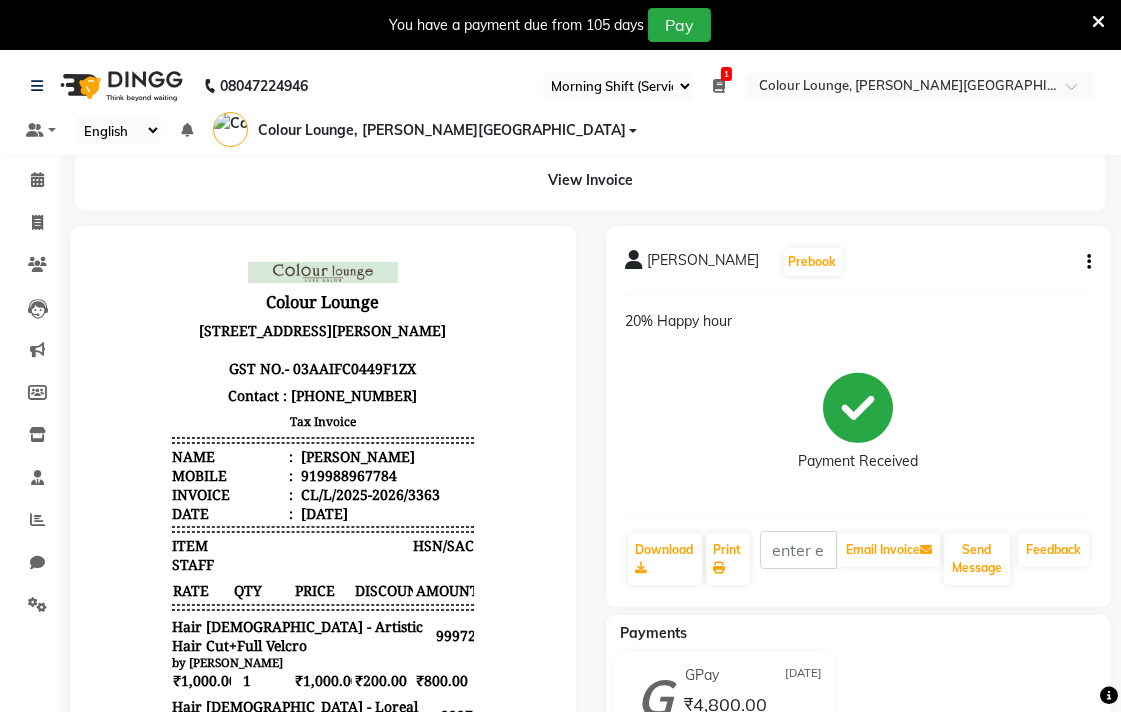 scroll, scrollTop: 0, scrollLeft: 0, axis: both 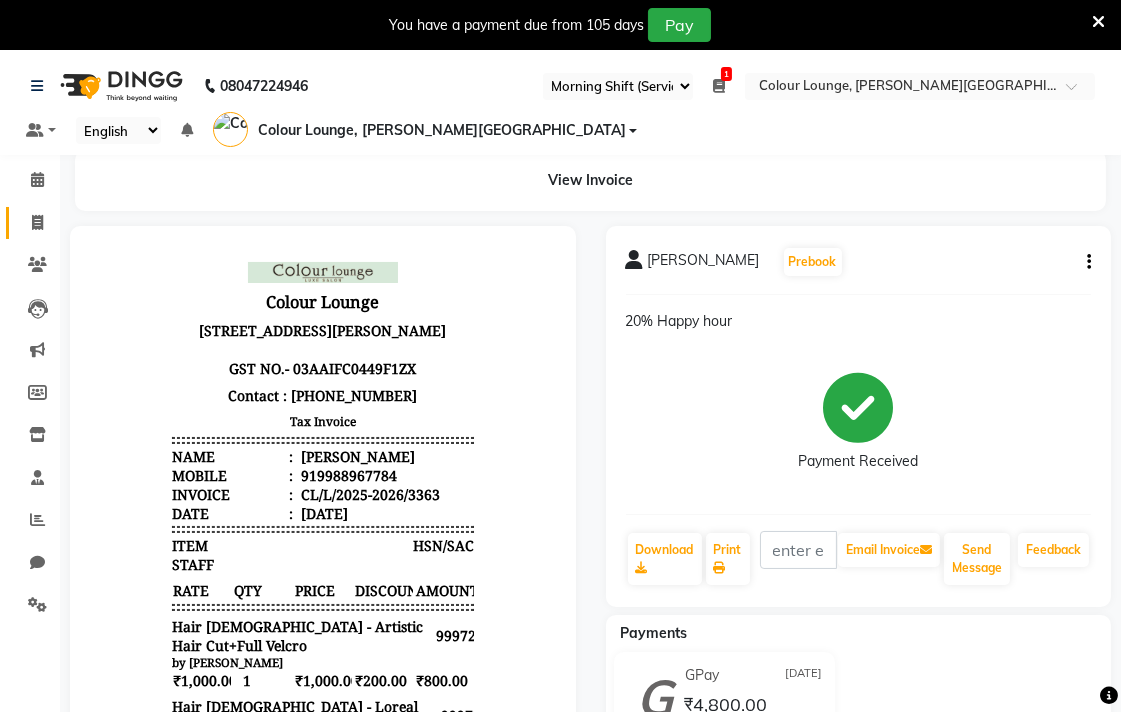 click 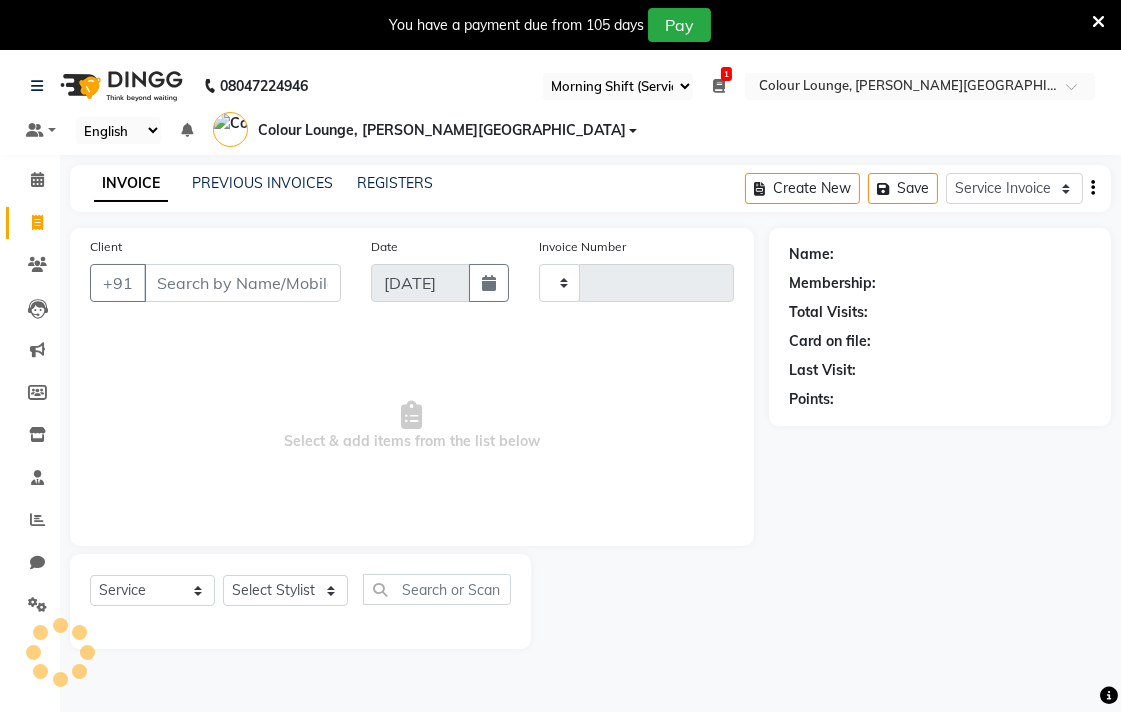 type on "3364" 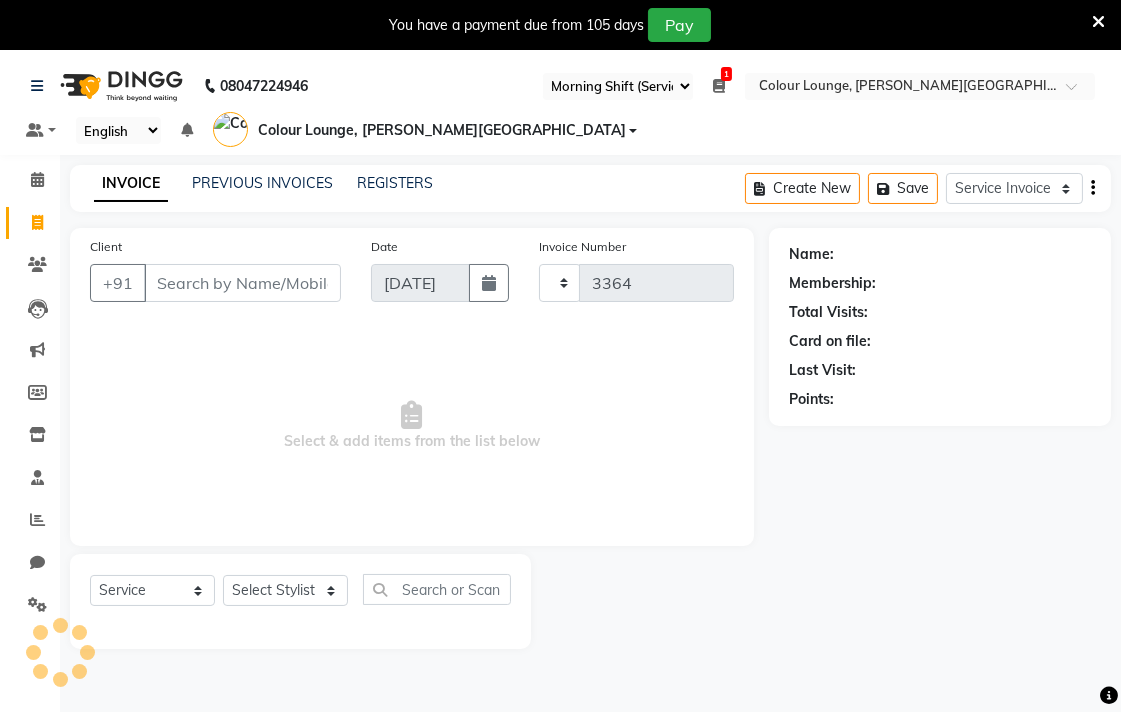 scroll, scrollTop: 50, scrollLeft: 0, axis: vertical 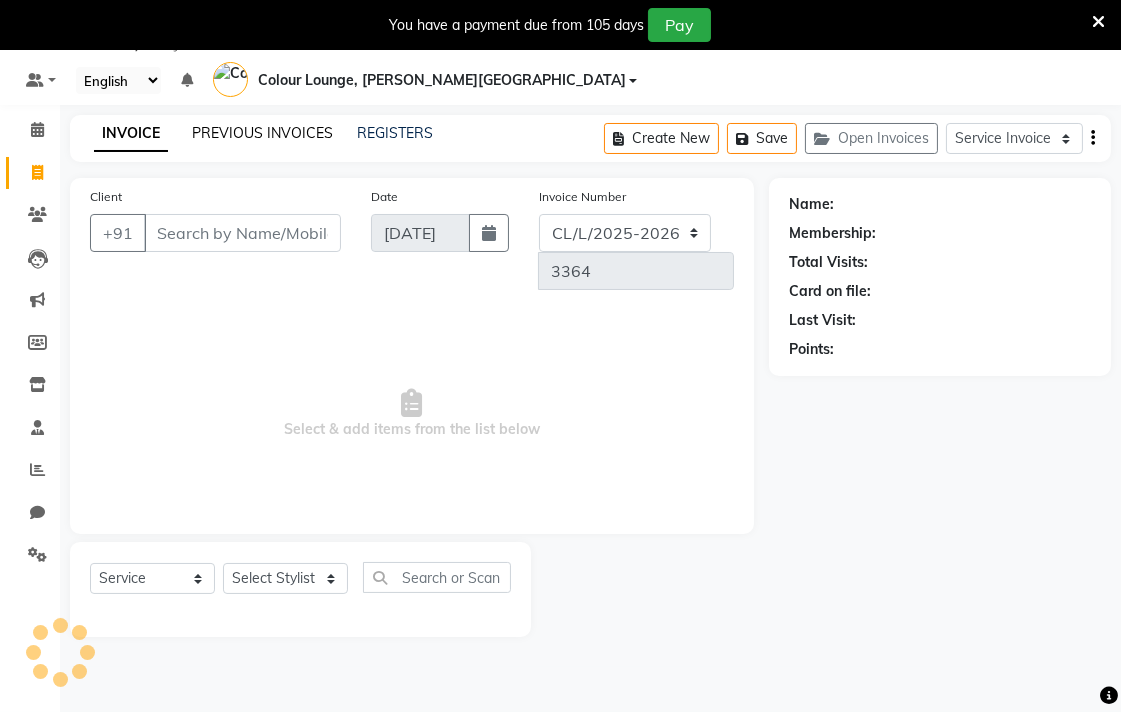 click on "PREVIOUS INVOICES" 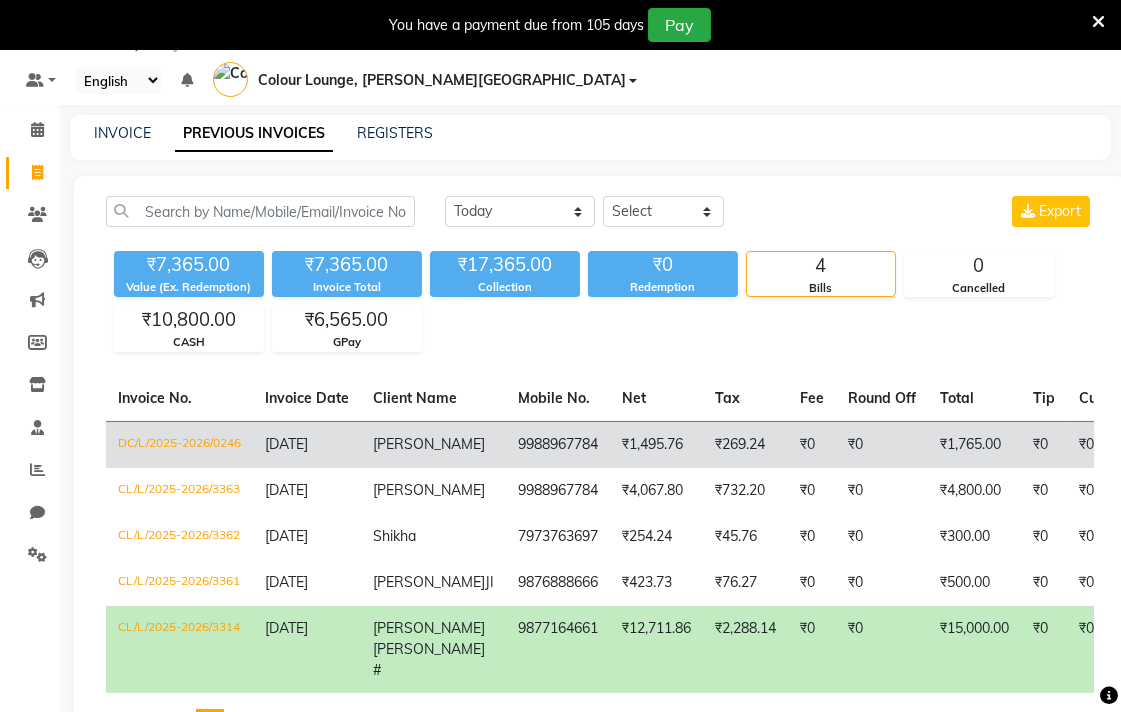 click on "[DATE]" 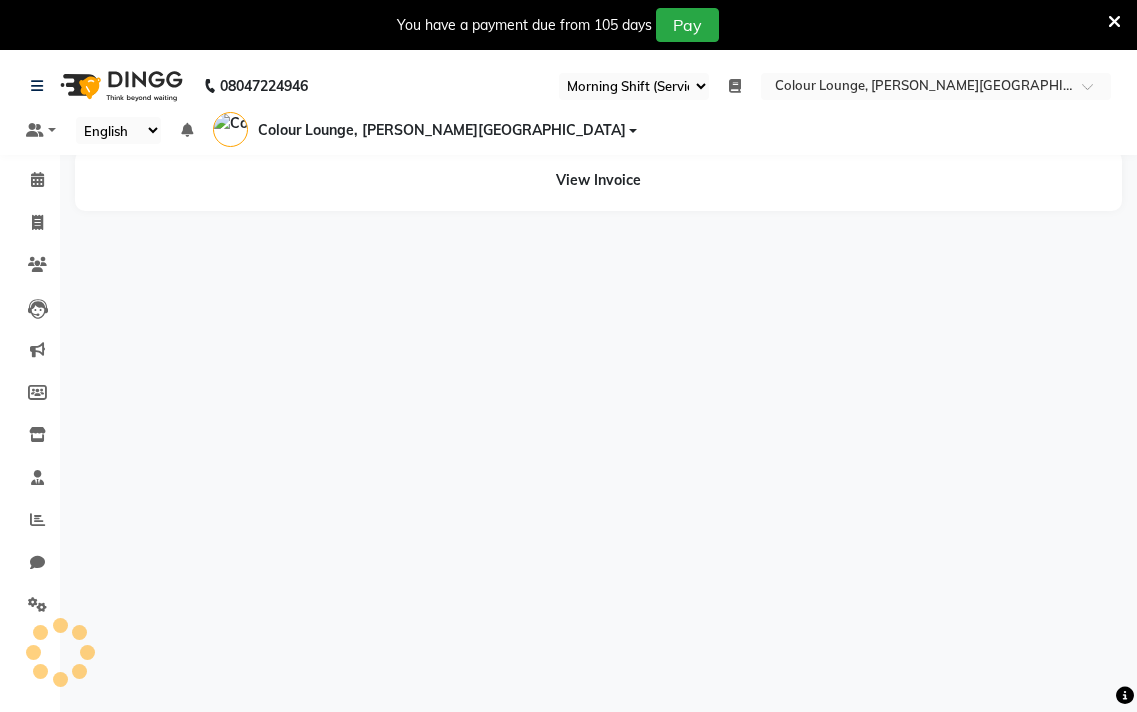 select on "67" 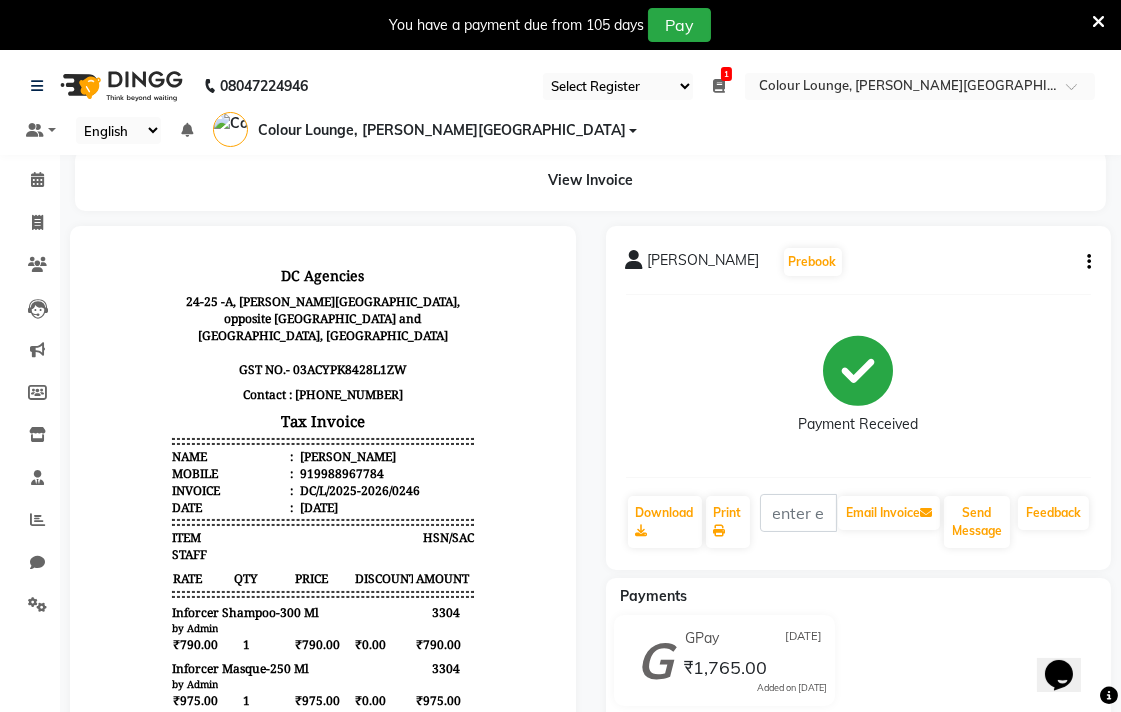scroll, scrollTop: 0, scrollLeft: 0, axis: both 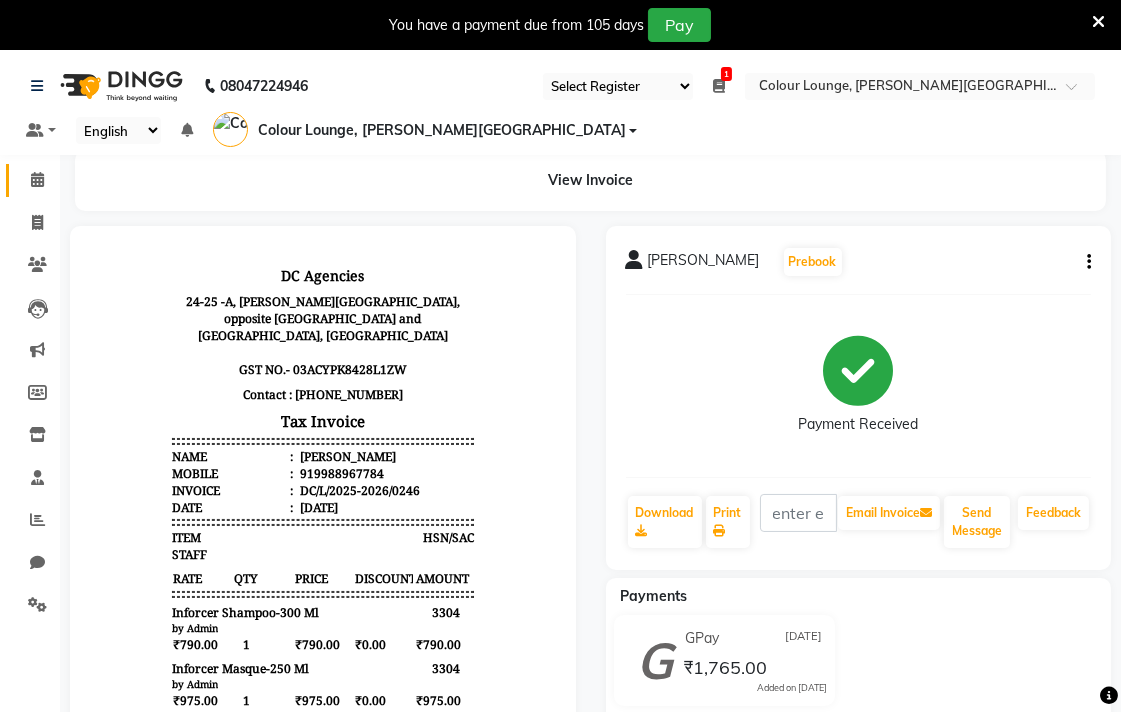 click 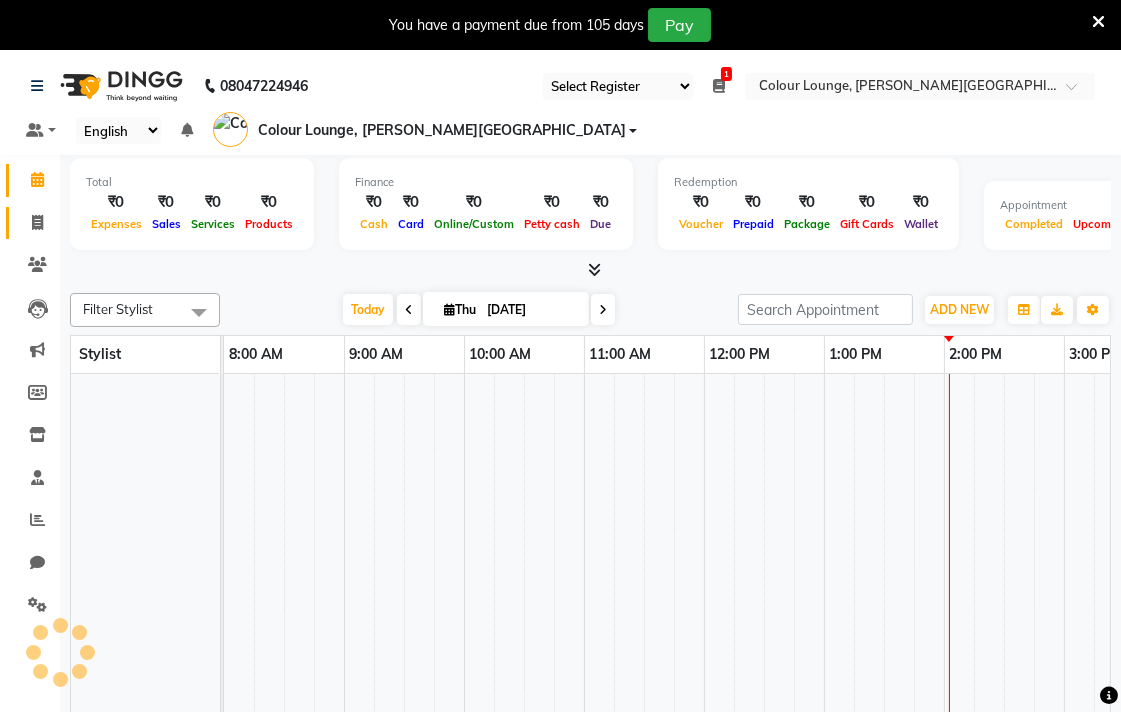 click 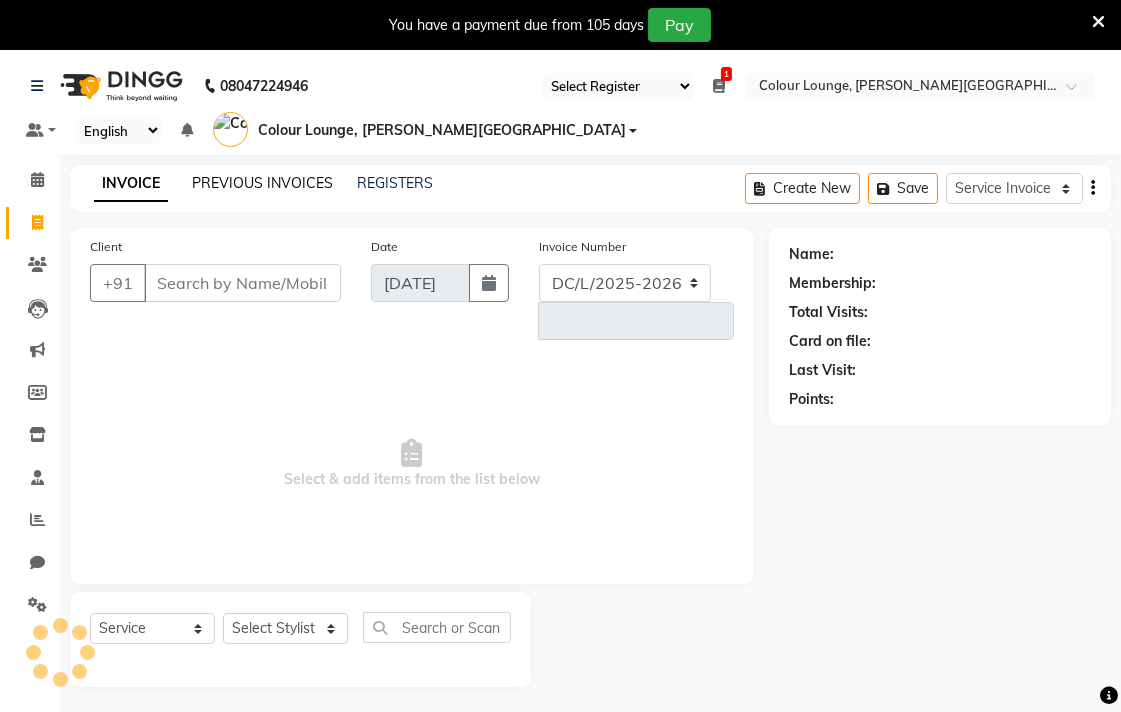 click on "PREVIOUS INVOICES" 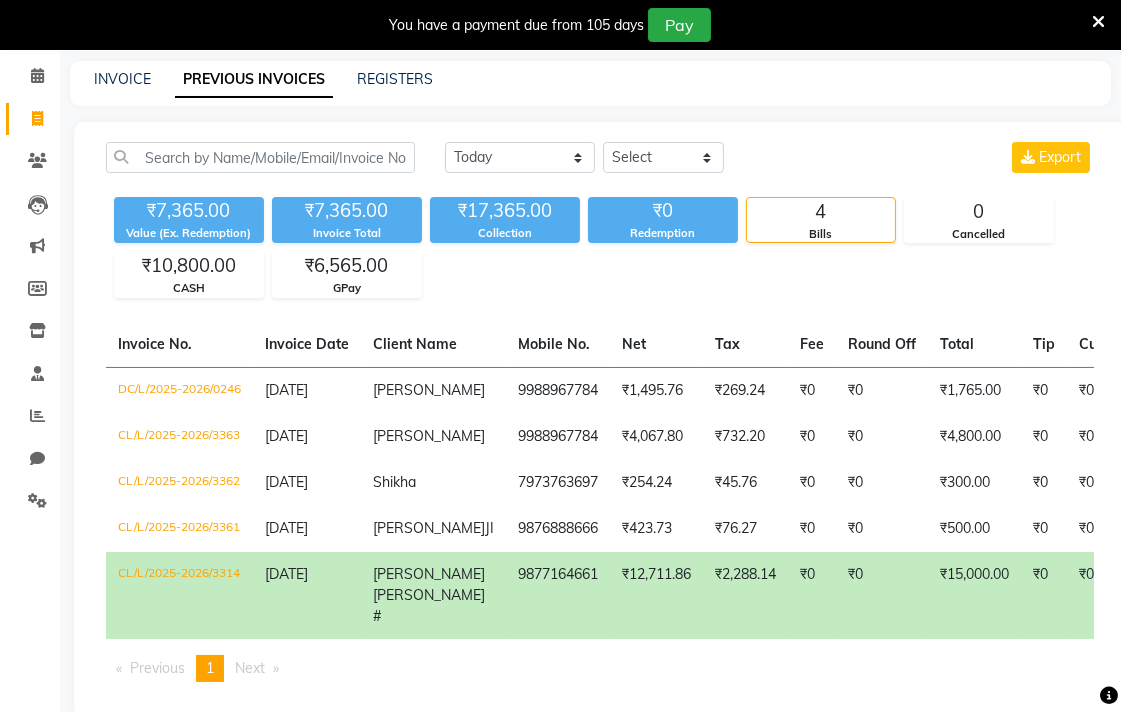 scroll, scrollTop: 0, scrollLeft: 0, axis: both 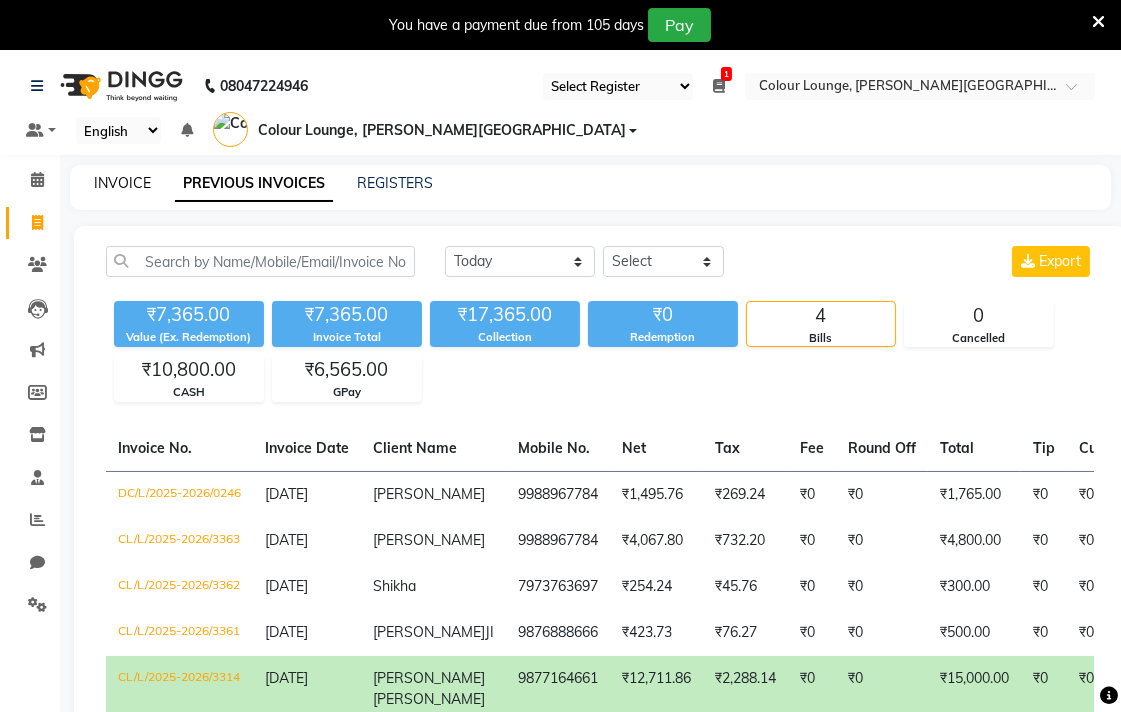 click on "INVOICE" 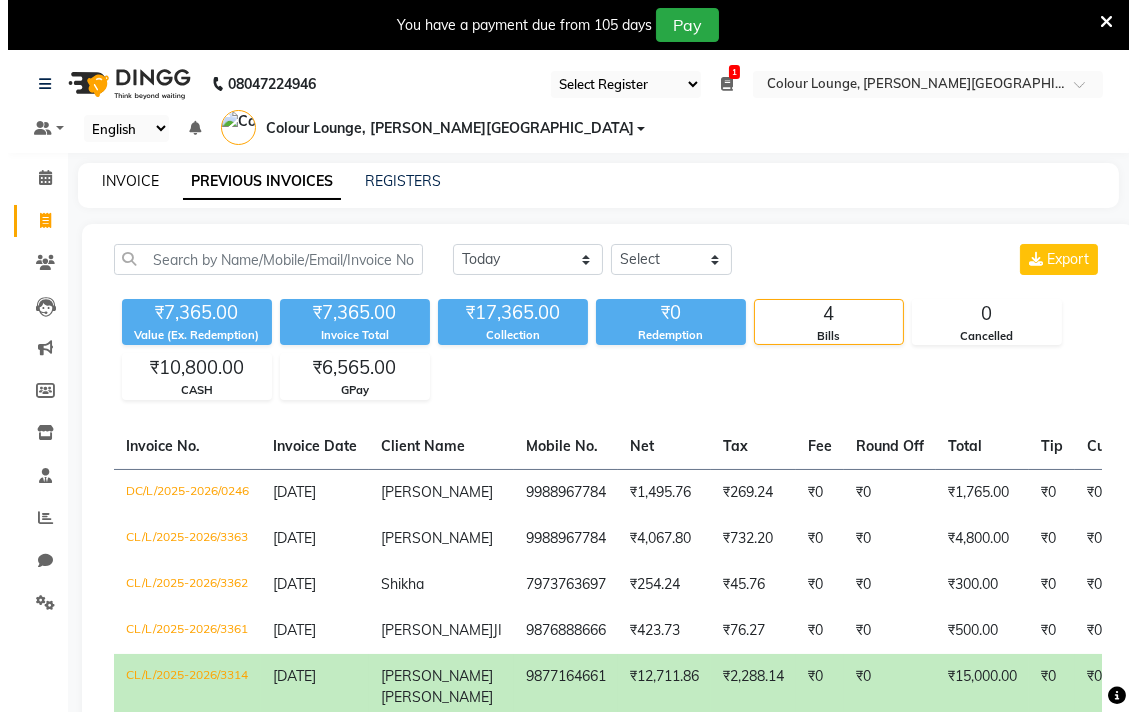 scroll, scrollTop: 50, scrollLeft: 0, axis: vertical 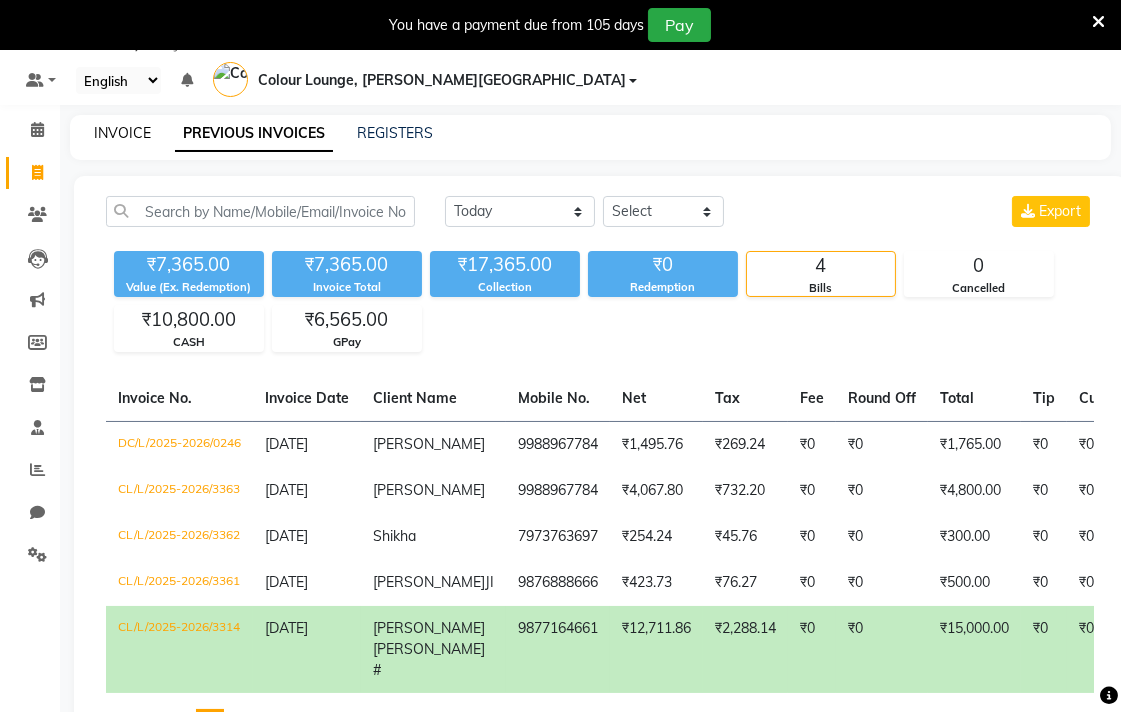 select on "8011" 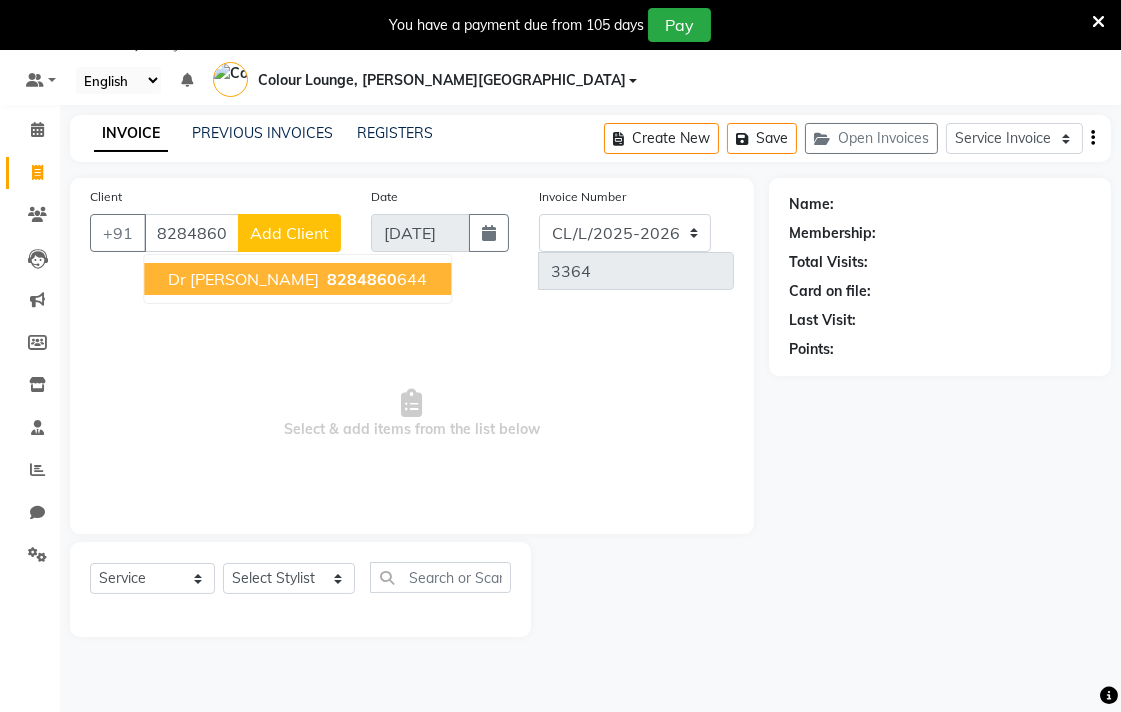 click on "8284860" at bounding box center (362, 279) 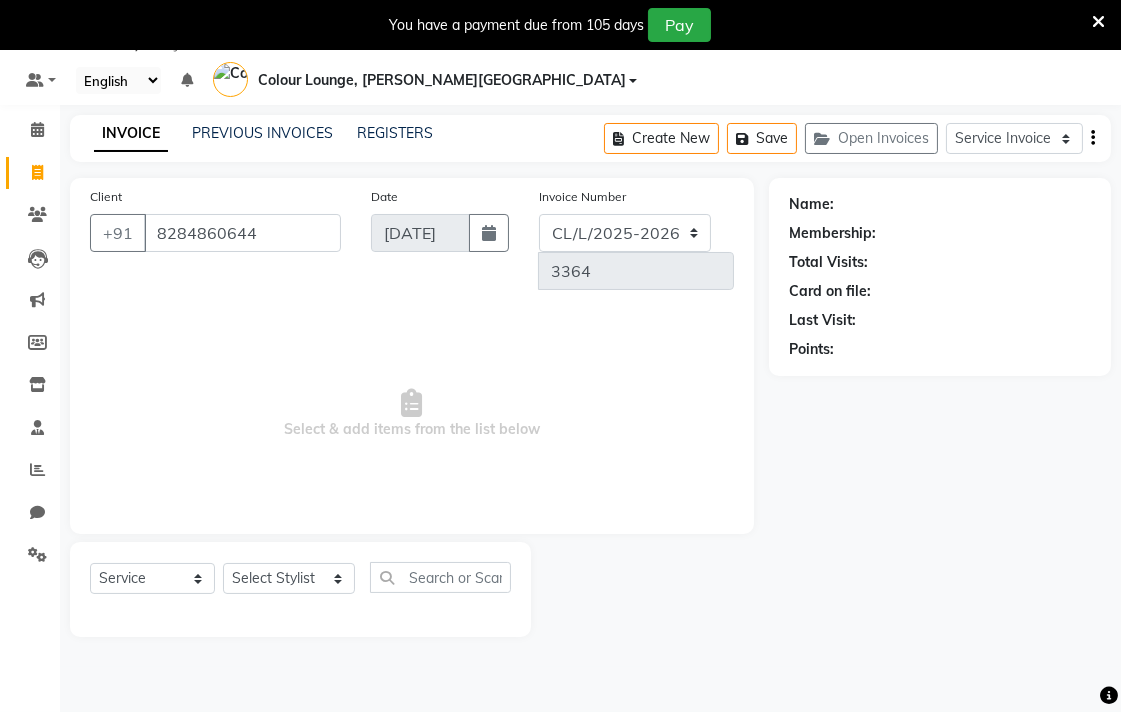 type on "8284860644" 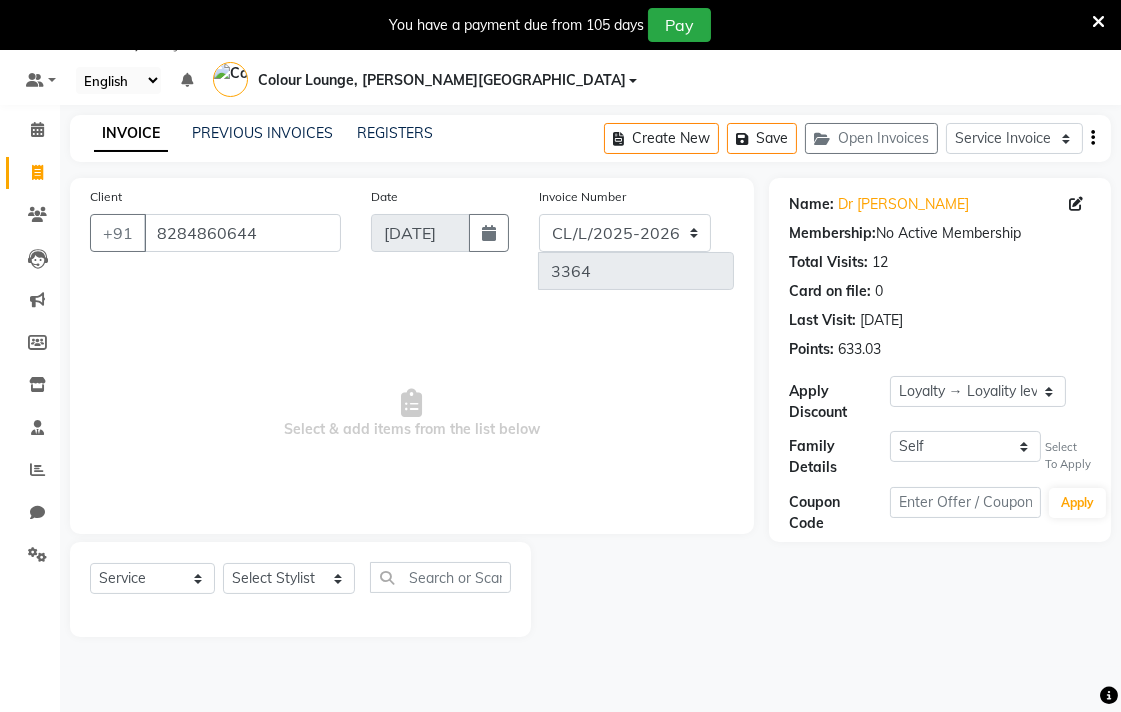 click 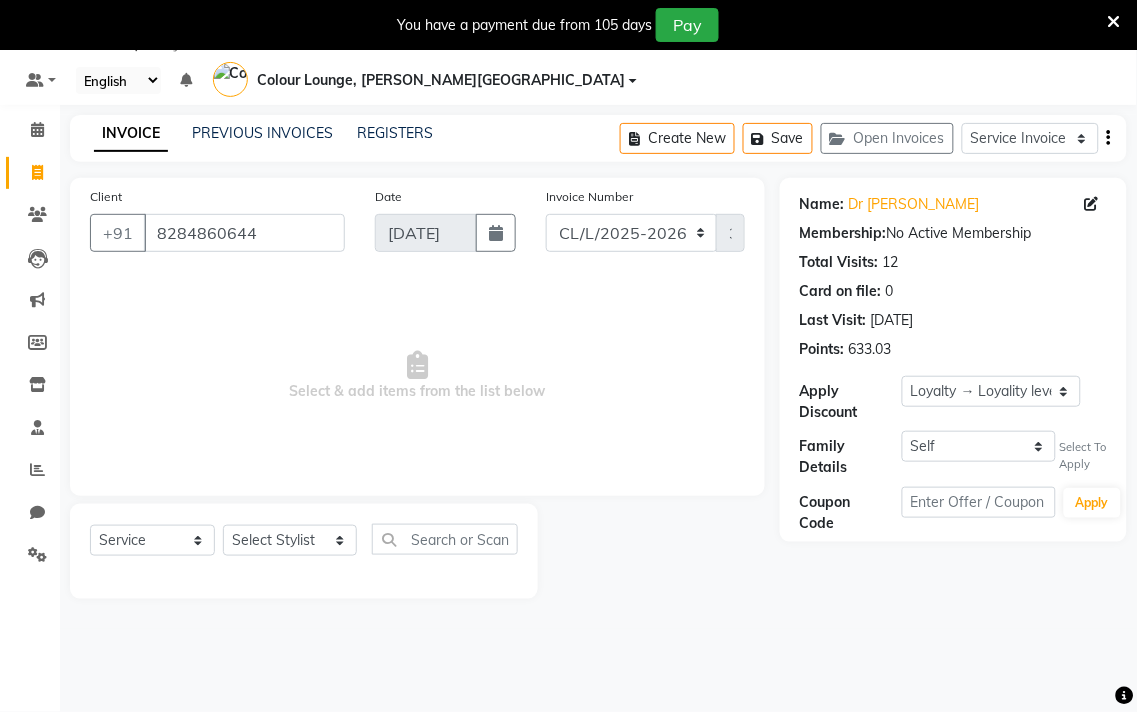 select on "[DEMOGRAPHIC_DATA]" 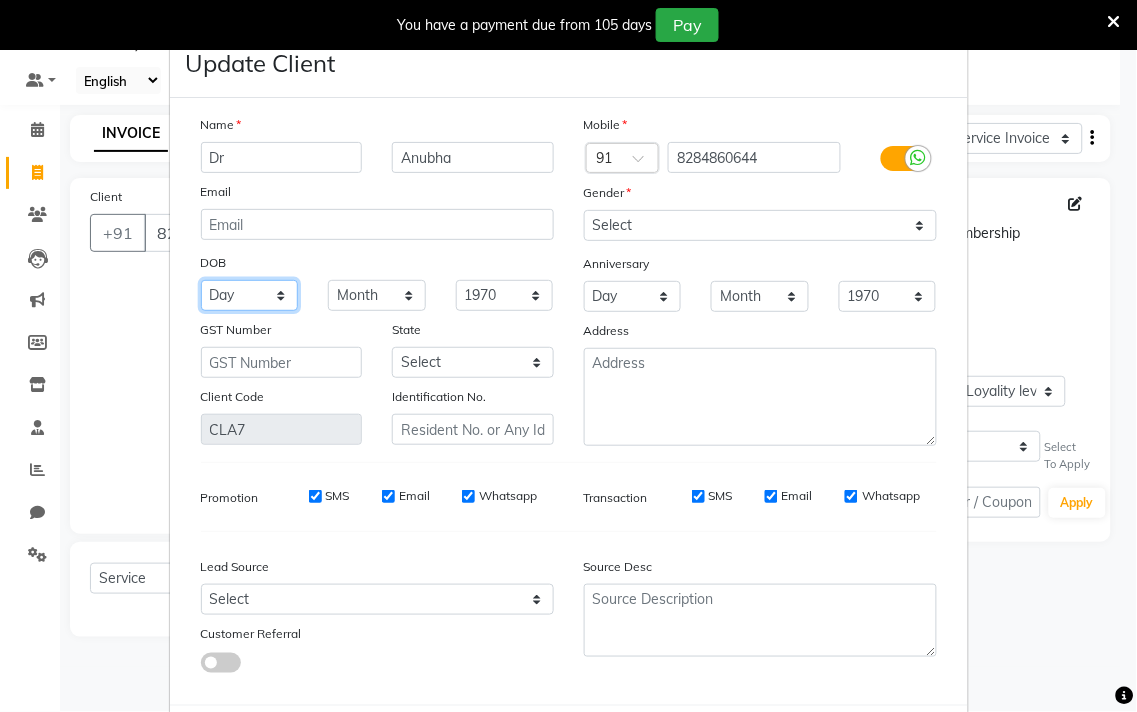 click on "Day 01 02 03 04 05 06 07 08 09 10 11 12 13 14 15 16 17 18 19 20 21 22 23 24 25 26 27 28 29 30 31" at bounding box center [250, 295] 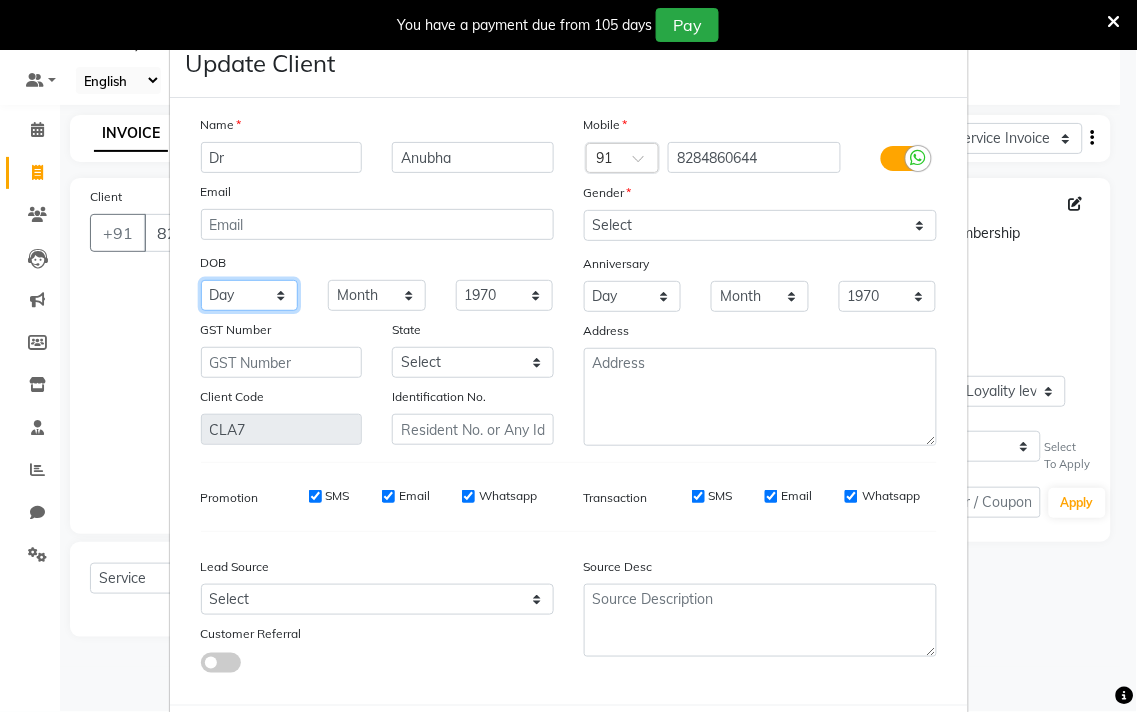 select on "04" 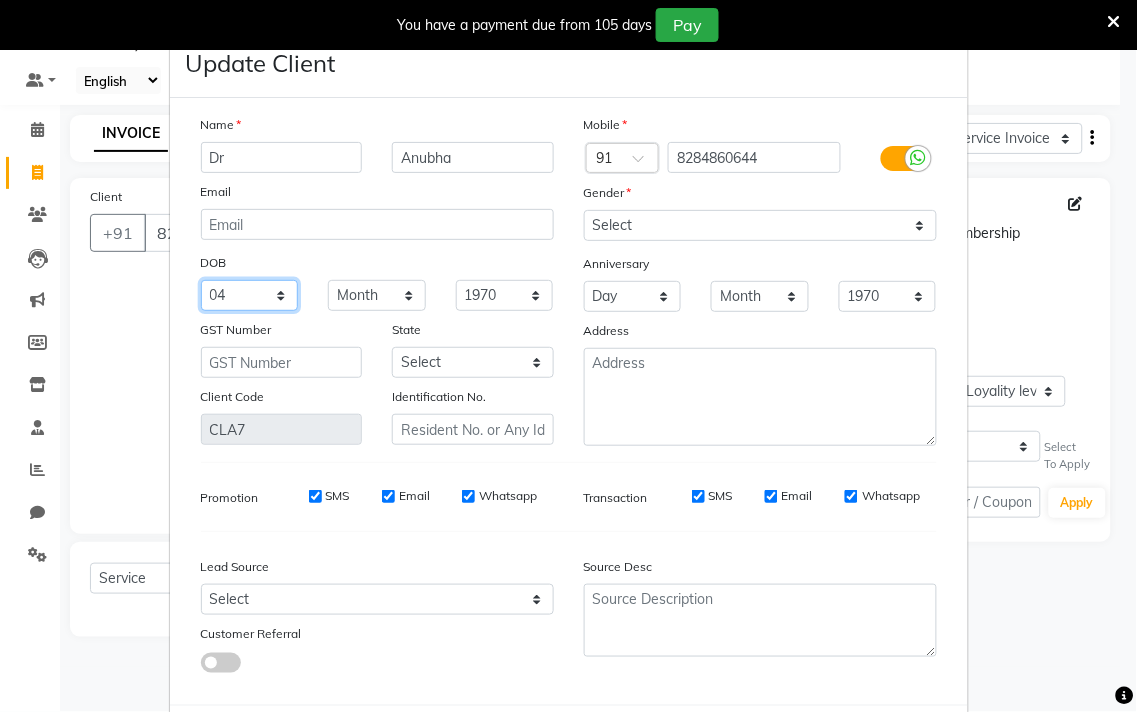 click on "Day 01 02 03 04 05 06 07 08 09 10 11 12 13 14 15 16 17 18 19 20 21 22 23 24 25 26 27 28 29 30 31" at bounding box center (250, 295) 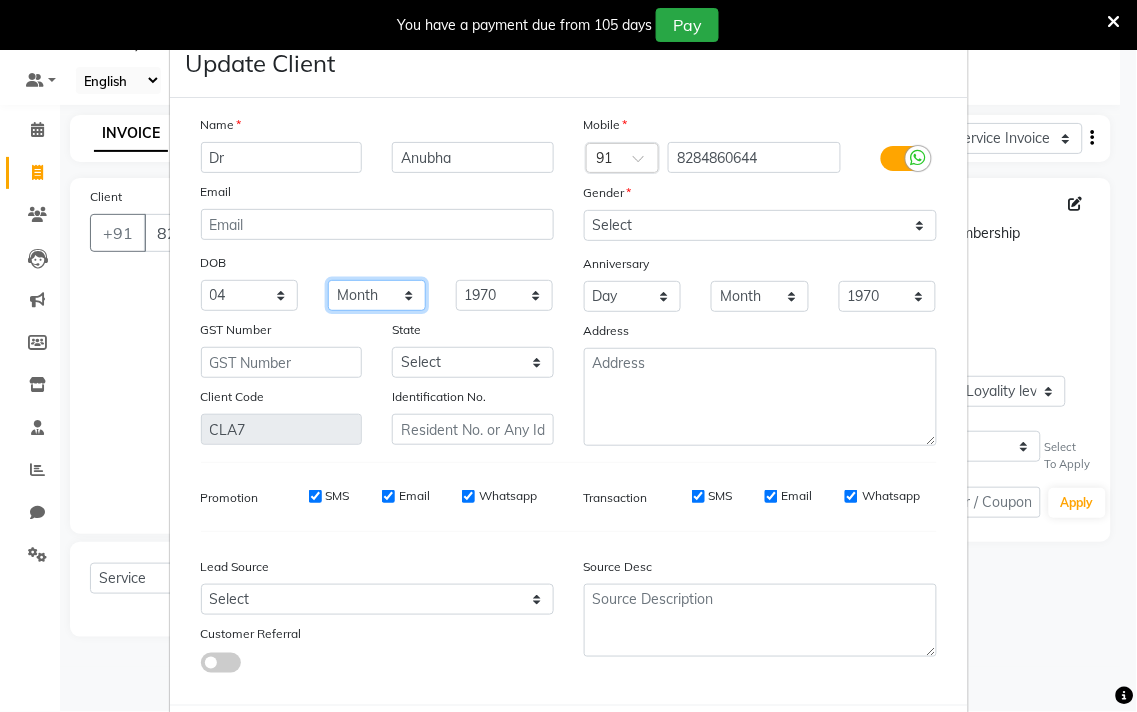 click on "Month January February March April May June July August September October November December" at bounding box center (377, 295) 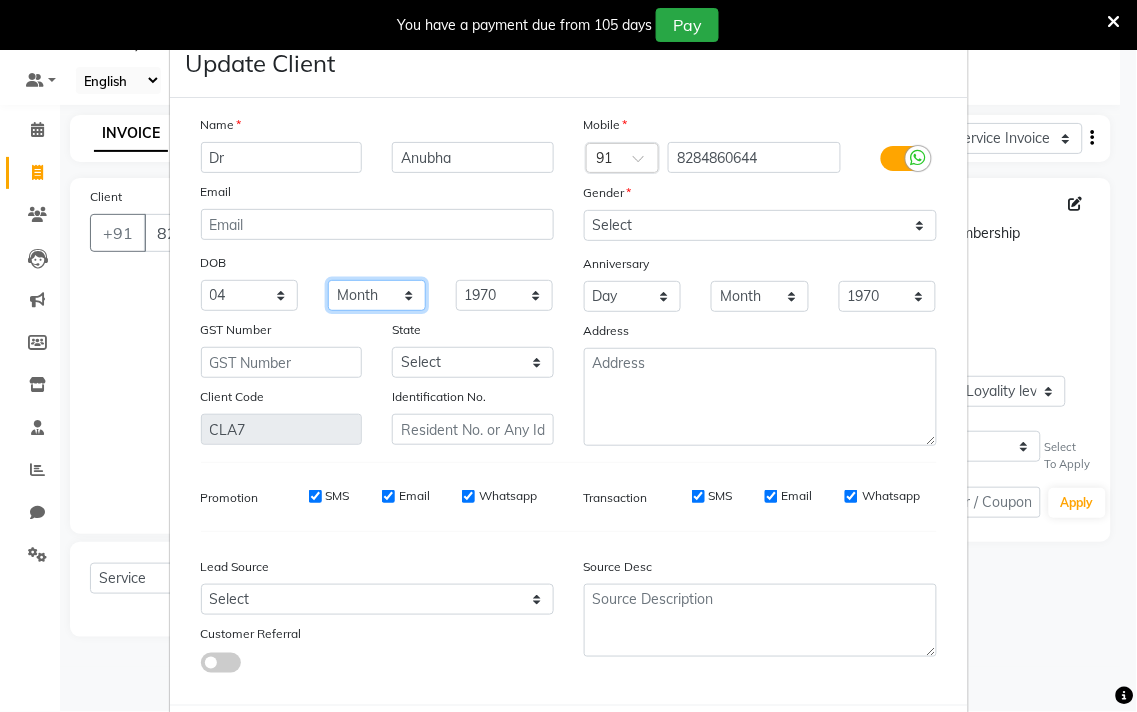 select on "11" 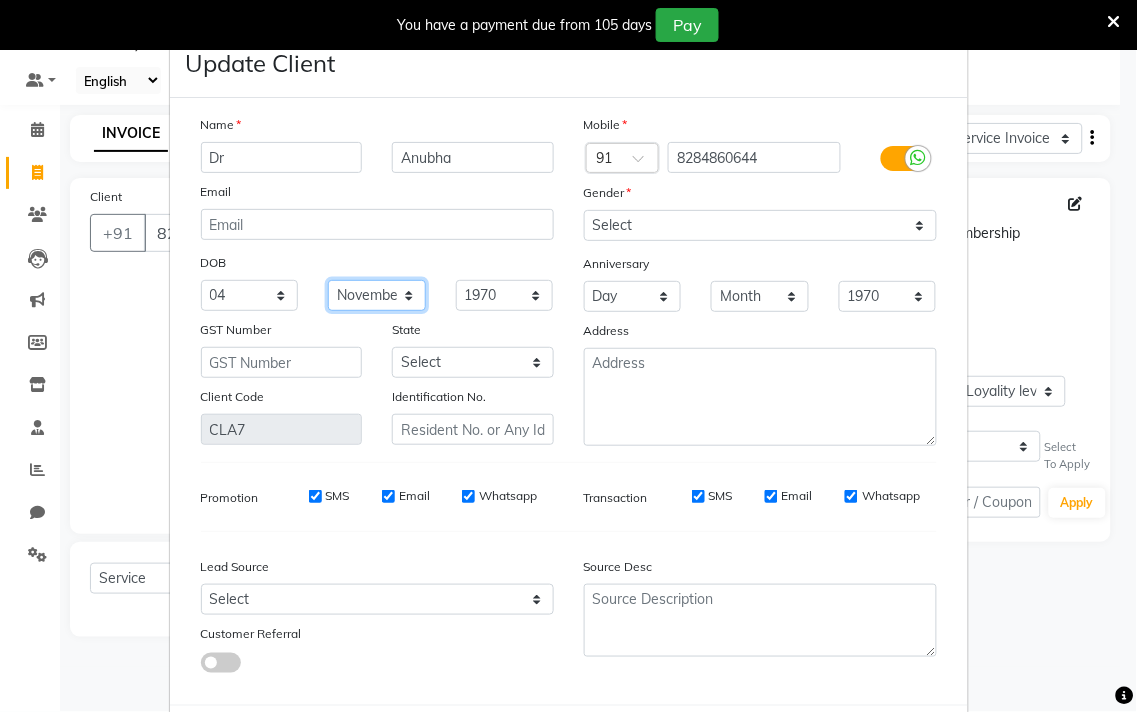 click on "Month January February March April May June July August September October November December" at bounding box center [377, 295] 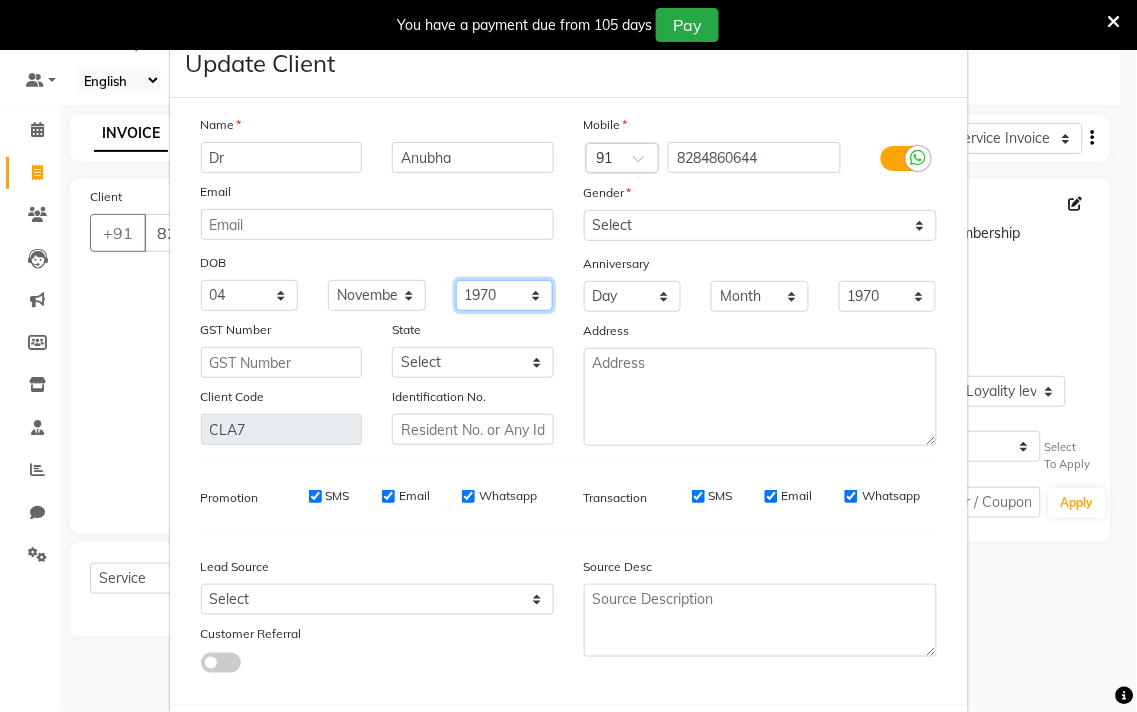 click on "1940 1941 1942 1943 1944 1945 1946 1947 1948 1949 1950 1951 1952 1953 1954 1955 1956 1957 1958 1959 1960 1961 1962 1963 1964 1965 1966 1967 1968 1969 1970 1971 1972 1973 1974 1975 1976 1977 1978 1979 1980 1981 1982 1983 1984 1985 1986 1987 1988 1989 1990 1991 1992 1993 1994 1995 1996 1997 1998 1999 2000 2001 2002 2003 2004 2005 2006 2007 2008 2009 2010 2011 2012 2013 2014 2015 2016 2017 2018 2019 2020 2021 2022 2023 2024" at bounding box center [505, 295] 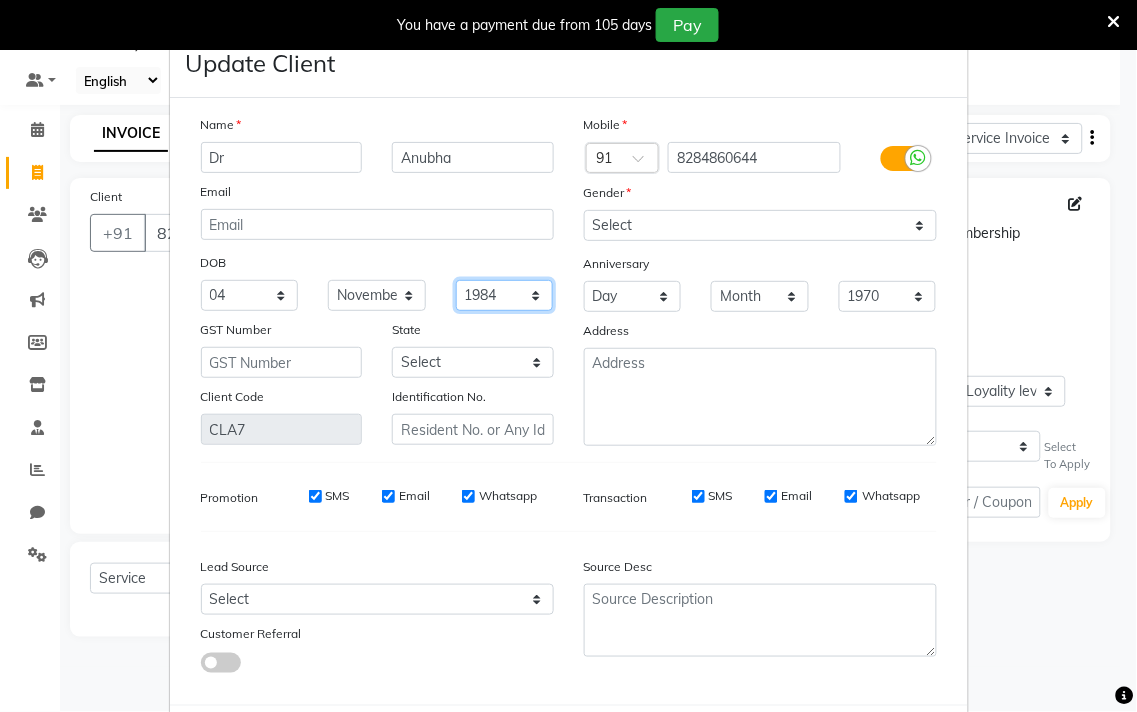 click on "1940 1941 1942 1943 1944 1945 1946 1947 1948 1949 1950 1951 1952 1953 1954 1955 1956 1957 1958 1959 1960 1961 1962 1963 1964 1965 1966 1967 1968 1969 1970 1971 1972 1973 1974 1975 1976 1977 1978 1979 1980 1981 1982 1983 1984 1985 1986 1987 1988 1989 1990 1991 1992 1993 1994 1995 1996 1997 1998 1999 2000 2001 2002 2003 2004 2005 2006 2007 2008 2009 2010 2011 2012 2013 2014 2015 2016 2017 2018 2019 2020 2021 2022 2023 2024" at bounding box center [505, 295] 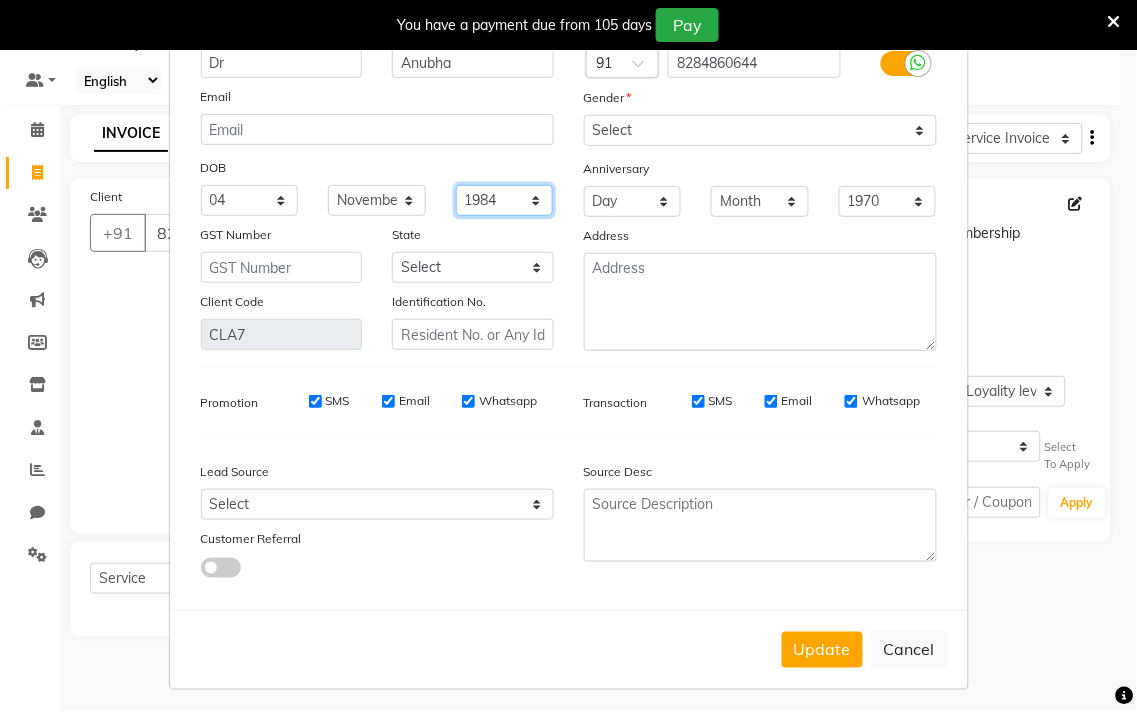 scroll, scrollTop: 103, scrollLeft: 0, axis: vertical 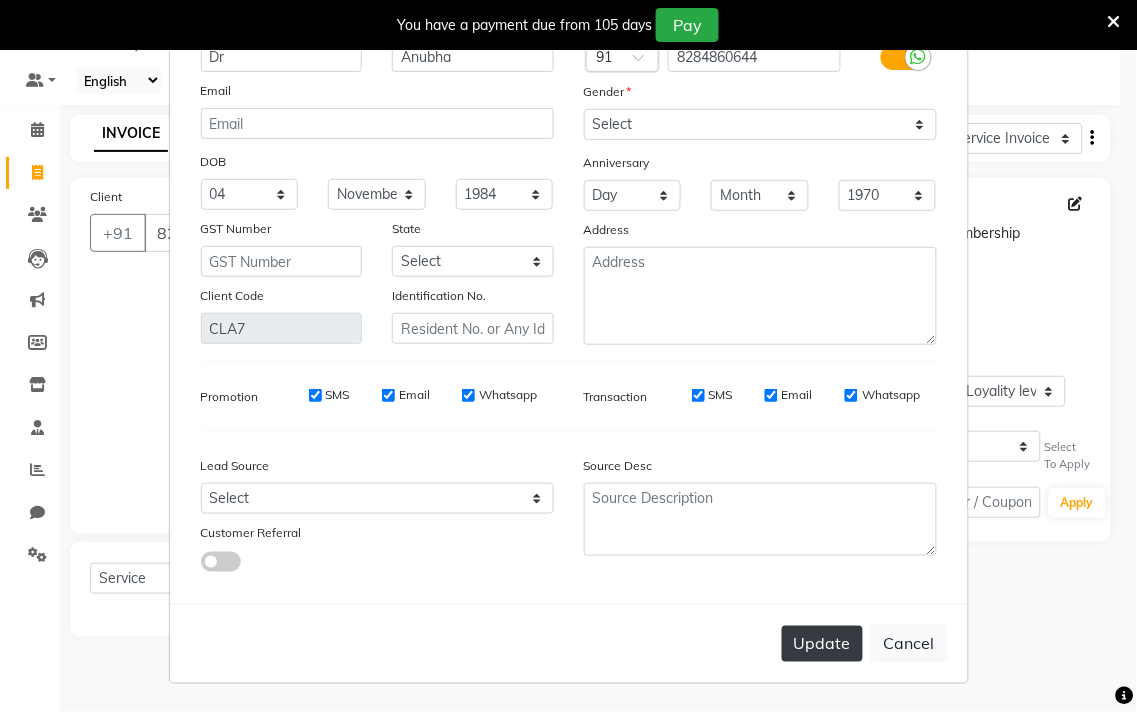 click on "Update" at bounding box center (822, 644) 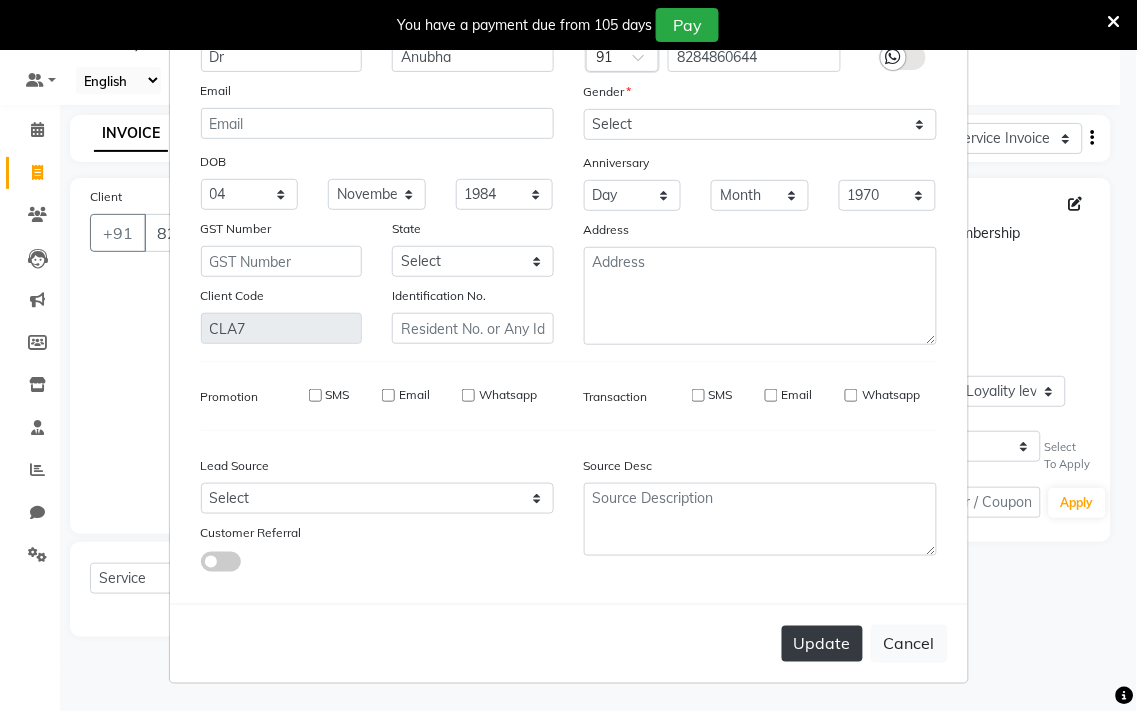 type 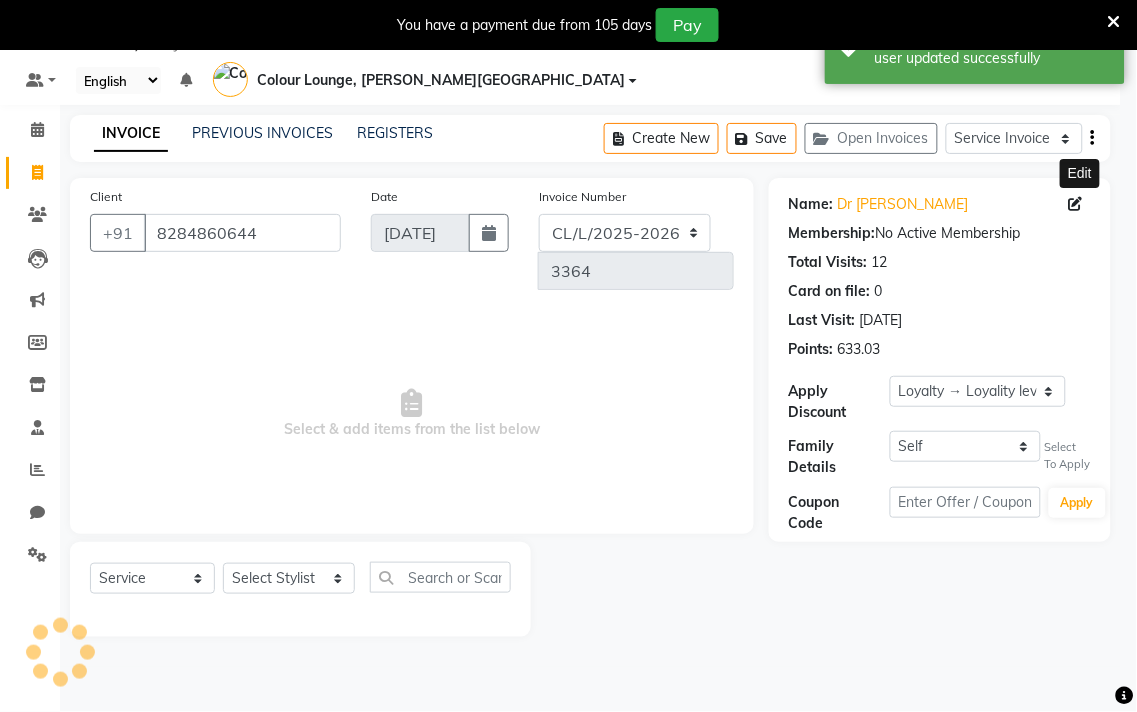 select on "1: Object" 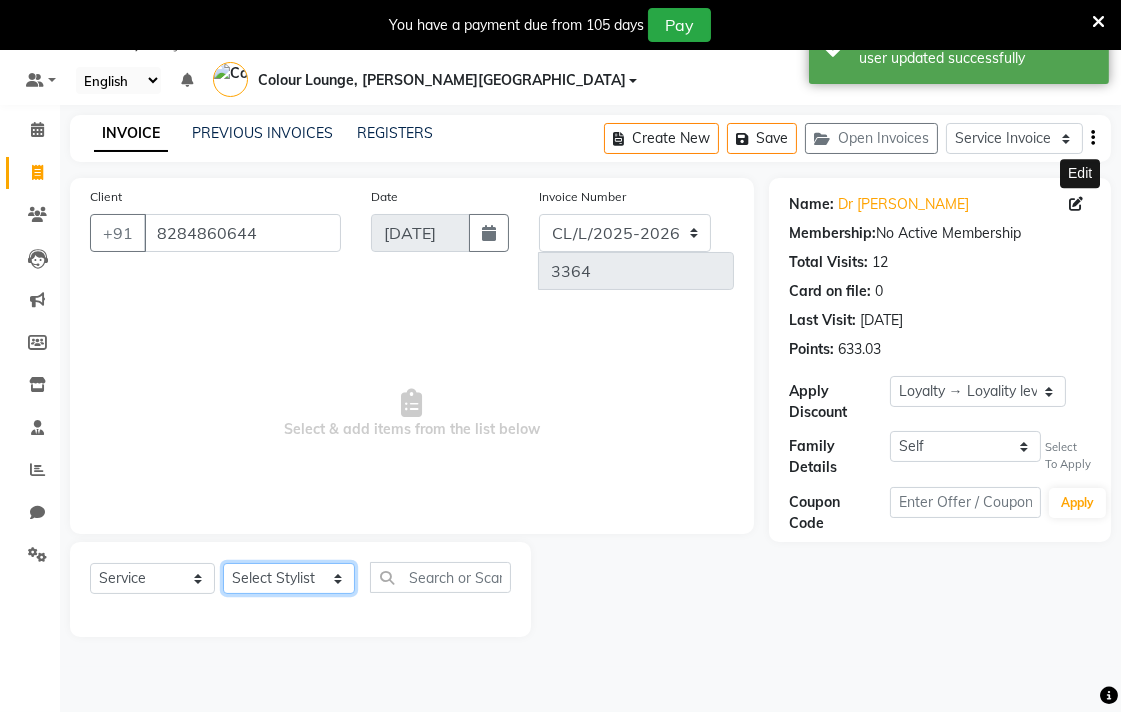 click on "Select Stylist Admin AMIT [PERSON_NAME] [PERSON_NAME] BALBHARTI SHARMA Colour Lounge, [PERSON_NAME][GEOGRAPHIC_DATA] Colour Lounge, [PERSON_NAME][GEOGRAPHIC_DATA] DINGG [PERSON_NAME] [PERSON_NAME] [PERSON_NAME] [PERSON_NAME] LOVE [PERSON_NAME] [PERSON_NAME] [PERSON_NAME] [PERSON_NAME] [PERSON_NAME] POOJA Pooja [PERSON_NAME] [PERSON_NAME] PRINCE [PERSON_NAME] [PERSON_NAME] [PERSON_NAME] [PERSON_NAME] Sameer [PERSON_NAME] [PERSON_NAME] [PERSON_NAME]  Sunny TULOSH [PERSON_NAME] [PERSON_NAME] VISHAL" 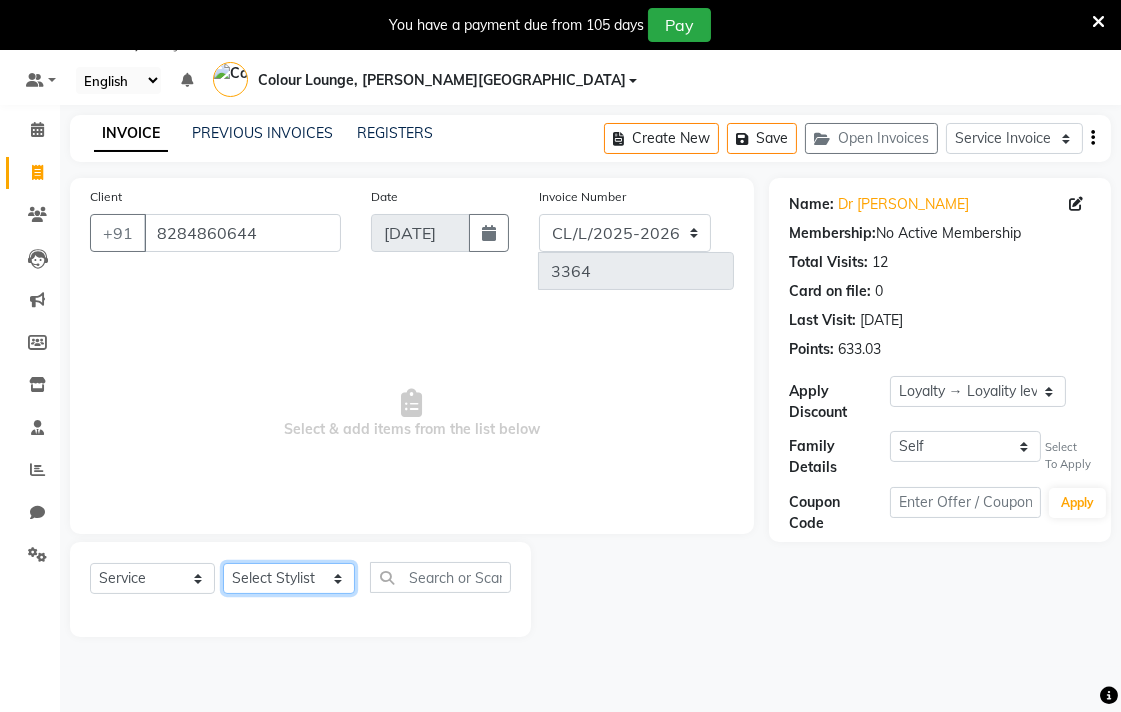 select on "70038" 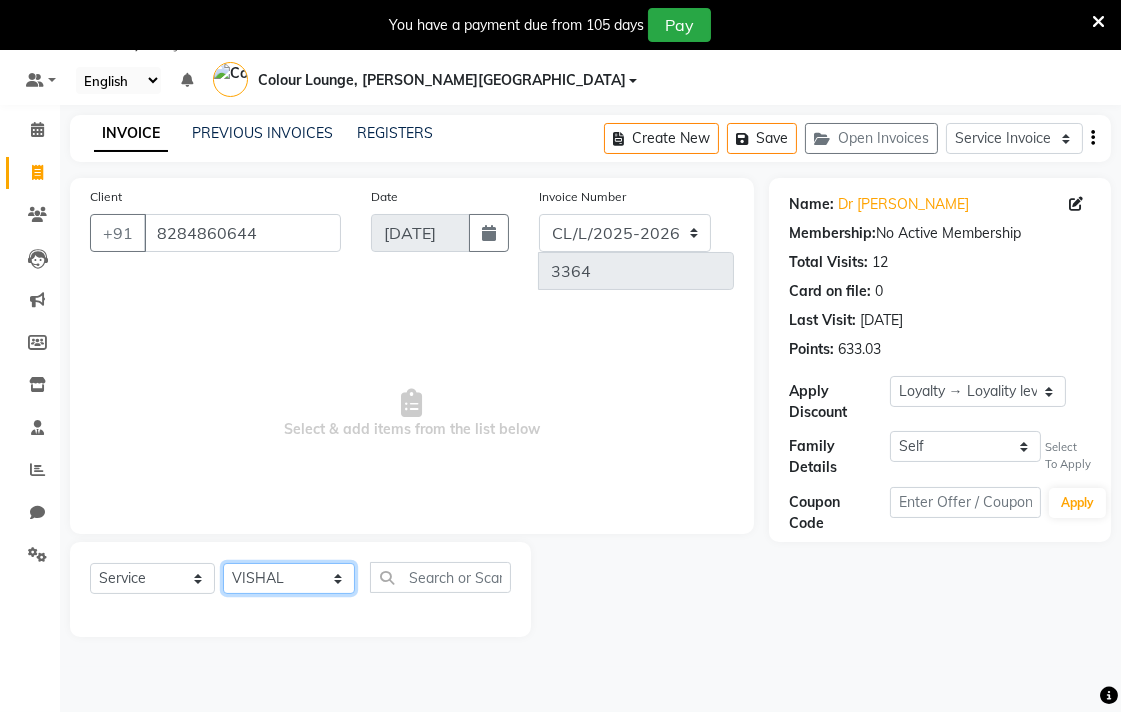 click on "Select Stylist Admin AMIT [PERSON_NAME] [PERSON_NAME] BALBHARTI SHARMA Colour Lounge, [PERSON_NAME][GEOGRAPHIC_DATA] Colour Lounge, [PERSON_NAME][GEOGRAPHIC_DATA] DINGG [PERSON_NAME] [PERSON_NAME] [PERSON_NAME] [PERSON_NAME] LOVE [PERSON_NAME] [PERSON_NAME] [PERSON_NAME] [PERSON_NAME] [PERSON_NAME] POOJA Pooja [PERSON_NAME] [PERSON_NAME] PRINCE [PERSON_NAME] [PERSON_NAME] [PERSON_NAME] [PERSON_NAME] Sameer [PERSON_NAME] [PERSON_NAME] [PERSON_NAME]  Sunny TULOSH [PERSON_NAME] [PERSON_NAME] VISHAL" 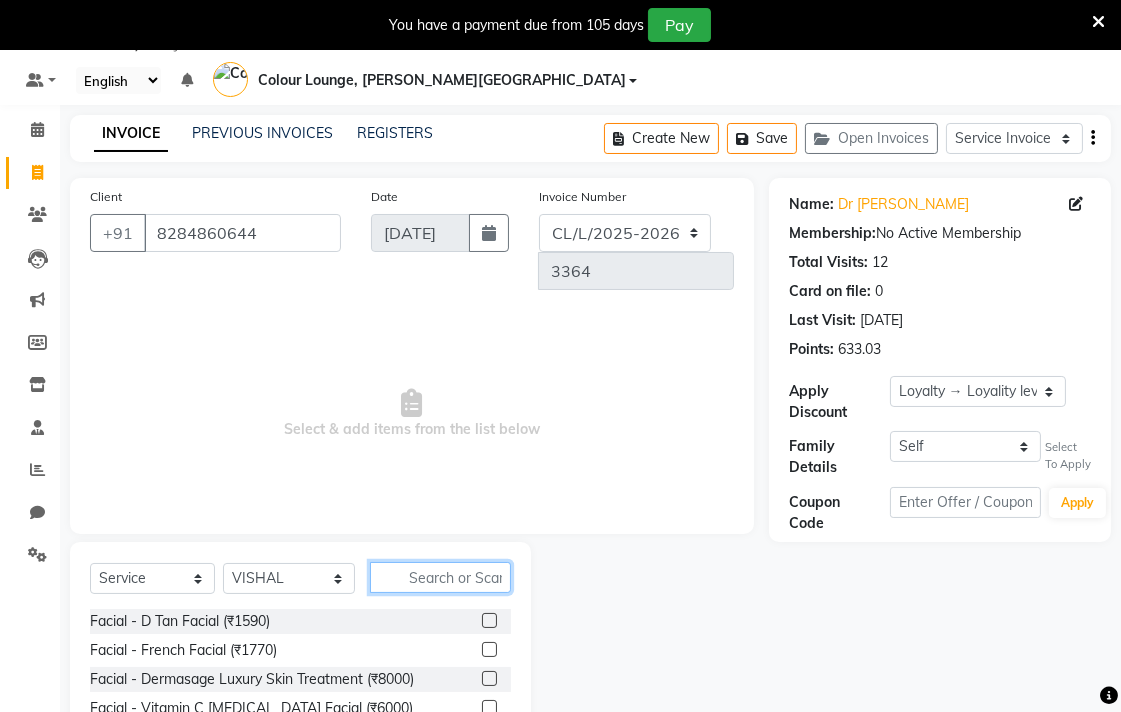 click 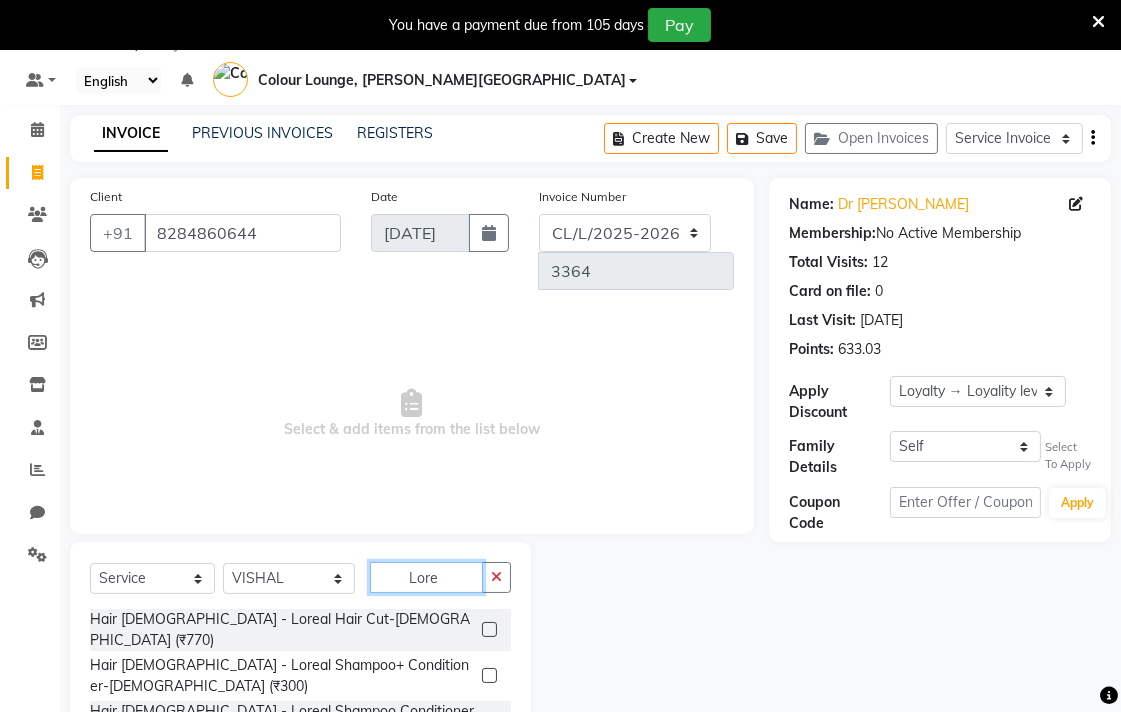 type on "Lore" 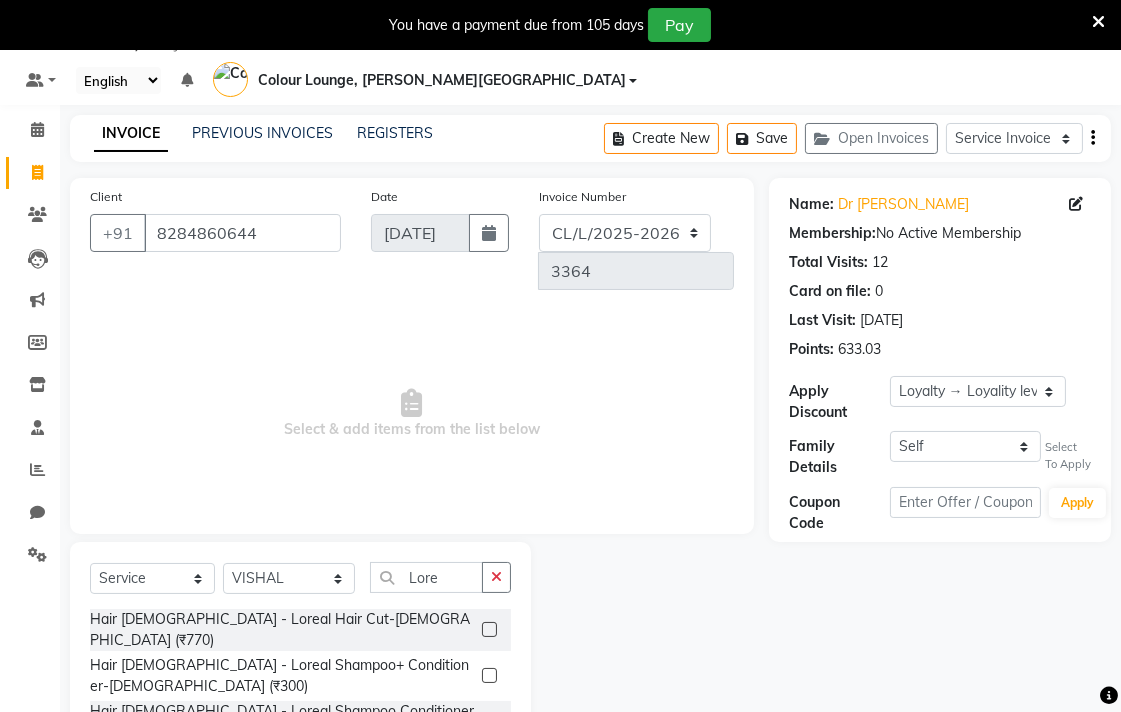 click 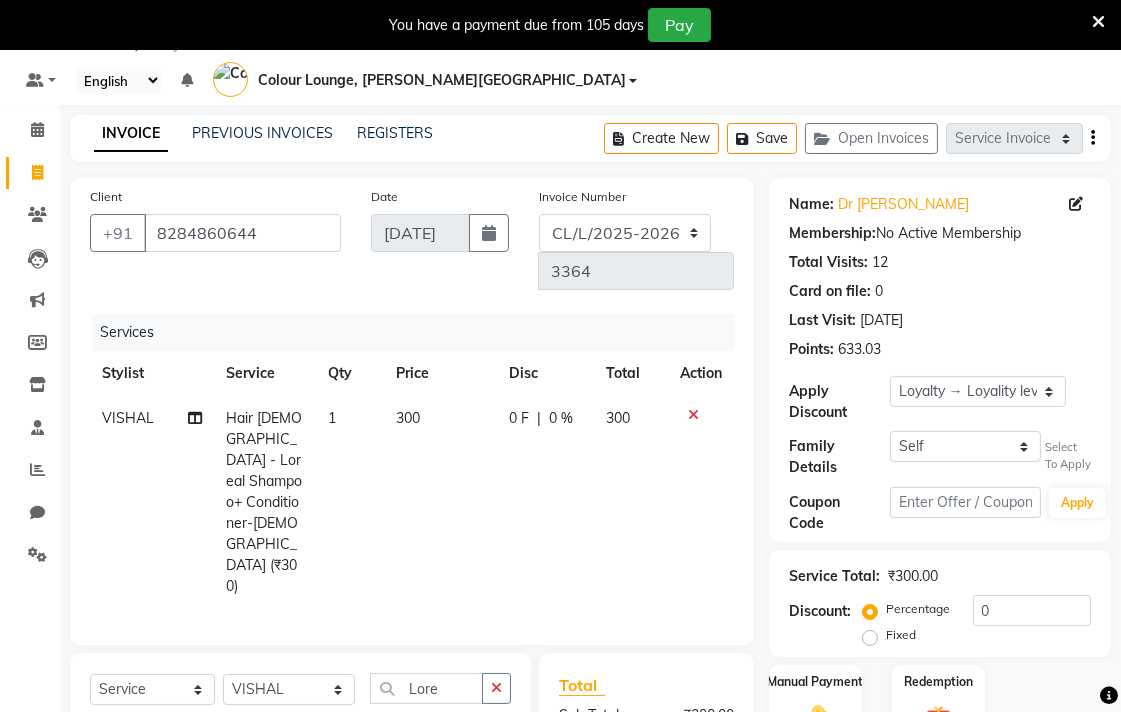 checkbox on "false" 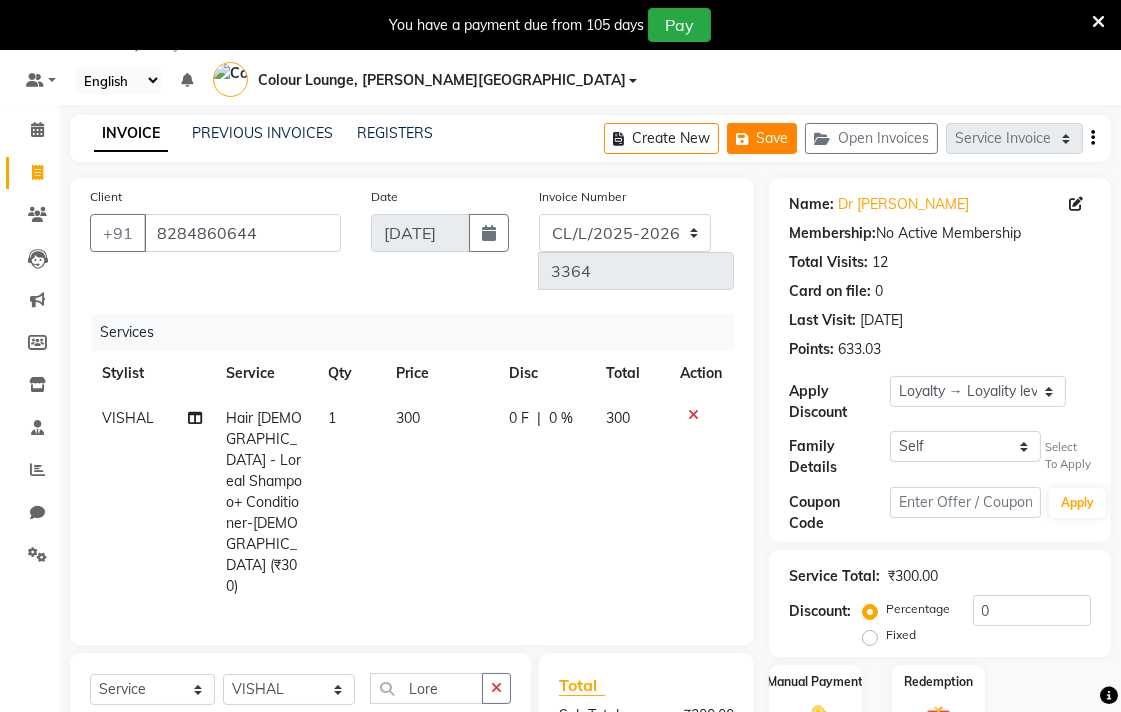 click on "Save" 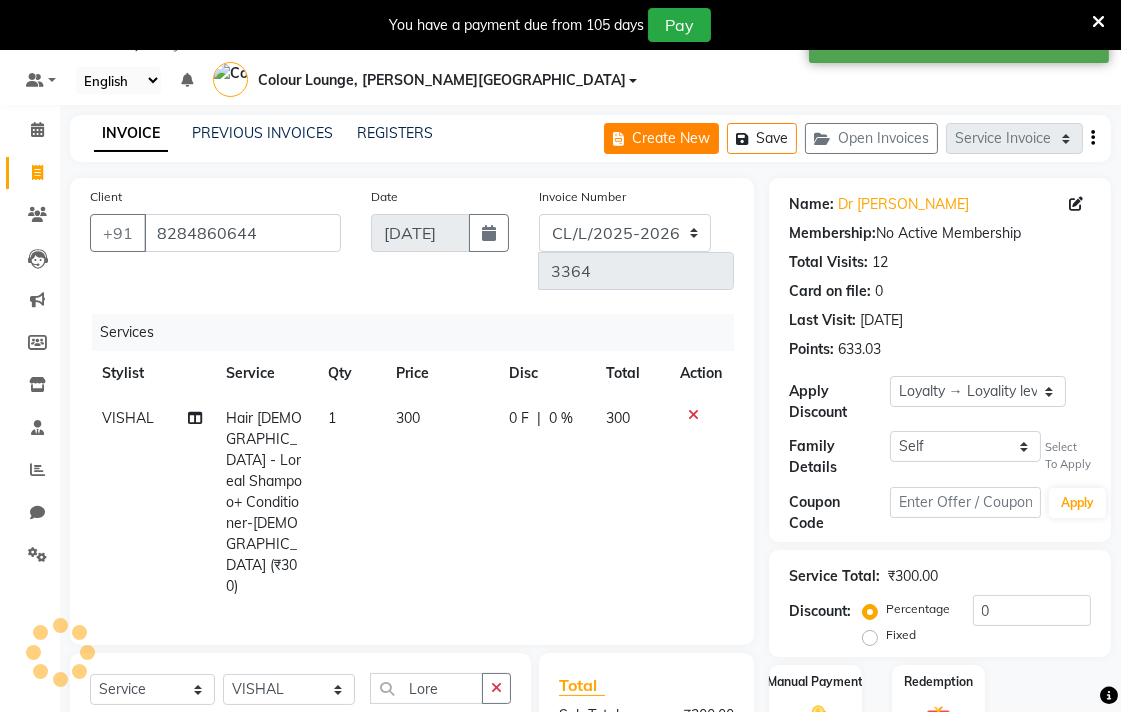 click on "Create New" 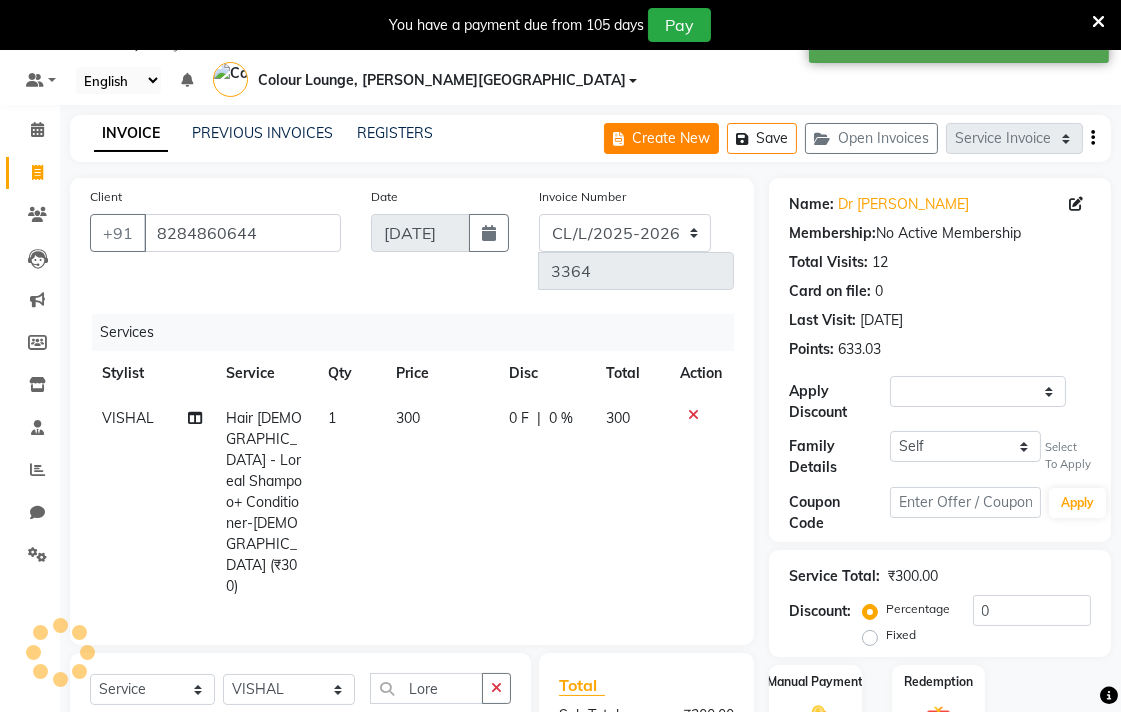 select on "8011" 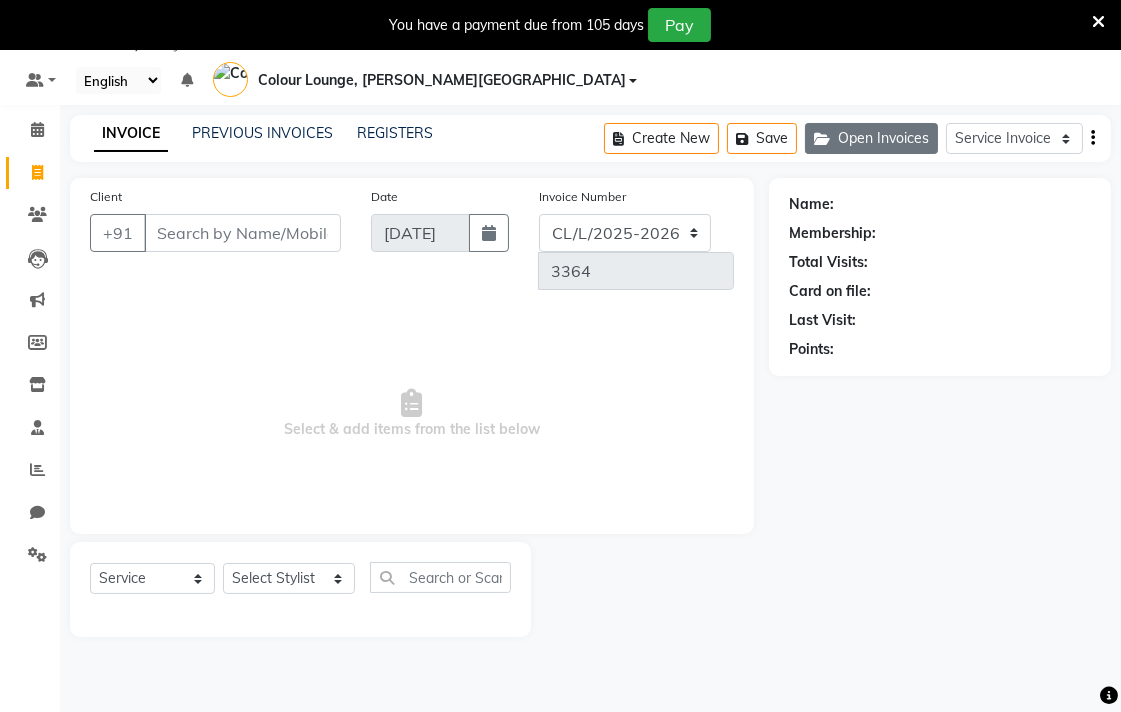 click on "Open Invoices" 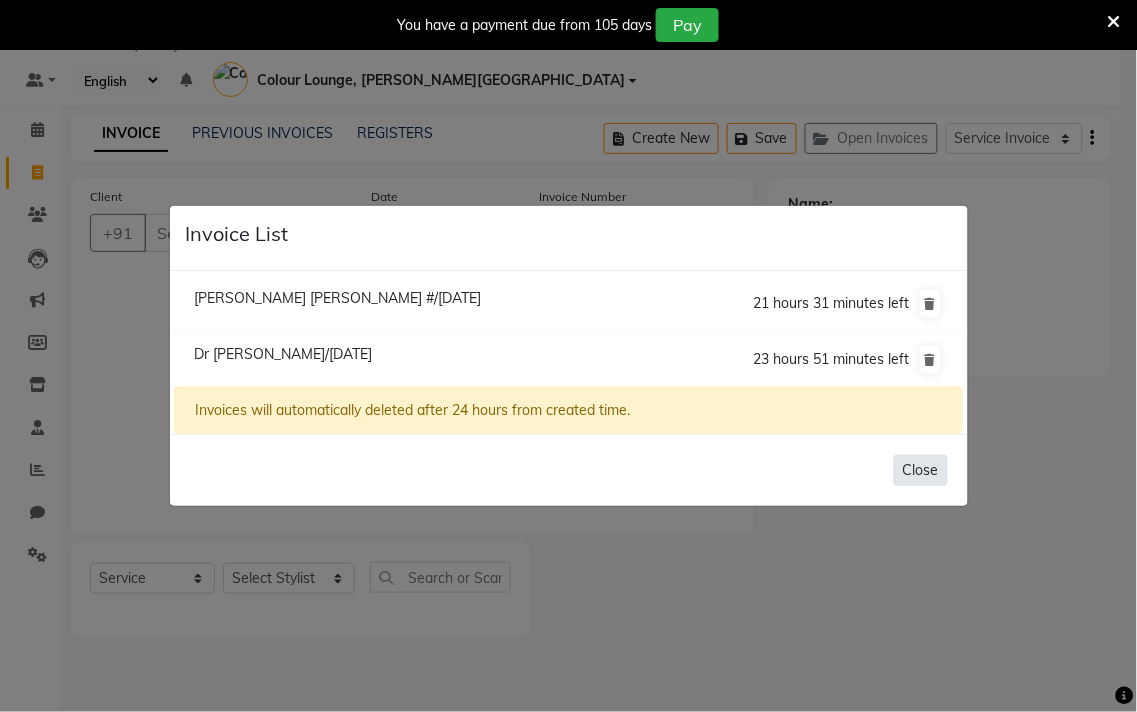 click on "Close" 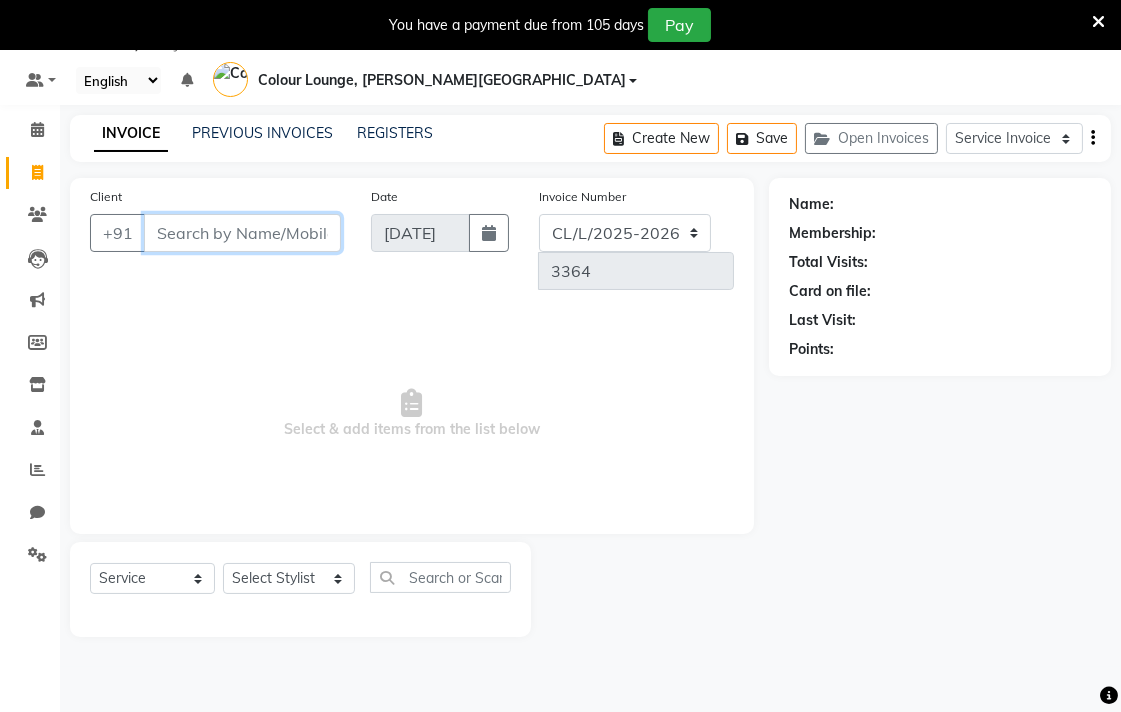 click on "Client" at bounding box center (242, 233) 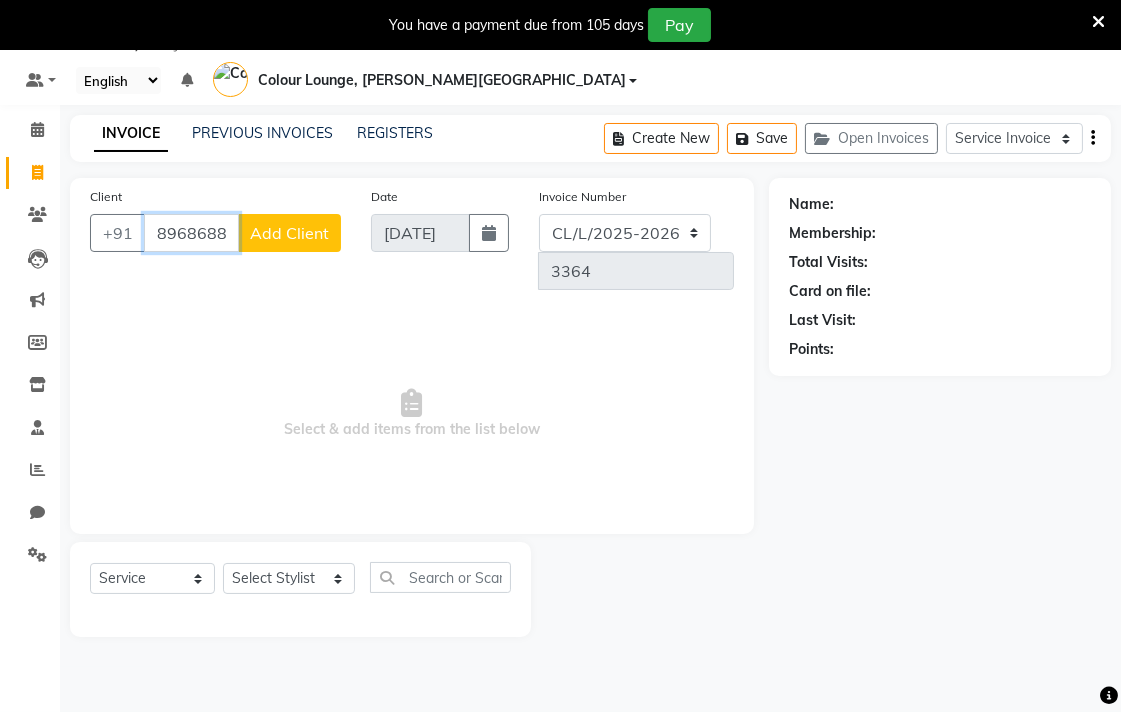 type on "8968688267" 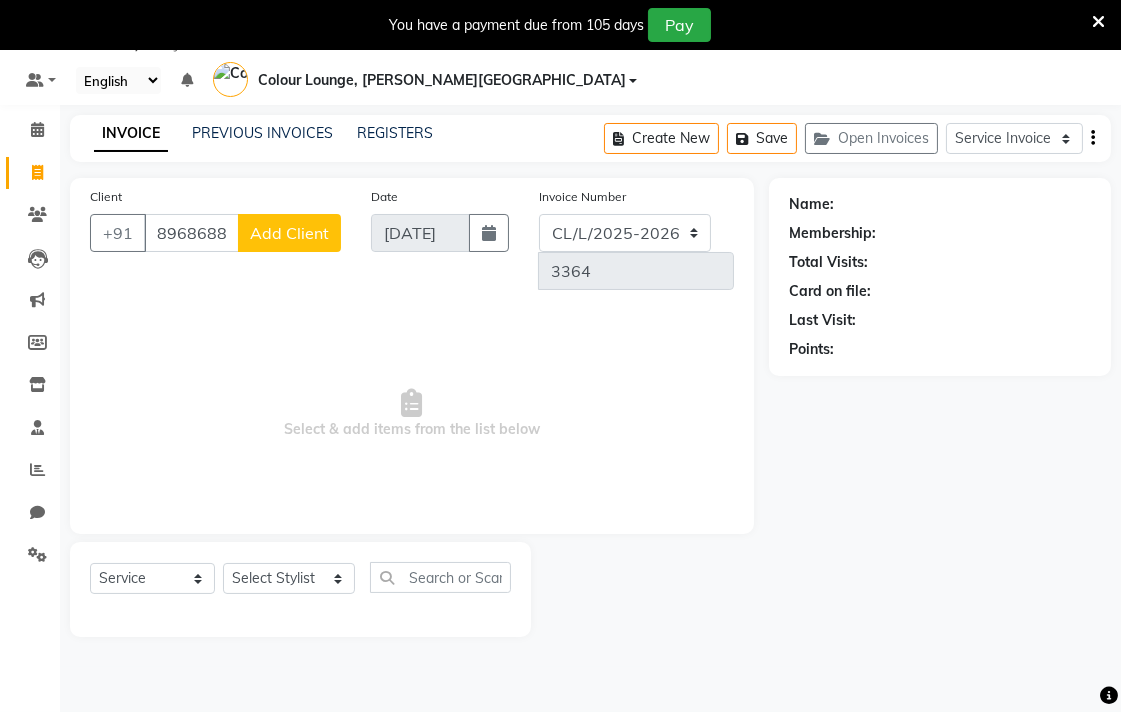click on "Add Client" 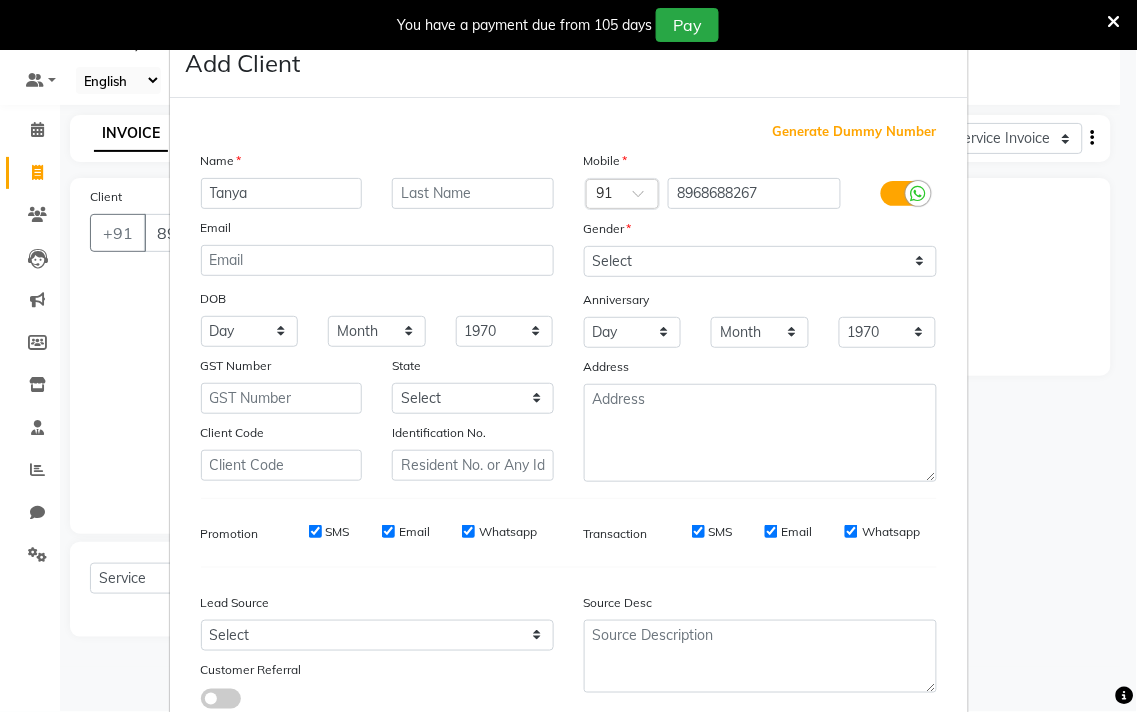 type on "Tanya" 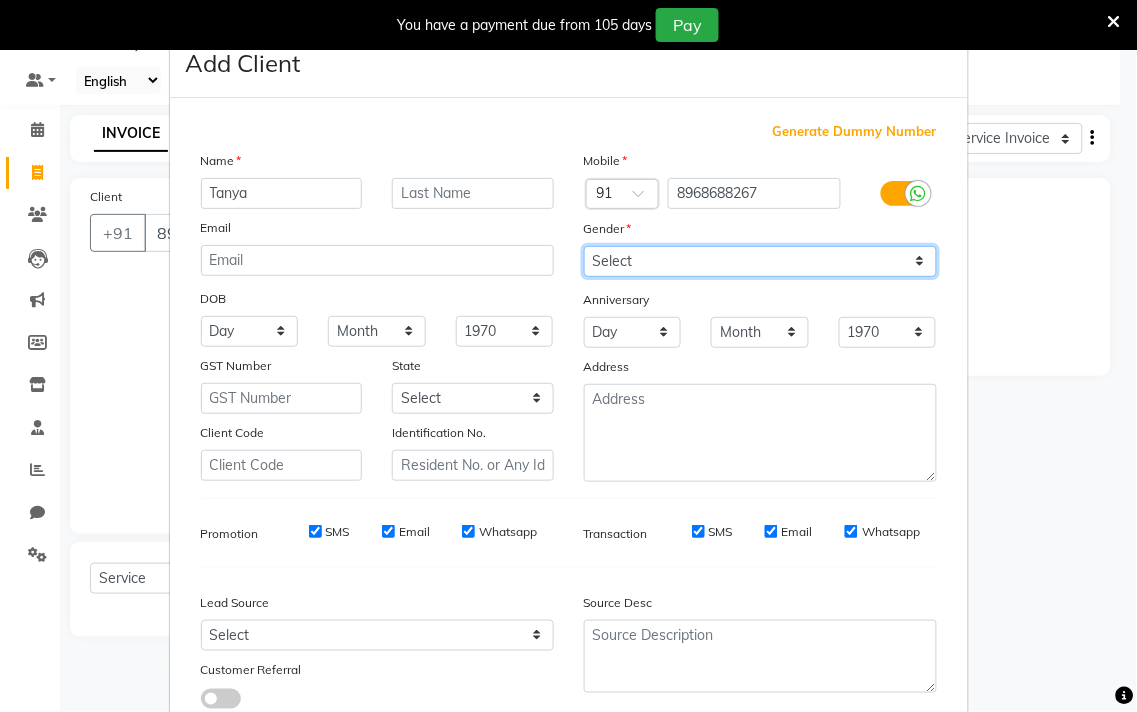 click on "Select Male Female Other Prefer Not To Say" at bounding box center [760, 261] 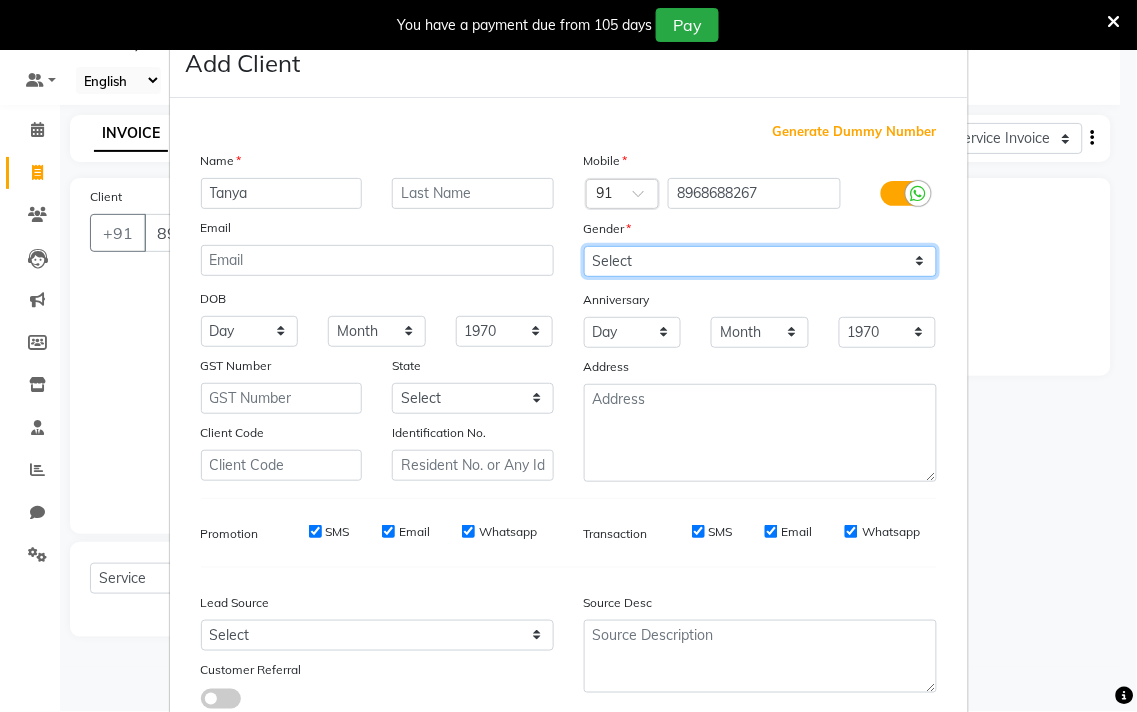 click on "Select Male Female Other Prefer Not To Say" at bounding box center (760, 261) 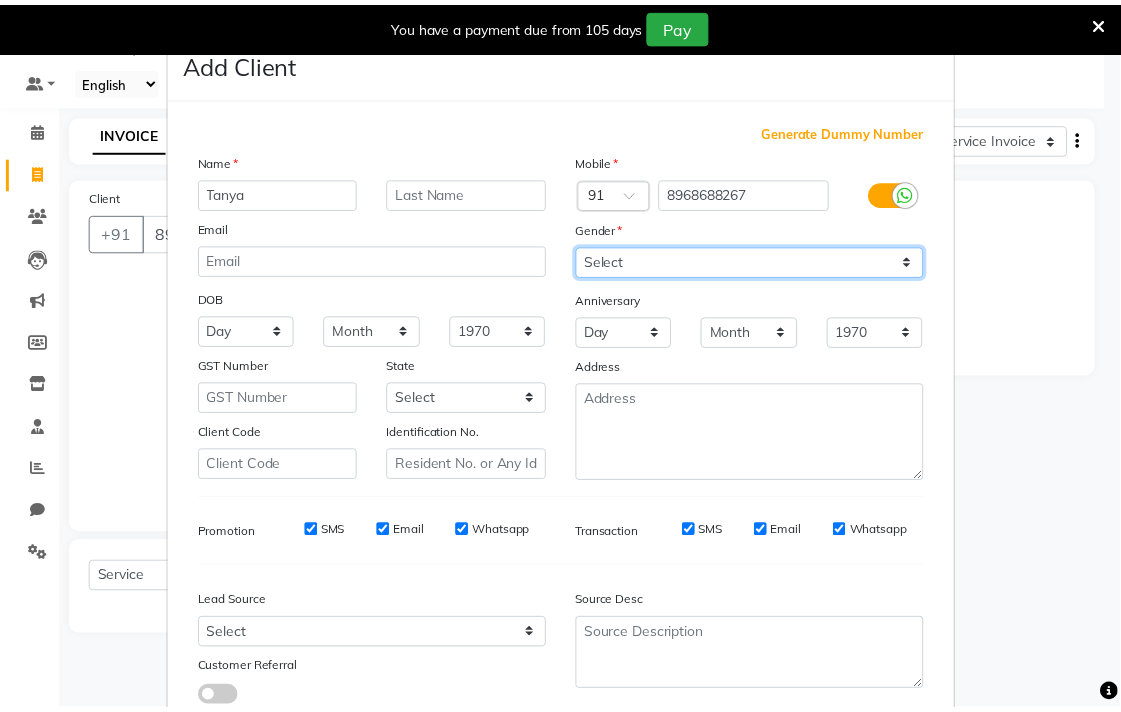 scroll, scrollTop: 138, scrollLeft: 0, axis: vertical 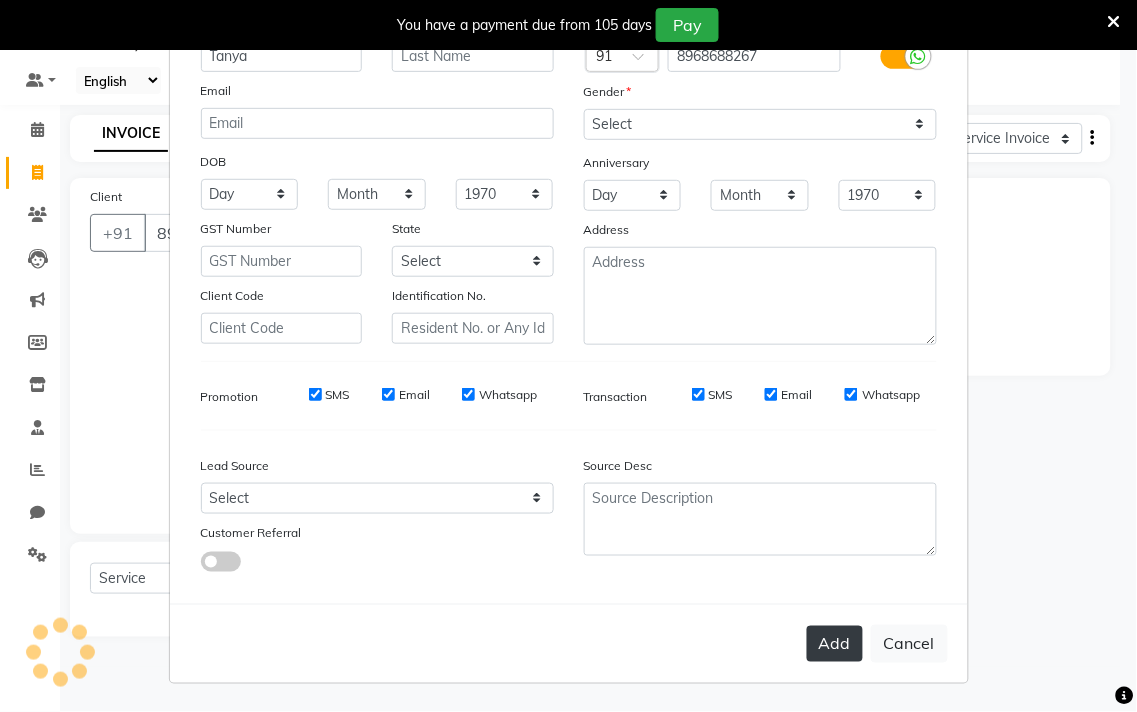 click on "Add" at bounding box center [835, 644] 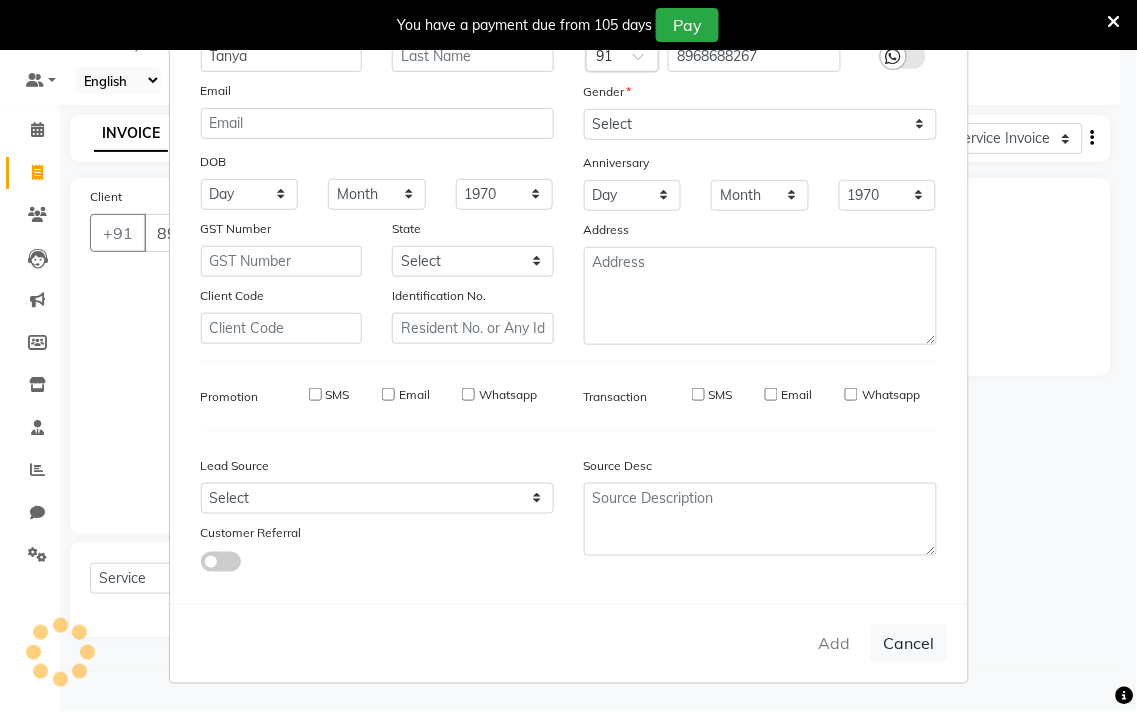 type 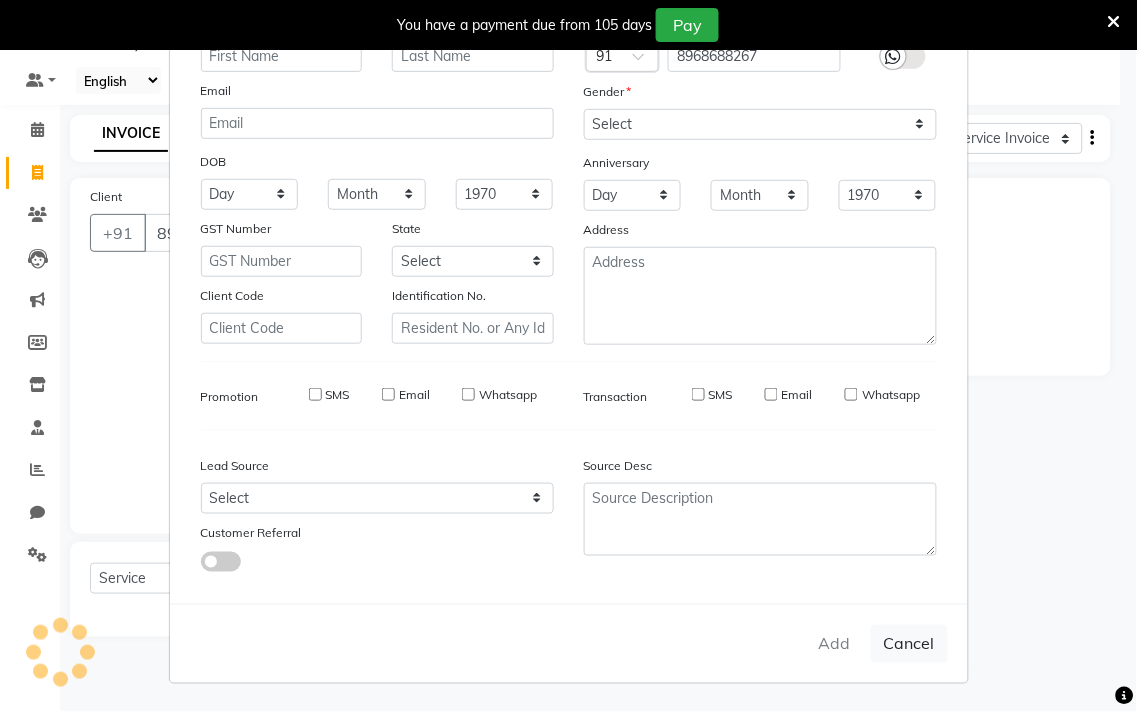 select 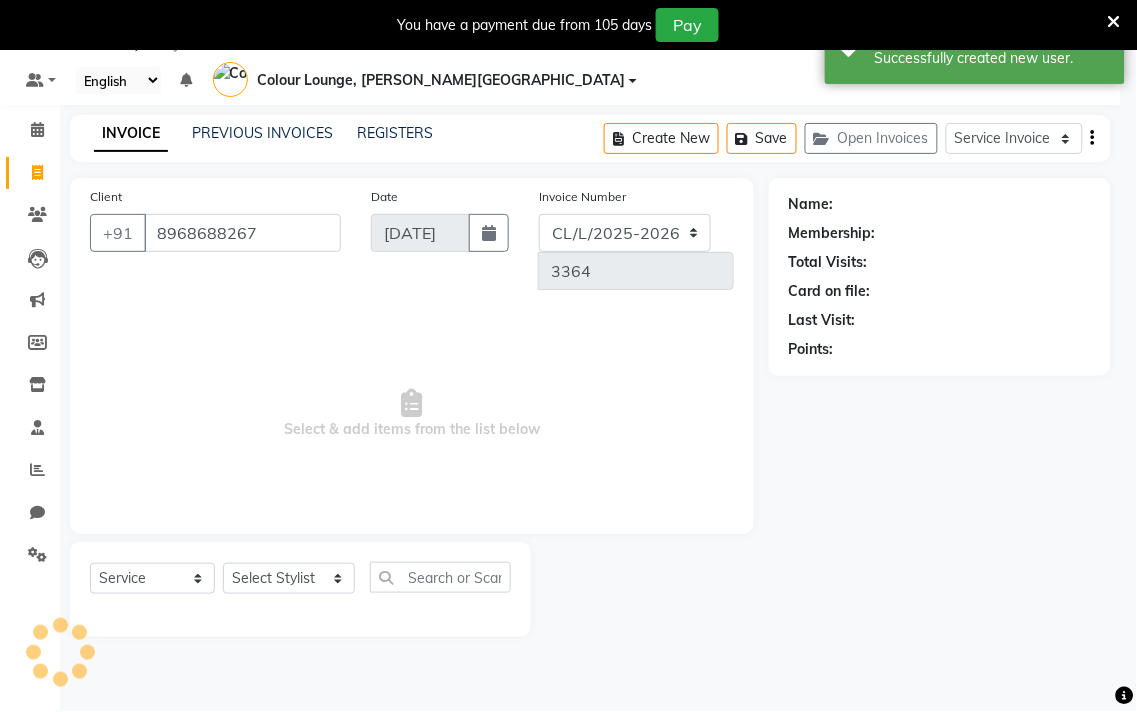 select on "1: Object" 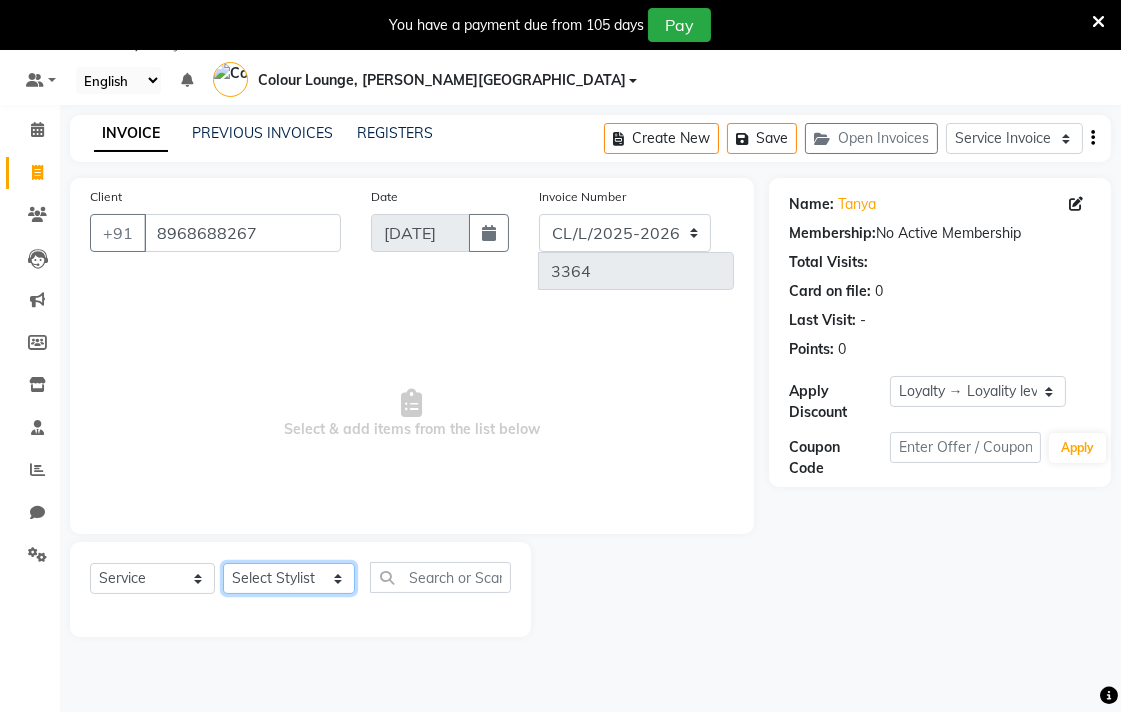 click on "Select Stylist Admin AMIT [PERSON_NAME] [PERSON_NAME] BALBHARTI SHARMA Colour Lounge, [PERSON_NAME][GEOGRAPHIC_DATA] Colour Lounge, [PERSON_NAME][GEOGRAPHIC_DATA] DINGG [PERSON_NAME] [PERSON_NAME] [PERSON_NAME] [PERSON_NAME] LOVE [PERSON_NAME] [PERSON_NAME] [PERSON_NAME] [PERSON_NAME] [PERSON_NAME] POOJA Pooja [PERSON_NAME] [PERSON_NAME] PRINCE [PERSON_NAME] [PERSON_NAME] [PERSON_NAME] [PERSON_NAME] Sameer [PERSON_NAME] [PERSON_NAME] [PERSON_NAME]  Sunny TULOSH [PERSON_NAME] [PERSON_NAME] VISHAL" 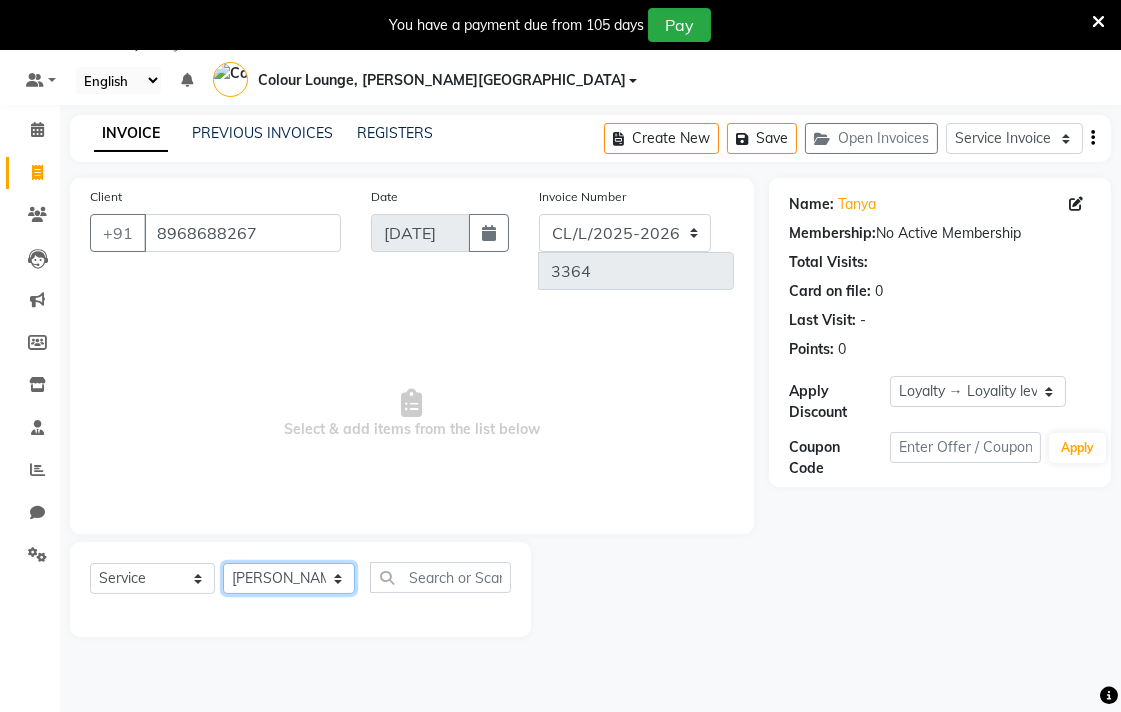click on "Select Stylist Admin AMIT [PERSON_NAME] [PERSON_NAME] BALBHARTI SHARMA Colour Lounge, [PERSON_NAME][GEOGRAPHIC_DATA] Colour Lounge, [PERSON_NAME][GEOGRAPHIC_DATA] DINGG [PERSON_NAME] [PERSON_NAME] [PERSON_NAME] [PERSON_NAME] LOVE [PERSON_NAME] [PERSON_NAME] [PERSON_NAME] [PERSON_NAME] [PERSON_NAME] POOJA Pooja [PERSON_NAME] [PERSON_NAME] PRINCE [PERSON_NAME] [PERSON_NAME] [PERSON_NAME] [PERSON_NAME] Sameer [PERSON_NAME] [PERSON_NAME] [PERSON_NAME]  Sunny TULOSH [PERSON_NAME] [PERSON_NAME] VISHAL" 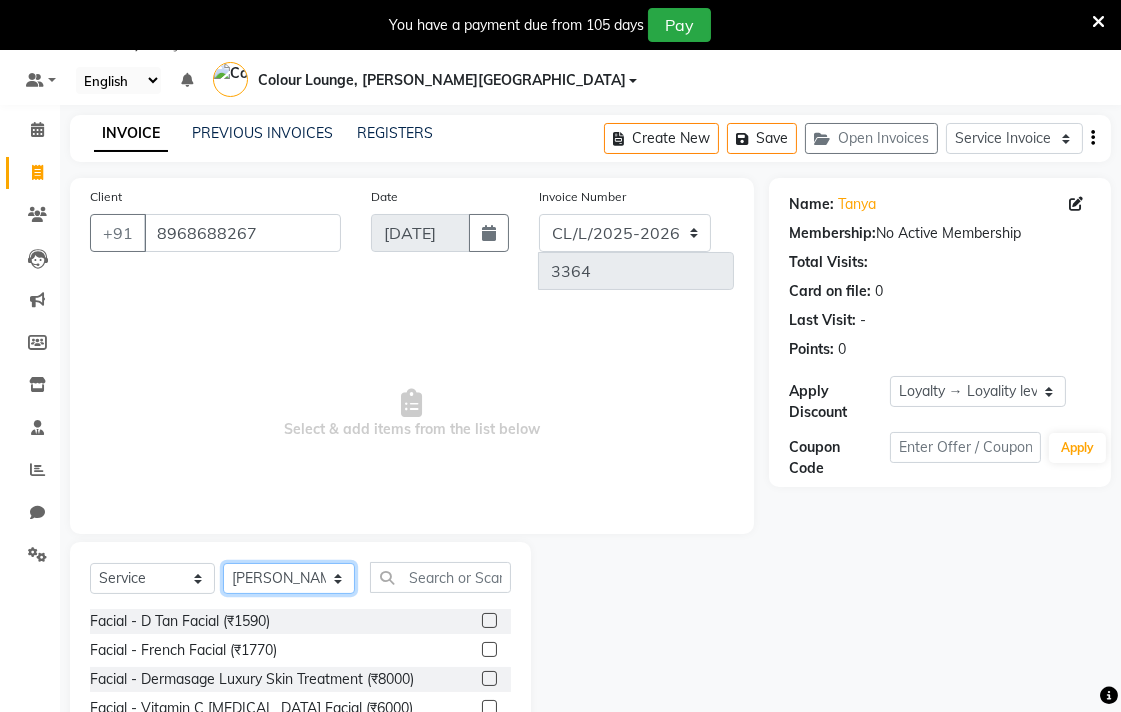click on "Select Stylist Admin AMIT [PERSON_NAME] [PERSON_NAME] BALBHARTI SHARMA Colour Lounge, [PERSON_NAME][GEOGRAPHIC_DATA] Colour Lounge, [PERSON_NAME][GEOGRAPHIC_DATA] DINGG [PERSON_NAME] [PERSON_NAME] [PERSON_NAME] [PERSON_NAME] LOVE [PERSON_NAME] [PERSON_NAME] [PERSON_NAME] [PERSON_NAME] [PERSON_NAME] POOJA Pooja [PERSON_NAME] [PERSON_NAME] PRINCE [PERSON_NAME] [PERSON_NAME] [PERSON_NAME] [PERSON_NAME] Sameer [PERSON_NAME] [PERSON_NAME] [PERSON_NAME]  Sunny TULOSH [PERSON_NAME] [PERSON_NAME] VISHAL" 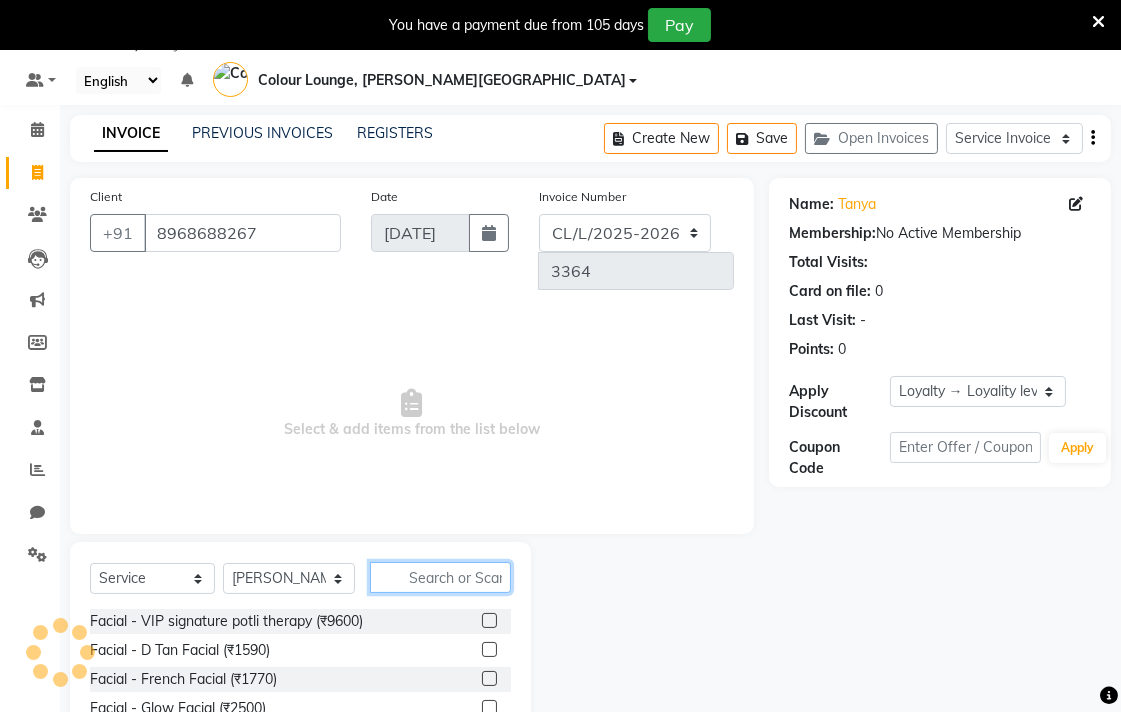 click 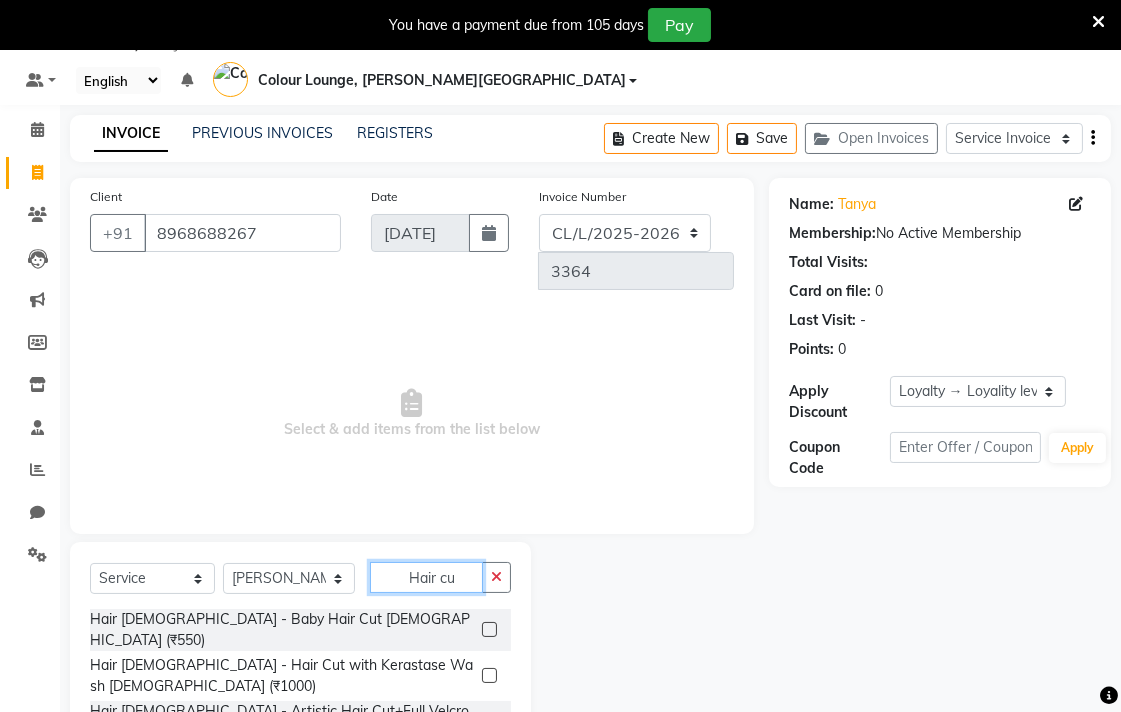 type on "Hair cu" 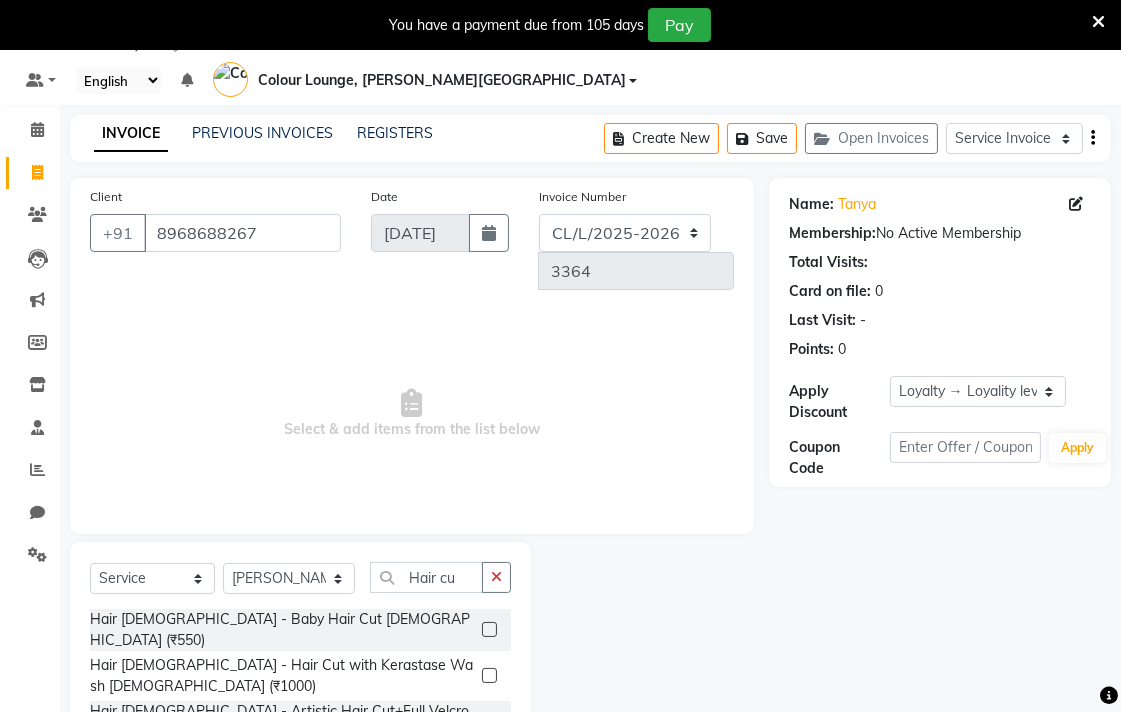 click 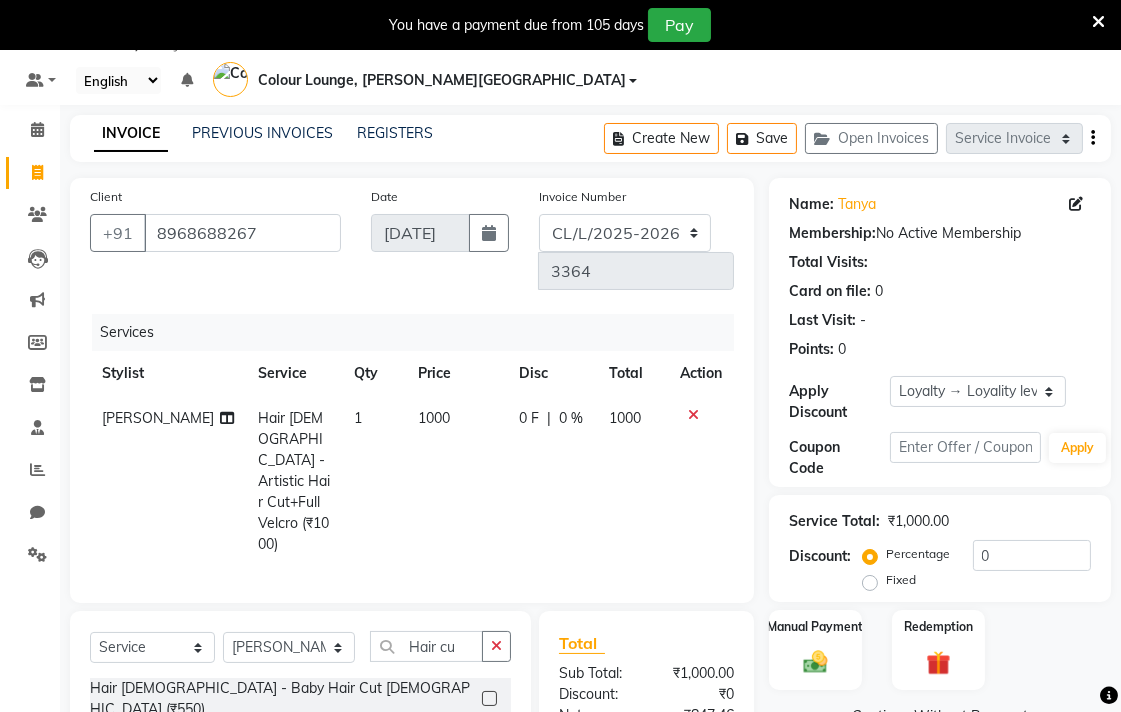 checkbox on "false" 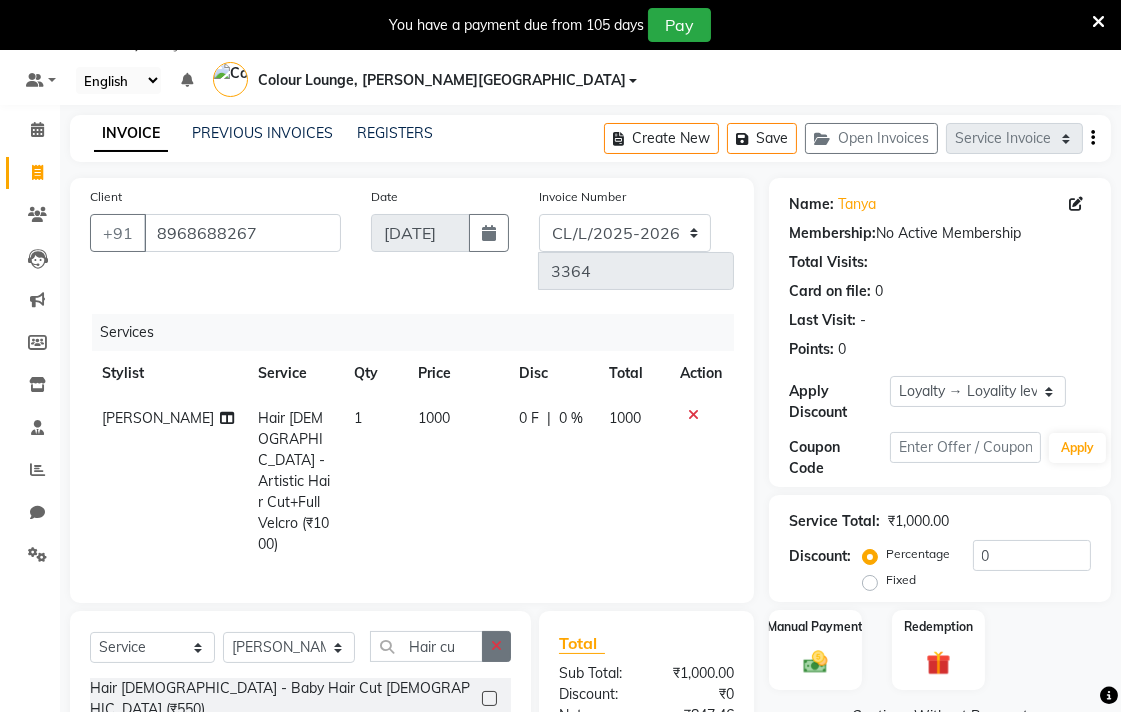 click 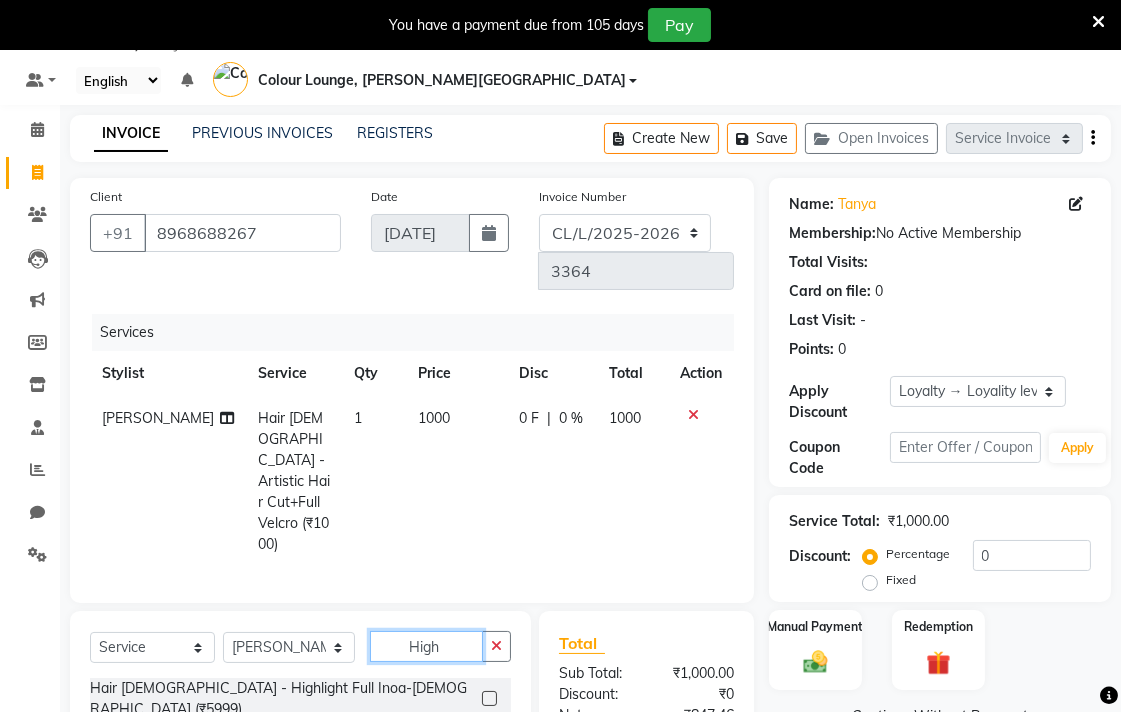 type on "High" 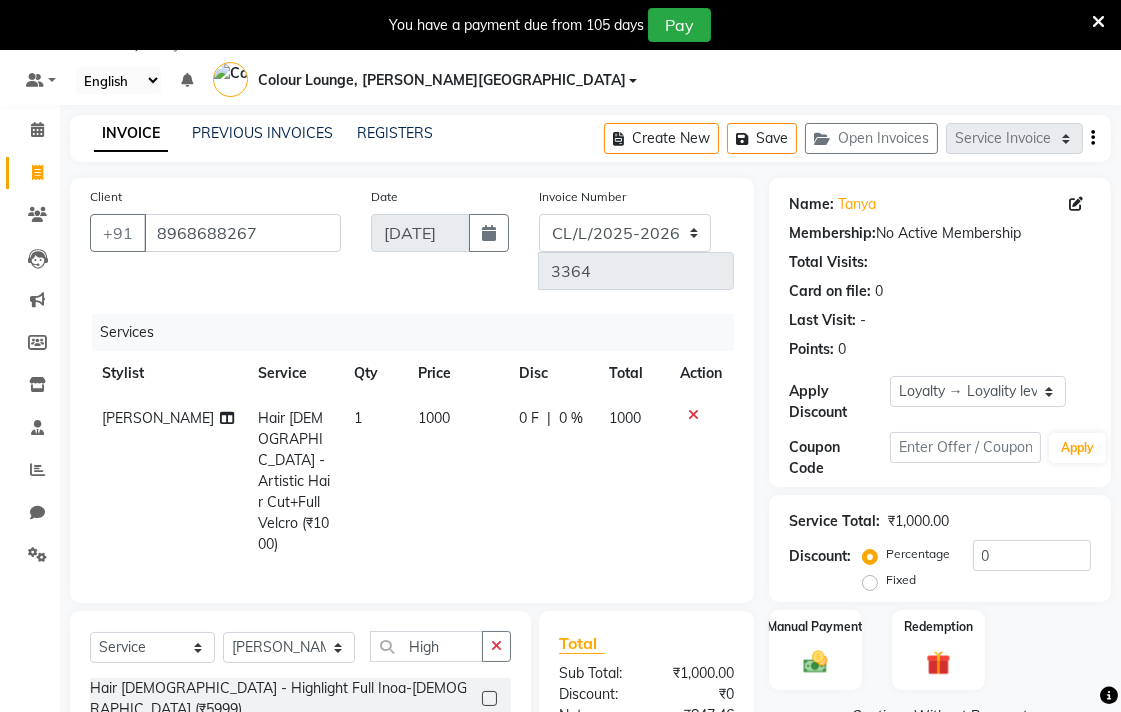 click 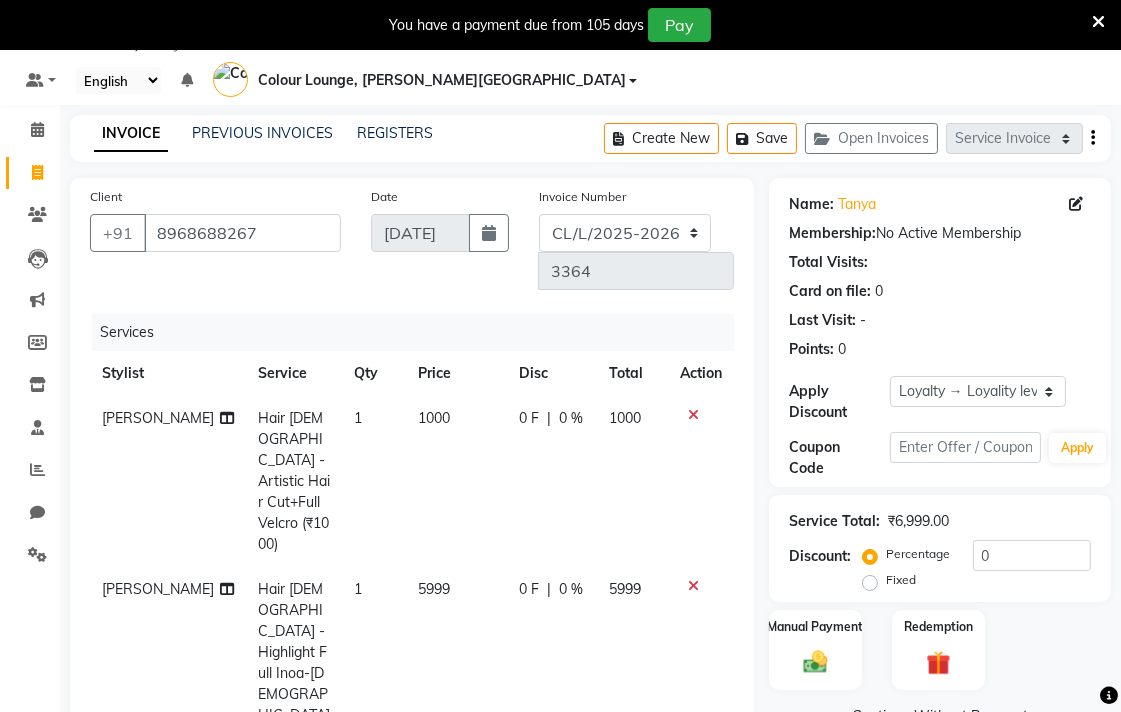 checkbox on "false" 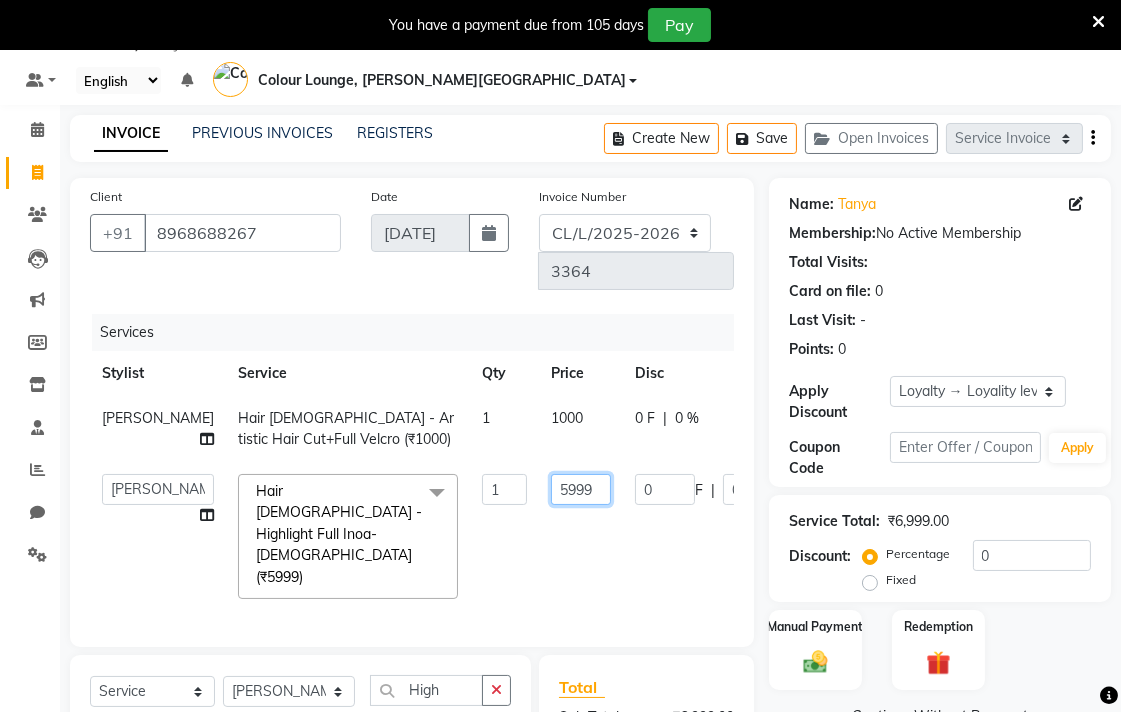 click on "5999" 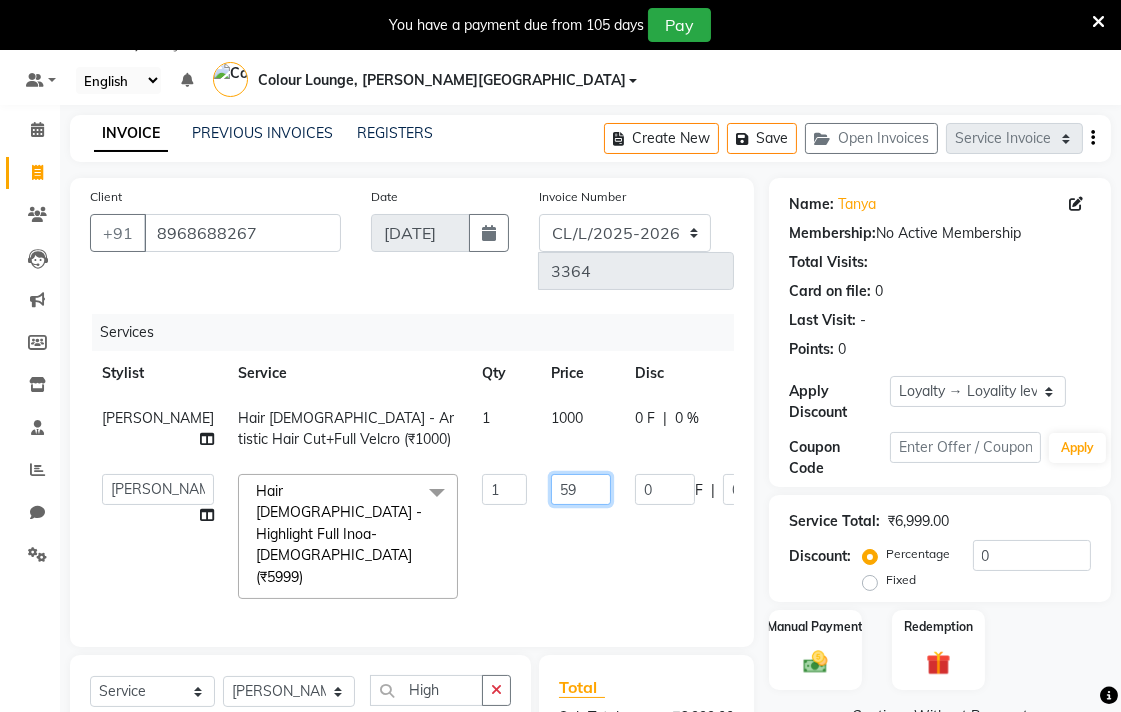 type on "5" 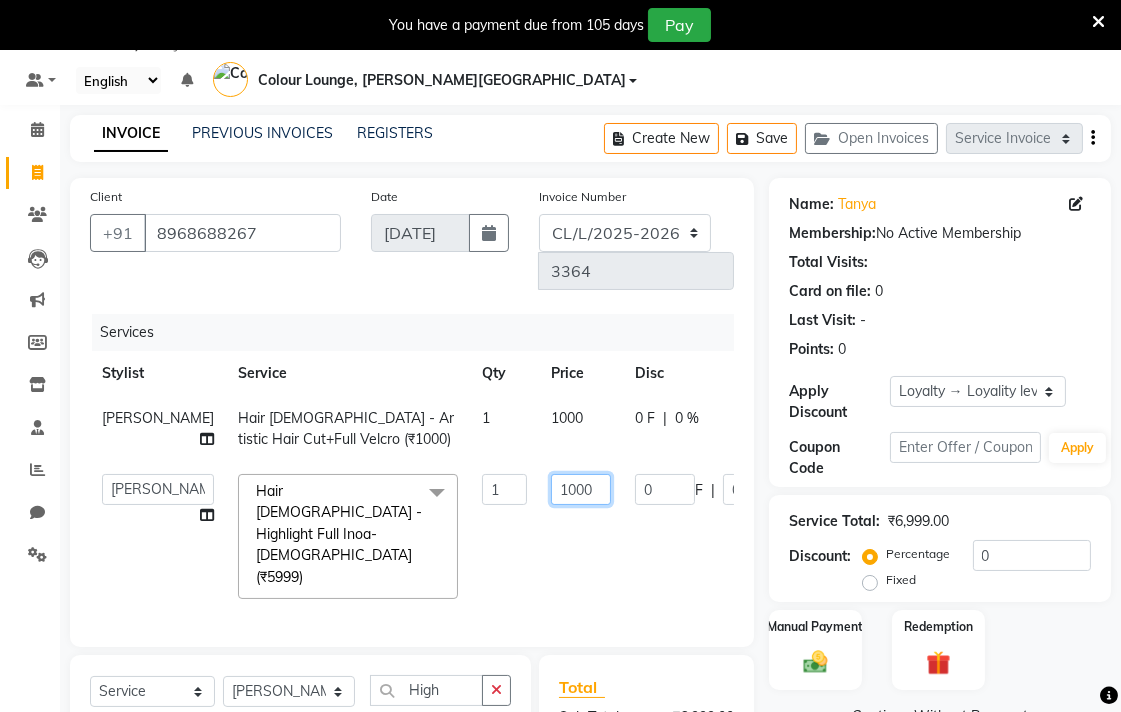 type on "10000" 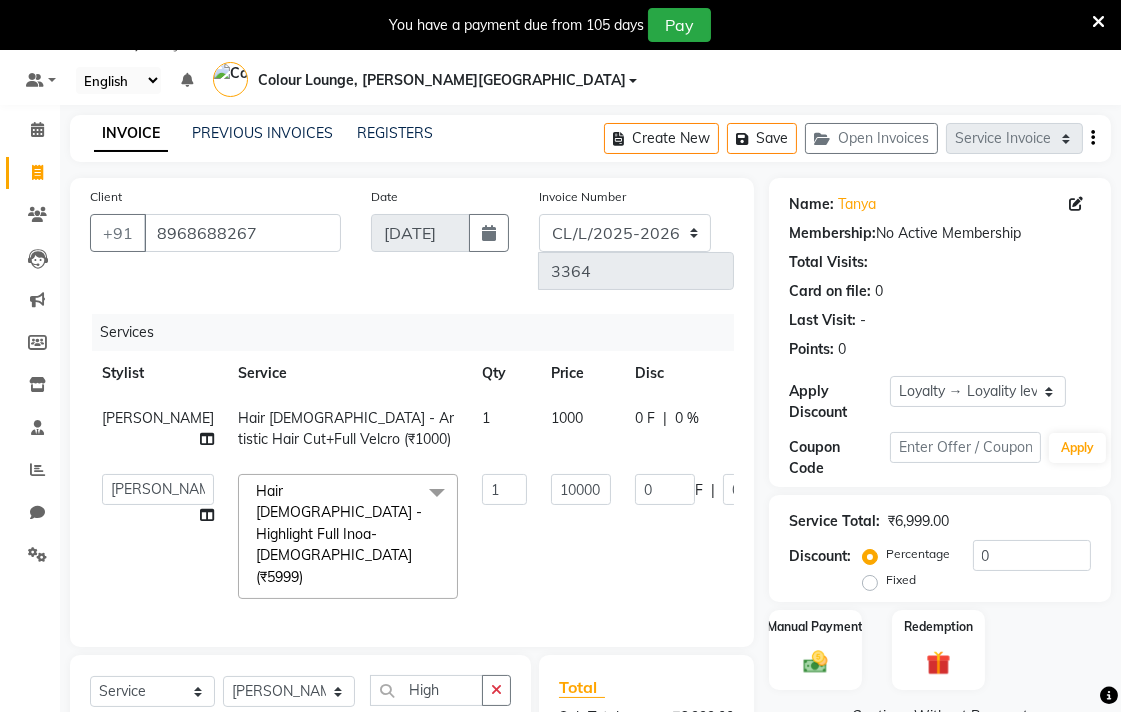 click at bounding box center (1098, 22) 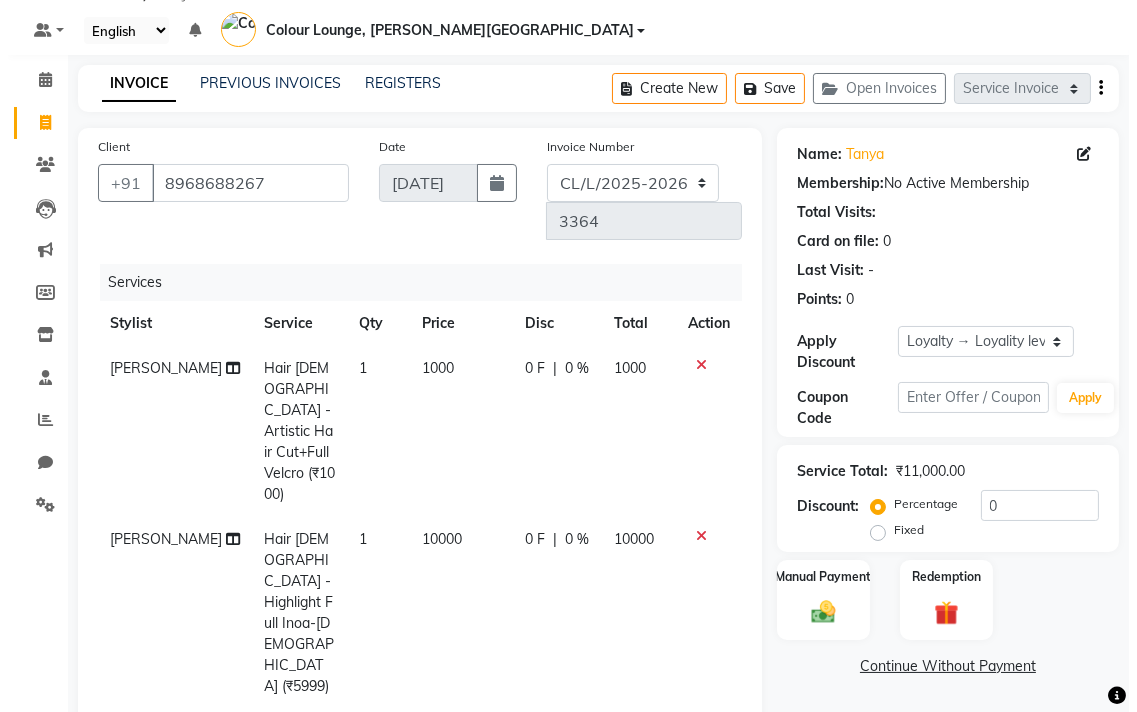 scroll, scrollTop: 0, scrollLeft: 0, axis: both 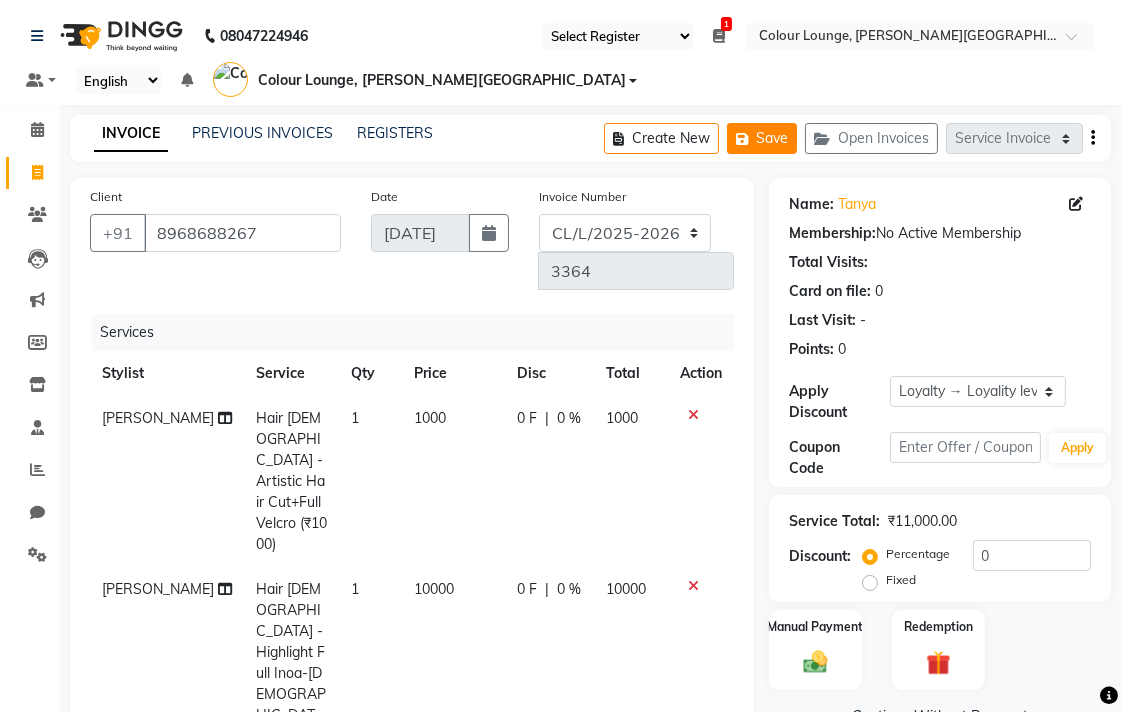 click on "Save" 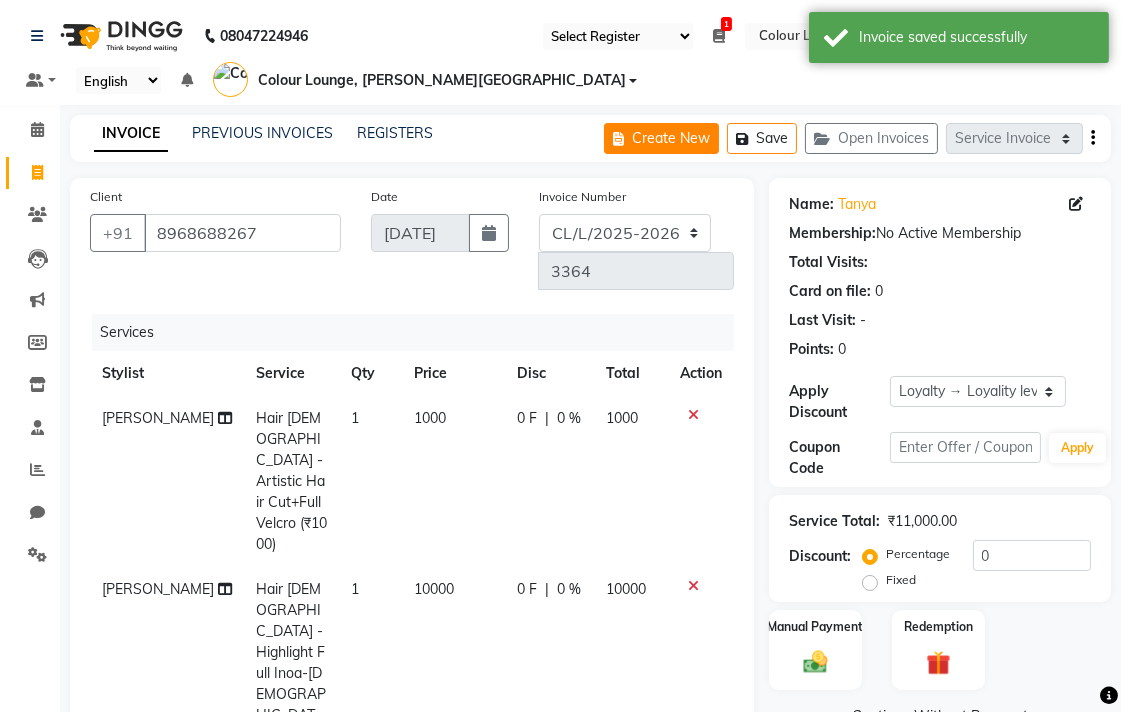 click on "Create New" 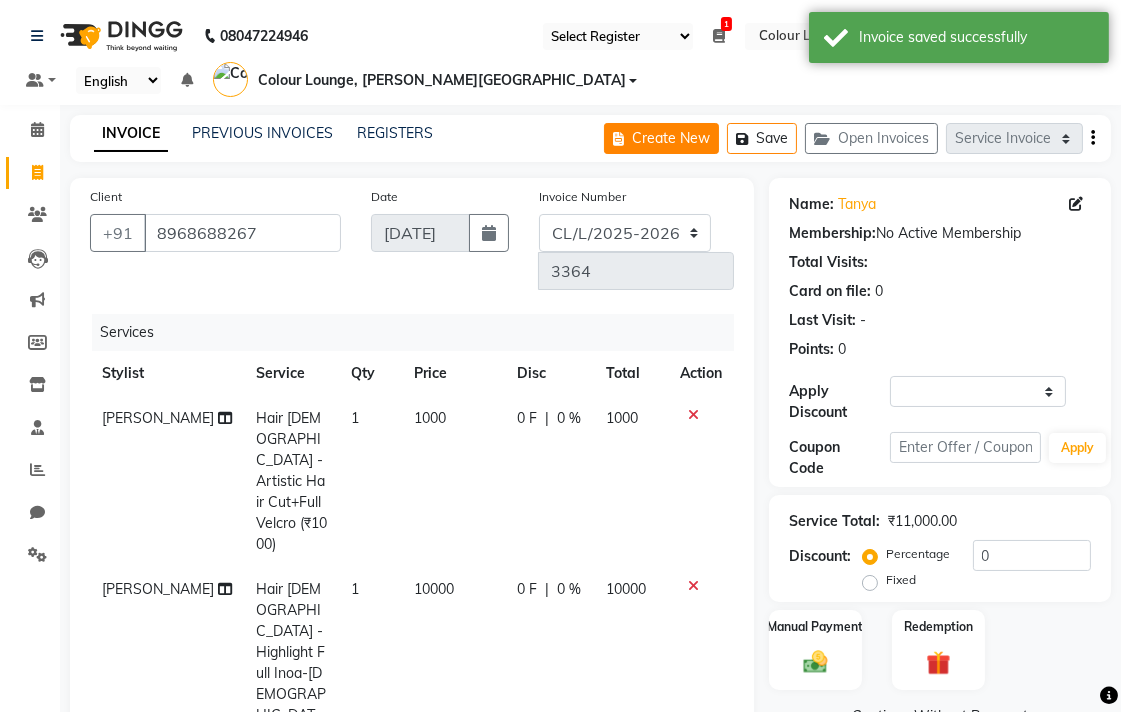 select on "service" 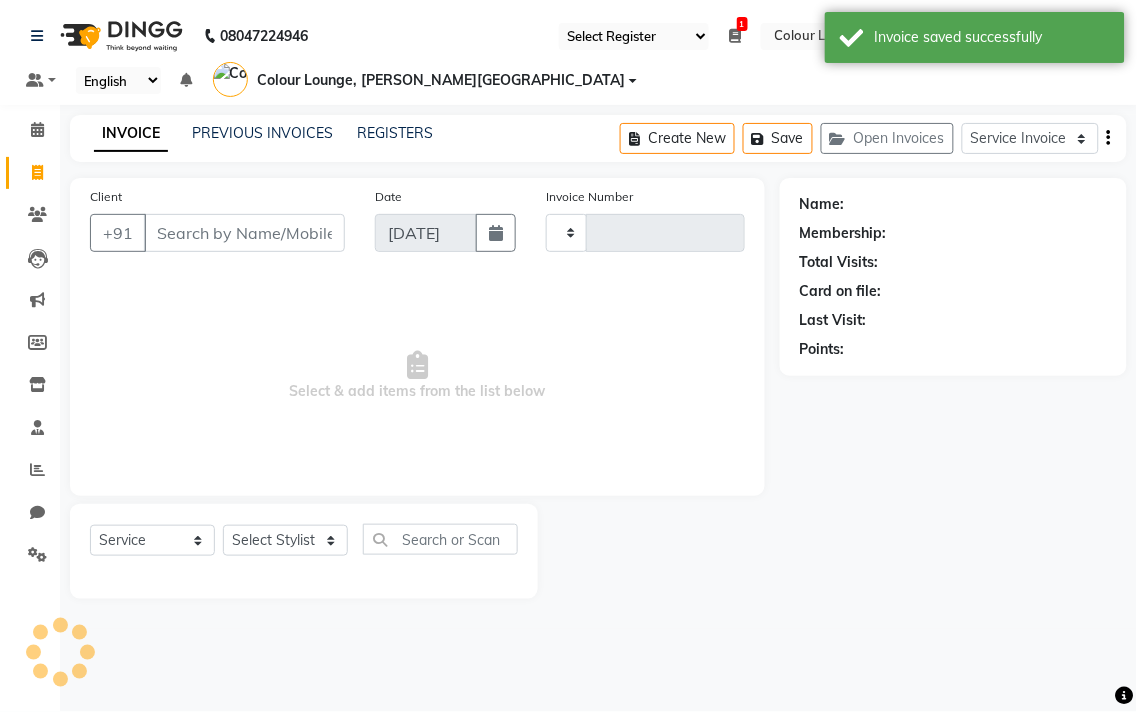 type on "3364" 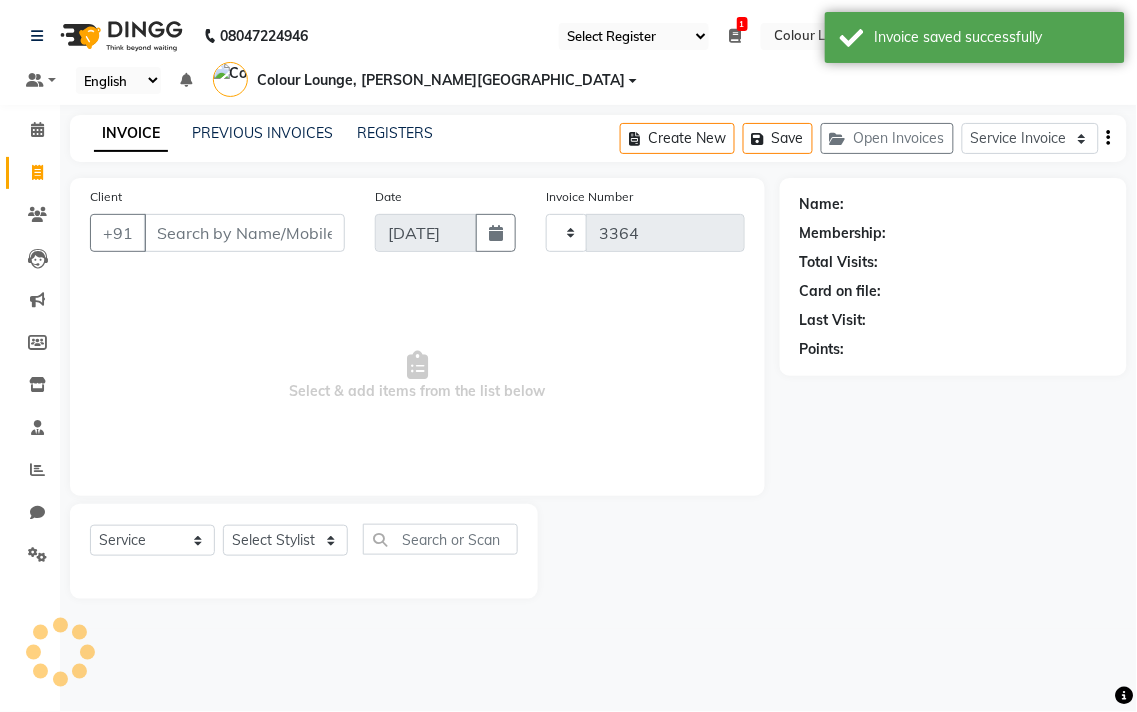 select on "8011" 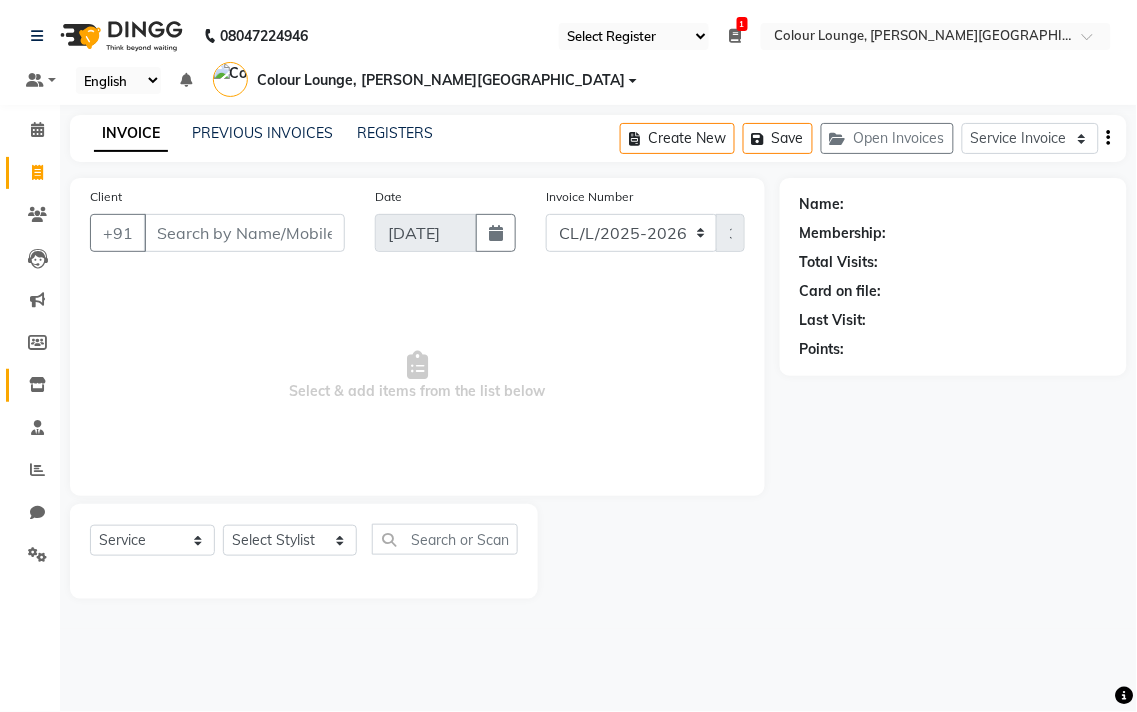 click 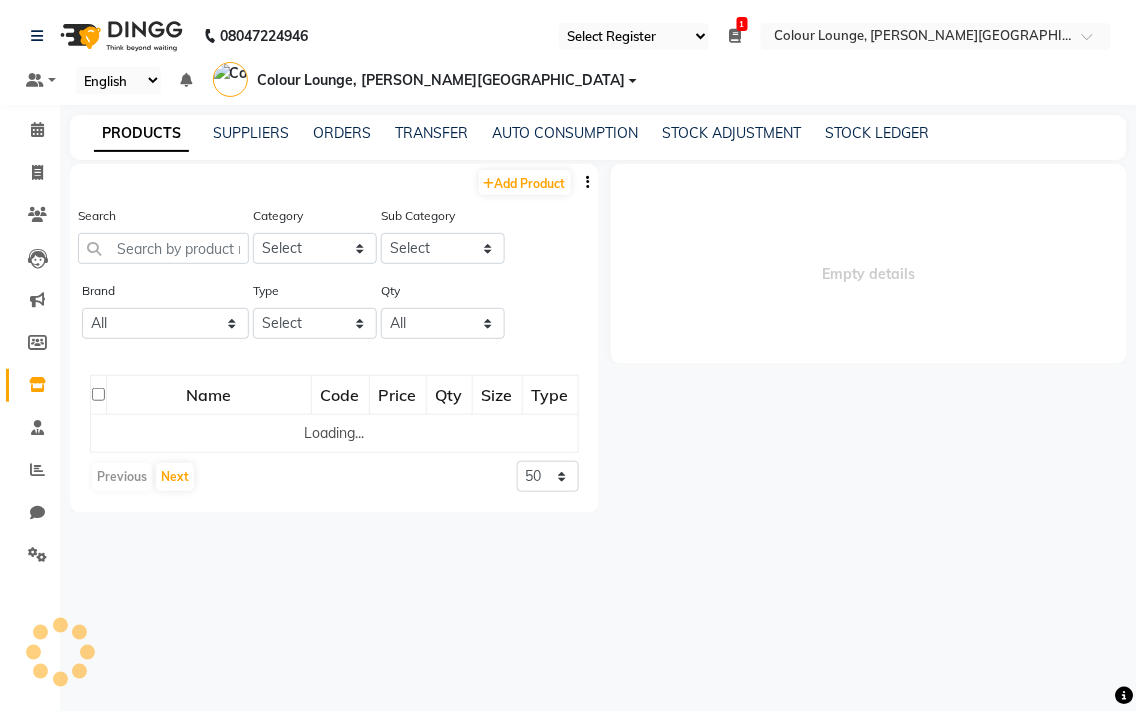 select 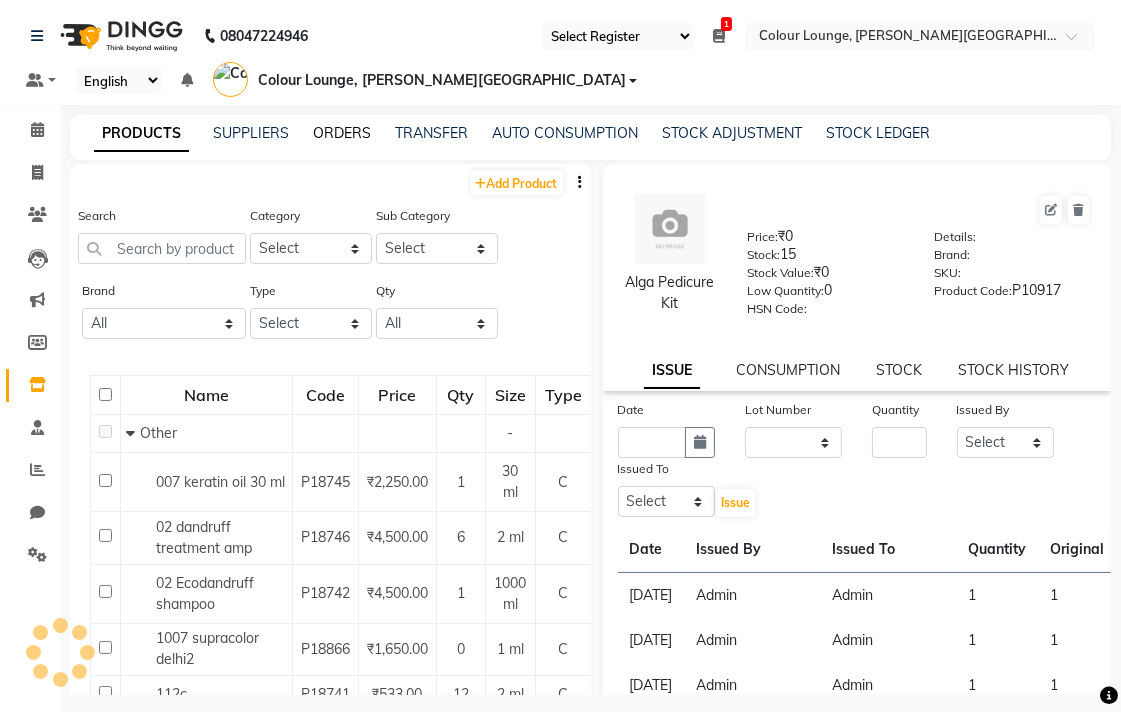 click on "ORDERS" 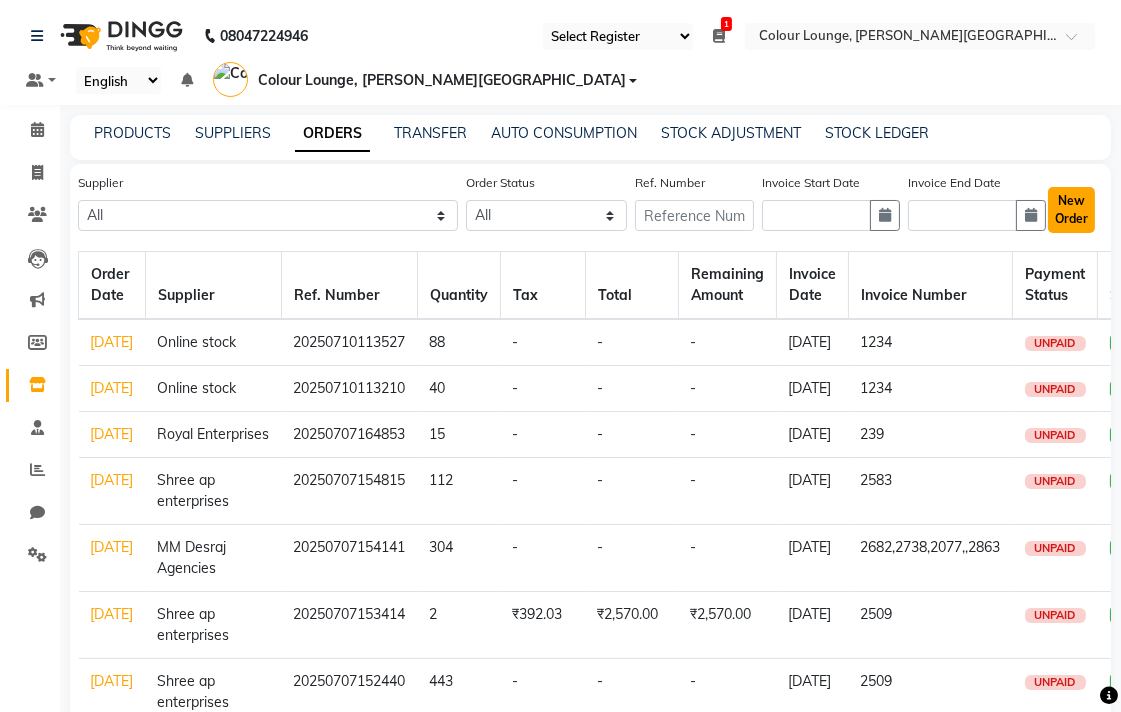 click on "New Order" 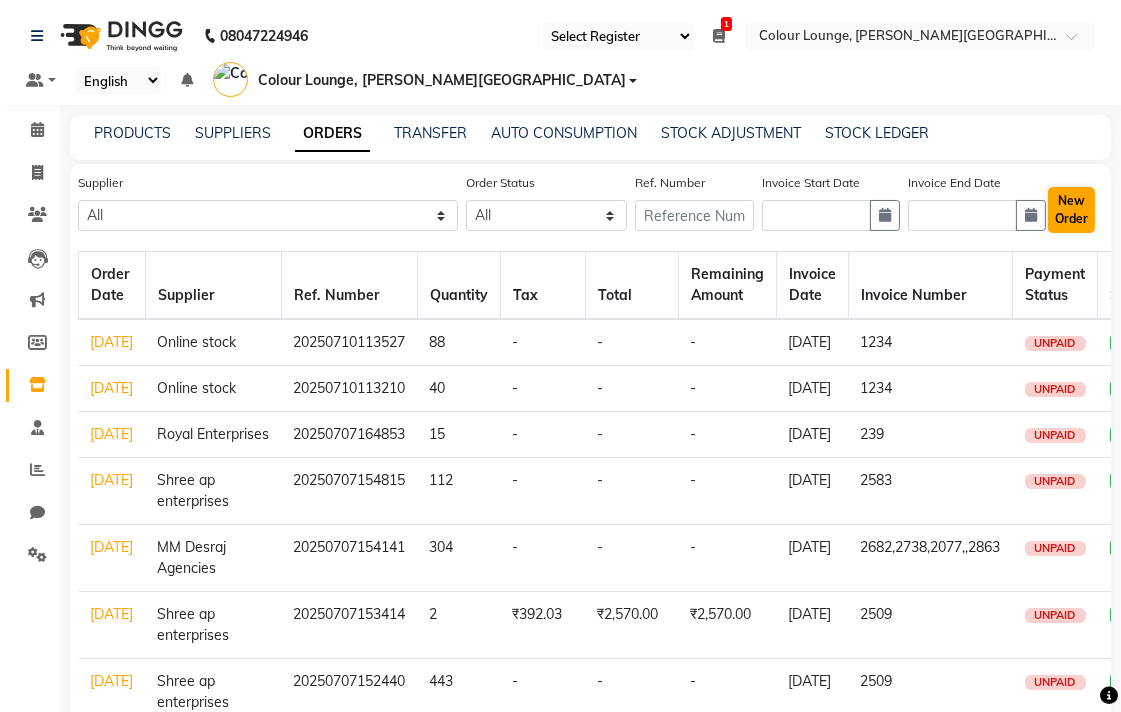 select on "true" 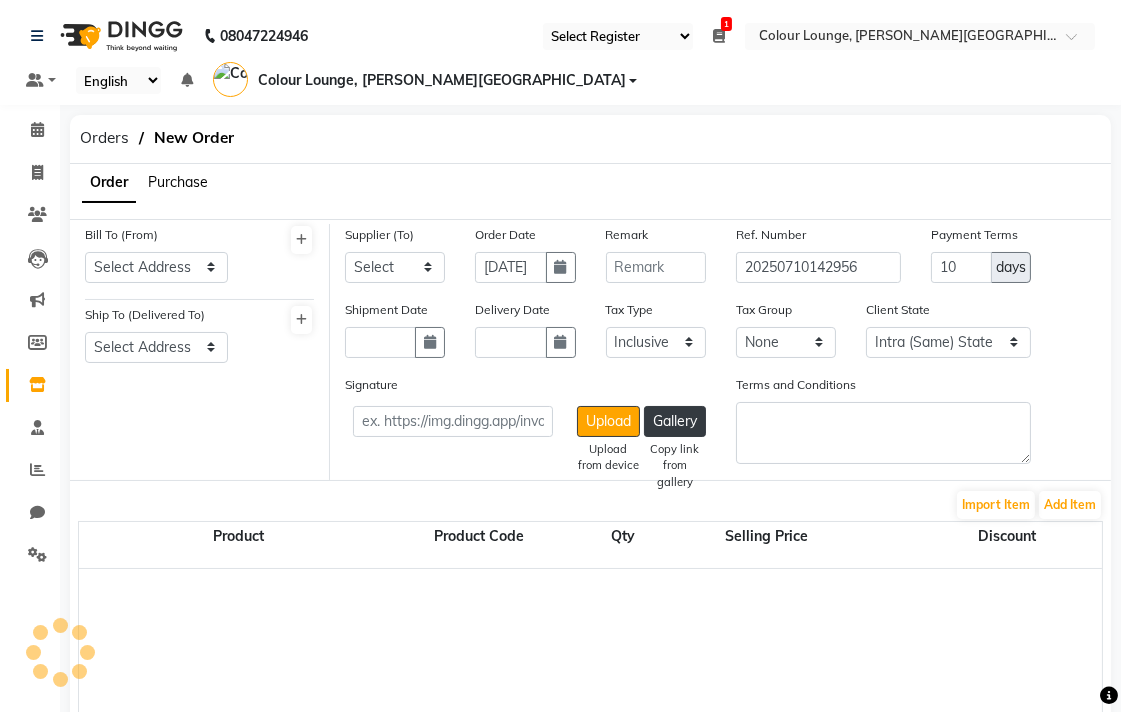select on "3442" 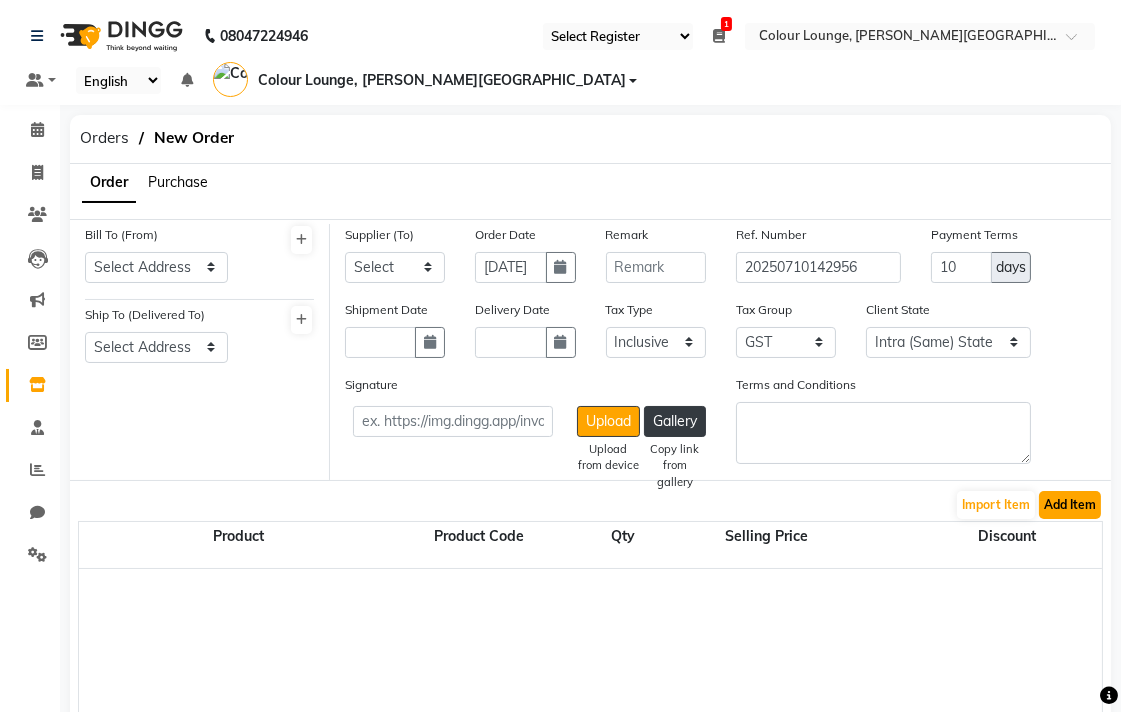click on "Add Item" 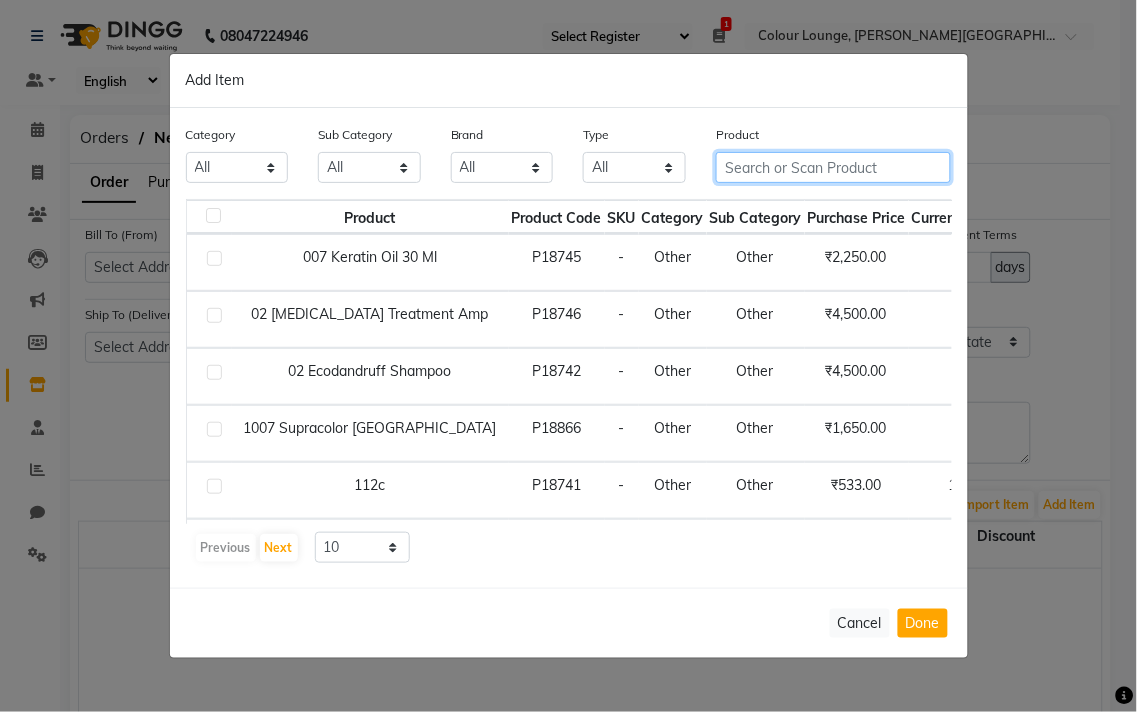 click 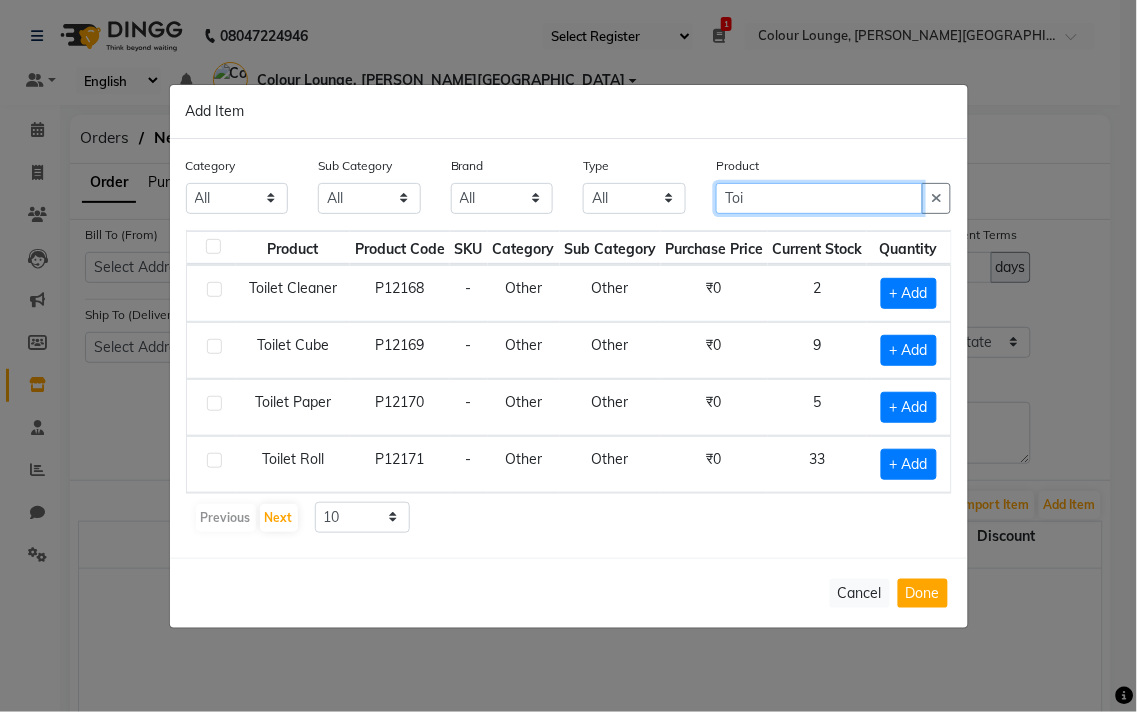 type on "Toi" 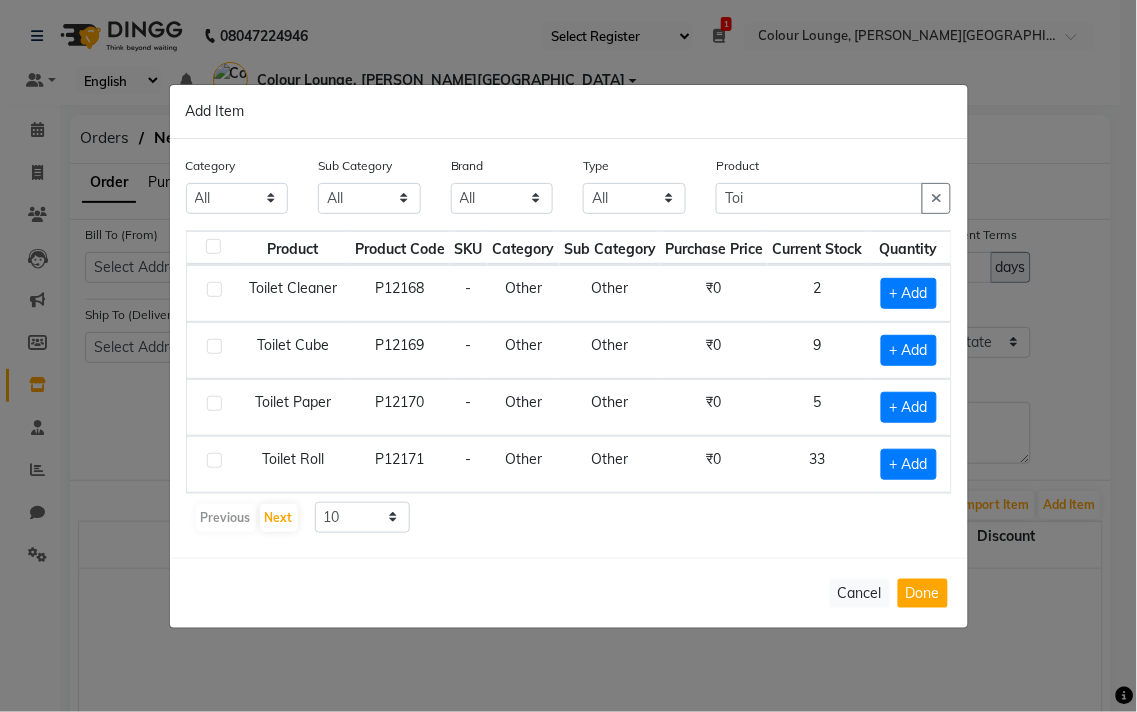 click 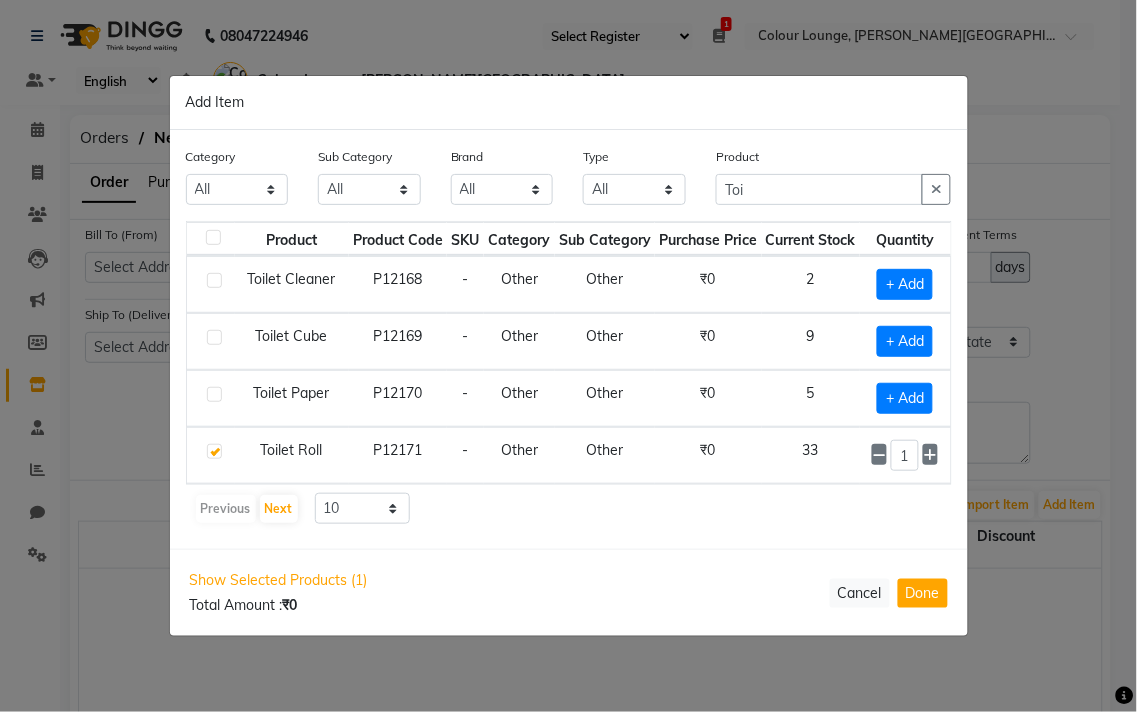 click 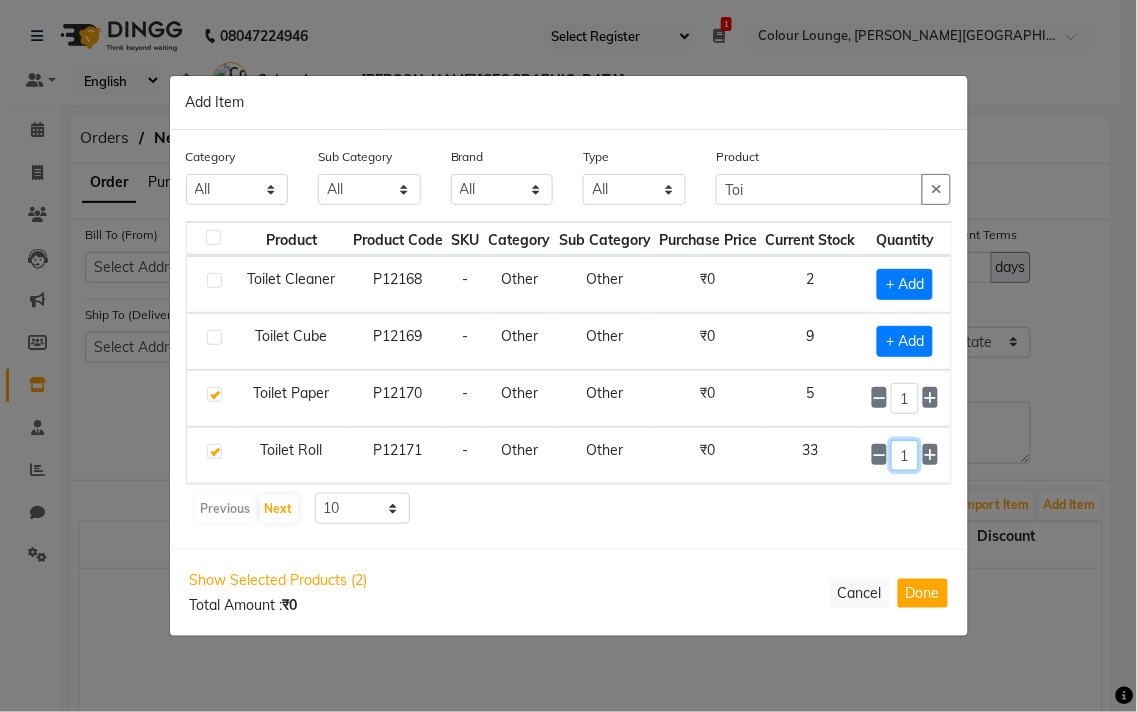click on "1" 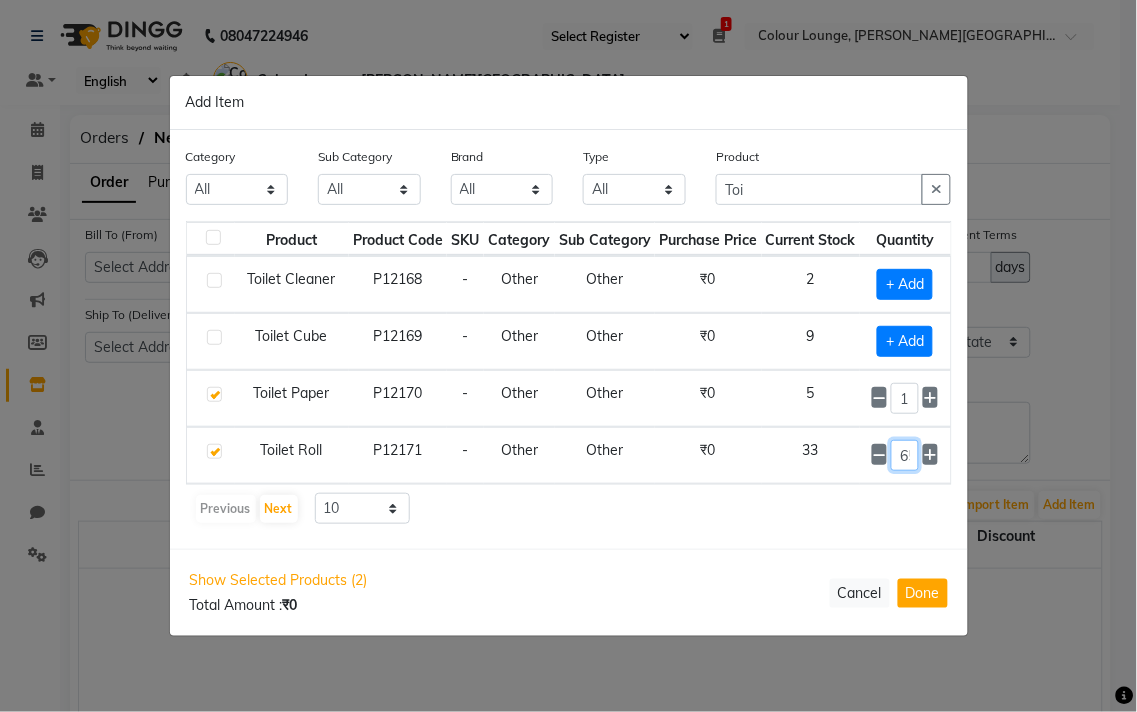 scroll, scrollTop: 0, scrollLeft: 6, axis: horizontal 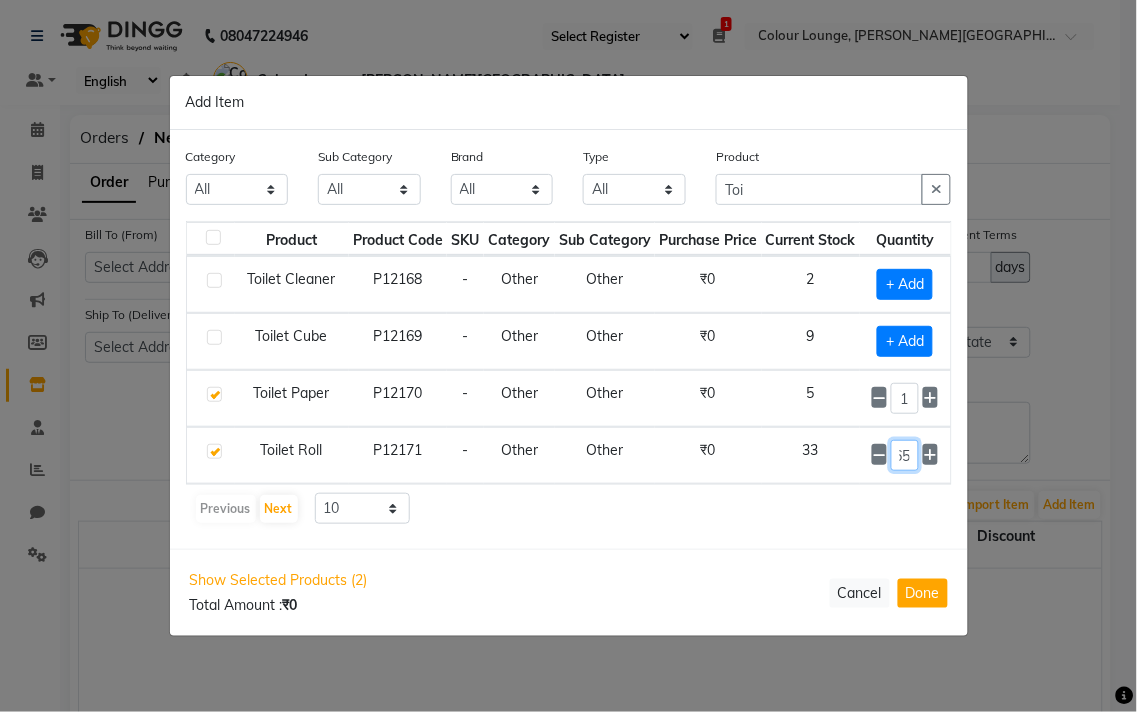 type on "65" 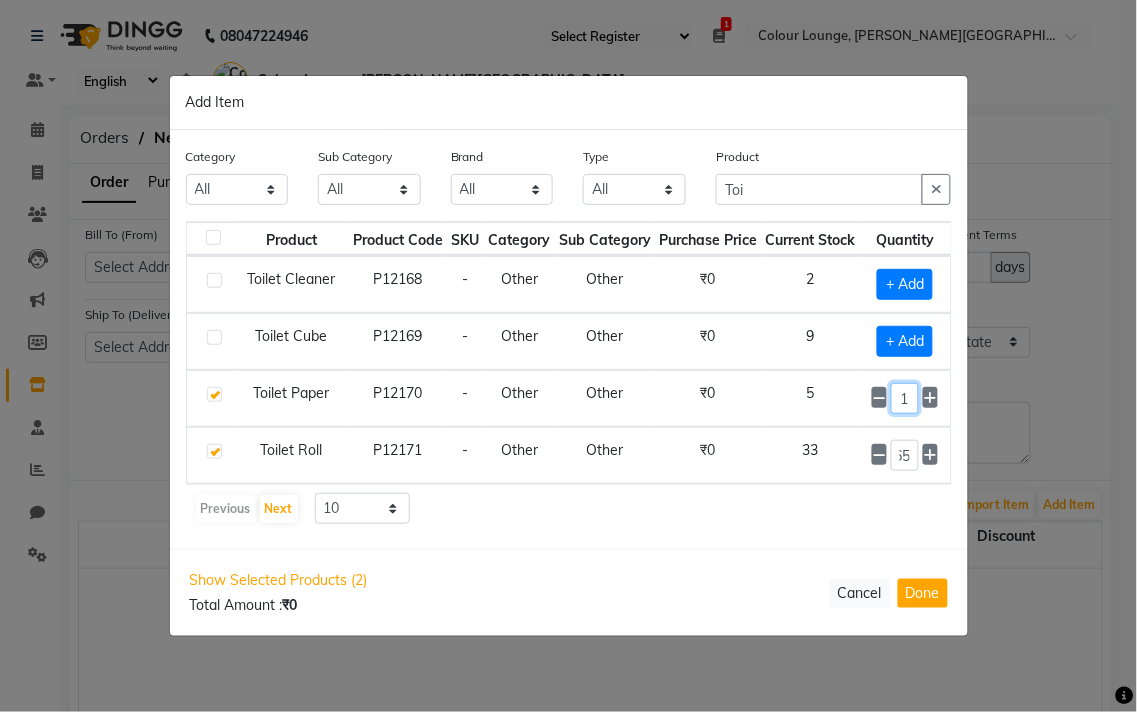 click on "1" 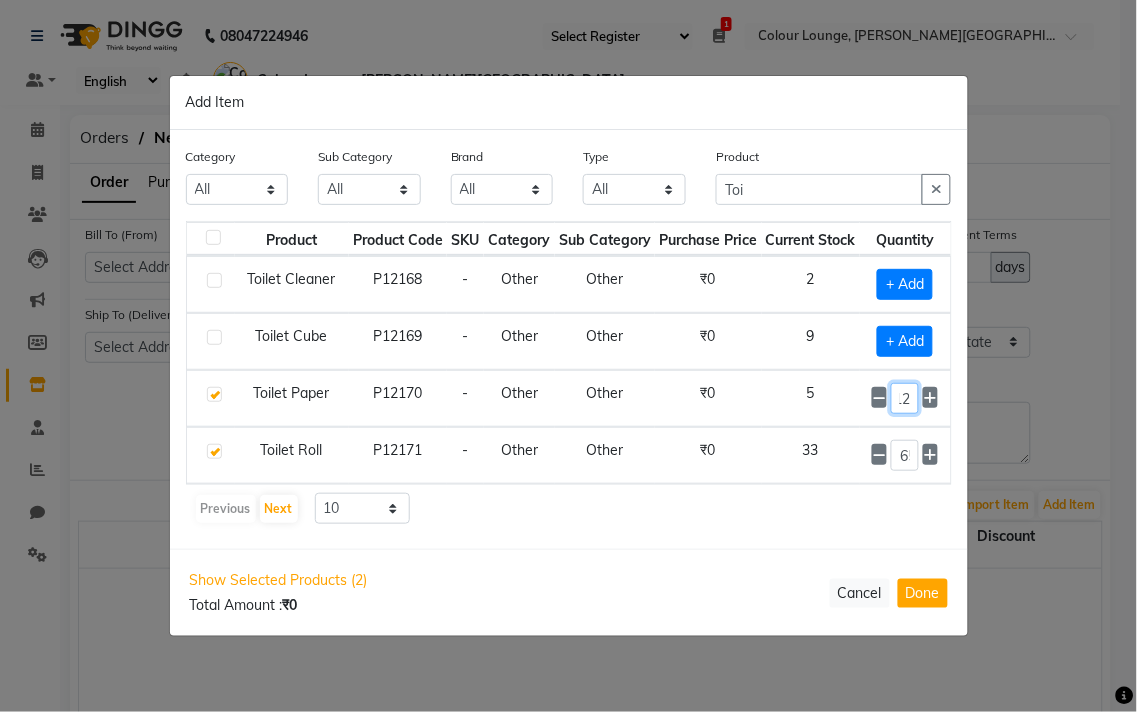 scroll, scrollTop: 0, scrollLeft: 15, axis: horizontal 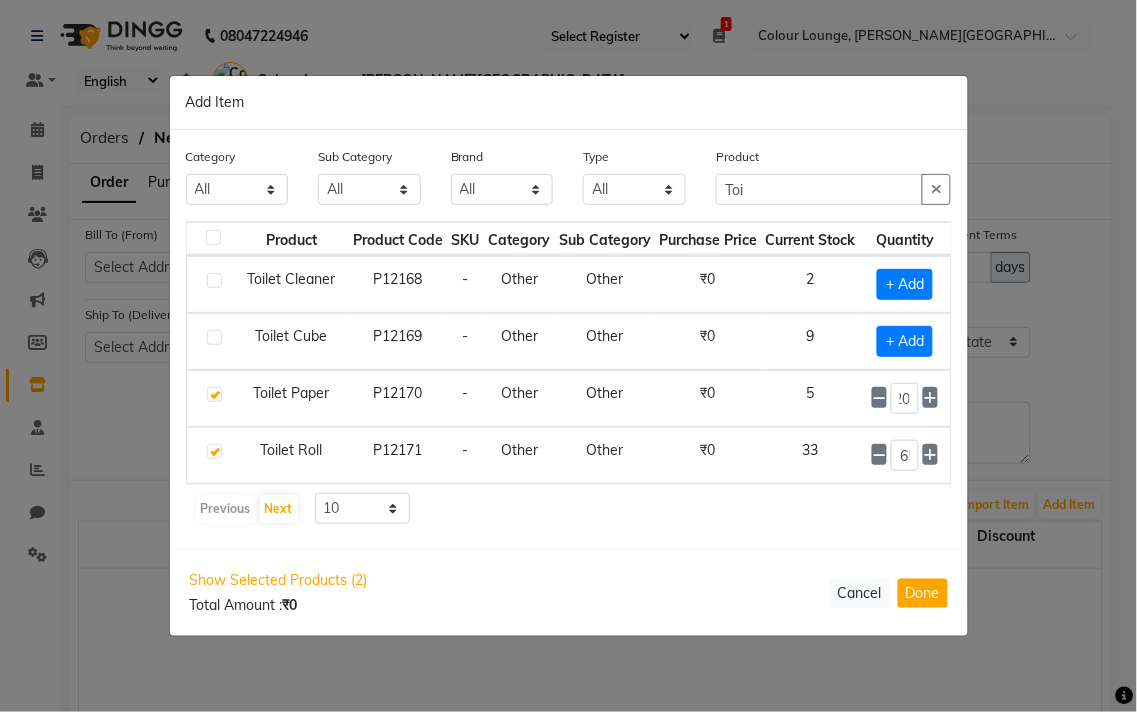 click on "Add Item  Category All Hair Skin Makeup Personal Care Appliances Beard Waxing Disposable Threading Hands and Feet Beauty Planet Botox Cadiveu Casmara Cheryls Loreal Olaplex Old Product Other Sub Category All Appron Cheryls Retail Casmara Retail Shampoo Products Lips Cleanser Rill Botox Salon Use Honey Cream Hair Keratin Retail Houskeeping Olaplex Salon Use Bath & Body Beauty & Other Salon Use Loreal Retail Appliances Gel Facial Loreal Salon Use Cheryls Salon Use Conditioner Nails Keratin Salon Use Female Hygiene Shaving Botox Retail Soap Liposoulable Gown Disposable Brazilian Pre Shave Face Hair Colour Salon Use Eyes Grooming - Women Bedsheet Appliances Cream Makeup Moisturiser Matrix Salon Use Nepkin Grooming - Men Massage After Shave Serum Pre Other Mask Face Towel Dental Care Oil Tools Matrix Colour Tube Toner Foot Post Styling Hand & Foot Appliances Massage Cream Matrix Retail Brushes Serum Tissue Sun Care Masks Color Magic TIssue Gifts Makeup Remover Strips Lip Care Appliances Makeup Kit Cologne Other" 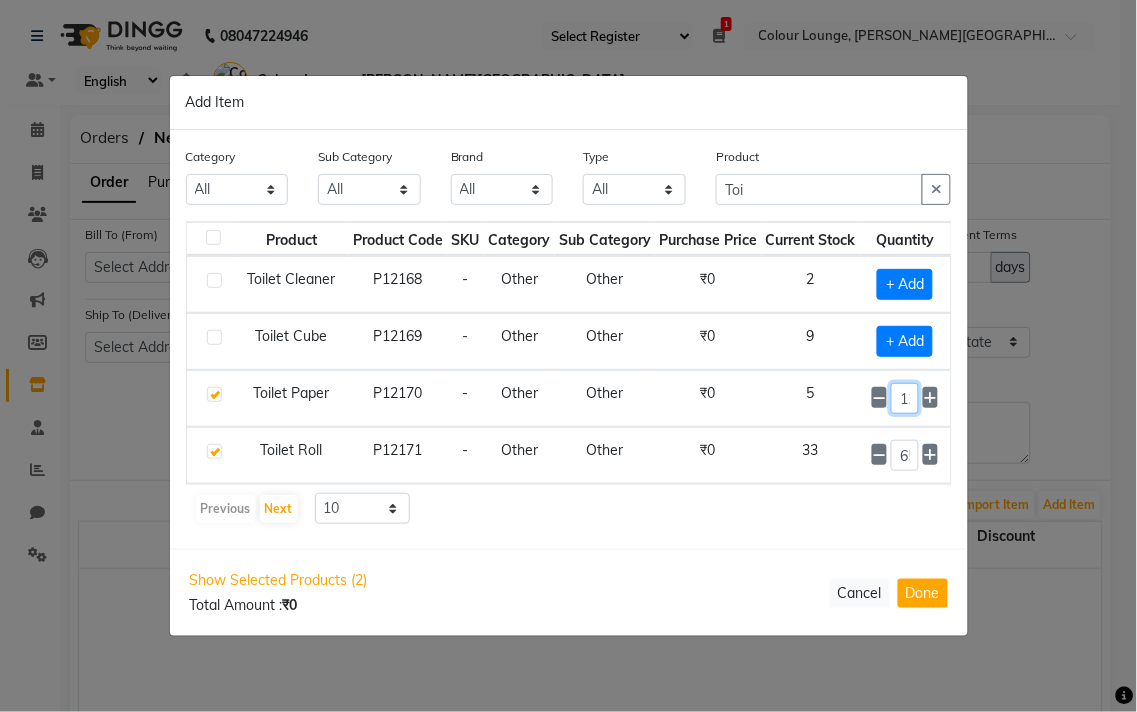 click on "120" 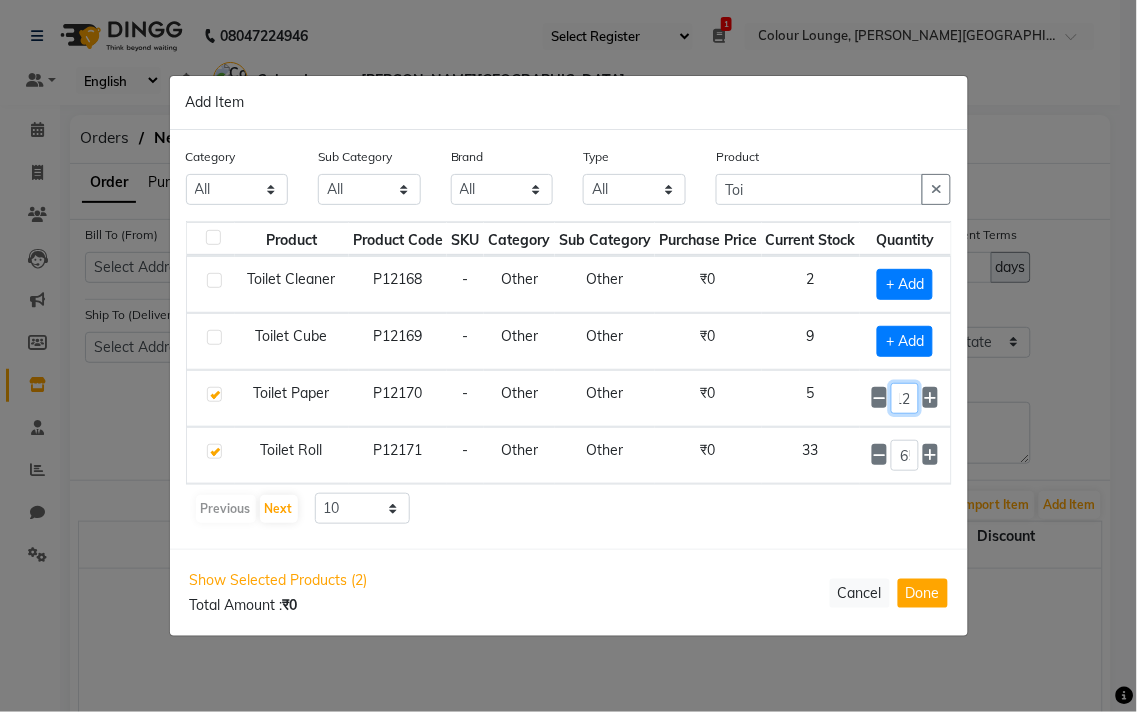 scroll, scrollTop: 0, scrollLeft: 6, axis: horizontal 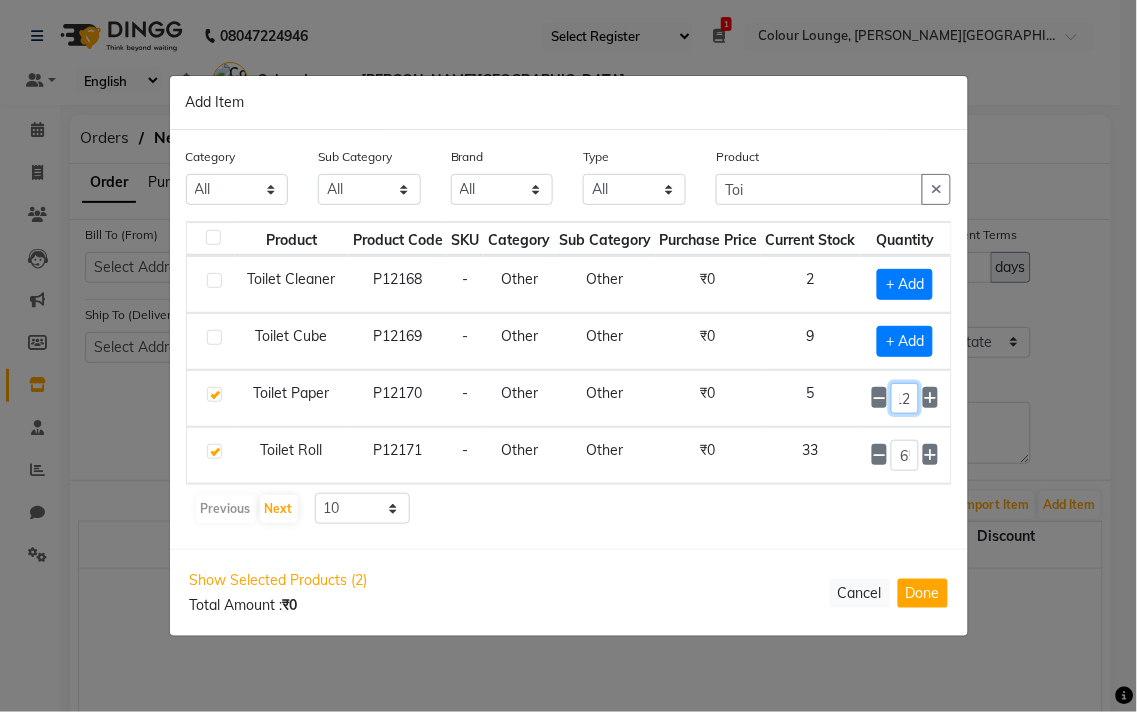 type on "120" 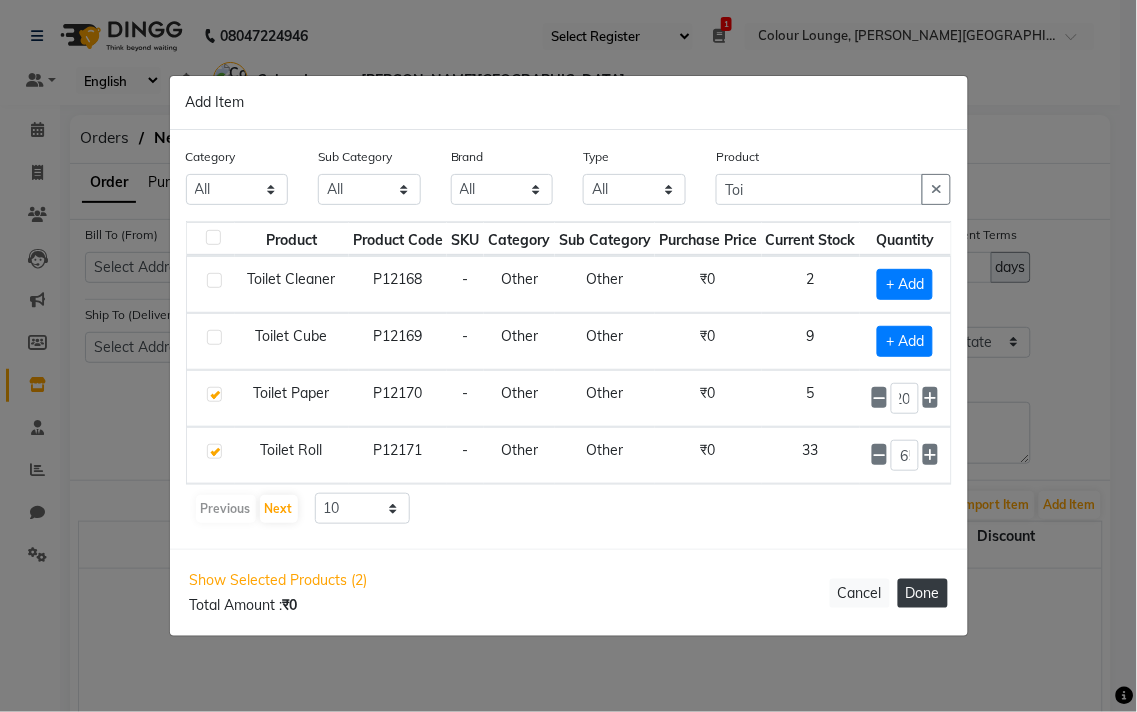 click on "Done" 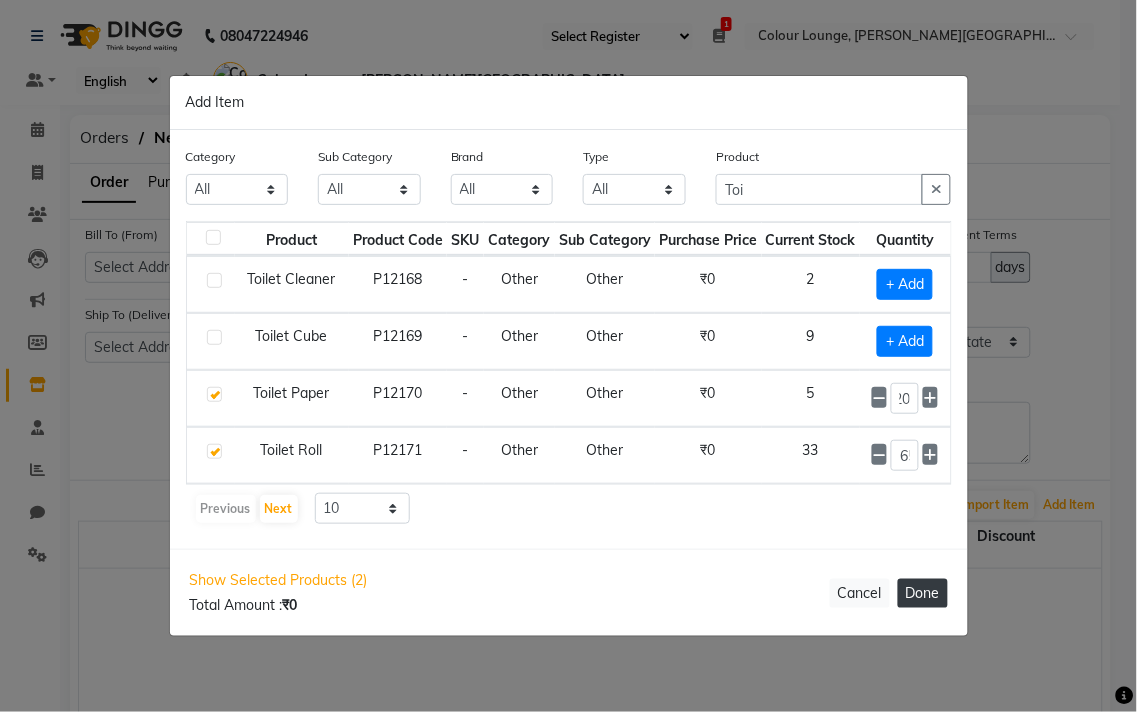 select on "3442" 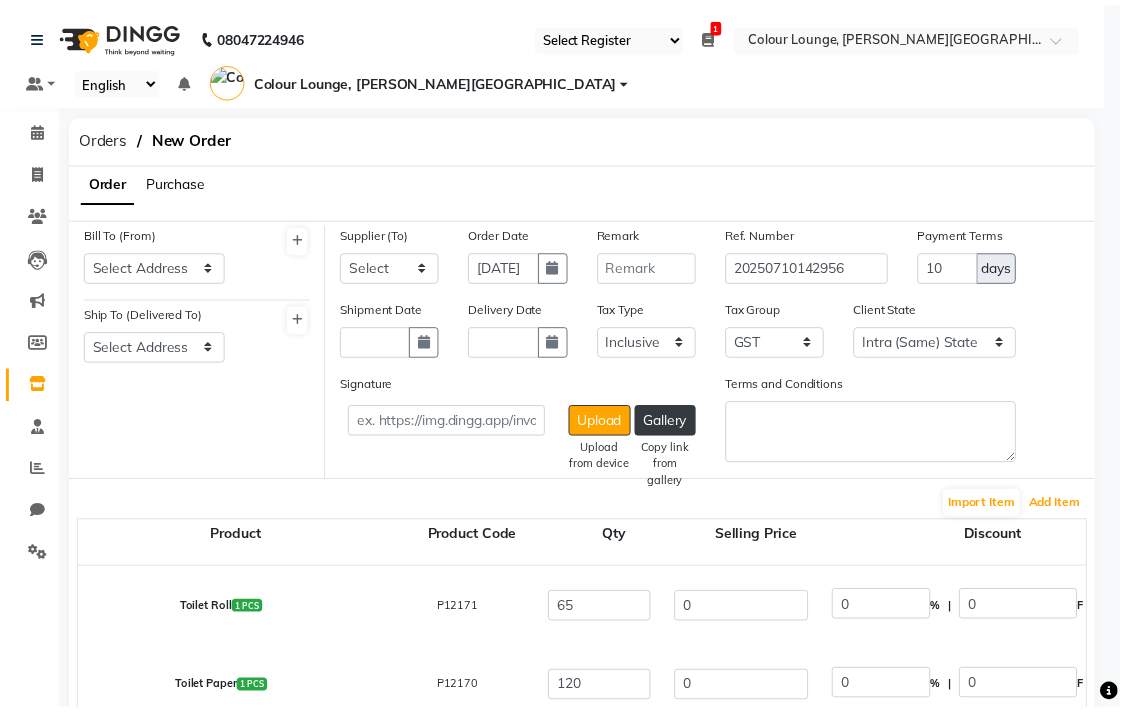 scroll, scrollTop: 0, scrollLeft: 0, axis: both 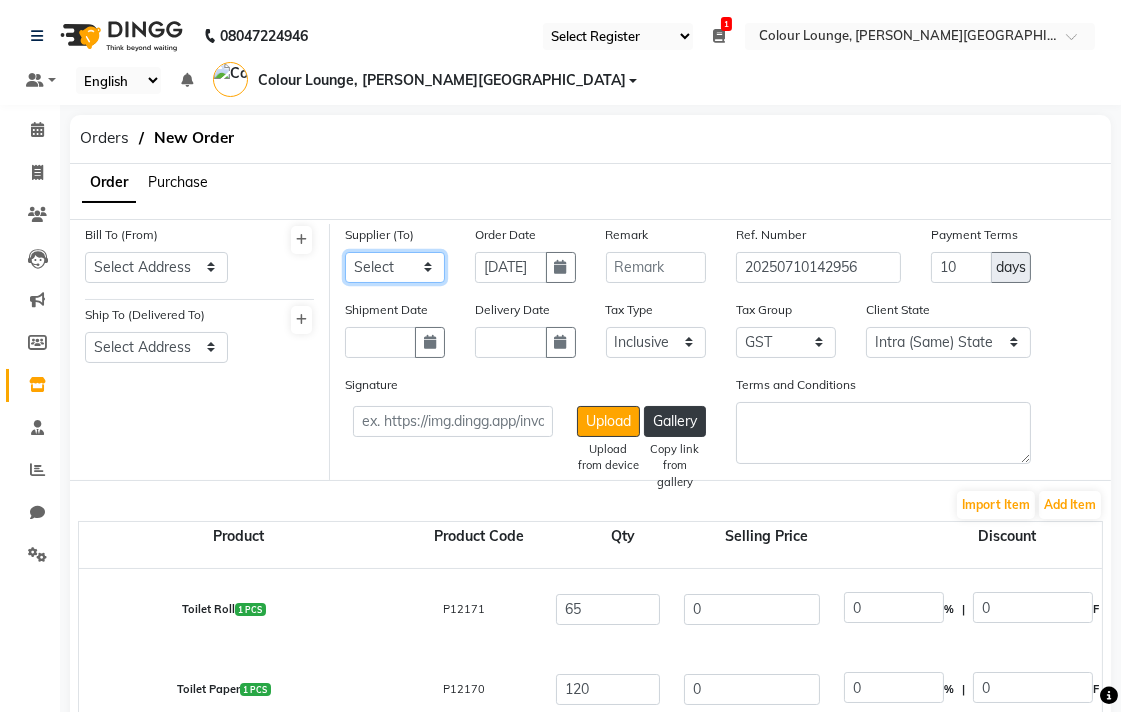 click on "Select Satyam  enterprises AA sales agencies  Aggarwal store  Global sales  Guru kirpa  enterprises  Jks enterprises  Metro asr surgical  MM Desraj Agencies  Nilesh enterprise   Wahi international   Sachdeva enterprises  Rank International  Lahore stationary  Guru nanak kohlu ghar  Shree ap enterprises  Loreal india pvt ltd  Anandit sales agency  Arora general store  Kapoor colour industries  Esskay beauty  Kc beauty city Royal Enterprises shivam enterprises - Shivam enterprises Bajrang Agency  - Bajrang  Agency Gilbert Jain laboratory pvt ltd Online stock" 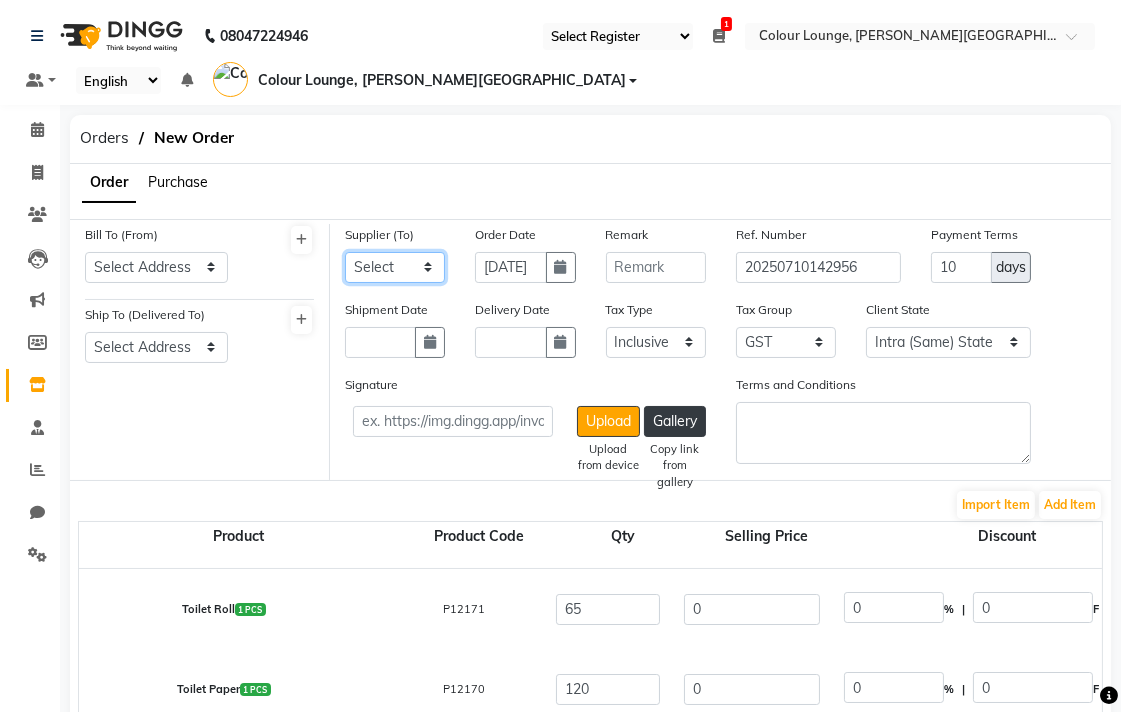 select on "3848" 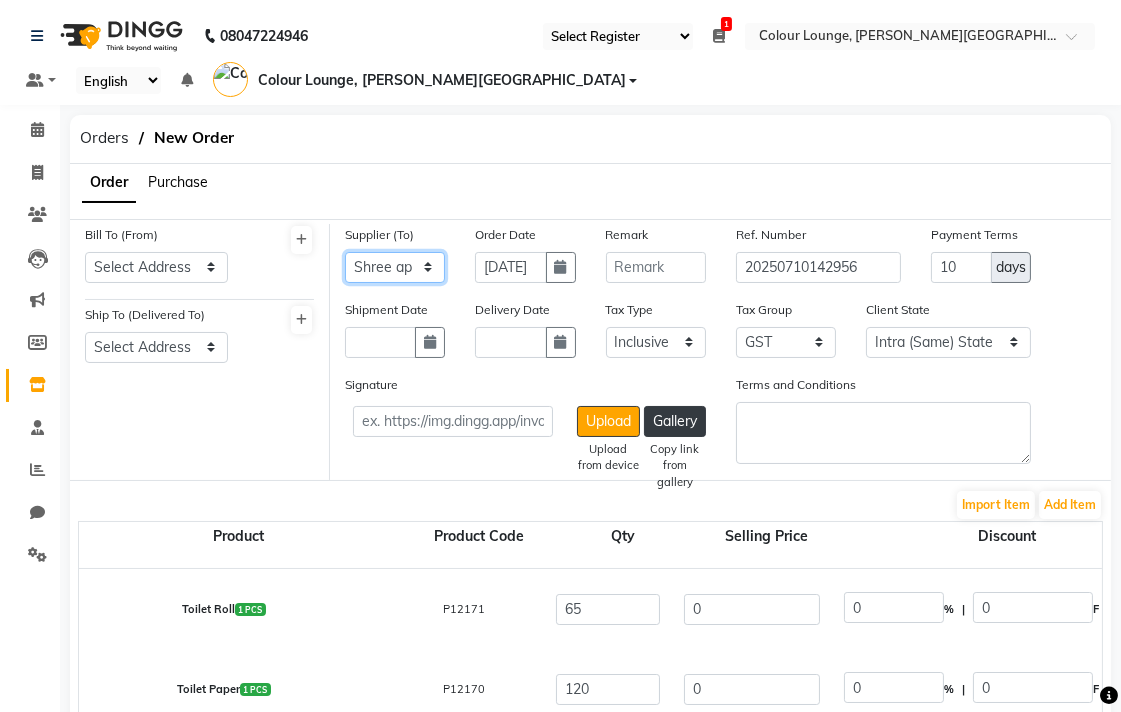 click on "Select Satyam  enterprises AA sales agencies  Aggarwal store  Global sales  Guru kirpa  enterprises  Jks enterprises  Metro asr surgical  MM Desraj Agencies  Nilesh enterprise   Wahi international   Sachdeva enterprises  Rank International  Lahore stationary  Guru nanak kohlu ghar  Shree ap enterprises  Loreal india pvt ltd  Anandit sales agency  Arora general store  Kapoor colour industries  Esskay beauty  Kc beauty city Royal Enterprises shivam enterprises - Shivam enterprises Bajrang Agency  - Bajrang  Agency Gilbert Jain laboratory pvt ltd Online stock" 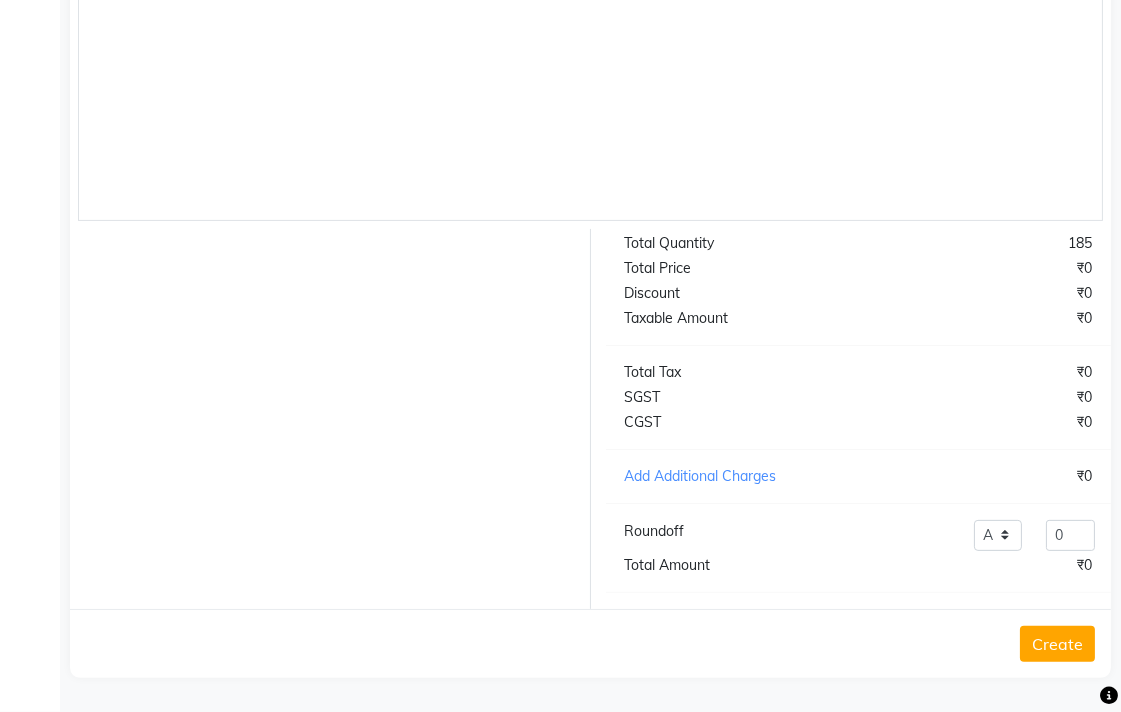 scroll, scrollTop: 765, scrollLeft: 0, axis: vertical 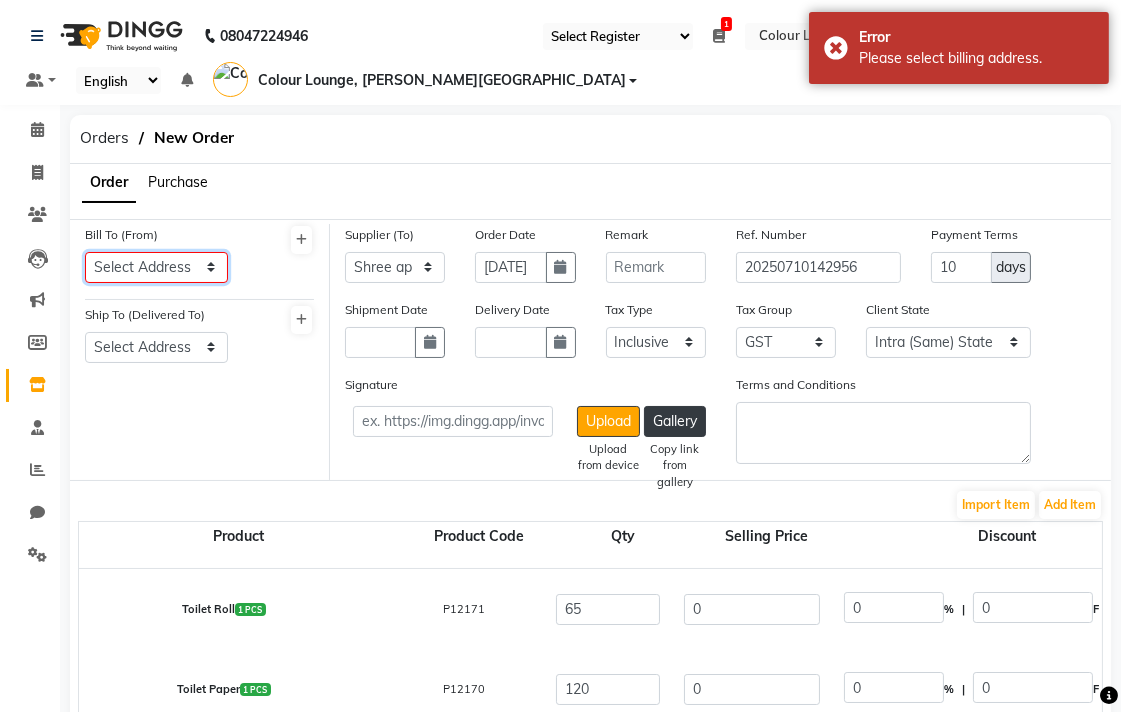 click on "Select Address  Colour Lounge, Lawrence Road
DC Agencies" 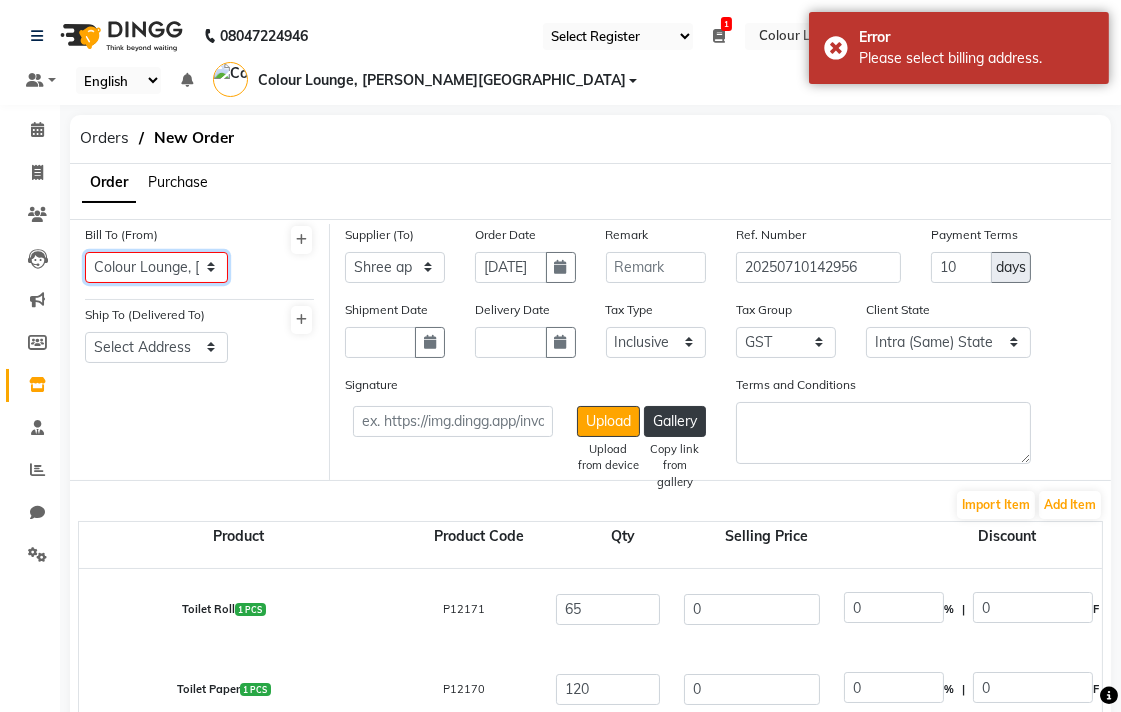 click on "Select Address  Colour Lounge, Lawrence Road
DC Agencies" 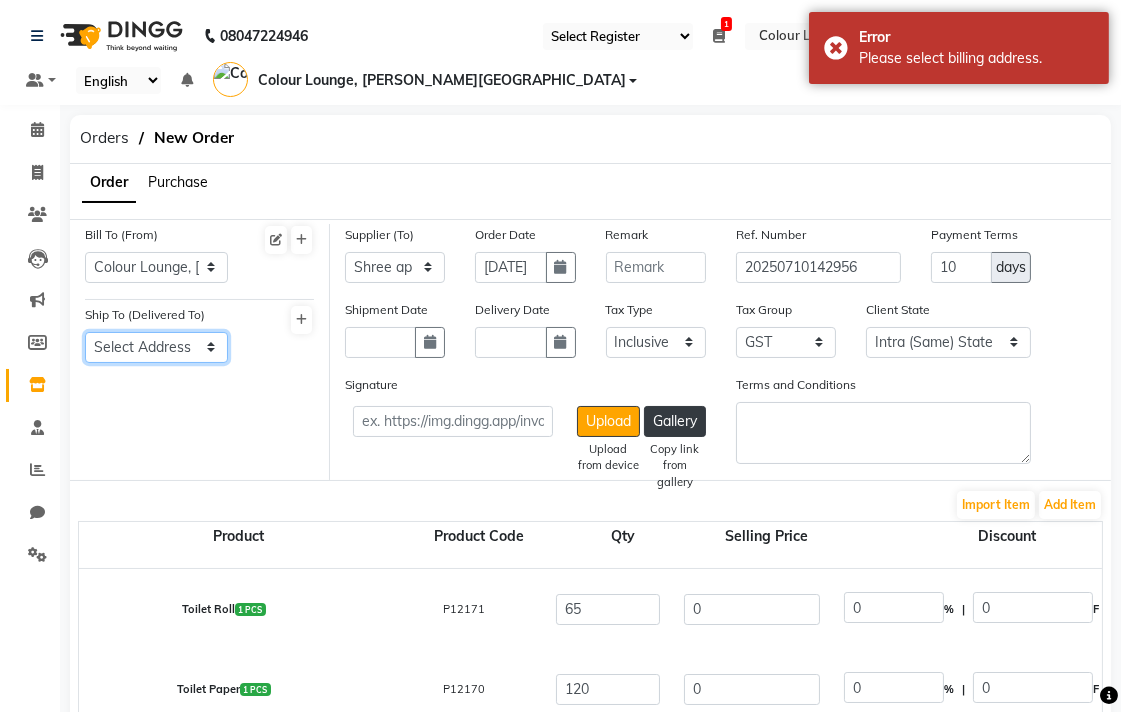 click on "Select Address  Colour Lounge, Lawrence Road
DC Agencies" 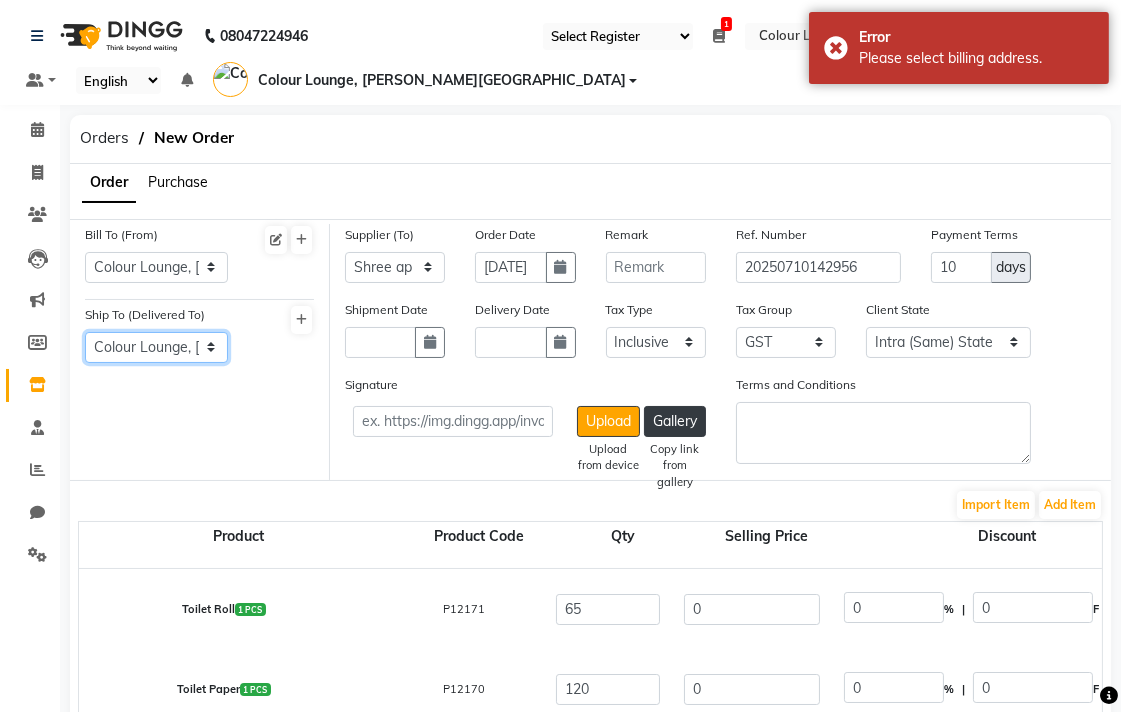 click on "Select Address  Colour Lounge, Lawrence Road
DC Agencies" 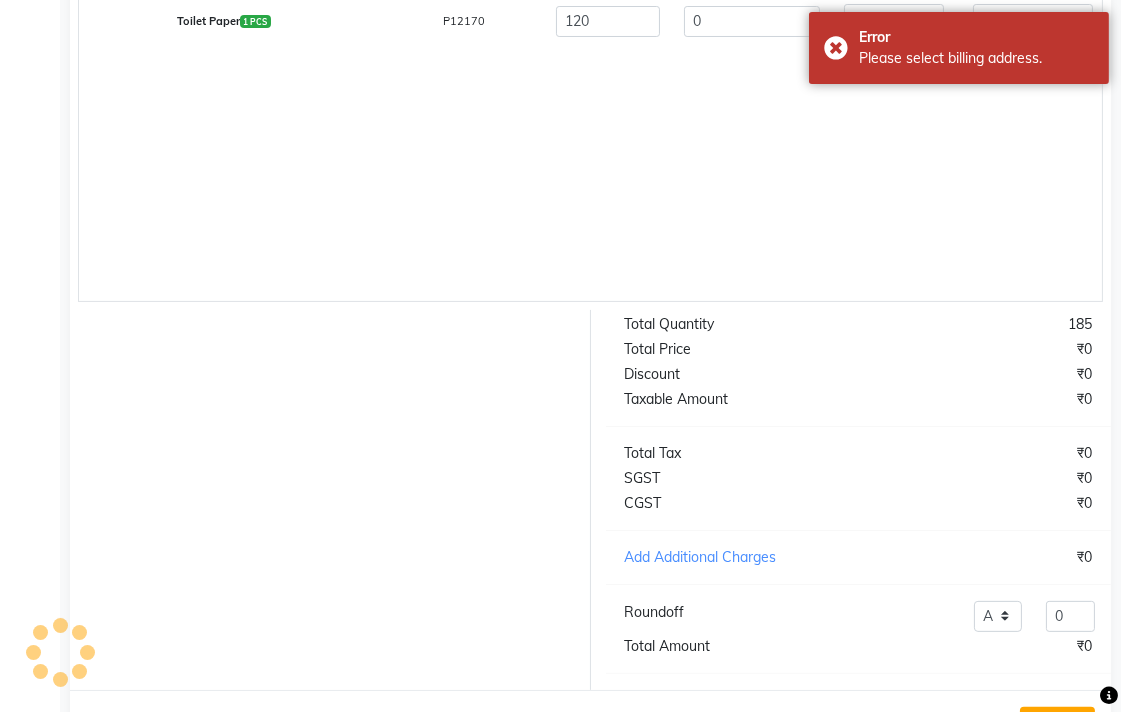 scroll, scrollTop: 765, scrollLeft: 0, axis: vertical 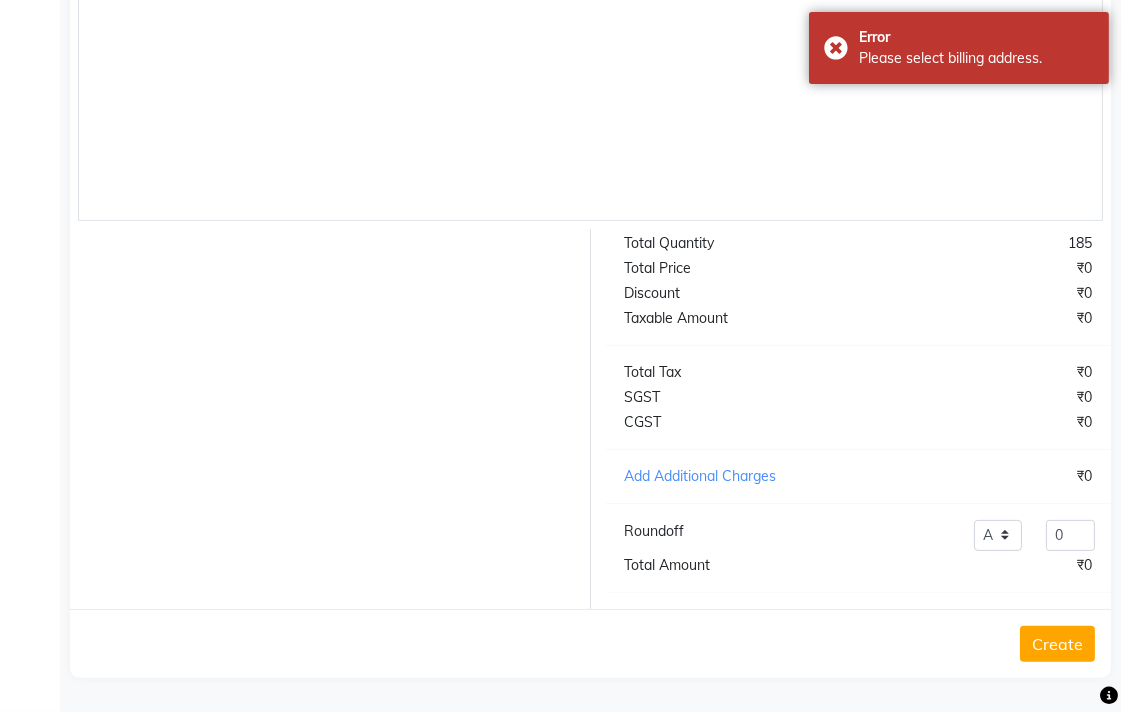 click on "Create" 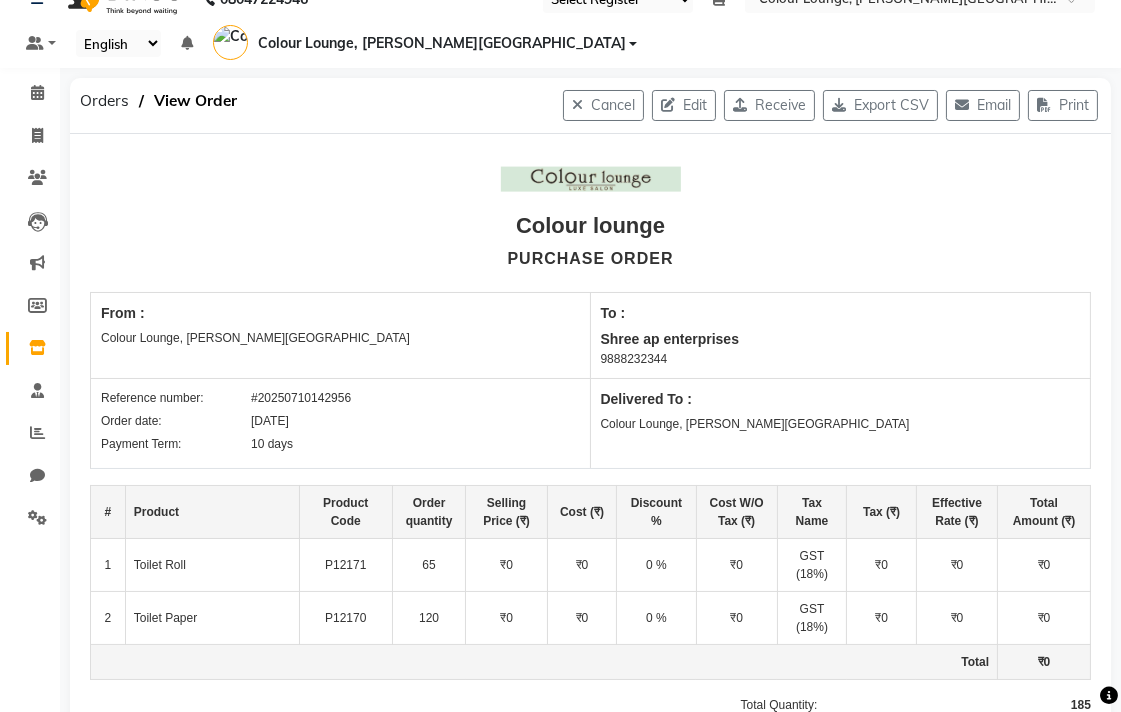 scroll, scrollTop: 0, scrollLeft: 0, axis: both 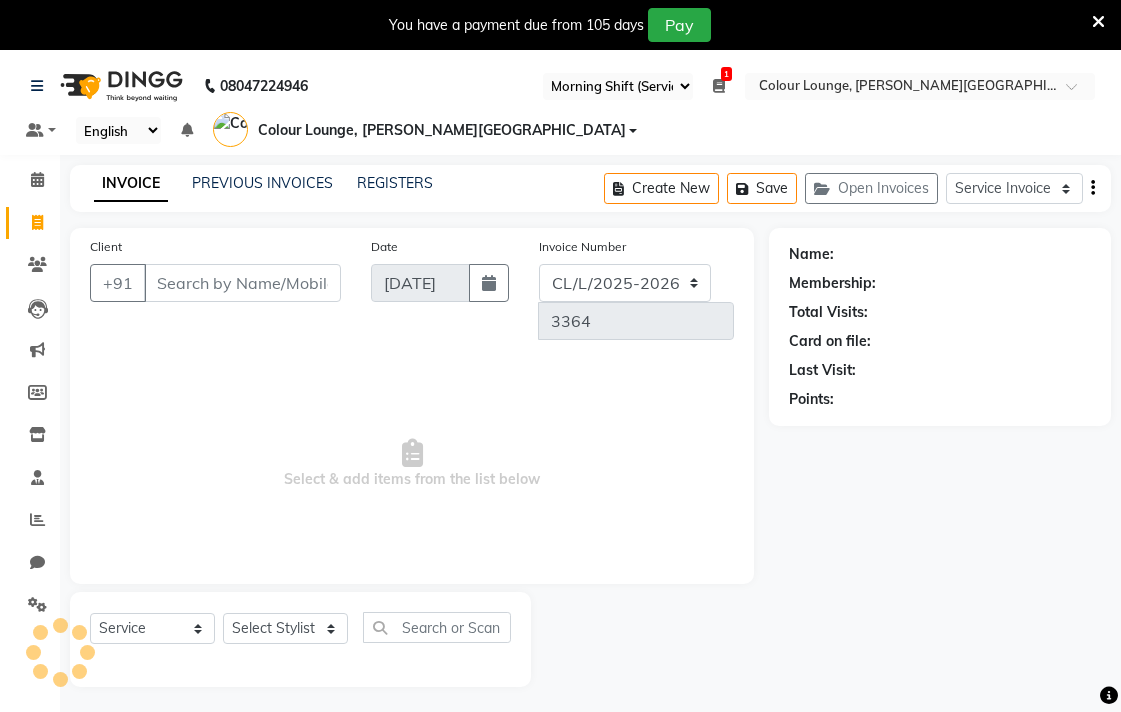 select on "67" 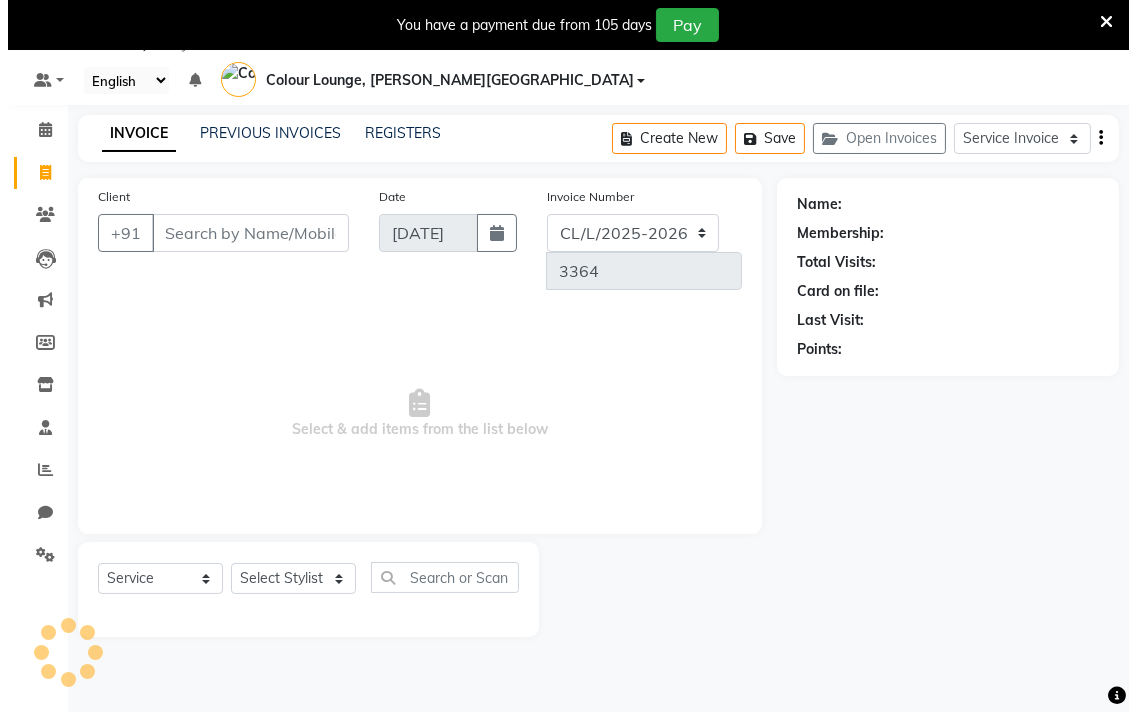 scroll, scrollTop: 0, scrollLeft: 0, axis: both 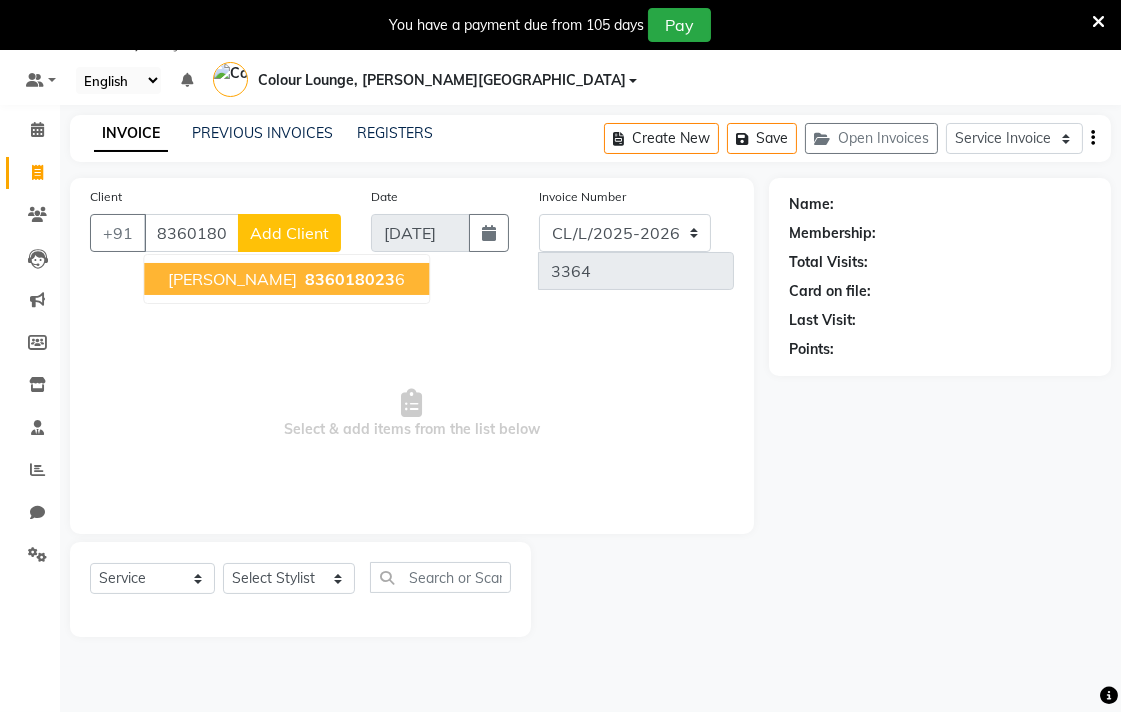 click on "836018023" at bounding box center [350, 279] 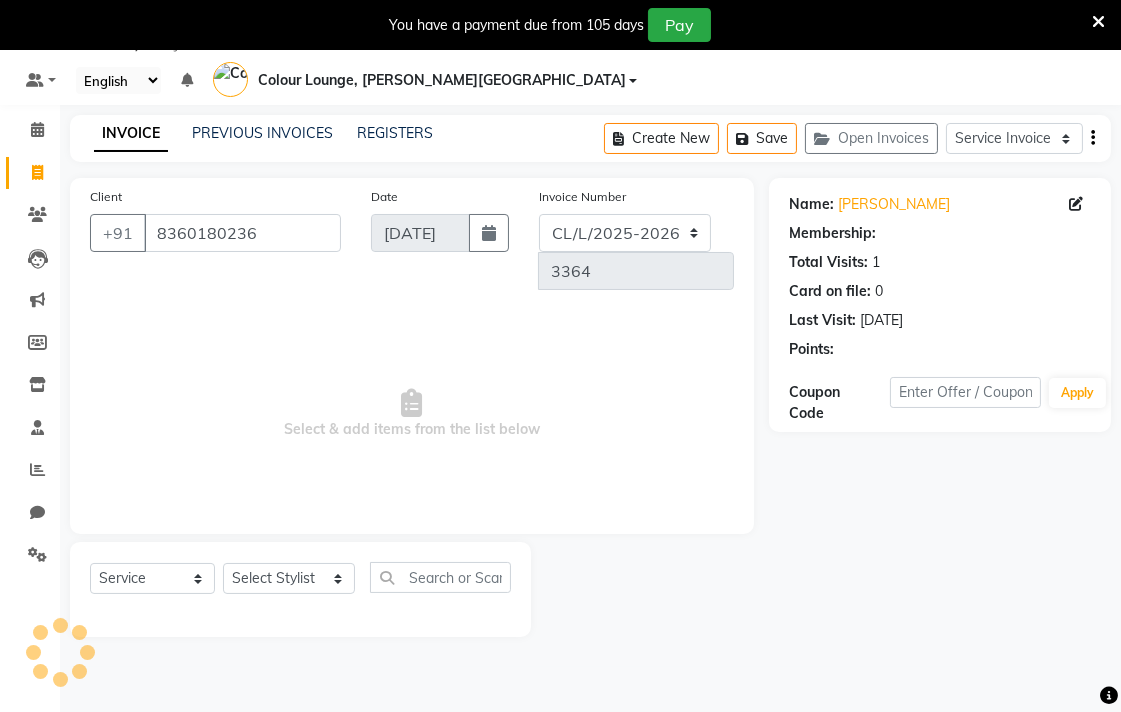 select on "1: Object" 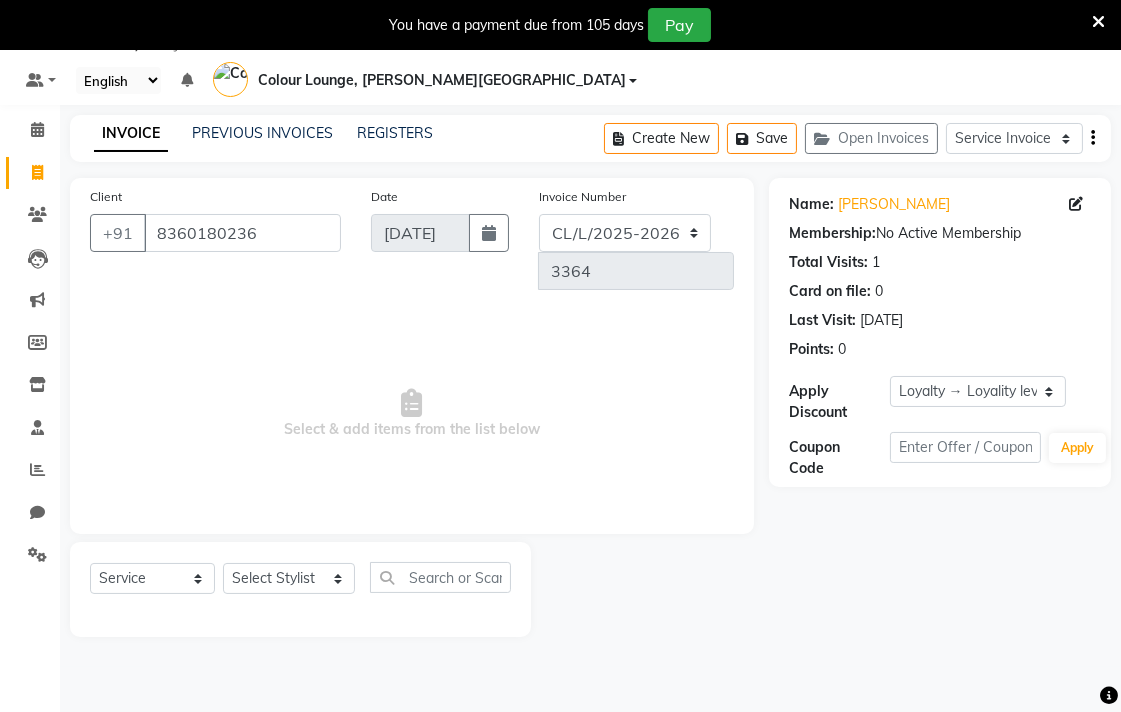 click 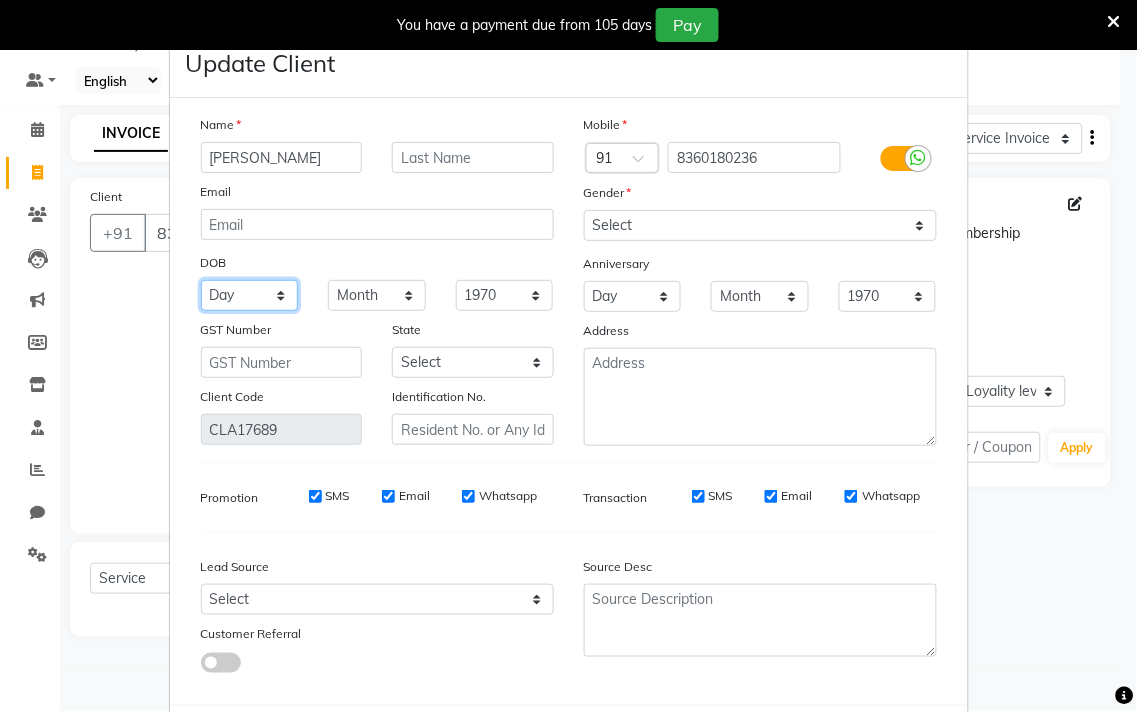 click on "Day 01 02 03 04 05 06 07 08 09 10 11 12 13 14 15 16 17 18 19 20 21 22 23 24 25 26 27 28 29 30 31" at bounding box center [250, 295] 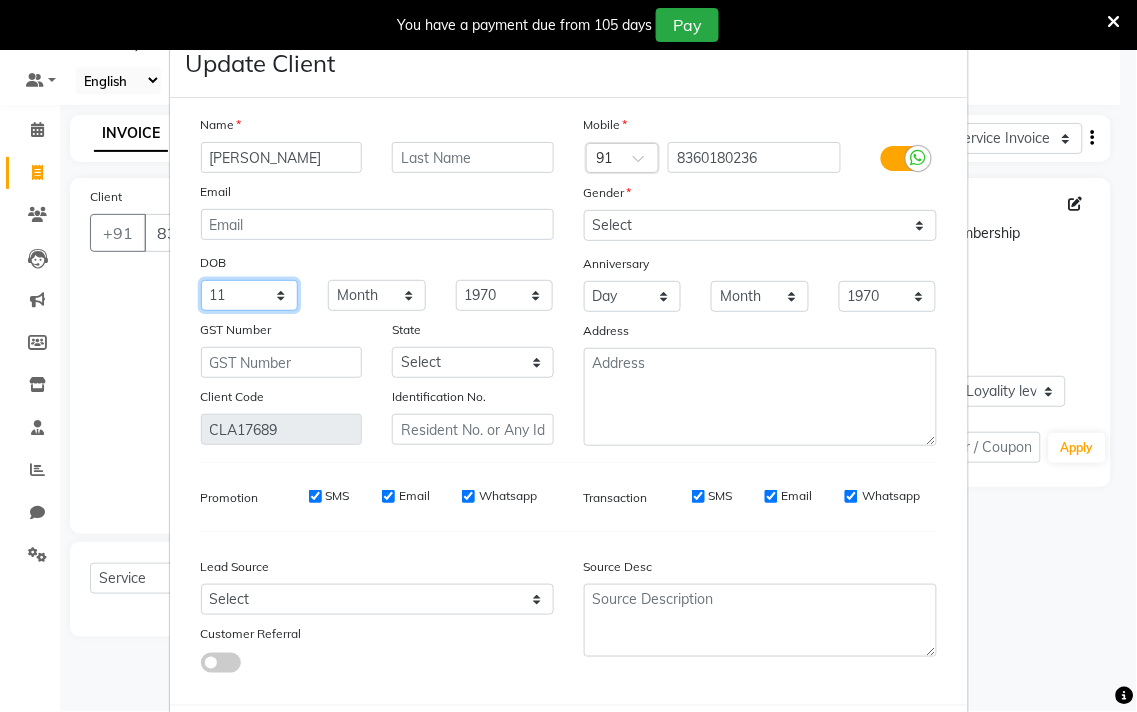 click on "Day 01 02 03 04 05 06 07 08 09 10 11 12 13 14 15 16 17 18 19 20 21 22 23 24 25 26 27 28 29 30 31" at bounding box center [250, 295] 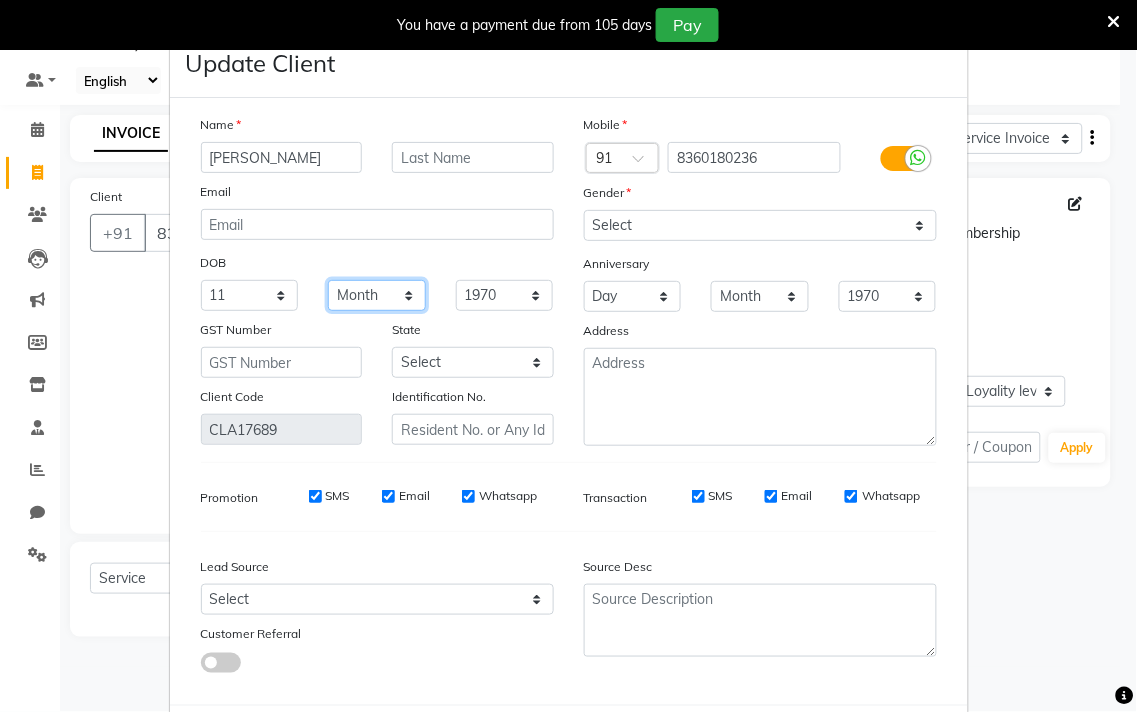 click on "Month January February March April May June July August September October November December" at bounding box center [377, 295] 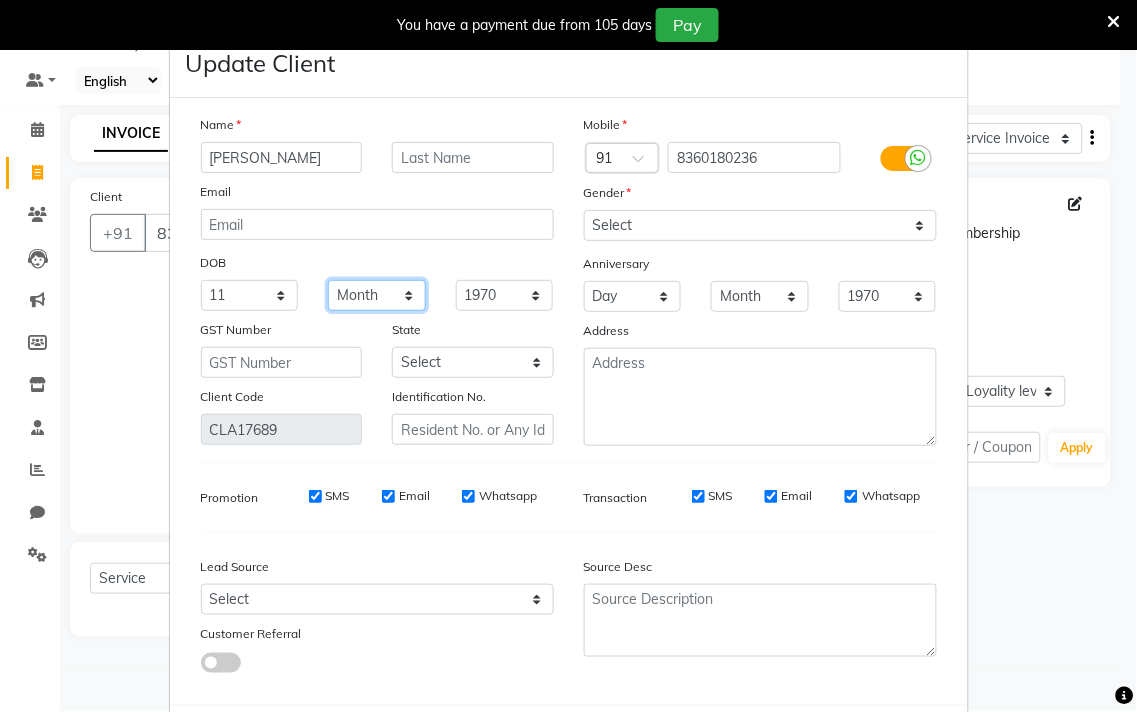 select on "07" 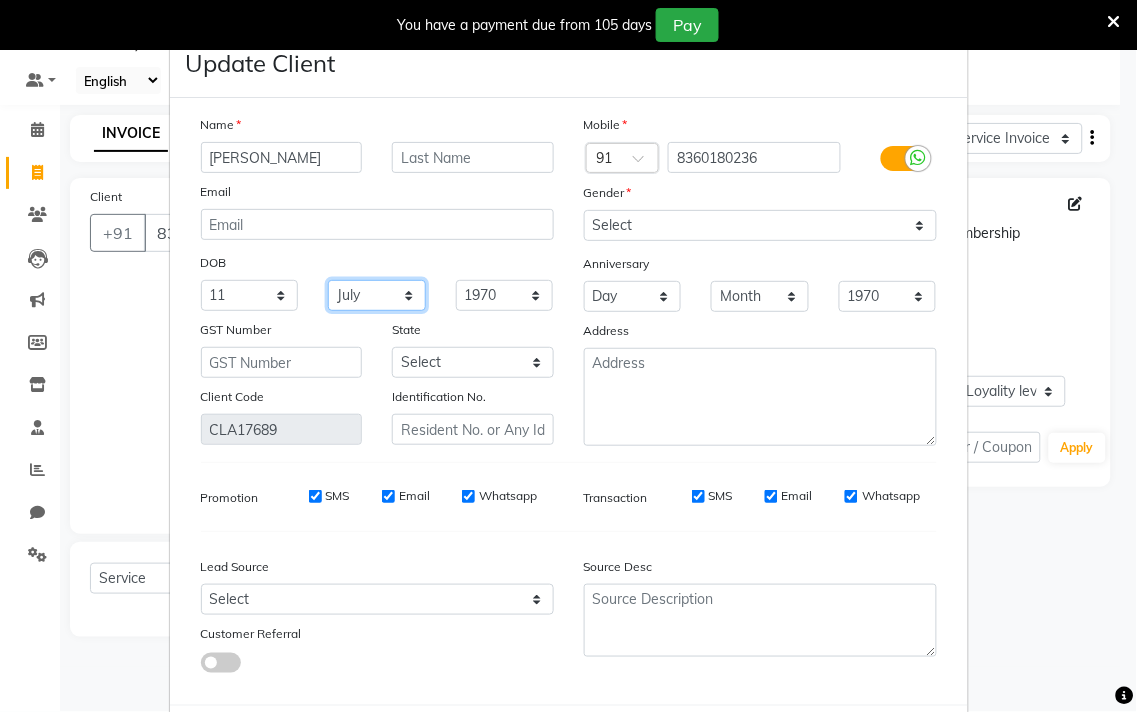 click on "Month January February March April May June July August September October November December" at bounding box center [377, 295] 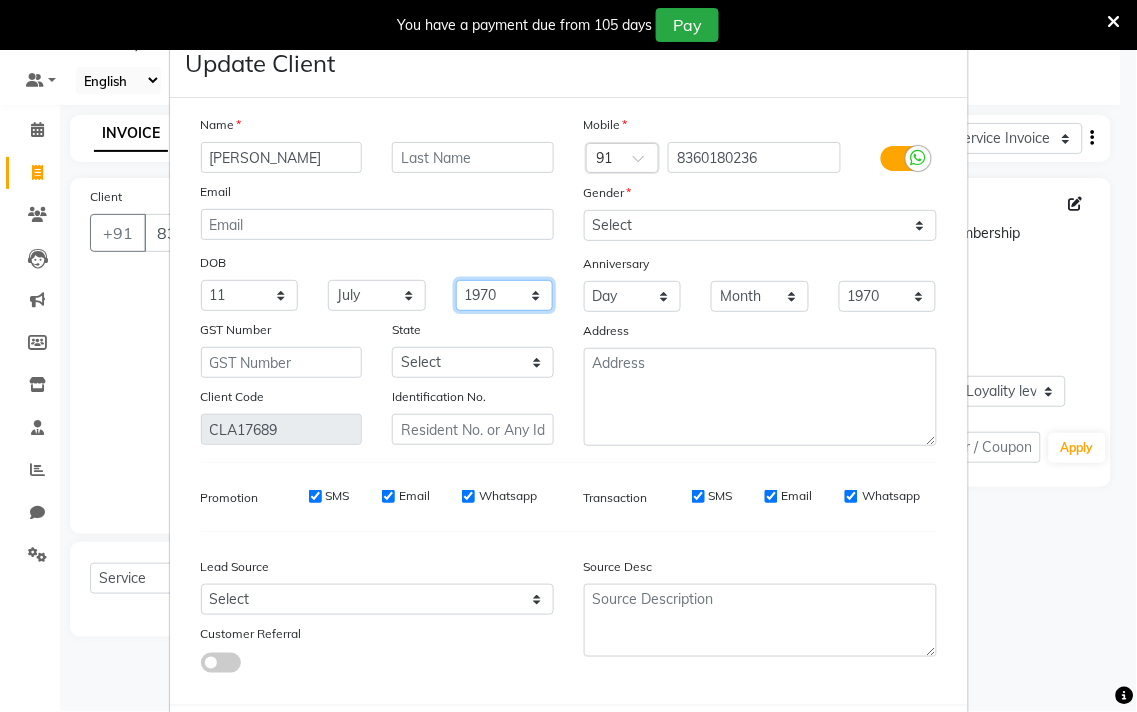 click on "1940 1941 1942 1943 1944 1945 1946 1947 1948 1949 1950 1951 1952 1953 1954 1955 1956 1957 1958 1959 1960 1961 1962 1963 1964 1965 1966 1967 1968 1969 1970 1971 1972 1973 1974 1975 1976 1977 1978 1979 1980 1981 1982 1983 1984 1985 1986 1987 1988 1989 1990 1991 1992 1993 1994 1995 1996 1997 1998 1999 2000 2001 2002 2003 2004 2005 2006 2007 2008 2009 2010 2011 2012 2013 2014 2015 2016 2017 2018 2019 2020 2021 2022 2023 2024" at bounding box center [505, 295] 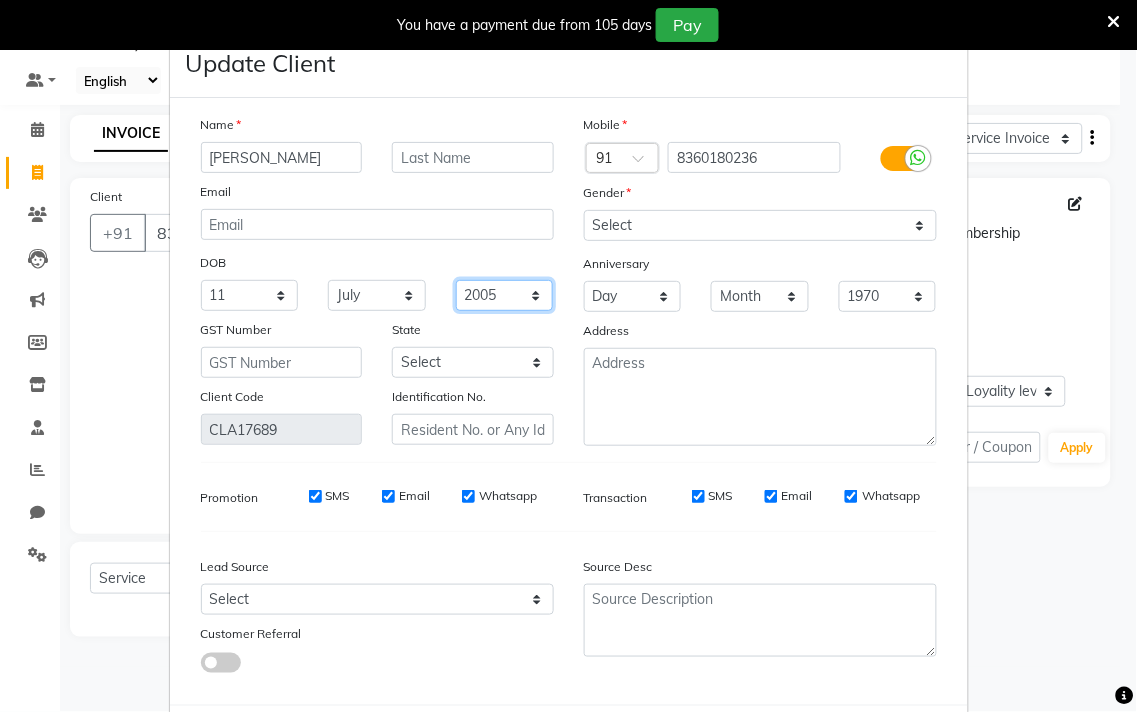 click on "1940 1941 1942 1943 1944 1945 1946 1947 1948 1949 1950 1951 1952 1953 1954 1955 1956 1957 1958 1959 1960 1961 1962 1963 1964 1965 1966 1967 1968 1969 1970 1971 1972 1973 1974 1975 1976 1977 1978 1979 1980 1981 1982 1983 1984 1985 1986 1987 1988 1989 1990 1991 1992 1993 1994 1995 1996 1997 1998 1999 2000 2001 2002 2003 2004 2005 2006 2007 2008 2009 2010 2011 2012 2013 2014 2015 2016 2017 2018 2019 2020 2021 2022 2023 2024" at bounding box center [505, 295] 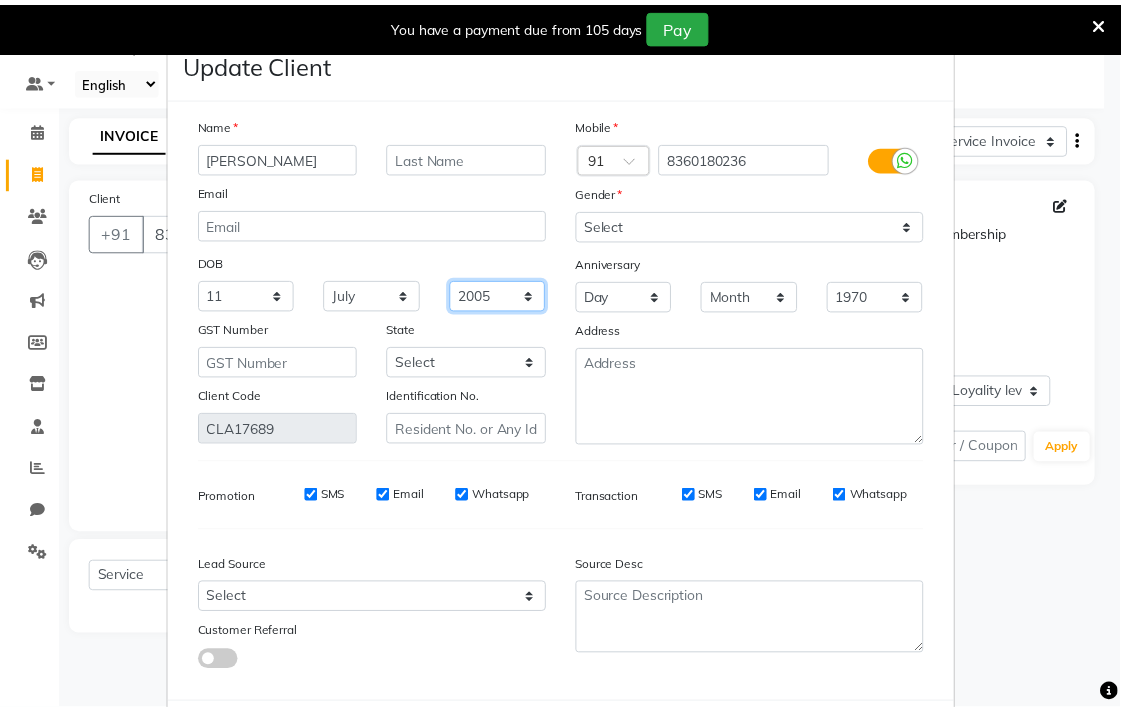 scroll, scrollTop: 103, scrollLeft: 0, axis: vertical 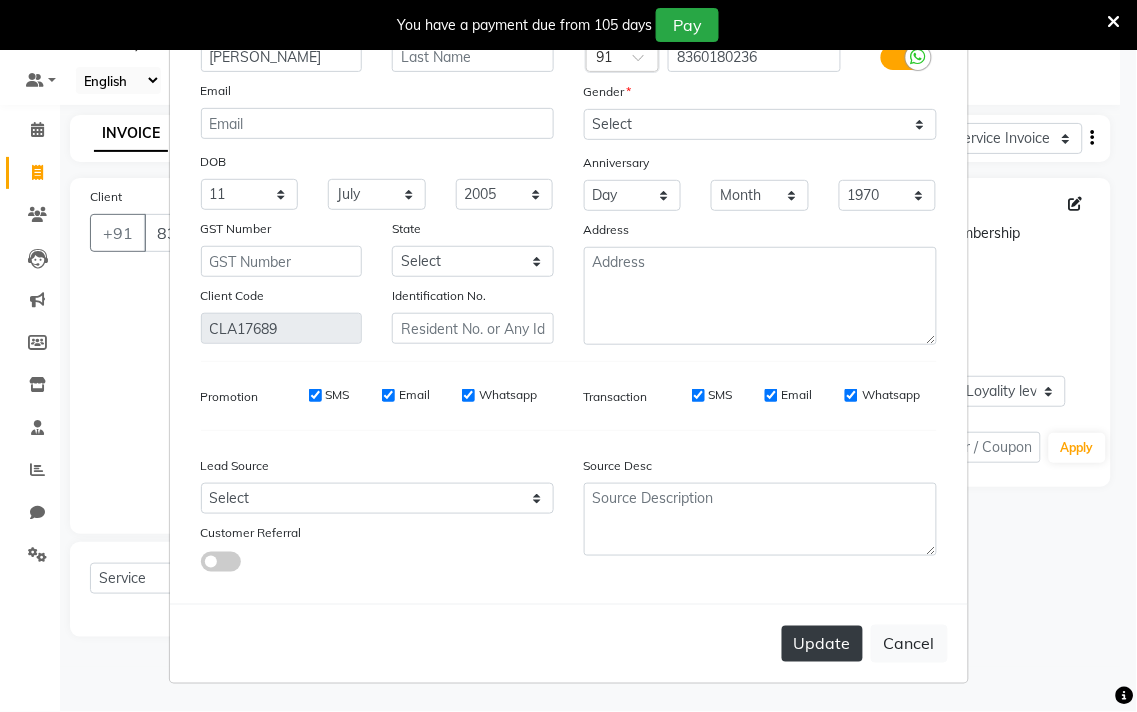 click on "Update" at bounding box center [822, 644] 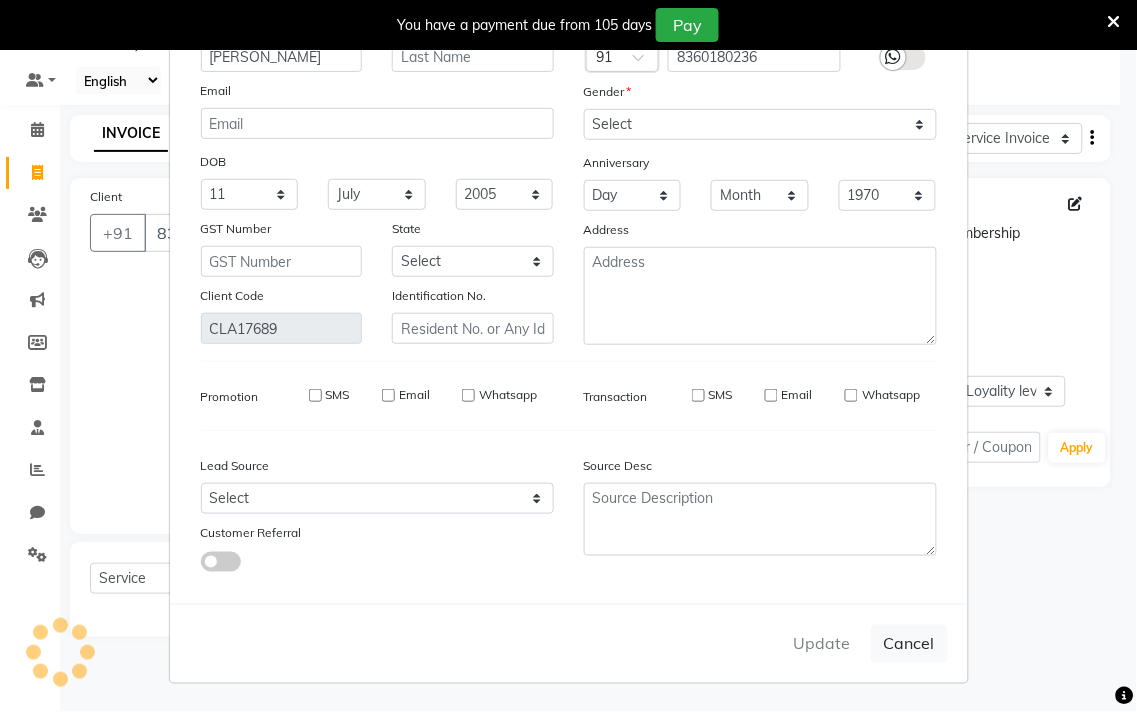 type 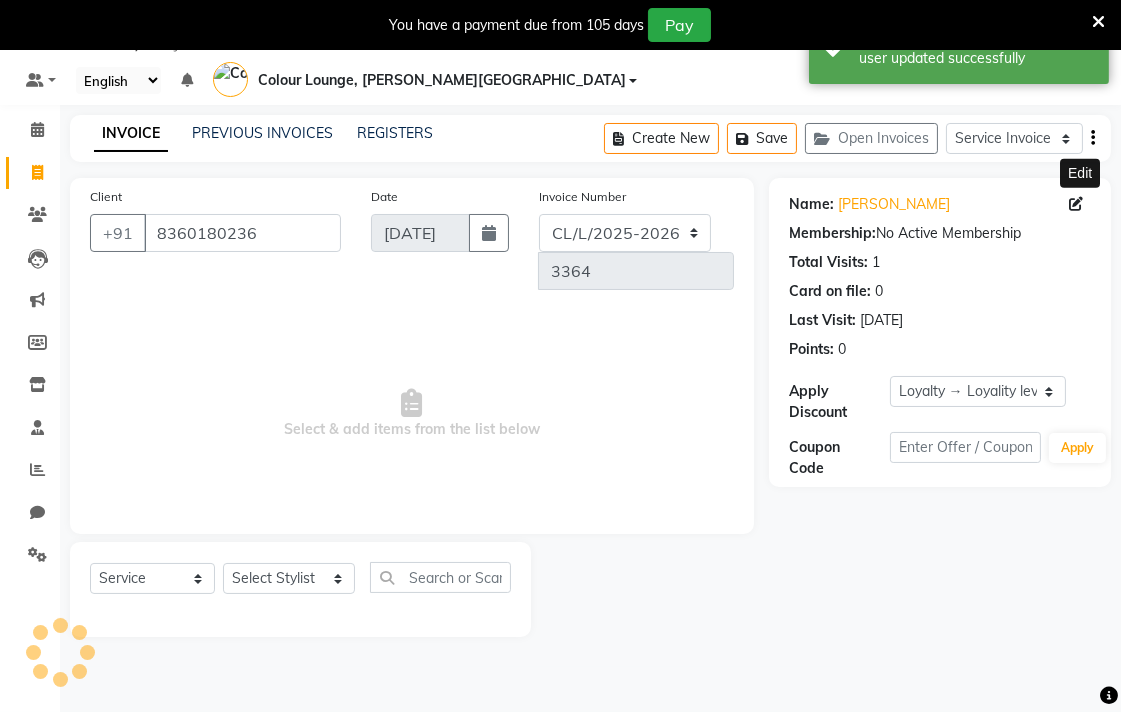 select on "1: Object" 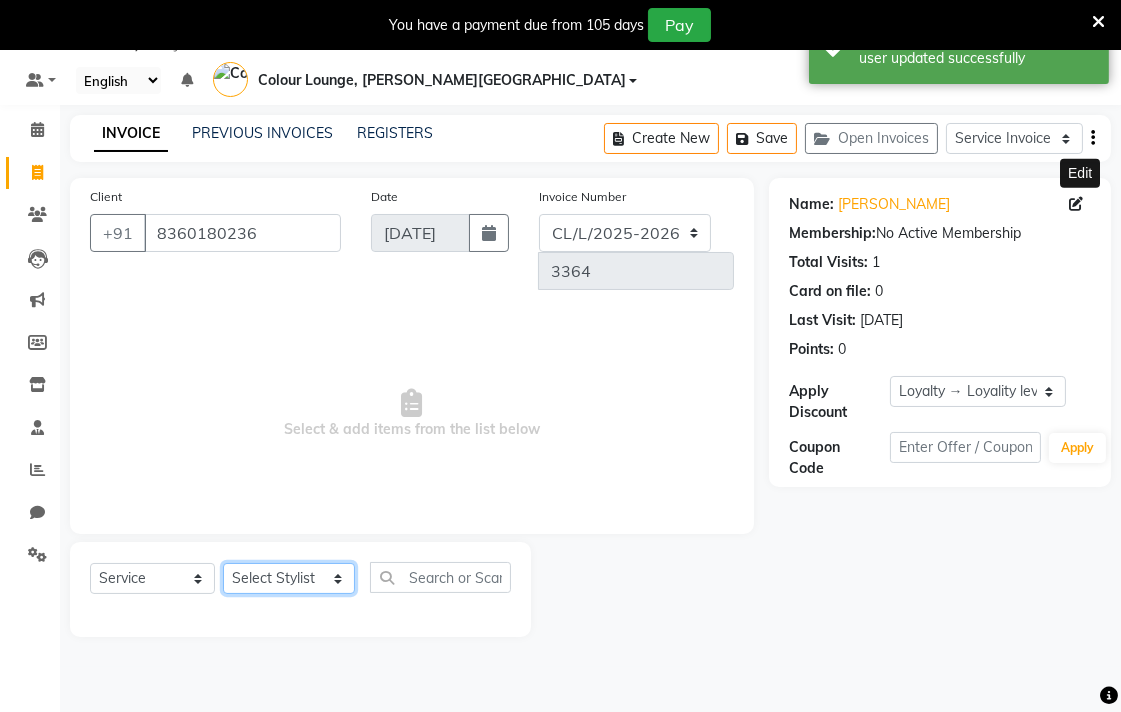 click on "Select Stylist Admin AMIT [PERSON_NAME] [PERSON_NAME] BALBHARTI SHARMA Colour Lounge, [PERSON_NAME][GEOGRAPHIC_DATA] Colour Lounge, [PERSON_NAME][GEOGRAPHIC_DATA] DINGG [PERSON_NAME] [PERSON_NAME] [PERSON_NAME] [PERSON_NAME] LOVE [PERSON_NAME] [PERSON_NAME] [PERSON_NAME] [PERSON_NAME] [PERSON_NAME] POOJA Pooja [PERSON_NAME] [PERSON_NAME] PRINCE [PERSON_NAME] [PERSON_NAME] [PERSON_NAME] [PERSON_NAME] Sameer [PERSON_NAME] [PERSON_NAME] [PERSON_NAME]  Sunny TULOSH [PERSON_NAME] [PERSON_NAME] VISHAL" 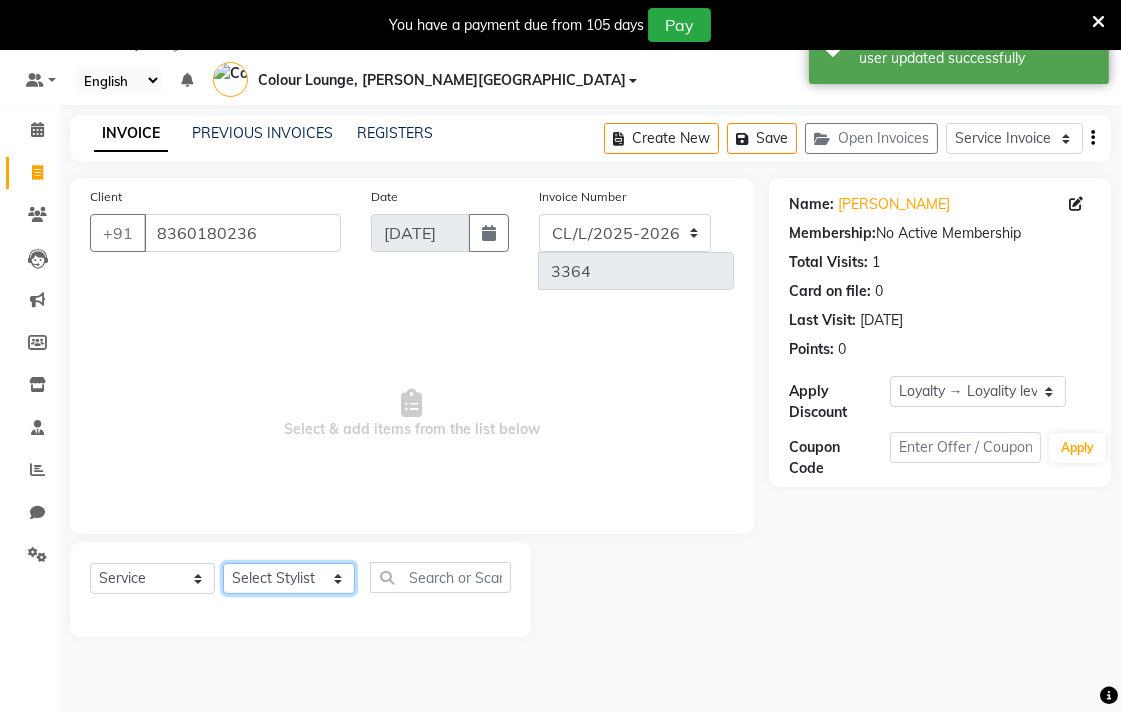 select on "70031" 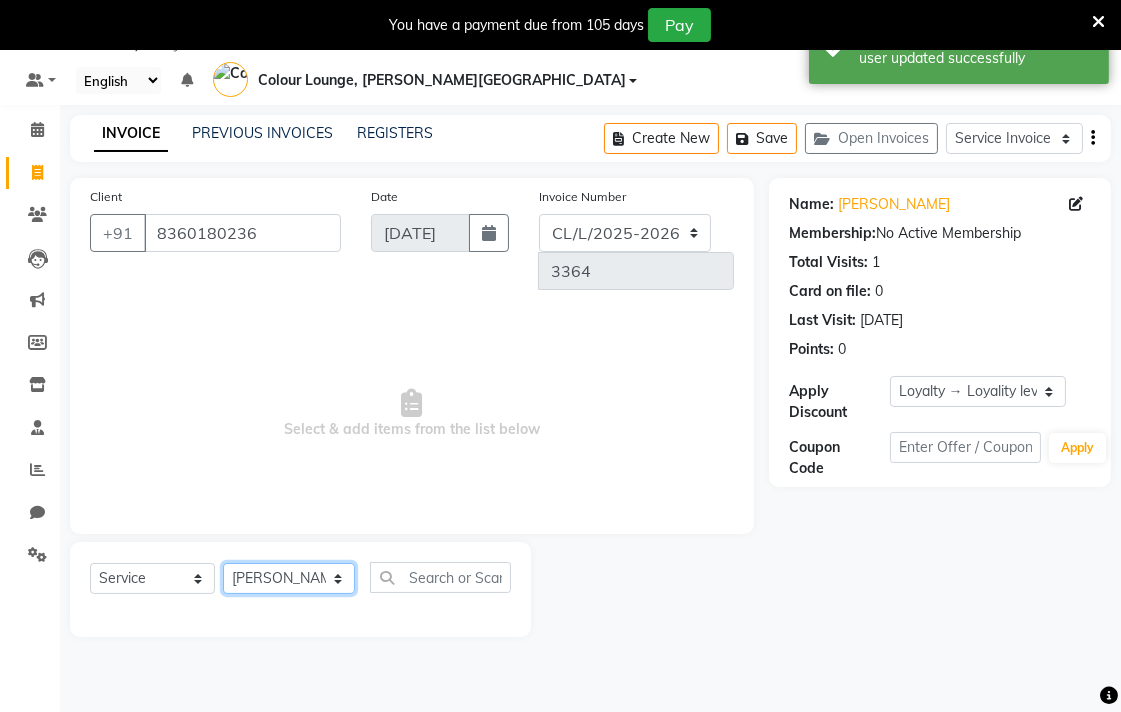 click on "Select Stylist Admin AMIT [PERSON_NAME] [PERSON_NAME] BALBHARTI SHARMA Colour Lounge, [PERSON_NAME][GEOGRAPHIC_DATA] Colour Lounge, [PERSON_NAME][GEOGRAPHIC_DATA] DINGG [PERSON_NAME] [PERSON_NAME] [PERSON_NAME] [PERSON_NAME] LOVE [PERSON_NAME] [PERSON_NAME] [PERSON_NAME] [PERSON_NAME] [PERSON_NAME] POOJA Pooja [PERSON_NAME] [PERSON_NAME] PRINCE [PERSON_NAME] [PERSON_NAME] [PERSON_NAME] [PERSON_NAME] Sameer [PERSON_NAME] [PERSON_NAME] [PERSON_NAME]  Sunny TULOSH [PERSON_NAME] [PERSON_NAME] VISHAL" 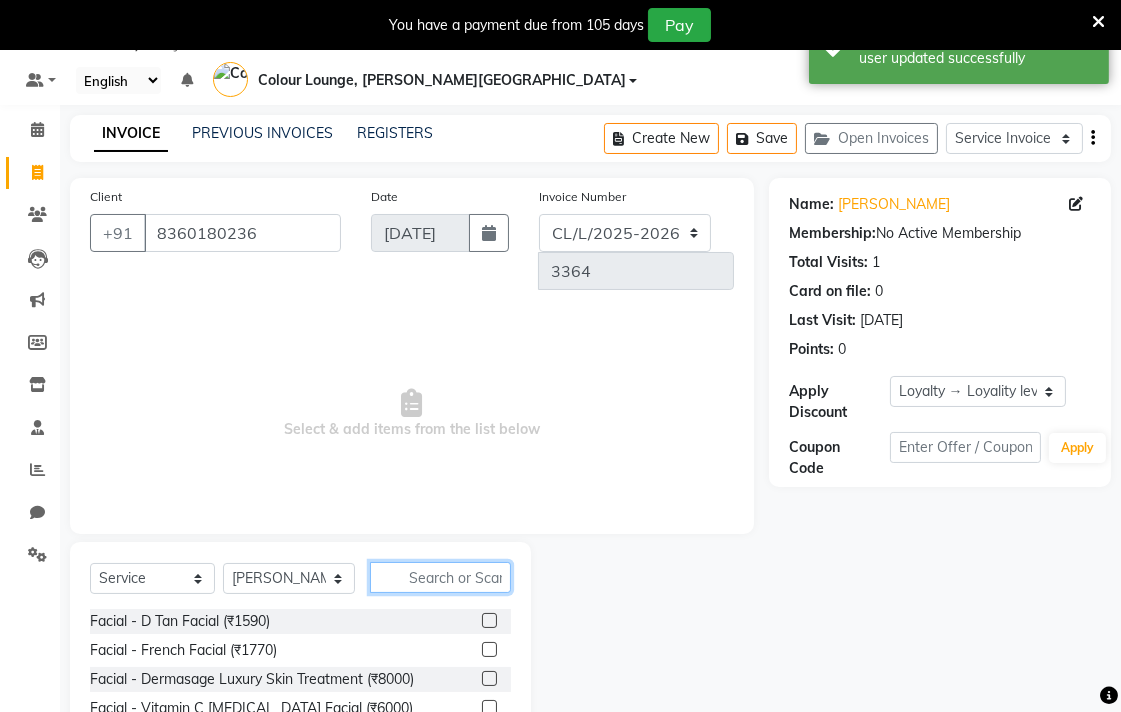 click 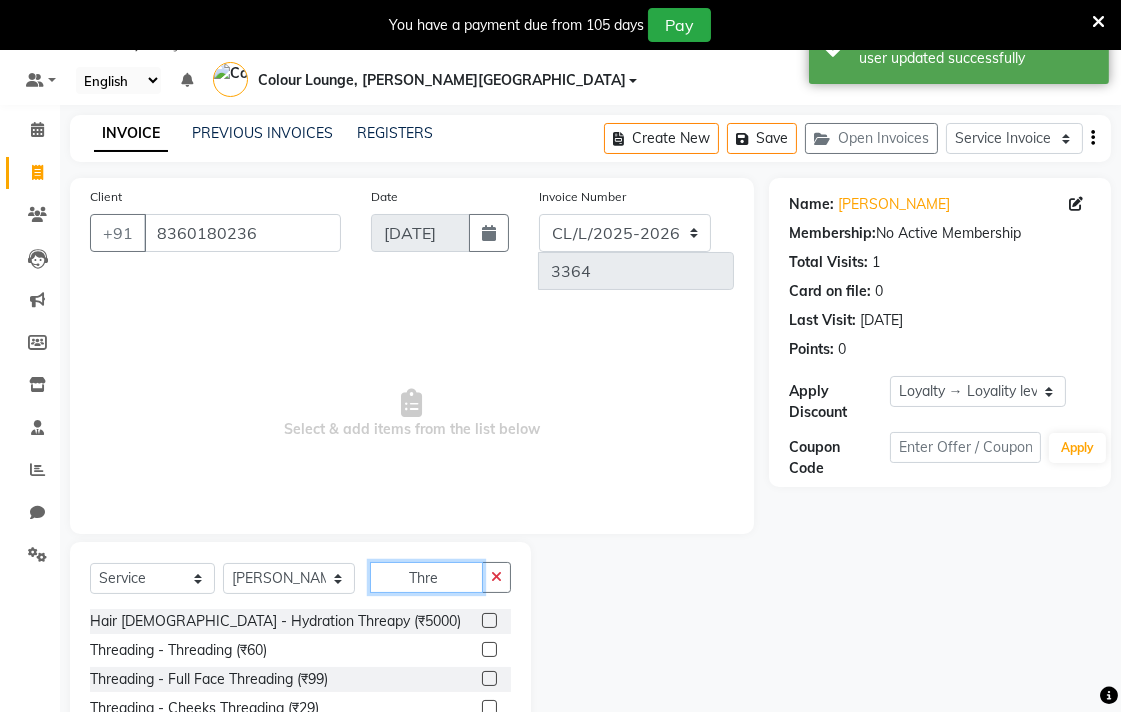 type on "Thre" 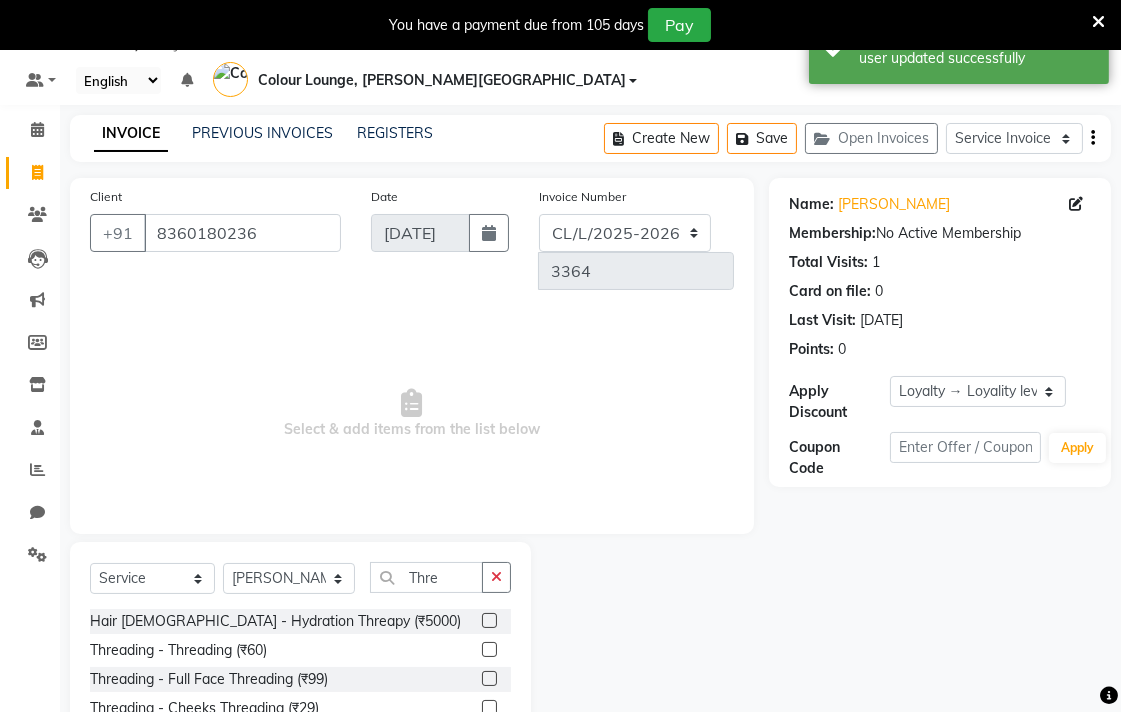 click 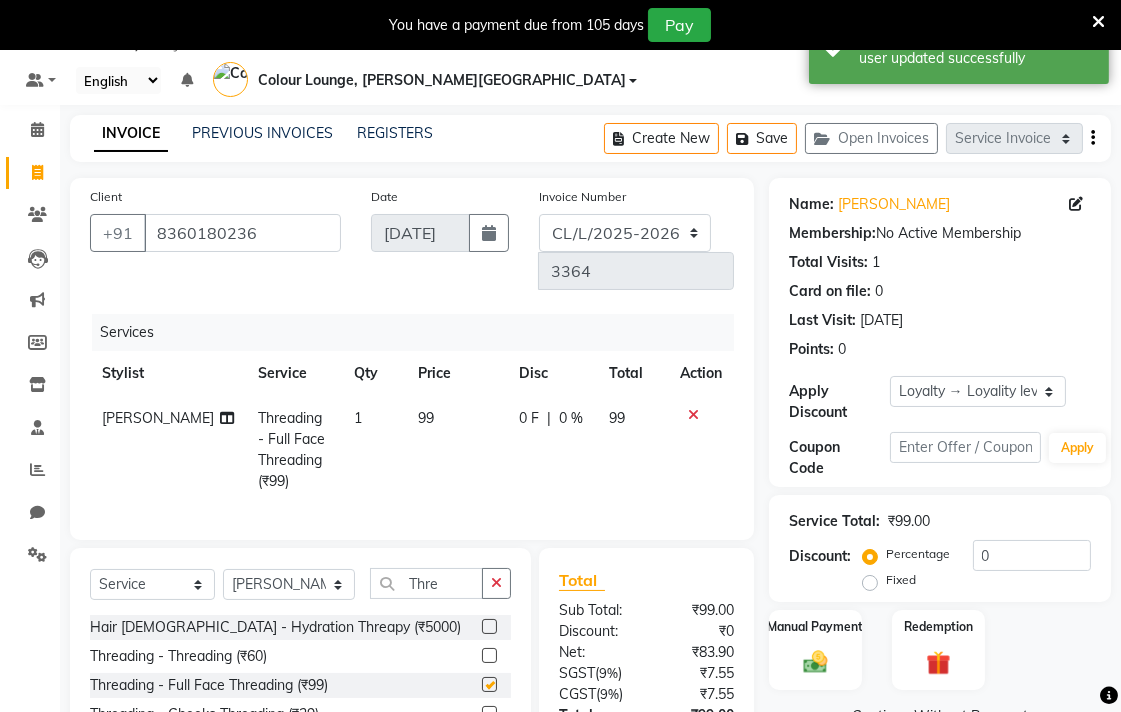checkbox on "false" 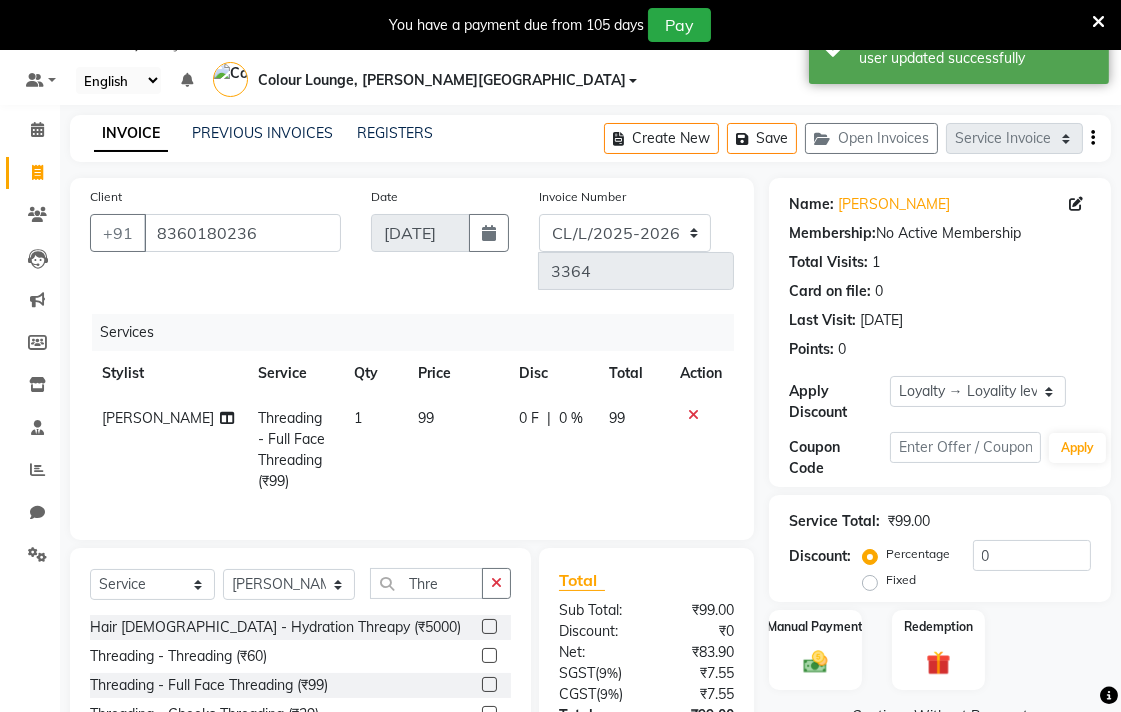 click on "99" 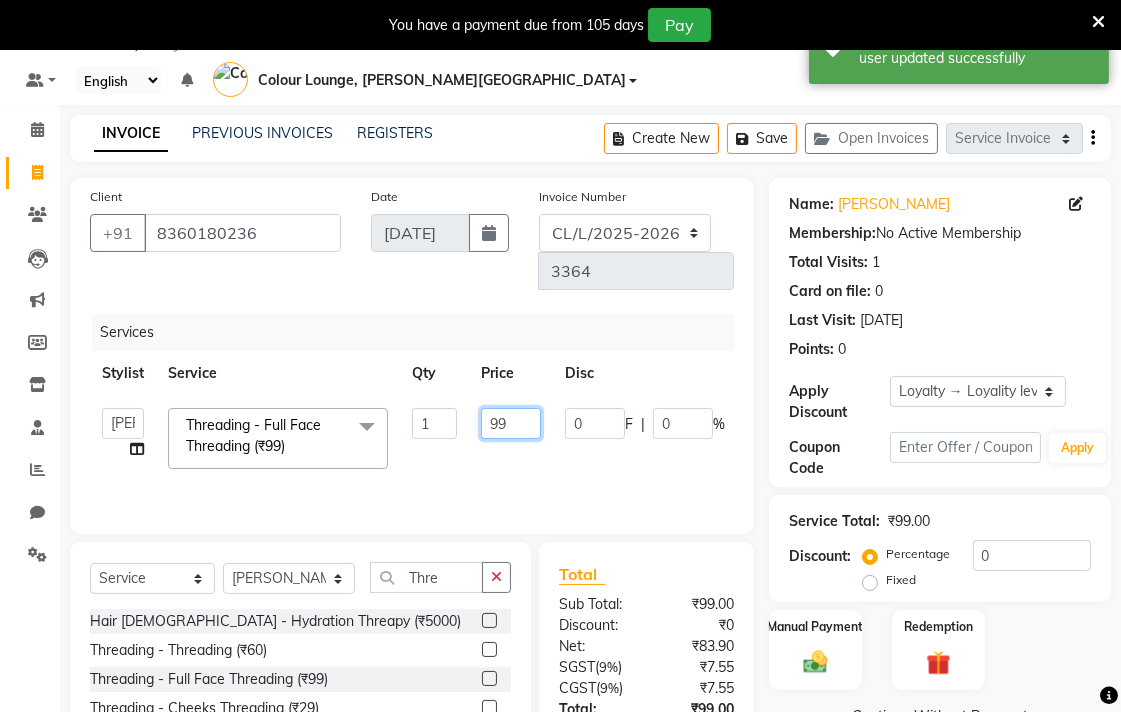 click on "99" 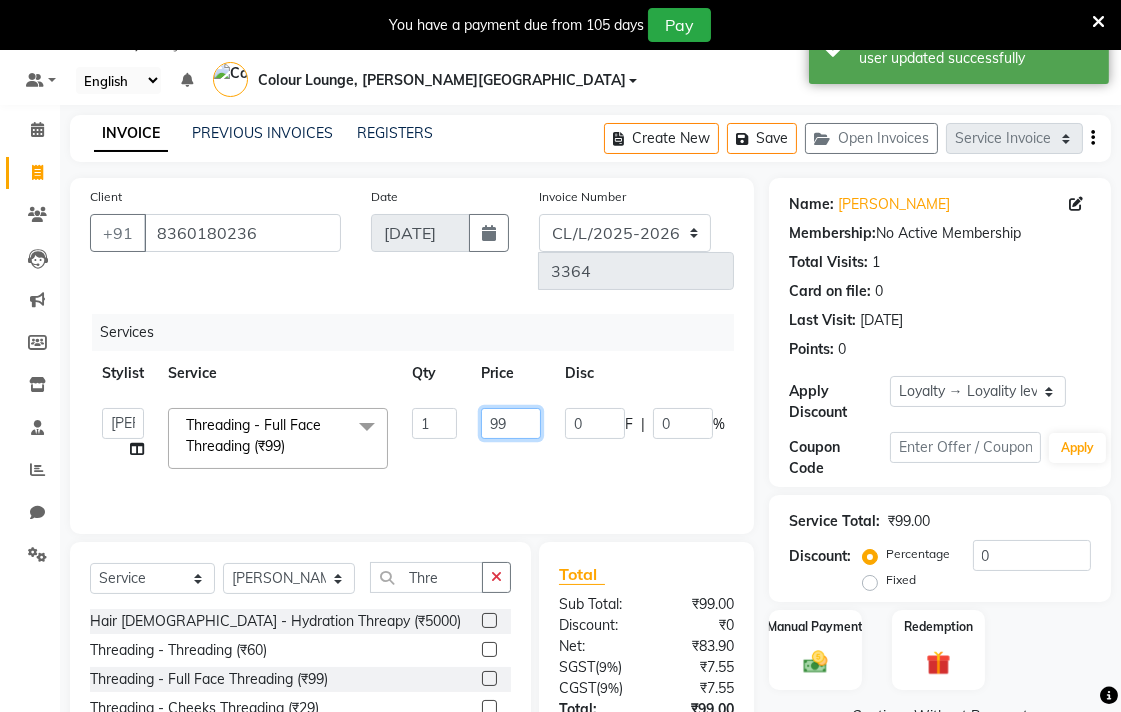 type on "9" 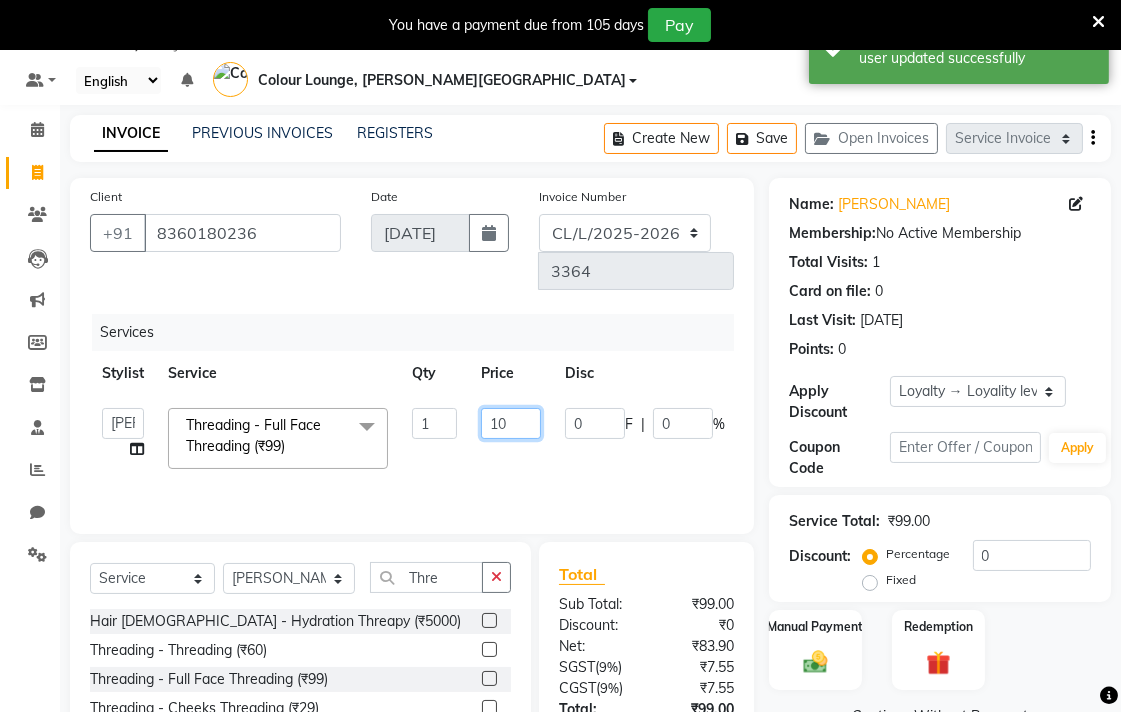 type on "100" 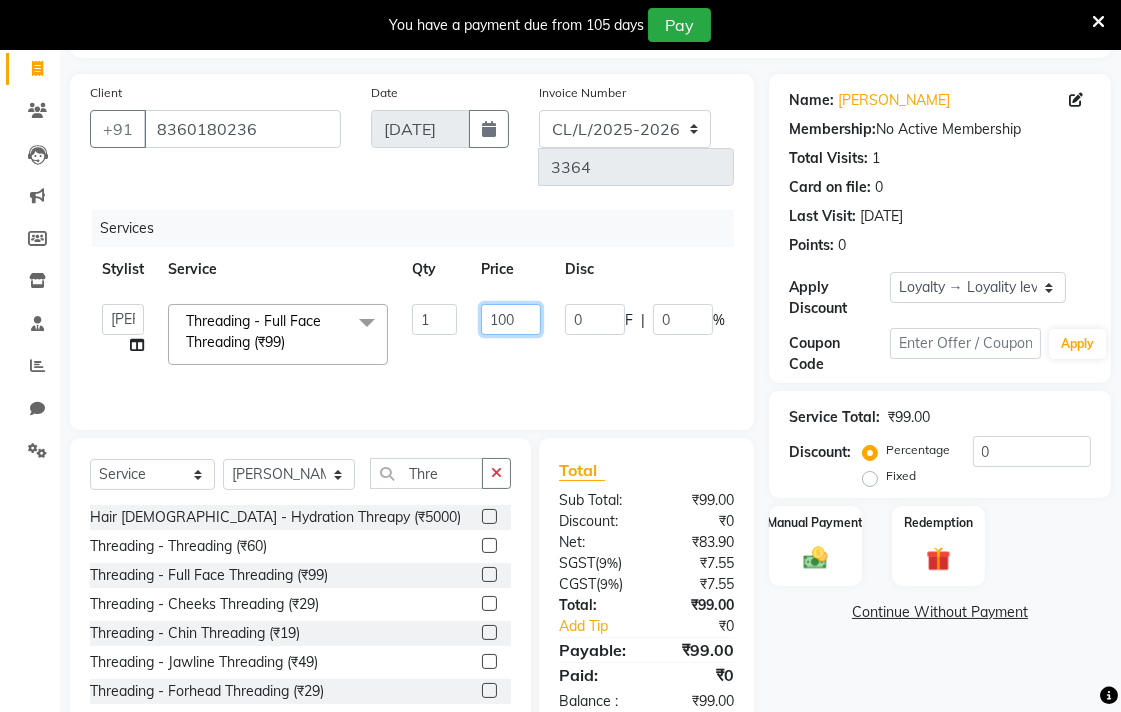 scroll, scrollTop: 167, scrollLeft: 0, axis: vertical 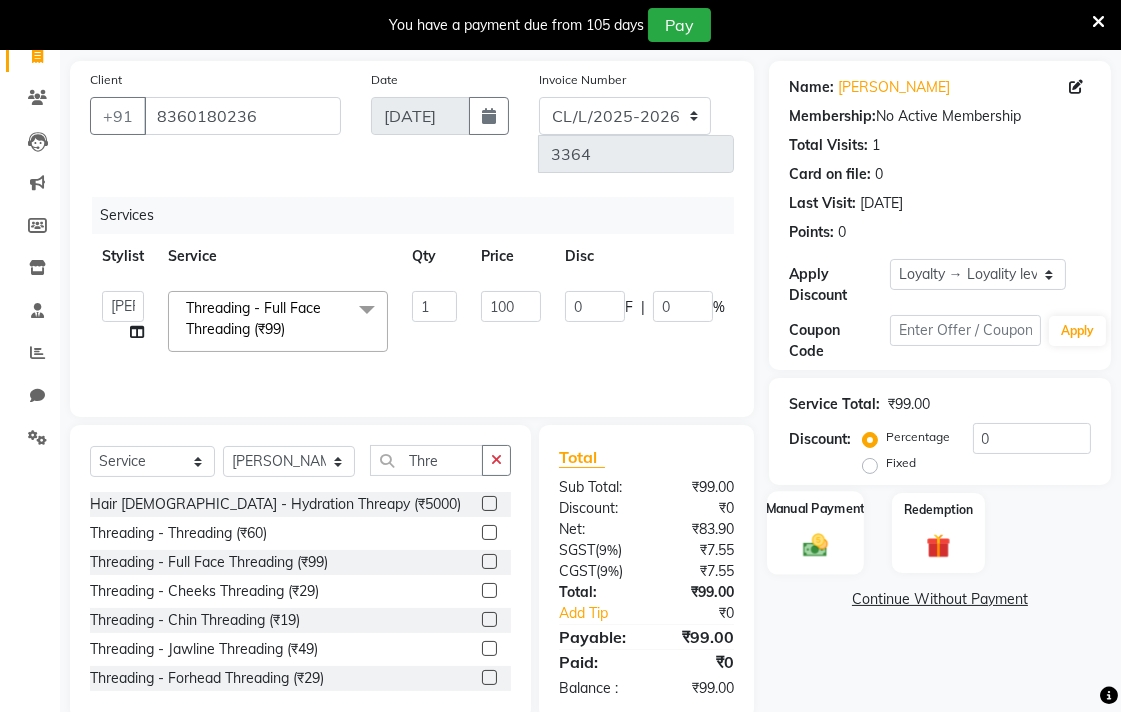 click on "Manual Payment" 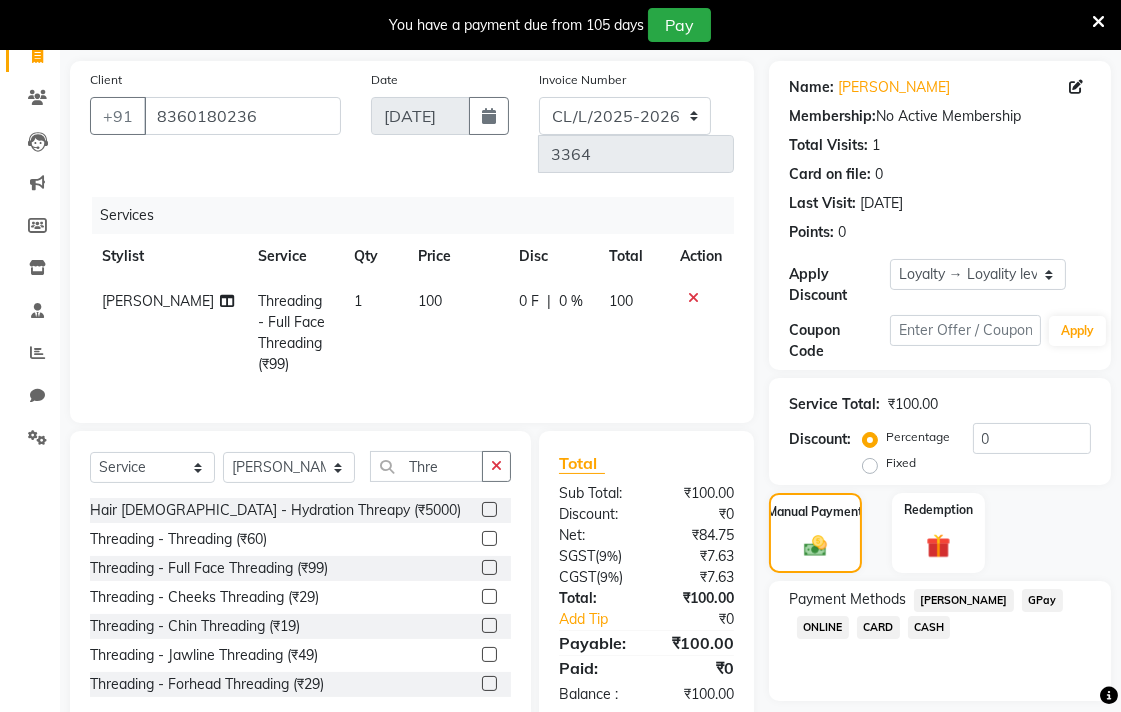 click on "CASH" 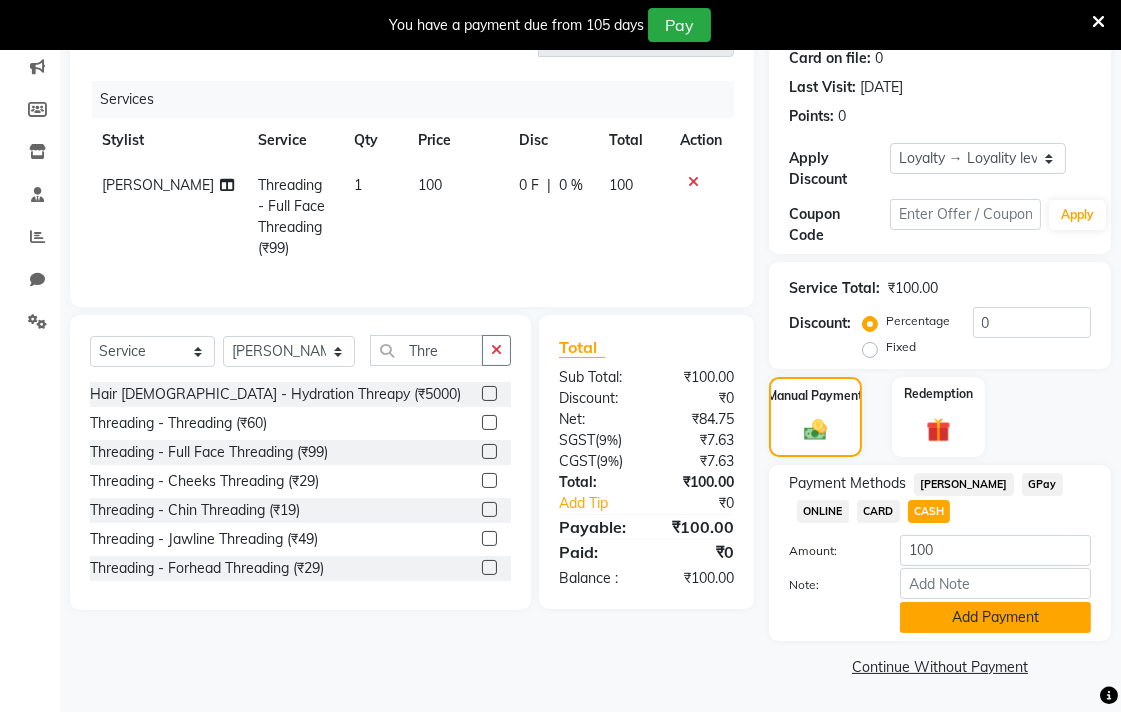 click on "Add Payment" 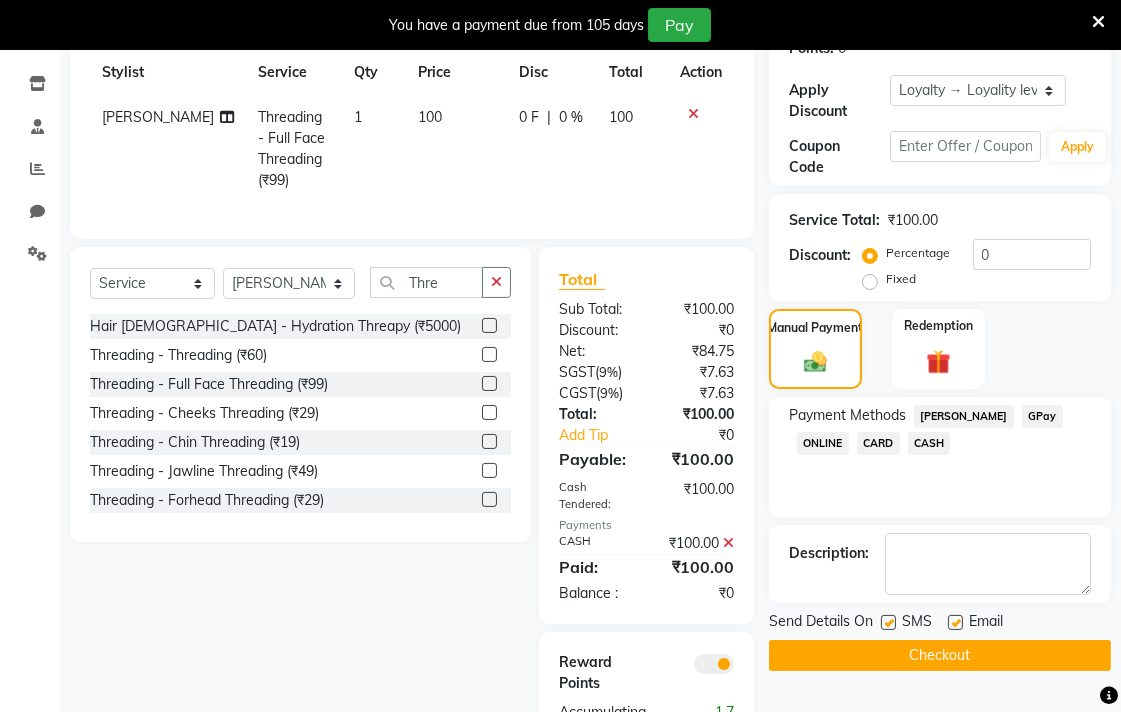 scroll, scrollTop: 412, scrollLeft: 0, axis: vertical 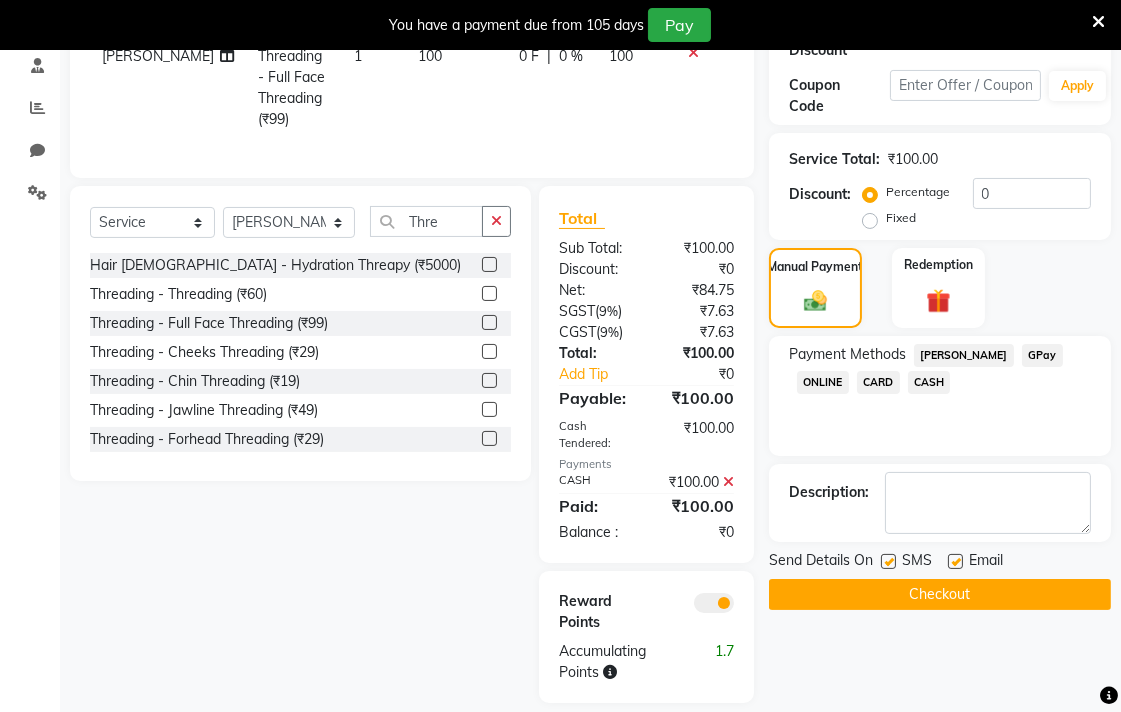 click on "Checkout" 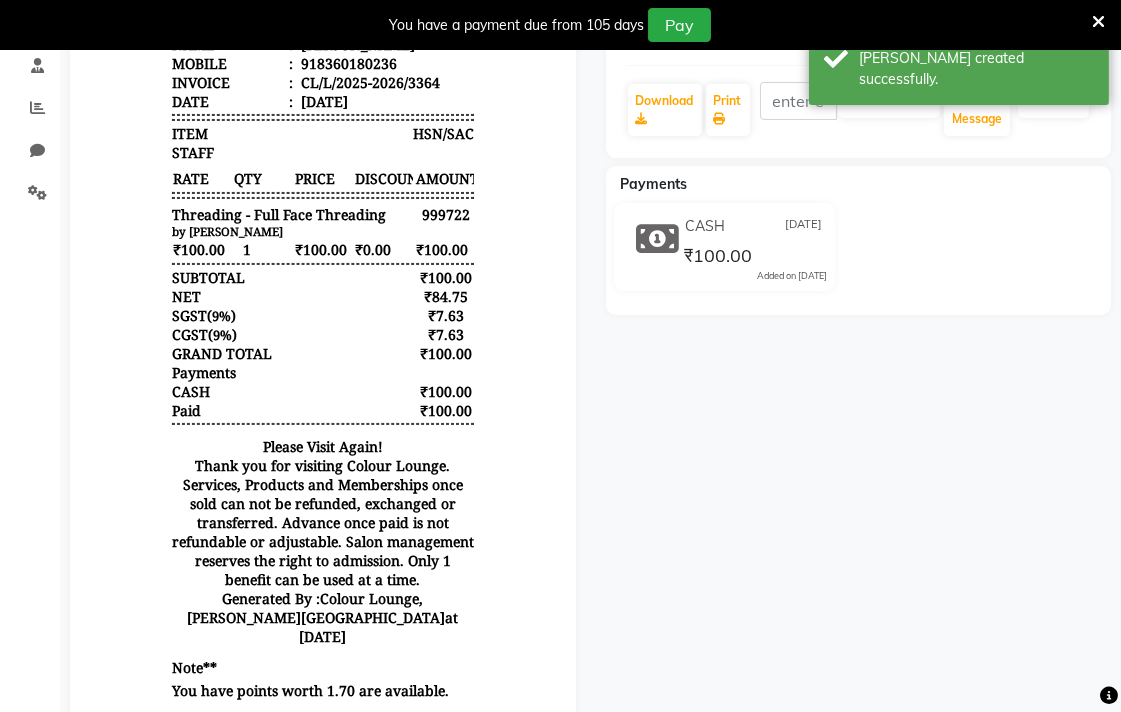 scroll, scrollTop: 0, scrollLeft: 0, axis: both 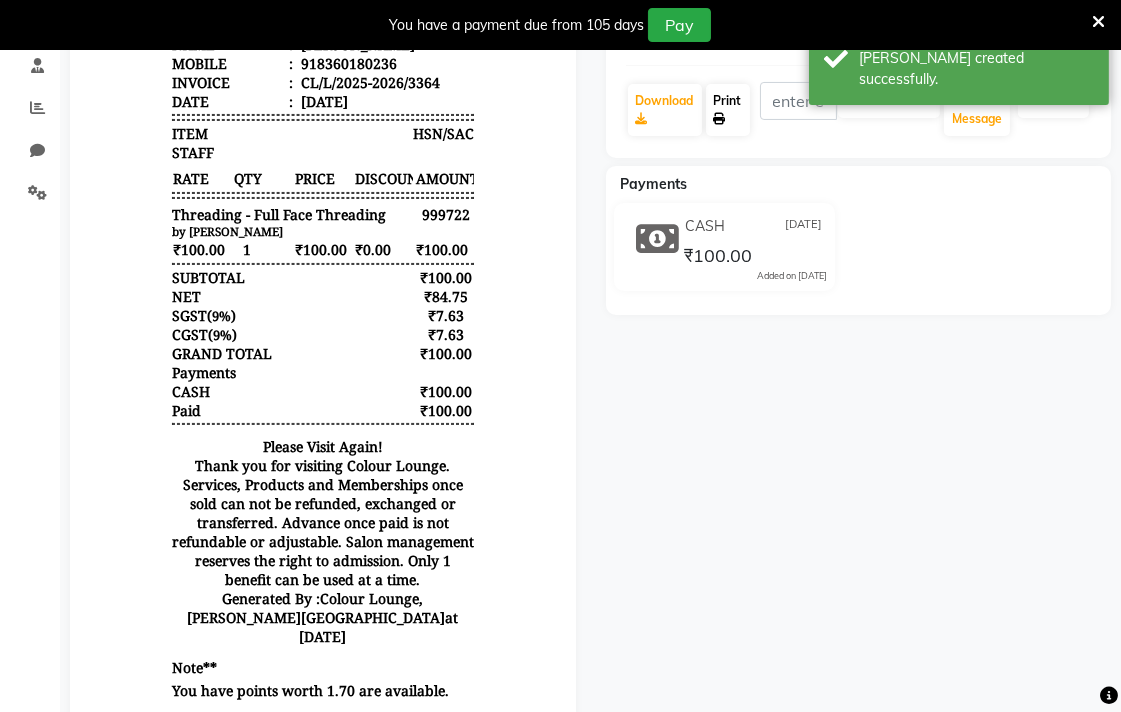 click on "Print" 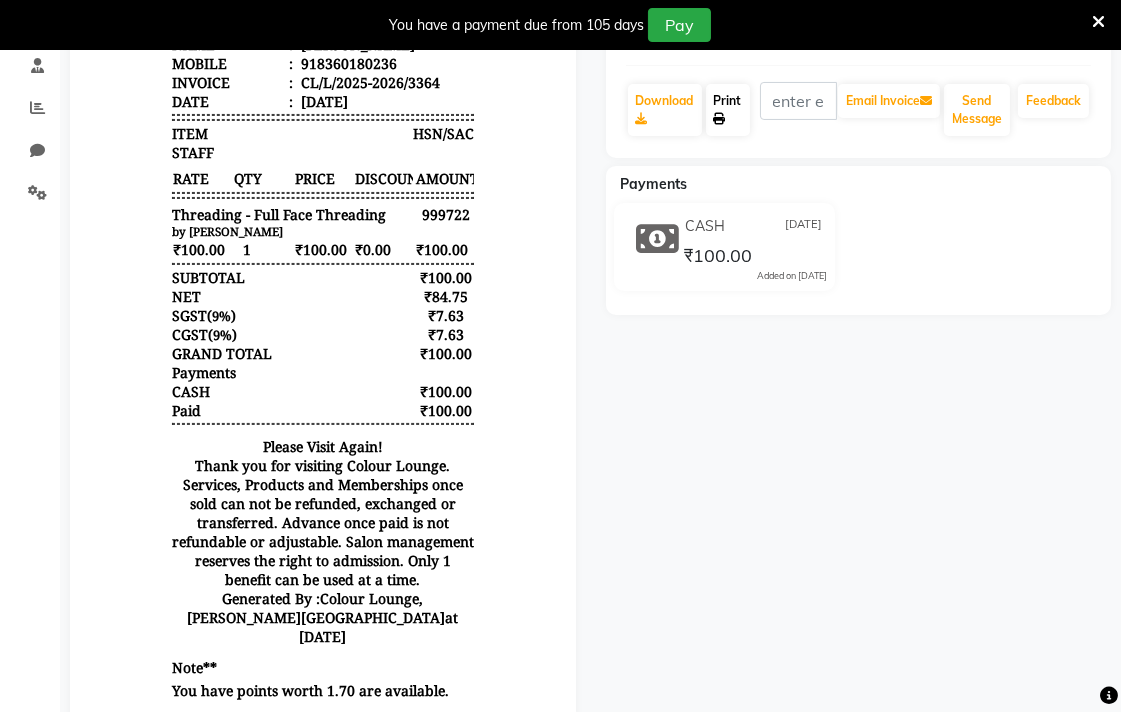 click on "Print" 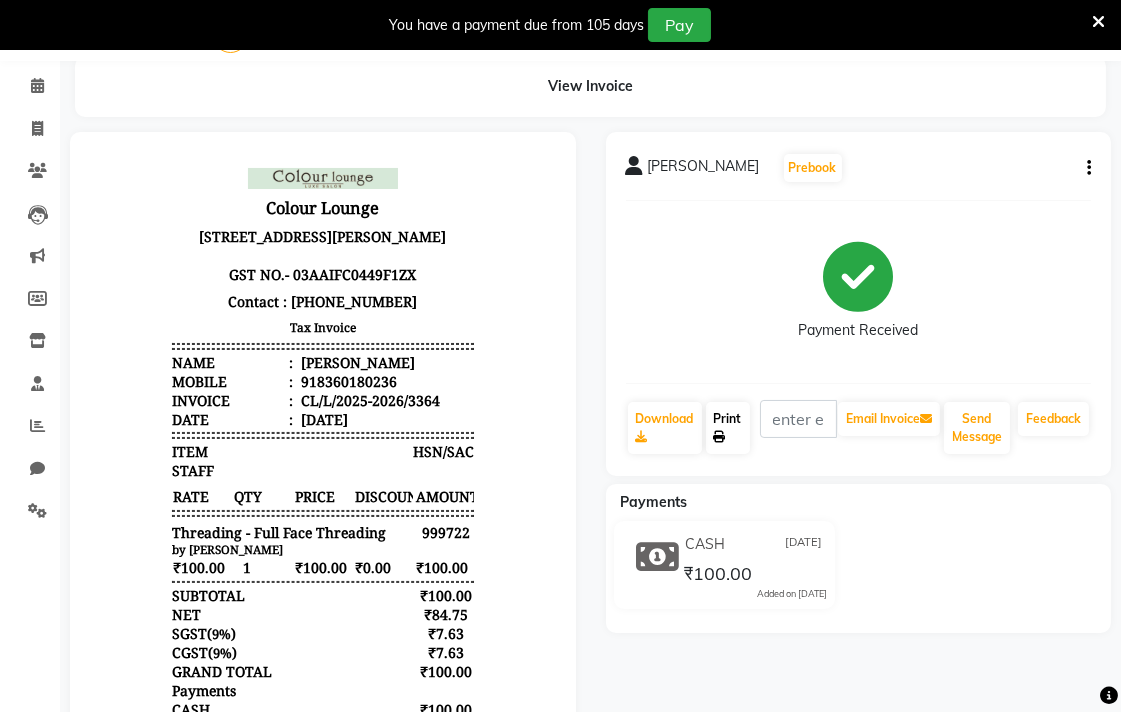 scroll, scrollTop: 0, scrollLeft: 0, axis: both 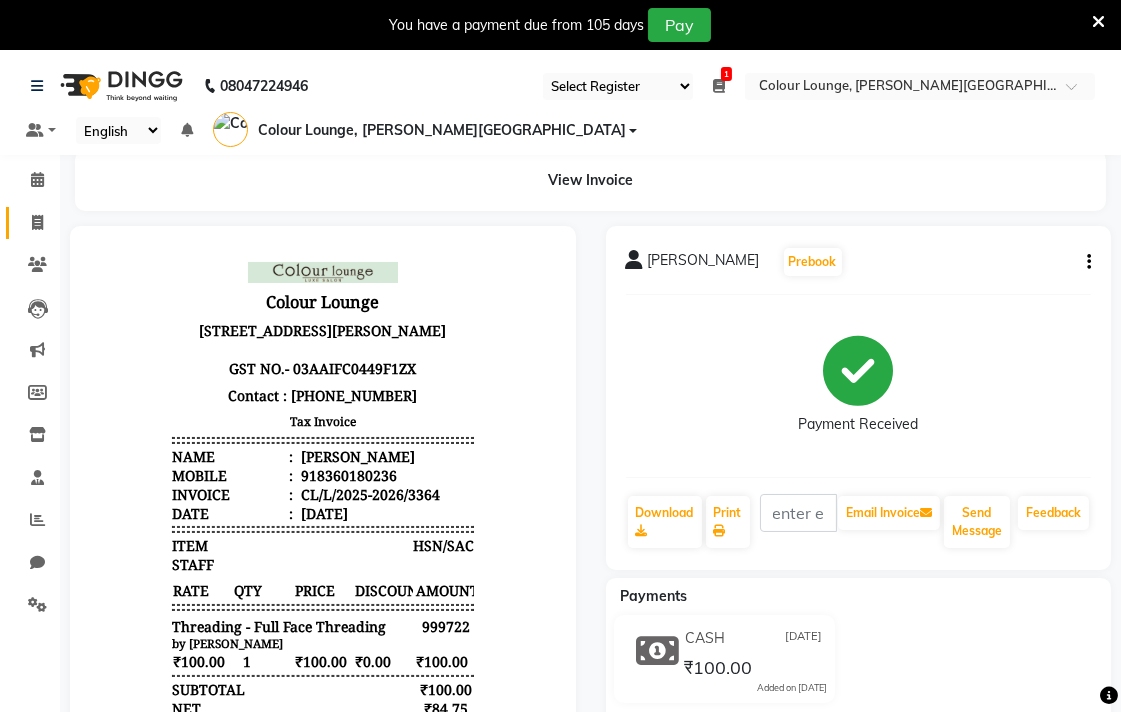 click 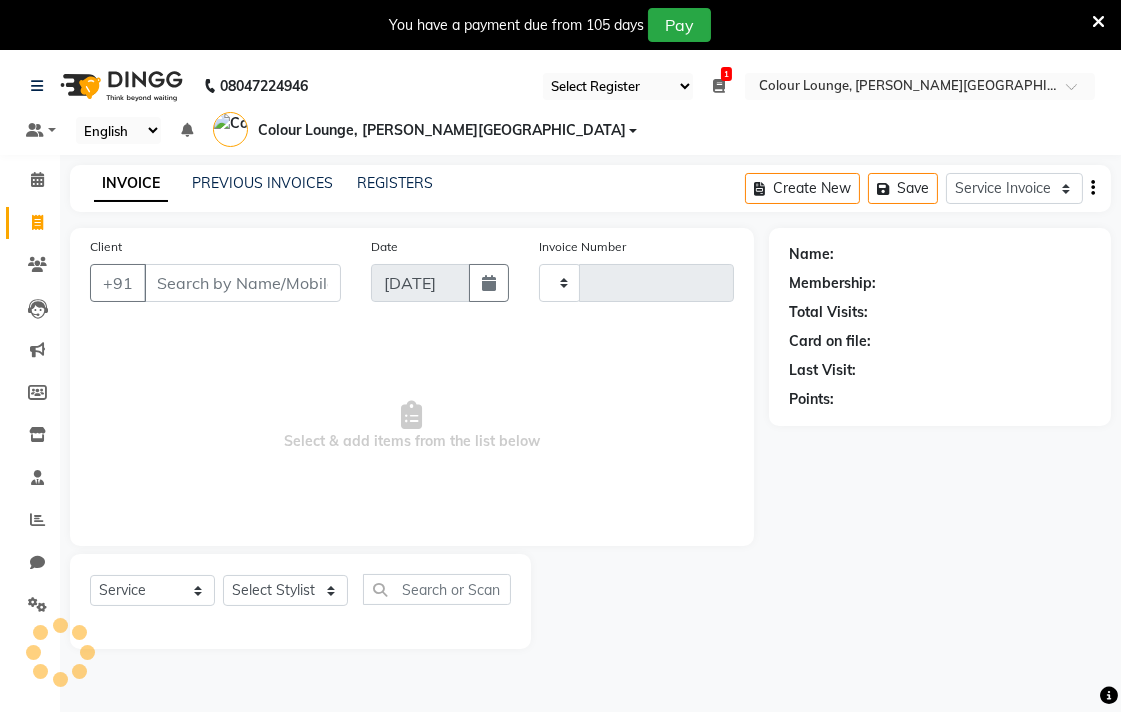 scroll, scrollTop: 50, scrollLeft: 0, axis: vertical 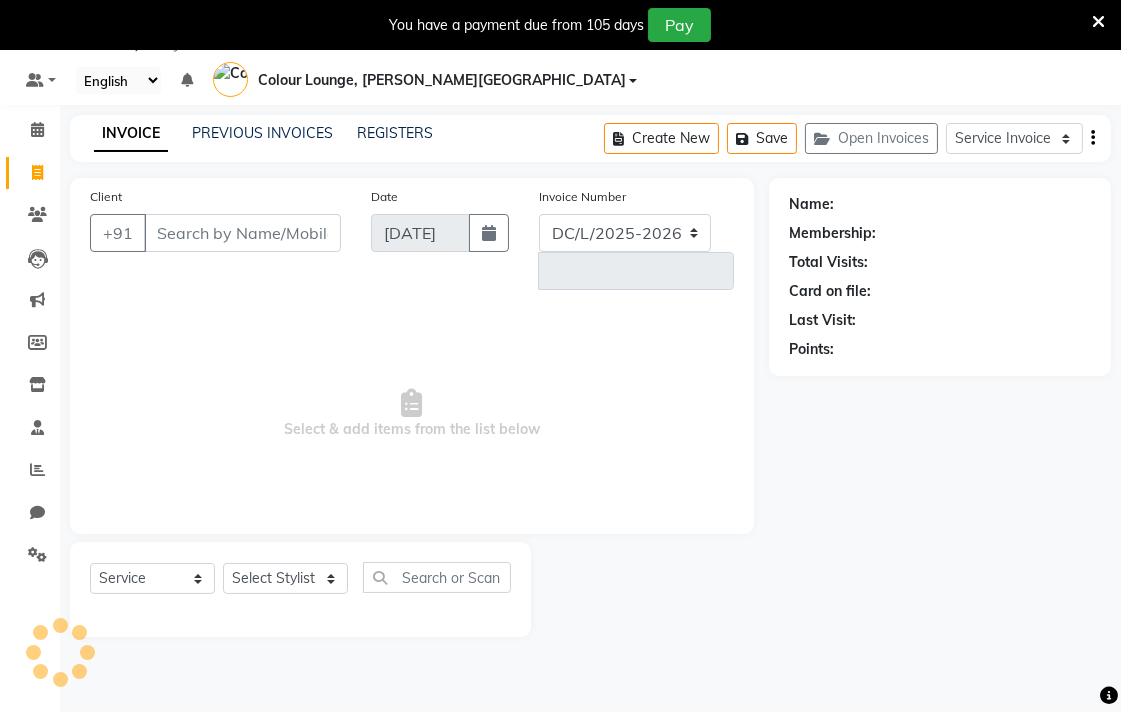 select on "8011" 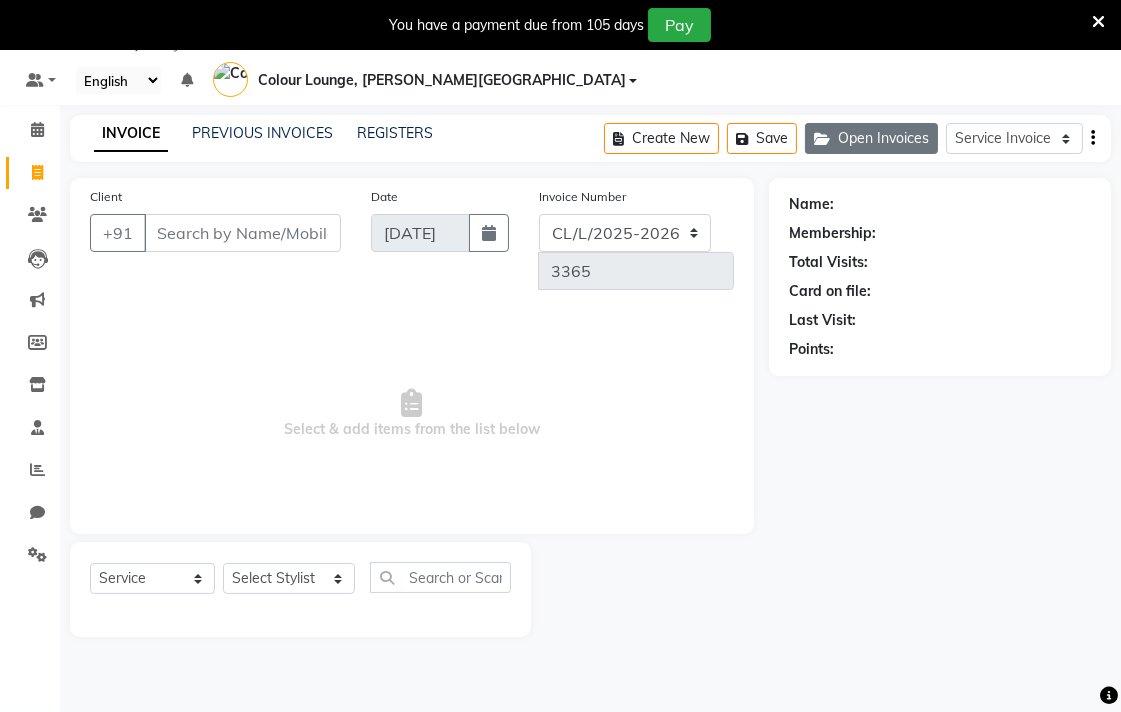 click on "Open Invoices" 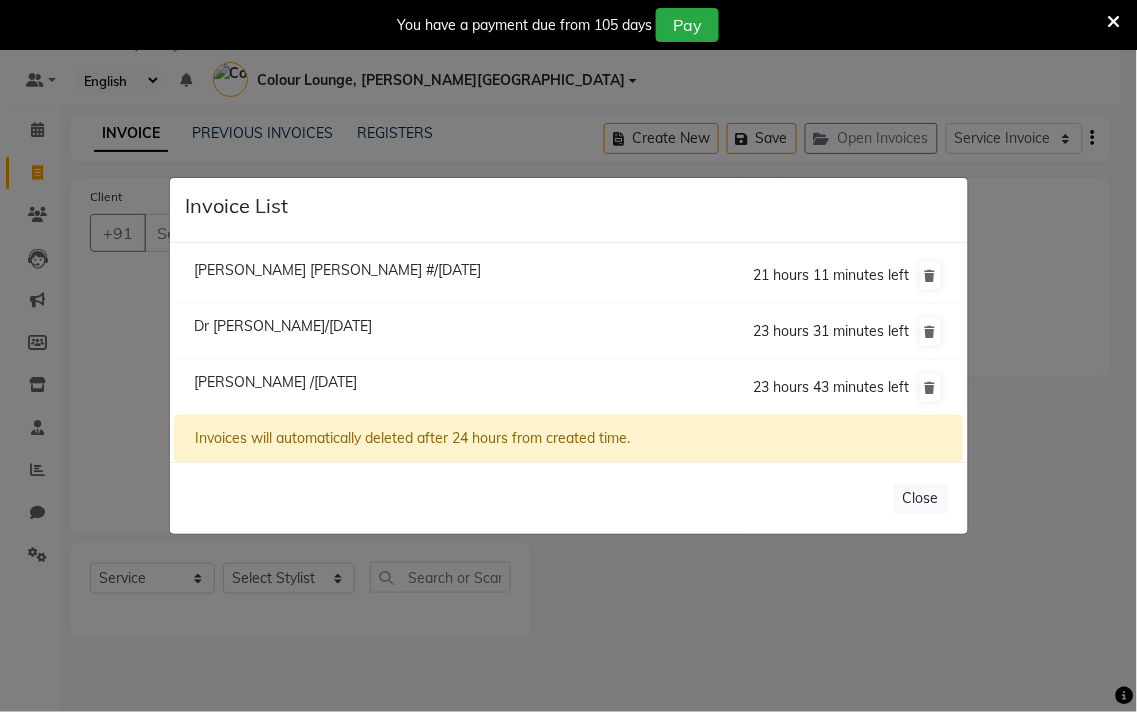 click on "Dr [PERSON_NAME]/[DATE]" 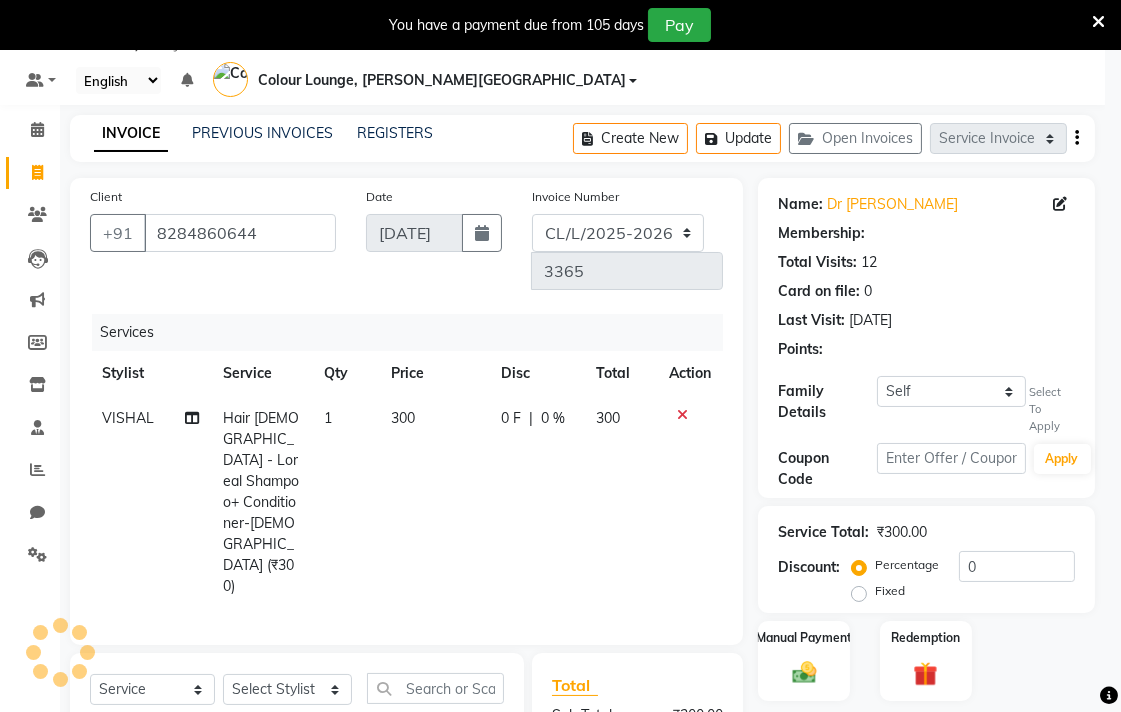 select on "1: Object" 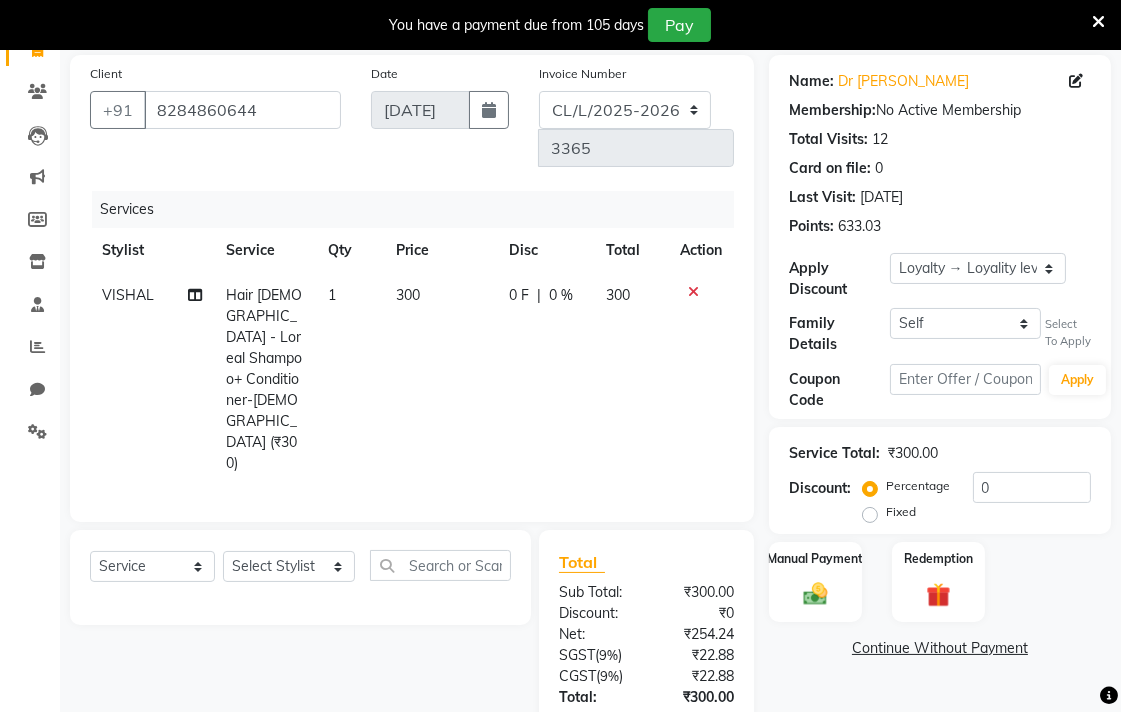 scroll, scrollTop: 181, scrollLeft: 0, axis: vertical 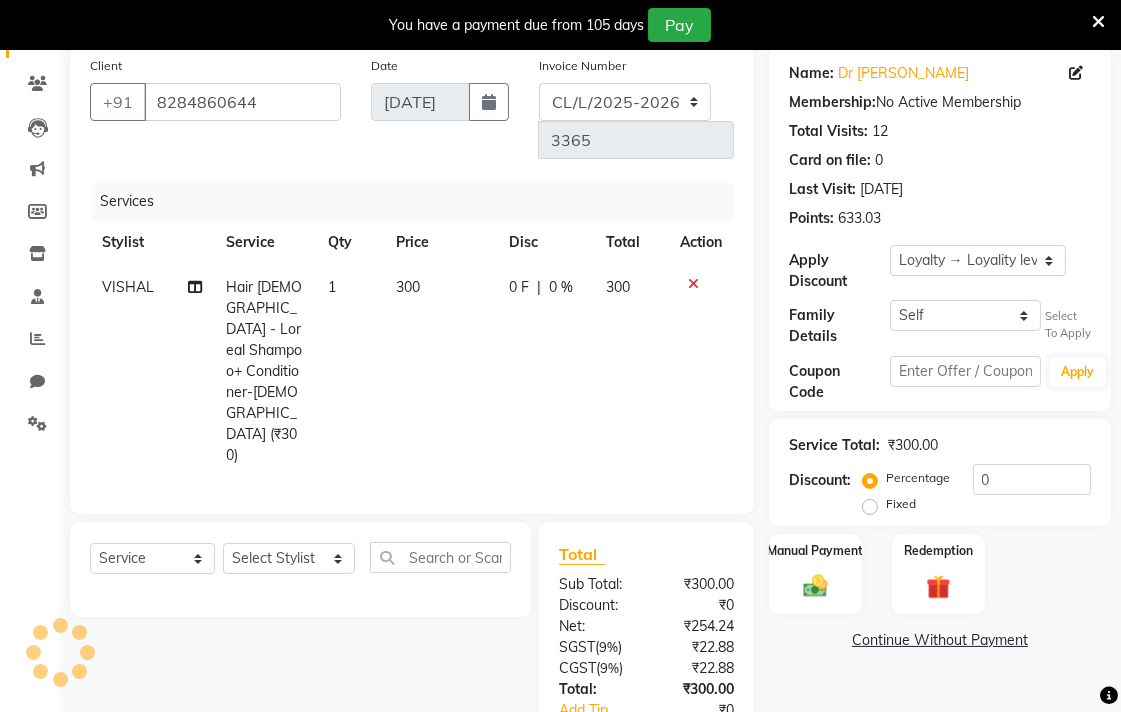 click on "Hair [DEMOGRAPHIC_DATA] - Loreal Shampoo+ Conditioner-[DEMOGRAPHIC_DATA] (₹300)" 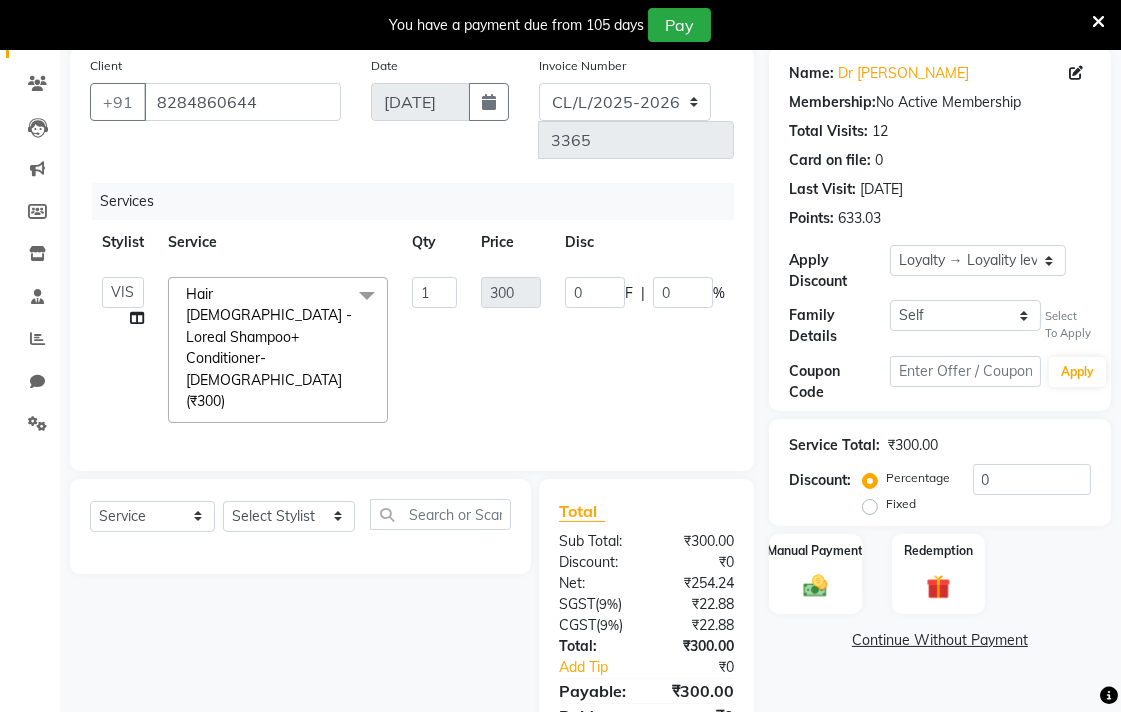 click on "x" 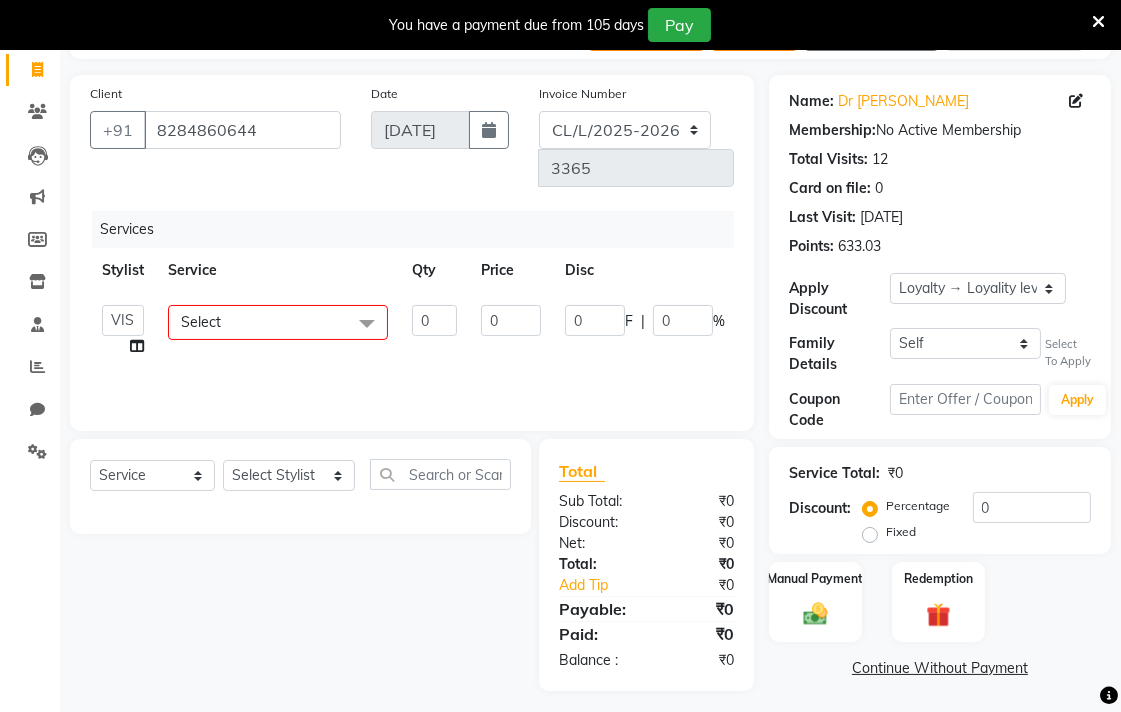 click on "Select" 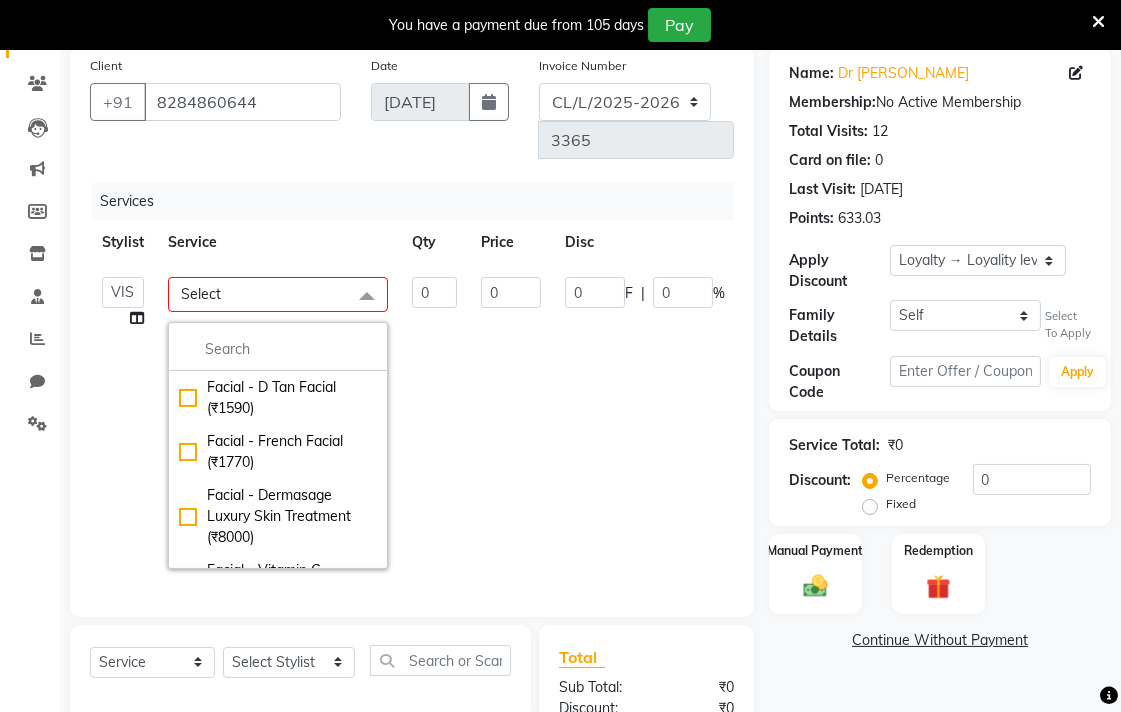 click on "Select" 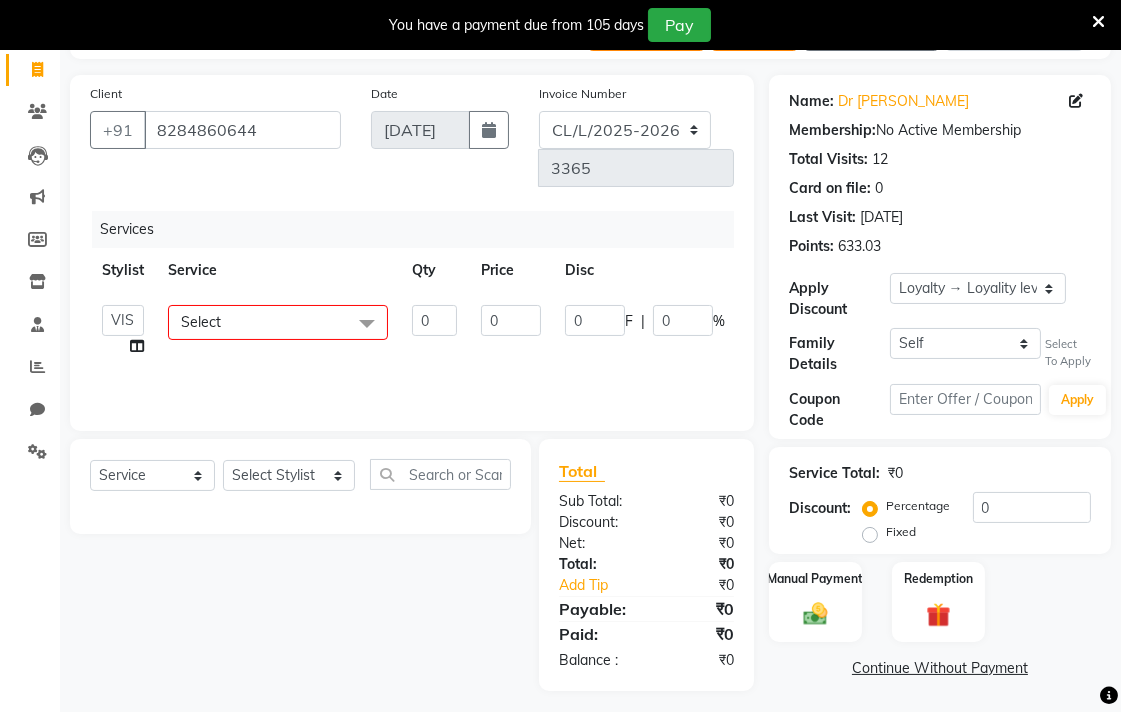 click on "Select" 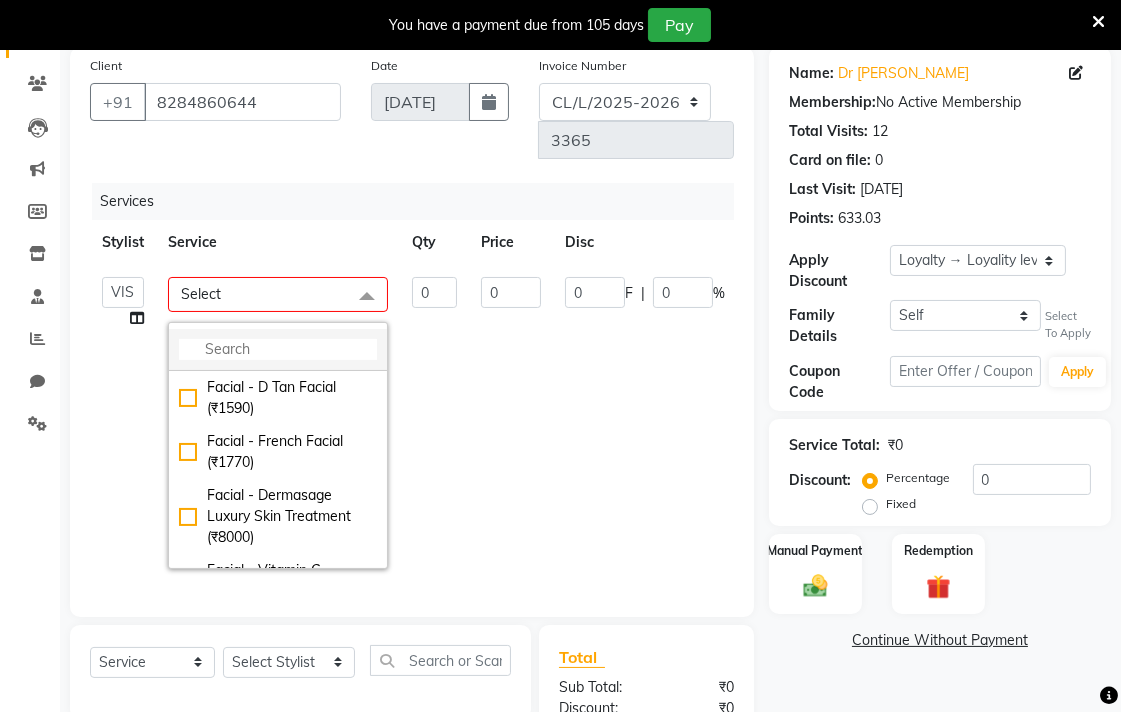 click 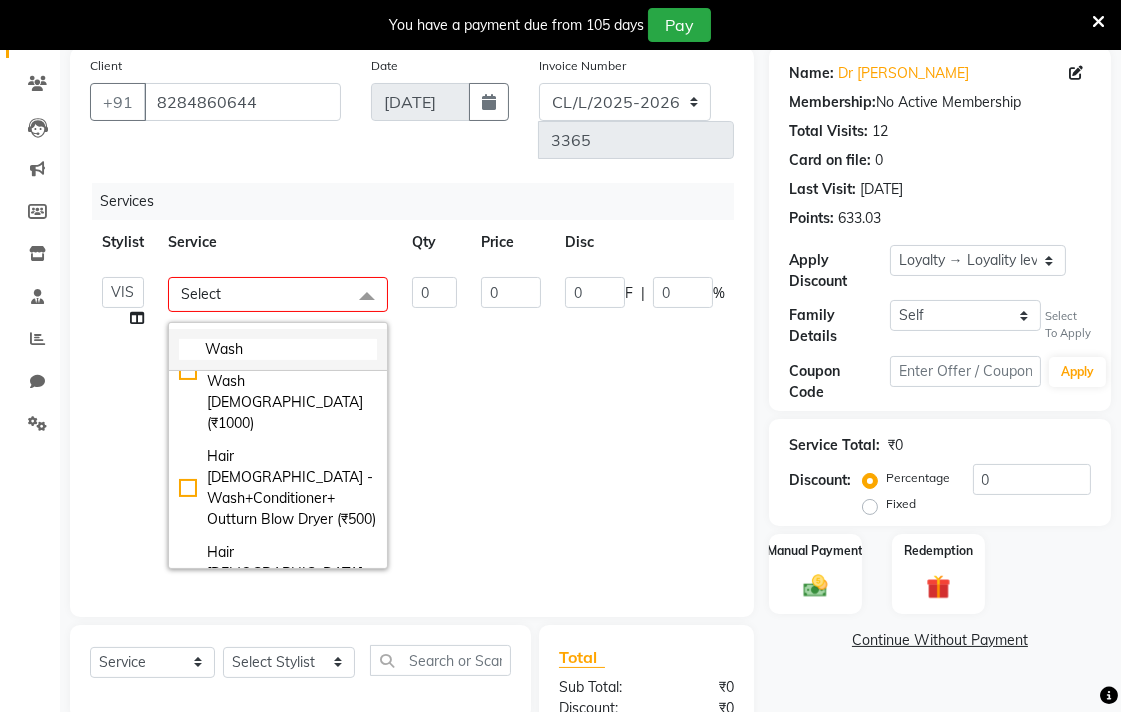 scroll, scrollTop: 176, scrollLeft: 0, axis: vertical 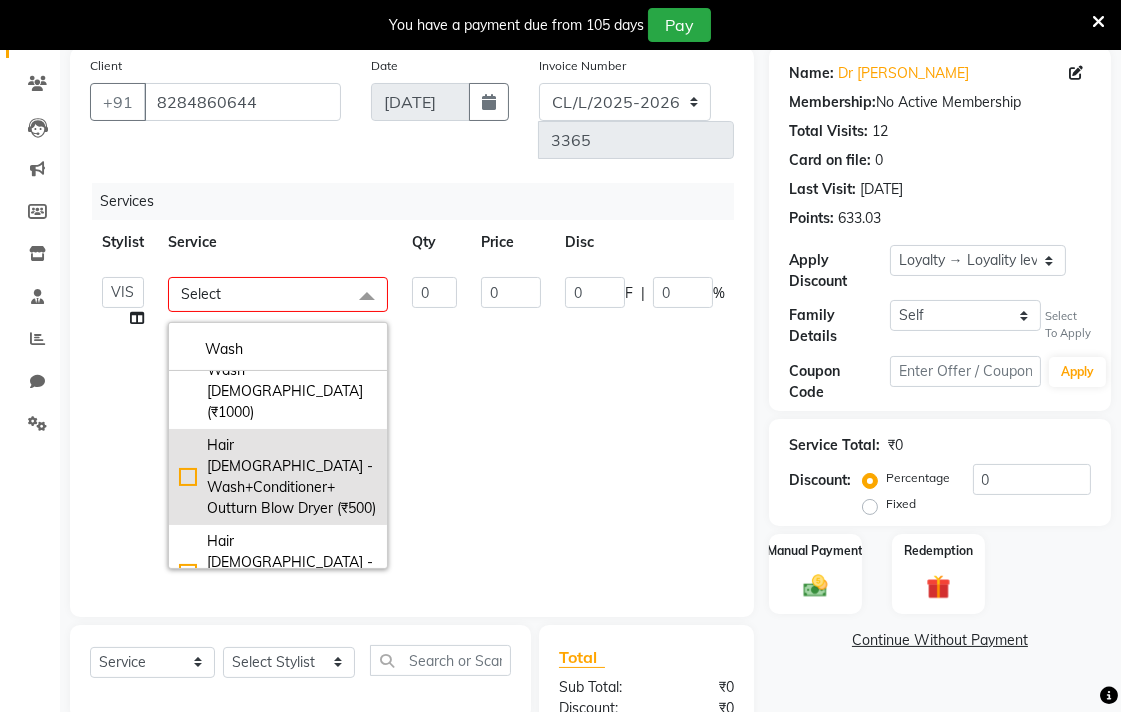 type on "Wash" 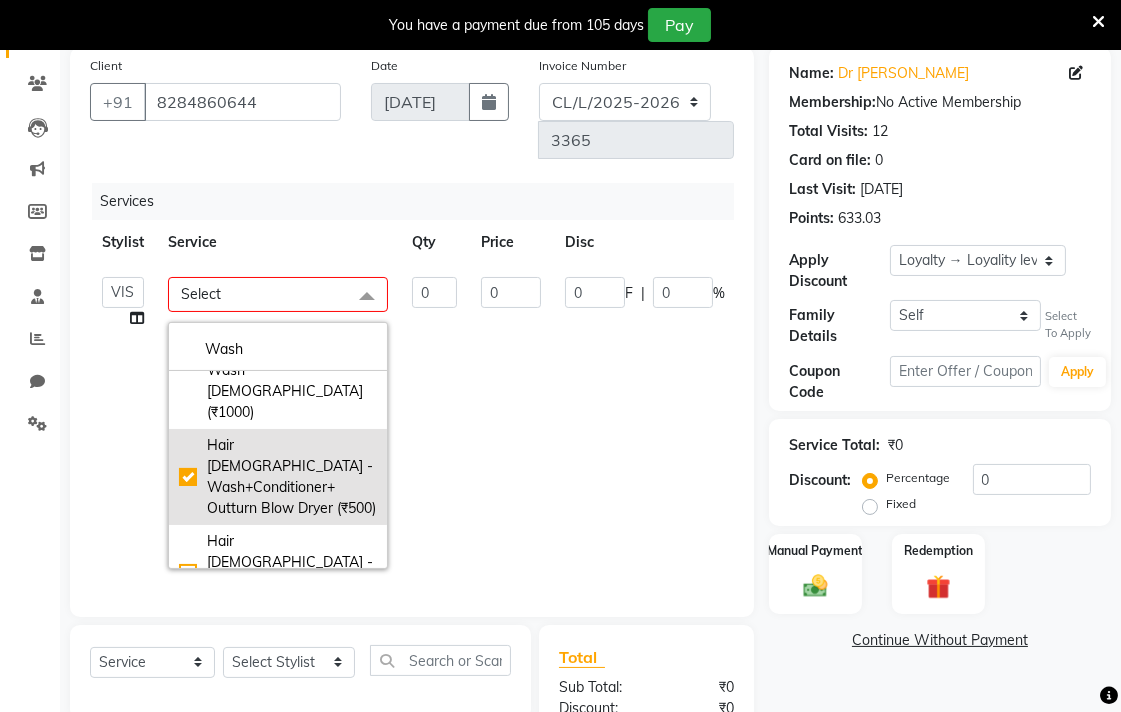checkbox on "true" 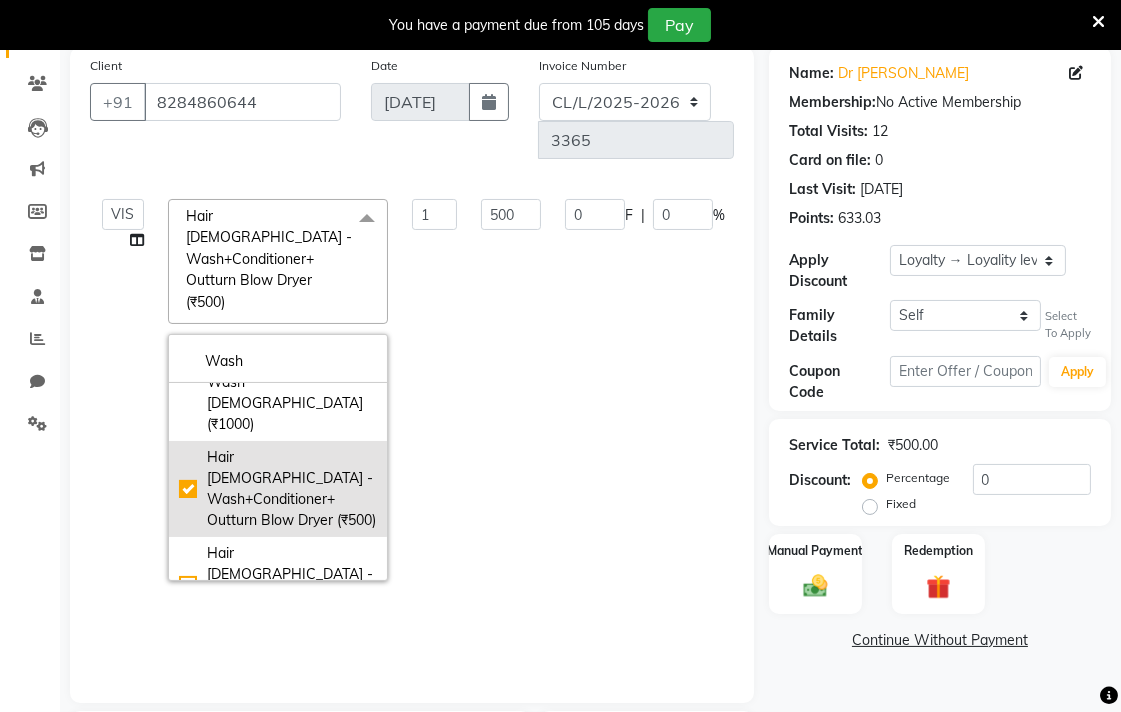 scroll, scrollTop: 84, scrollLeft: 0, axis: vertical 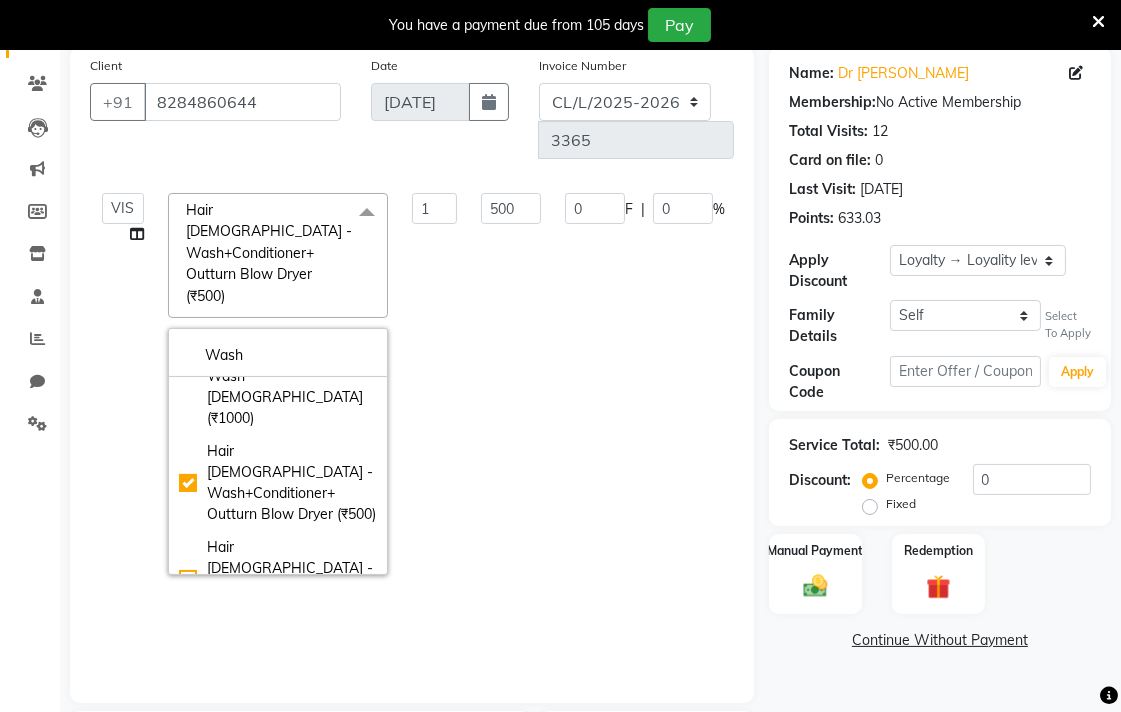 click on "0 F | 0 %" 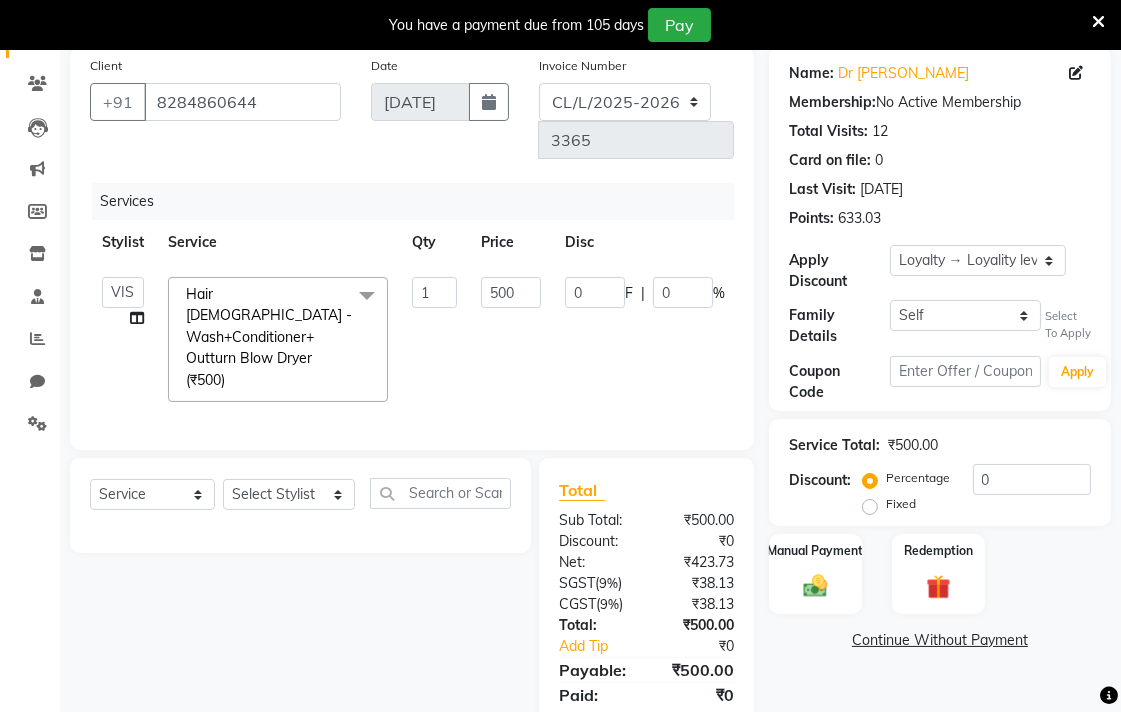 scroll, scrollTop: 0, scrollLeft: 0, axis: both 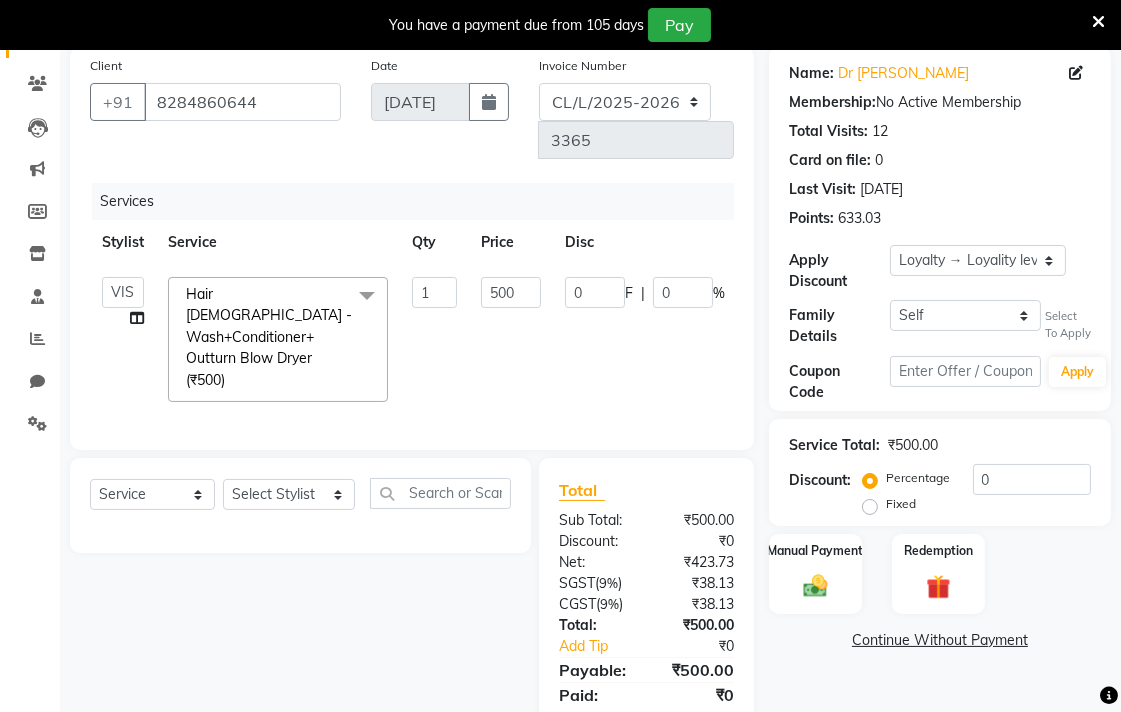 click 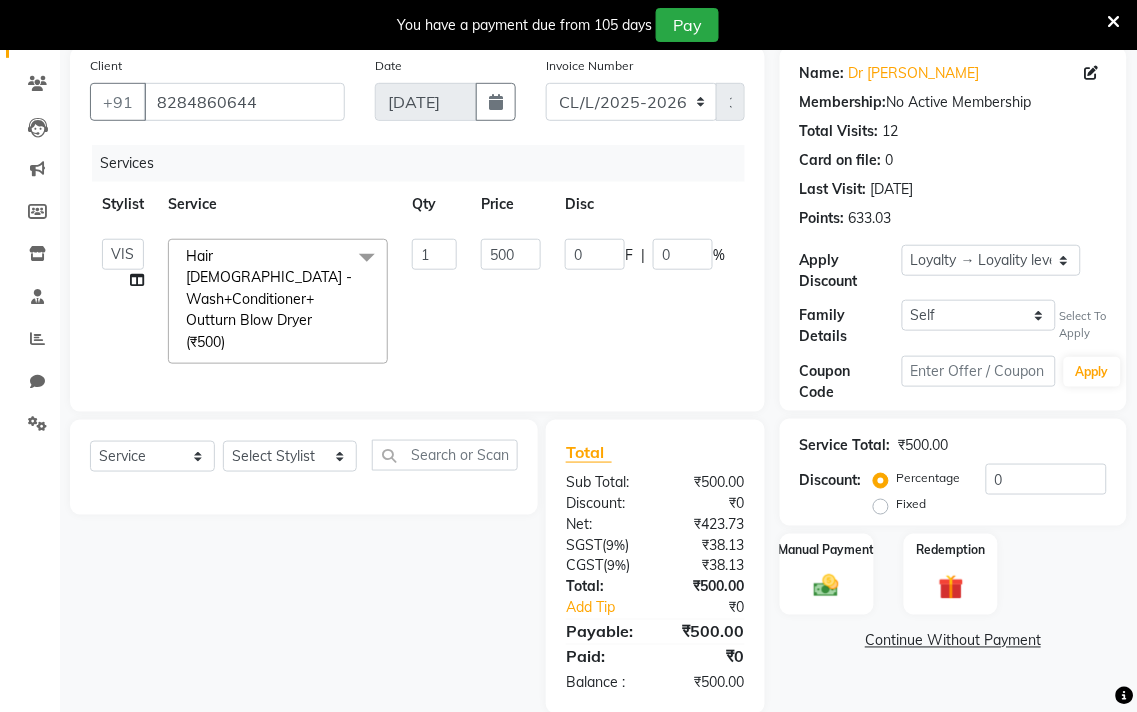 select on "70038" 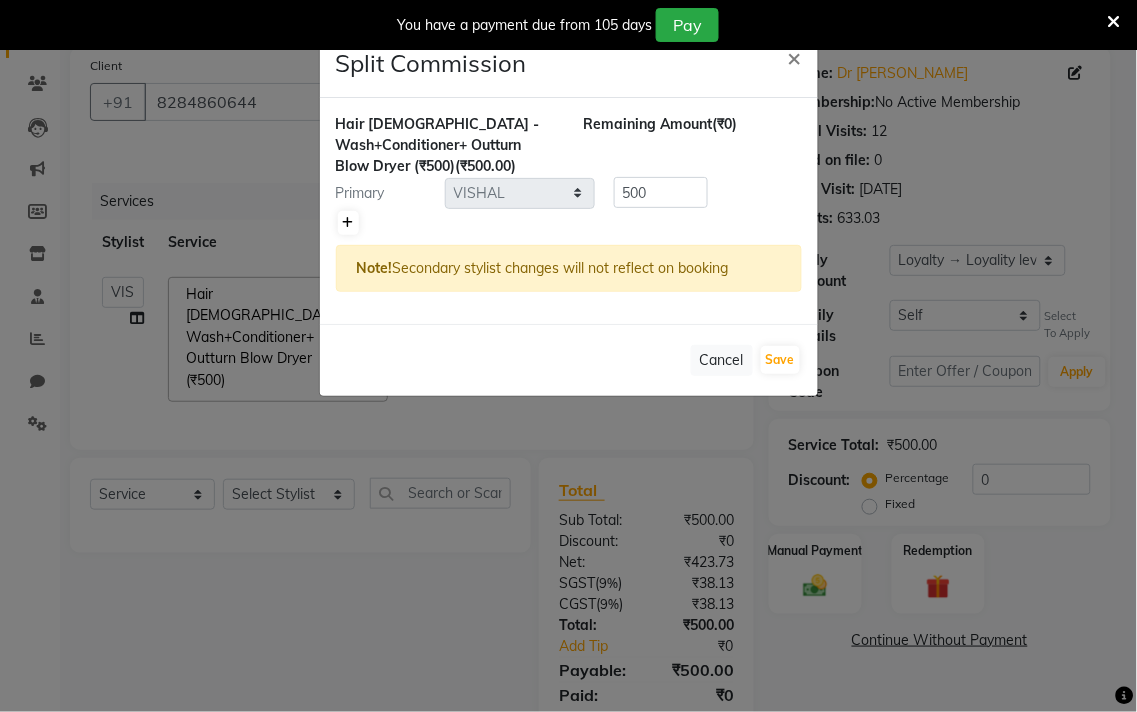 click 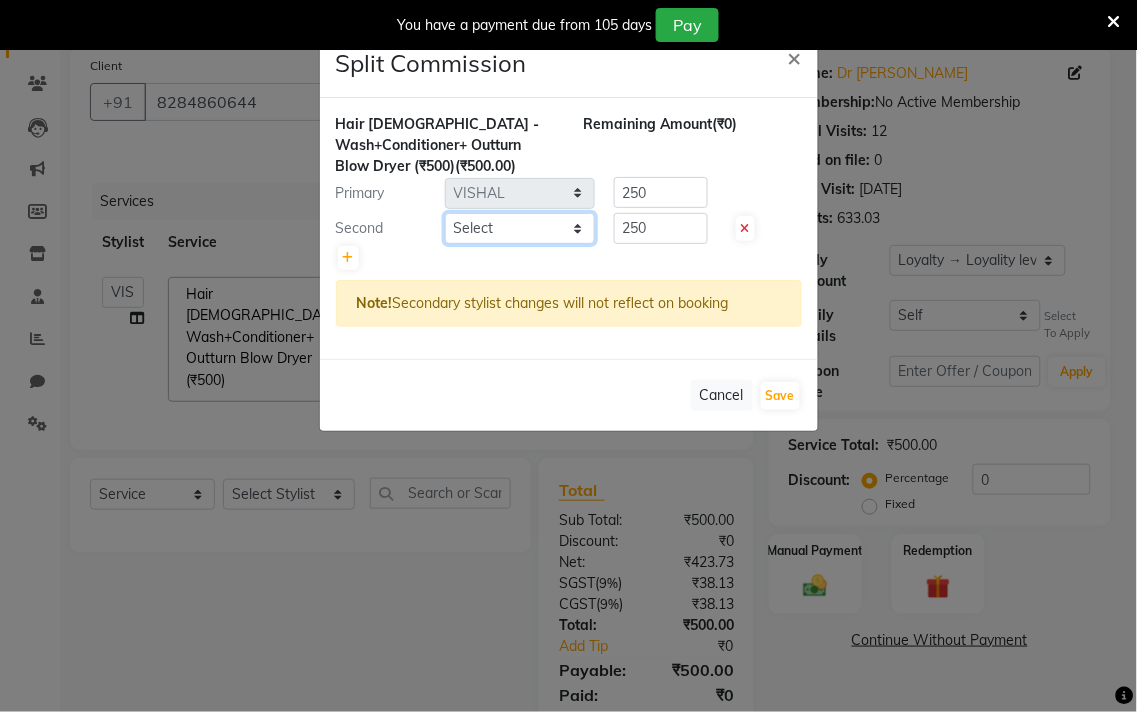 click on "Select  Admin   AMIT   [PERSON_NAME]   [PERSON_NAME]   BALBHARTI SHARMA   Colour Lounge, [PERSON_NAME][GEOGRAPHIC_DATA], [PERSON_NAME][GEOGRAPHIC_DATA]   DINGG   [PERSON_NAME]   [PERSON_NAME]   [PERSON_NAME]   [PERSON_NAME]   LOVE   Manish   [PERSON_NAME]   [PERSON_NAME]   [PERSON_NAME]   [PERSON_NAME]   POOJA   Pooja [PERSON_NAME] [PERSON_NAME]   PRINCE [PERSON_NAME]   [PERSON_NAME]   [PERSON_NAME] [PERSON_NAME]   [PERSON_NAME]   [PERSON_NAME]   [PERSON_NAME]    [PERSON_NAME] [PERSON_NAME]   [PERSON_NAME]   VISHAL" 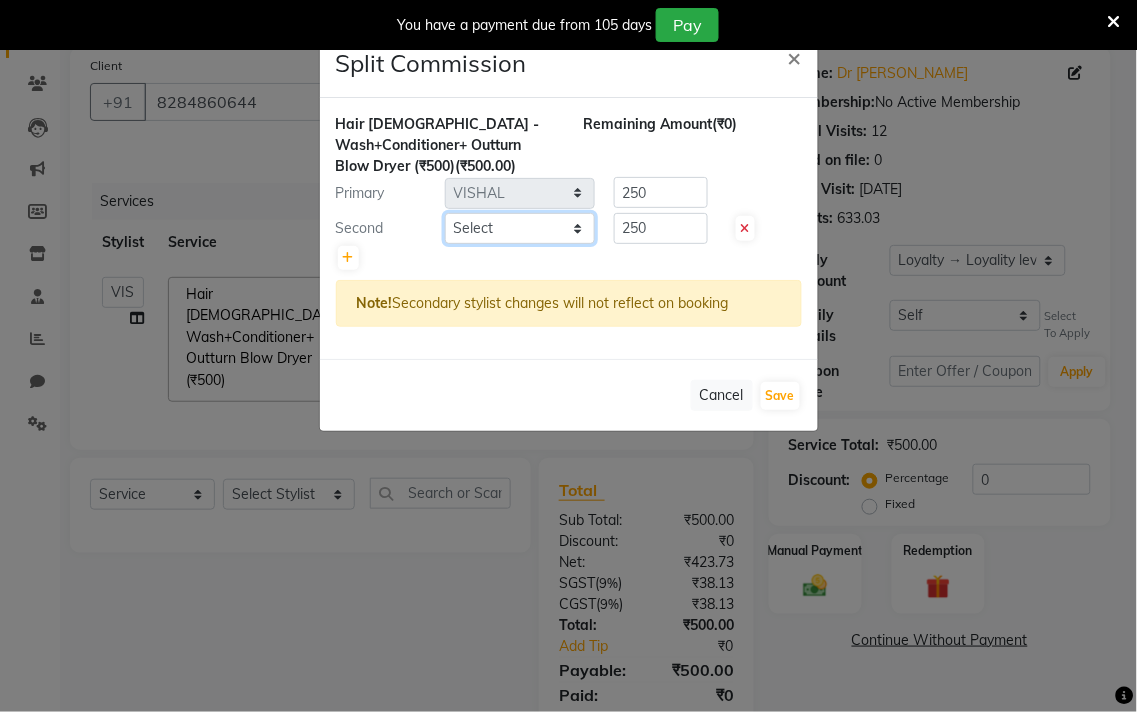 select on "70009" 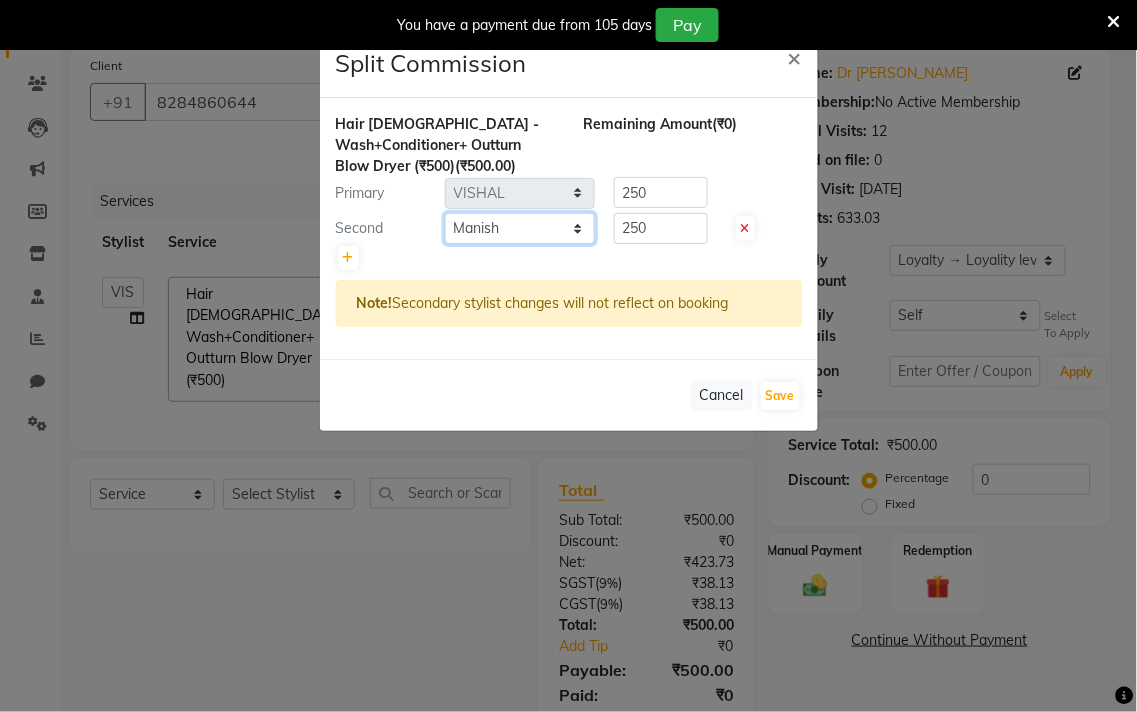 click on "Select  Admin   AMIT   [PERSON_NAME]   [PERSON_NAME]   BALBHARTI SHARMA   Colour Lounge, [PERSON_NAME][GEOGRAPHIC_DATA], [PERSON_NAME][GEOGRAPHIC_DATA]   DINGG   [PERSON_NAME]   [PERSON_NAME]   [PERSON_NAME]   [PERSON_NAME]   LOVE   Manish   [PERSON_NAME]   [PERSON_NAME]   [PERSON_NAME]   [PERSON_NAME]   POOJA   Pooja [PERSON_NAME] [PERSON_NAME]   PRINCE [PERSON_NAME]   [PERSON_NAME]   [PERSON_NAME] [PERSON_NAME]   [PERSON_NAME]   [PERSON_NAME]   [PERSON_NAME]    [PERSON_NAME] [PERSON_NAME]   [PERSON_NAME]   VISHAL" 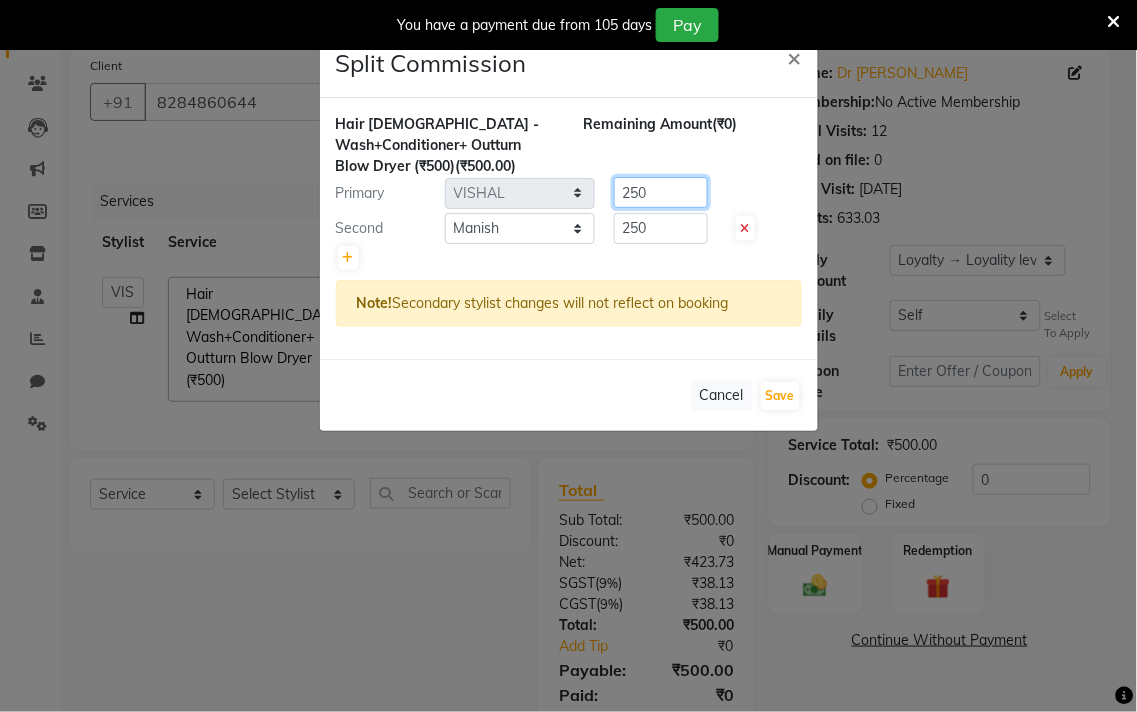 click on "250" 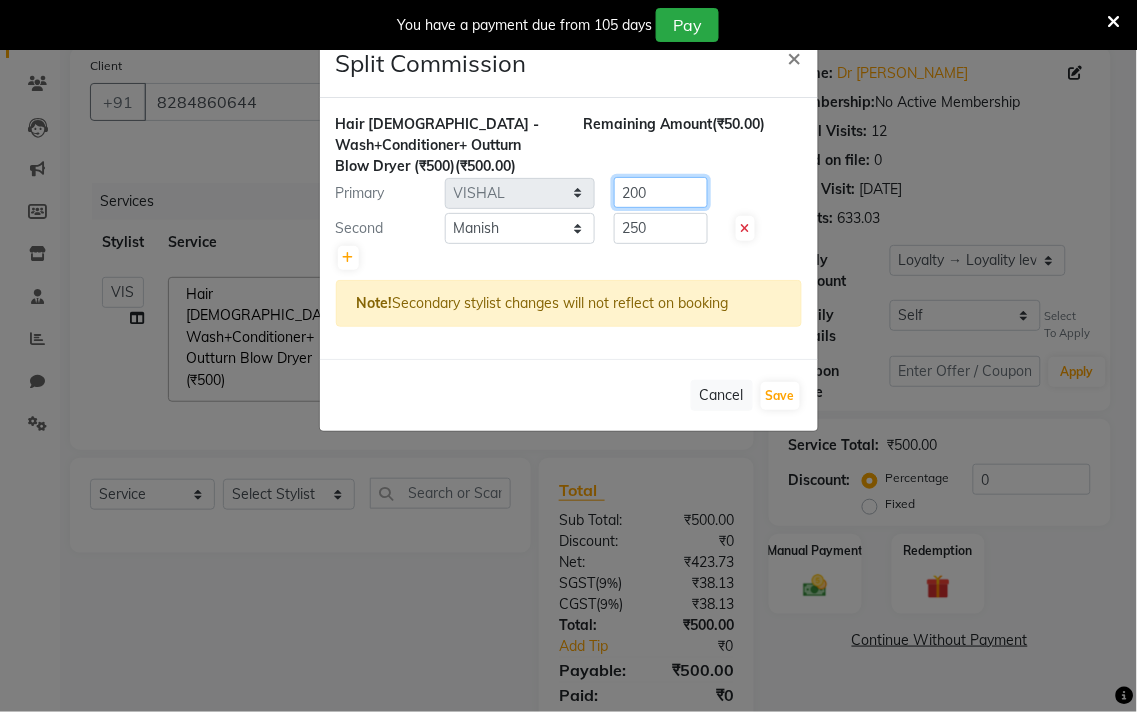 type on "200" 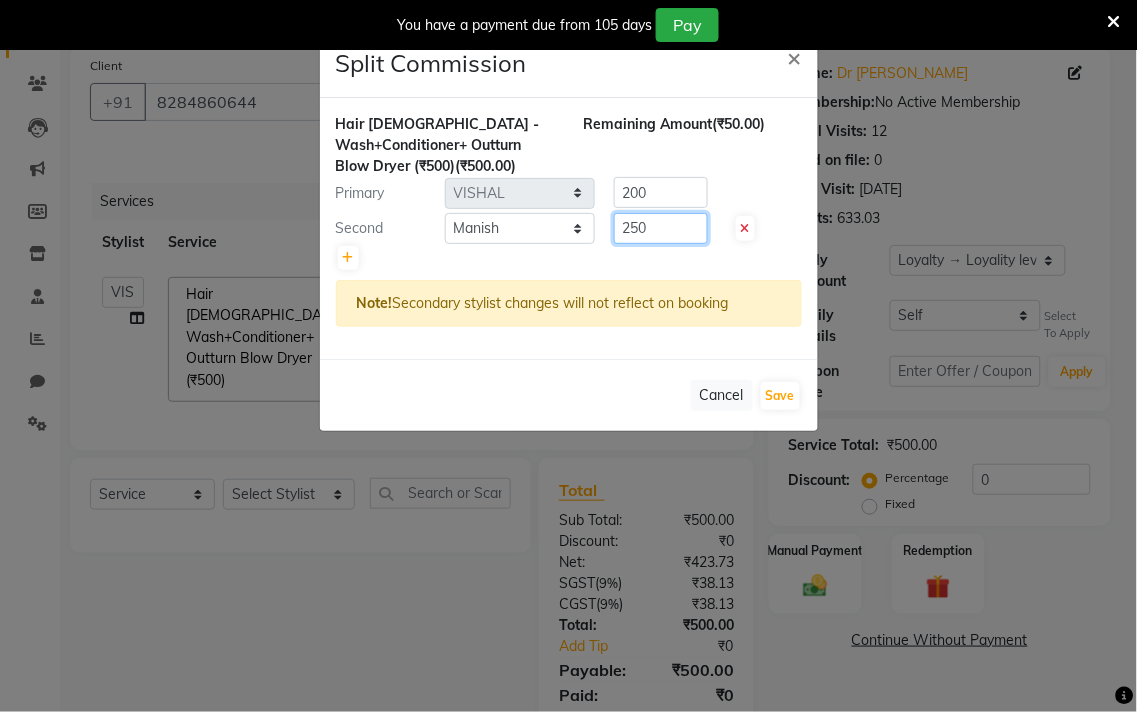 click on "250" 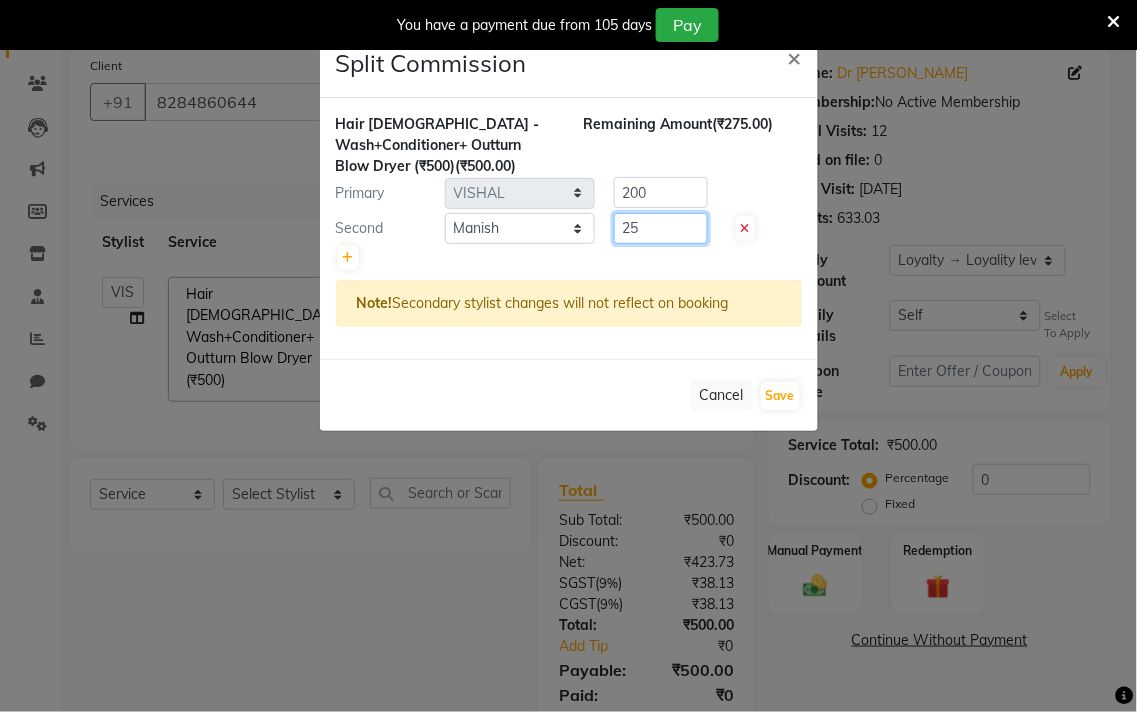 type on "2" 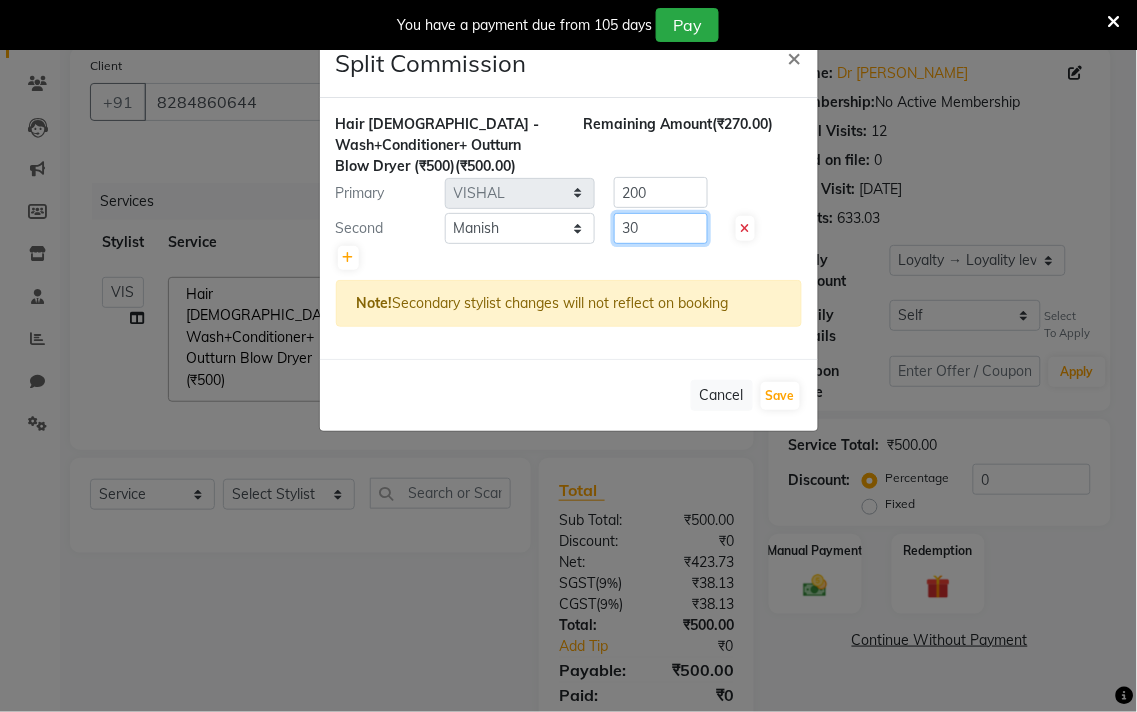 type on "300" 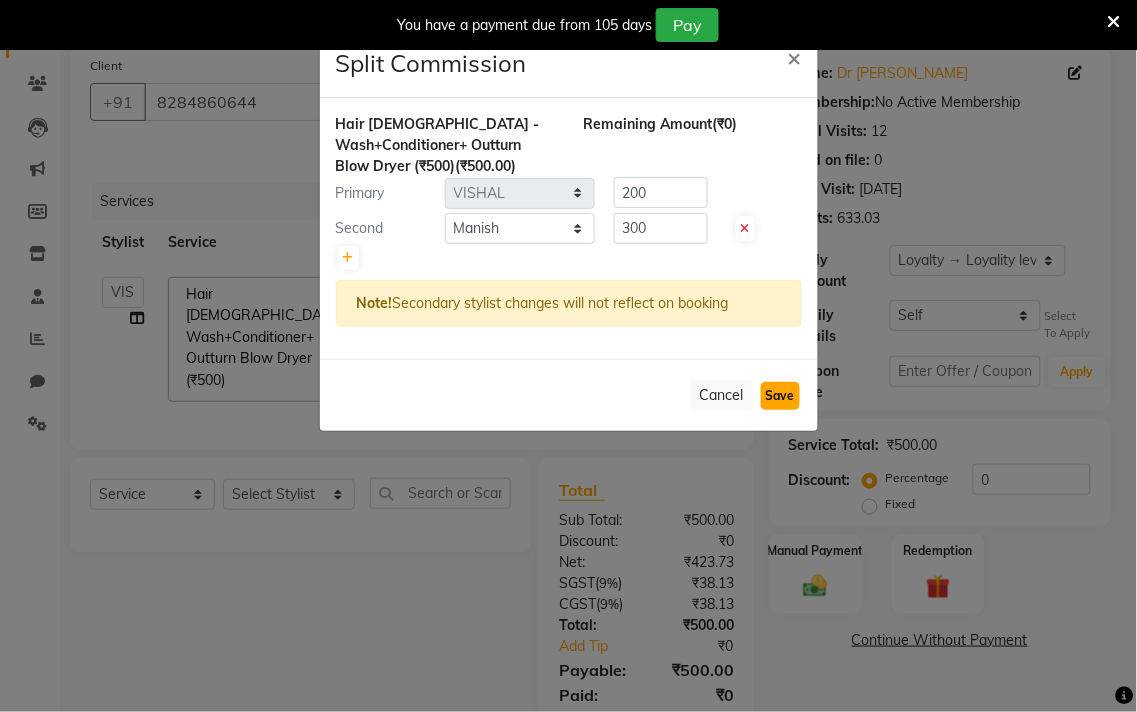 click on "Save" 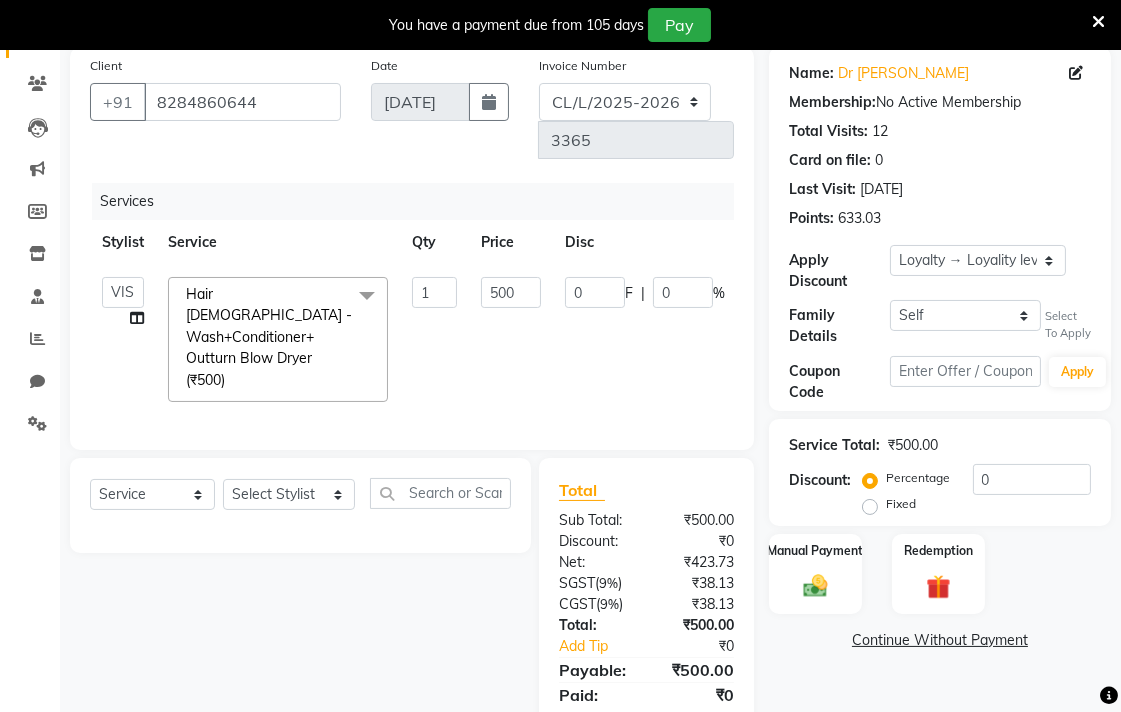 scroll, scrollTop: 208, scrollLeft: 0, axis: vertical 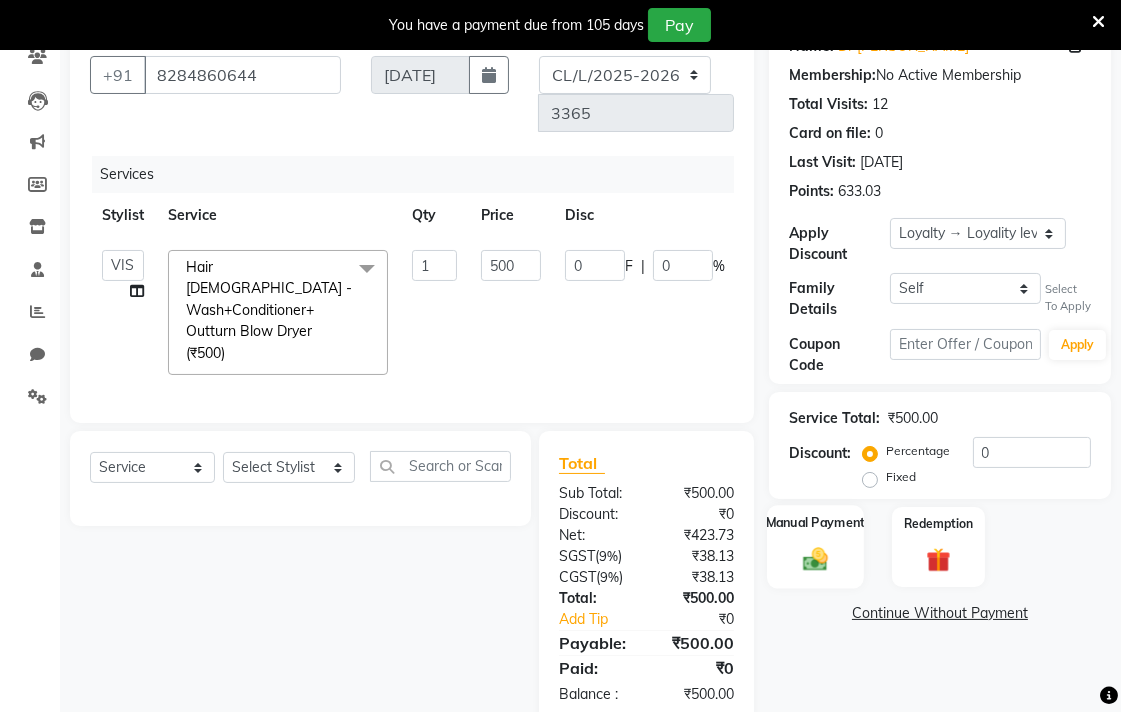 click 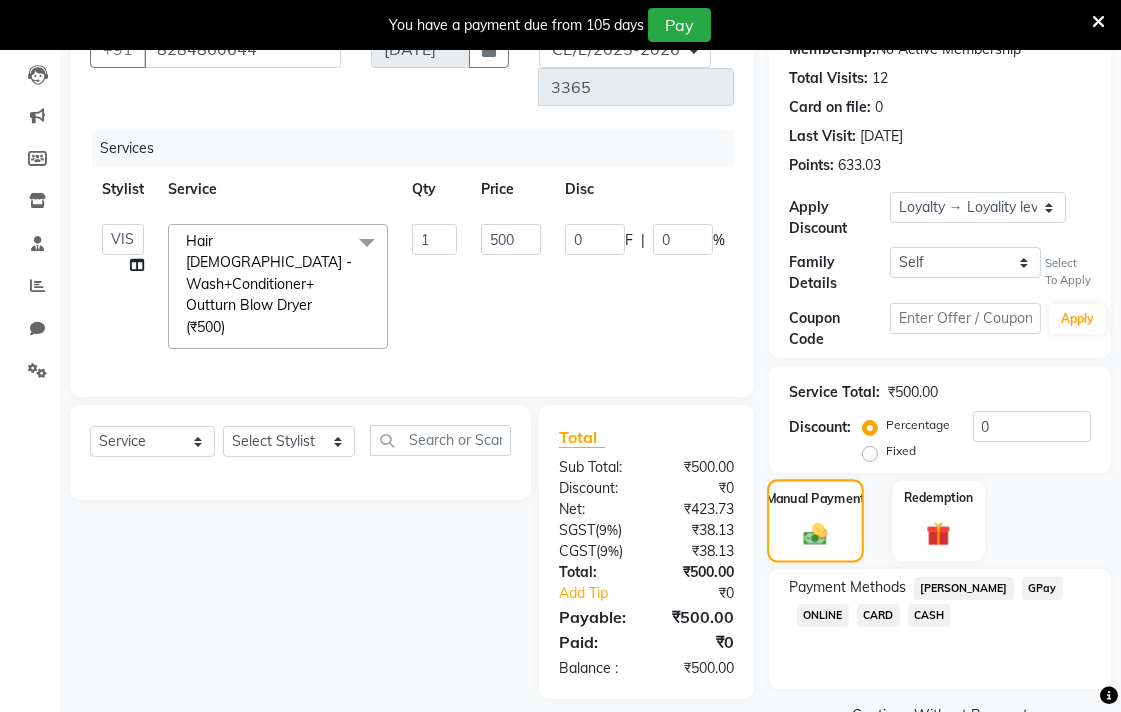 scroll, scrollTop: 282, scrollLeft: 0, axis: vertical 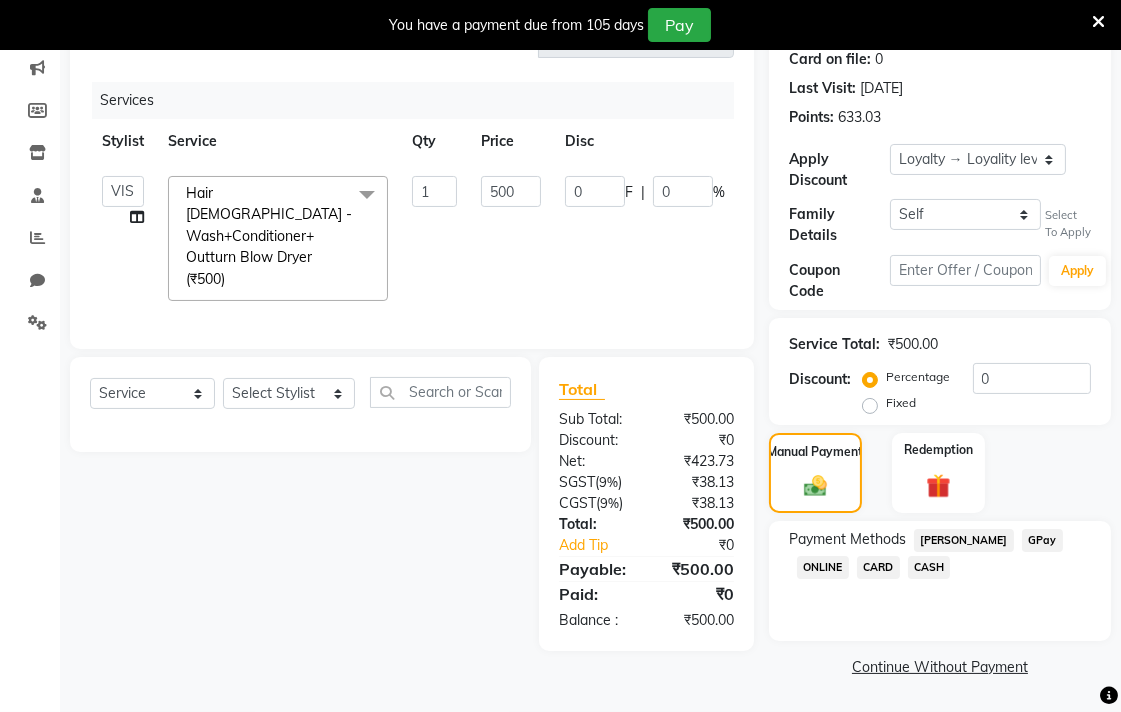 click on "GPay" 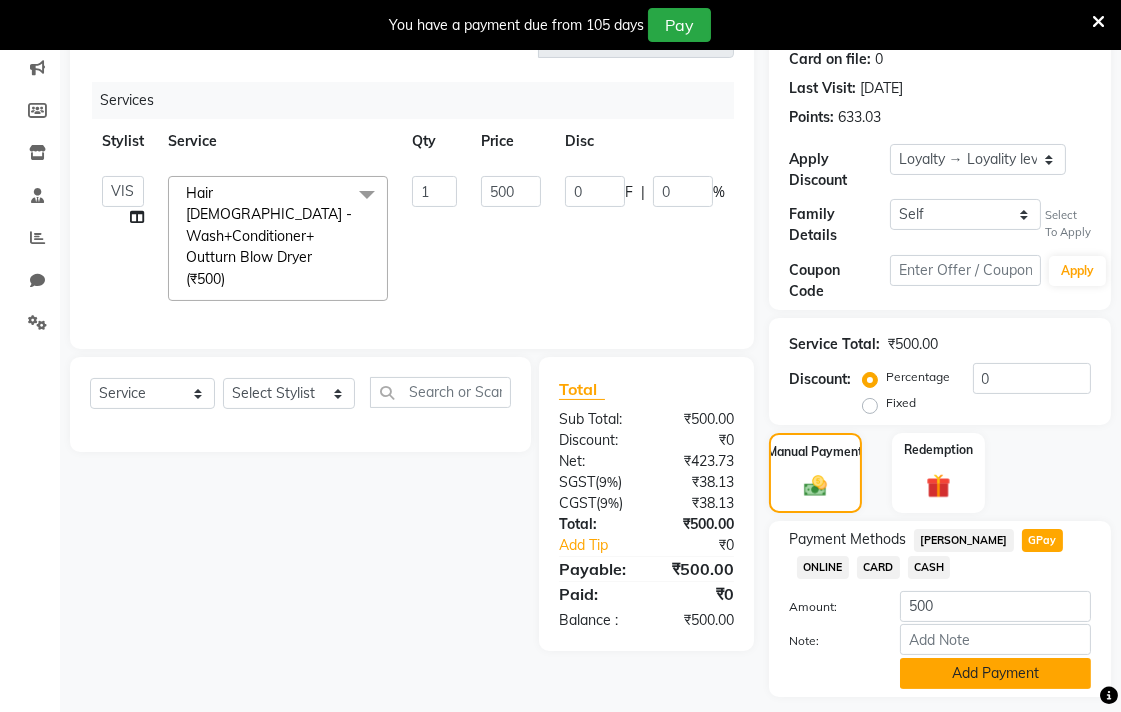 click on "Add Payment" 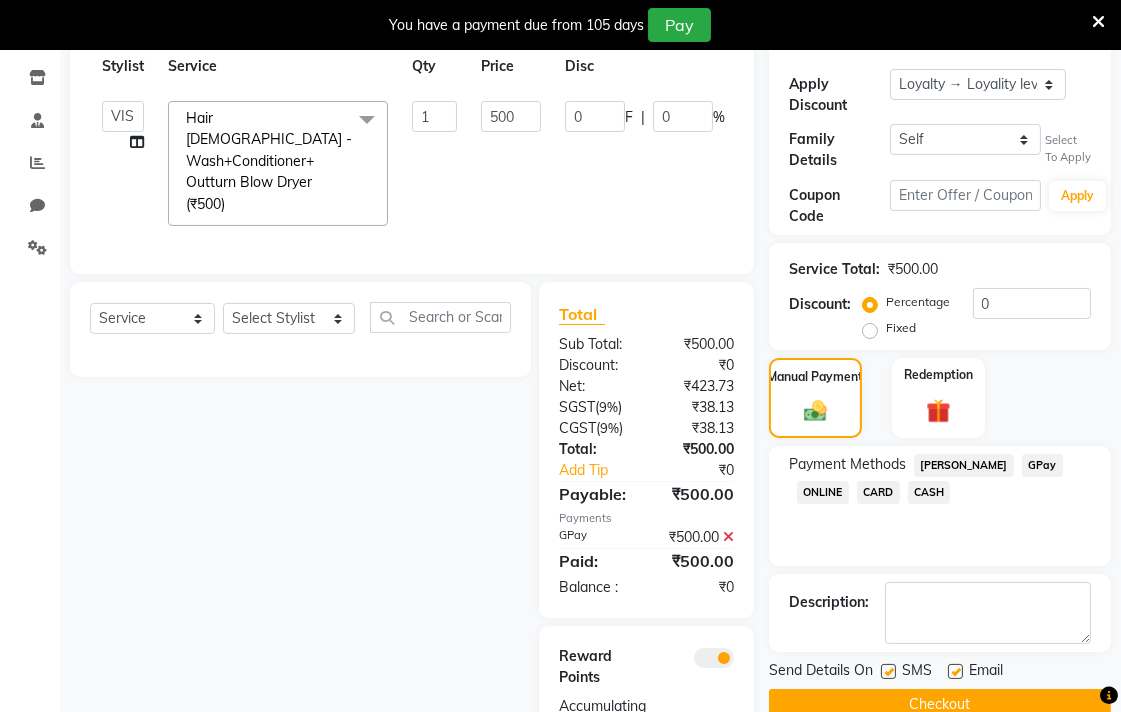 scroll, scrollTop: 411, scrollLeft: 0, axis: vertical 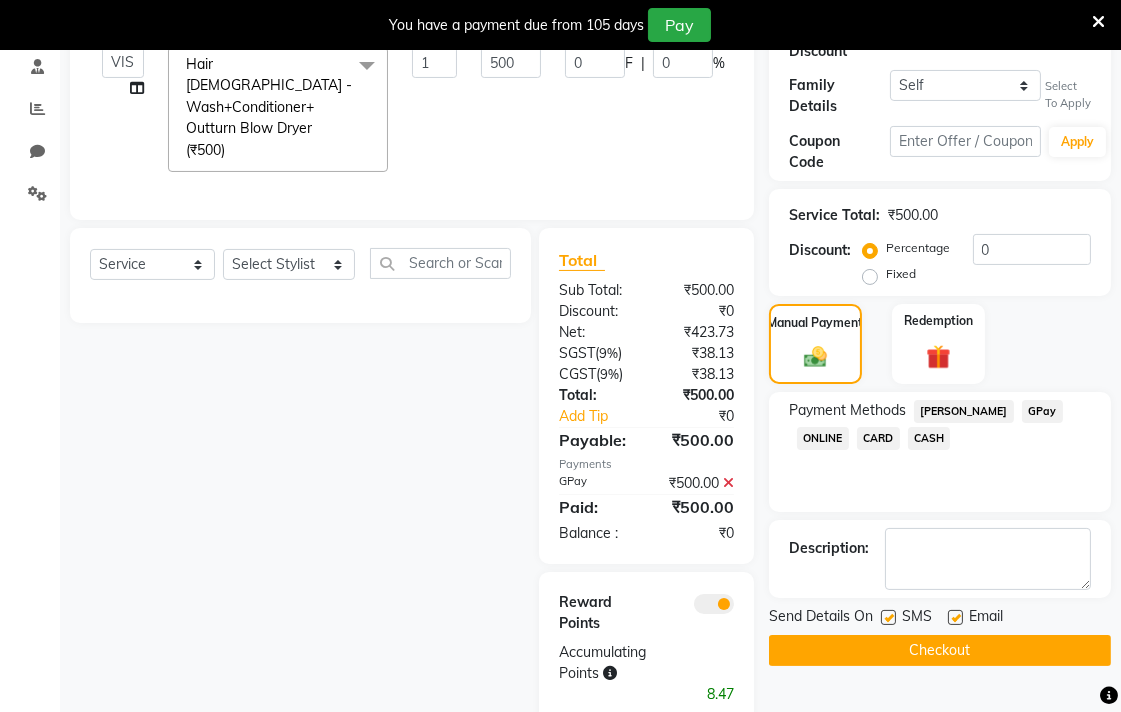 click on "Checkout" 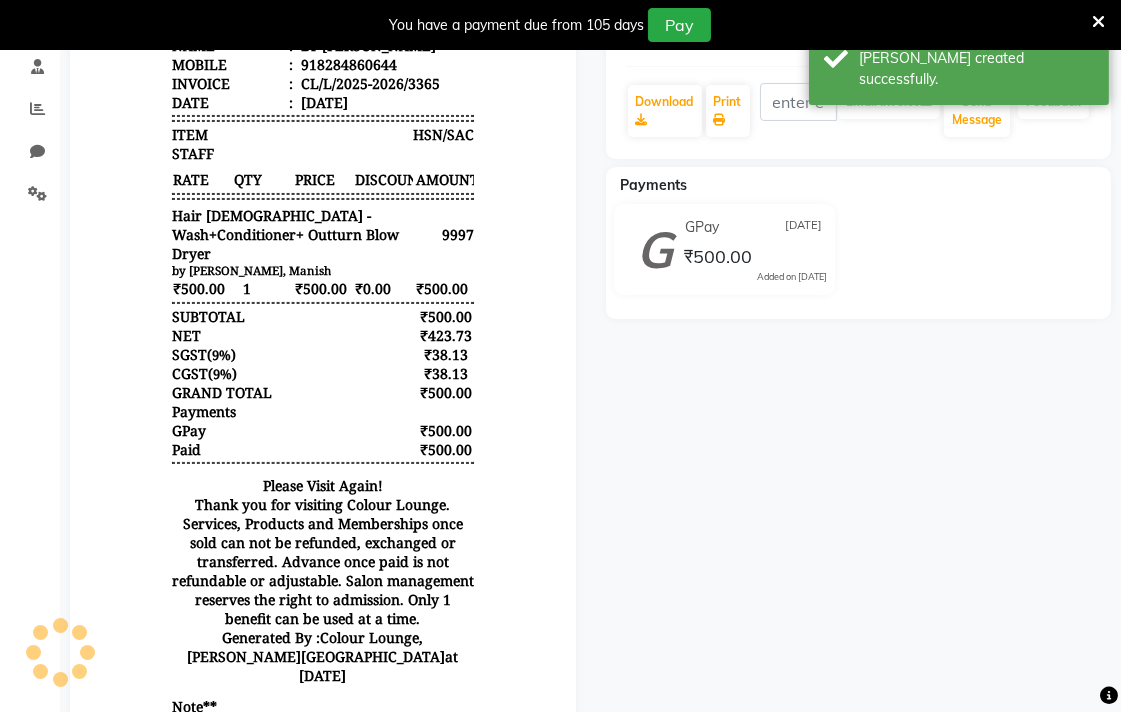 scroll, scrollTop: 0, scrollLeft: 0, axis: both 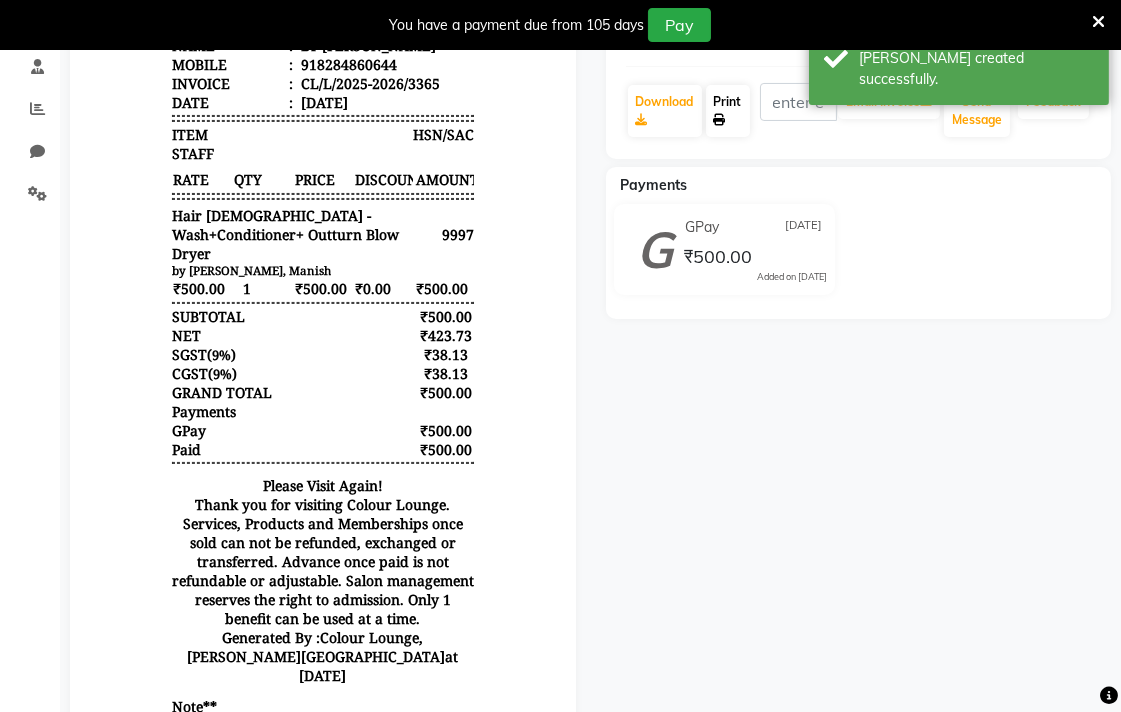 click on "Print" 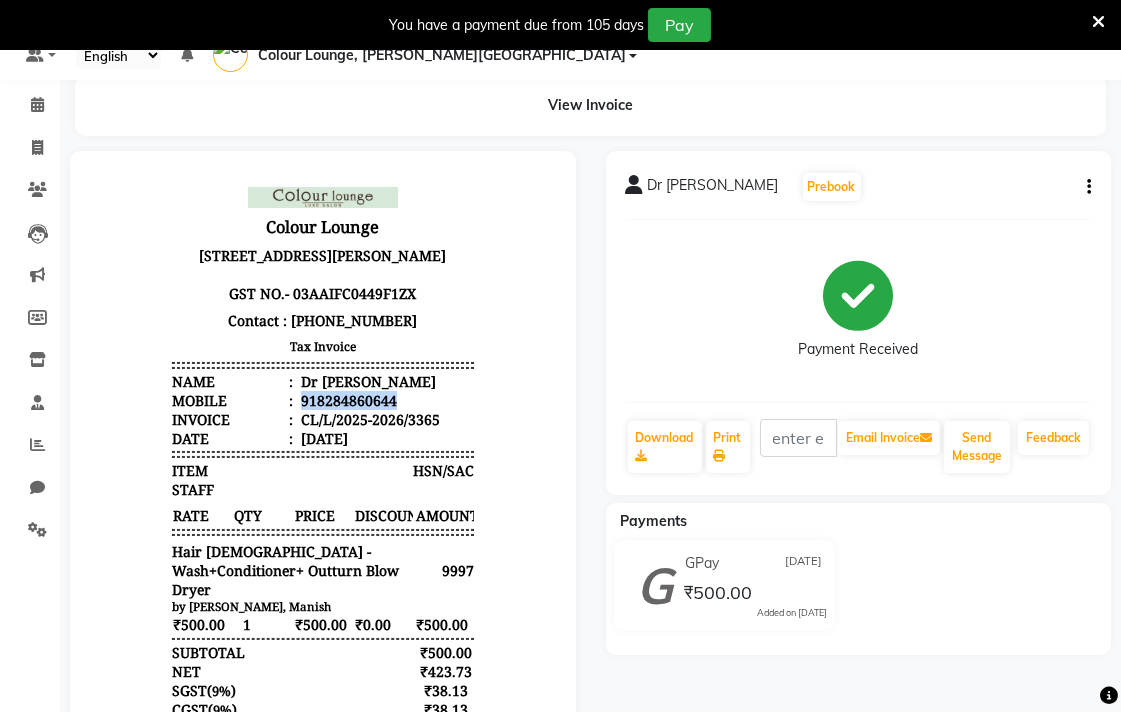 scroll, scrollTop: 0, scrollLeft: 0, axis: both 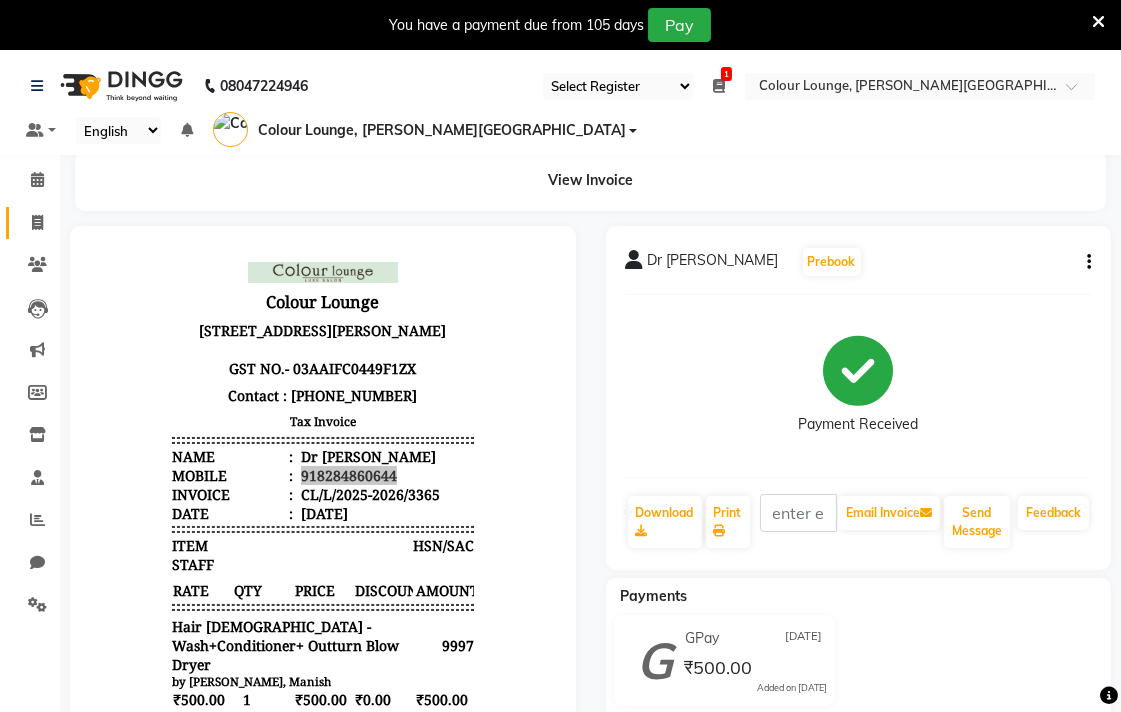 click 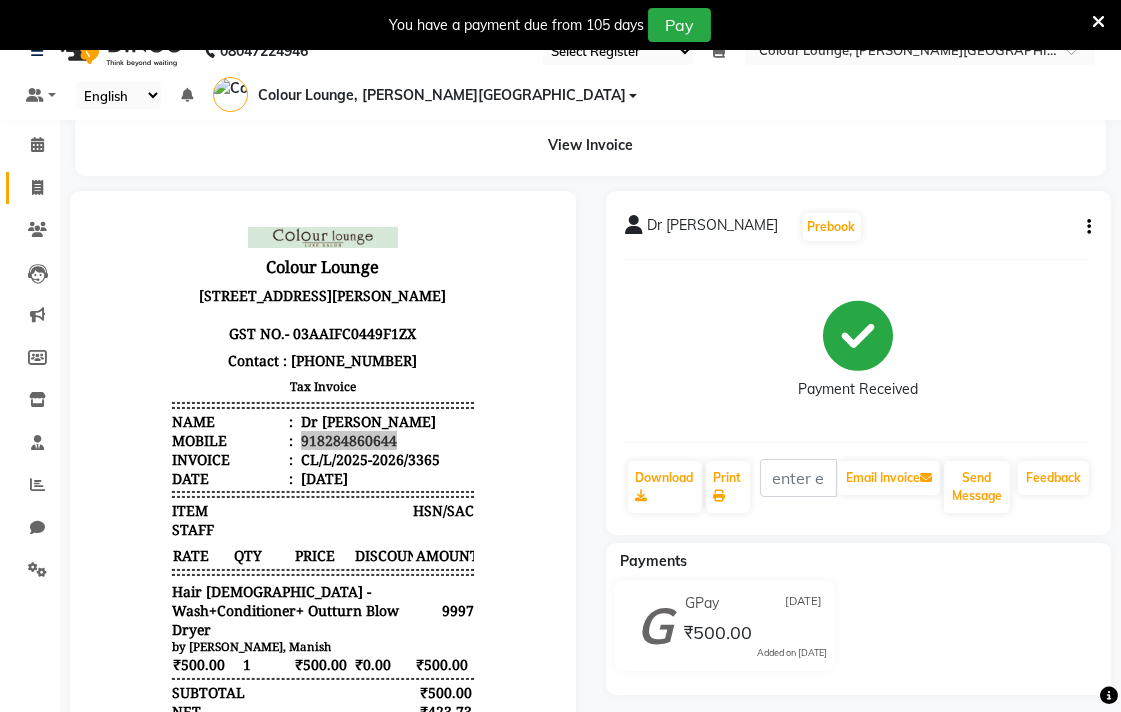 select on "service" 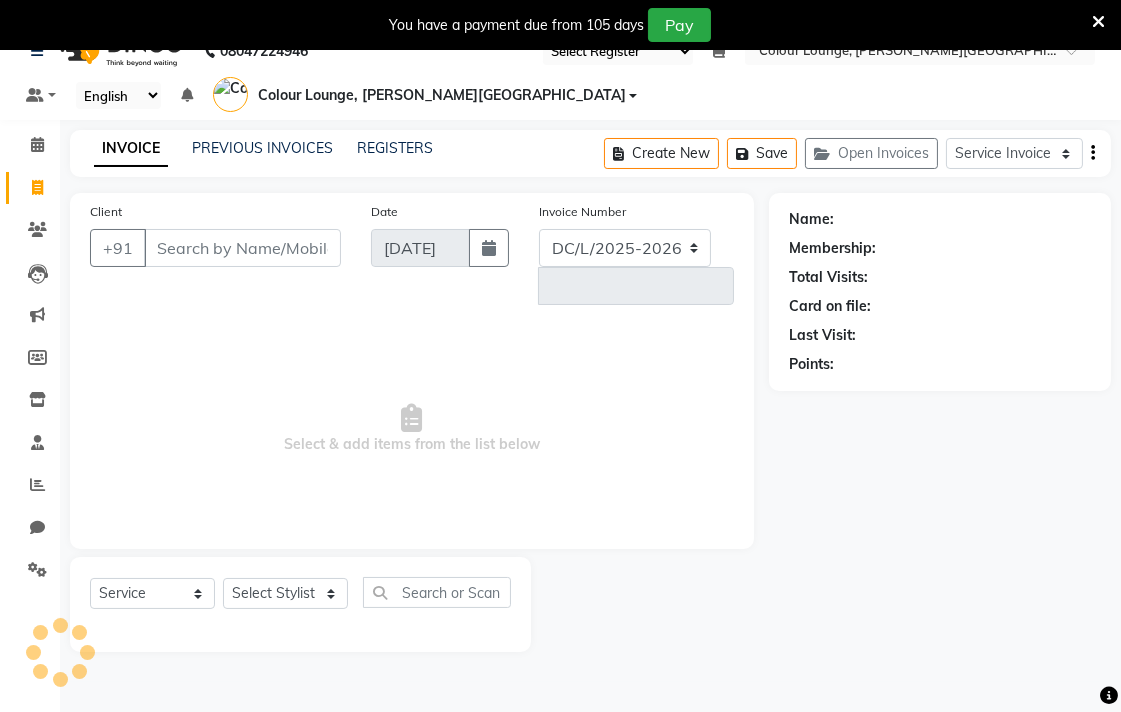 scroll, scrollTop: 50, scrollLeft: 0, axis: vertical 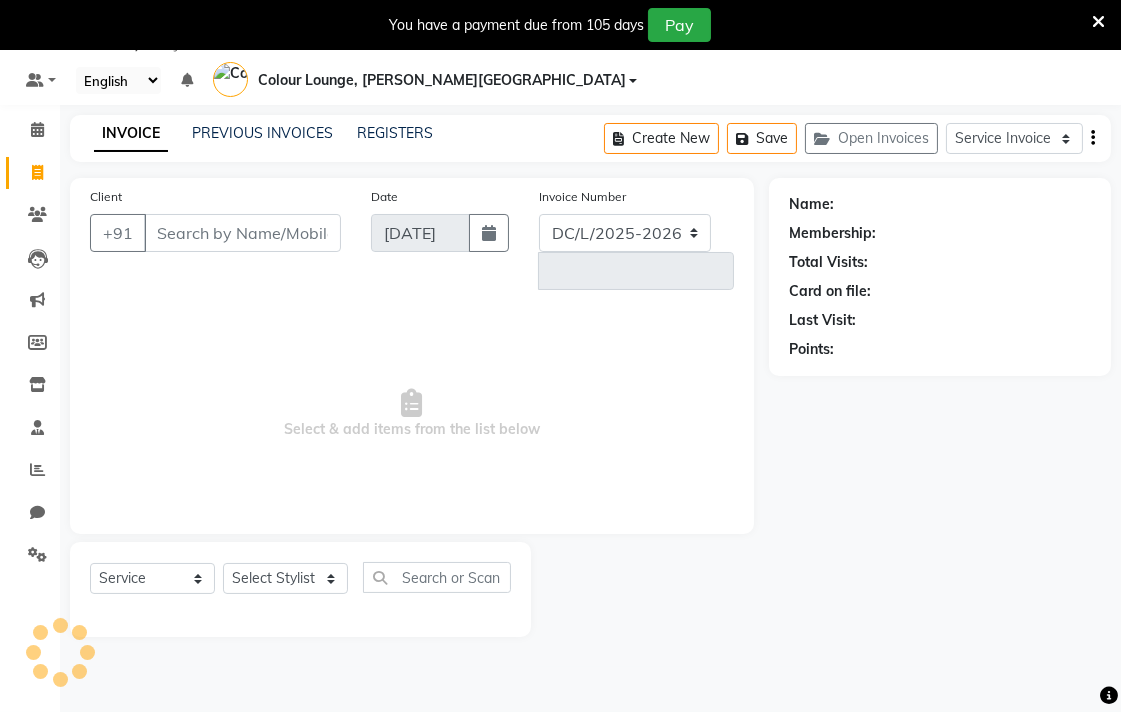 select on "8011" 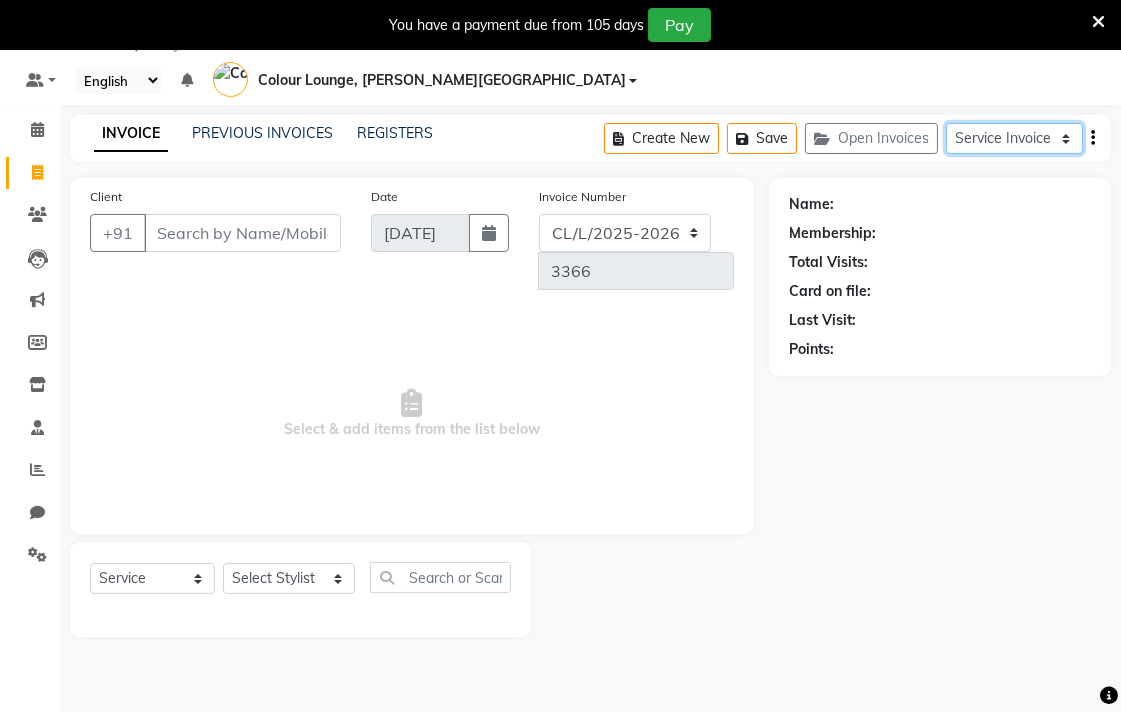 click on "Service Invoice Product Invoice" 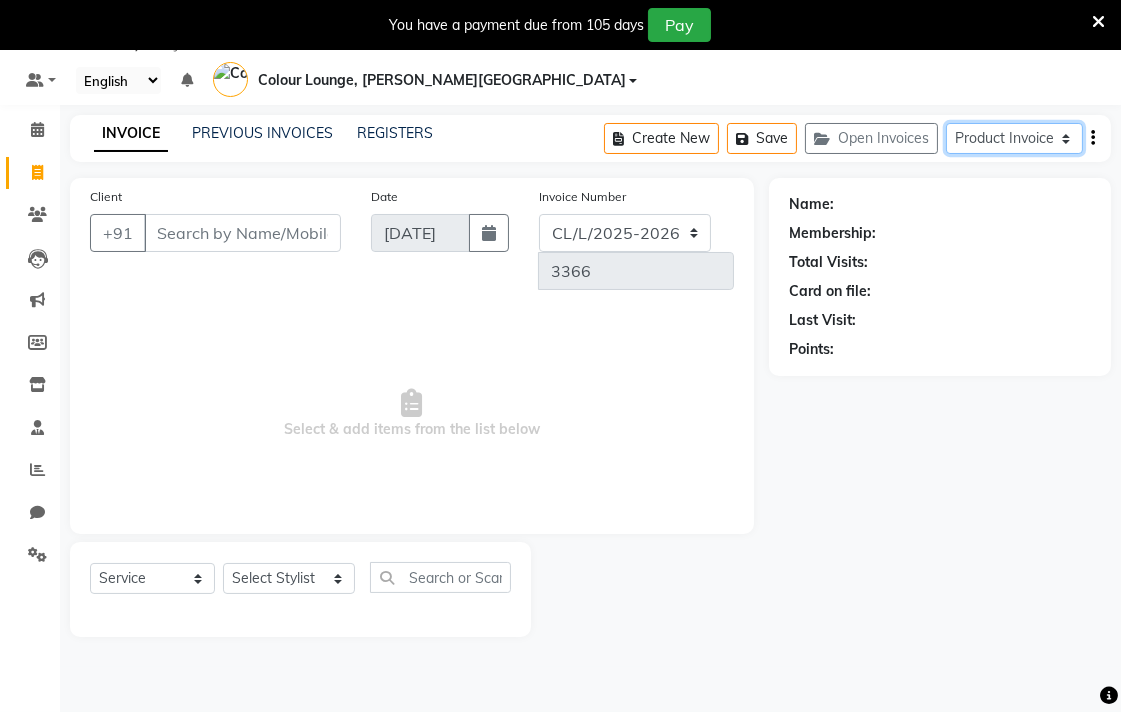 click on "Service Invoice Product Invoice" 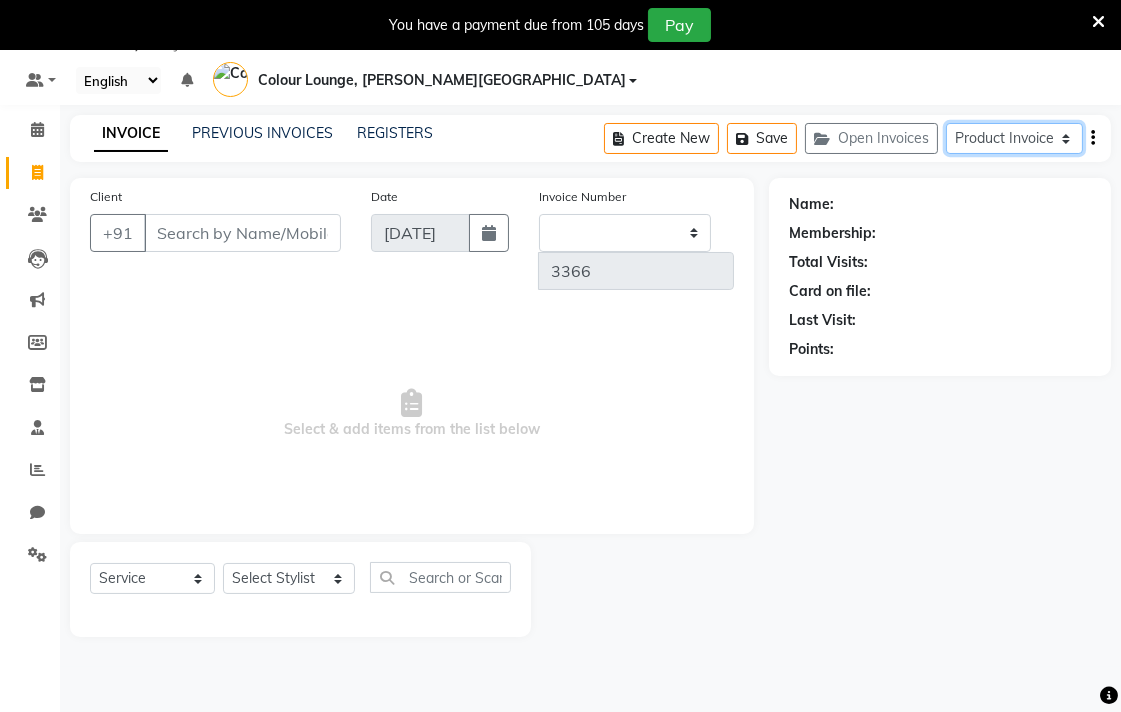 select on "68" 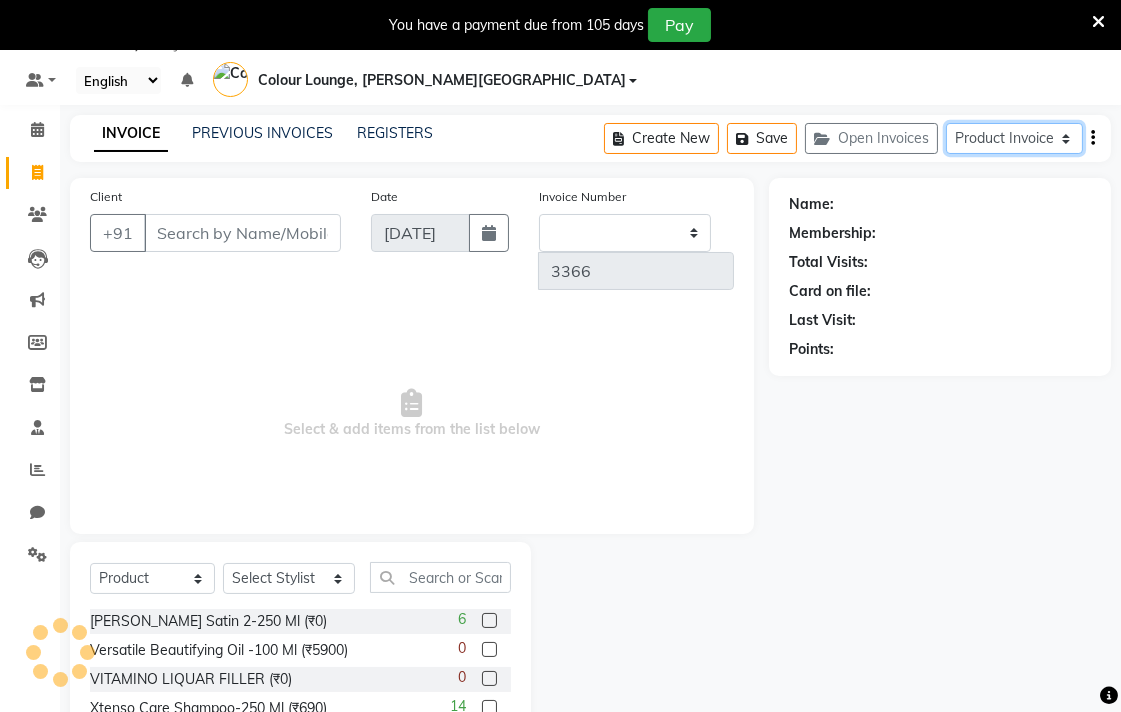 type on "0247" 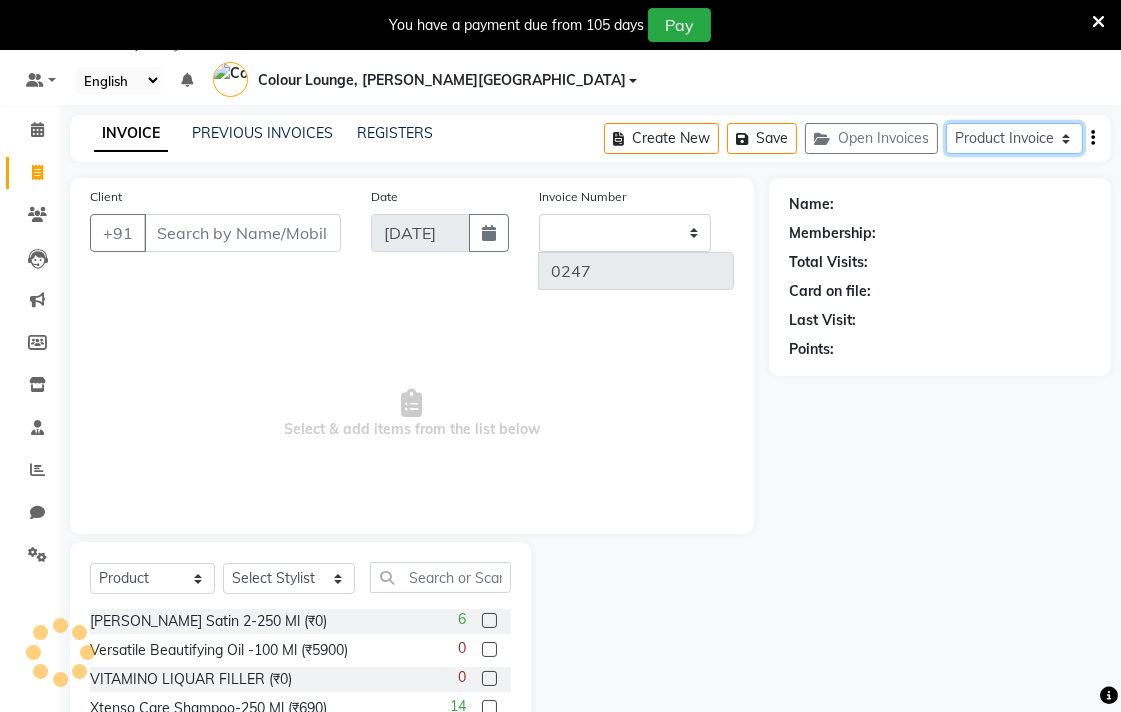 select on "8012" 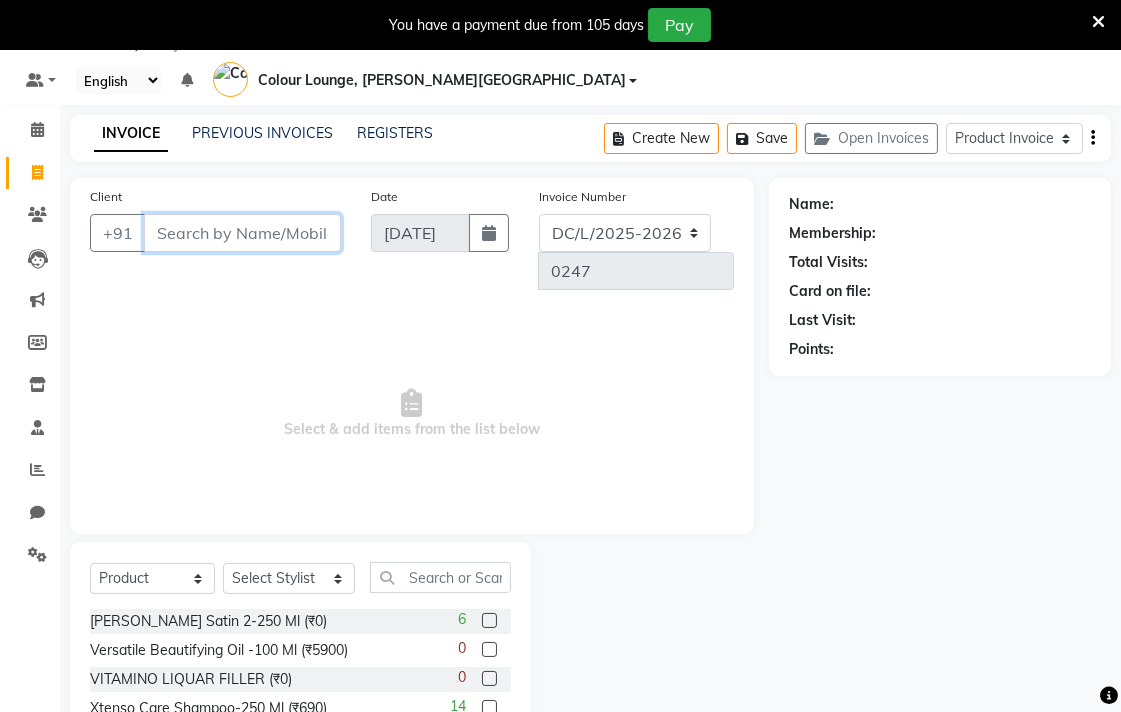 paste on "918284860644" 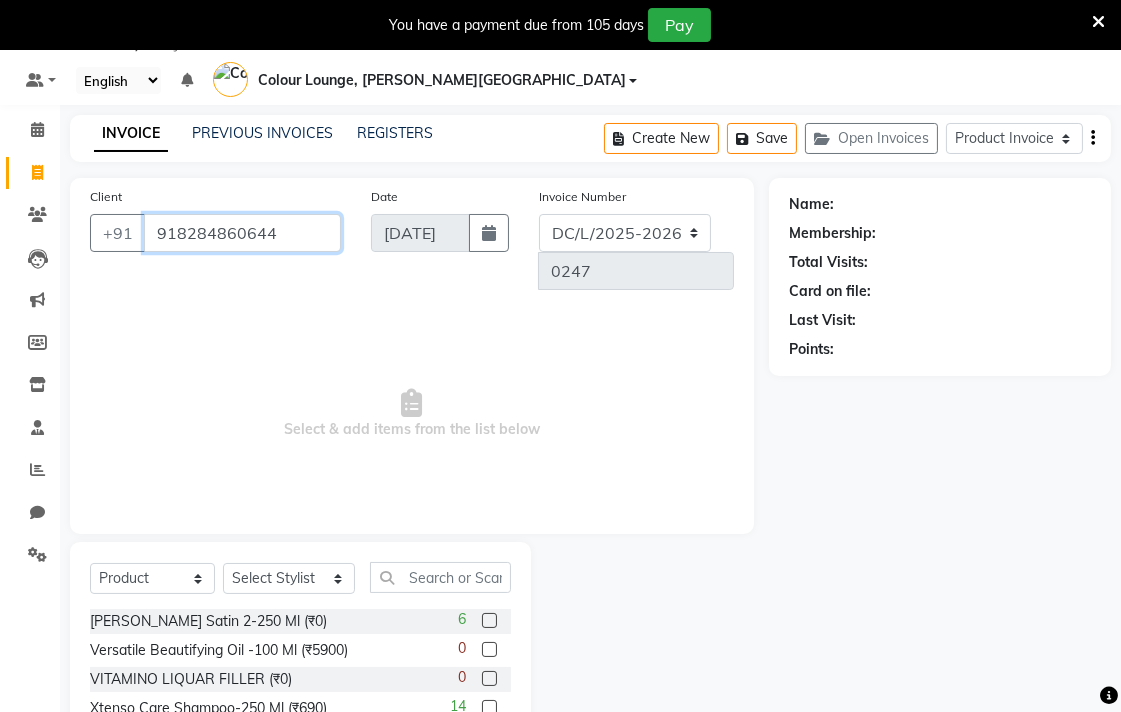 type on "918284860644" 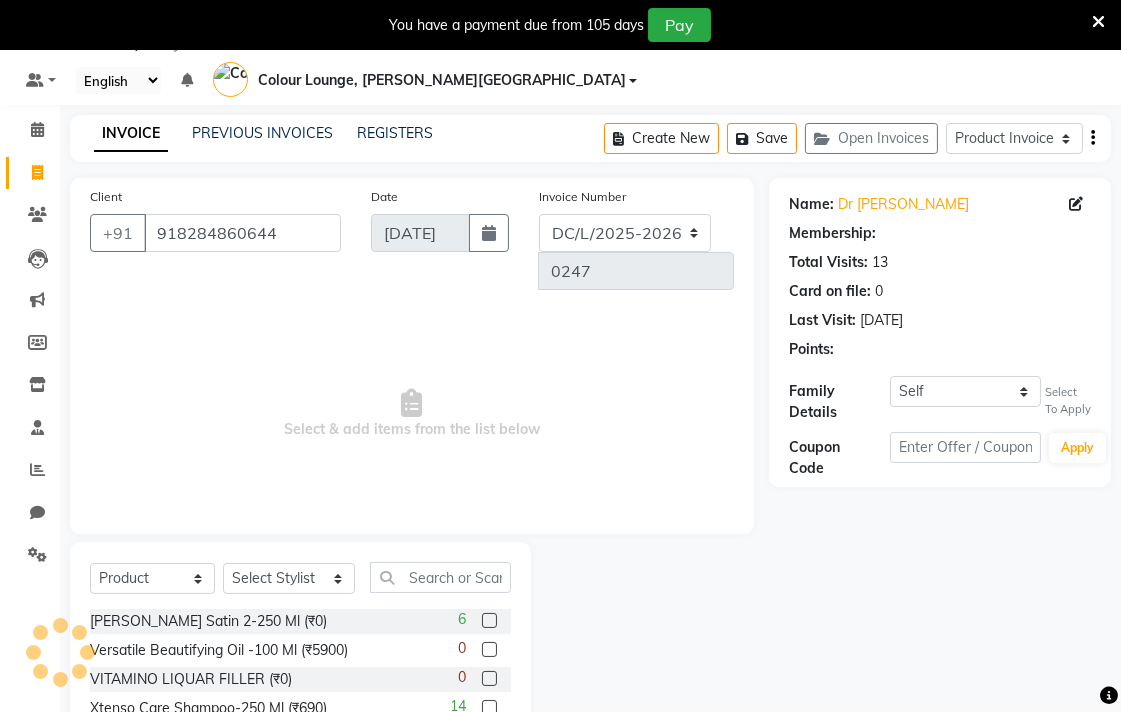 select on "1: Object" 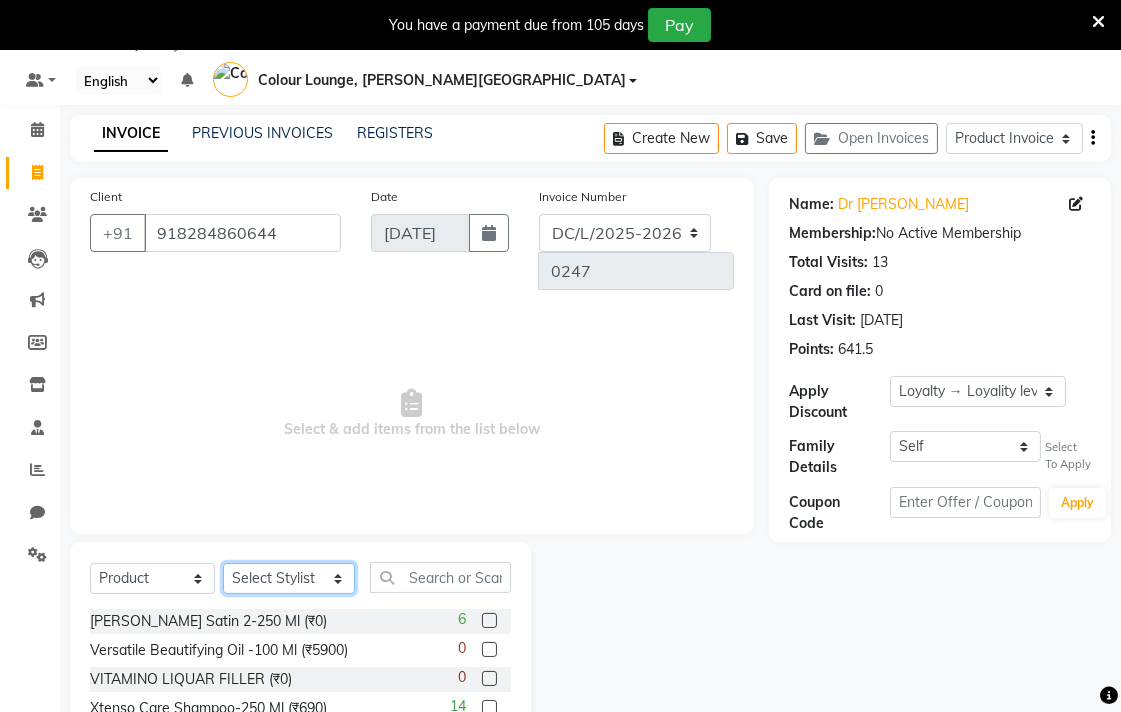 click on "Select Stylist Admin AMIT [PERSON_NAME] [PERSON_NAME] BALBHARTI SHARMA Colour Lounge, [PERSON_NAME][GEOGRAPHIC_DATA] Colour Lounge, [PERSON_NAME][GEOGRAPHIC_DATA] DINGG [PERSON_NAME] [PERSON_NAME] [PERSON_NAME] [PERSON_NAME] LOVE [PERSON_NAME] [PERSON_NAME] [PERSON_NAME] [PERSON_NAME] [PERSON_NAME] POOJA Pooja [PERSON_NAME] [PERSON_NAME] PRINCE [PERSON_NAME] [PERSON_NAME] [PERSON_NAME] [PERSON_NAME] Sameer [PERSON_NAME] [PERSON_NAME] [PERSON_NAME]  Sunny TULOSH [PERSON_NAME] [PERSON_NAME] VISHAL" 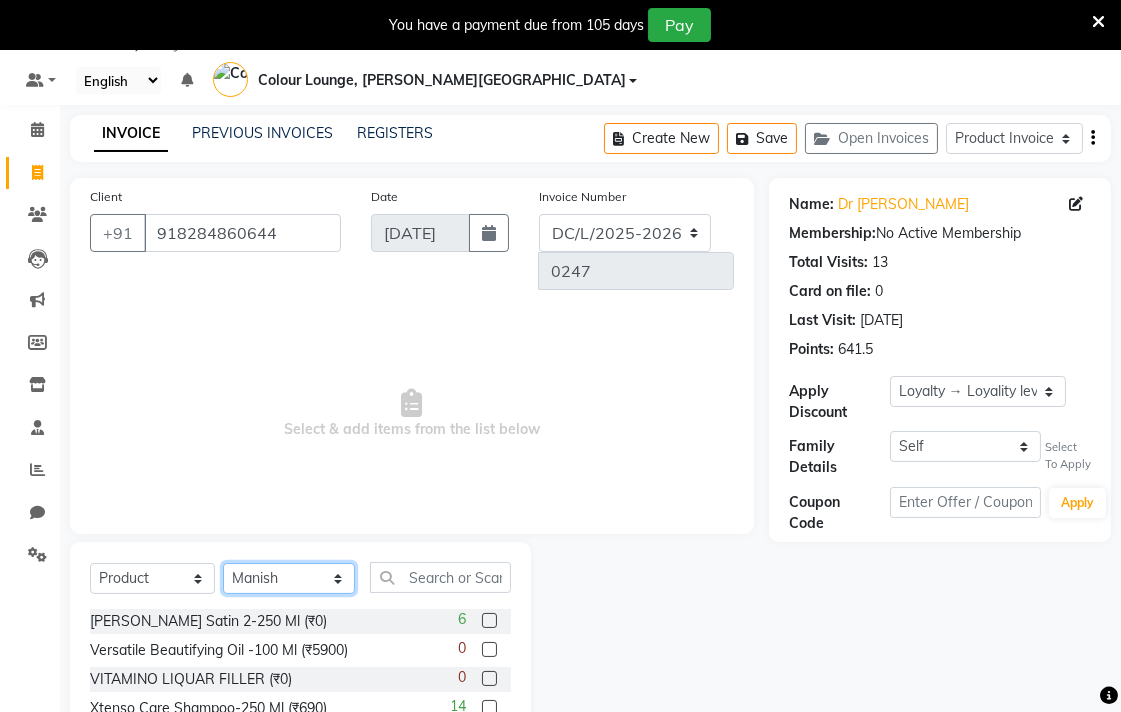 click on "Select Stylist Admin AMIT [PERSON_NAME] [PERSON_NAME] BALBHARTI SHARMA Colour Lounge, [PERSON_NAME][GEOGRAPHIC_DATA] Colour Lounge, [PERSON_NAME][GEOGRAPHIC_DATA] DINGG [PERSON_NAME] [PERSON_NAME] [PERSON_NAME] [PERSON_NAME] LOVE [PERSON_NAME] [PERSON_NAME] [PERSON_NAME] [PERSON_NAME] [PERSON_NAME] POOJA Pooja [PERSON_NAME] [PERSON_NAME] PRINCE [PERSON_NAME] [PERSON_NAME] [PERSON_NAME] [PERSON_NAME] Sameer [PERSON_NAME] [PERSON_NAME] [PERSON_NAME]  Sunny TULOSH [PERSON_NAME] [PERSON_NAME] VISHAL" 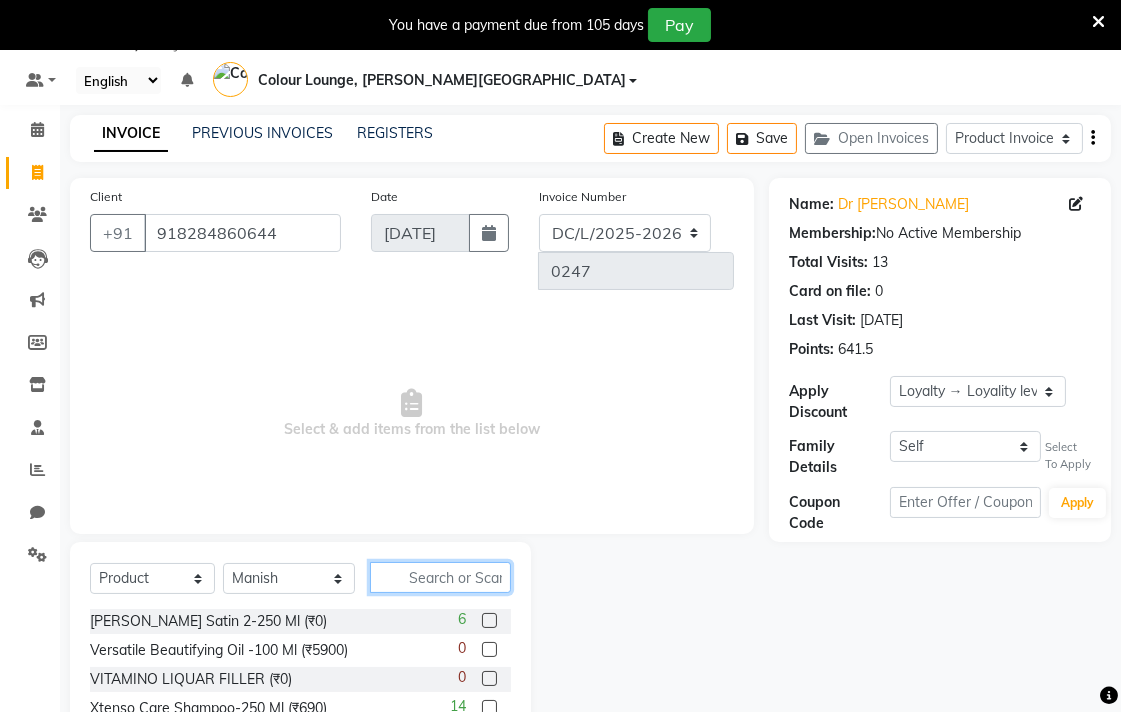 click 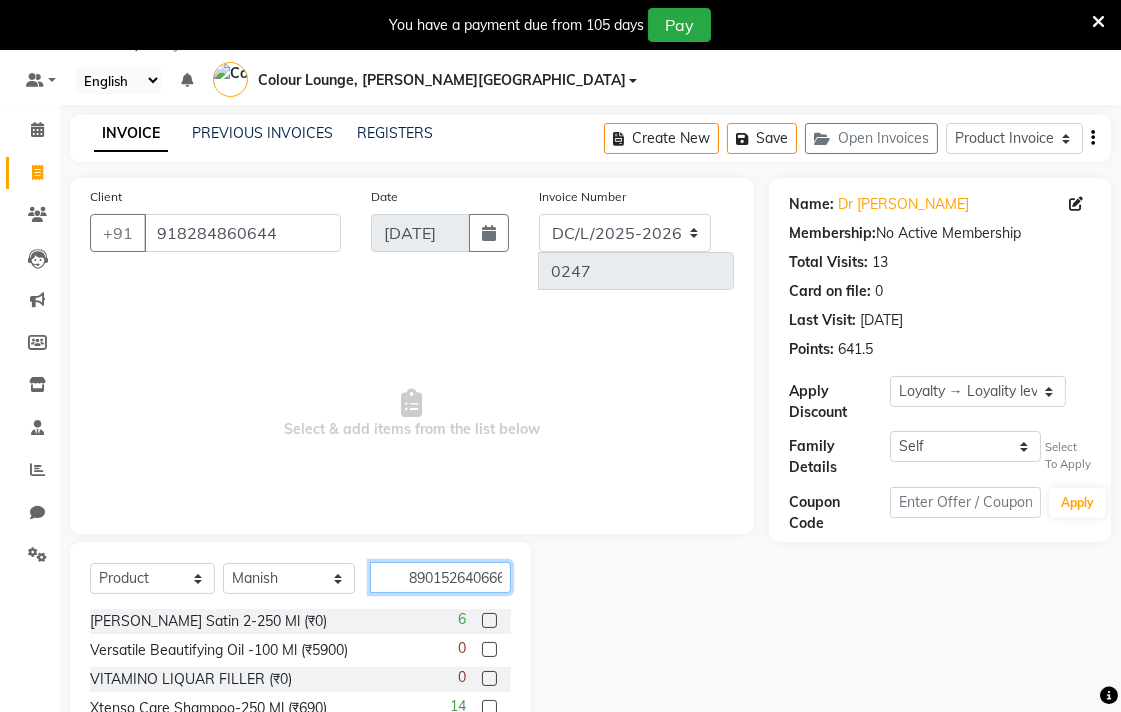 type on "8901526406661" 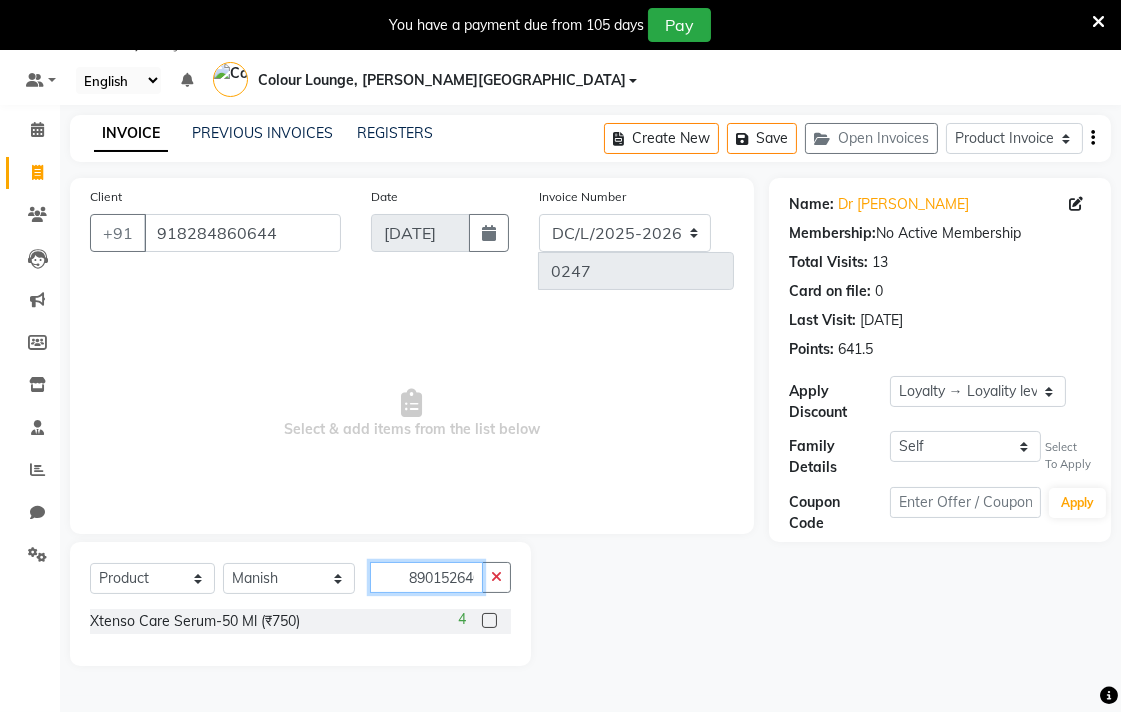 type 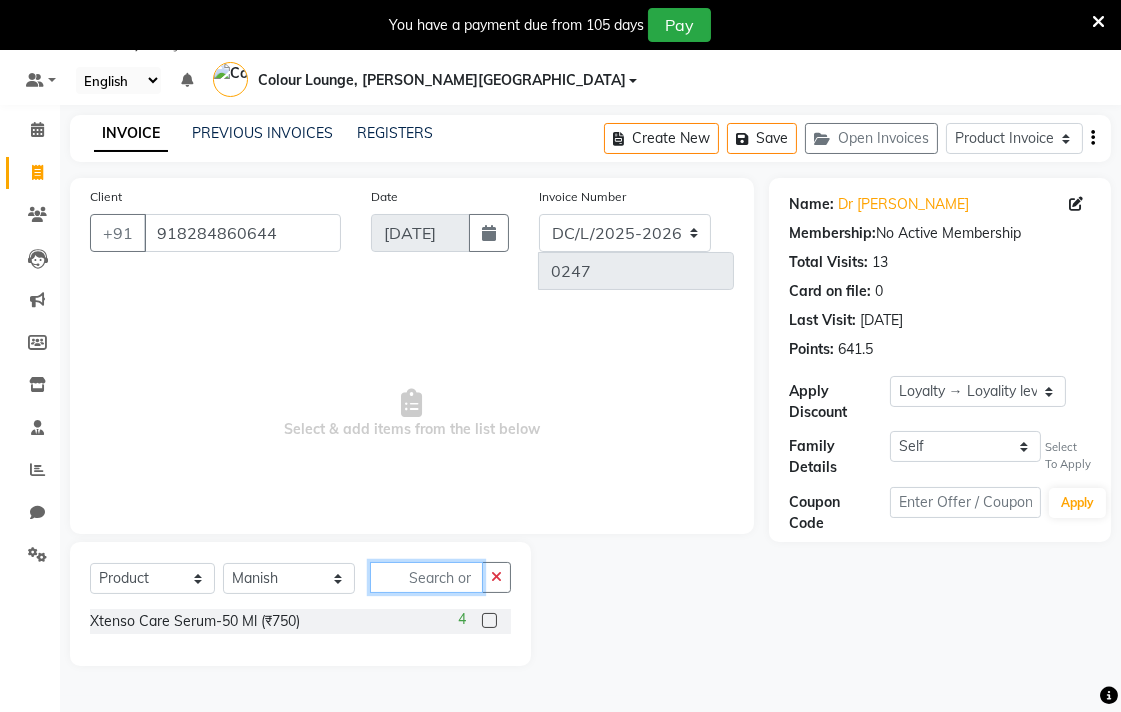 scroll, scrollTop: 0, scrollLeft: 0, axis: both 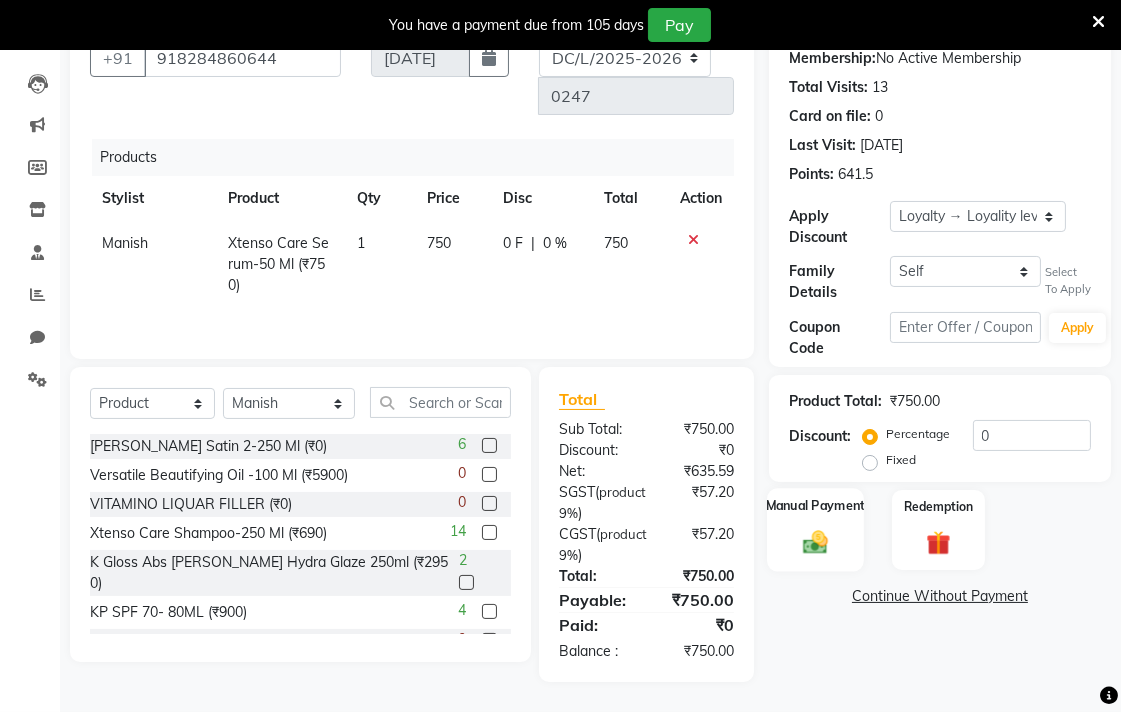 click 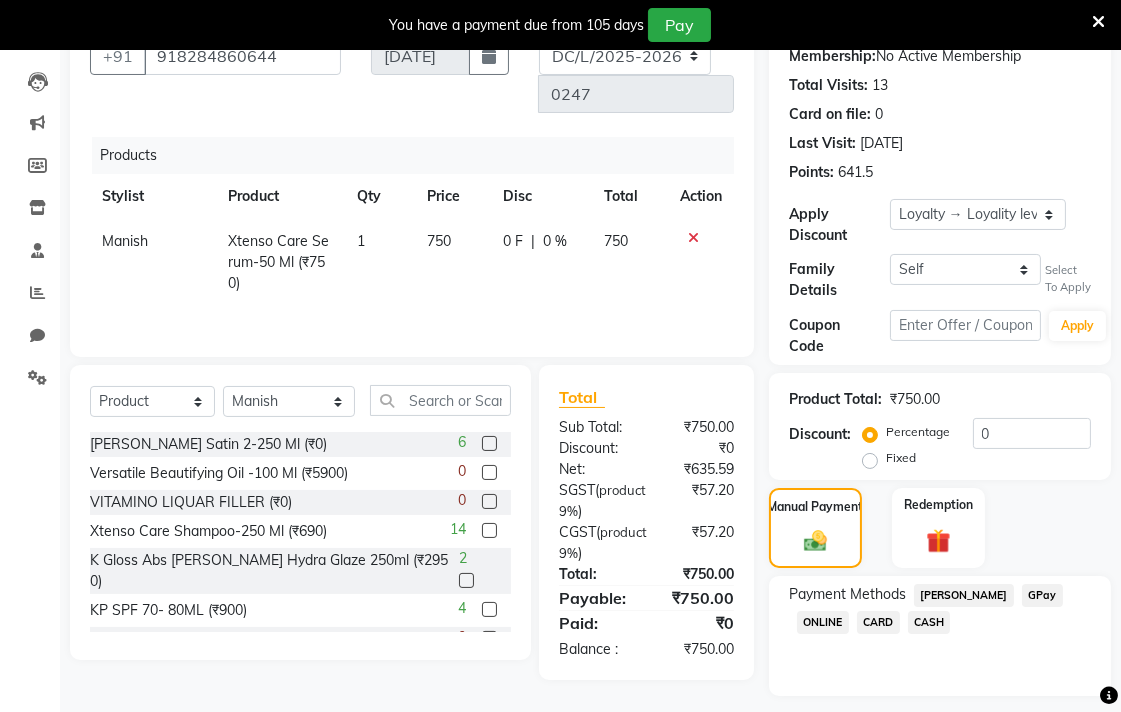 click on "GPay" 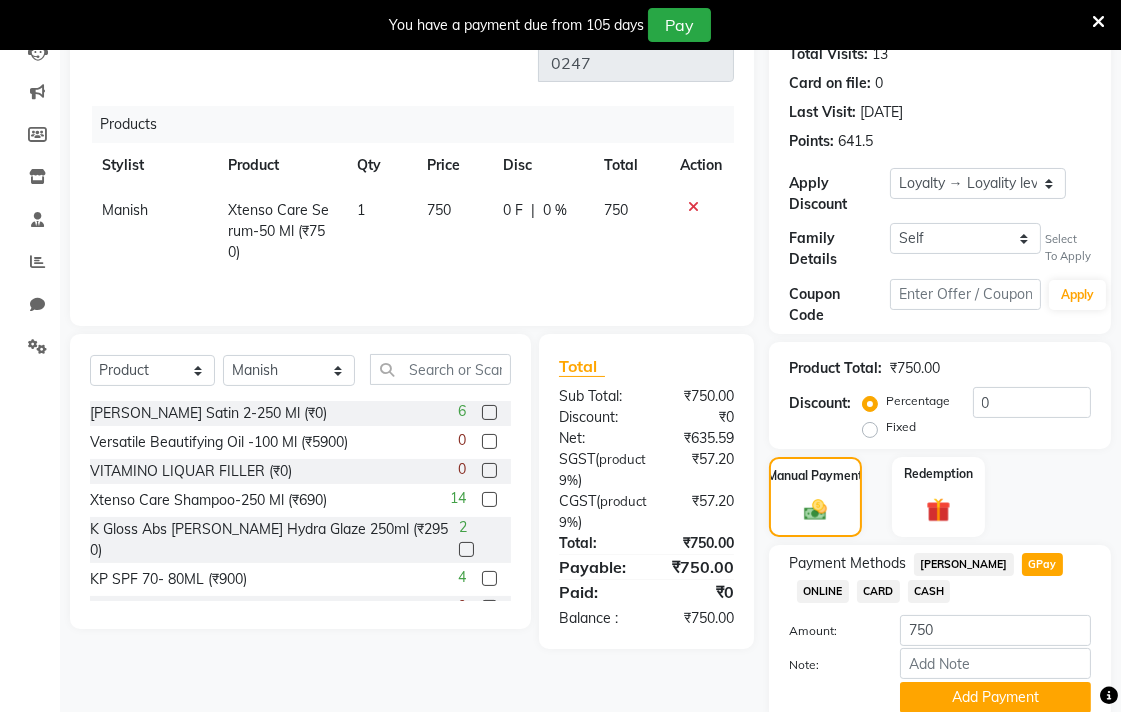 scroll, scrollTop: 338, scrollLeft: 0, axis: vertical 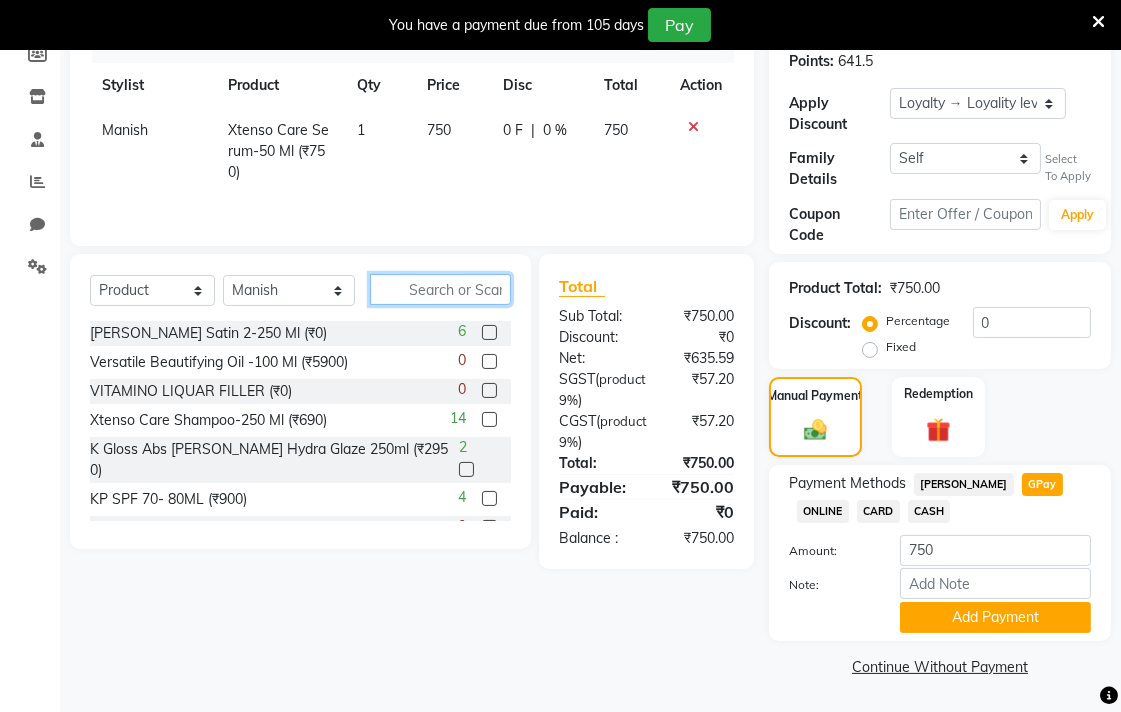 click 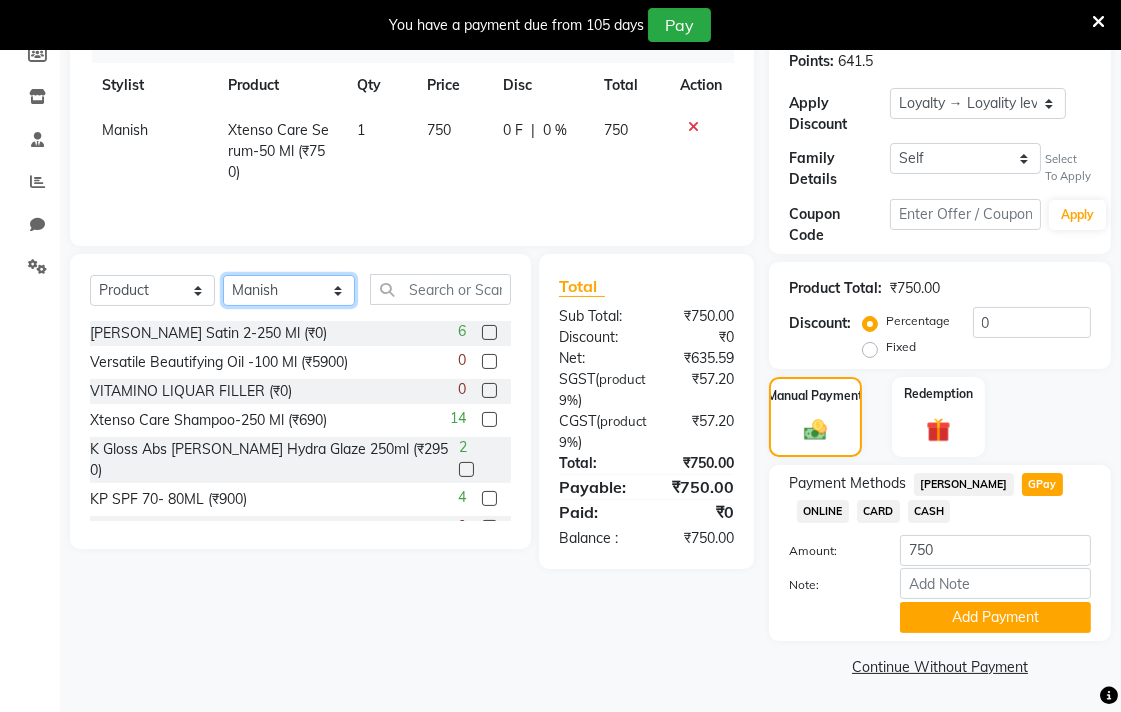 click on "Select Stylist Admin AMIT [PERSON_NAME] [PERSON_NAME] BALBHARTI SHARMA Colour Lounge, [PERSON_NAME][GEOGRAPHIC_DATA] Colour Lounge, [PERSON_NAME][GEOGRAPHIC_DATA] DINGG [PERSON_NAME] [PERSON_NAME] [PERSON_NAME] [PERSON_NAME] LOVE [PERSON_NAME] [PERSON_NAME] [PERSON_NAME] [PERSON_NAME] [PERSON_NAME] POOJA Pooja [PERSON_NAME] [PERSON_NAME] PRINCE [PERSON_NAME] [PERSON_NAME] [PERSON_NAME] [PERSON_NAME] Sameer [PERSON_NAME] [PERSON_NAME] [PERSON_NAME]  Sunny TULOSH [PERSON_NAME] [PERSON_NAME] VISHAL" 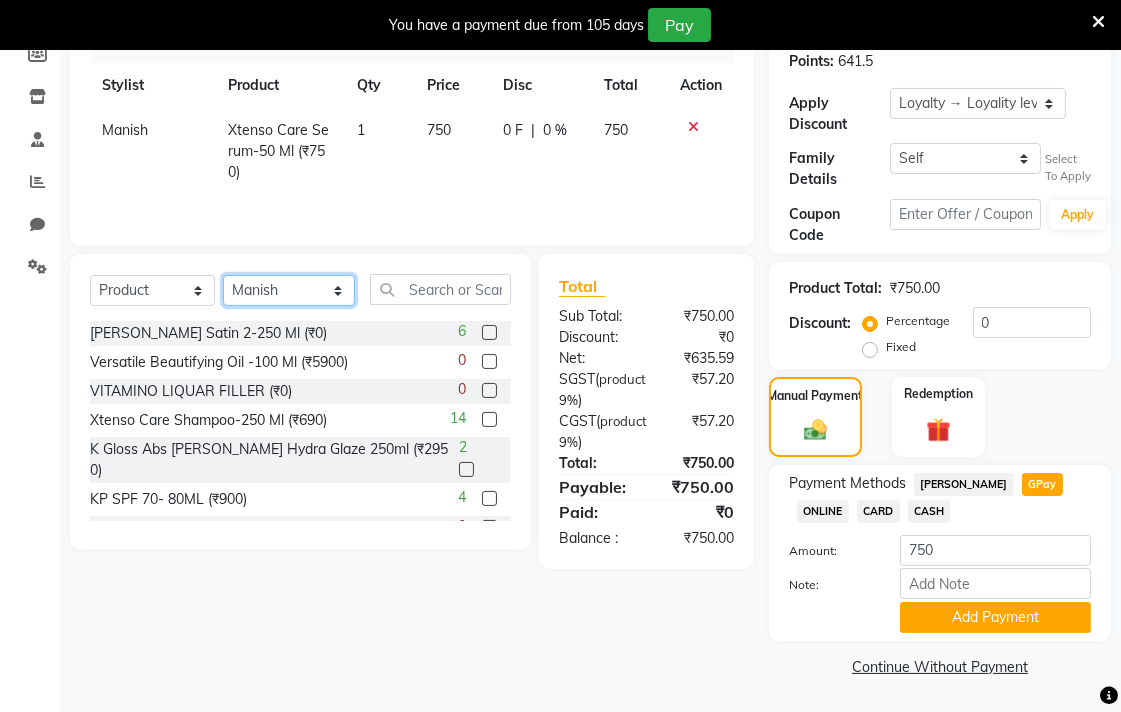 select on "70006" 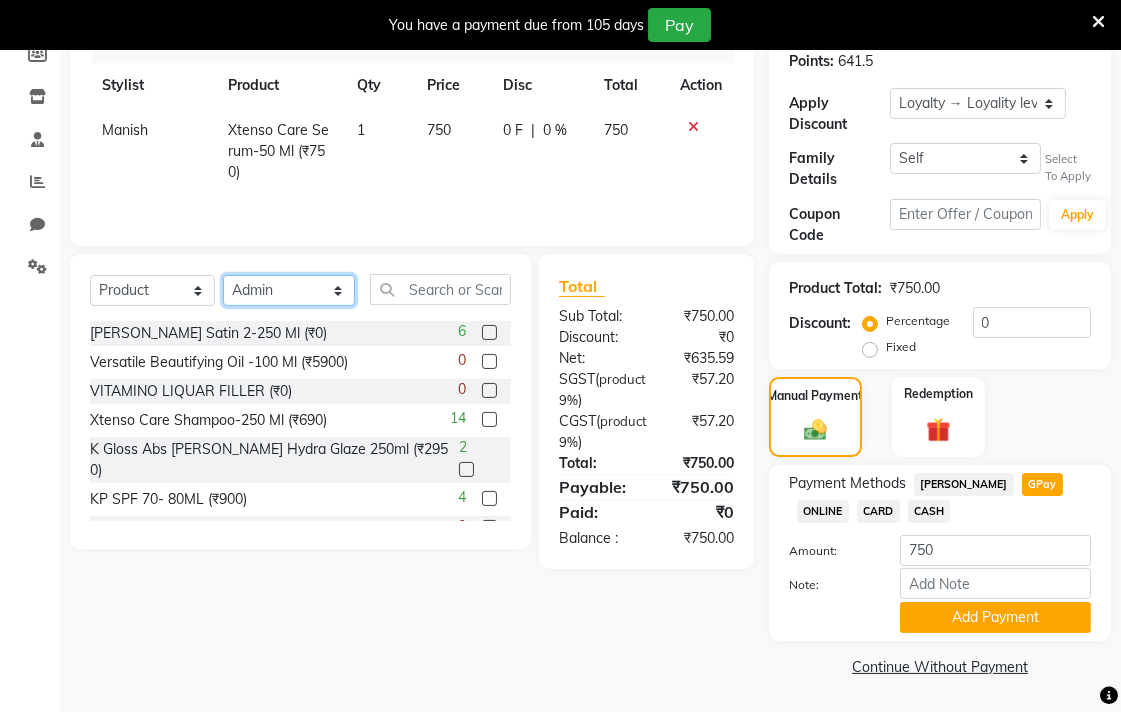 click on "Select Stylist Admin AMIT [PERSON_NAME] [PERSON_NAME] BALBHARTI SHARMA Colour Lounge, [PERSON_NAME][GEOGRAPHIC_DATA] Colour Lounge, [PERSON_NAME][GEOGRAPHIC_DATA] DINGG [PERSON_NAME] [PERSON_NAME] [PERSON_NAME] [PERSON_NAME] LOVE [PERSON_NAME] [PERSON_NAME] [PERSON_NAME] [PERSON_NAME] [PERSON_NAME] POOJA Pooja [PERSON_NAME] [PERSON_NAME] PRINCE [PERSON_NAME] [PERSON_NAME] [PERSON_NAME] [PERSON_NAME] Sameer [PERSON_NAME] [PERSON_NAME] [PERSON_NAME]  Sunny TULOSH [PERSON_NAME] [PERSON_NAME] VISHAL" 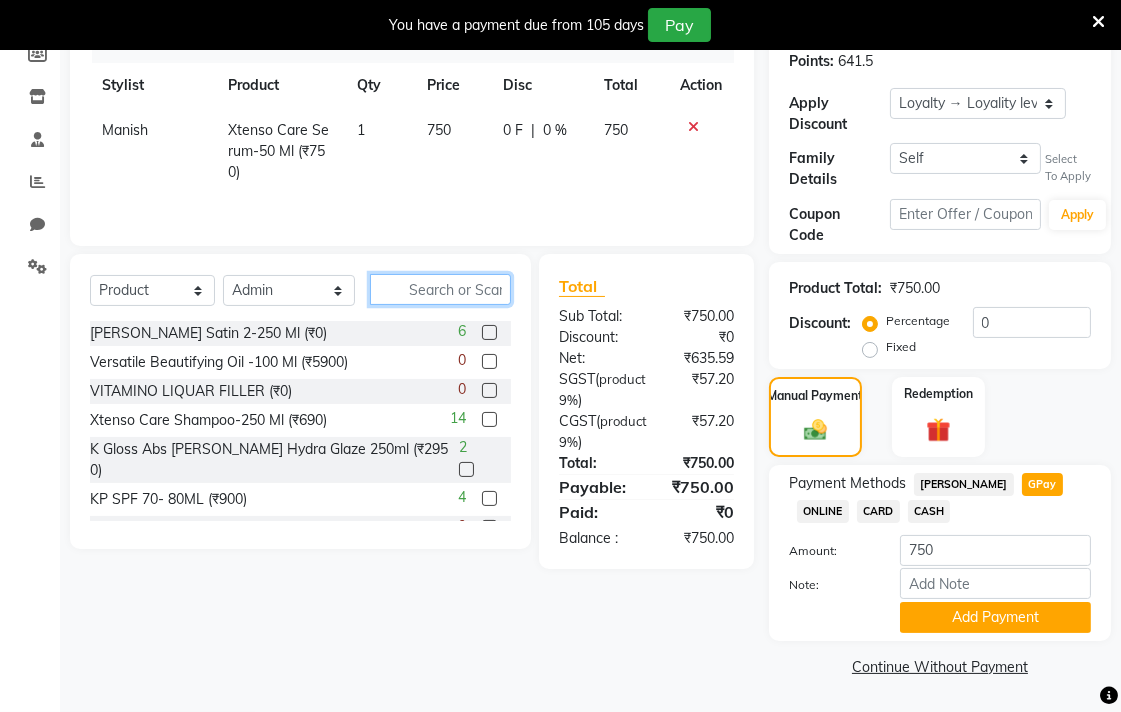 click 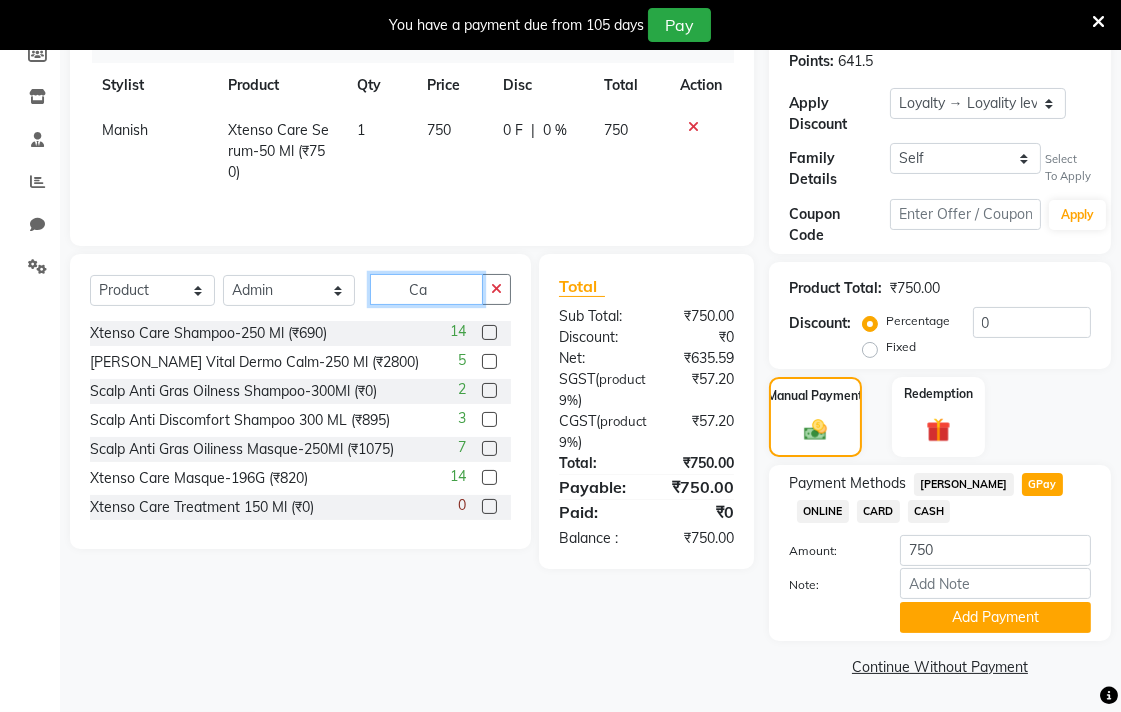 type on "C" 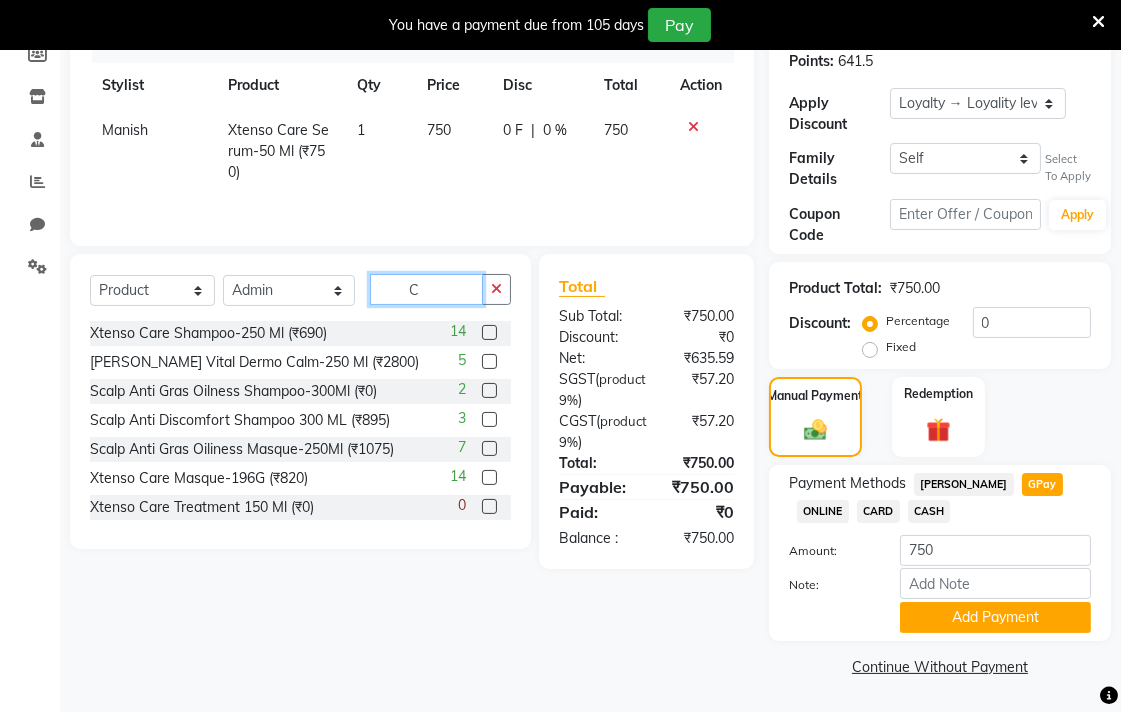 type 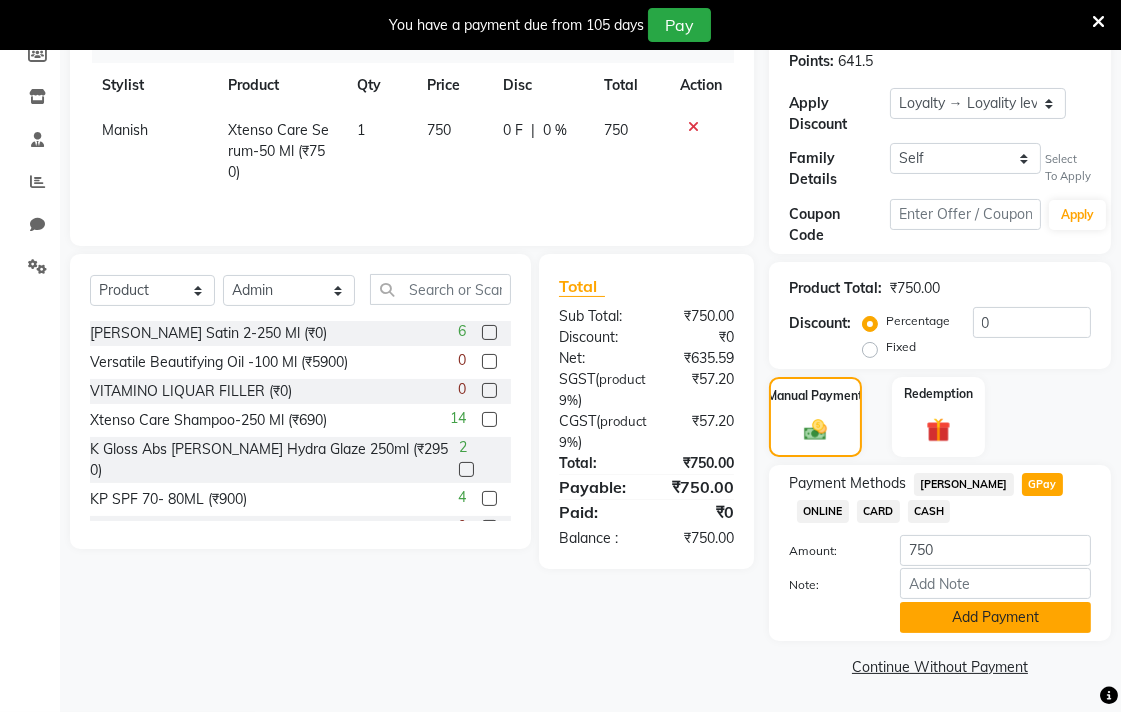 click on "Add Payment" 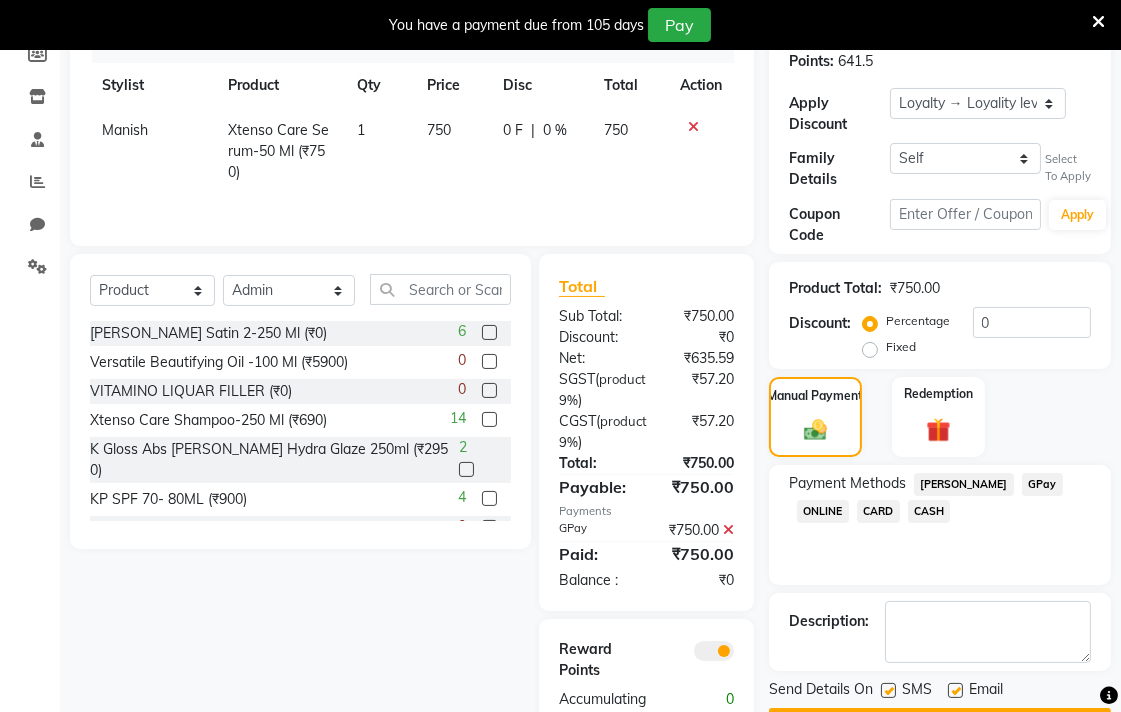 scroll, scrollTop: 412, scrollLeft: 0, axis: vertical 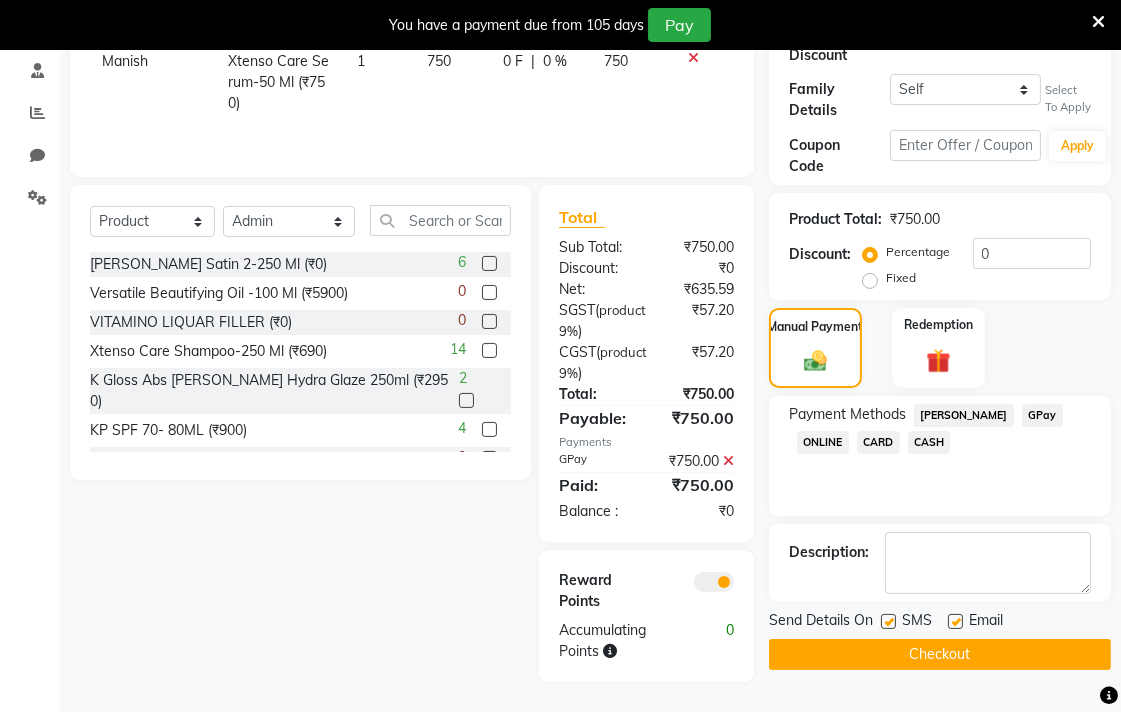 click on "Checkout" 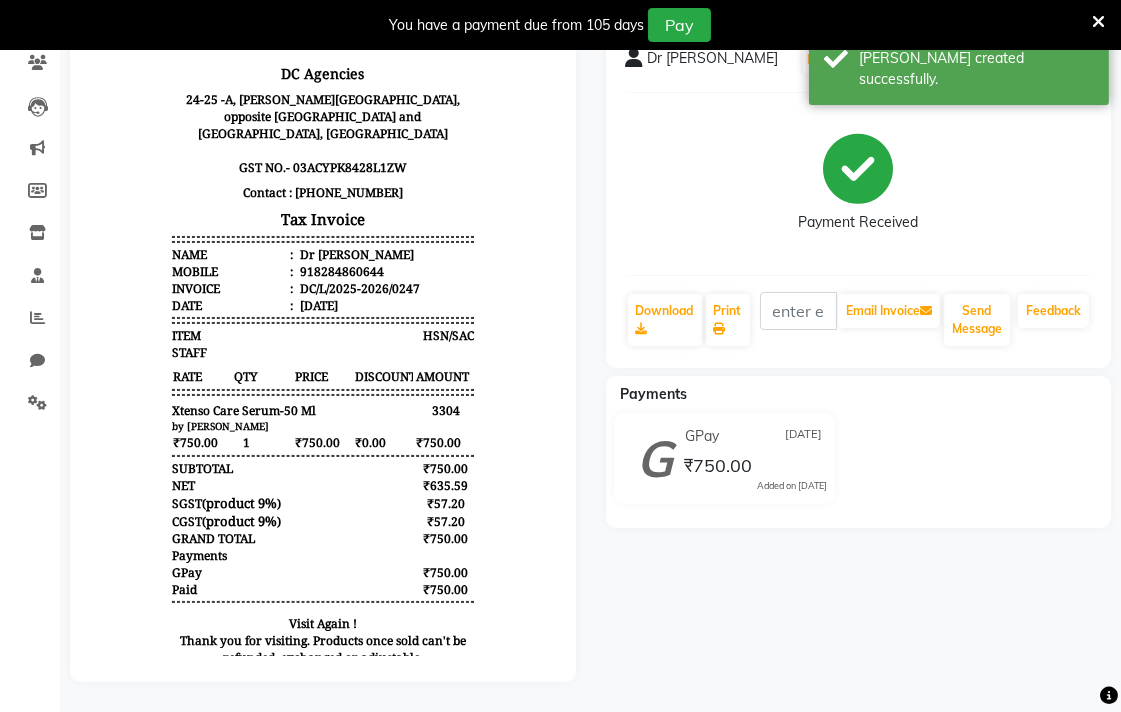 scroll, scrollTop: 0, scrollLeft: 0, axis: both 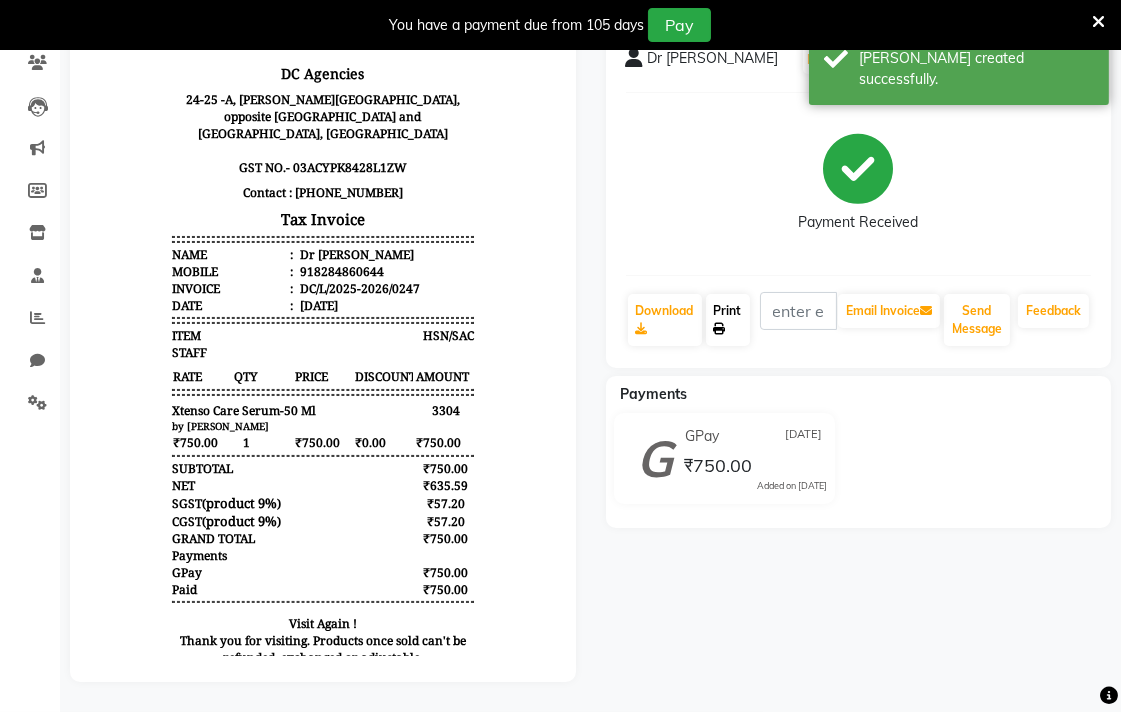 click on "Print" 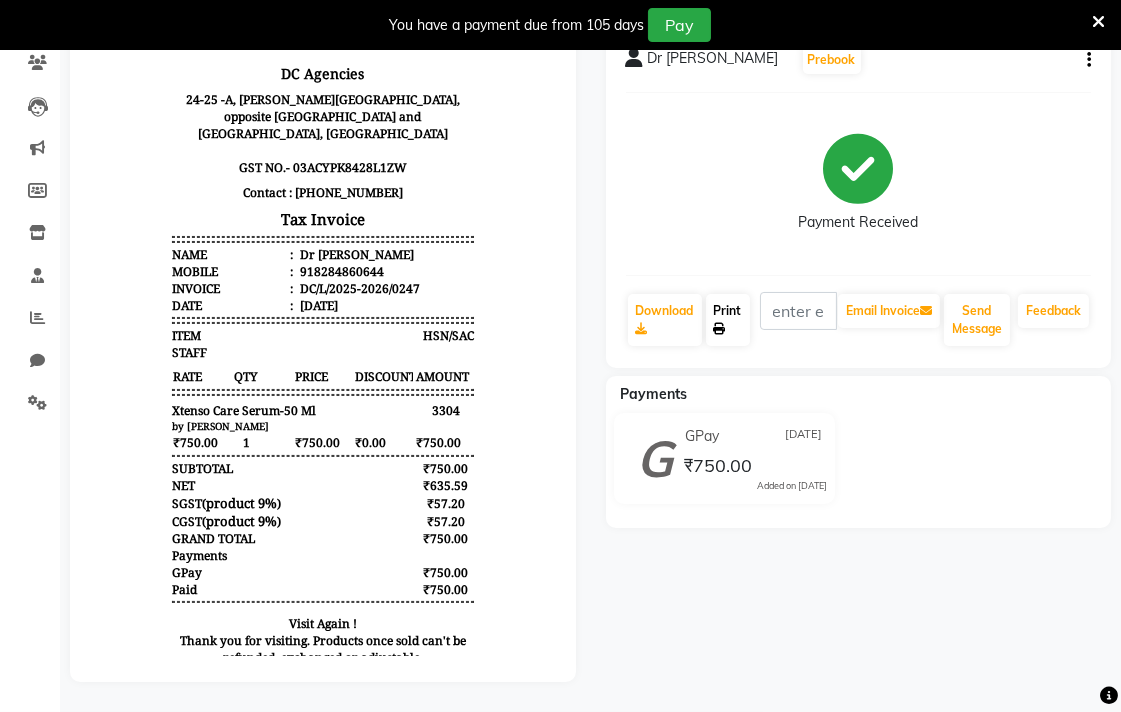 scroll, scrollTop: 0, scrollLeft: 0, axis: both 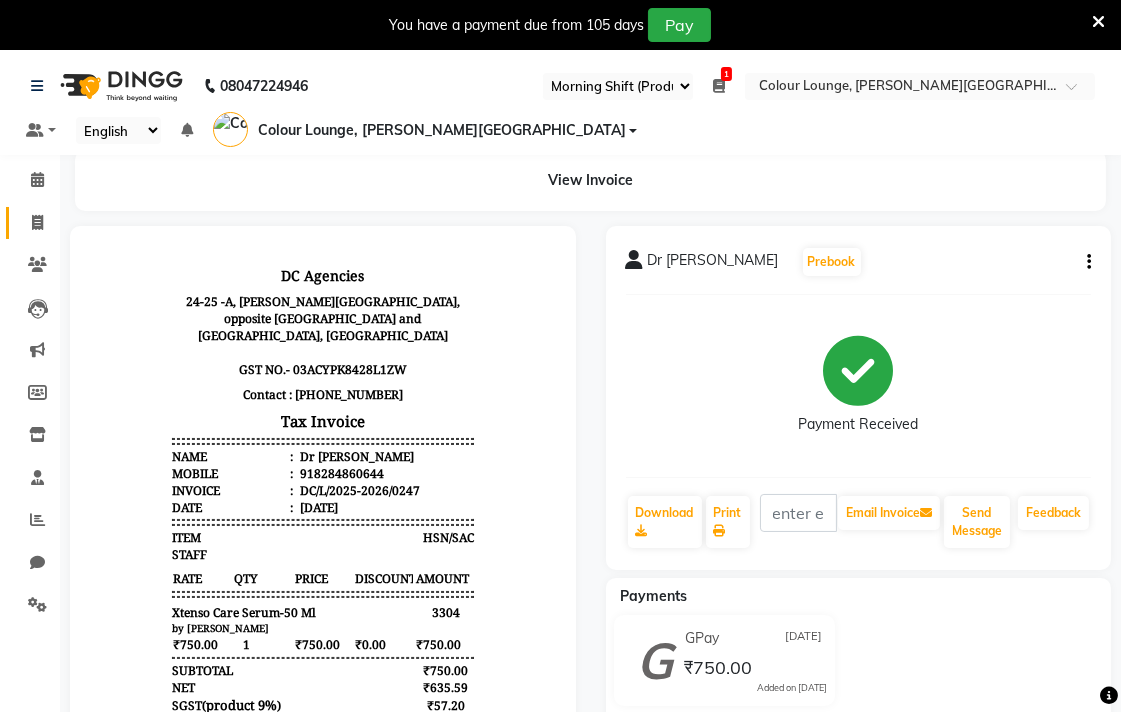 click 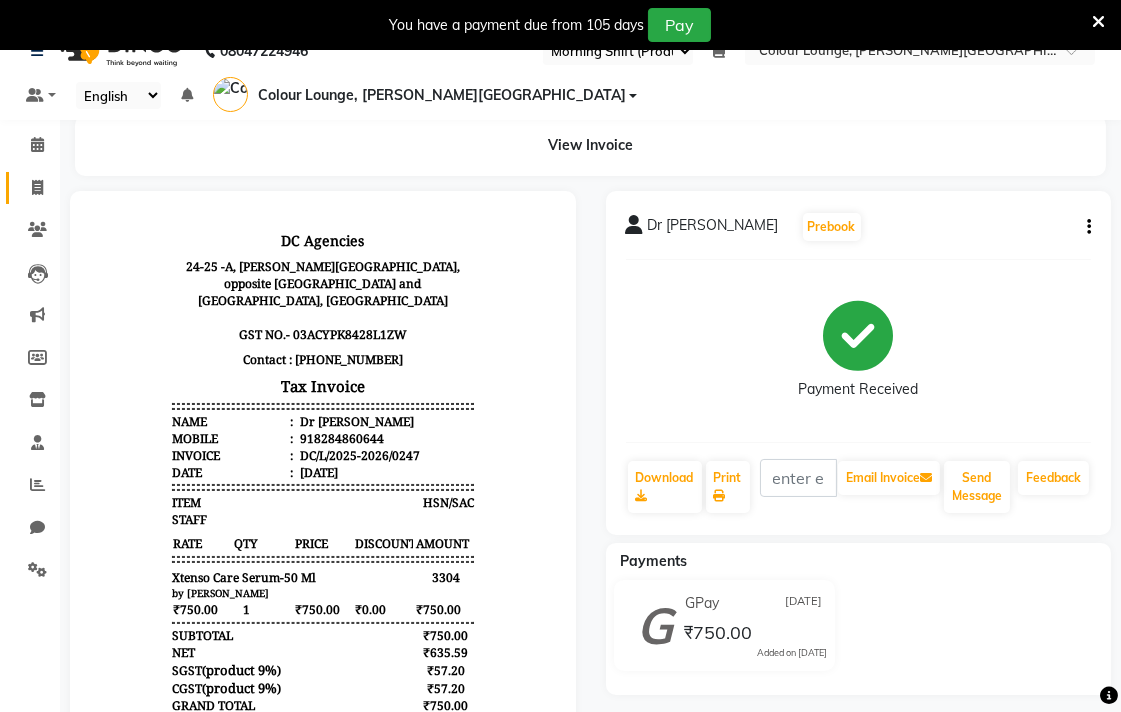 select on "service" 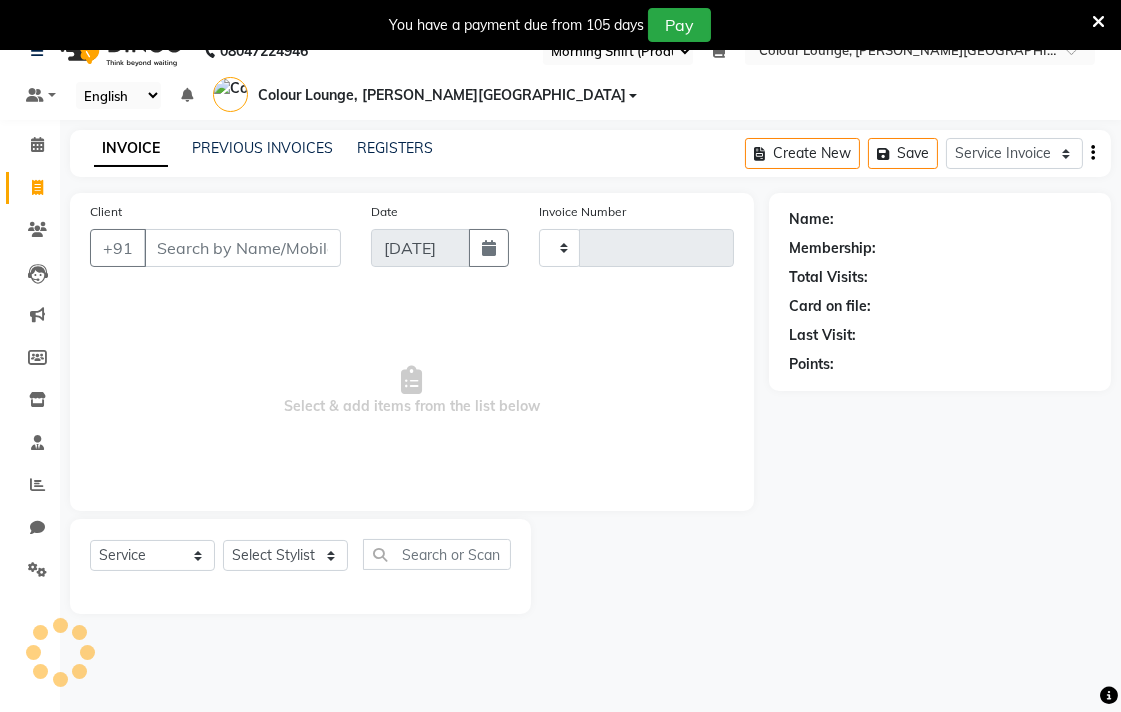 scroll, scrollTop: 50, scrollLeft: 0, axis: vertical 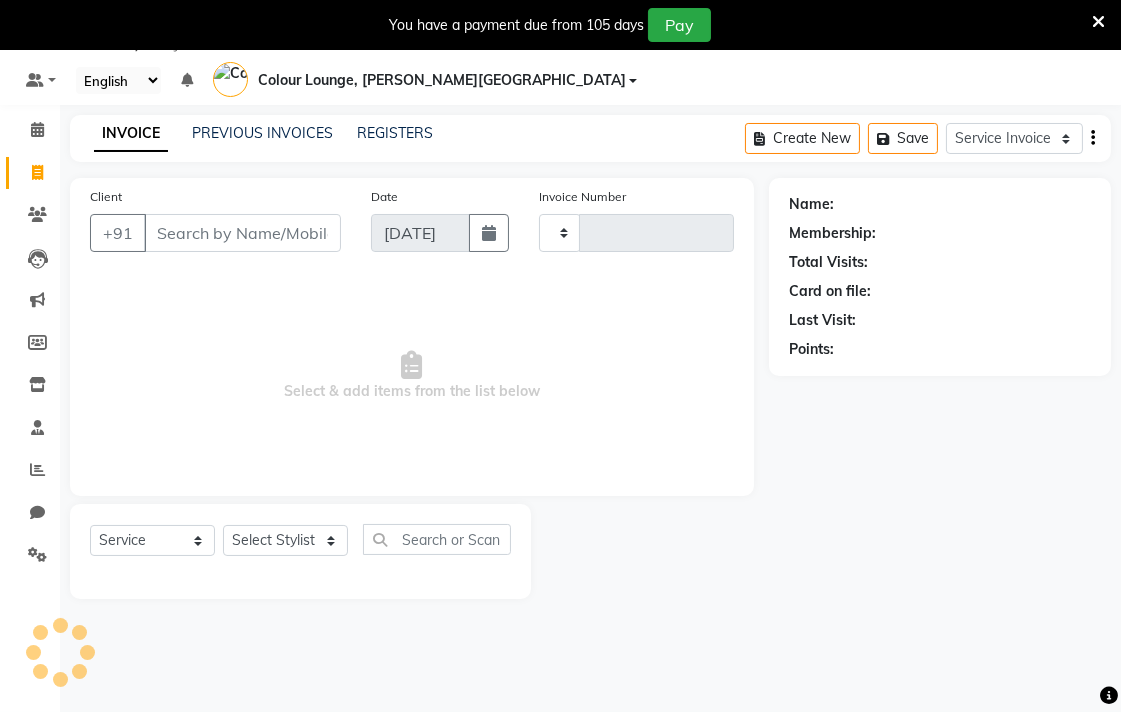 type on "3366" 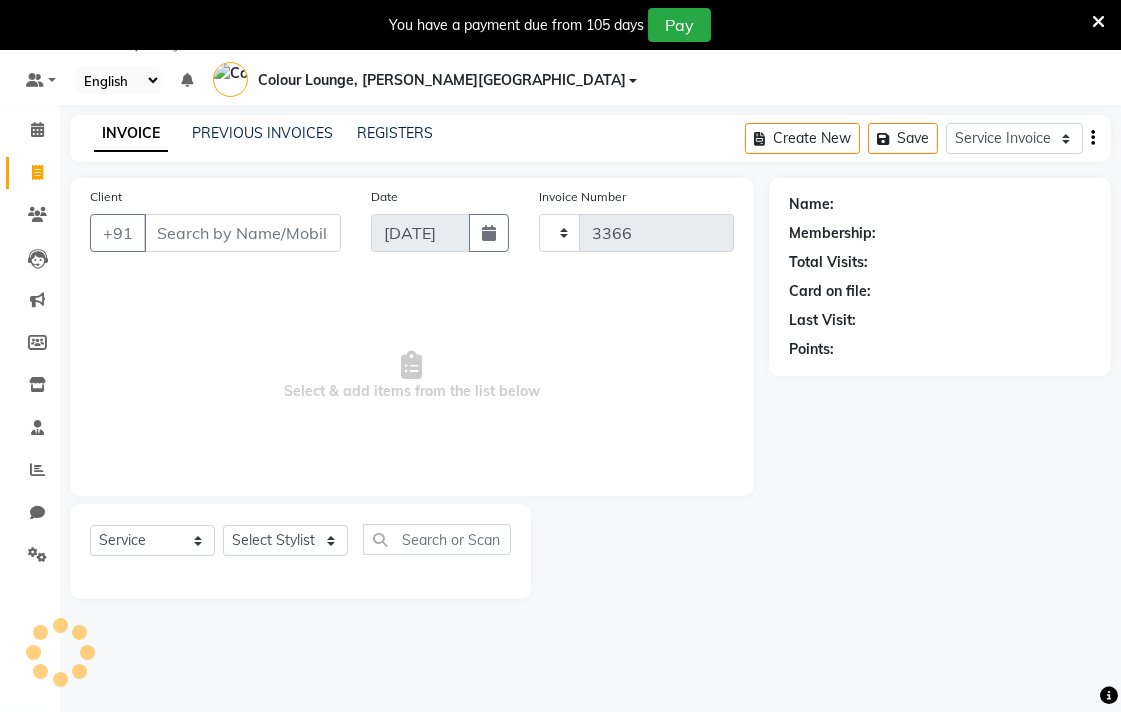 select on "8011" 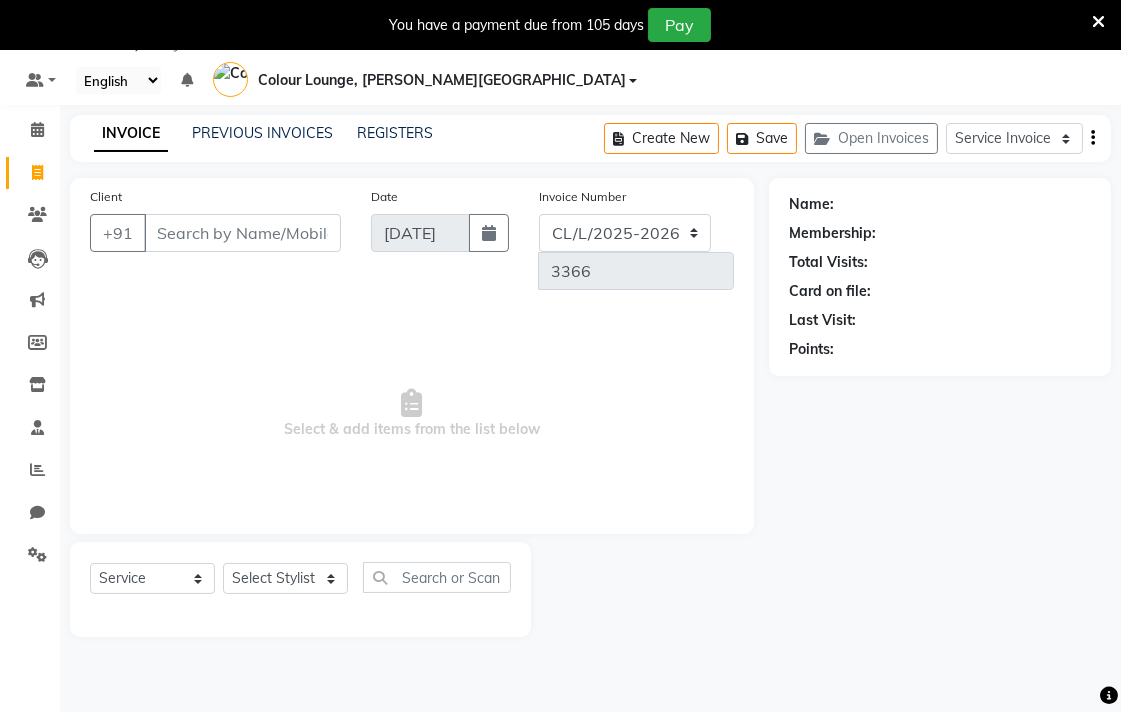 select on "67" 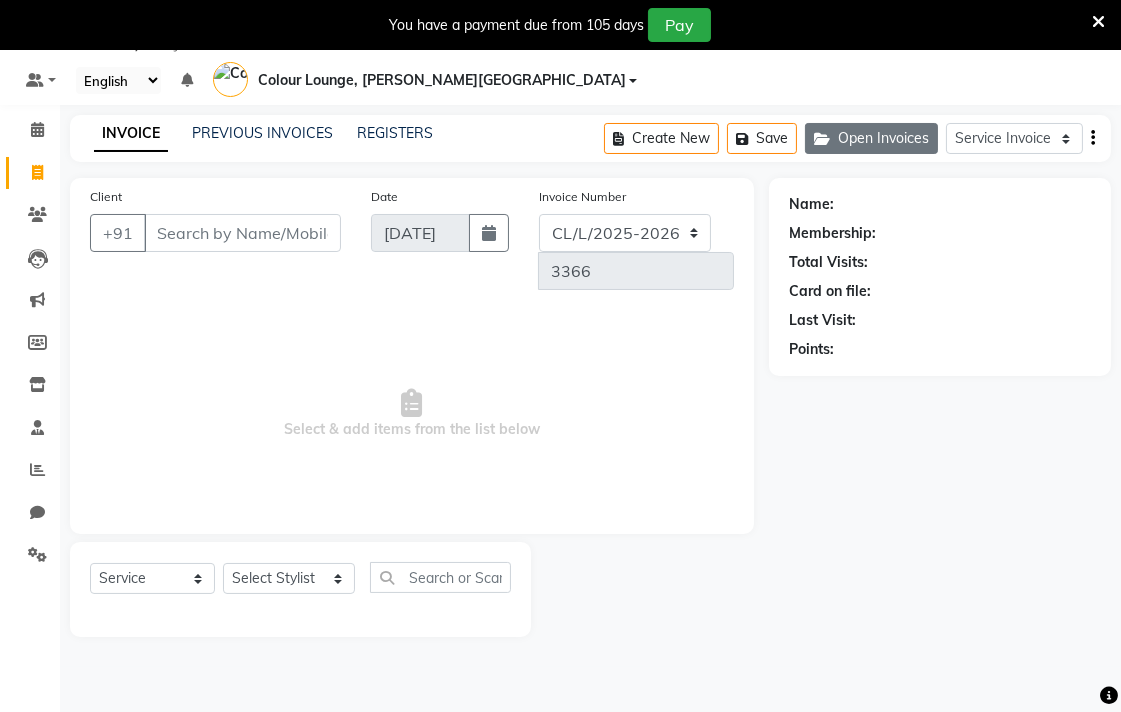 click on "Open Invoices" 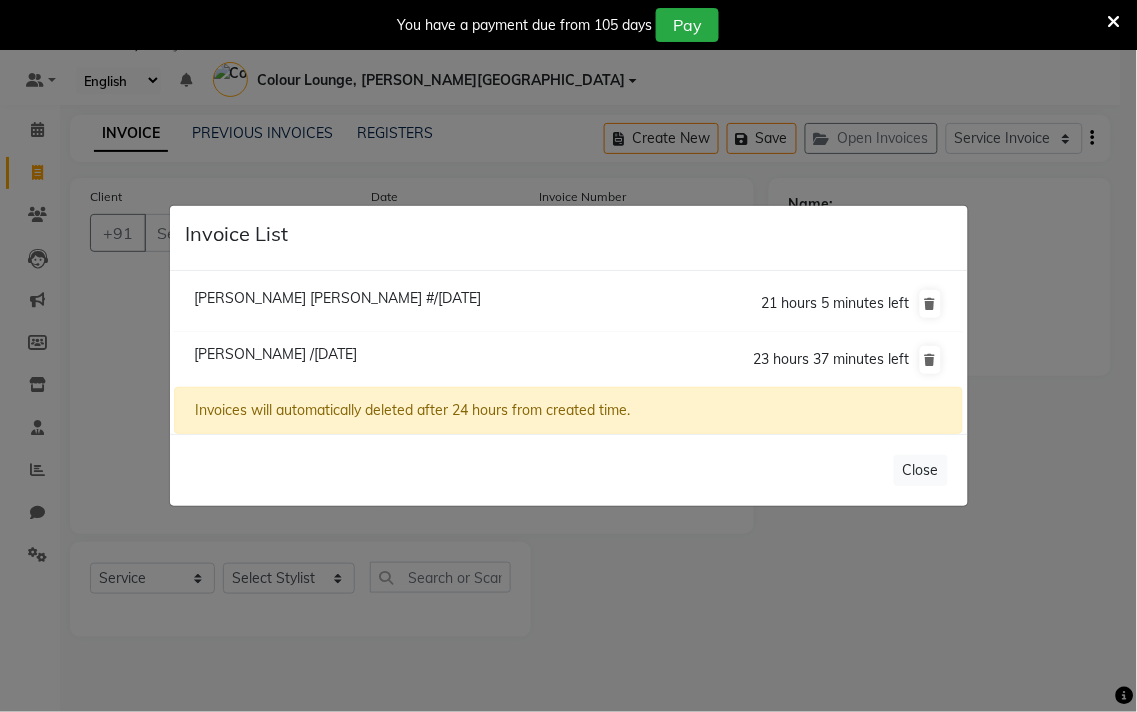 click on "Ritika Ritika   #/10 July 2025" 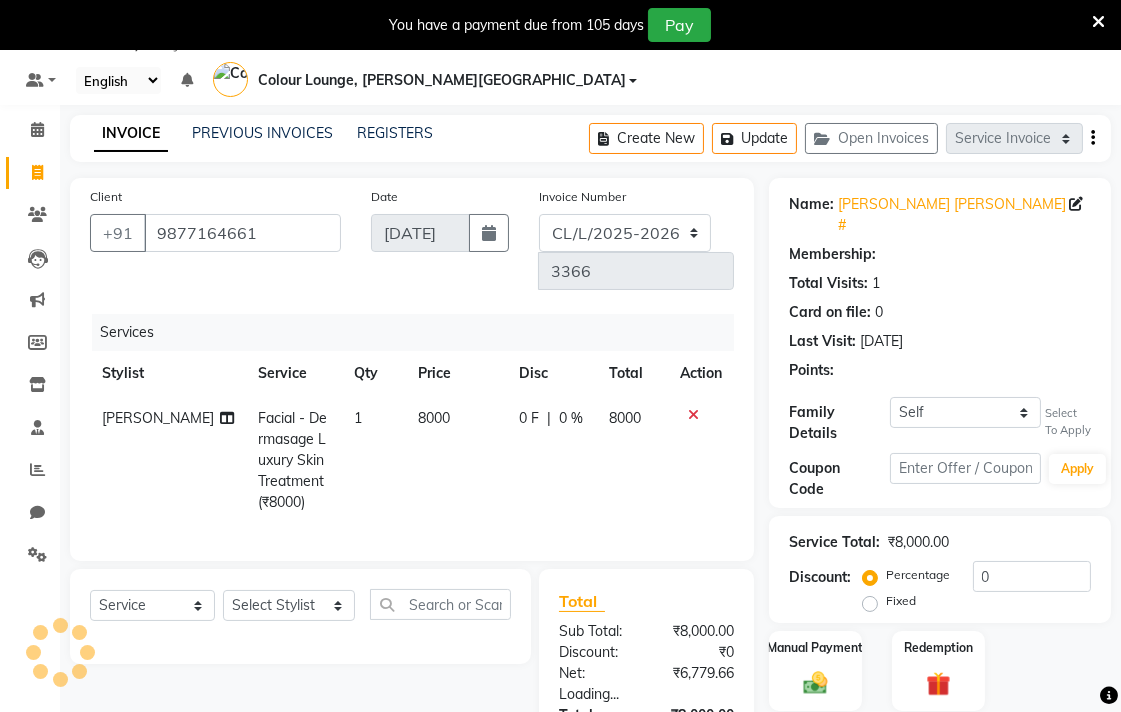 select on "1: Object" 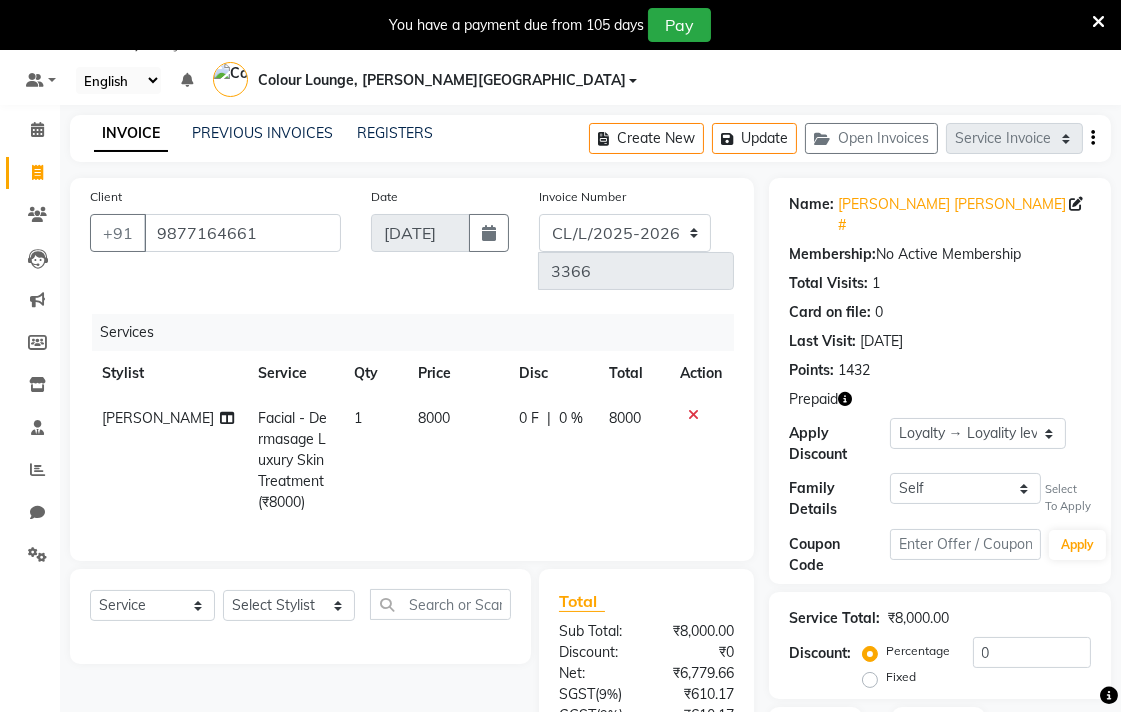 click 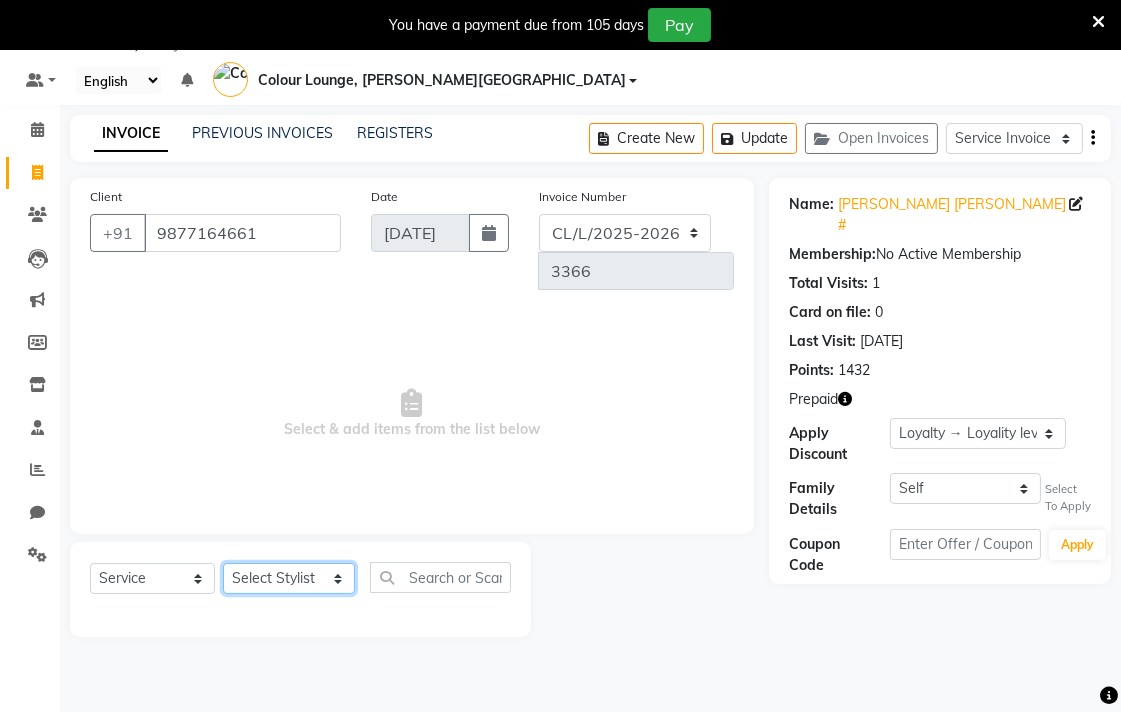 click on "Select Stylist Admin AMIT Ankush Ansh Nayyar BALBHARTI SHARMA Colour Lounge, Lawrence Road Colour Lounge, Lawrence Road DINGG HARJEET RANDHAWA HARPREET KAUR Jagpreet Kajal LALIMA LOVE Manish MANPREET KAUR Navneet Neelam NEENA PALWINDER KAUR POOJA Pooja negi PRABHDEEP SINGH PRINCE KUMAR PURAN CHAND RAKESH KUMAR Rambachan  Resham Kaur  Robin Sameer Sapna SATWANT KAUR Simran  Sunny TULOSH SUBBA Urvashi Varun kumar VISHAL" 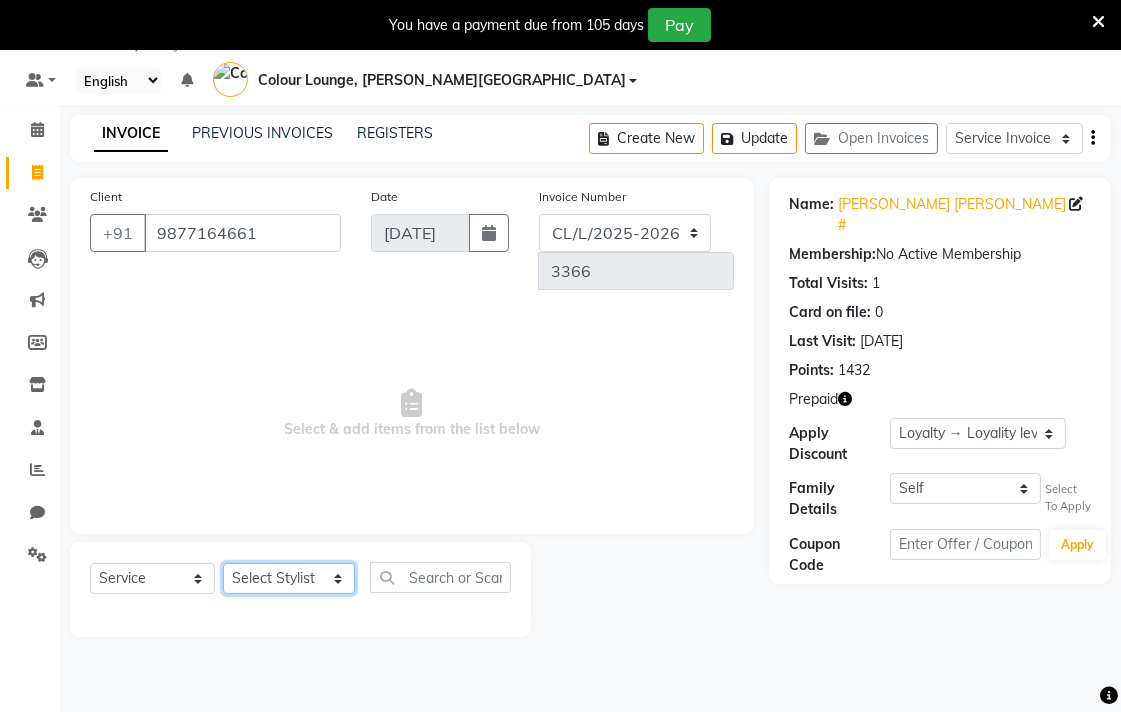 select on "70013" 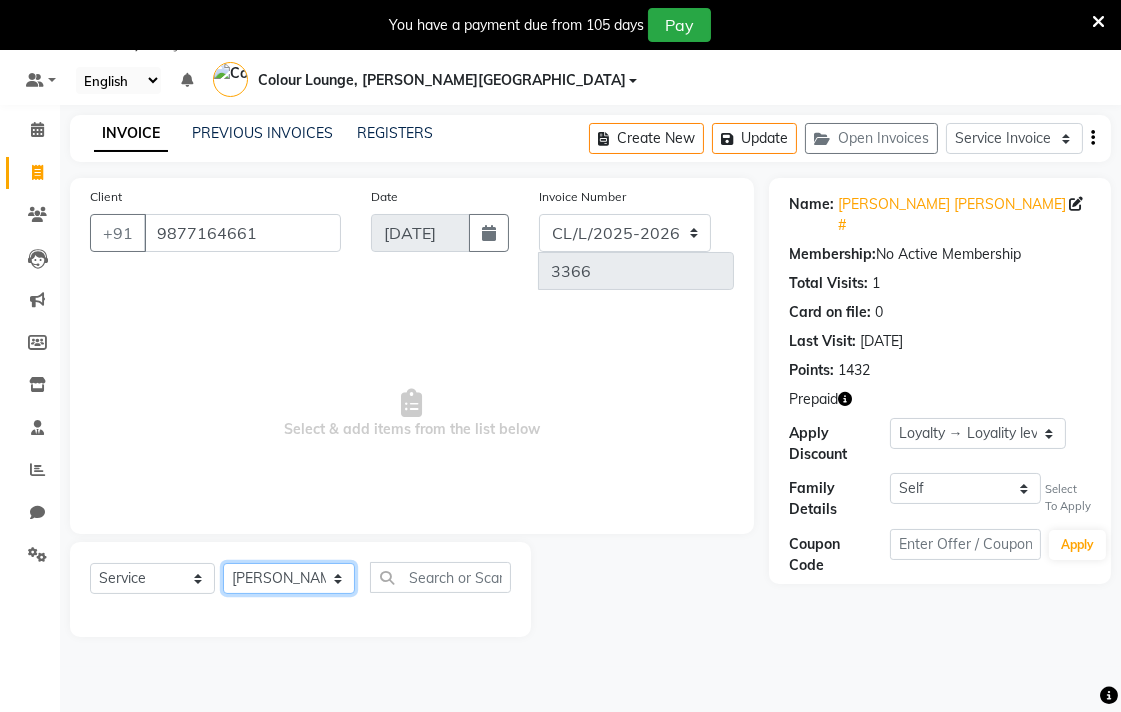 click on "Select Stylist Admin AMIT Ankush Ansh Nayyar BALBHARTI SHARMA Colour Lounge, Lawrence Road Colour Lounge, Lawrence Road DINGG HARJEET RANDHAWA HARPREET KAUR Jagpreet Kajal LALIMA LOVE Manish MANPREET KAUR Navneet Neelam NEENA PALWINDER KAUR POOJA Pooja negi PRABHDEEP SINGH PRINCE KUMAR PURAN CHAND RAKESH KUMAR Rambachan  Resham Kaur  Robin Sameer Sapna SATWANT KAUR Simran  Sunny TULOSH SUBBA Urvashi Varun kumar VISHAL" 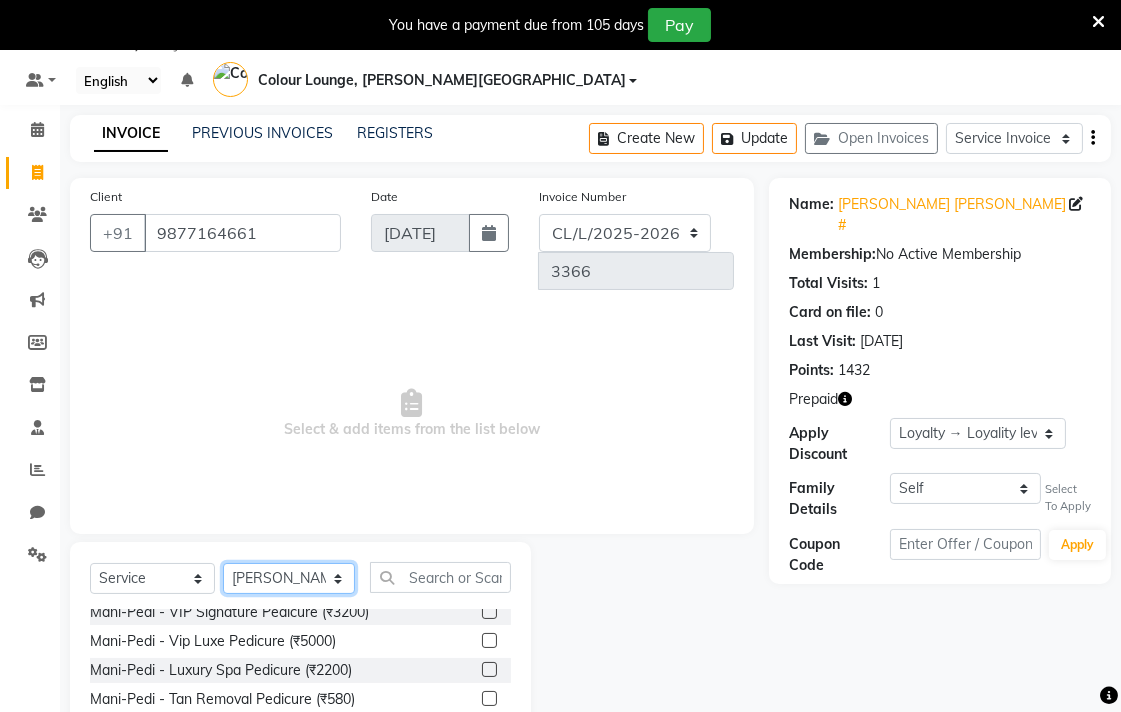 scroll, scrollTop: 358, scrollLeft: 0, axis: vertical 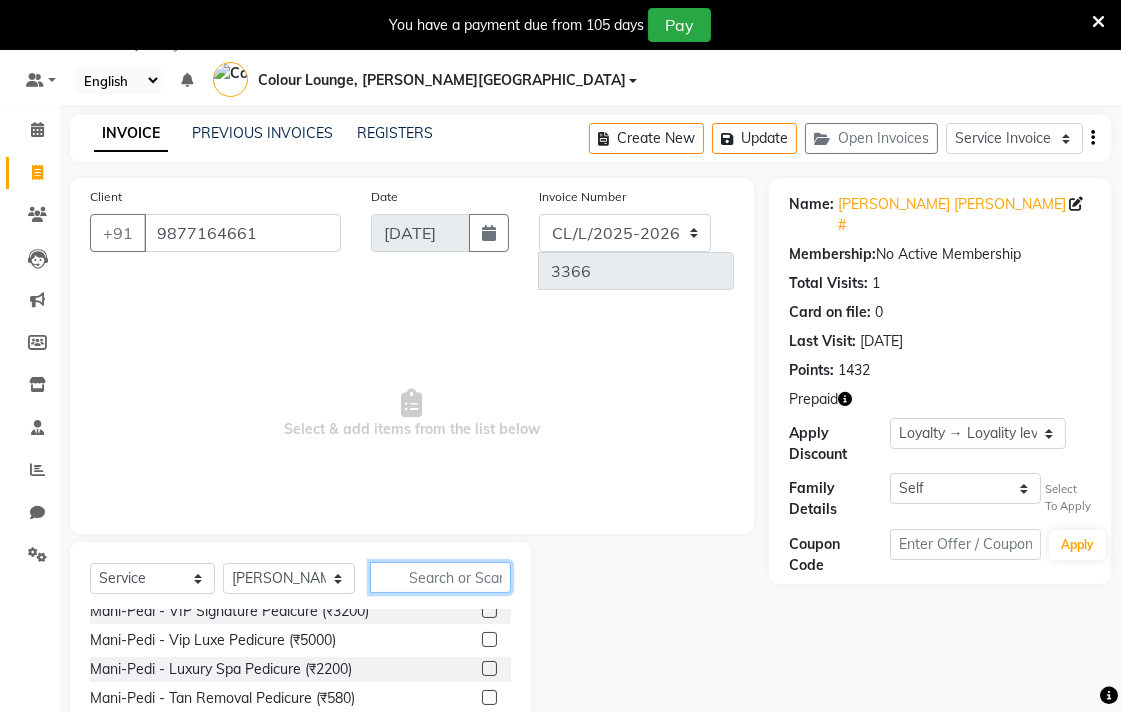 click 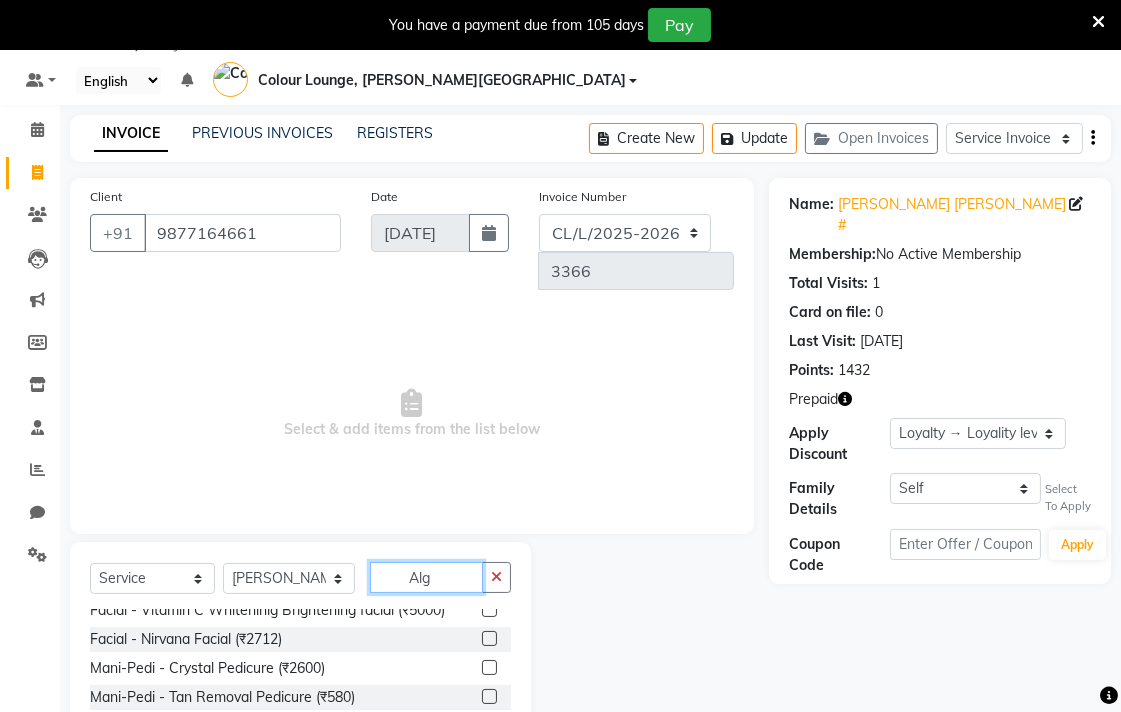 scroll, scrollTop: 0, scrollLeft: 0, axis: both 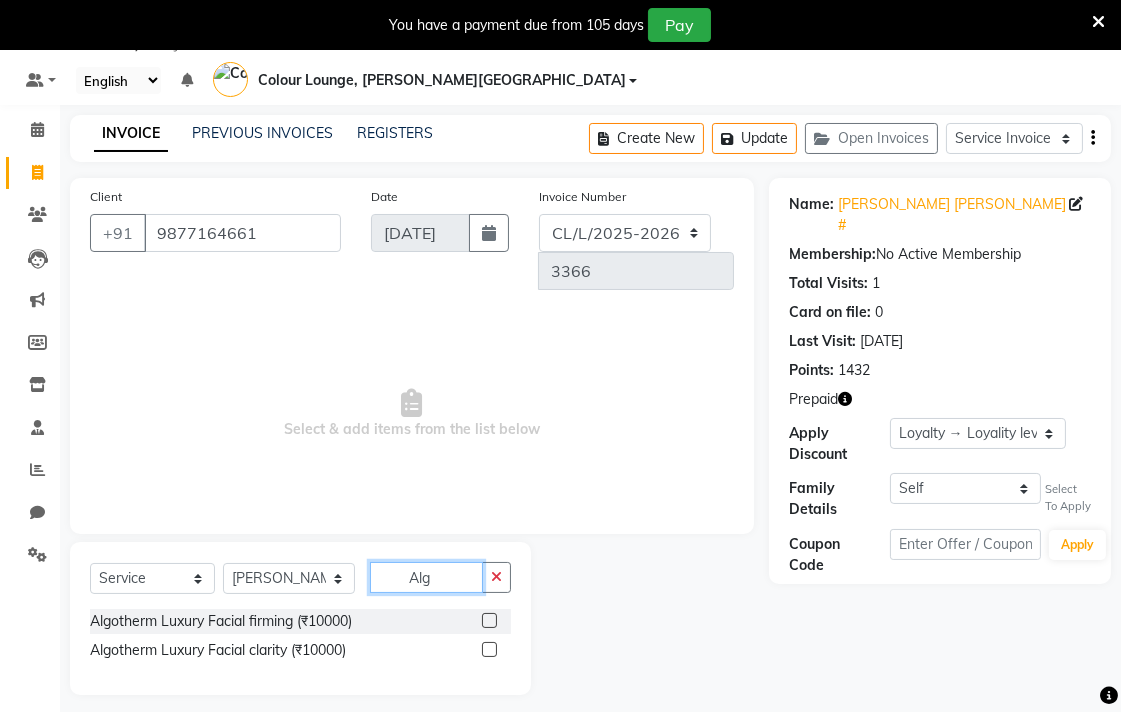 type on "Alg" 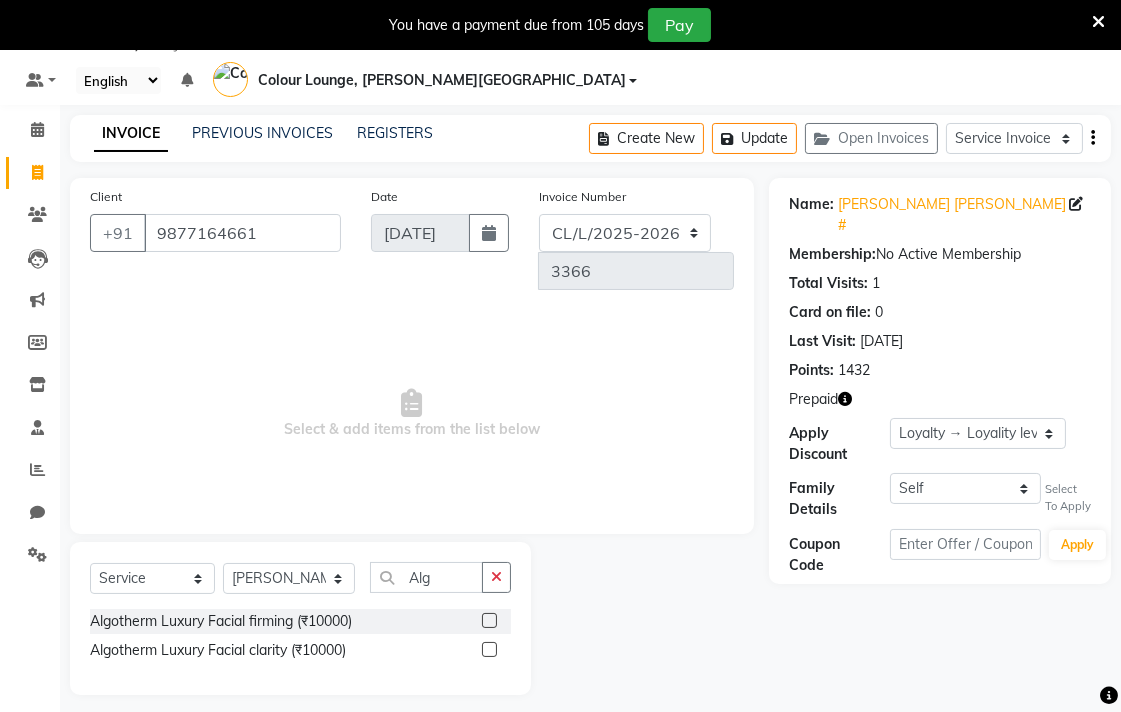 click 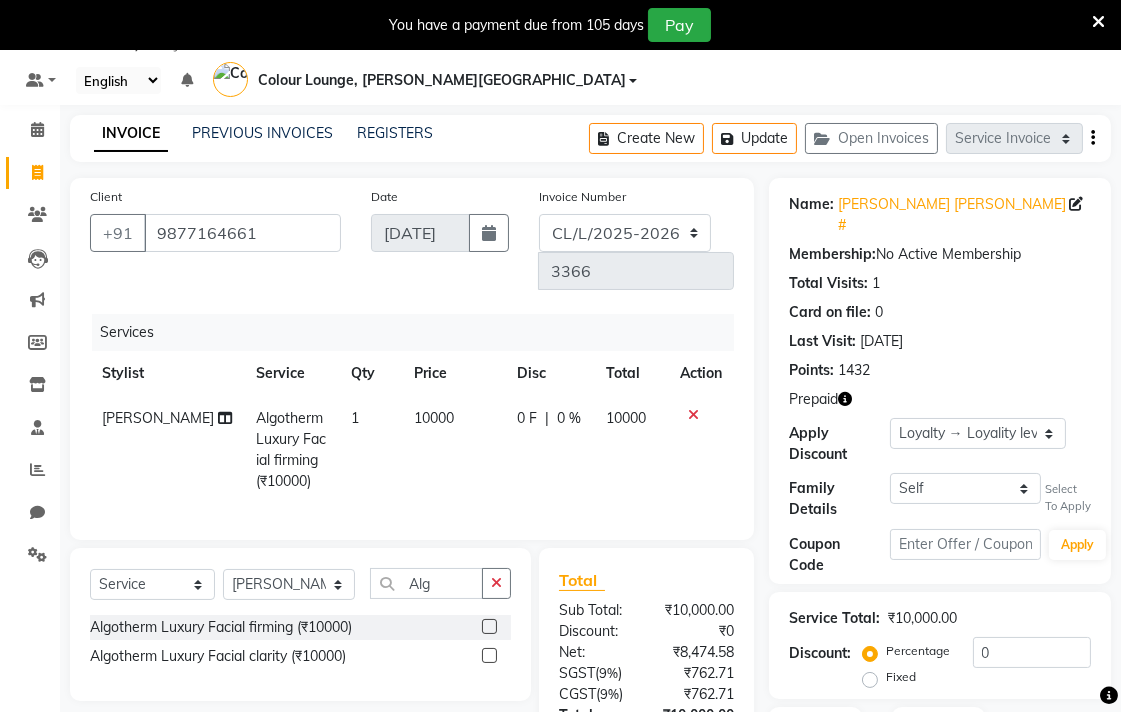 click 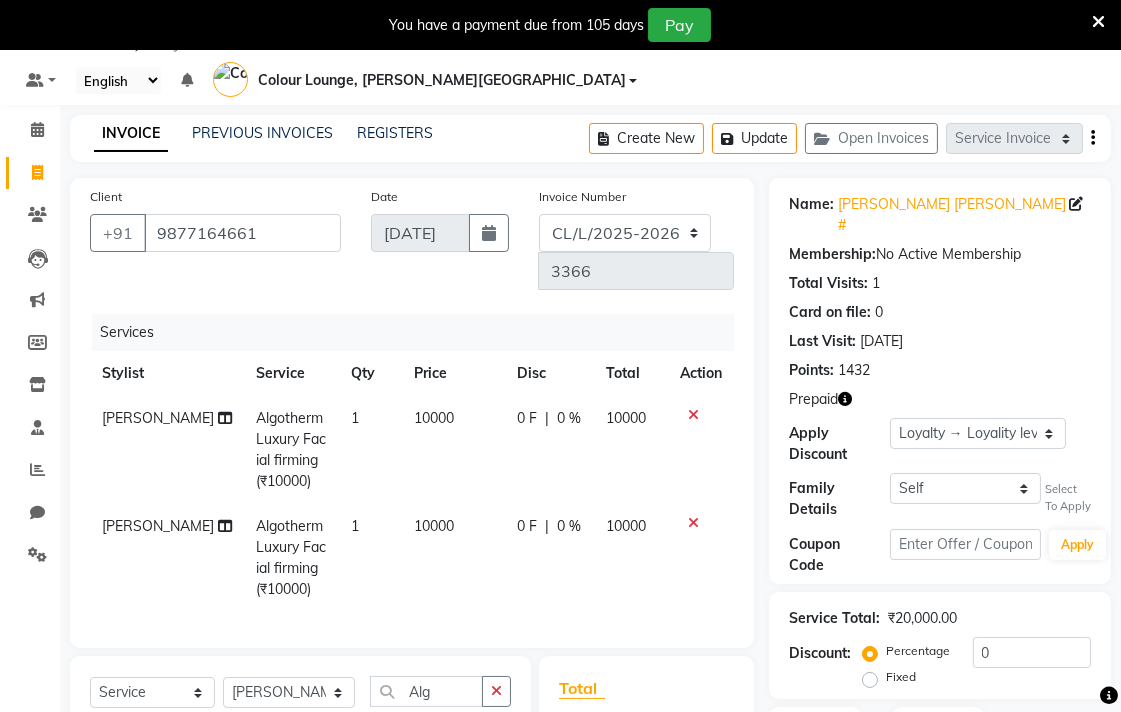 checkbox on "false" 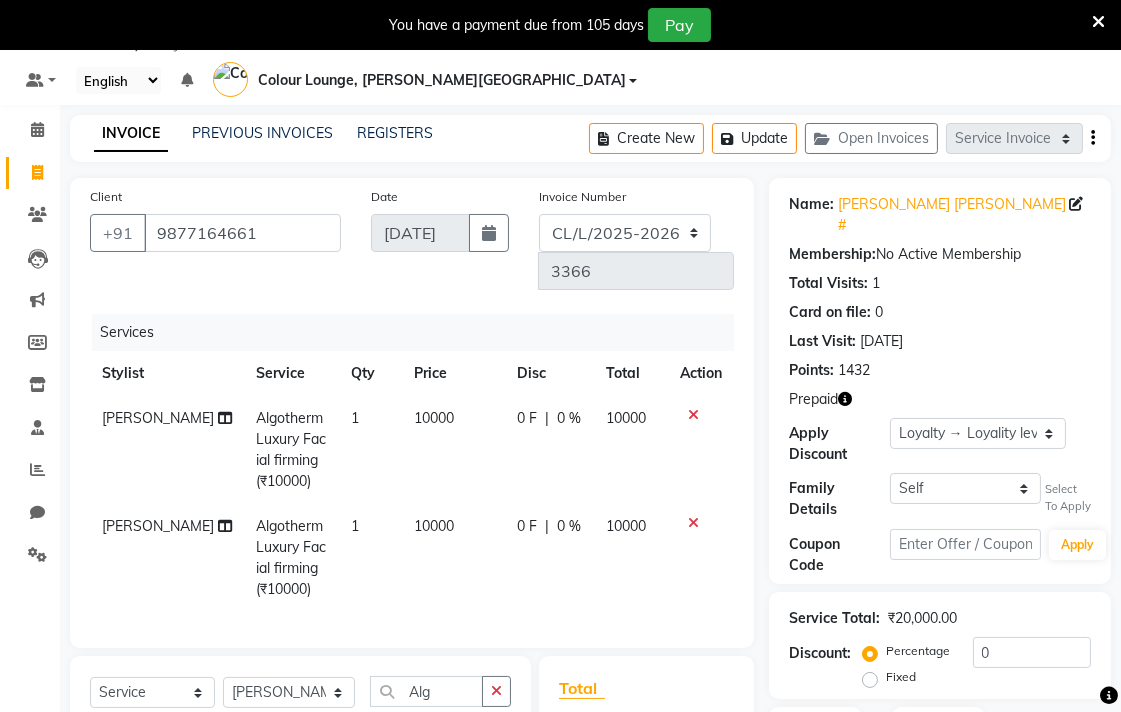 click on "Neelam" 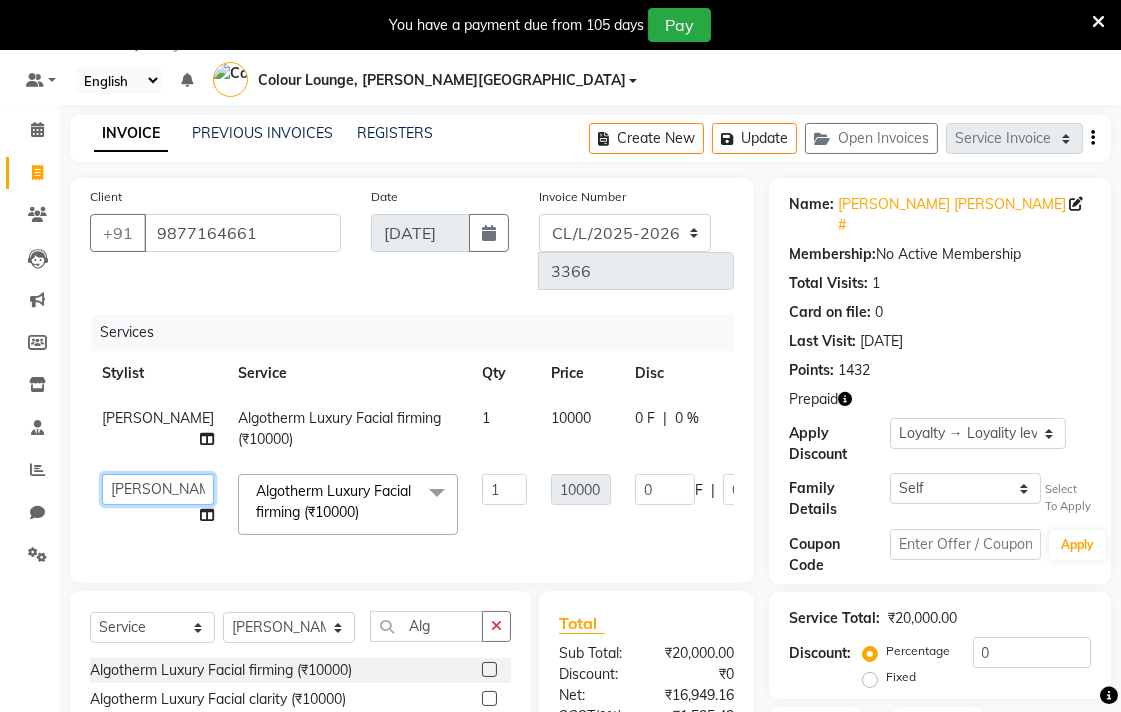 click on "Admin   AMIT   Ankush   Ansh Nayyar   BALBHARTI SHARMA   Colour Lounge, Lawrence Road   Colour Lounge, Lawrence Road   DINGG   HARJEET RANDHAWA   HARPREET KAUR   Jagpreet   Kajal   LALIMA   LOVE   Manish   MANPREET KAUR   Navneet   Neelam   NEENA   PALWINDER KAUR   POOJA   Pooja negi   PRABHDEEP SINGH   PRINCE KUMAR   PURAN CHAND   RAKESH KUMAR   Rambachan    Resham Kaur    Robin   Sameer   Sapna   SATWANT KAUR   Simran    Sunny   TULOSH SUBBA   Urvashi   Varun kumar   VISHAL" 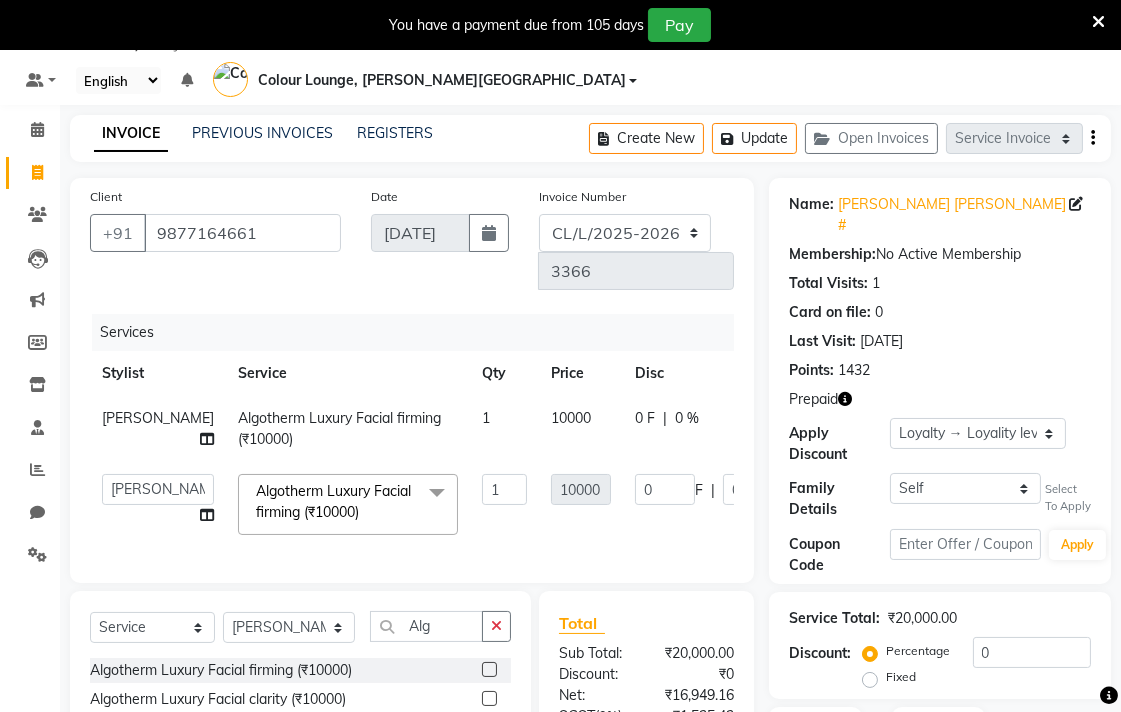 select on "70014" 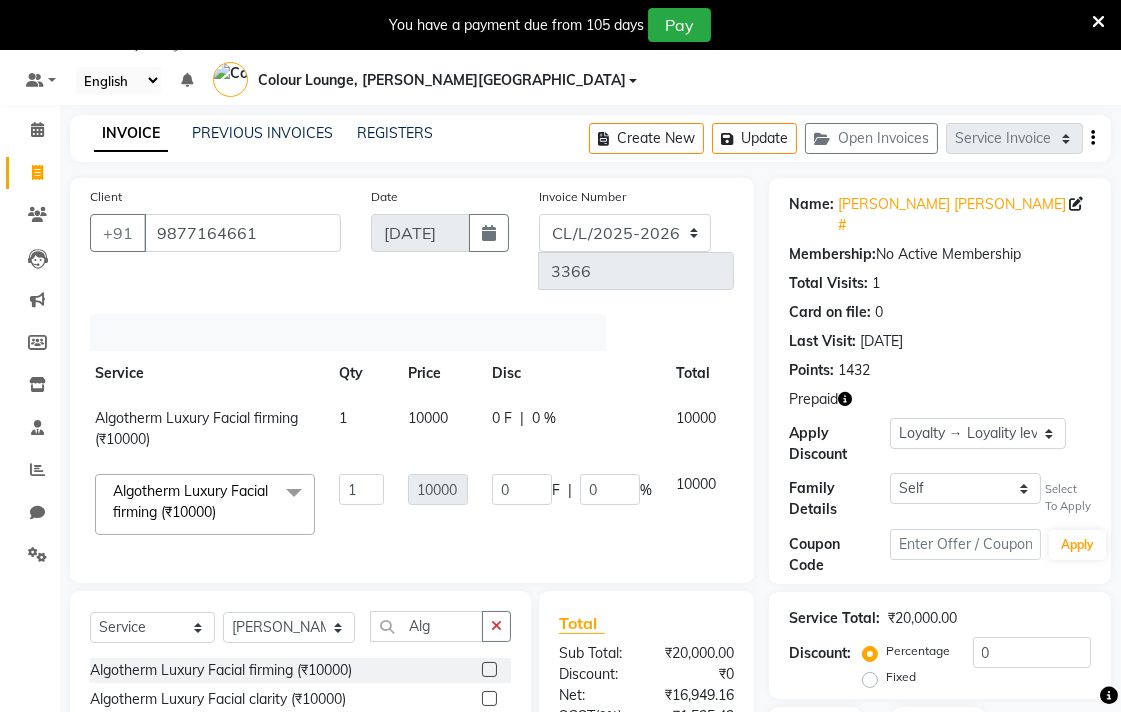 click 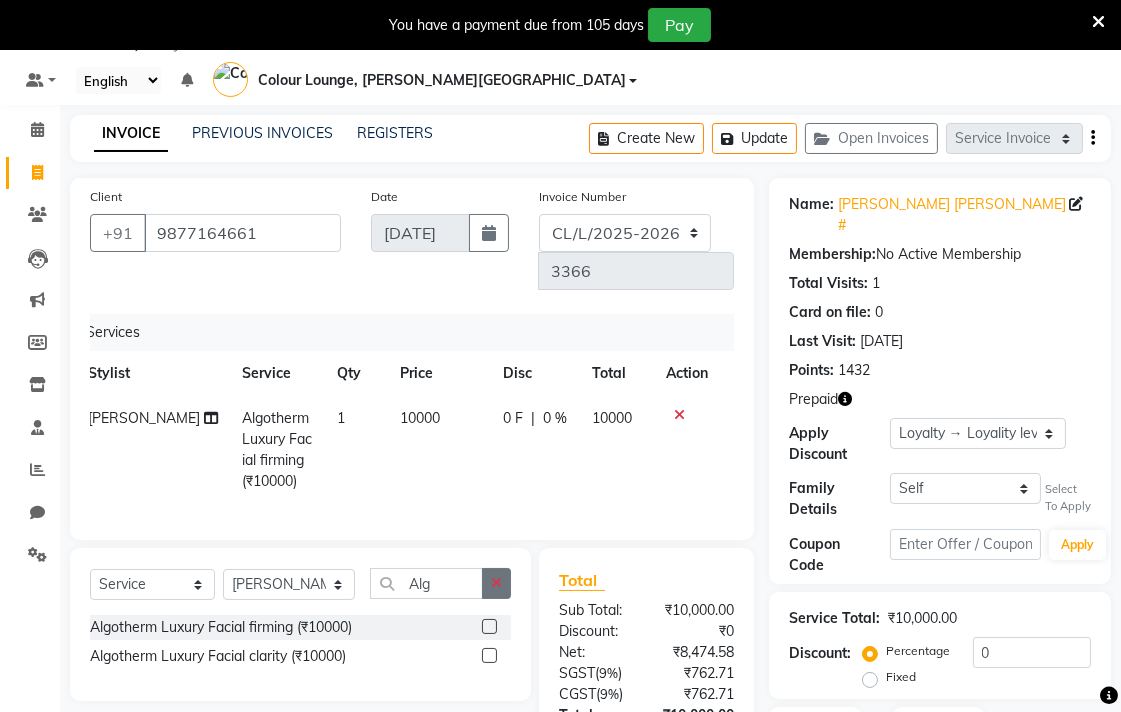 click 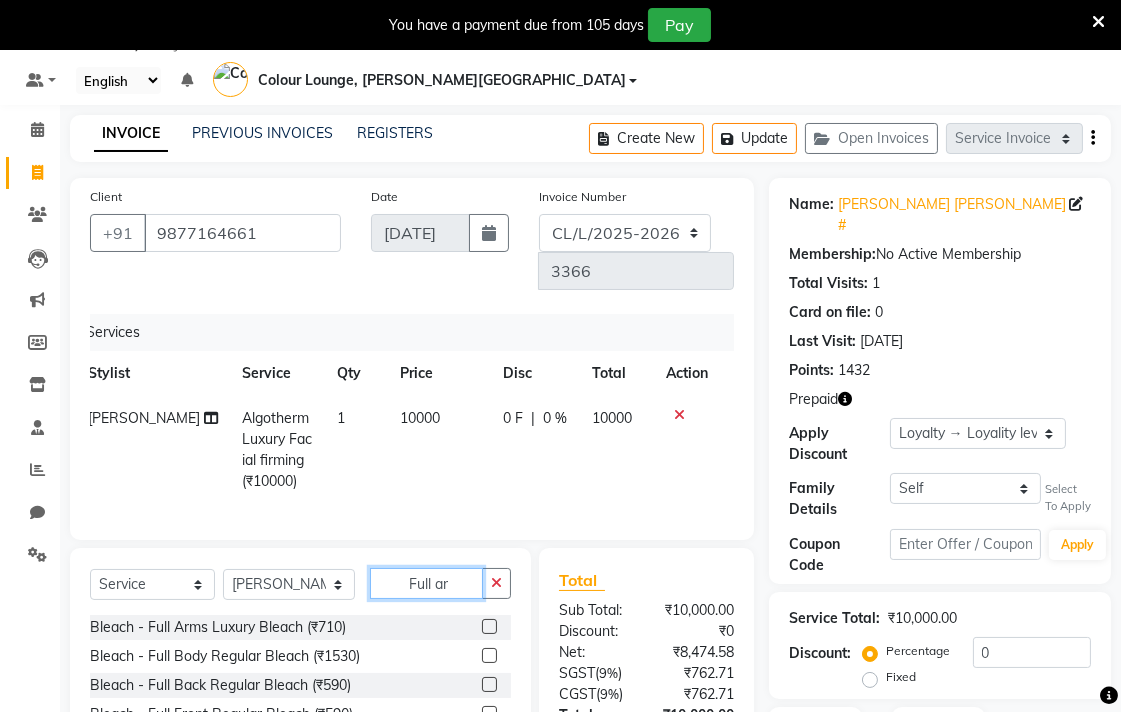 type on "Full ar" 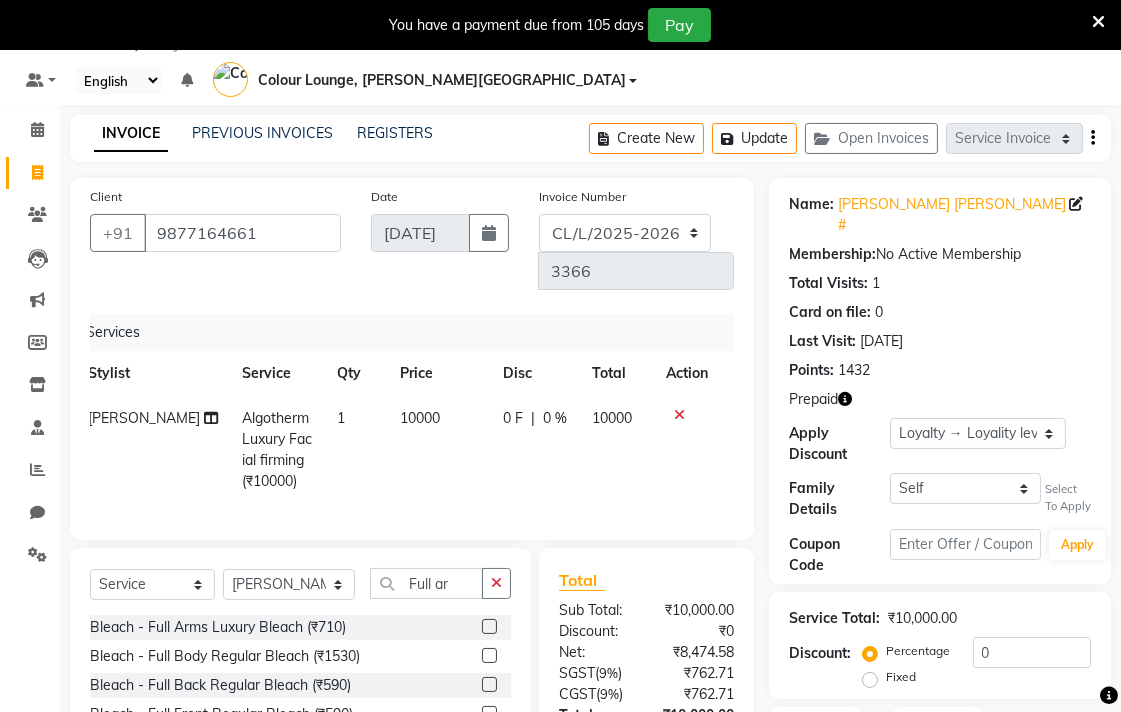 click 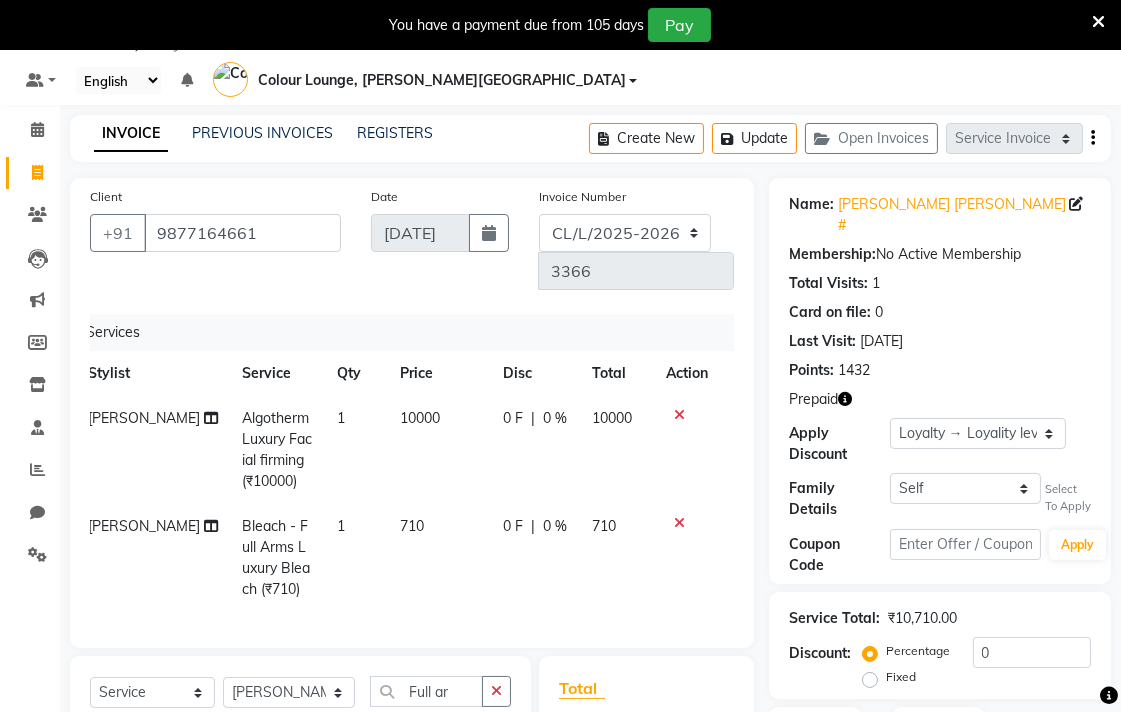 checkbox on "false" 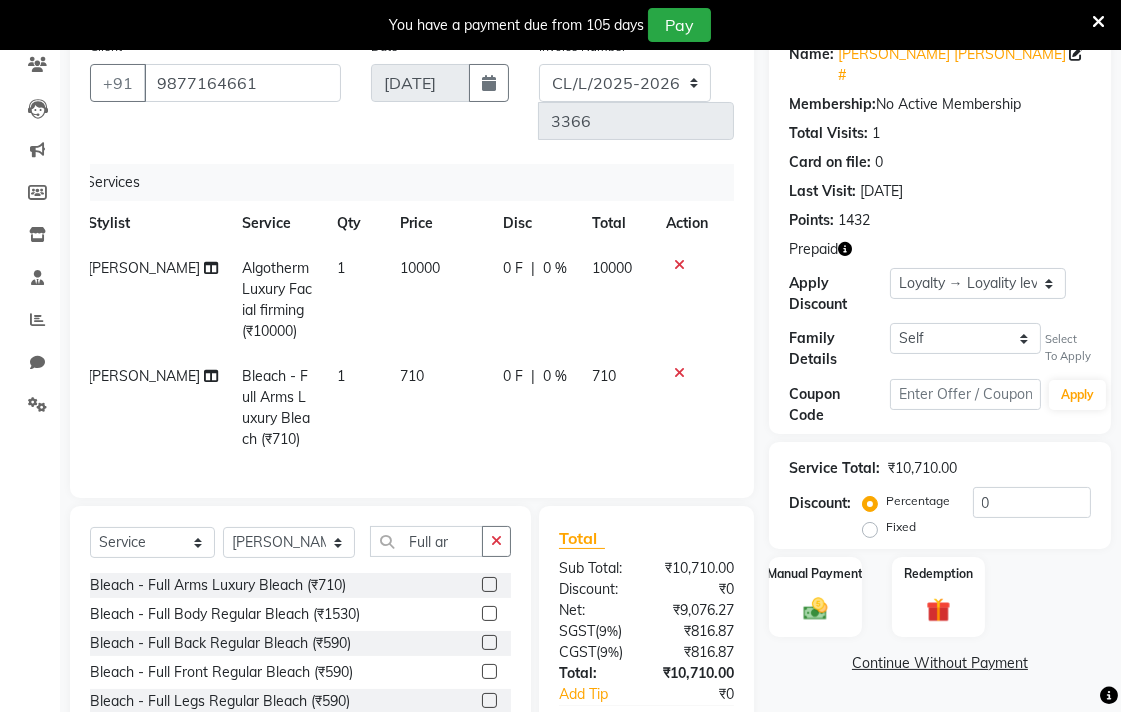 scroll, scrollTop: 206, scrollLeft: 0, axis: vertical 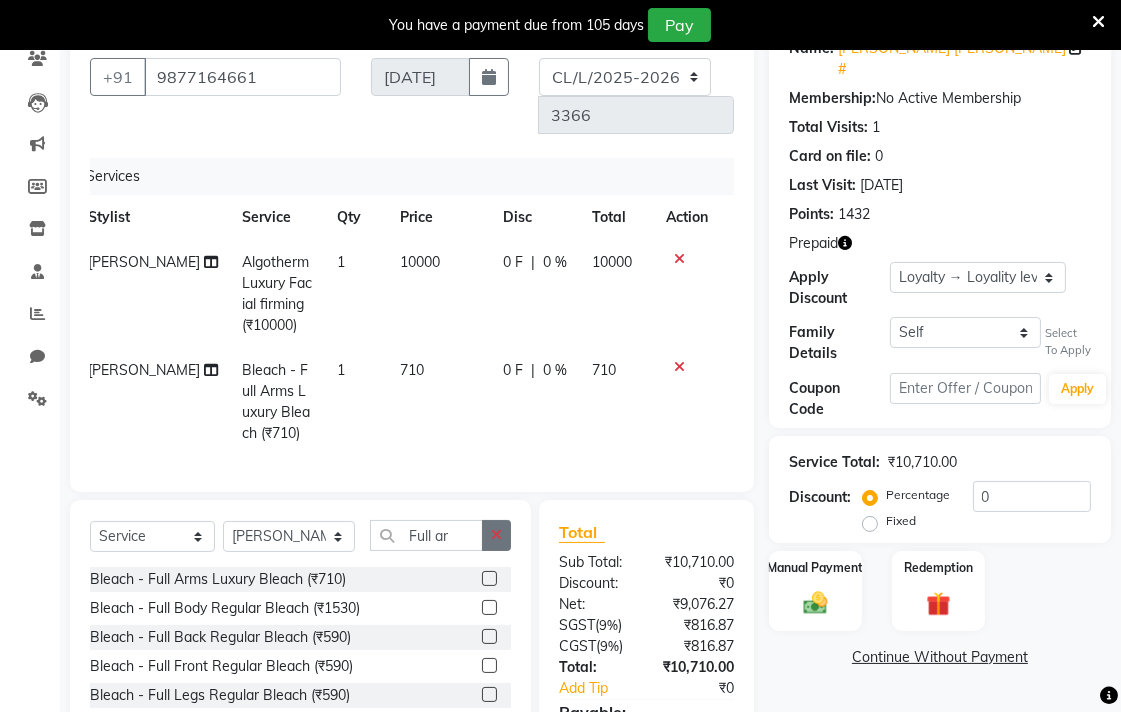 click 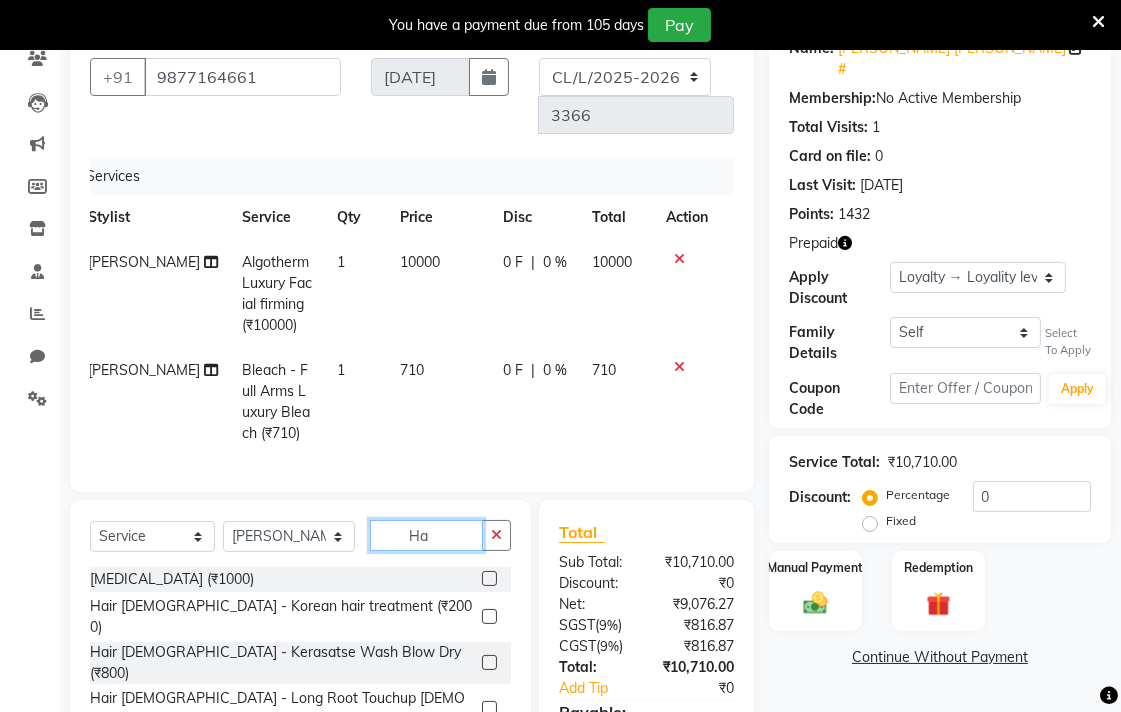 type on "H" 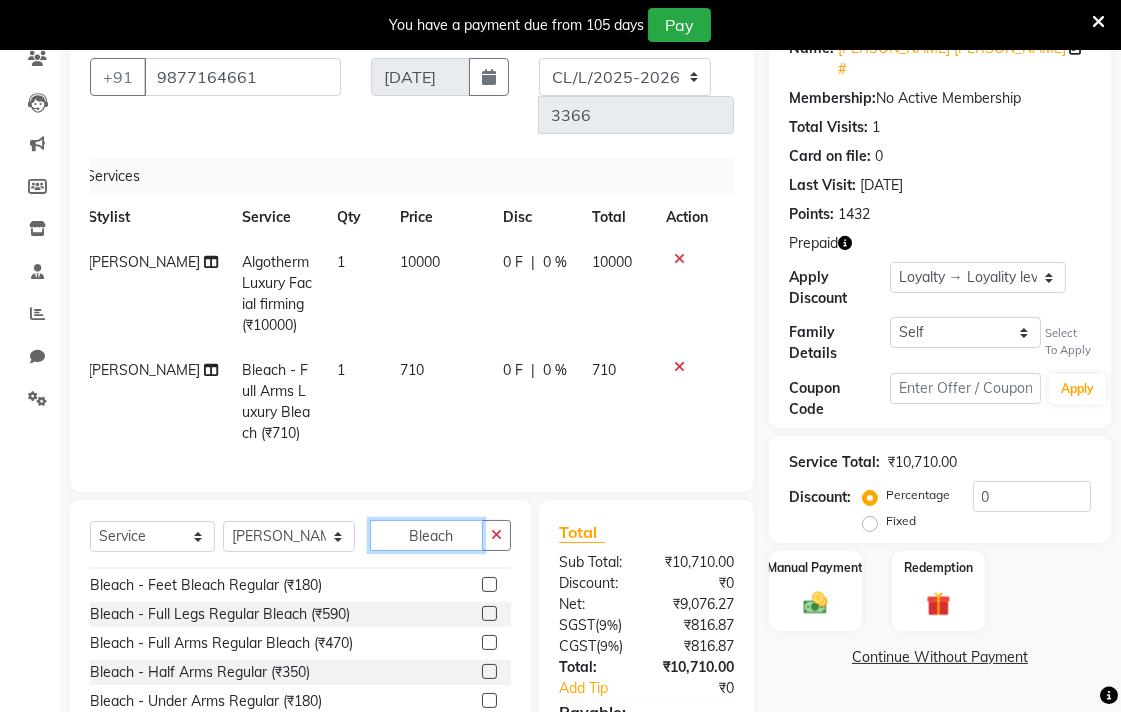 scroll, scrollTop: 611, scrollLeft: 0, axis: vertical 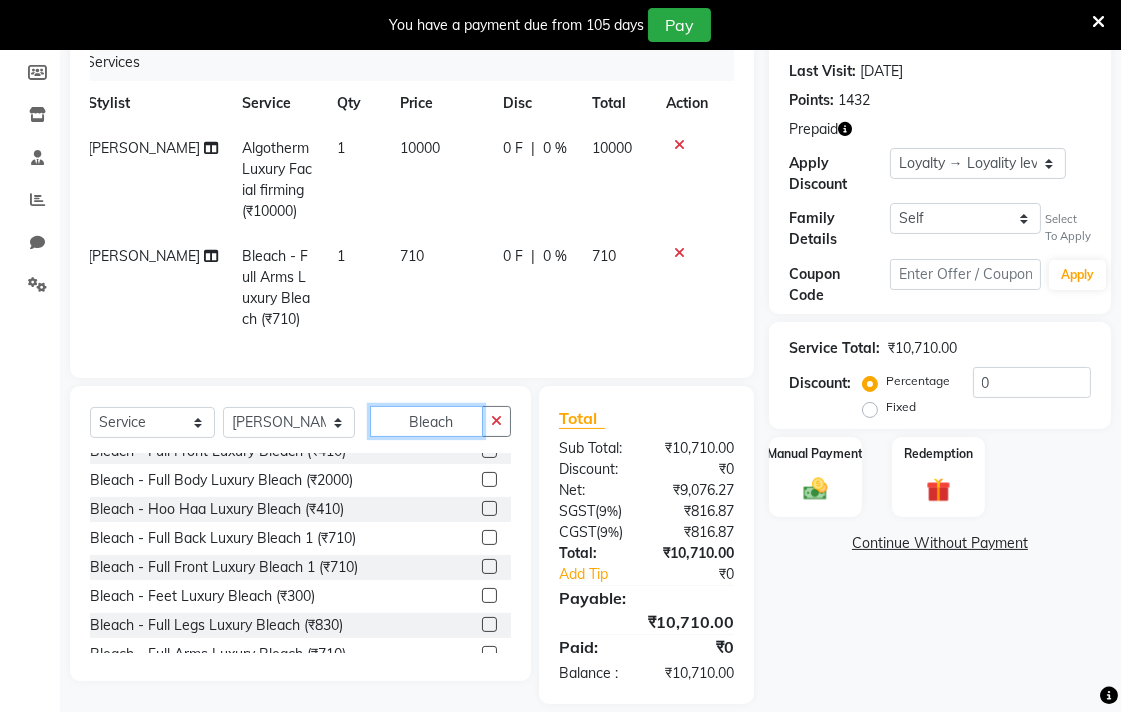 type on "Bleach" 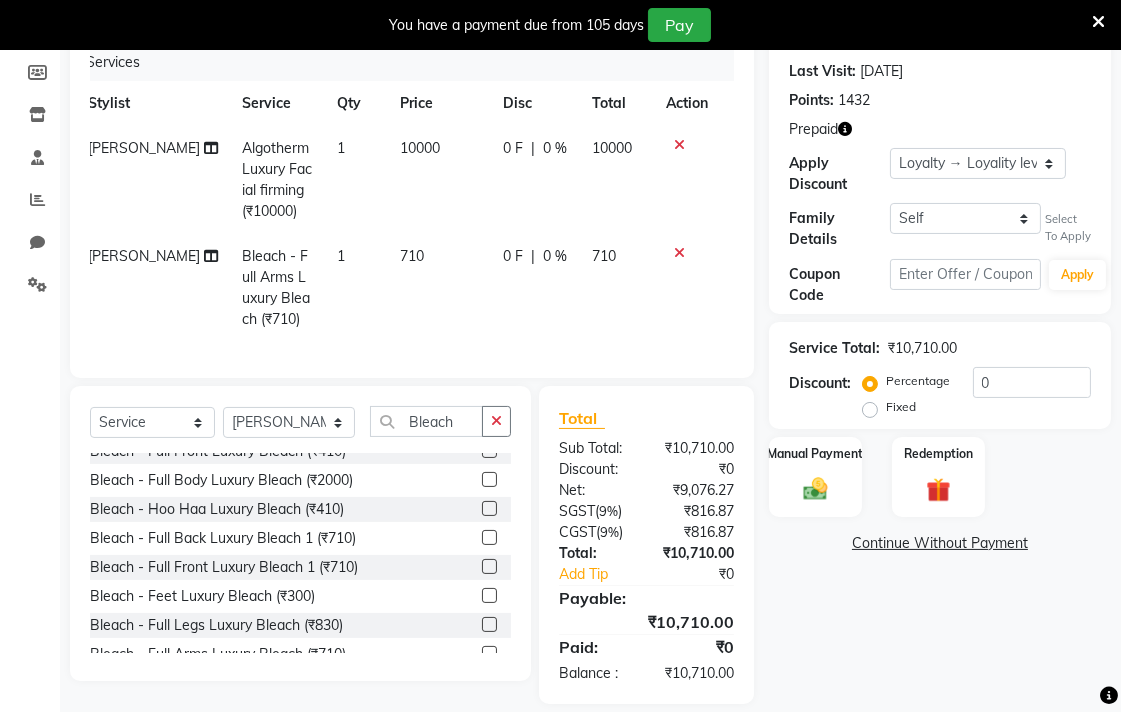 click 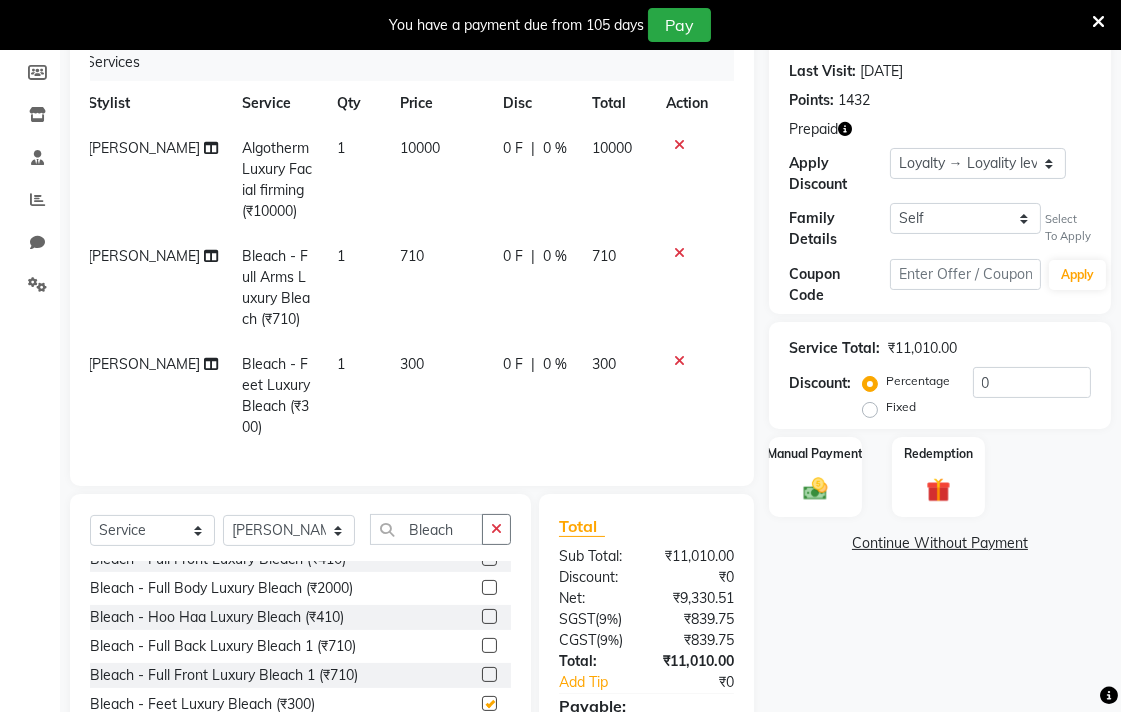 checkbox on "false" 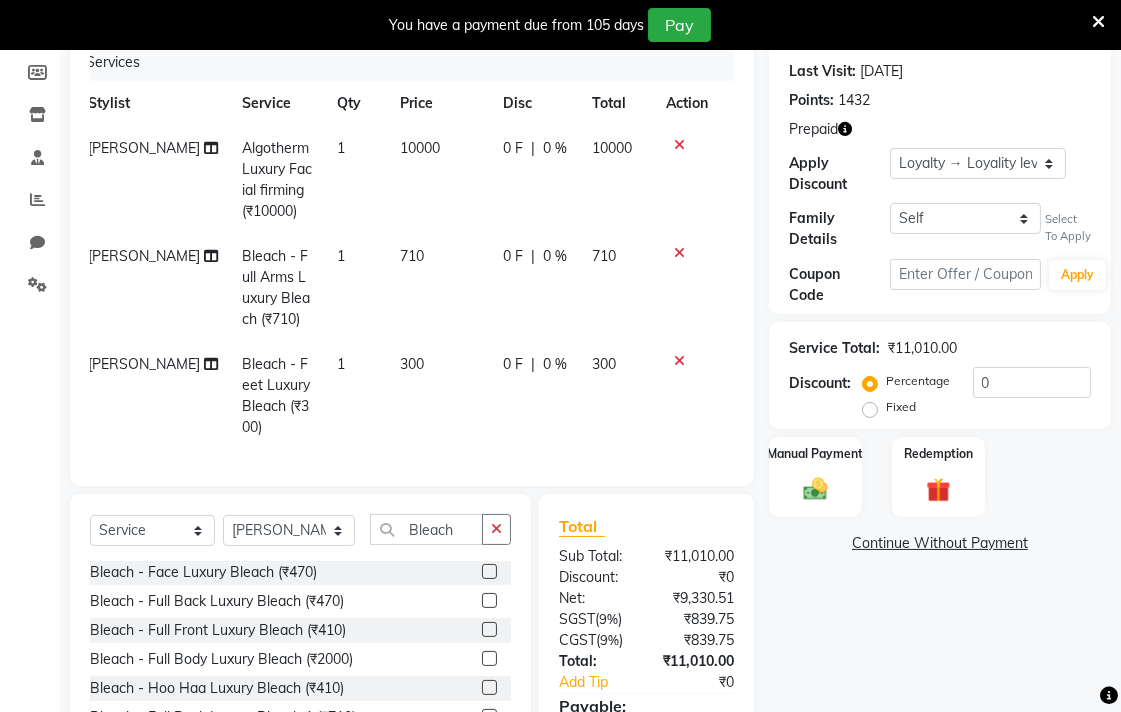 scroll, scrollTop: 0, scrollLeft: 0, axis: both 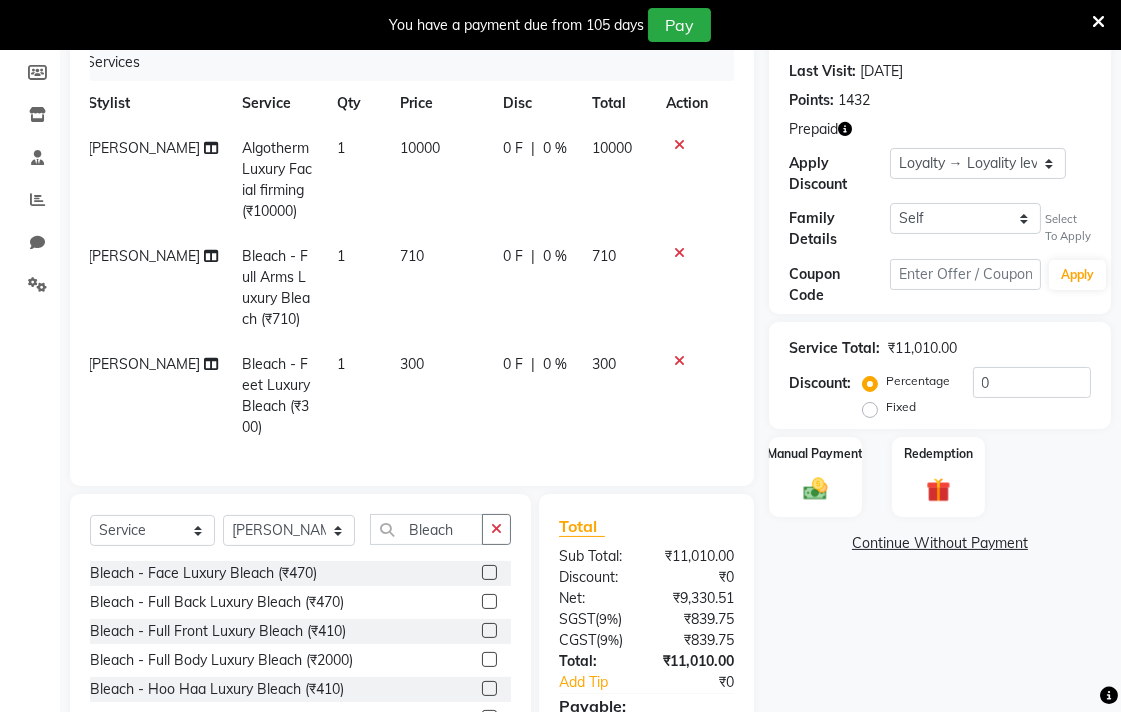 click on "300" 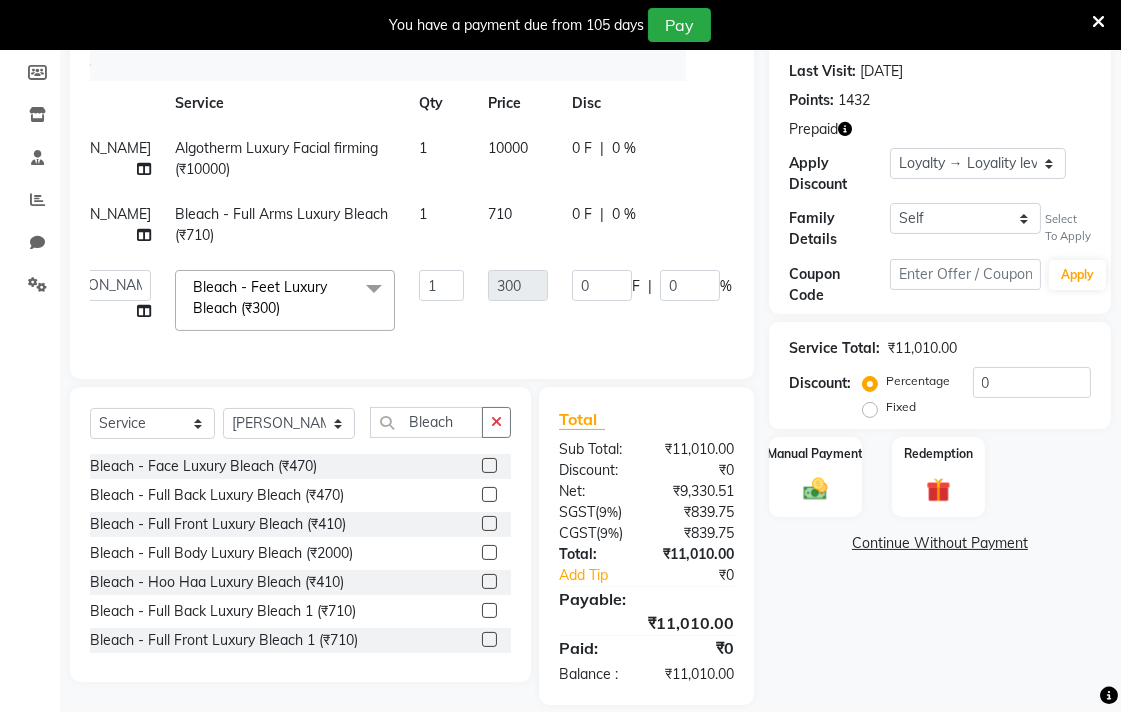 scroll, scrollTop: 0, scrollLeft: 143, axis: horizontal 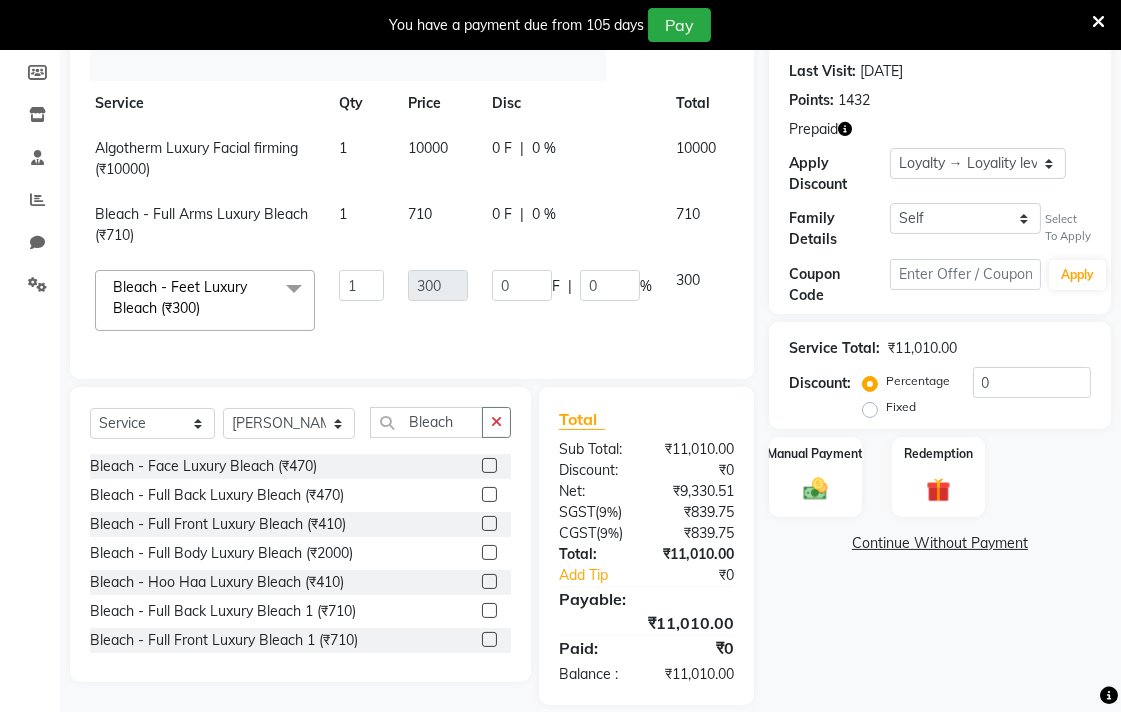 click 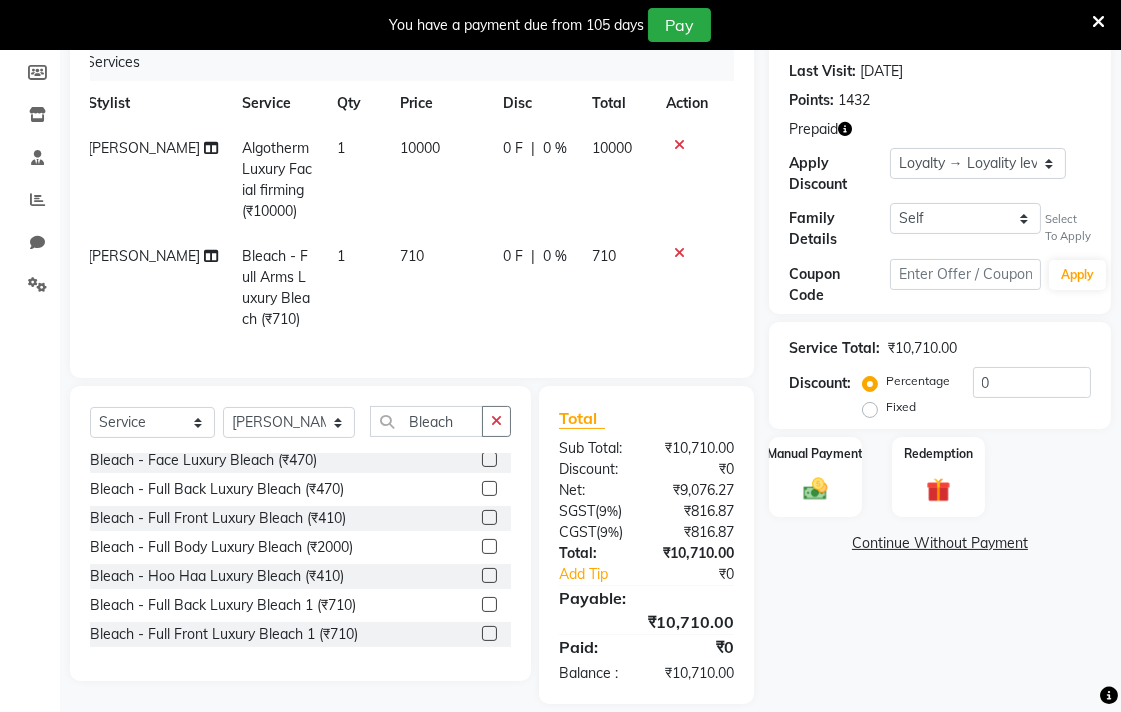 scroll, scrollTop: 0, scrollLeft: 0, axis: both 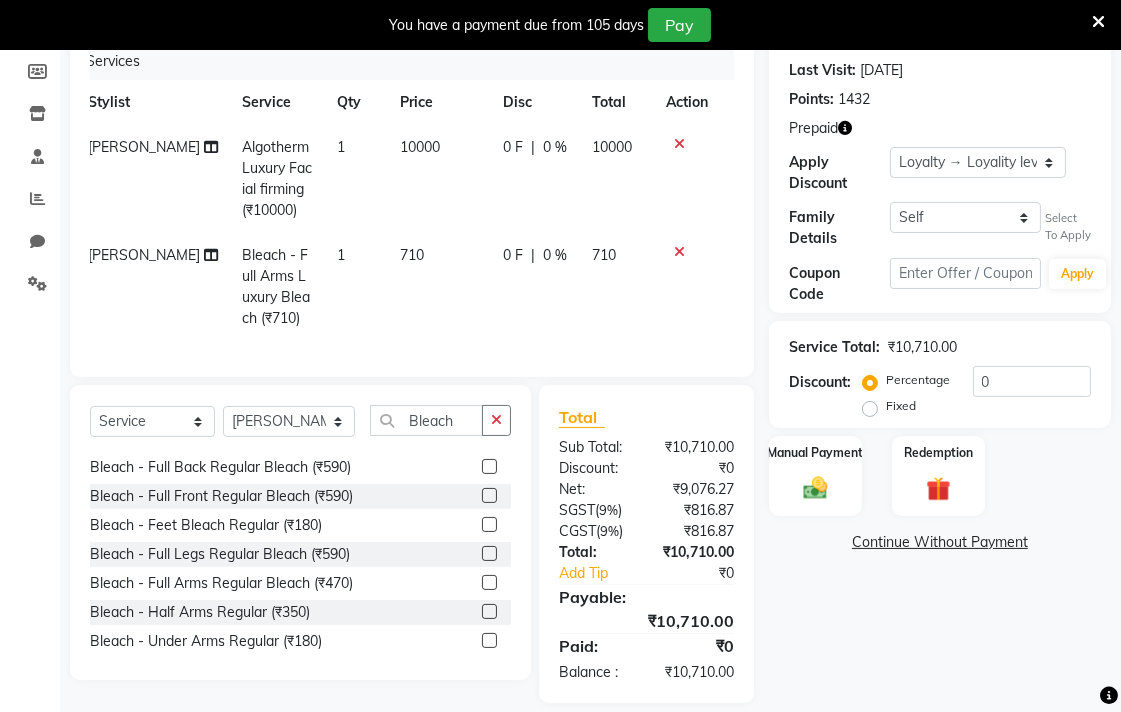 click 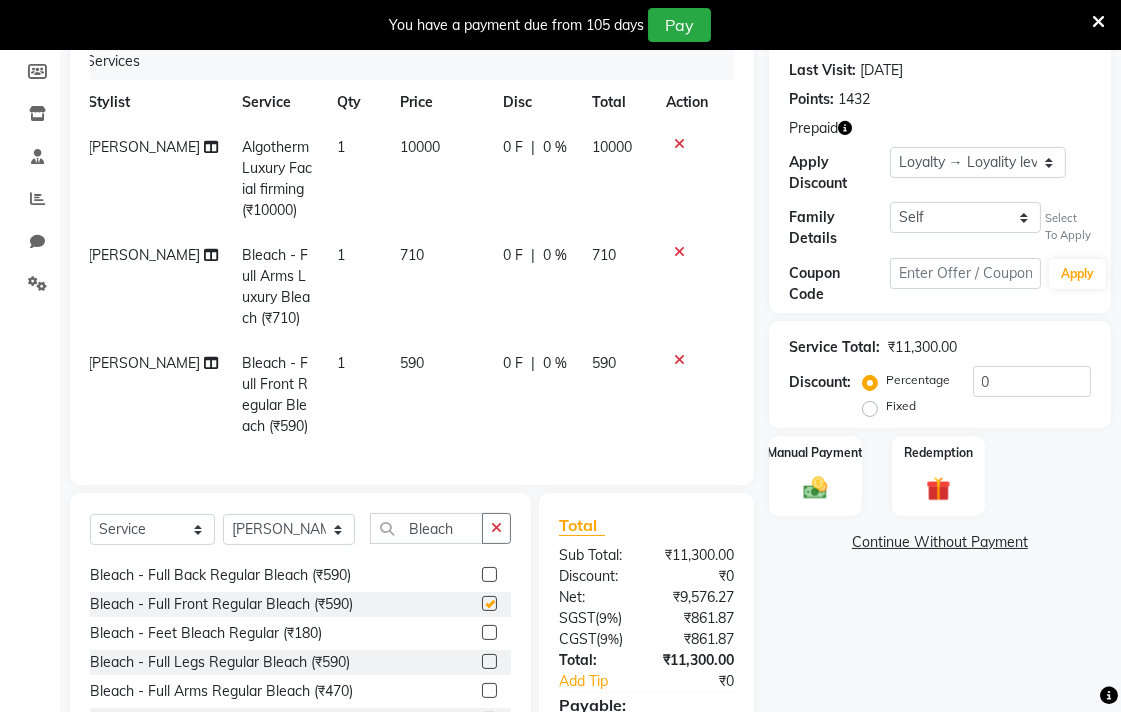 checkbox on "false" 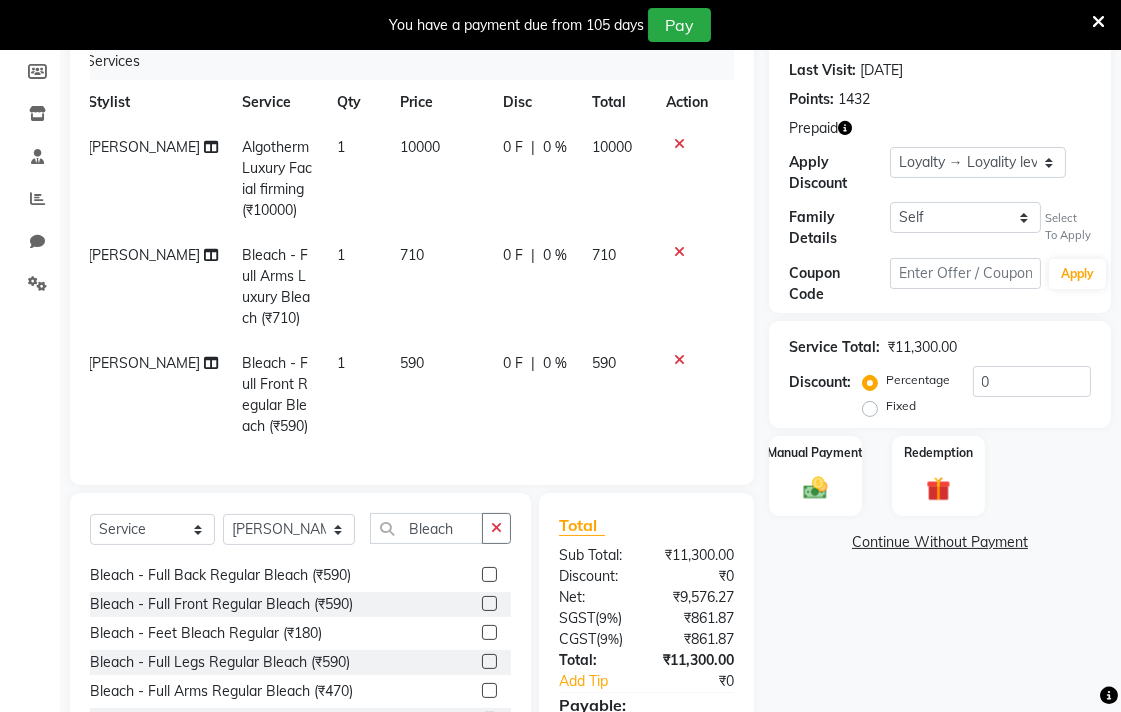 click on "590" 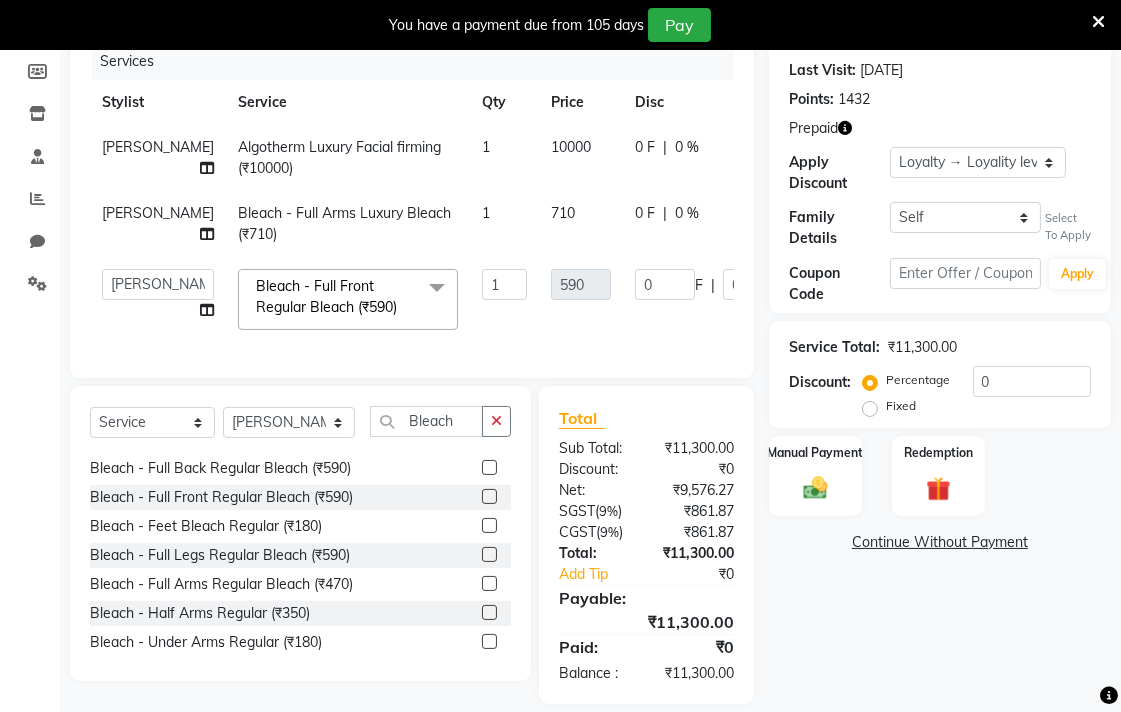 scroll, scrollTop: 0, scrollLeft: 143, axis: horizontal 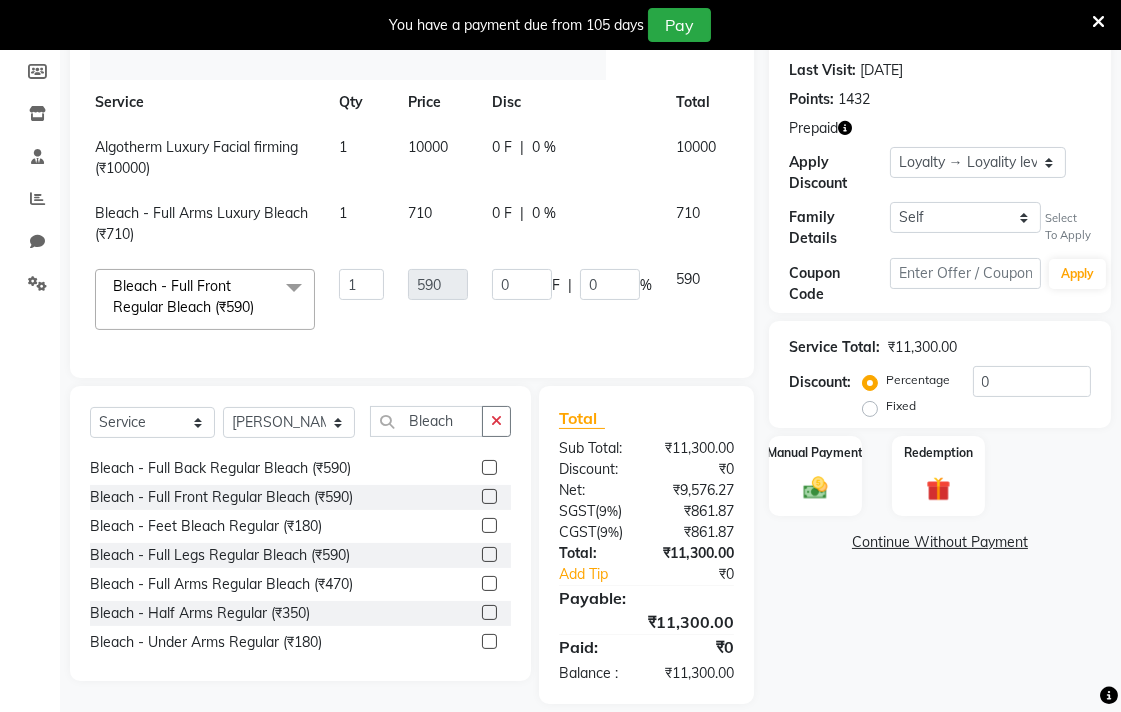 click 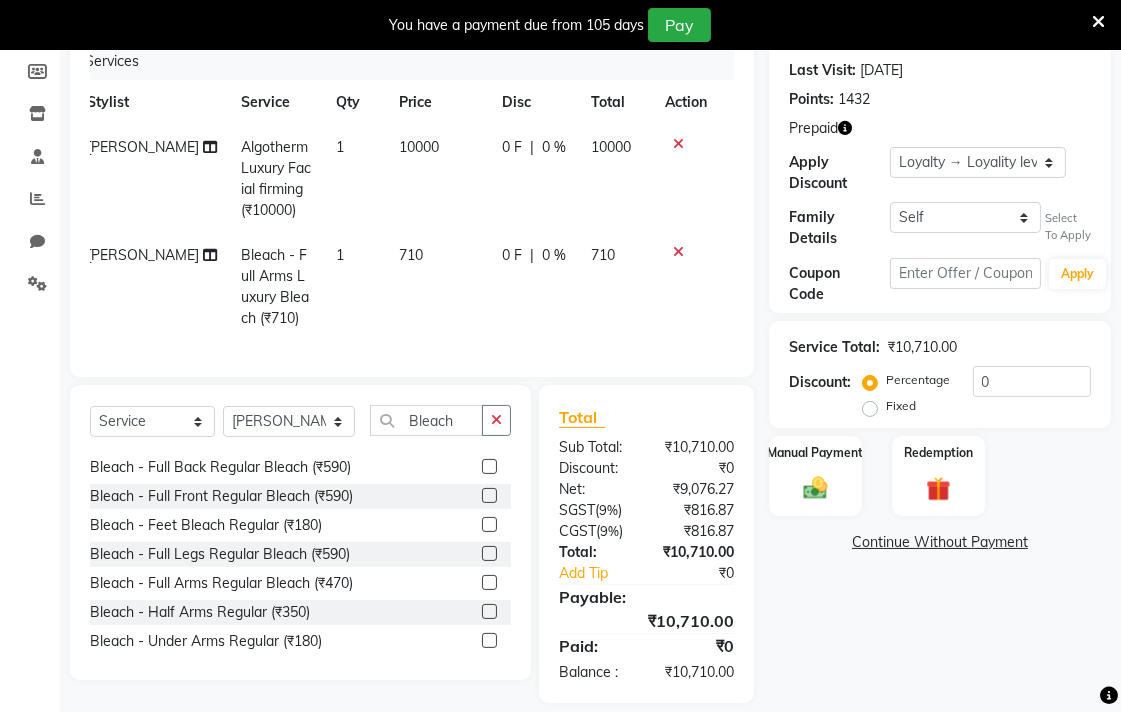 scroll, scrollTop: 0, scrollLeft: 14, axis: horizontal 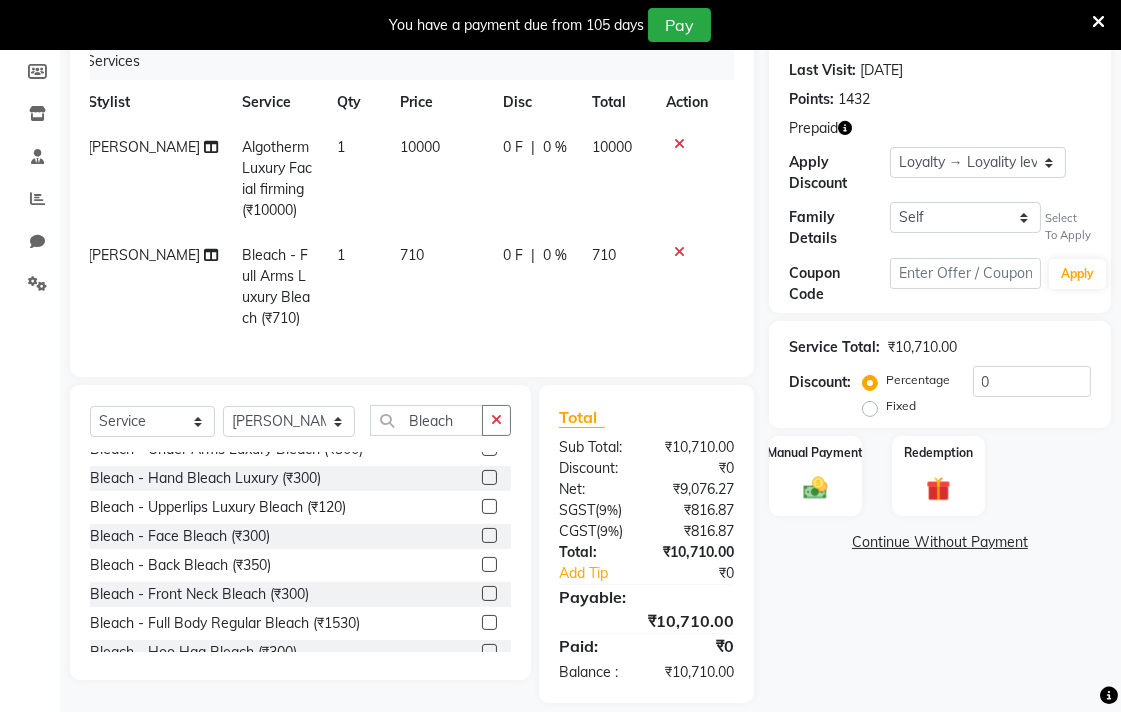 click 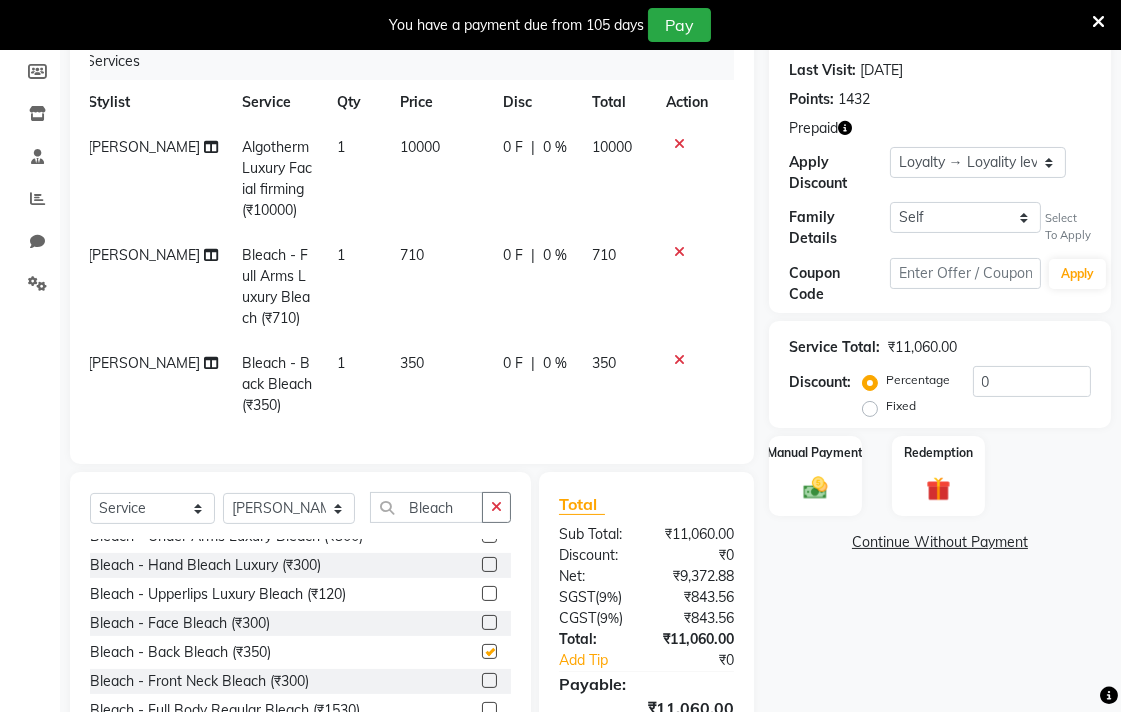 checkbox on "false" 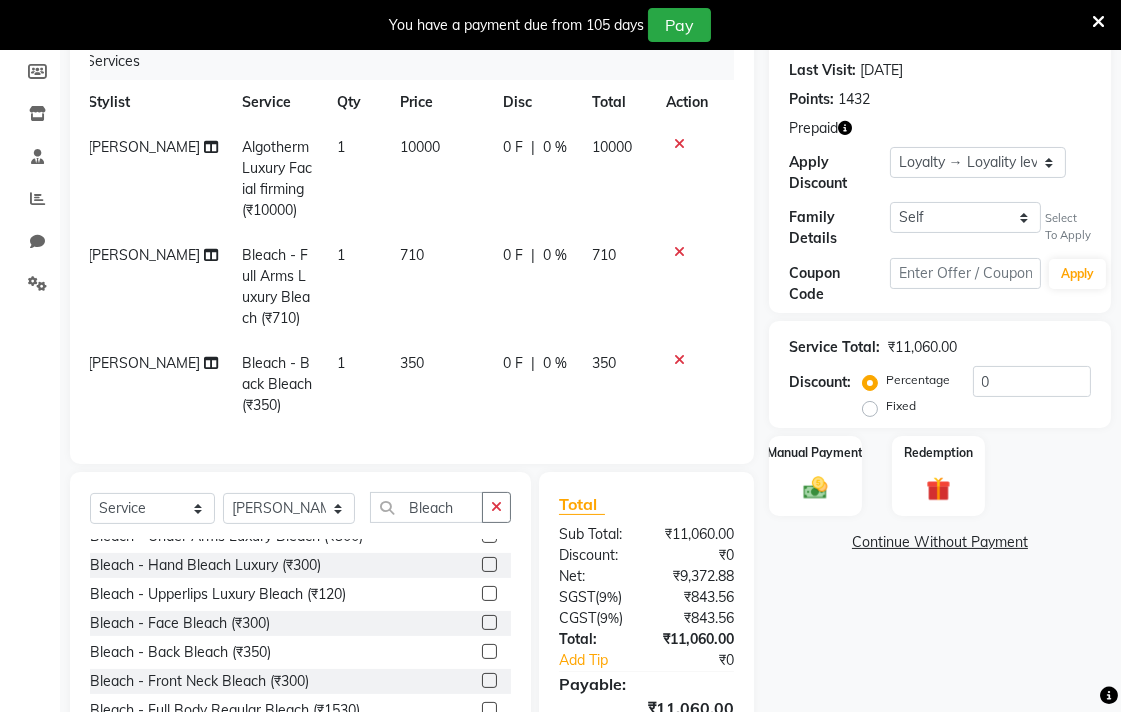 click on "350" 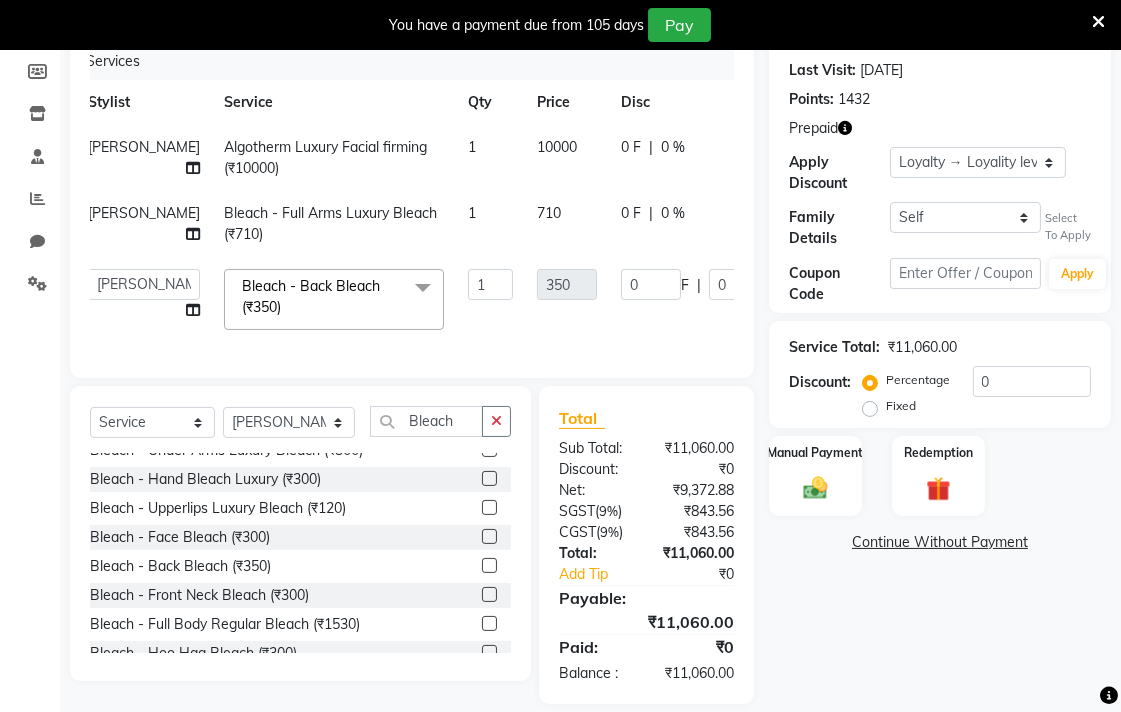 scroll, scrollTop: 0, scrollLeft: 143, axis: horizontal 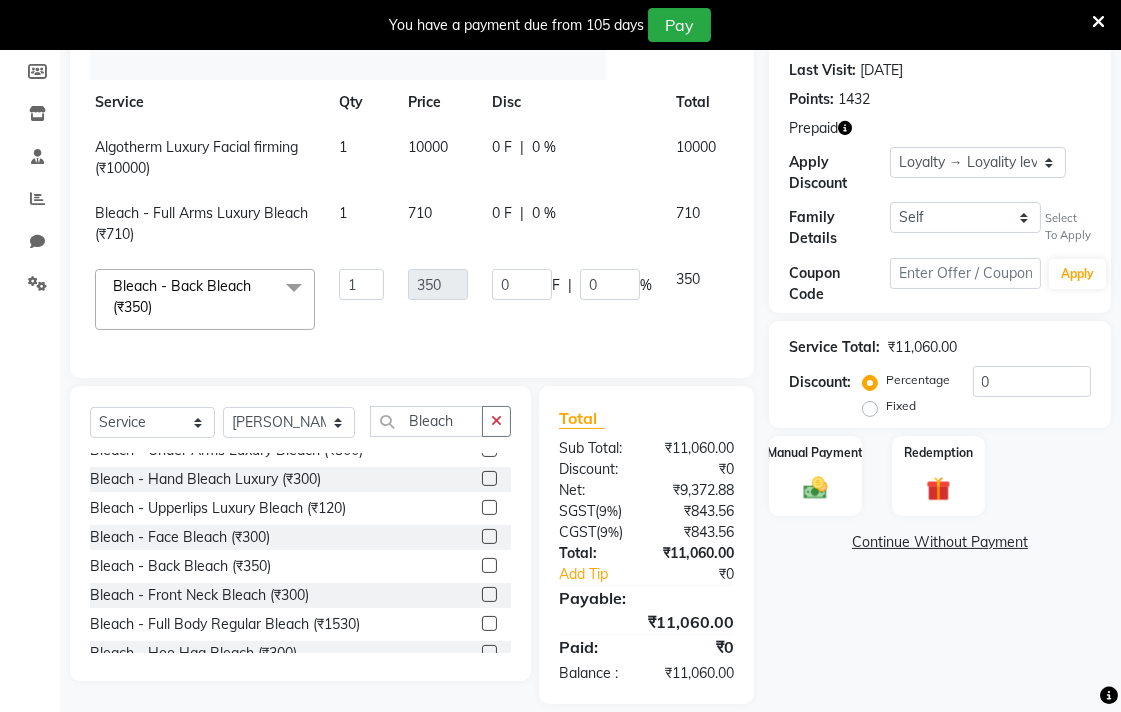 click 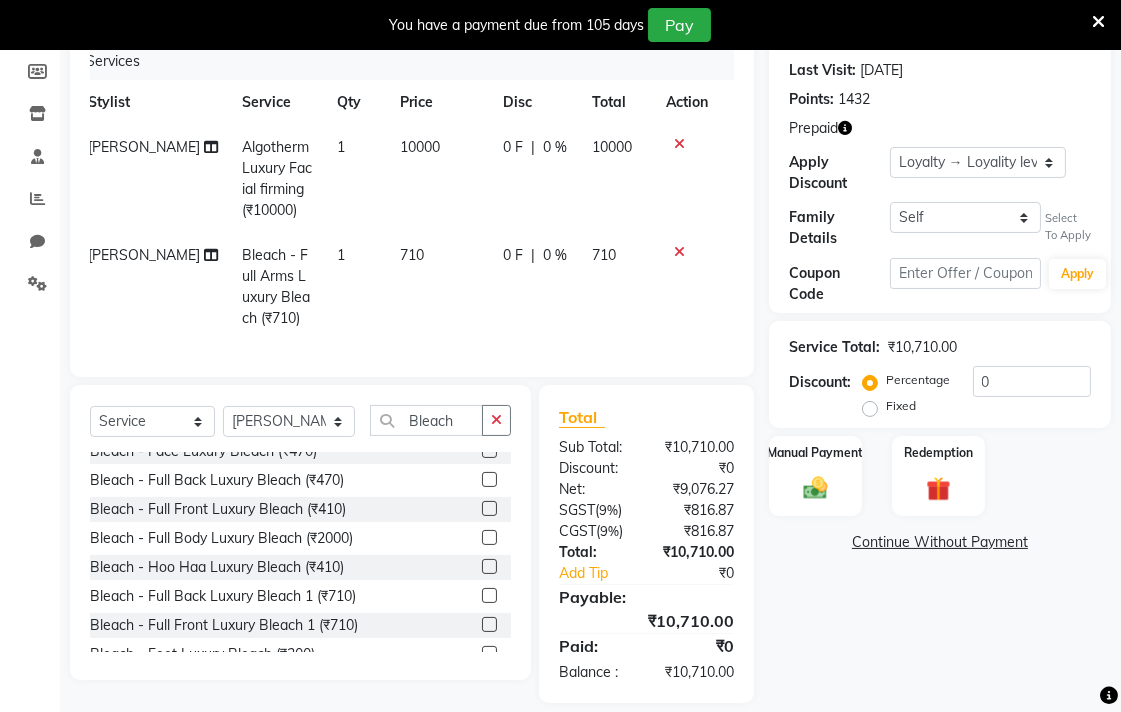 scroll, scrollTop: 0, scrollLeft: 0, axis: both 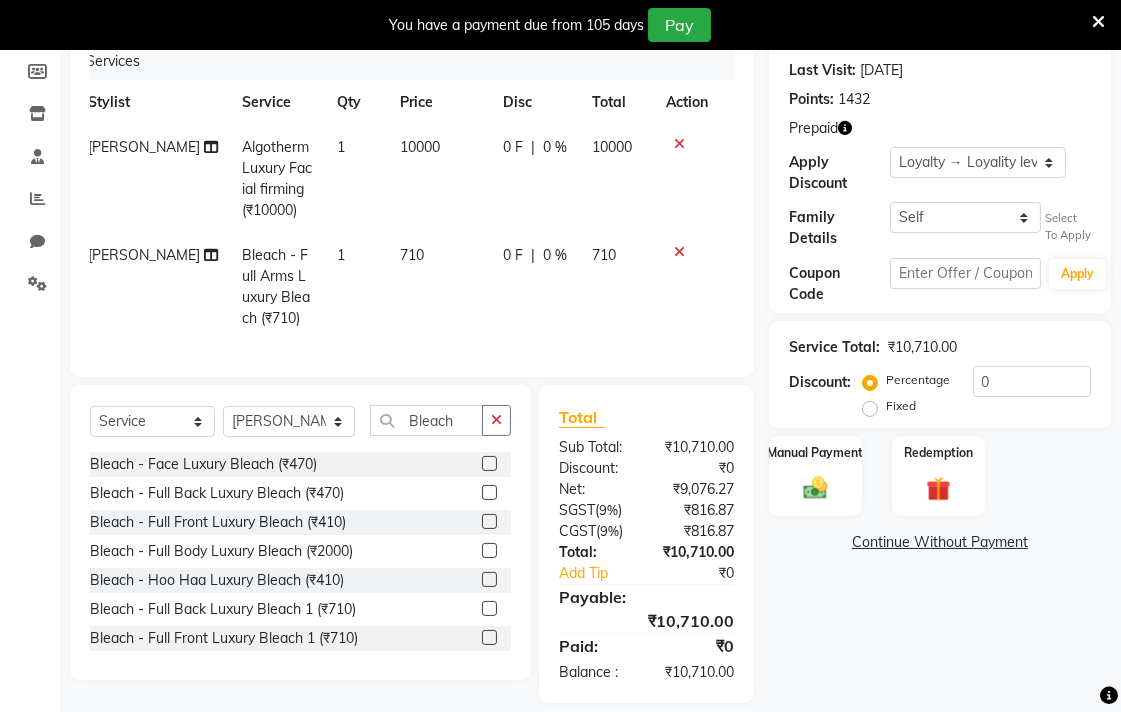 click 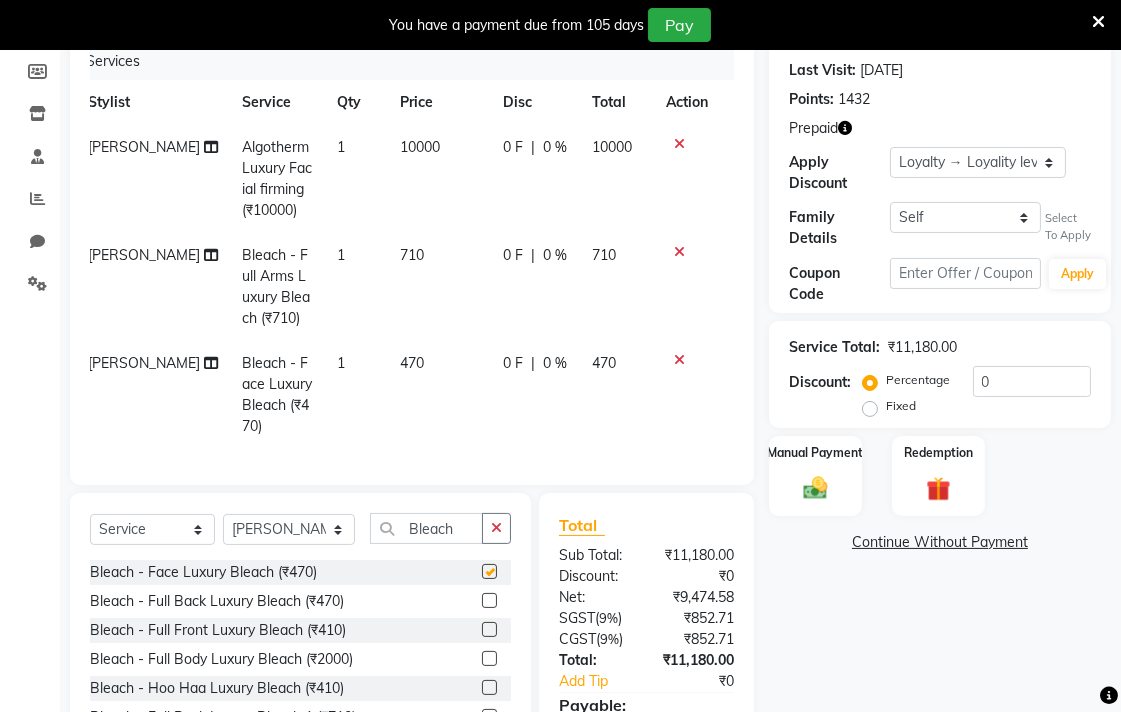 checkbox on "false" 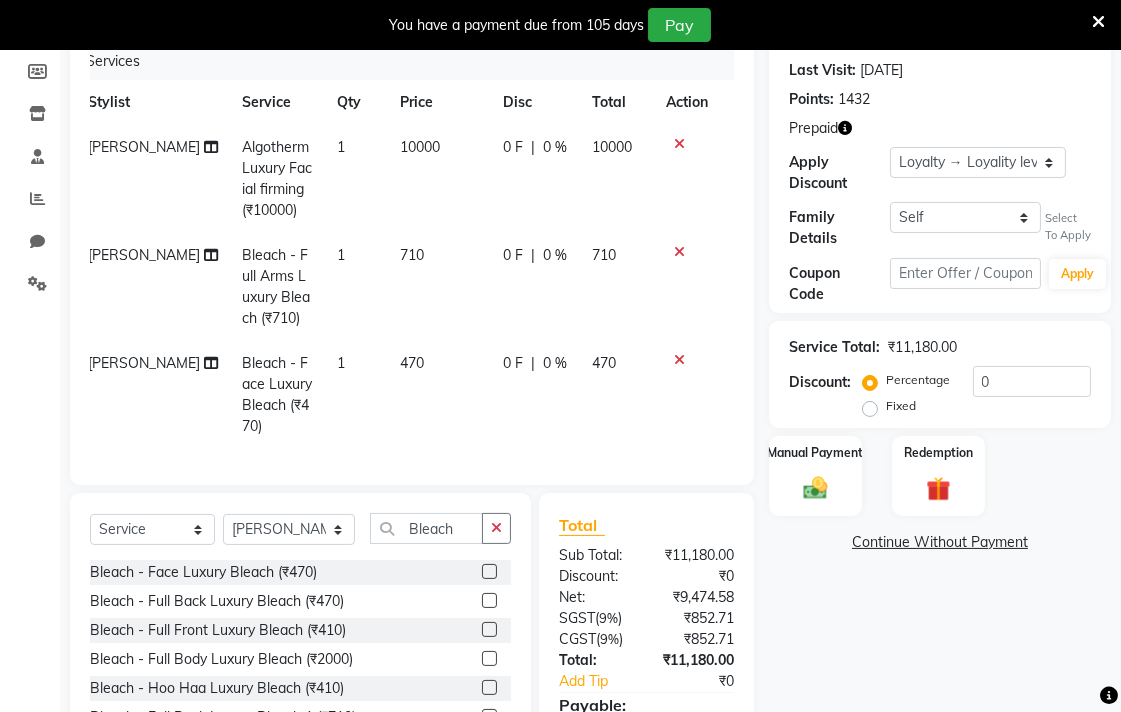 click on "470" 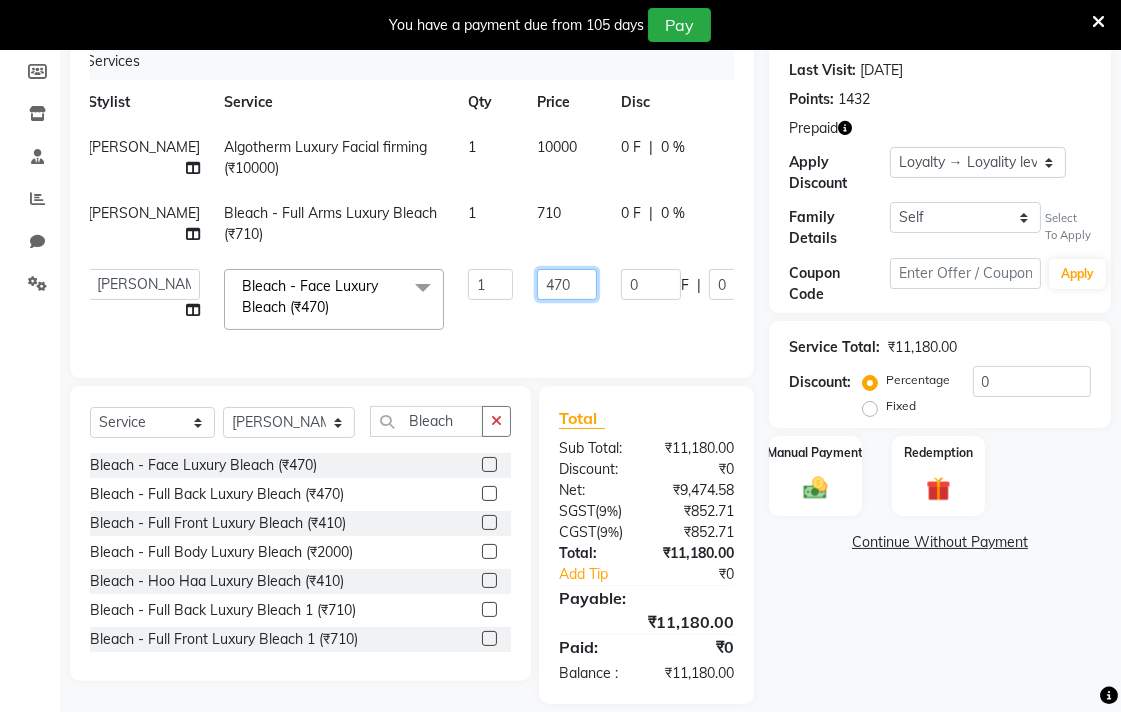 click on "470" 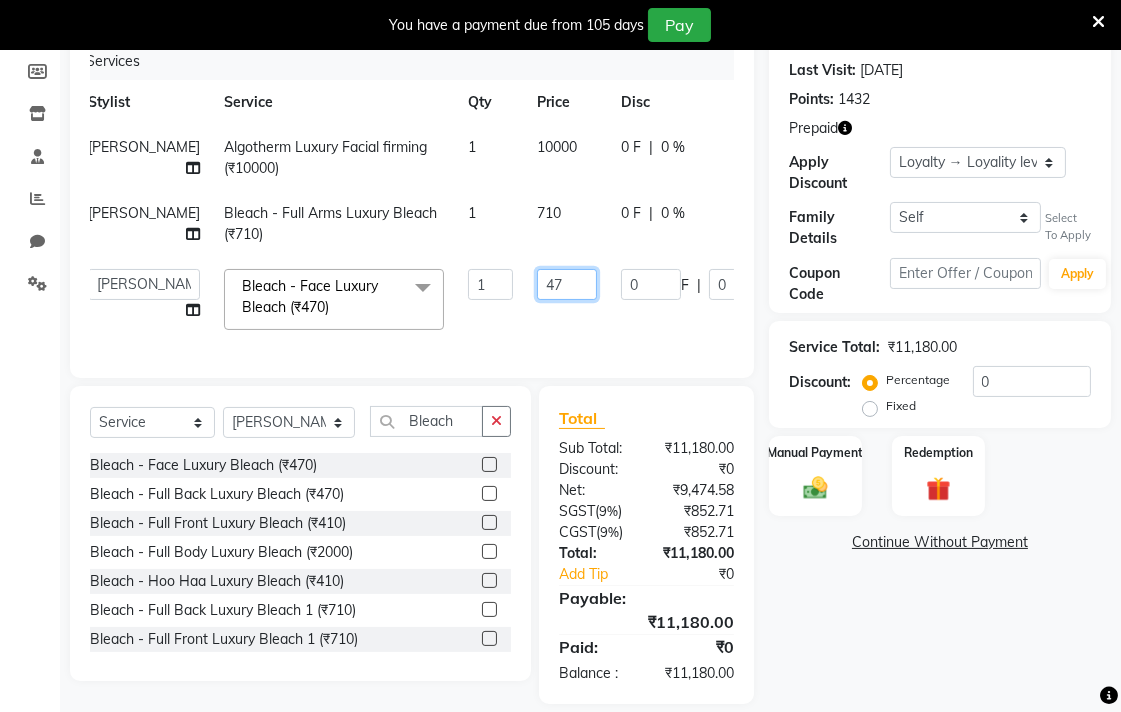 type on "4" 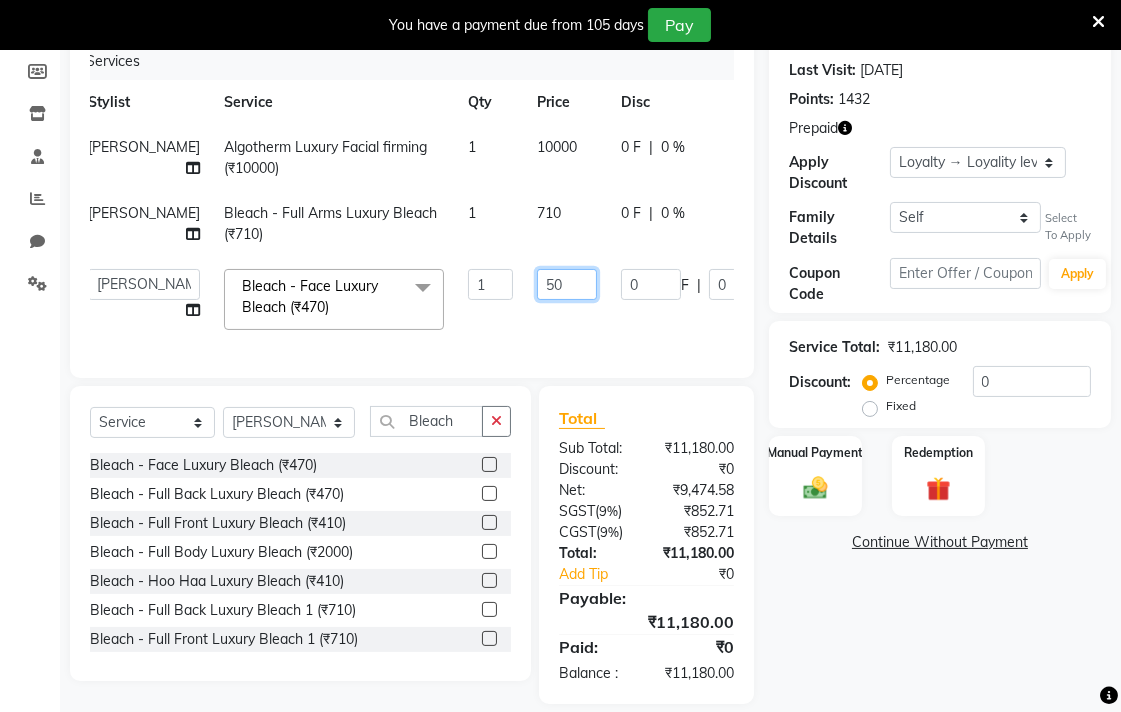 type on "500" 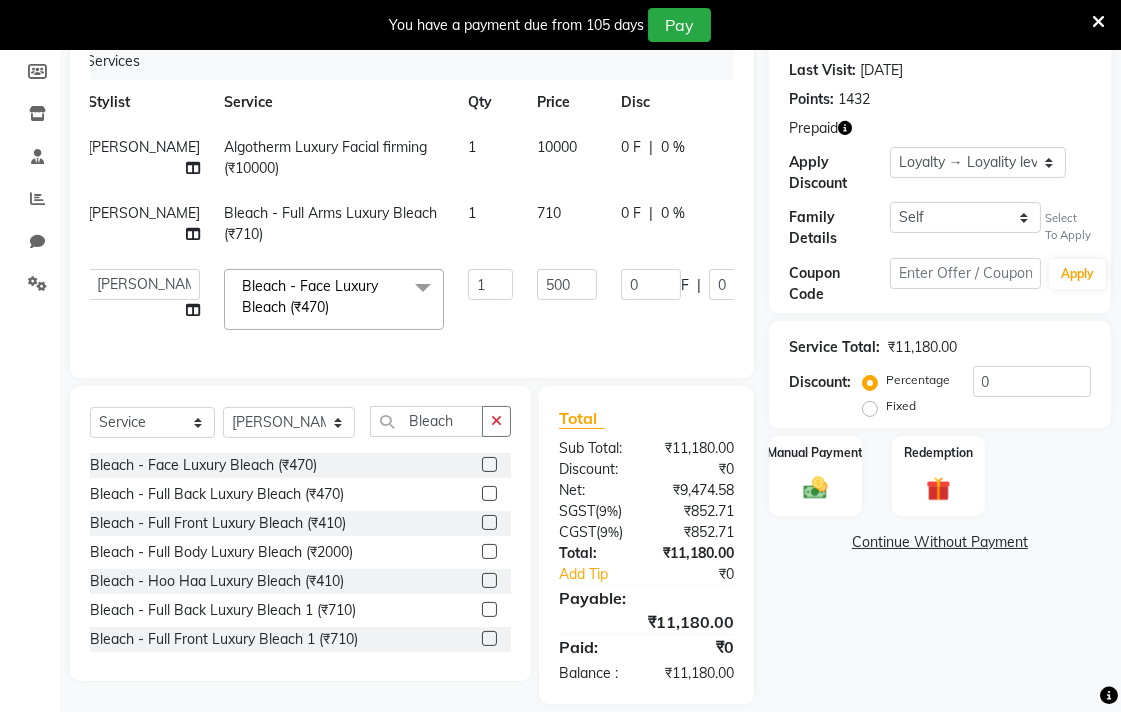 click on "Name: Ritika Ritika   # Membership:  No Active Membership  Total Visits:  1 Card on file:  0 Last Visit:   08-07-2025 Points:   1432  Prepaid Apply Discount Select  Loyalty → Loyality level 1  Family Details Self Ritika ritika   # Select To Apply Coupon Code Apply Service Total:  ₹11,180.00  Discount:  Percentage   Fixed  0 Manual Payment Redemption  Continue Without Payment" 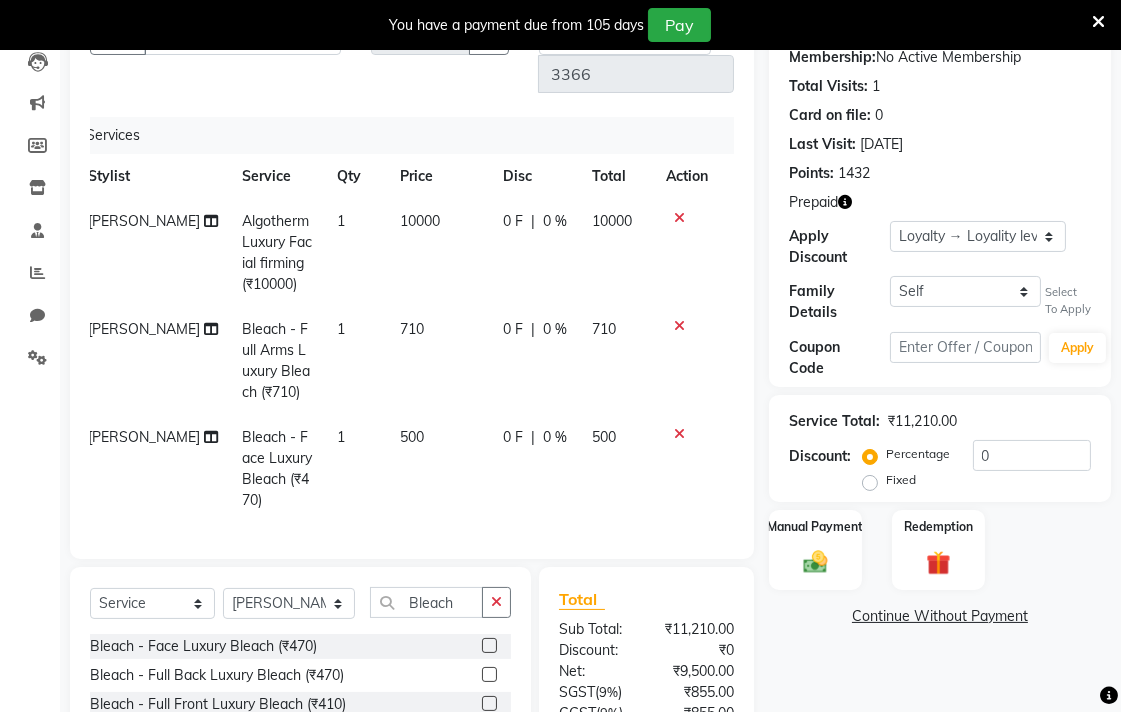 scroll, scrollTop: 133, scrollLeft: 0, axis: vertical 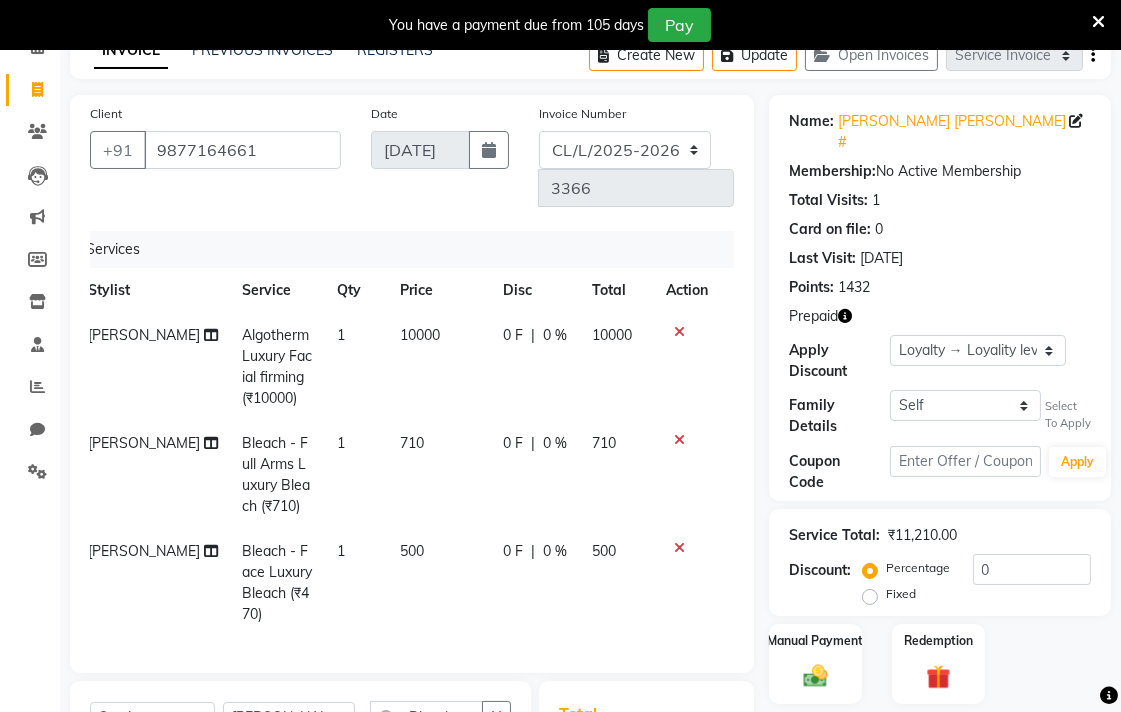 click on "0 F | 0 %" 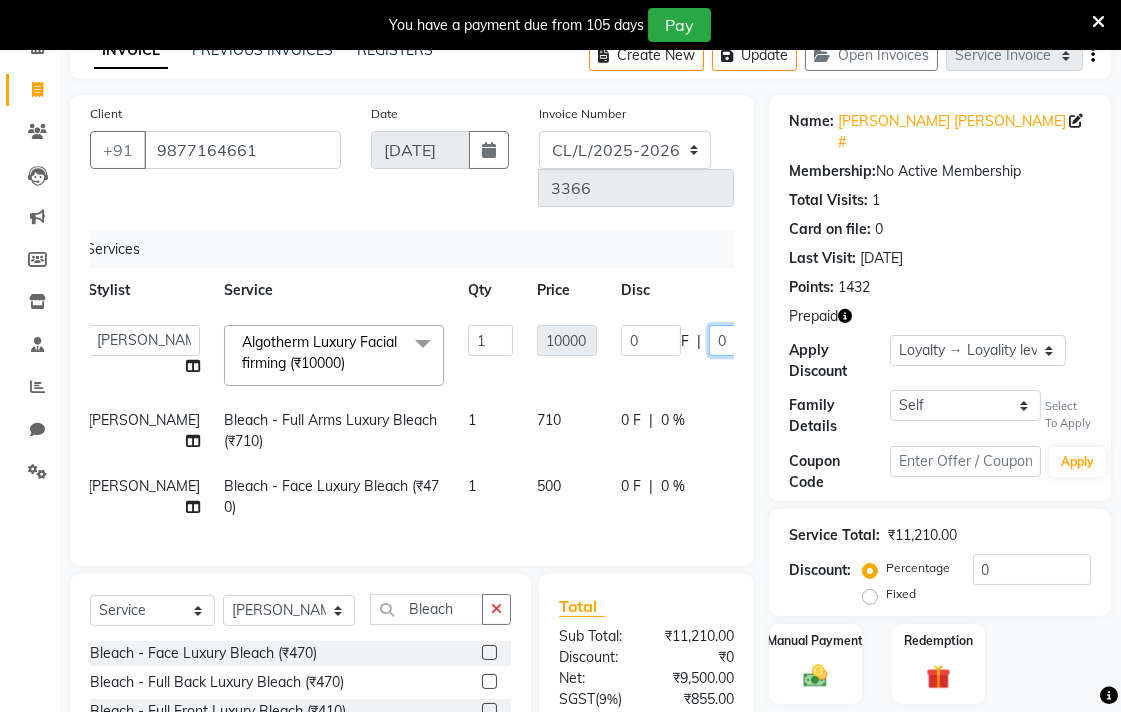click on "0" 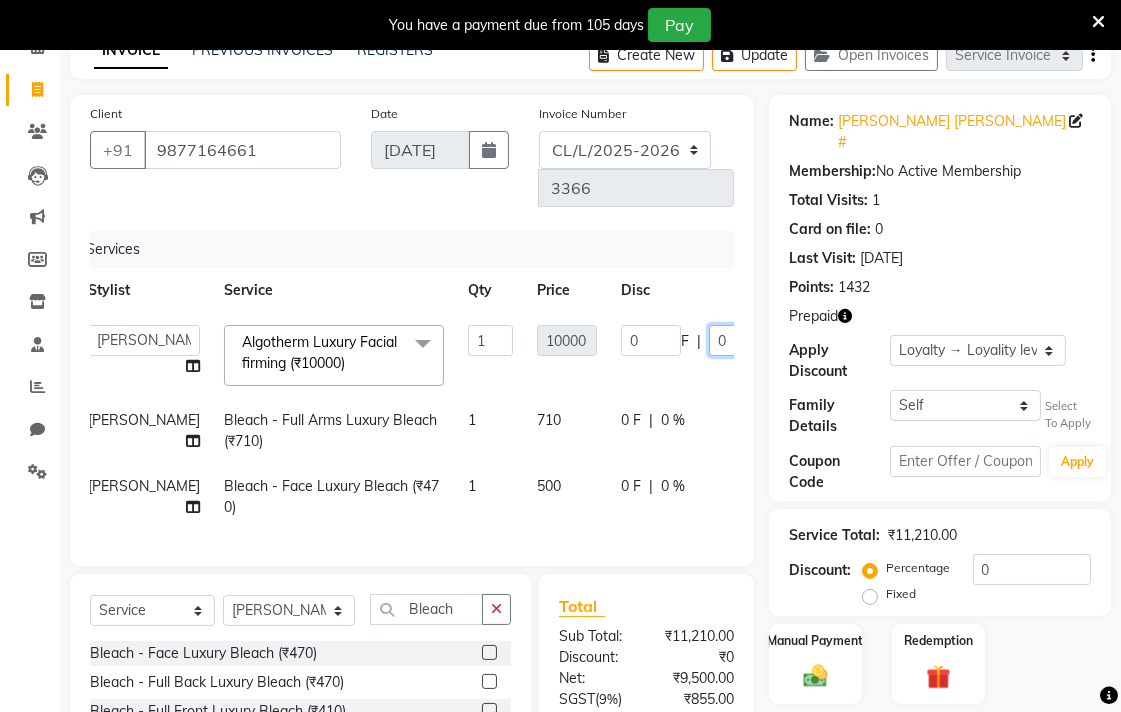 type on "50" 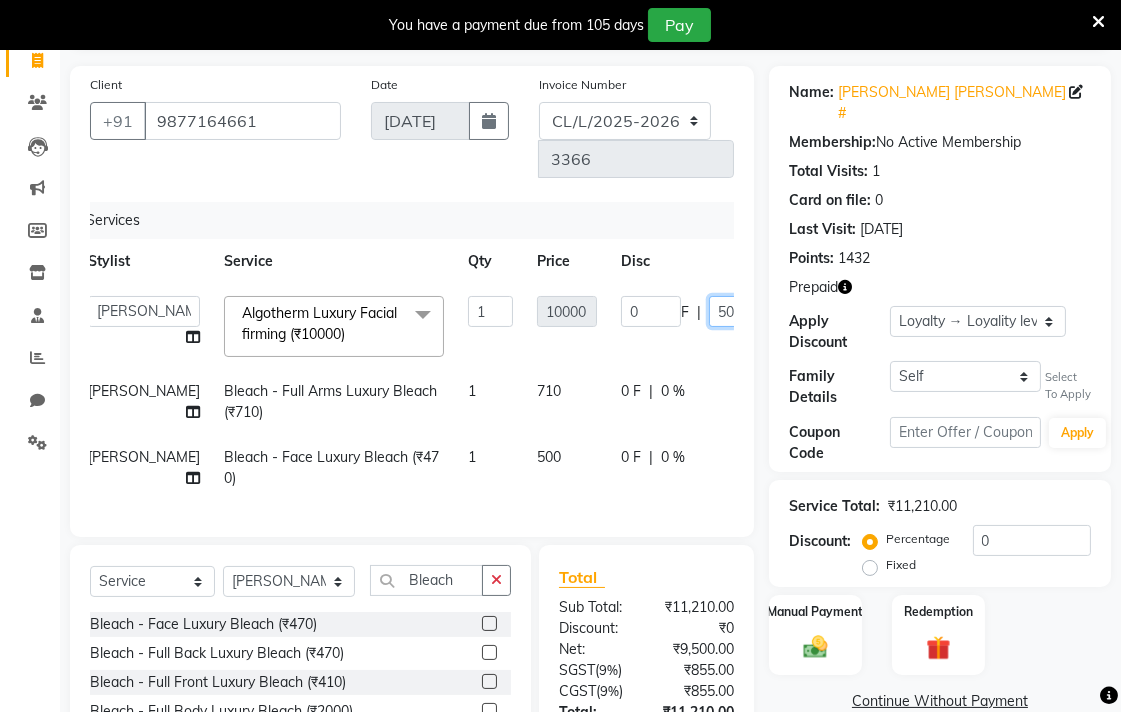 scroll, scrollTop: 322, scrollLeft: 0, axis: vertical 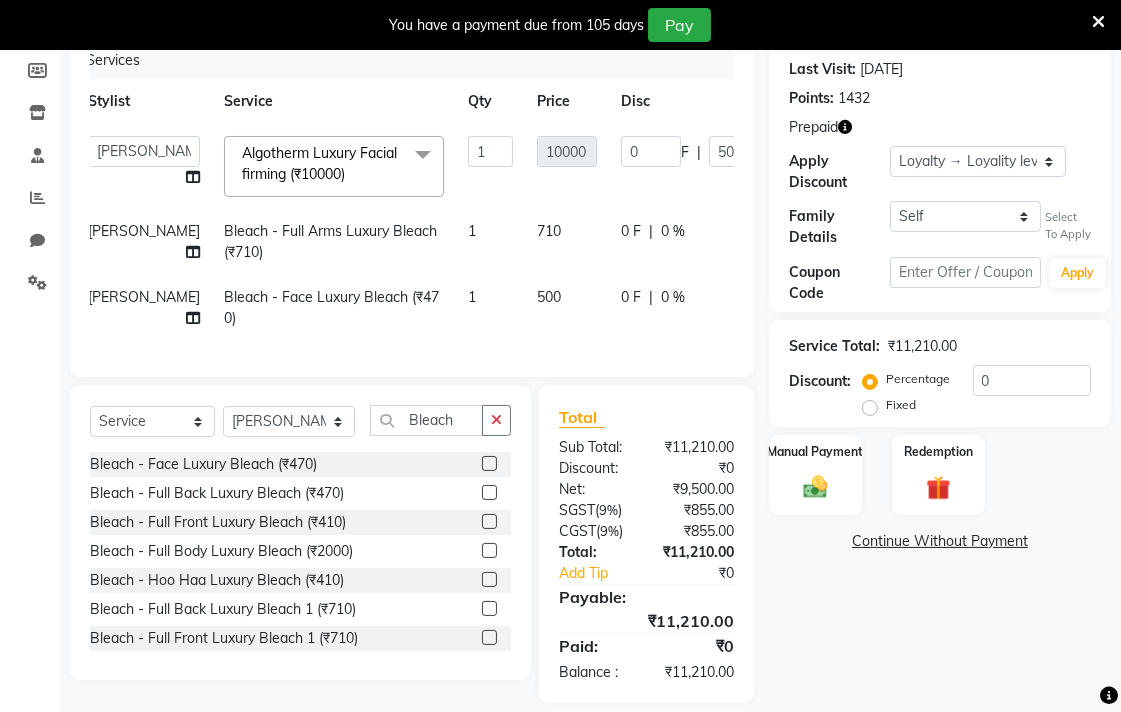 click on "Name: Ritika Ritika   # Membership:  No Active Membership  Total Visits:  1 Card on file:  0 Last Visit:   08-07-2025 Points:   1432  Prepaid Apply Discount Select  Loyalty → Loyality level 1  Family Details Self Ritika ritika   # Select To Apply Coupon Code Apply Service Total:  ₹11,210.00  Discount:  Percentage   Fixed  0 Manual Payment Redemption  Continue Without Payment" 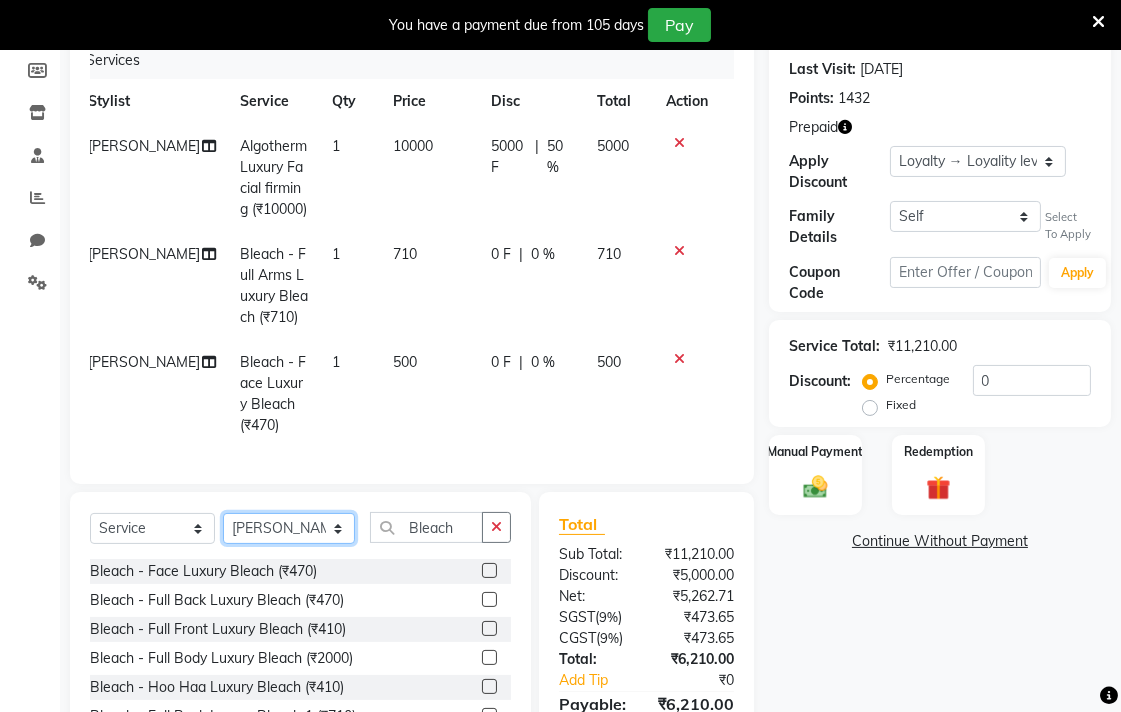 click on "Select Stylist Admin AMIT Ankush Ansh Nayyar BALBHARTI SHARMA Colour Lounge, Lawrence Road Colour Lounge, Lawrence Road DINGG HARJEET RANDHAWA HARPREET KAUR Jagpreet Kajal LALIMA LOVE Manish MANPREET KAUR Navneet Neelam NEENA PALWINDER KAUR POOJA Pooja negi PRABHDEEP SINGH PRINCE KUMAR PURAN CHAND RAKESH KUMAR Rambachan  Resham Kaur  Robin Sameer Sapna SATWANT KAUR Simran  Sunny TULOSH SUBBA Urvashi Varun kumar VISHAL" 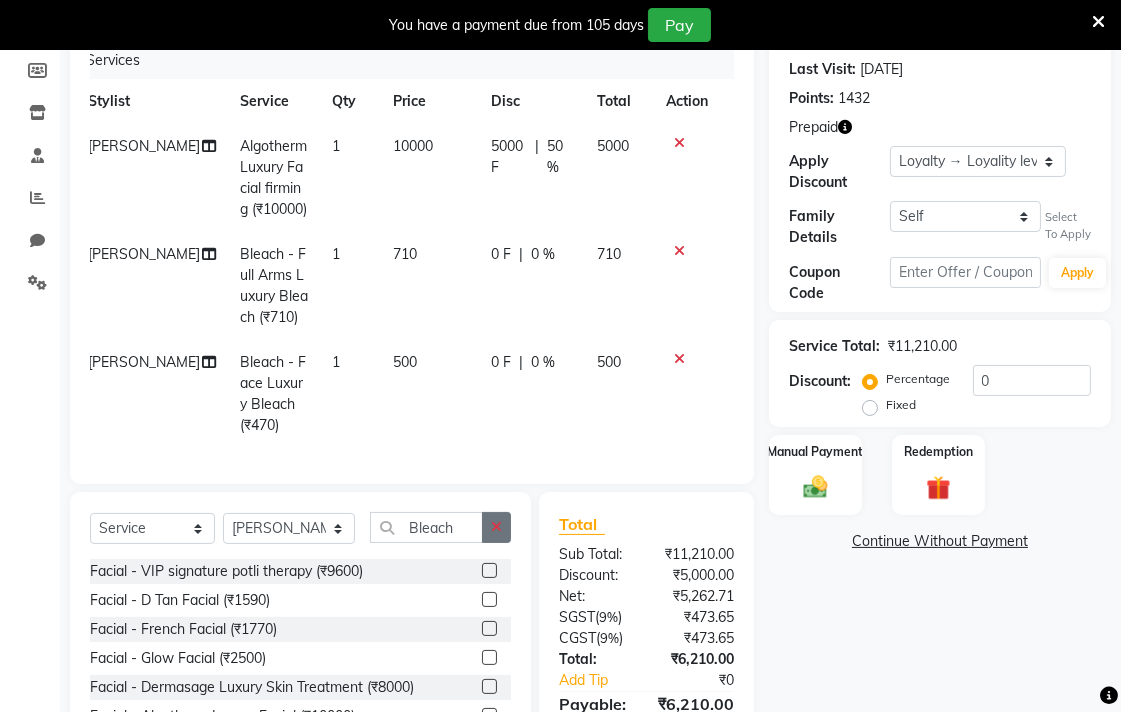 click 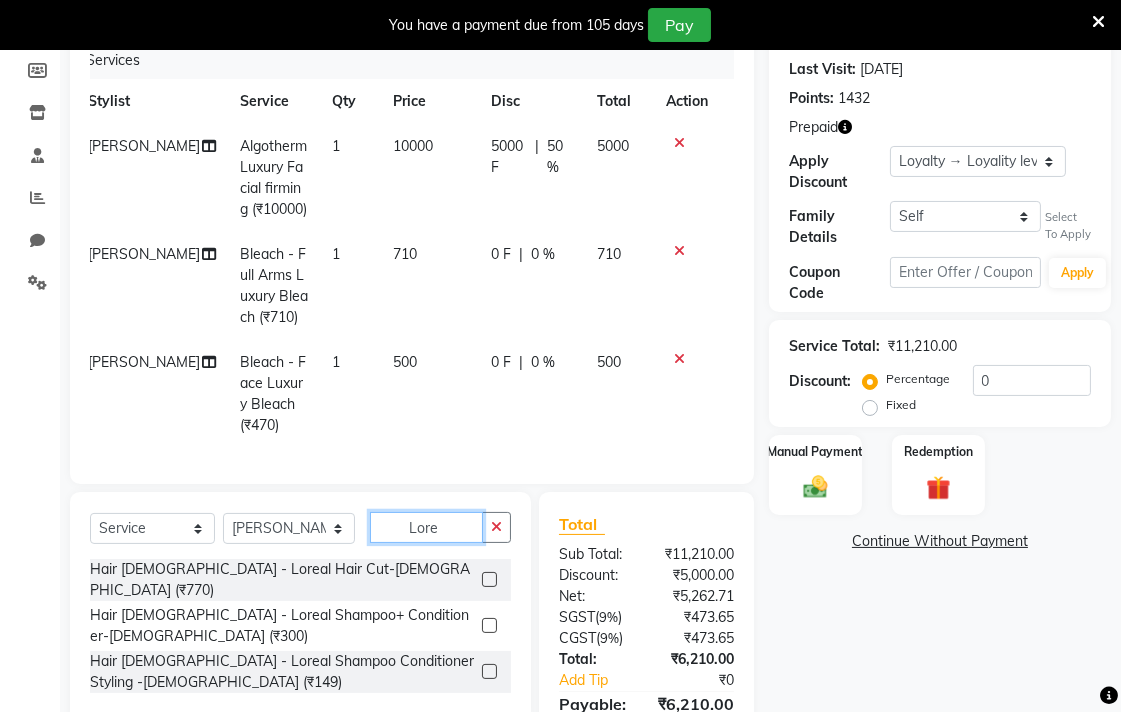type on "Lore" 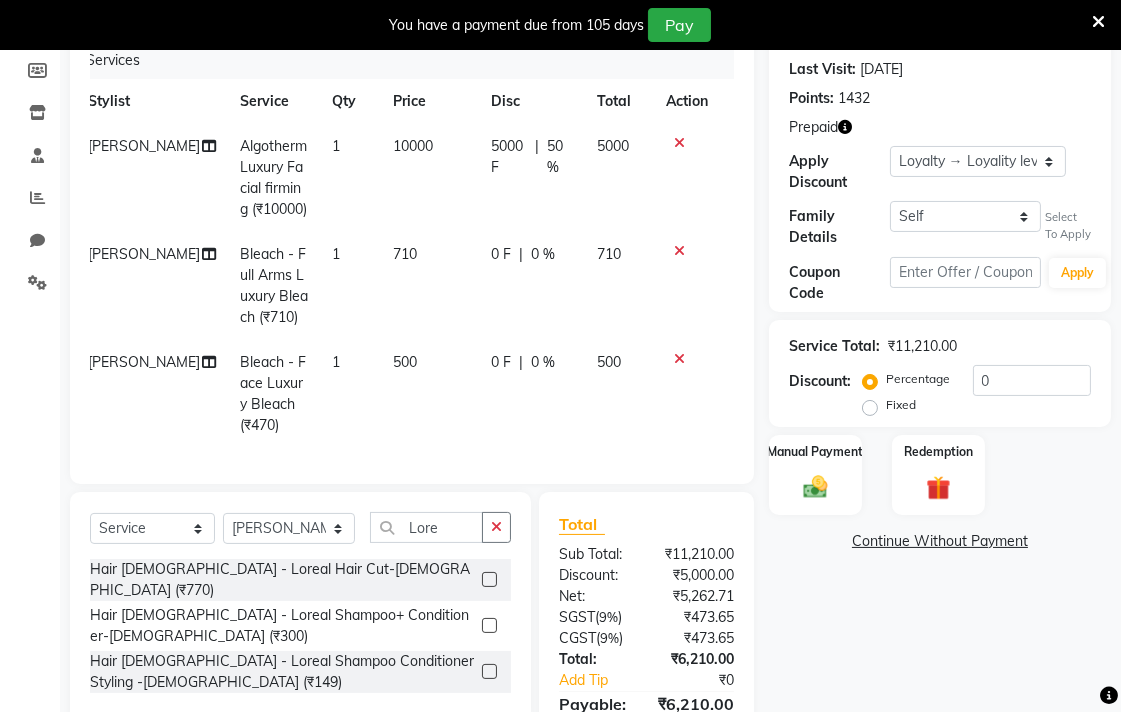 click 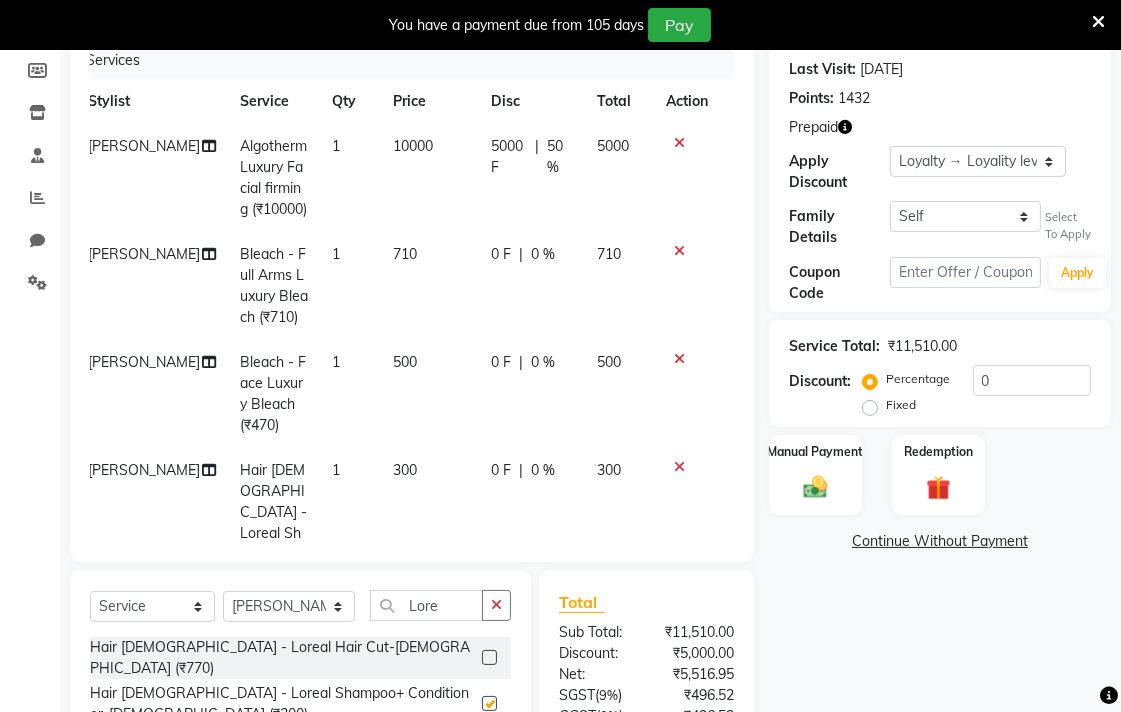 checkbox on "false" 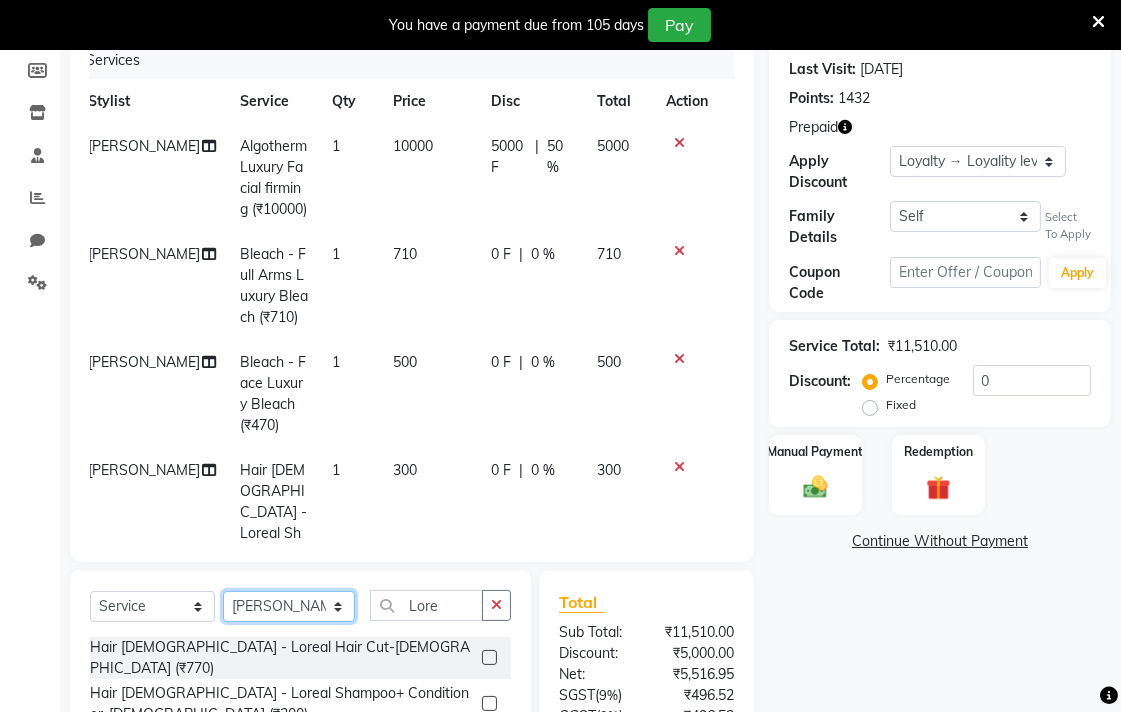 click on "Select Stylist Admin AMIT Ankush Ansh Nayyar BALBHARTI SHARMA Colour Lounge, Lawrence Road Colour Lounge, Lawrence Road DINGG HARJEET RANDHAWA HARPREET KAUR Jagpreet Kajal LALIMA LOVE Manish MANPREET KAUR Navneet Neelam NEENA PALWINDER KAUR POOJA Pooja negi PRABHDEEP SINGH PRINCE KUMAR PURAN CHAND RAKESH KUMAR Rambachan  Resham Kaur  Robin Sameer Sapna SATWANT KAUR Simran  Sunny TULOSH SUBBA Urvashi Varun kumar VISHAL" 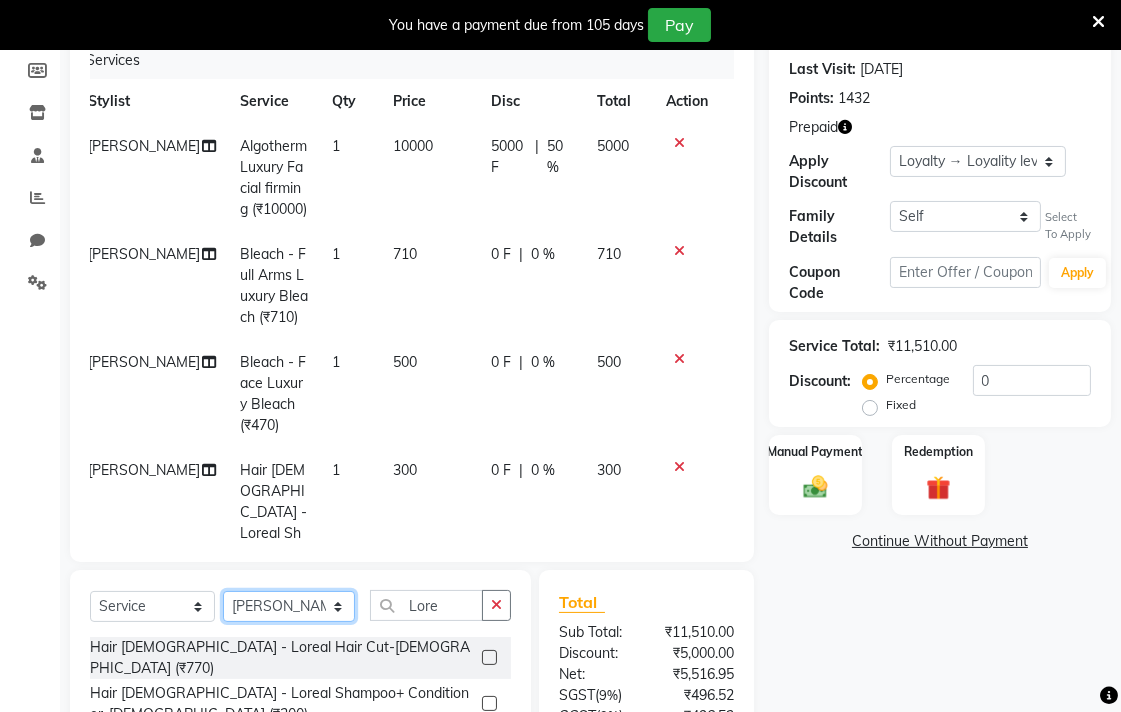 select on "70031" 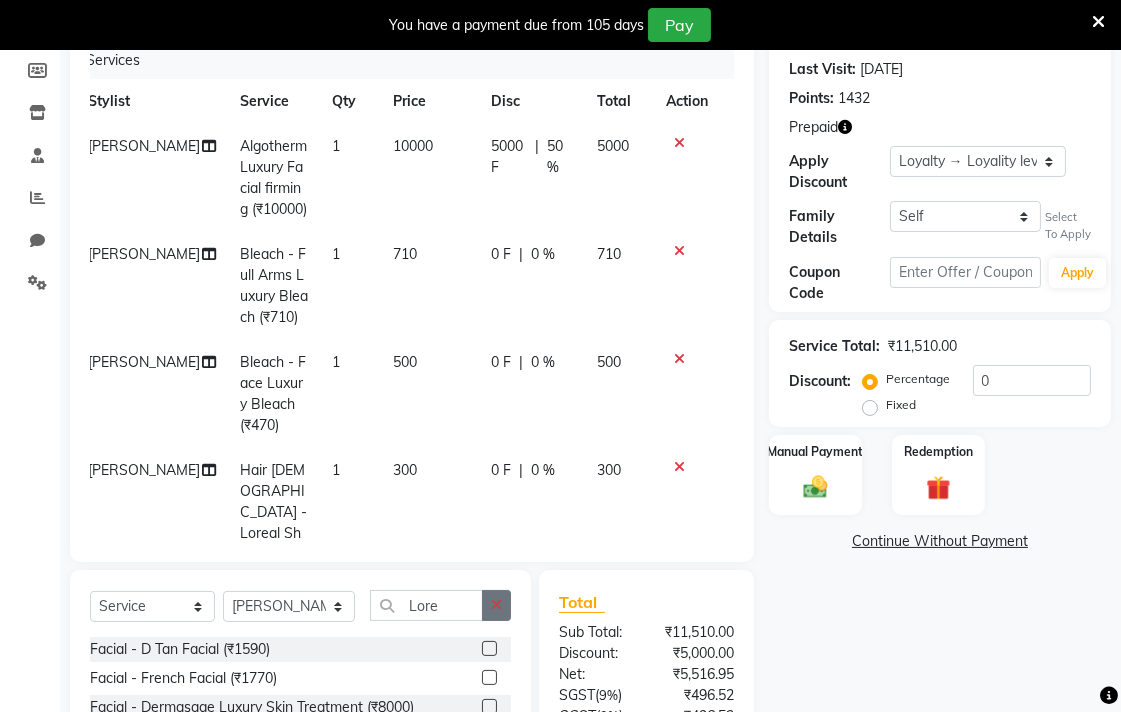 click 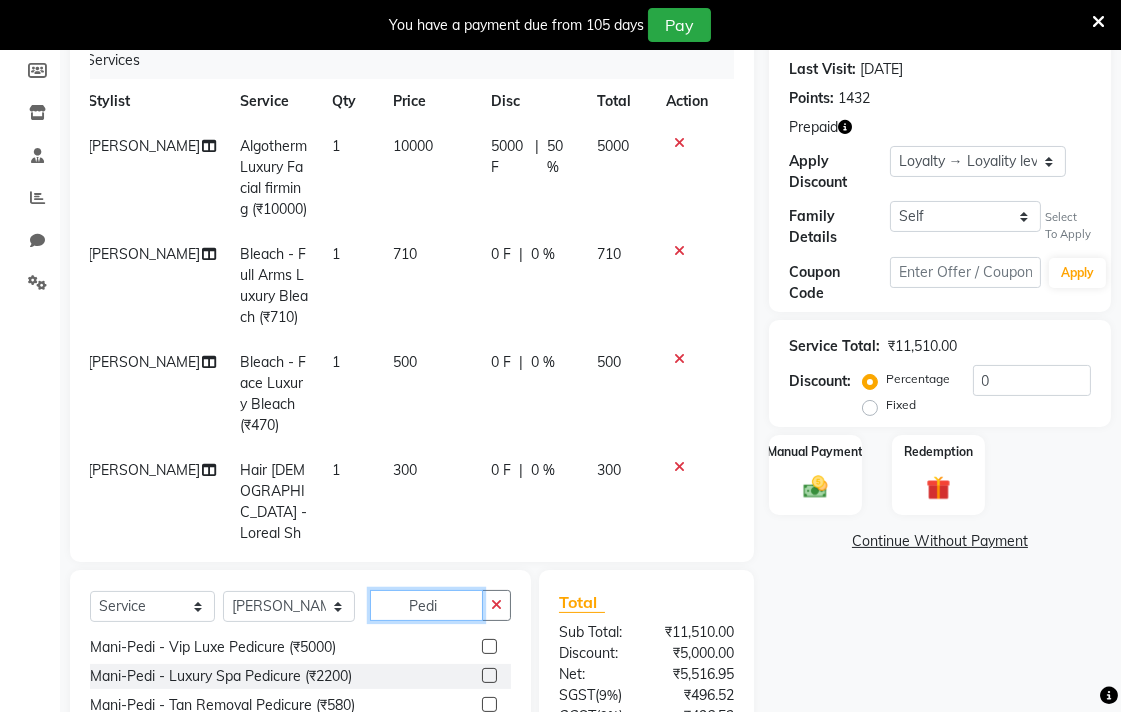 scroll, scrollTop: 146, scrollLeft: 0, axis: vertical 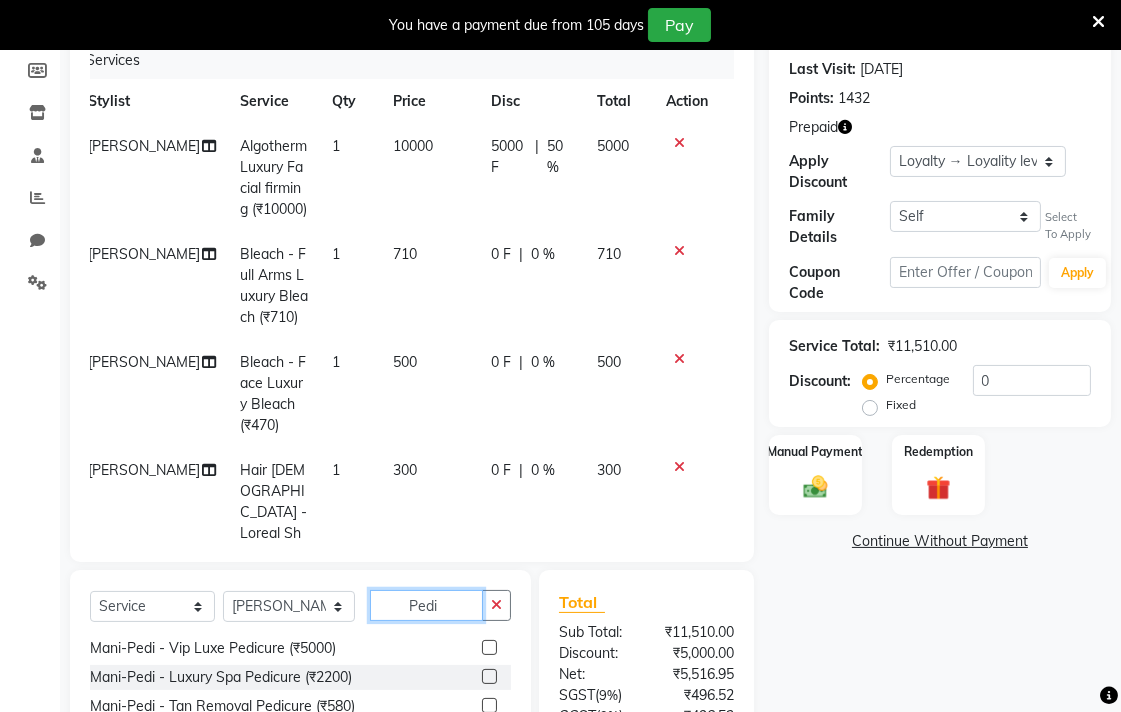 type on "Pedi" 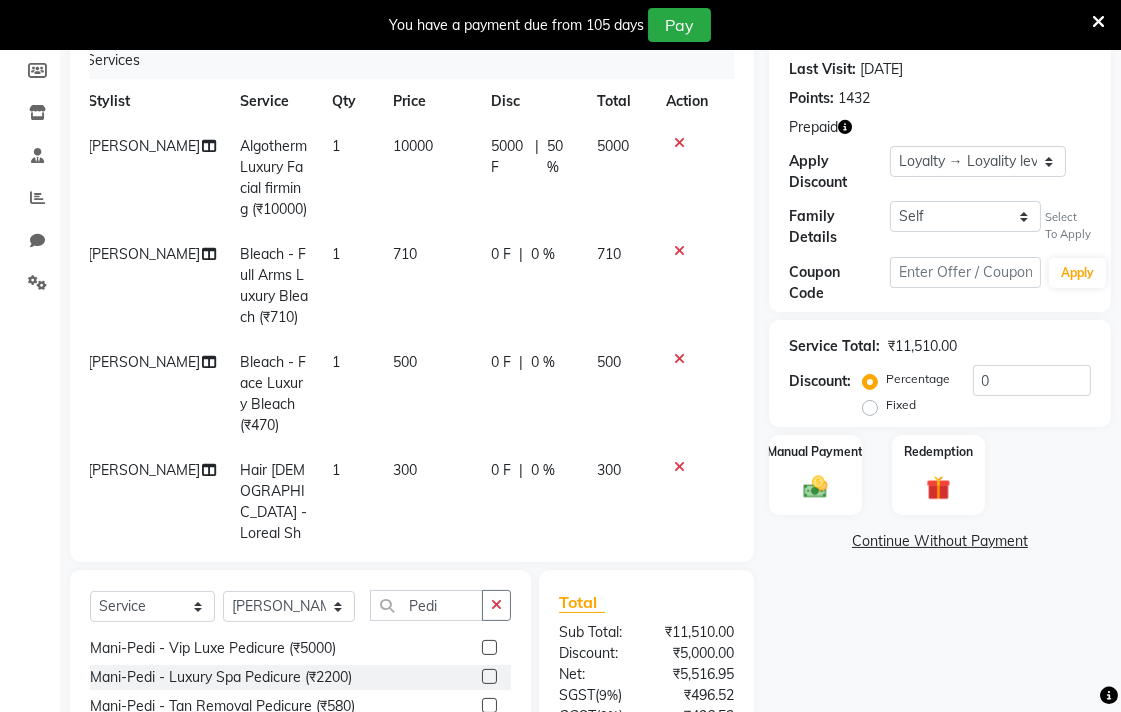 click 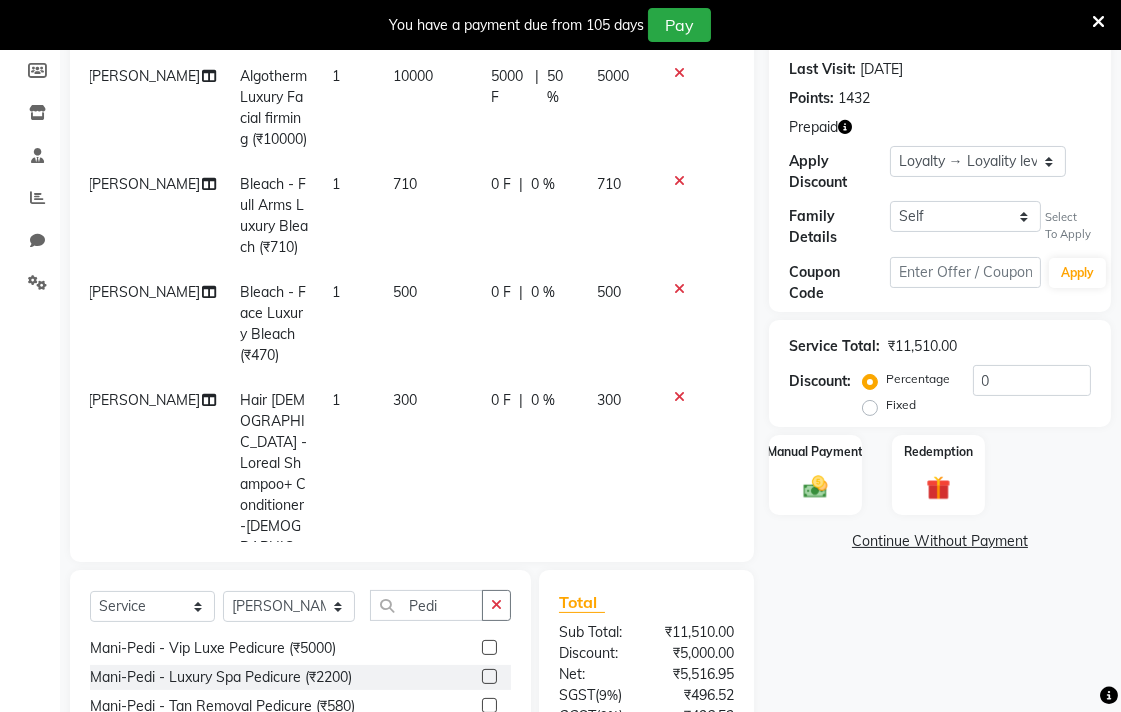 scroll, scrollTop: 87, scrollLeft: 14, axis: both 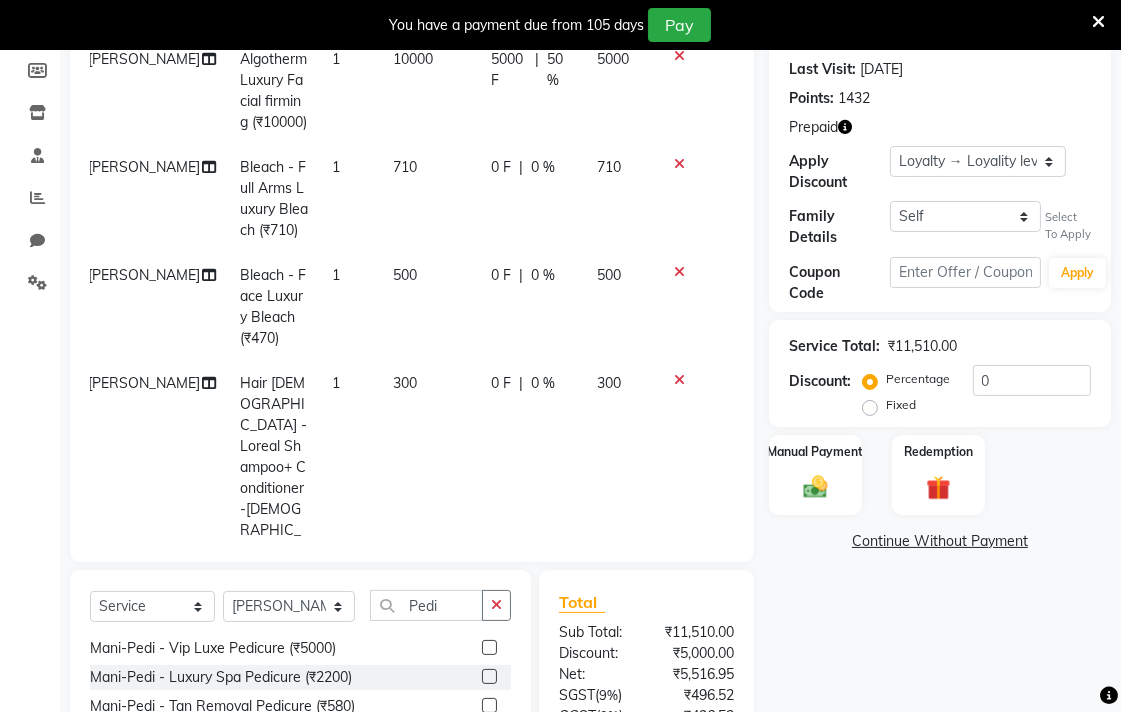 click 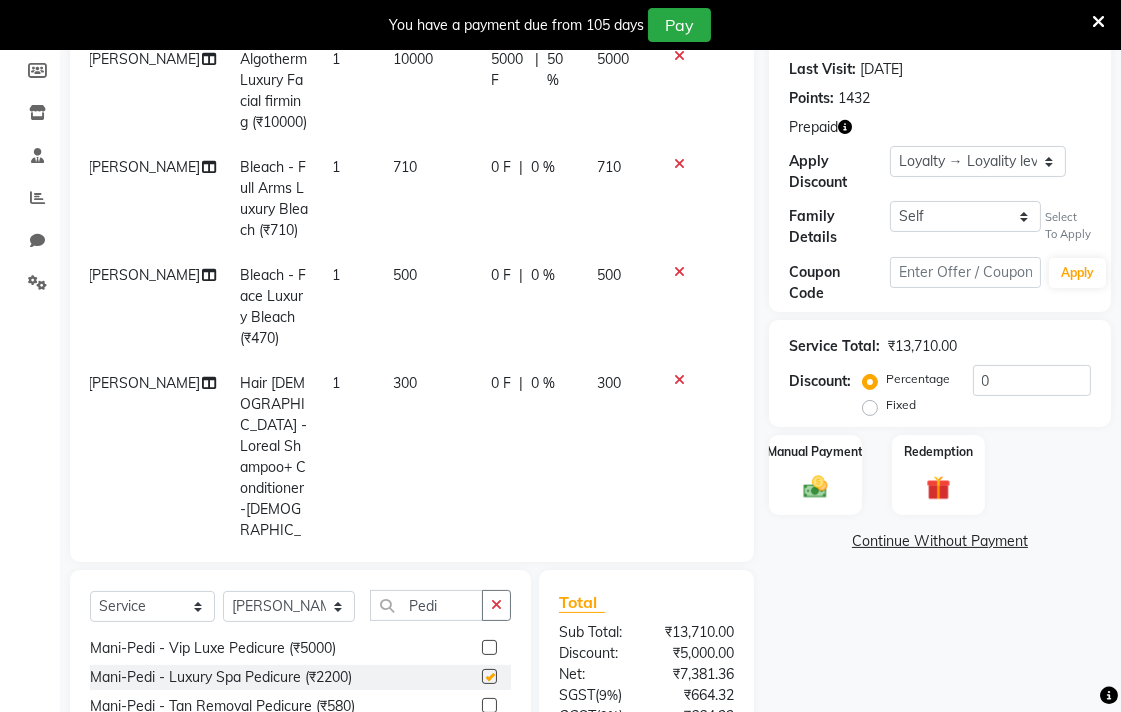 checkbox on "false" 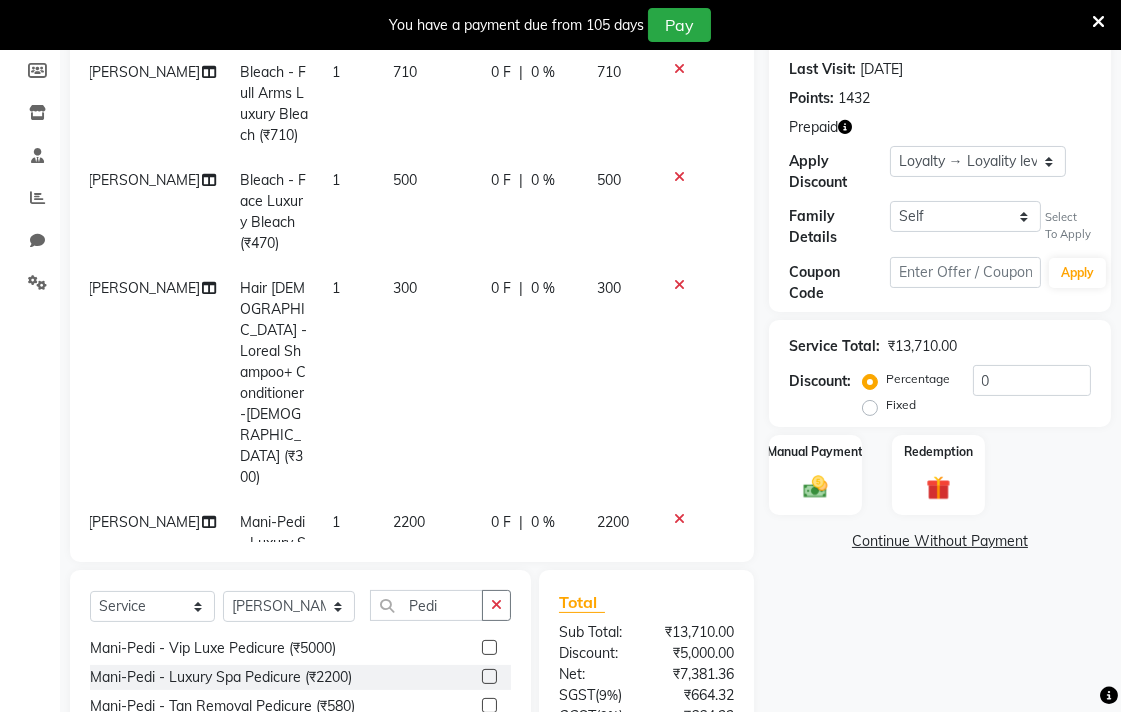 scroll, scrollTop: 195, scrollLeft: 14, axis: both 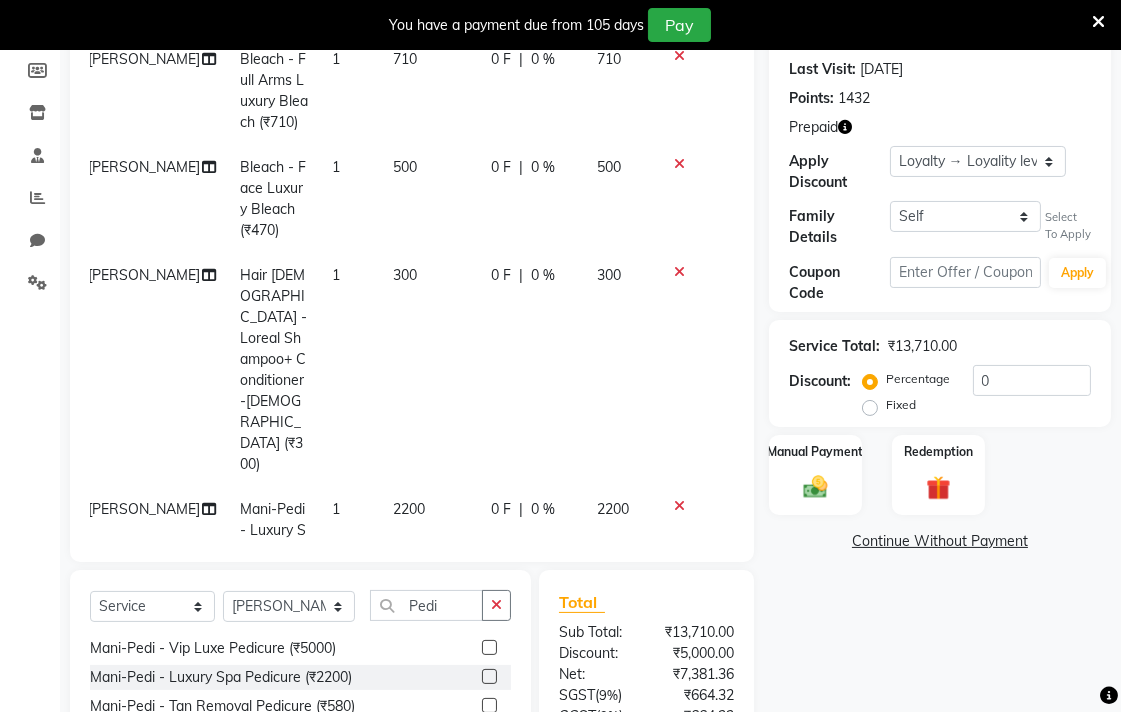 click 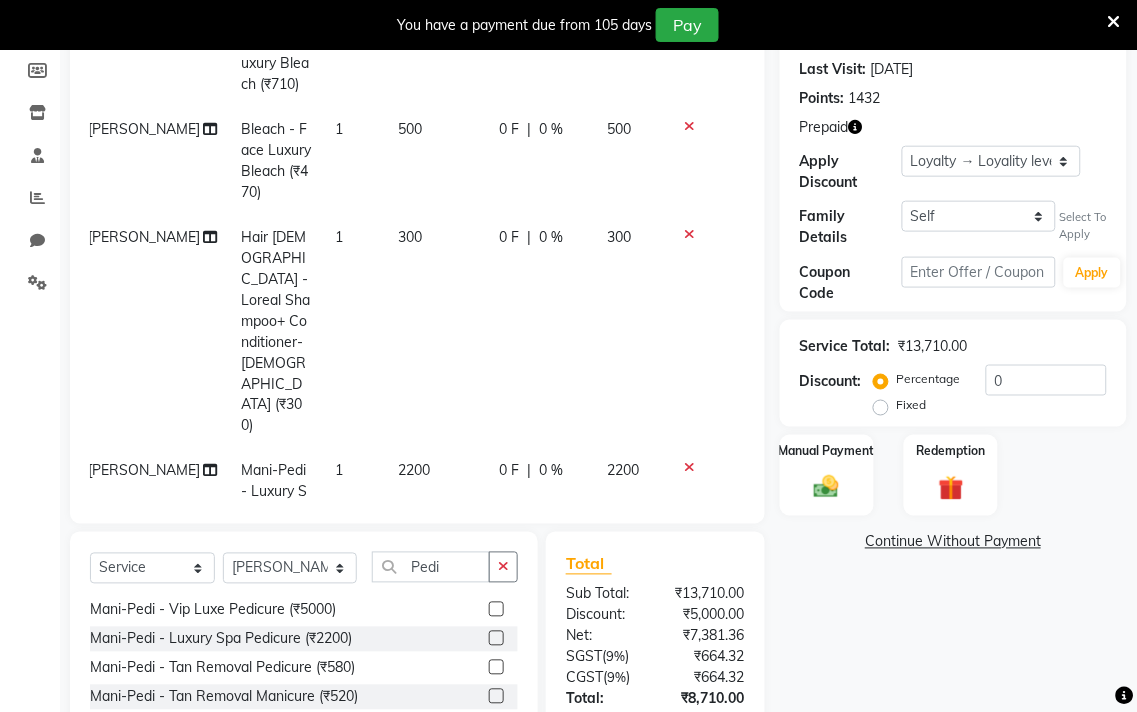 select on "70031" 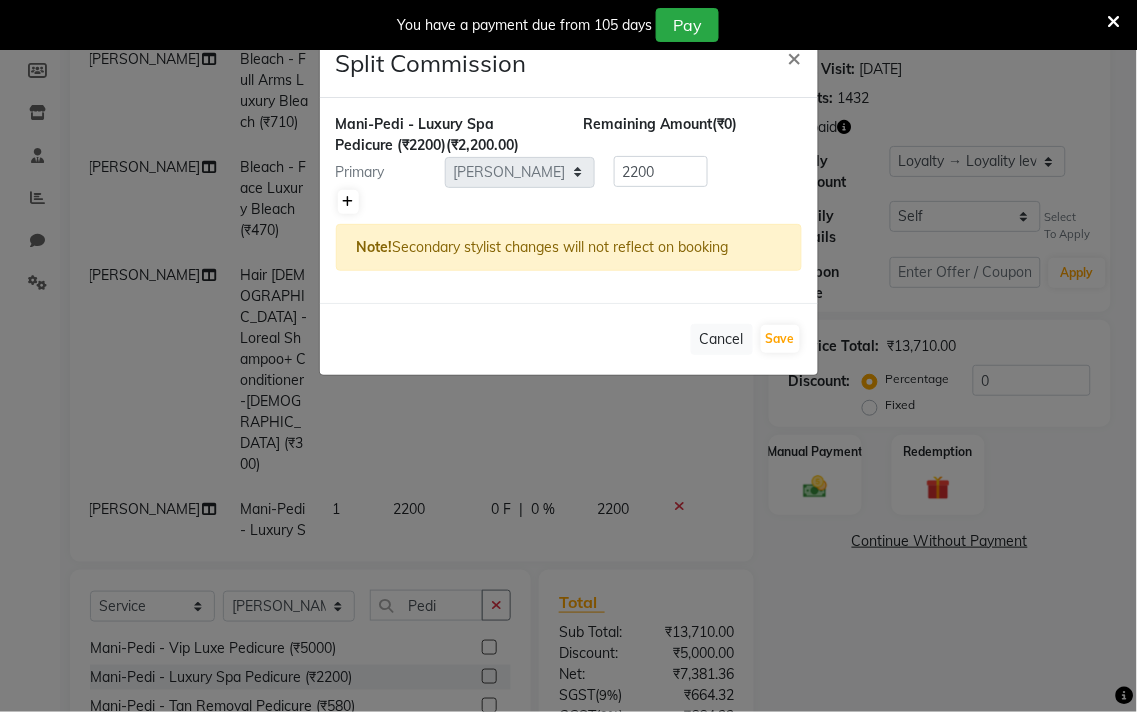 click 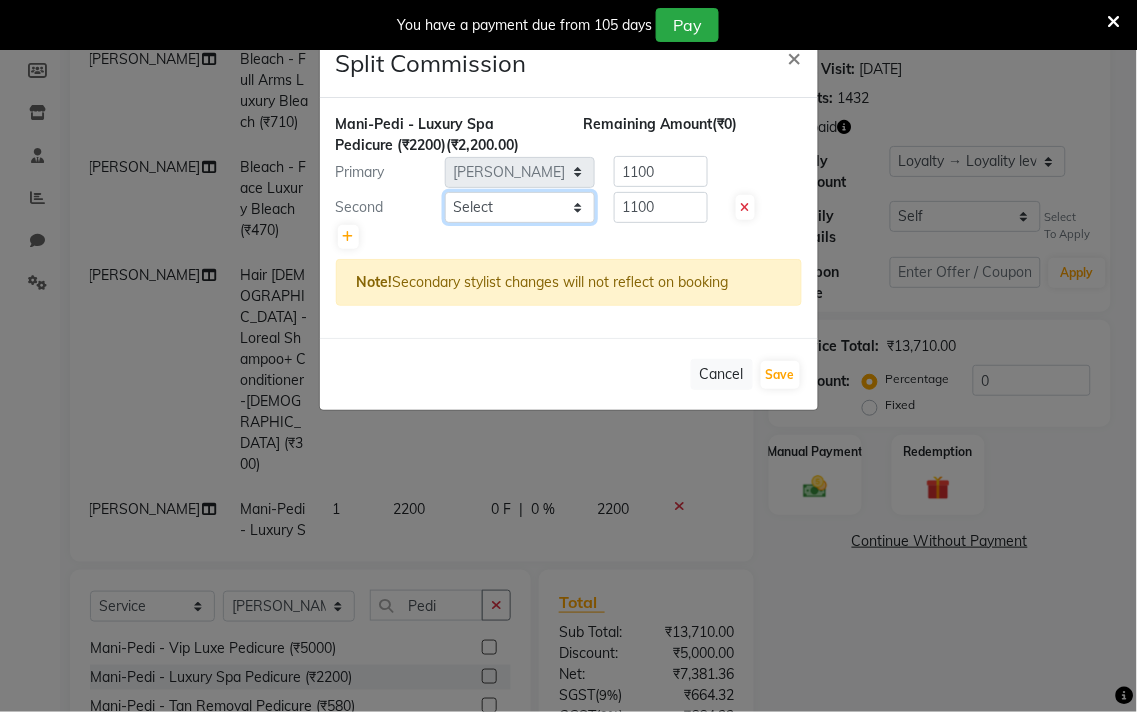 click on "Select  Admin   AMIT   Ankush   Ansh Nayyar   BALBHARTI SHARMA   Colour Lounge, Lawrence Road   Colour Lounge, Lawrence Road   DINGG   HARJEET RANDHAWA   HARPREET KAUR   Jagpreet   Kajal   LALIMA   LOVE   Manish   MANPREET KAUR   Navneet   Neelam   NEENA   PALWINDER KAUR   POOJA   Pooja negi   PRABHDEEP SINGH   PRINCE KUMAR   PURAN CHAND   RAKESH KUMAR   Rambachan    Resham Kaur    Robin   Sameer   Sapna   SATWANT KAUR   Simran    Sunny   TULOSH SUBBA   Urvashi   Varun kumar   VISHAL" 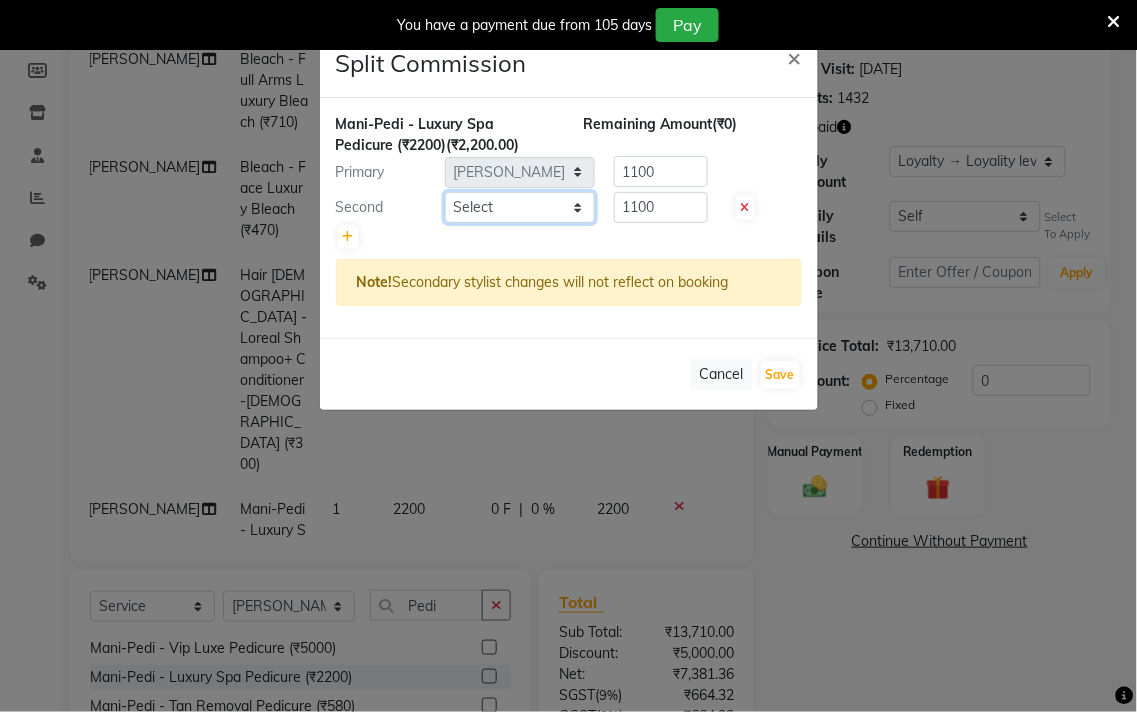 select on "70037" 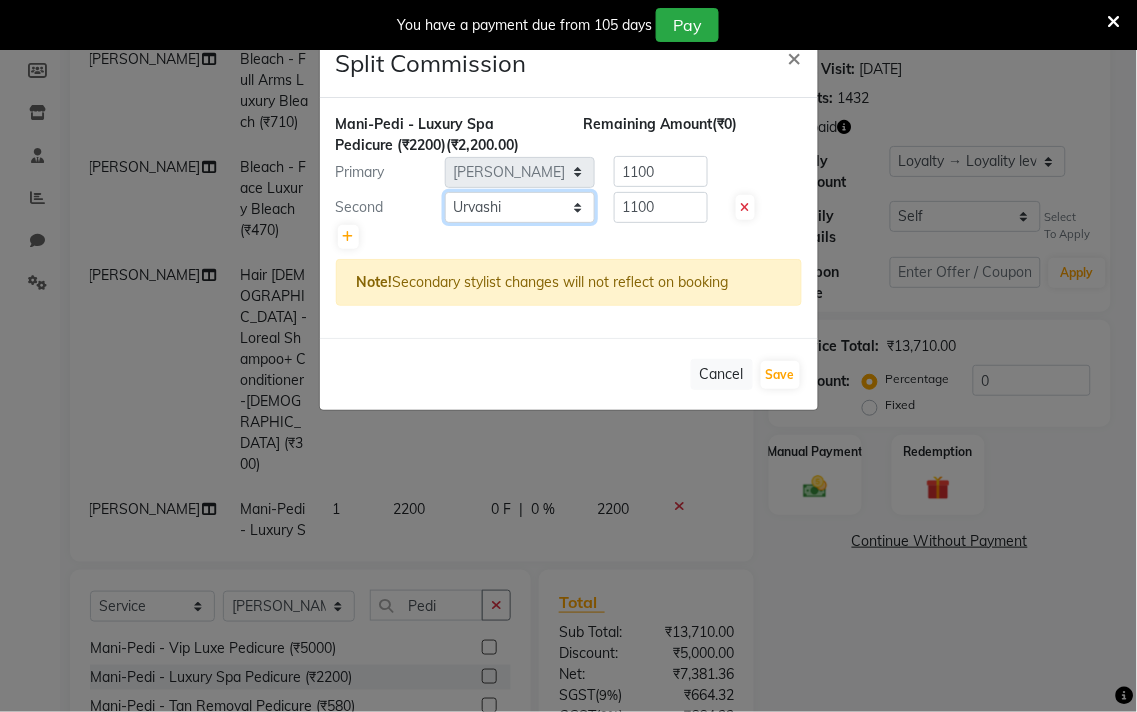 click on "Select  Admin   AMIT   Ankush   Ansh Nayyar   BALBHARTI SHARMA   Colour Lounge, Lawrence Road   Colour Lounge, Lawrence Road   DINGG   HARJEET RANDHAWA   HARPREET KAUR   Jagpreet   Kajal   LALIMA   LOVE   Manish   MANPREET KAUR   Navneet   Neelam   NEENA   PALWINDER KAUR   POOJA   Pooja negi   PRABHDEEP SINGH   PRINCE KUMAR   PURAN CHAND   RAKESH KUMAR   Rambachan    Resham Kaur    Robin   Sameer   Sapna   SATWANT KAUR   Simran    Sunny   TULOSH SUBBA   Urvashi   Varun kumar   VISHAL" 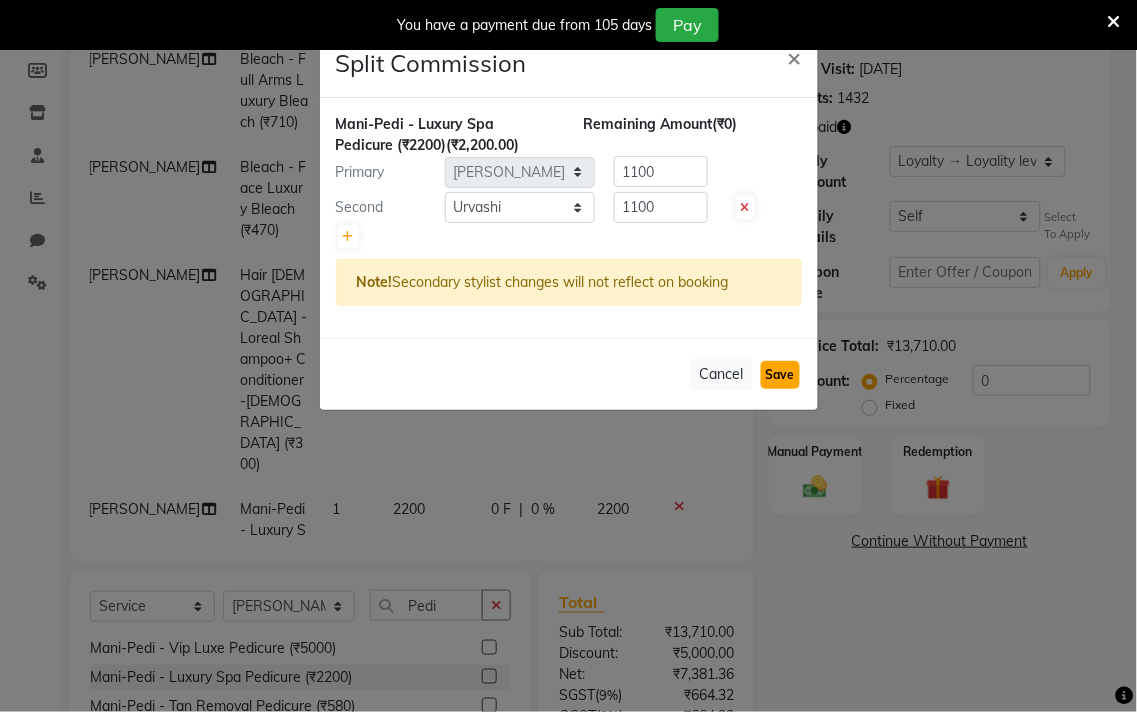 click on "Save" 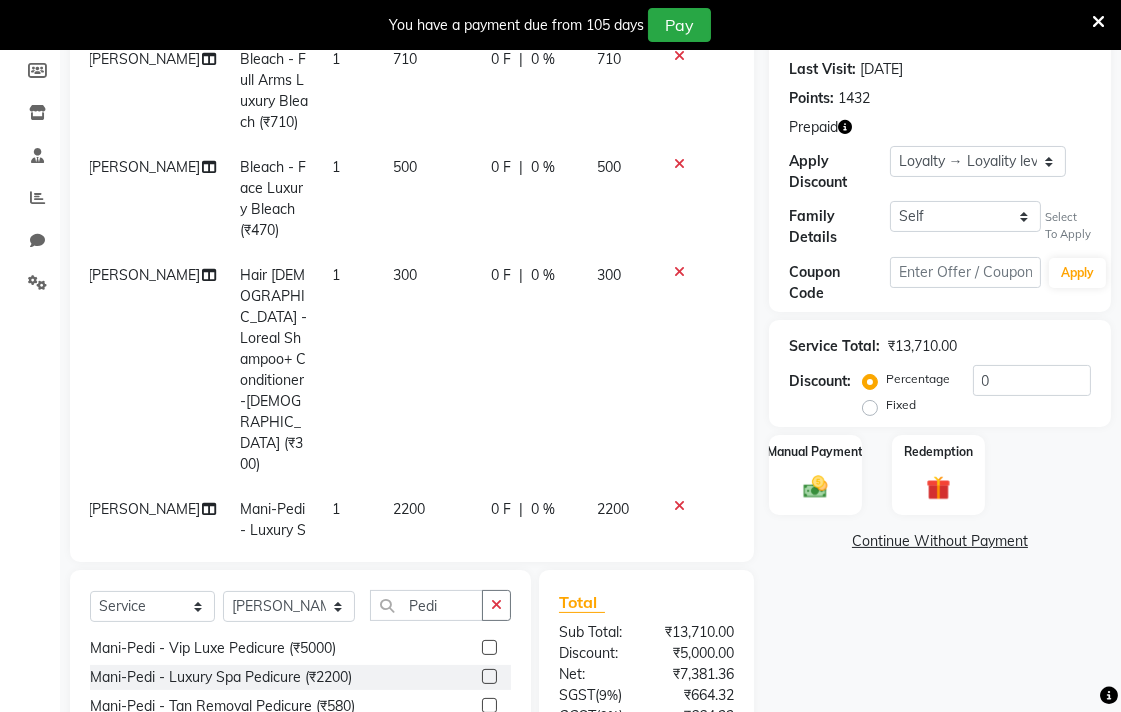 click on "0 F | 0 %" 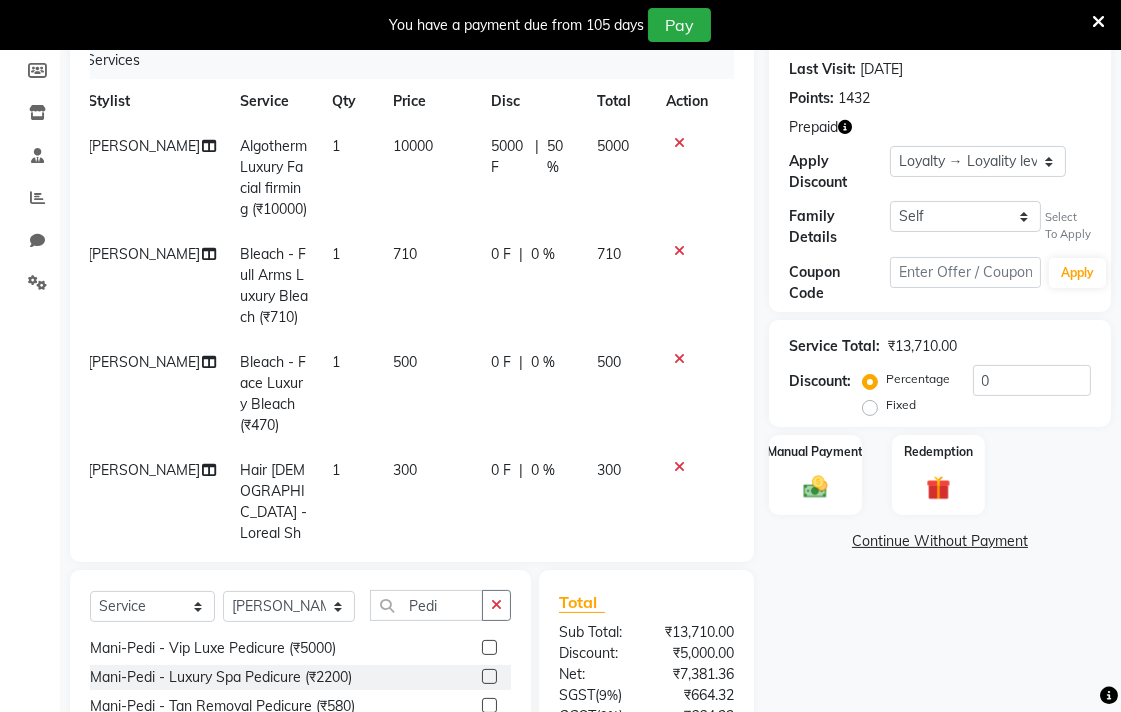 select on "70031" 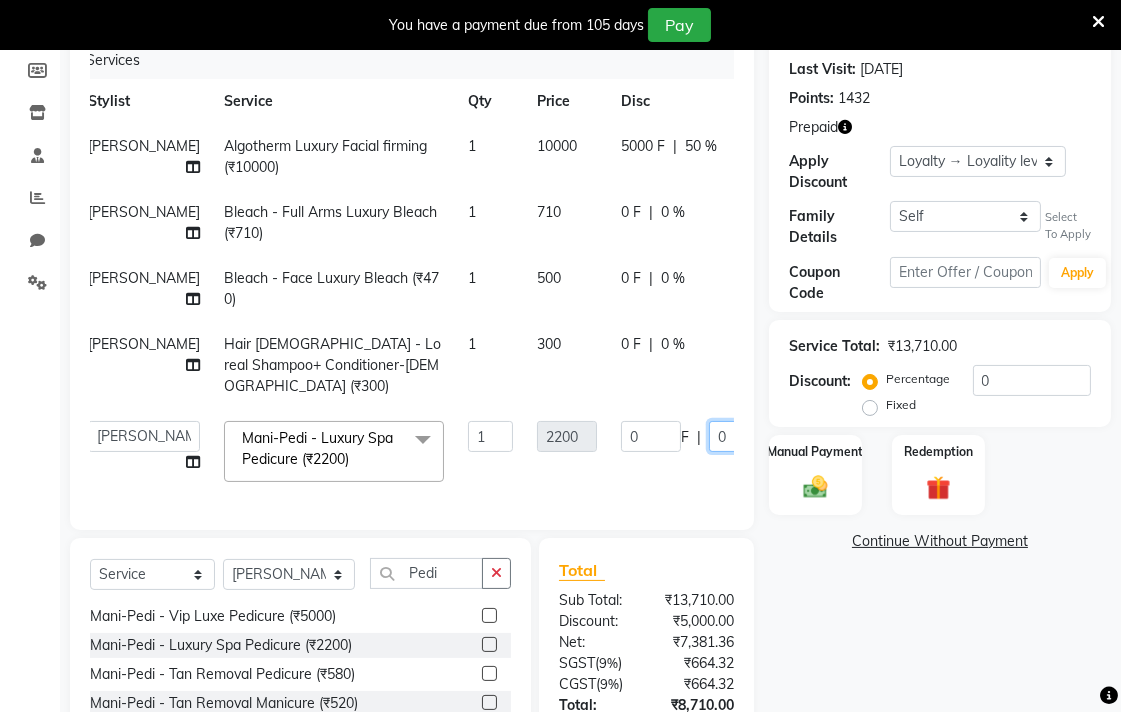 click on "0" 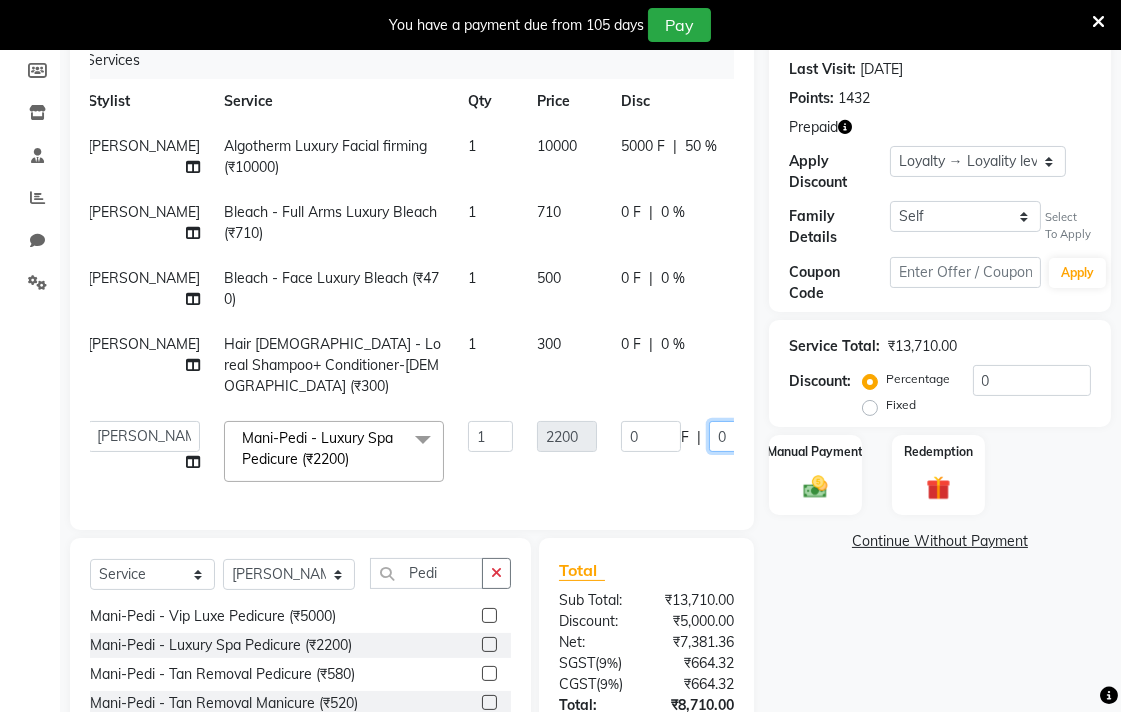 type on "50" 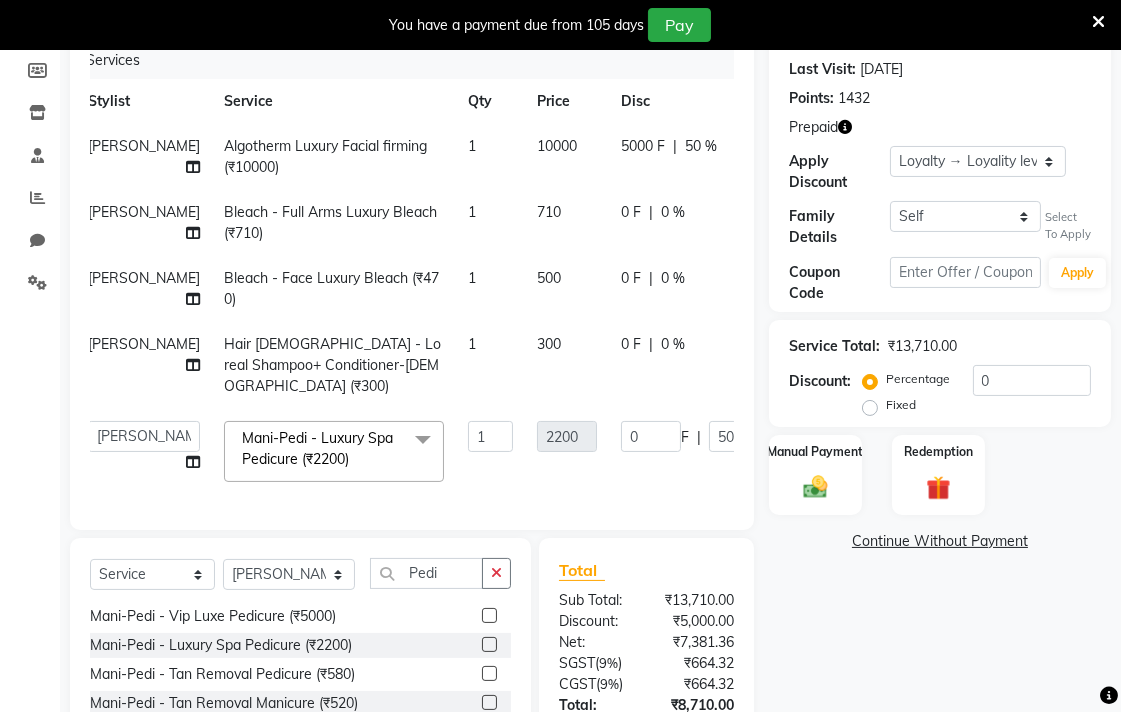 click on "Name: Ritika Ritika   # Membership:  No Active Membership  Total Visits:  1 Card on file:  0 Last Visit:   08-07-2025 Points:   1432  Prepaid Apply Discount Select  Loyalty → Loyality level 1  Family Details Self Ritika ritika   # Select To Apply Coupon Code Apply Service Total:  ₹13,710.00  Discount:  Percentage   Fixed  0 Manual Payment Redemption  Continue Without Payment" 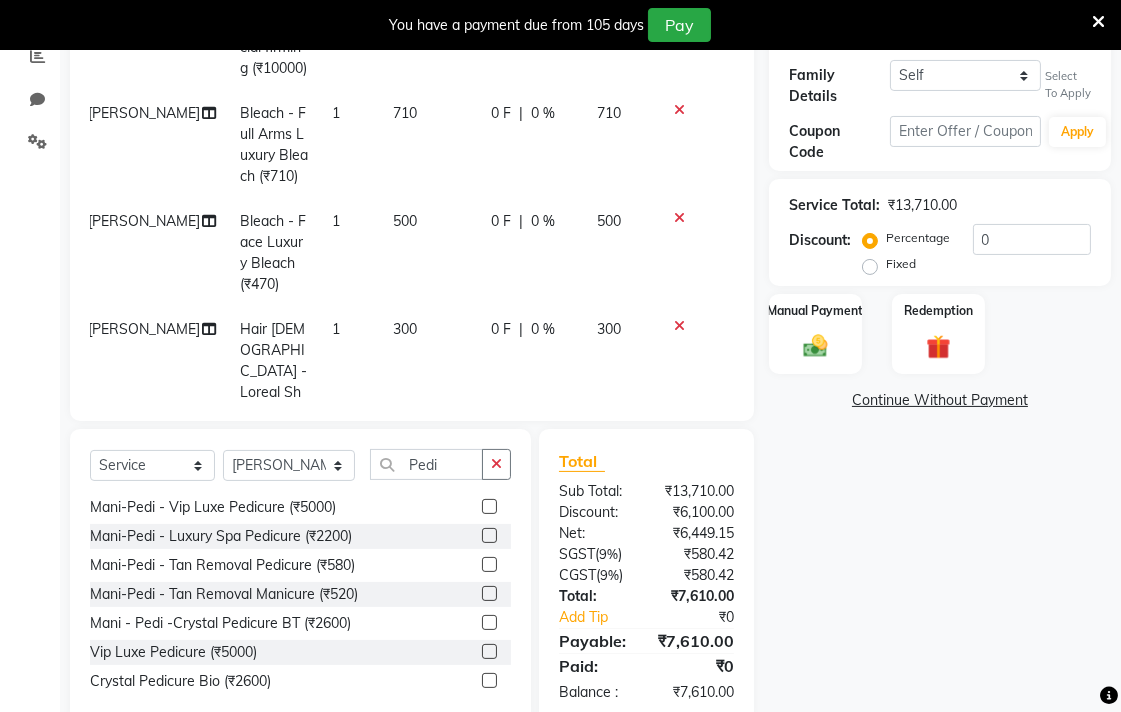 scroll, scrollTop: 467, scrollLeft: 0, axis: vertical 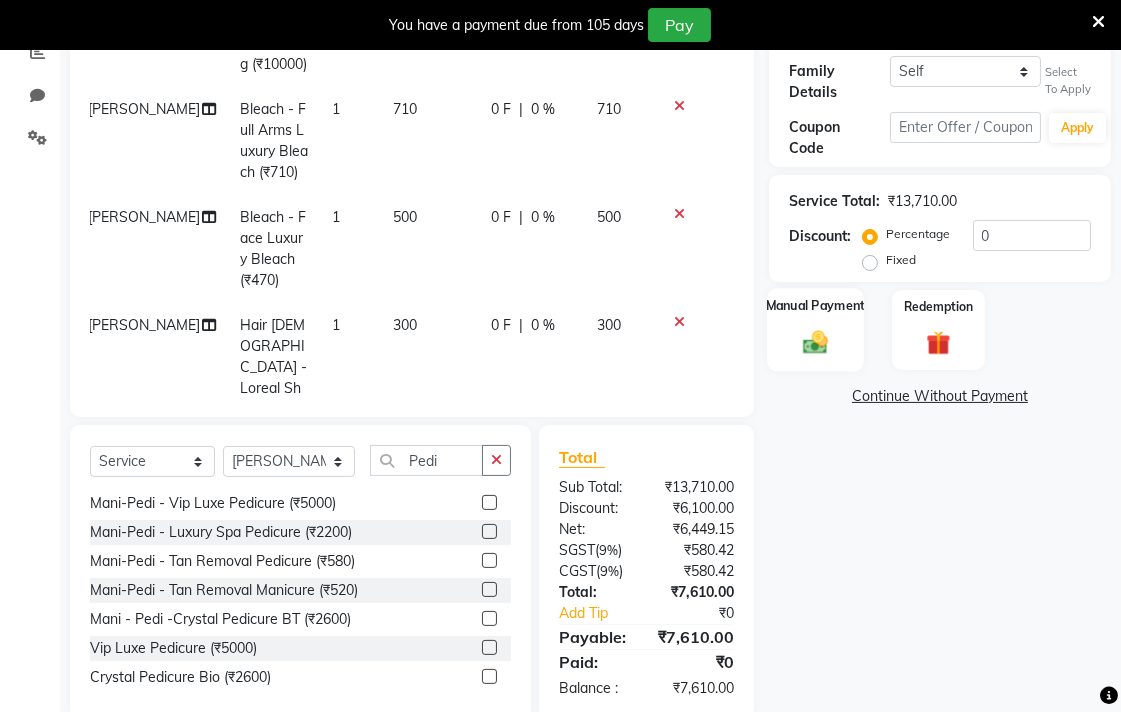 click on "Manual Payment" 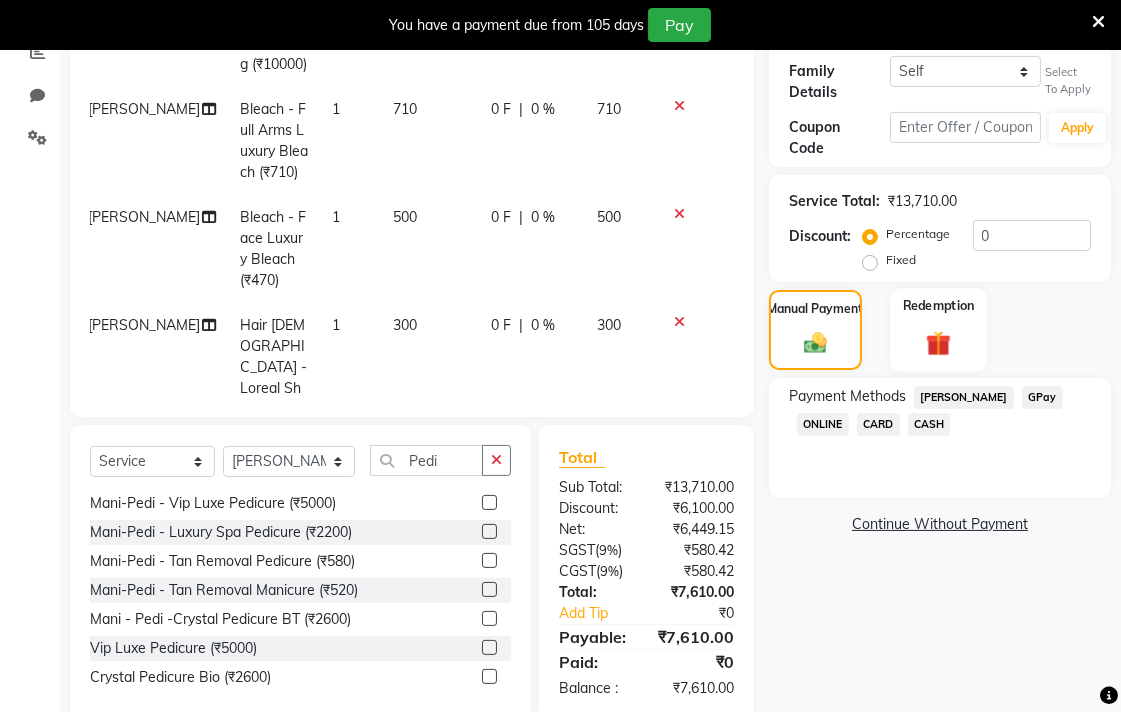 click on "Redemption" 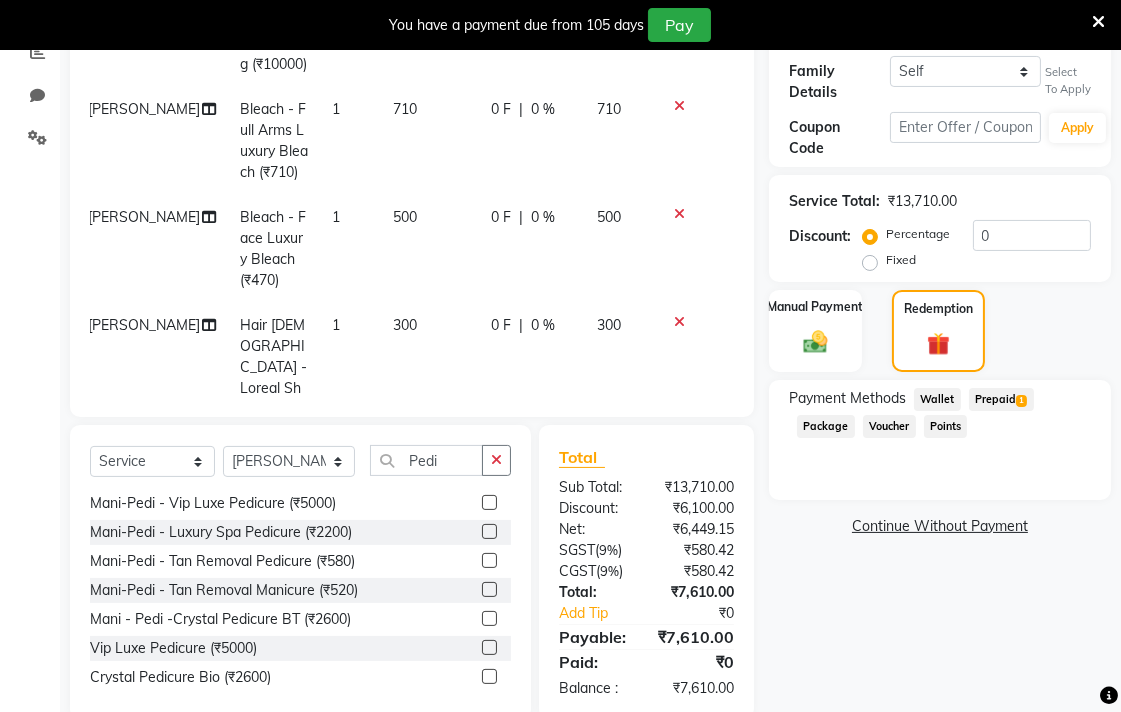 click on "Prepaid  1" 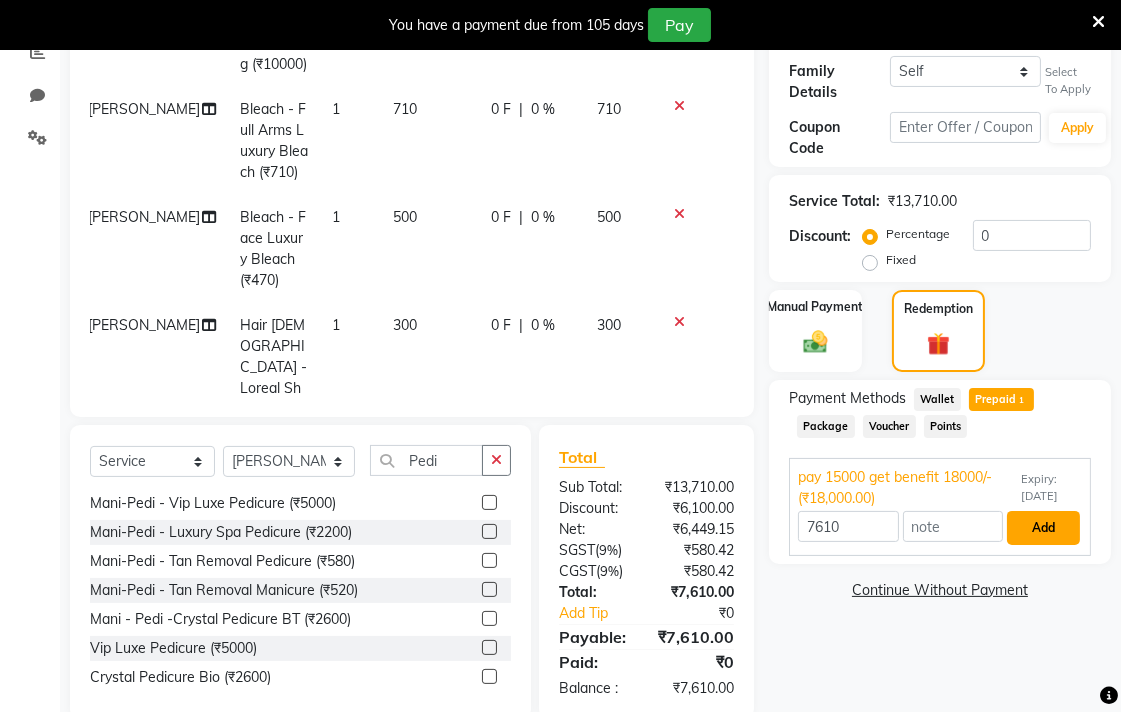 click on "Add" at bounding box center [1043, 528] 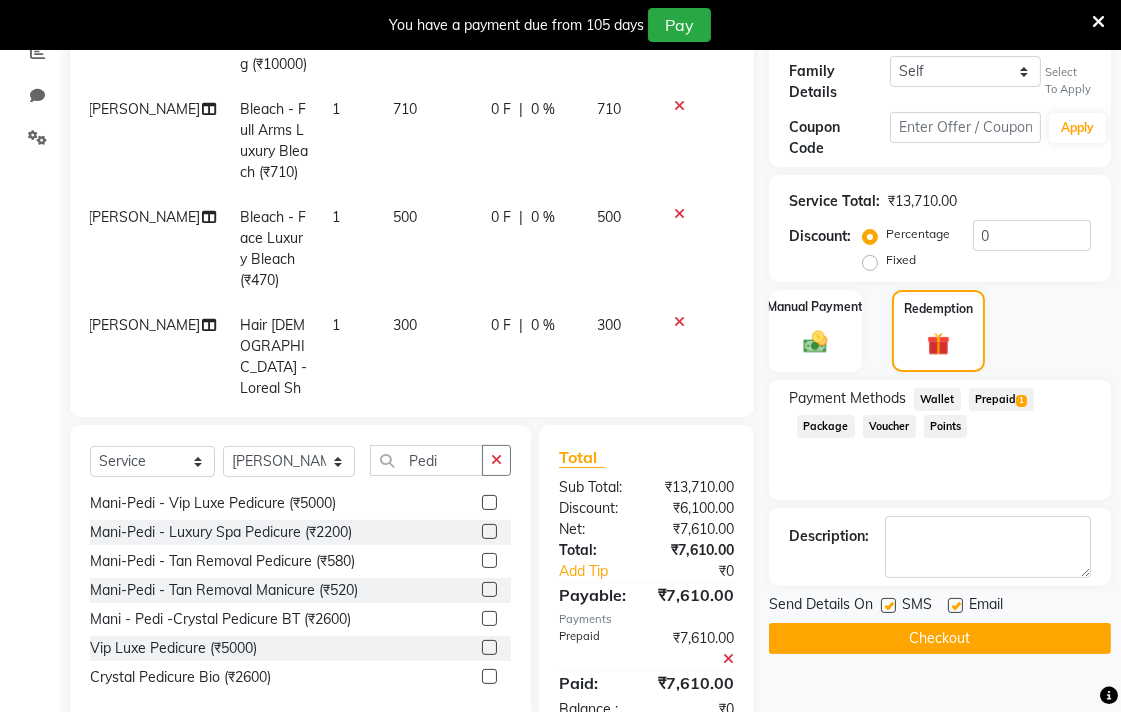 click on "Checkout" 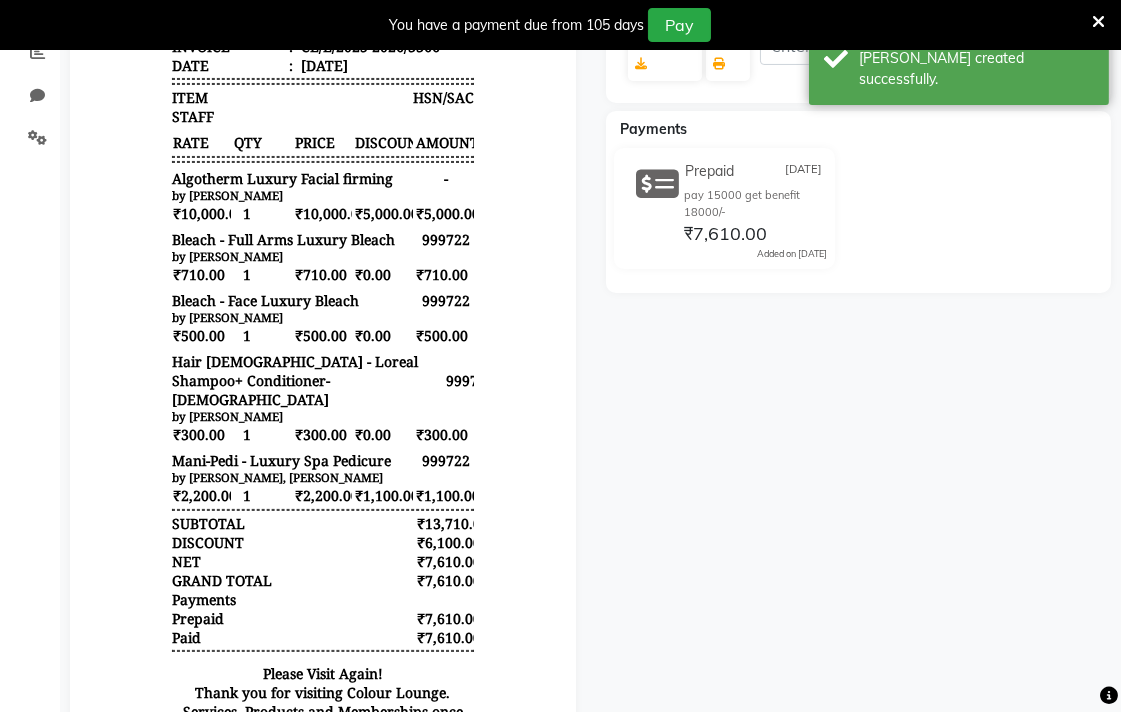scroll, scrollTop: 0, scrollLeft: 0, axis: both 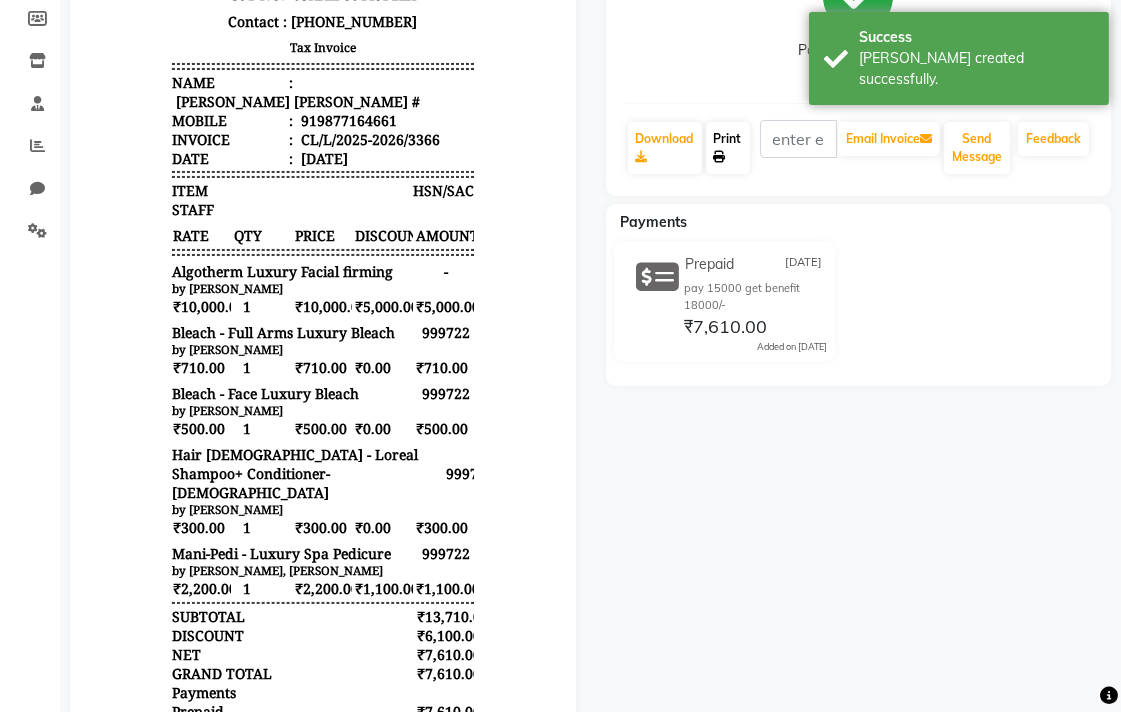 click on "Print" 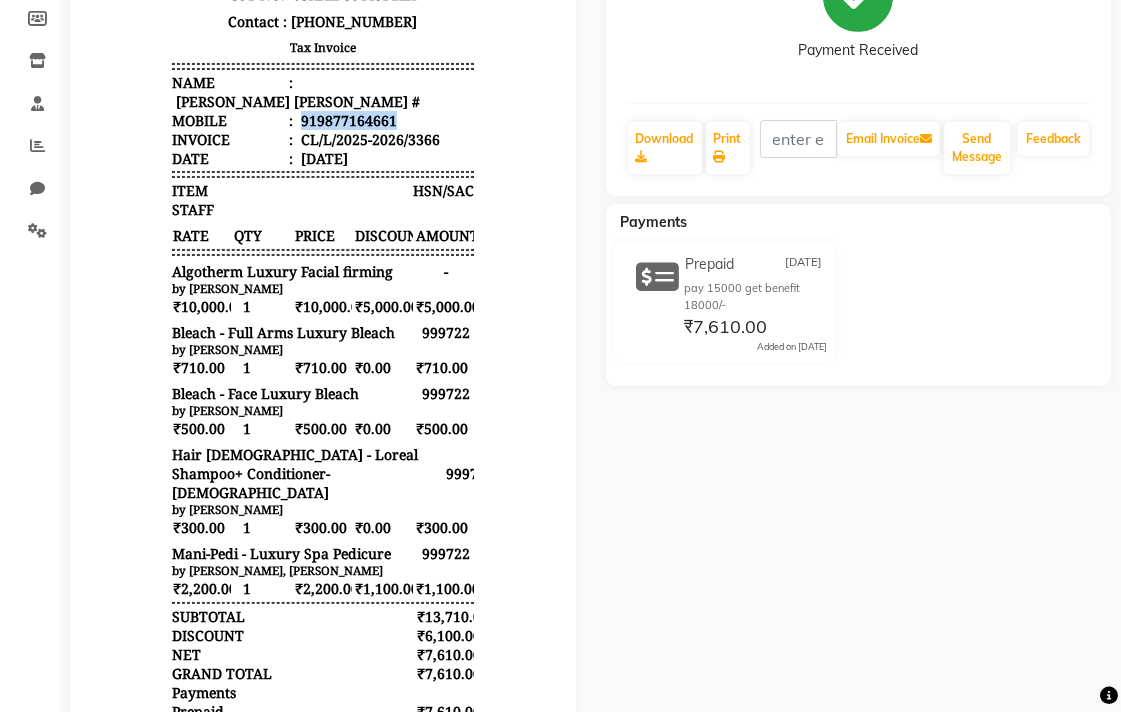 copy on "919877164661" 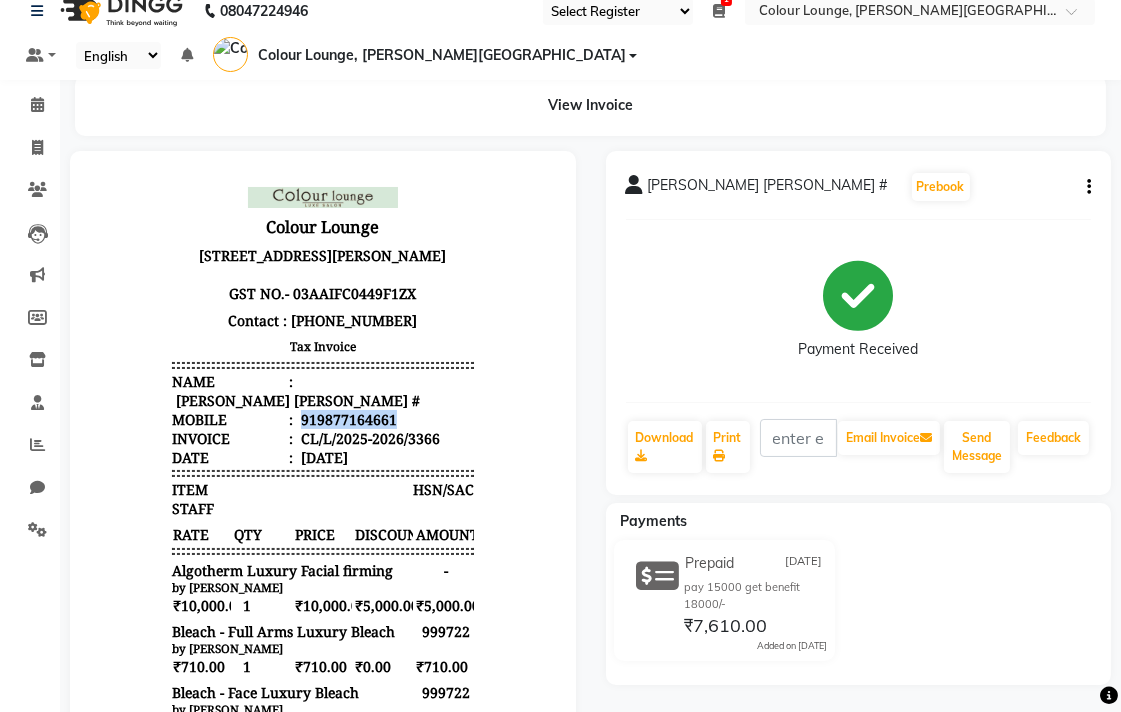 scroll, scrollTop: 0, scrollLeft: 0, axis: both 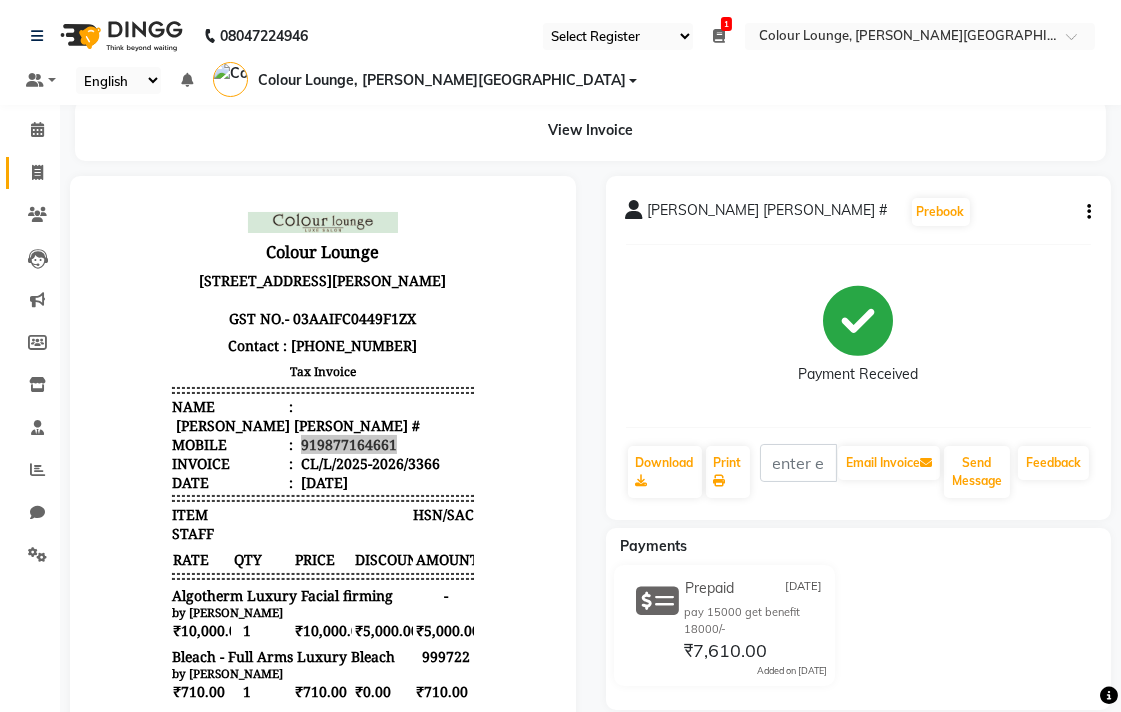 click 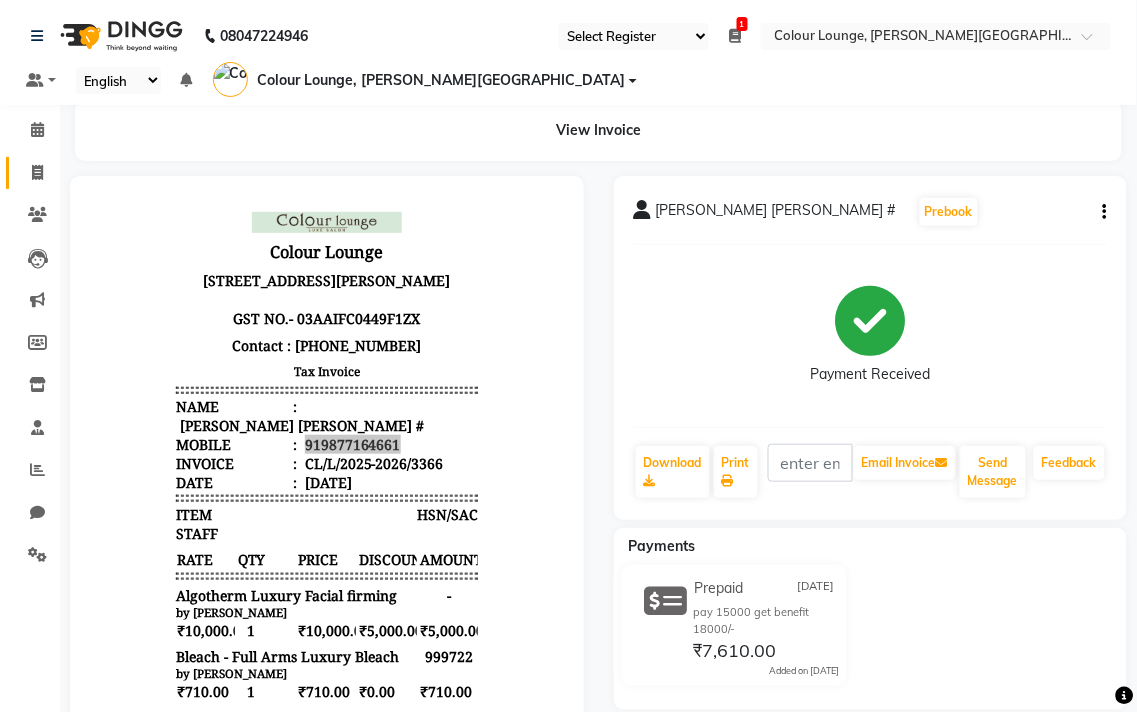 select on "service" 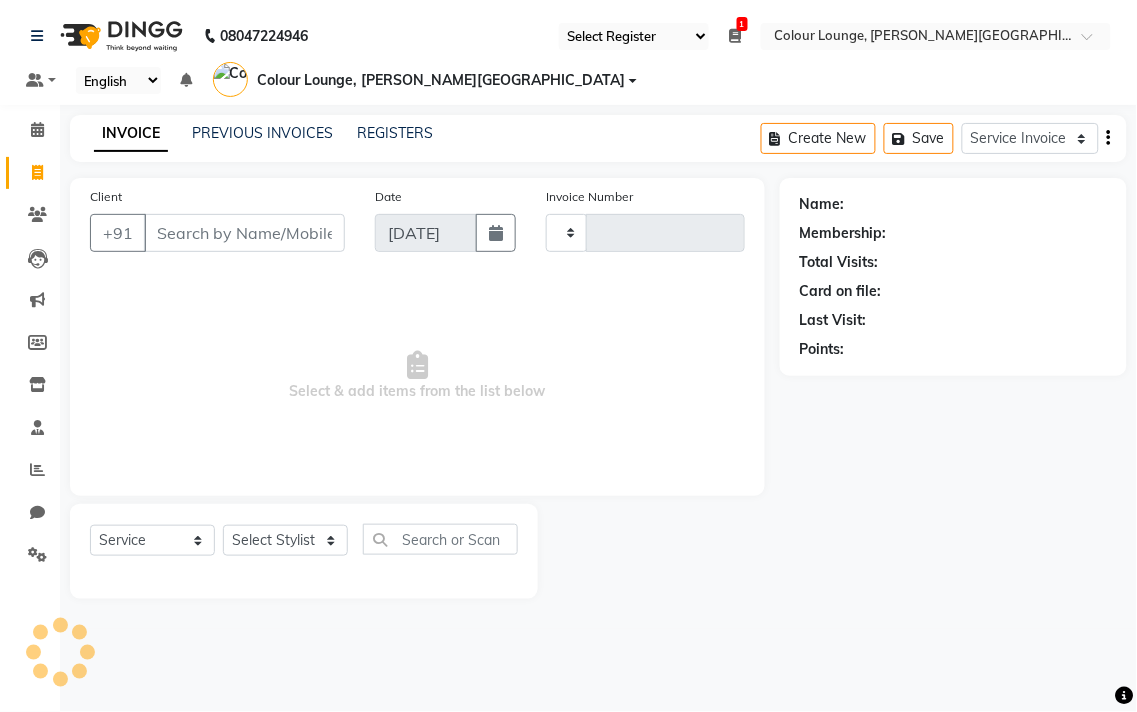 type on "3367" 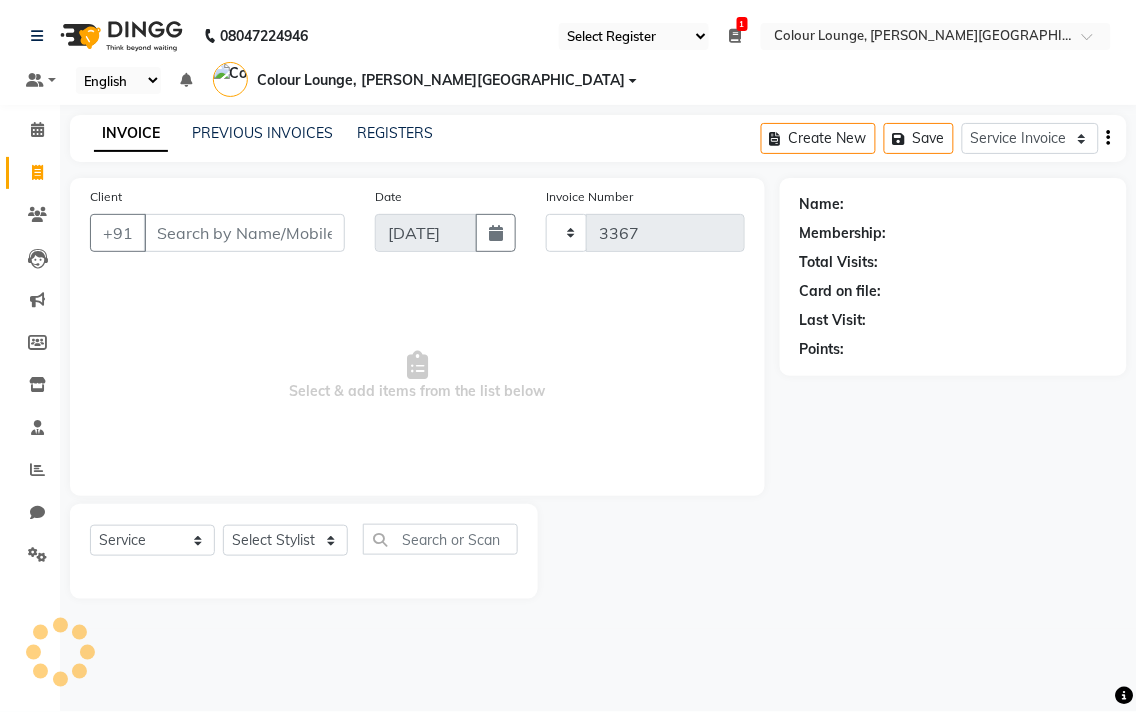 select on "8011" 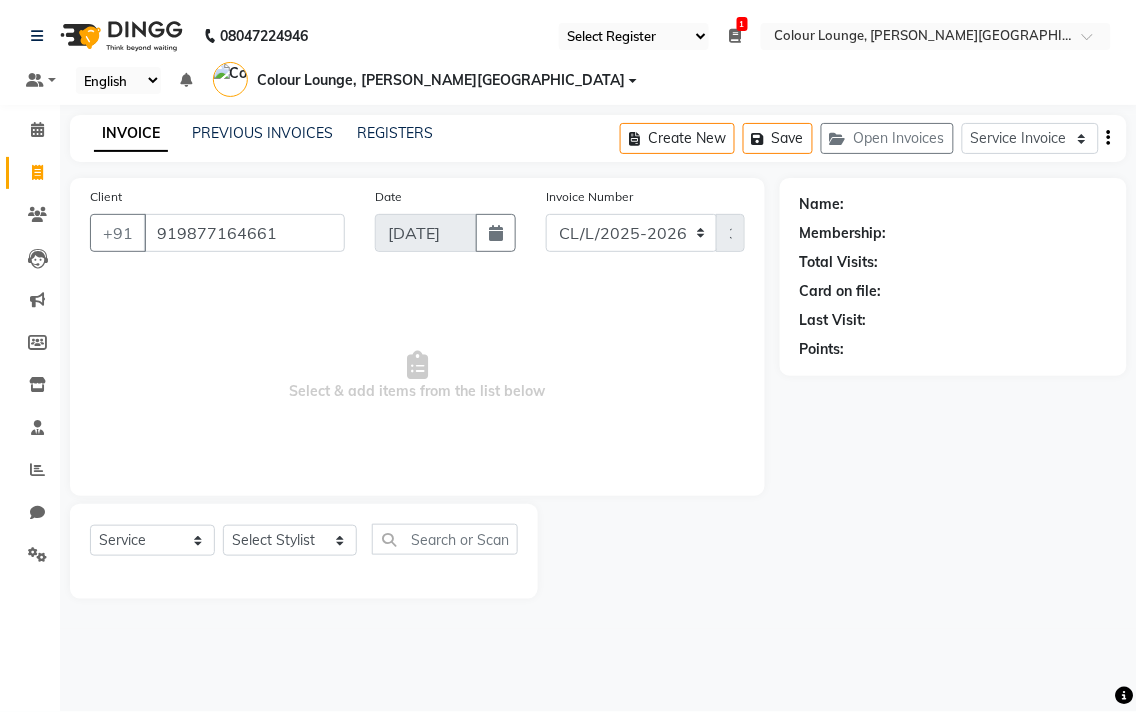 type on "919877164661" 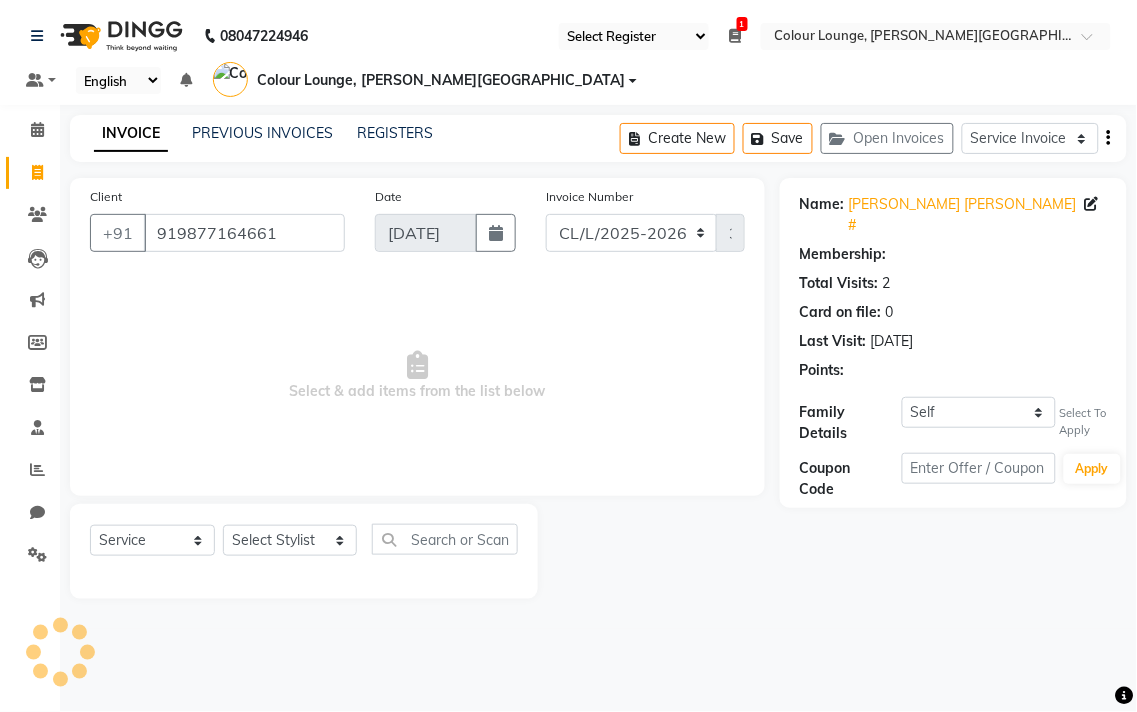 select on "1: Object" 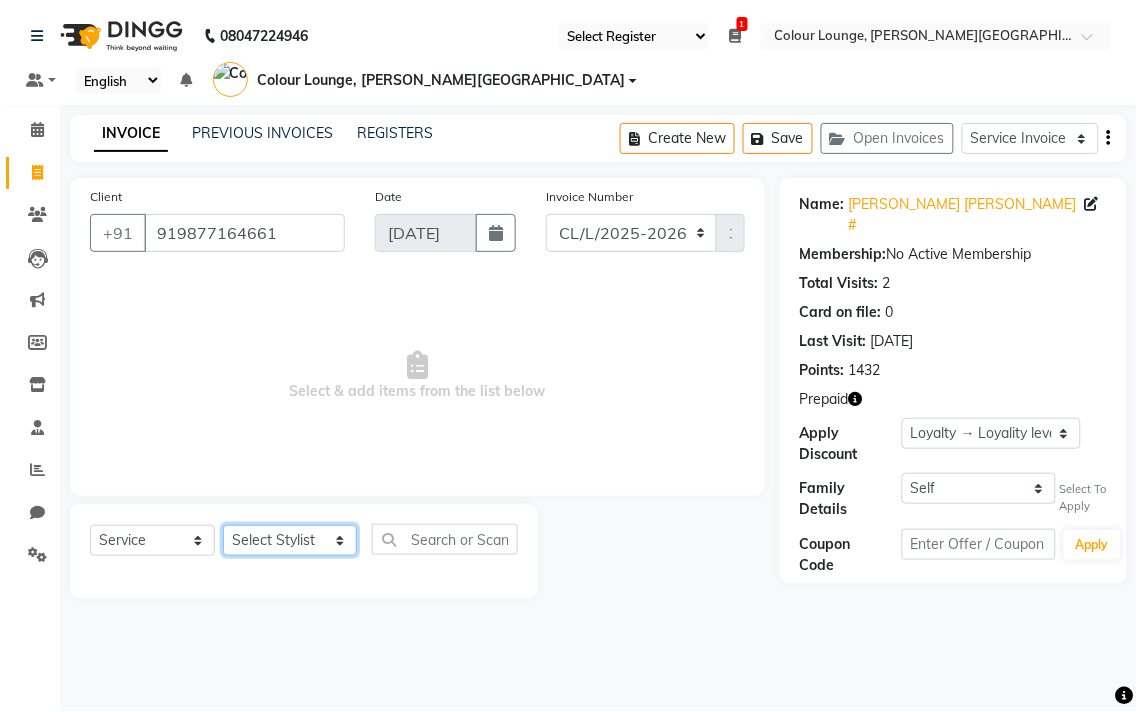 click on "Select Stylist Admin AMIT Ankush Ansh Nayyar BALBHARTI SHARMA Colour Lounge, Lawrence Road Colour Lounge, Lawrence Road DINGG HARJEET RANDHAWA HARPREET KAUR Jagpreet Kajal LALIMA LOVE Manish MANPREET KAUR Navneet Neelam NEENA PALWINDER KAUR POOJA Pooja negi PRABHDEEP SINGH PRINCE KUMAR PURAN CHAND RAKESH KUMAR Rambachan  Resham Kaur  Robin Sameer Sapna SATWANT KAUR Simran  Sunny TULOSH SUBBA Urvashi Varun kumar VISHAL" 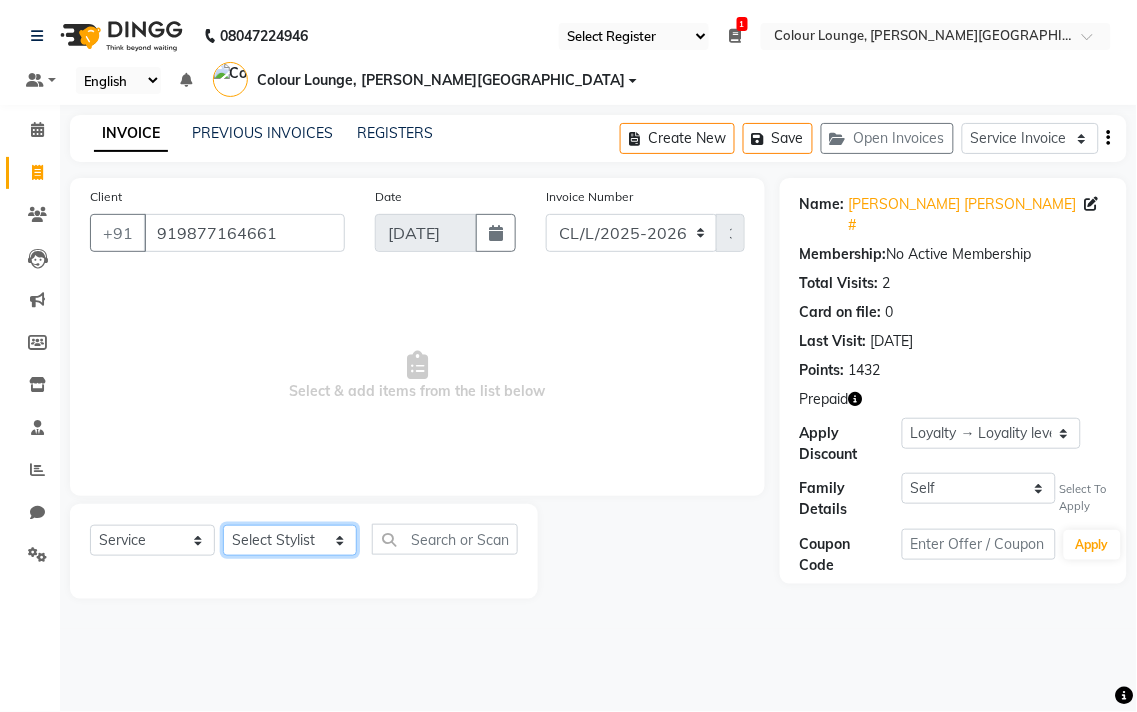 select on "70014" 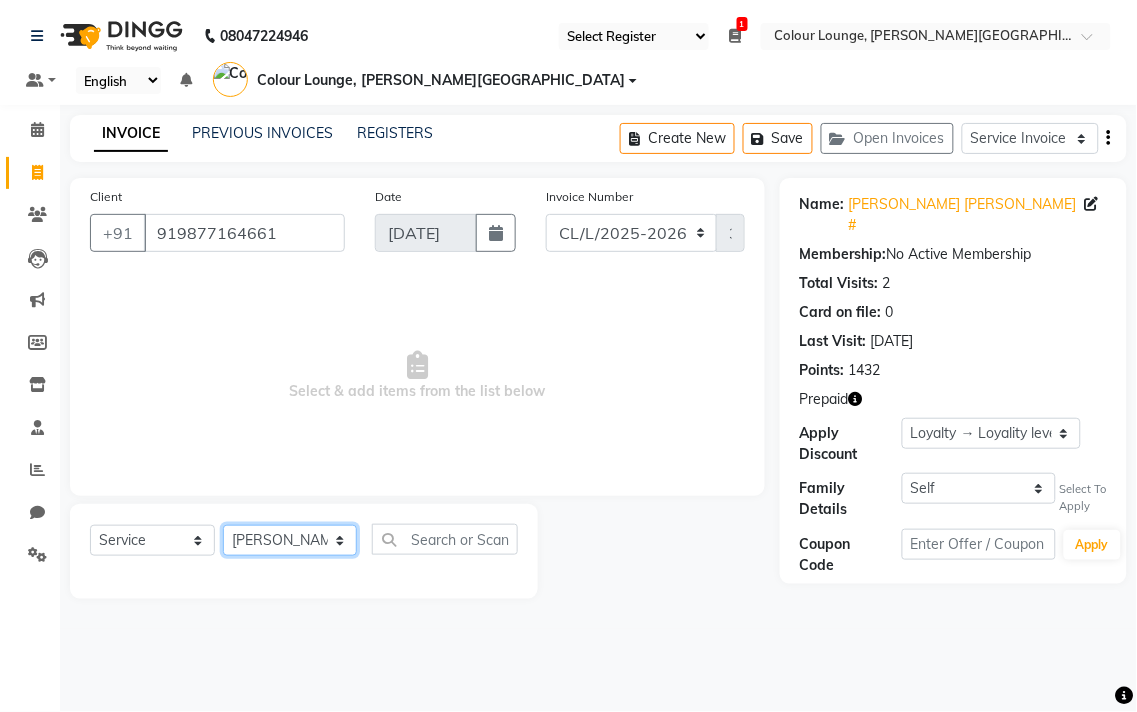 click on "Select Stylist Admin AMIT Ankush Ansh Nayyar BALBHARTI SHARMA Colour Lounge, Lawrence Road Colour Lounge, Lawrence Road DINGG HARJEET RANDHAWA HARPREET KAUR Jagpreet Kajal LALIMA LOVE Manish MANPREET KAUR Navneet Neelam NEENA PALWINDER KAUR POOJA Pooja negi PRABHDEEP SINGH PRINCE KUMAR PURAN CHAND RAKESH KUMAR Rambachan  Resham Kaur  Robin Sameer Sapna SATWANT KAUR Simran  Sunny TULOSH SUBBA Urvashi Varun kumar VISHAL" 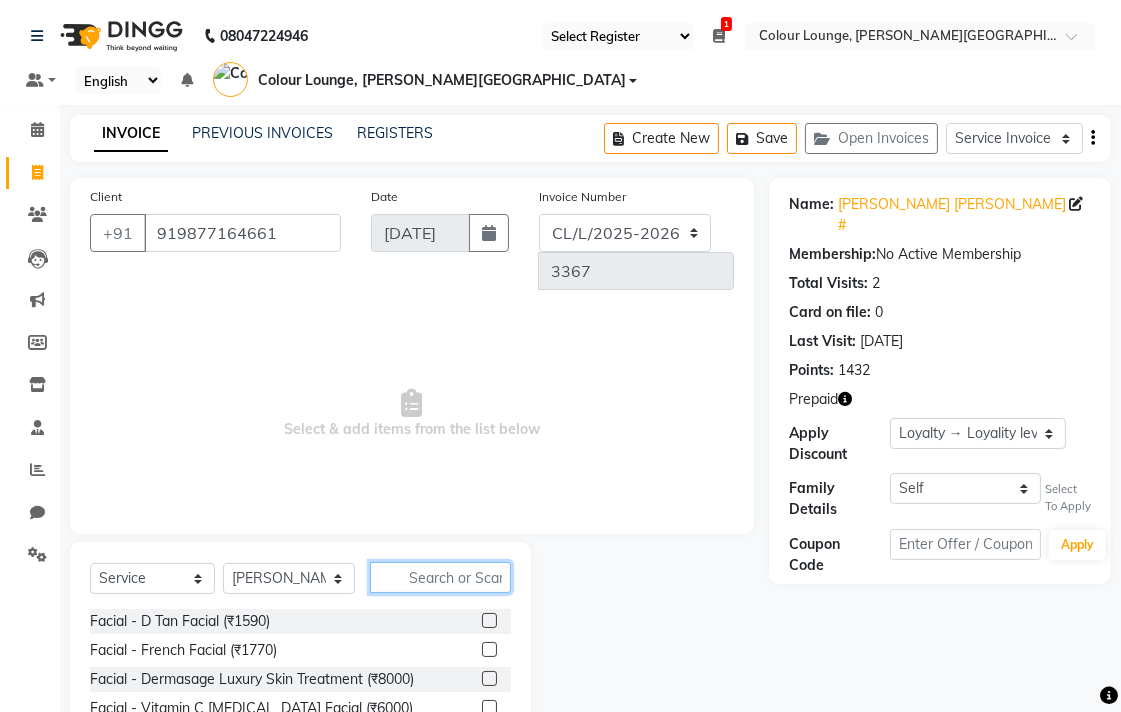 click 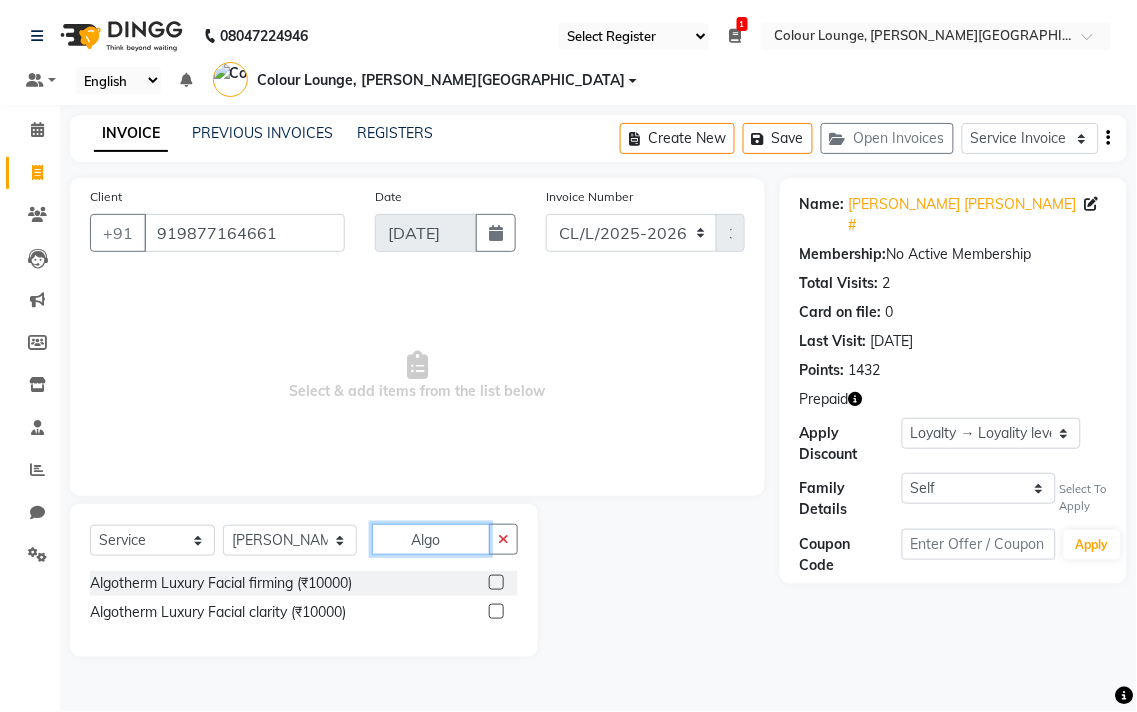 type on "Algo" 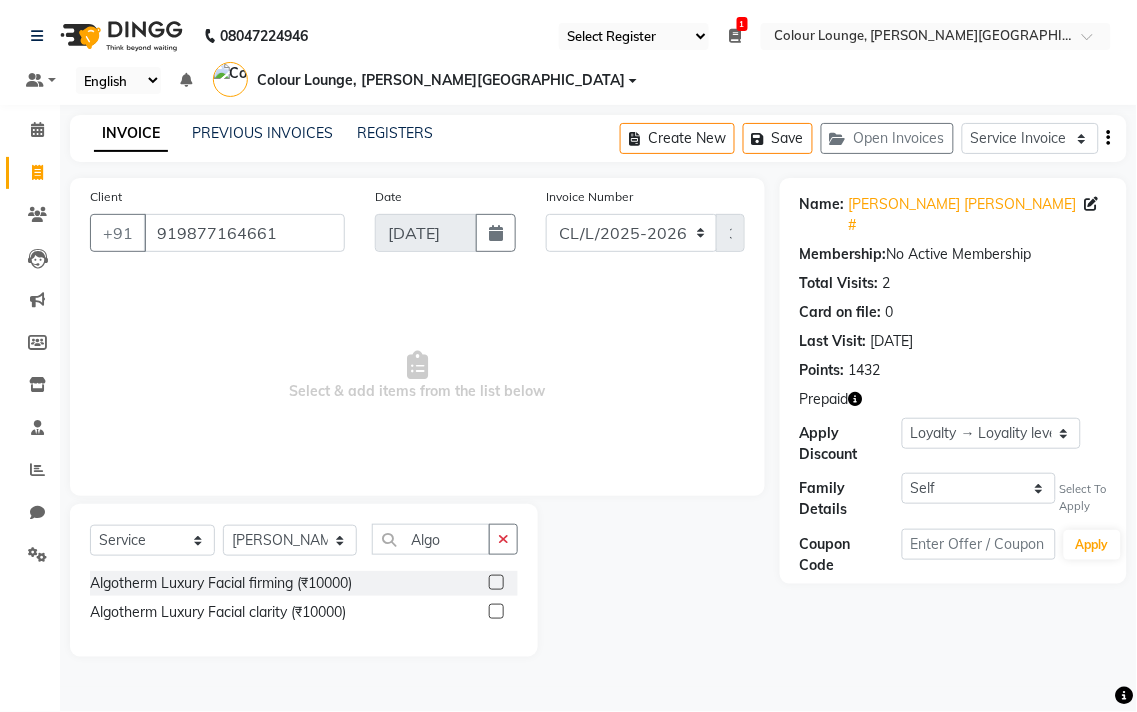 click 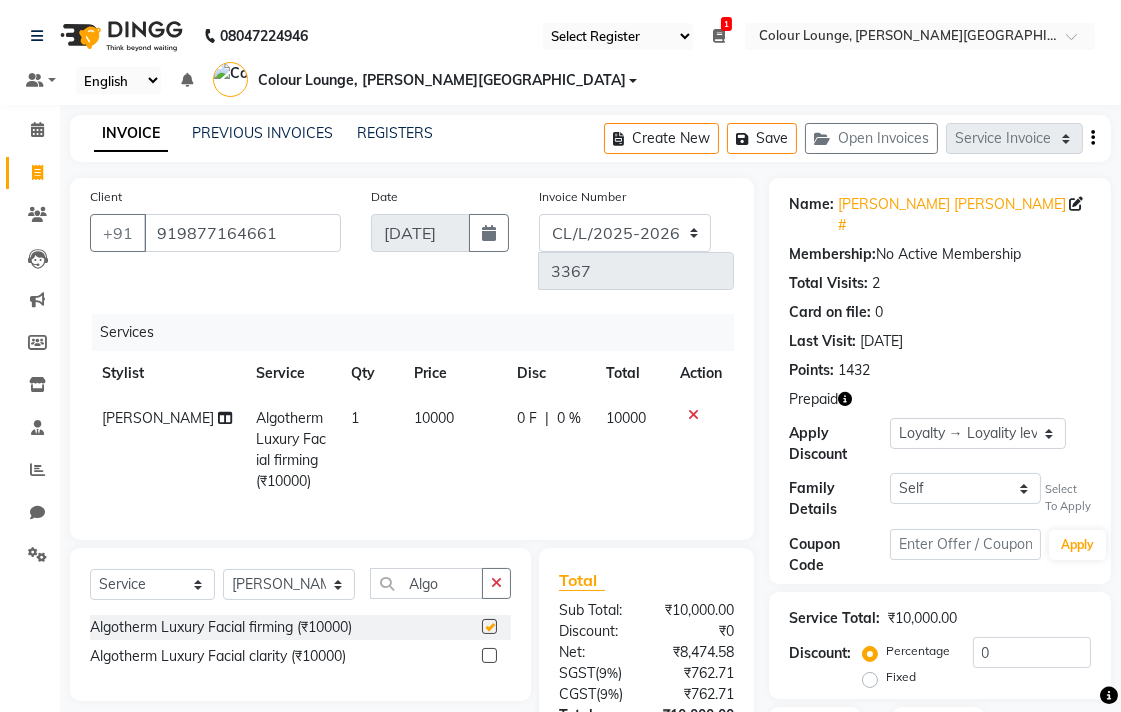 checkbox on "false" 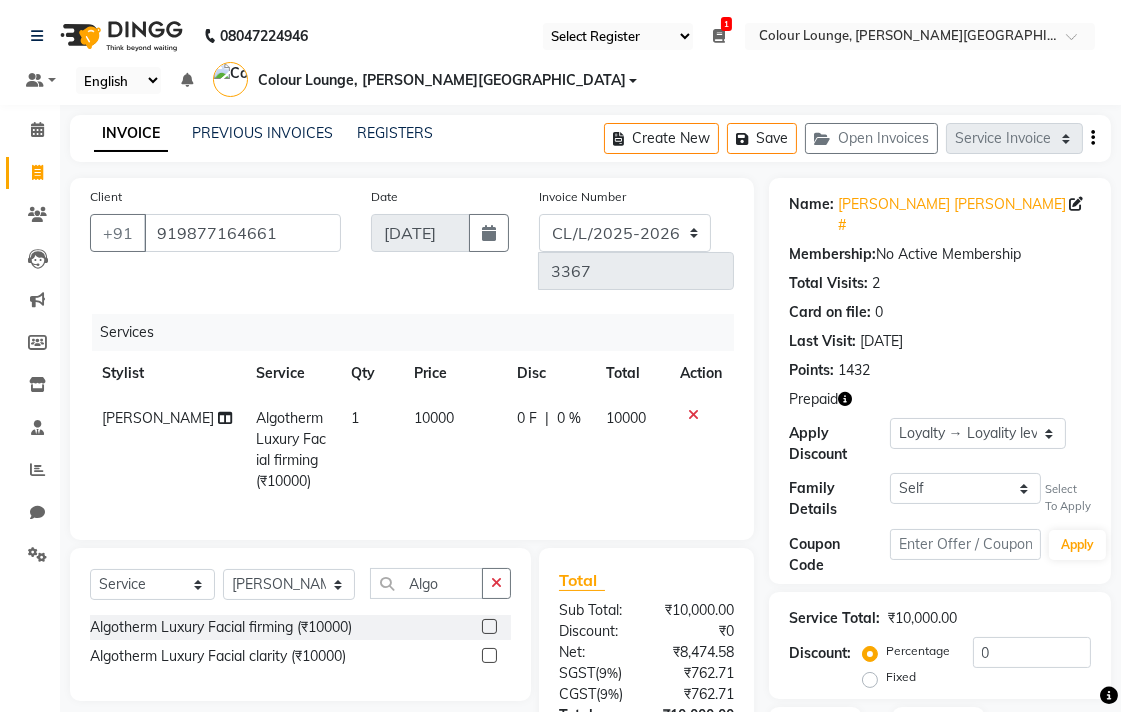 click on "|" 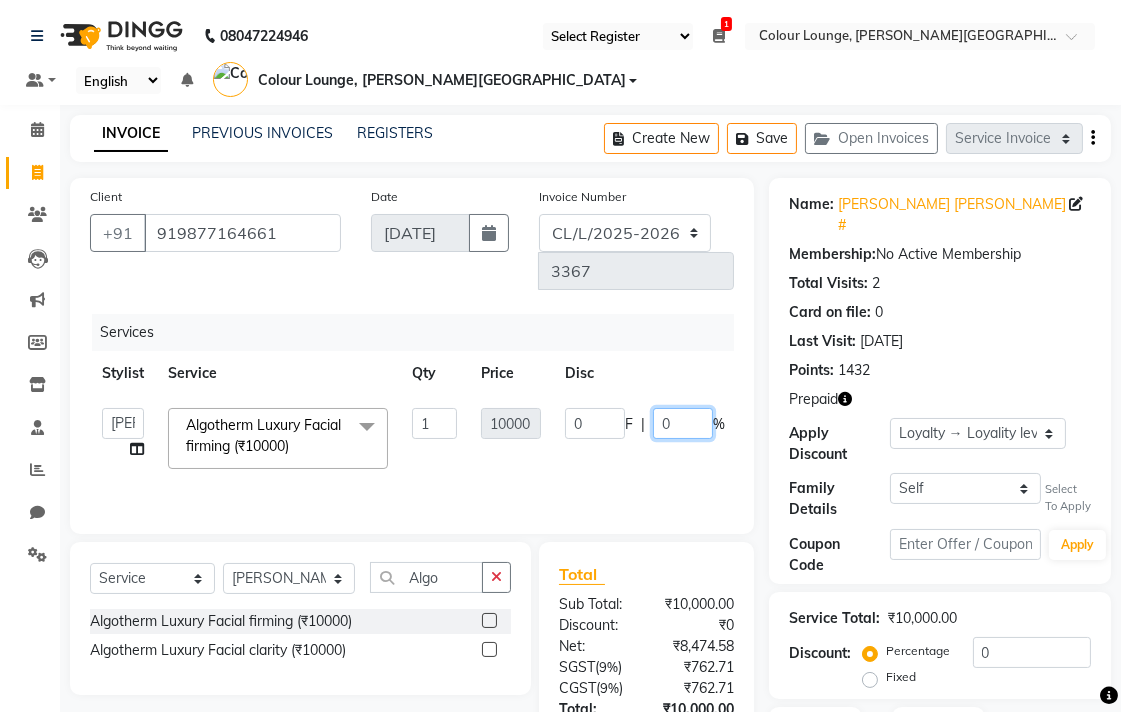 click on "0" 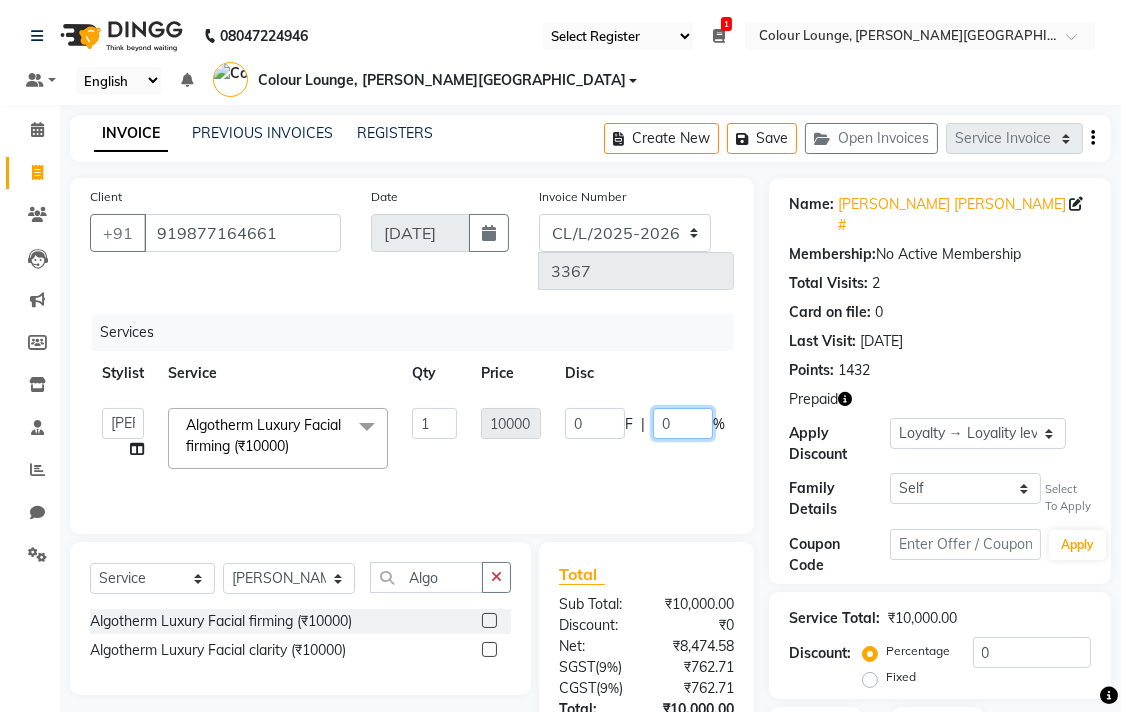 type on "50" 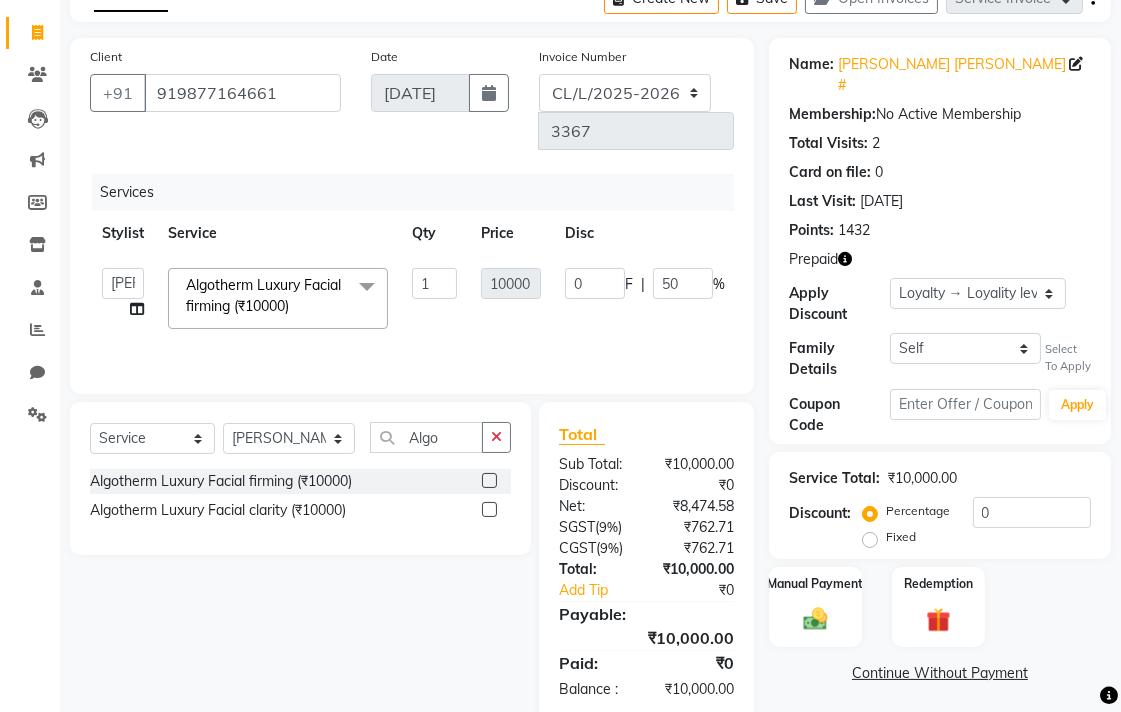 click on "Continue Without Payment" 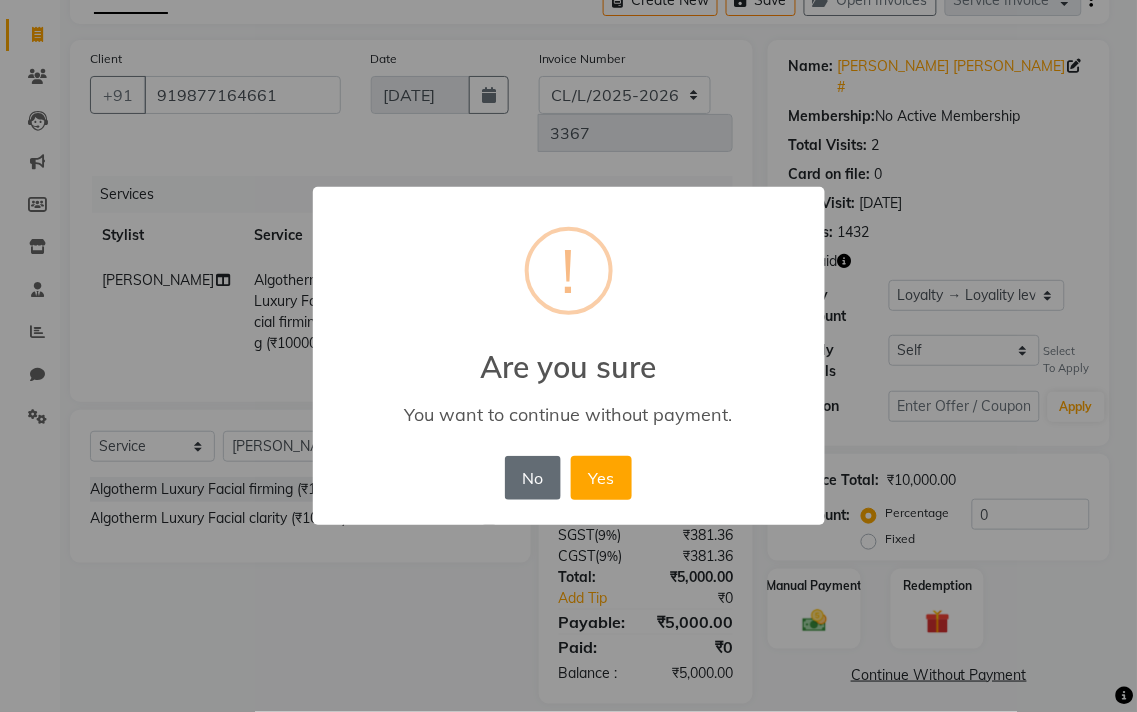 click on "No" at bounding box center [533, 478] 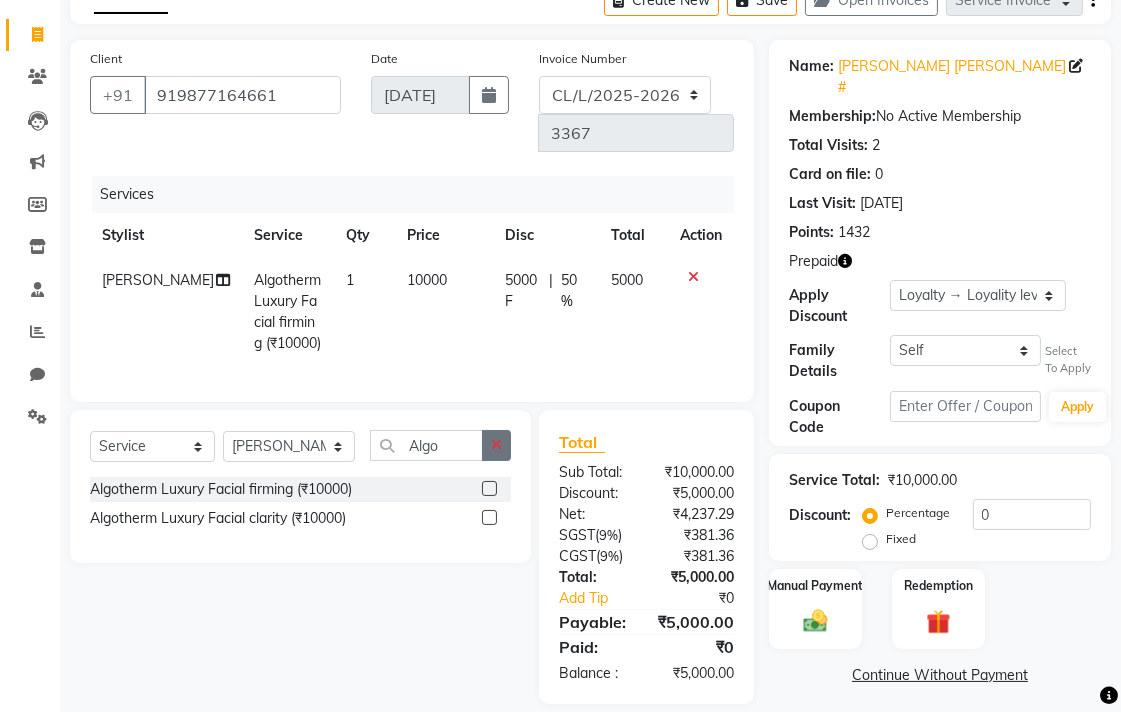 click 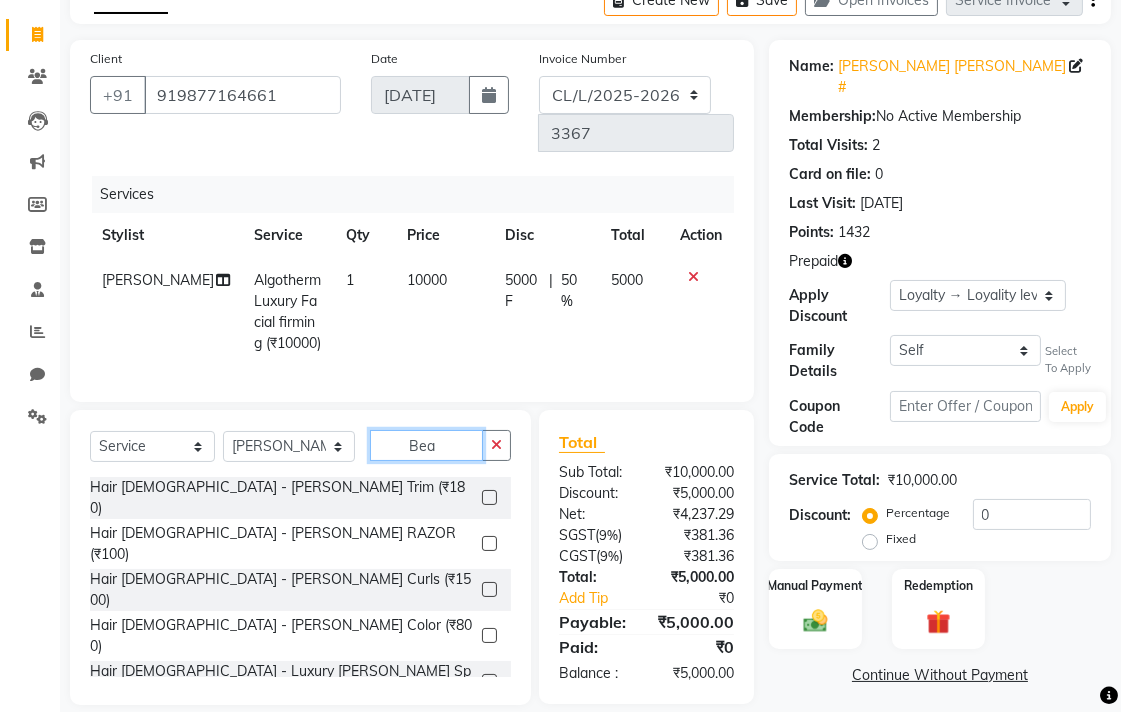 type on "Bea" 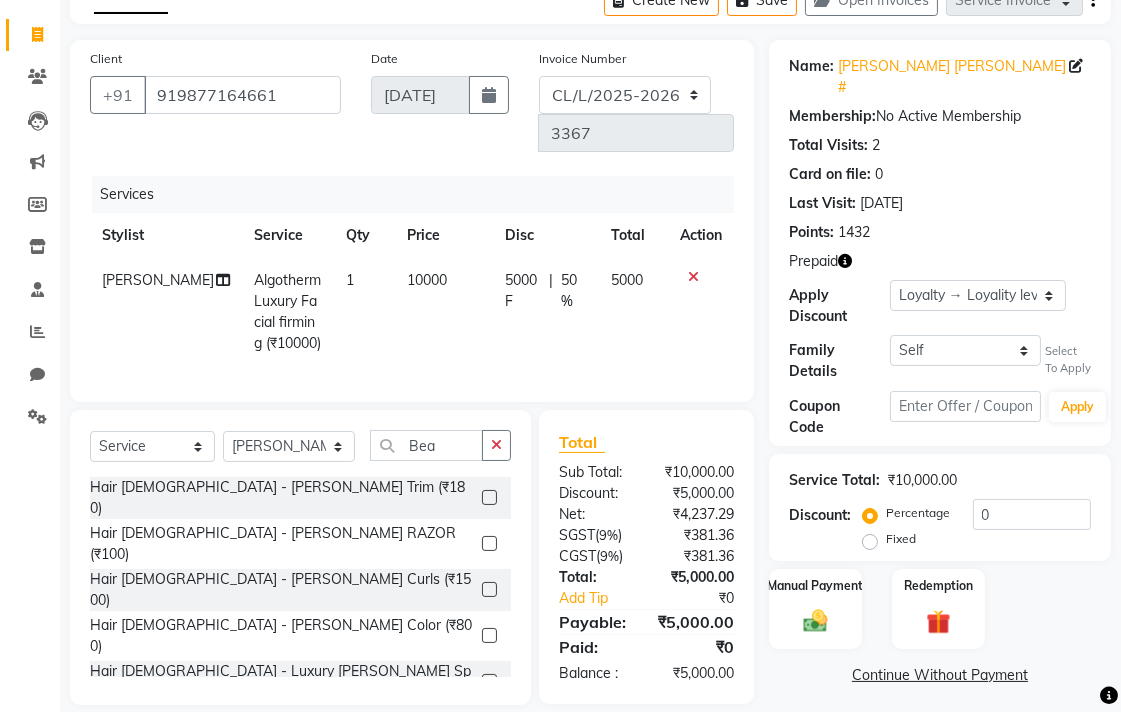 click 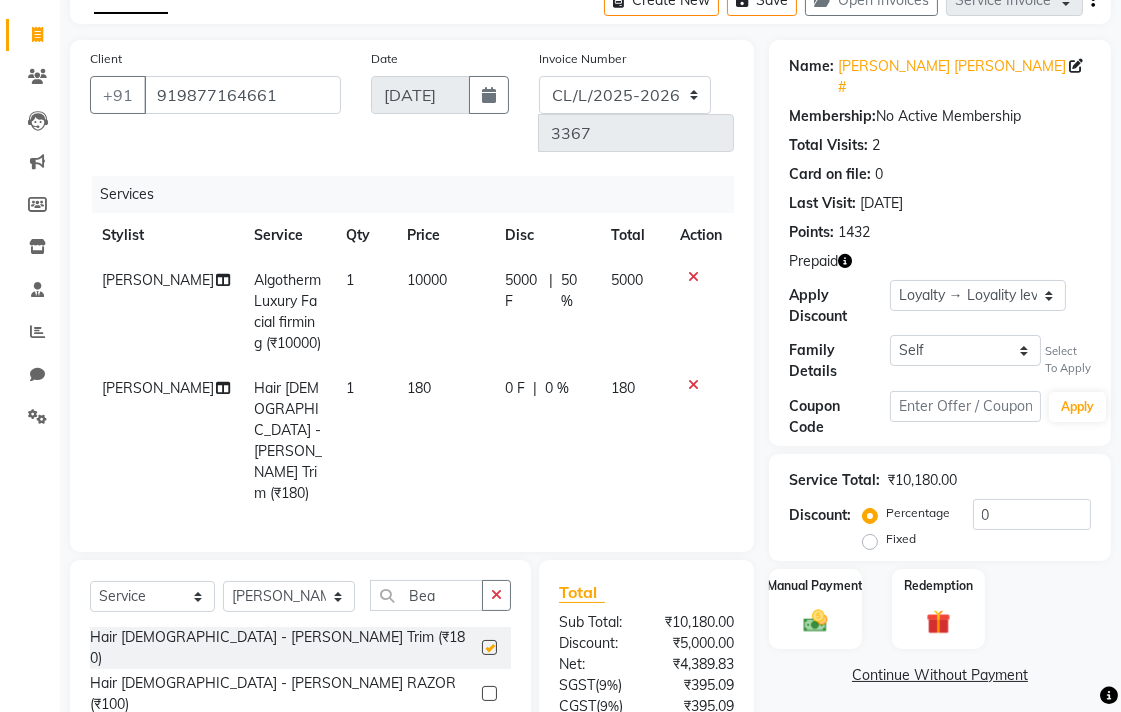 checkbox on "false" 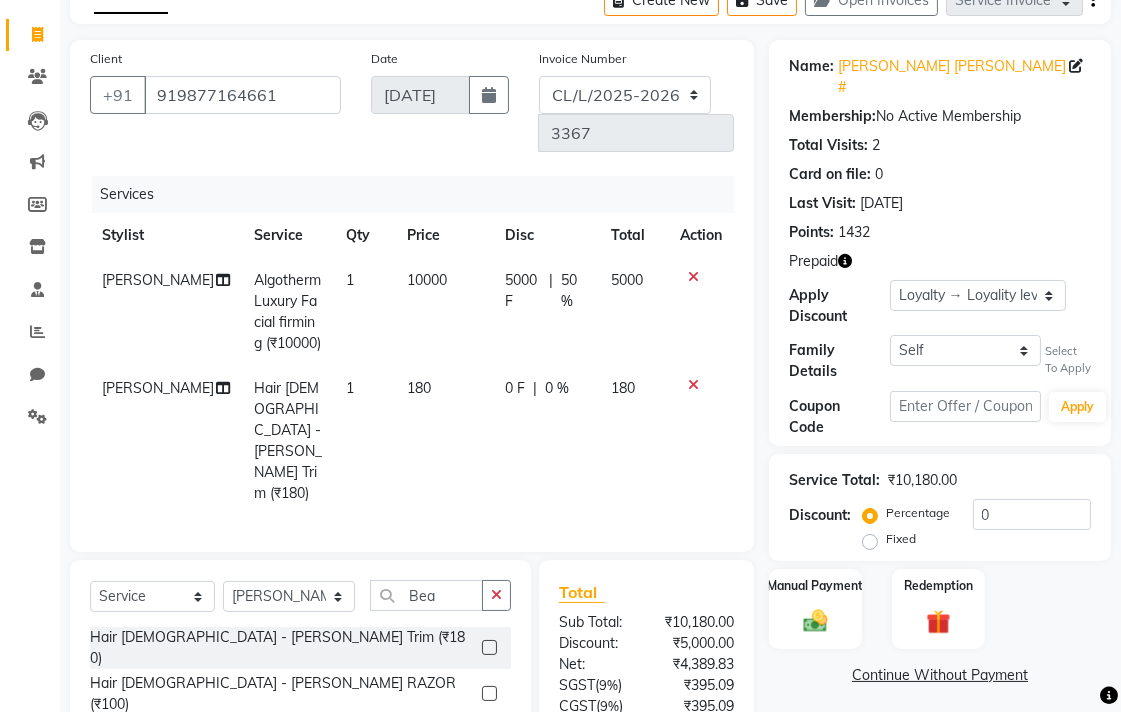 click 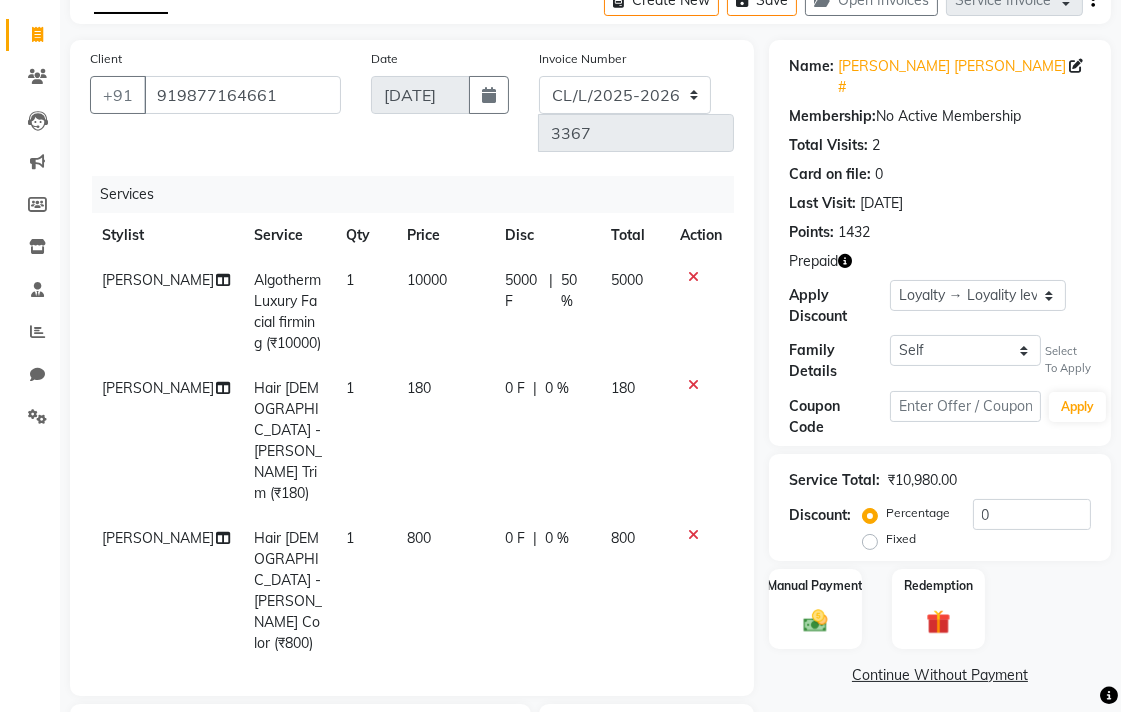 checkbox on "false" 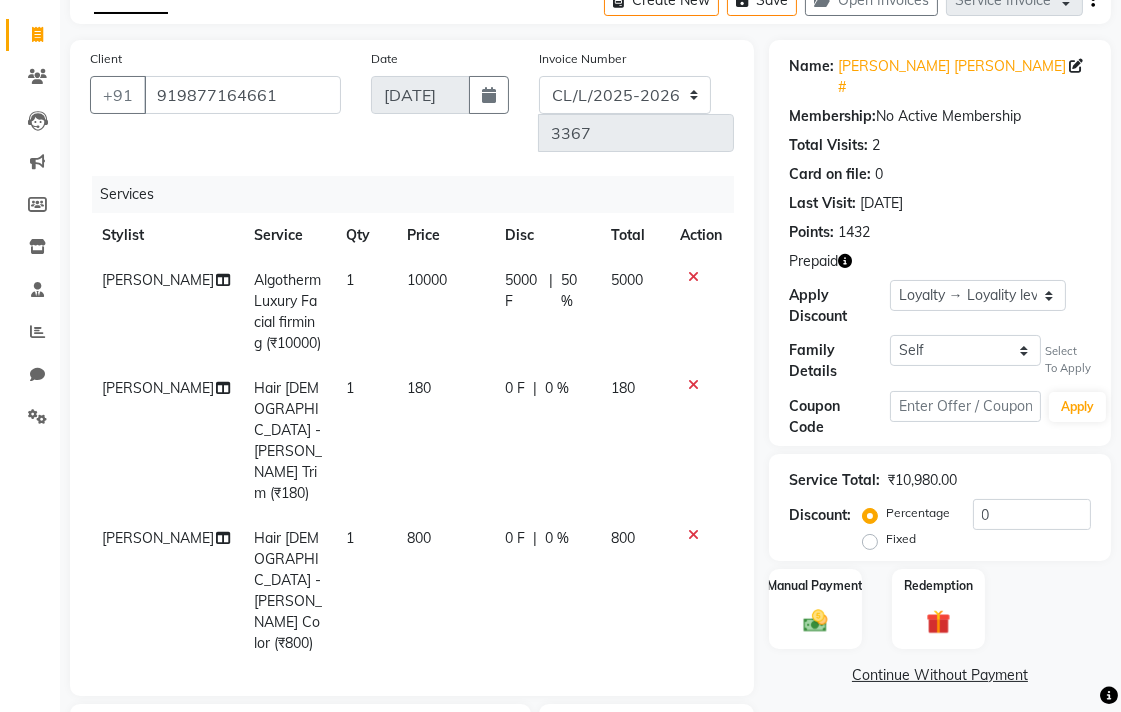 click 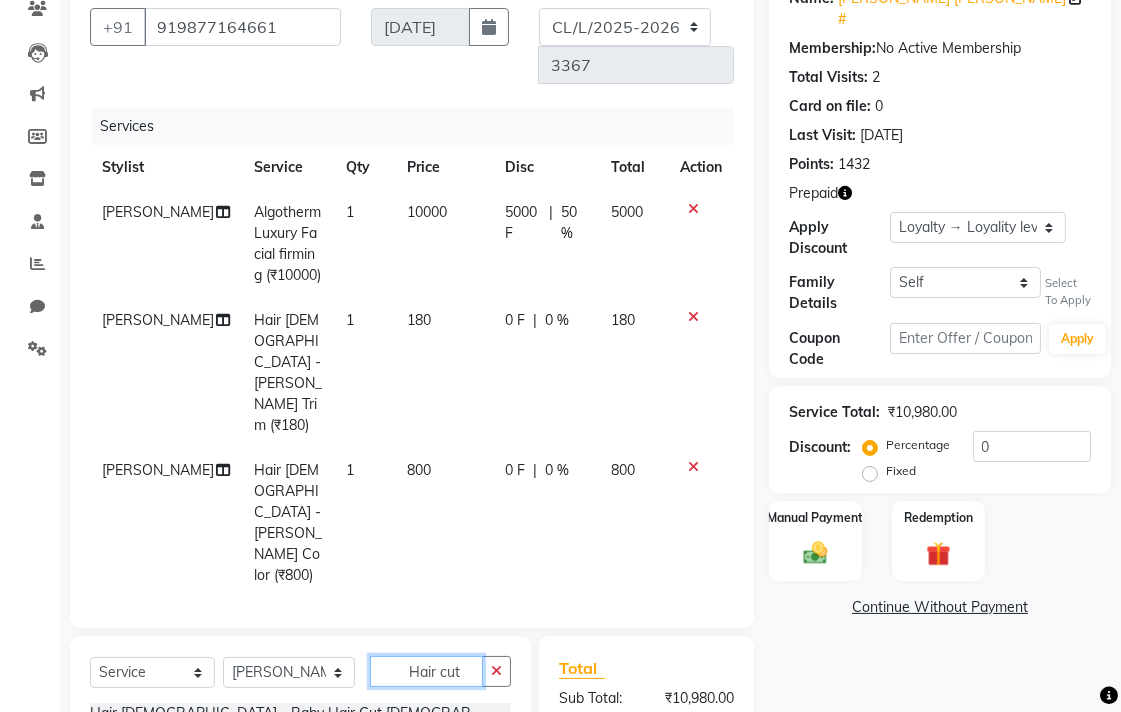 scroll, scrollTop: 334, scrollLeft: 0, axis: vertical 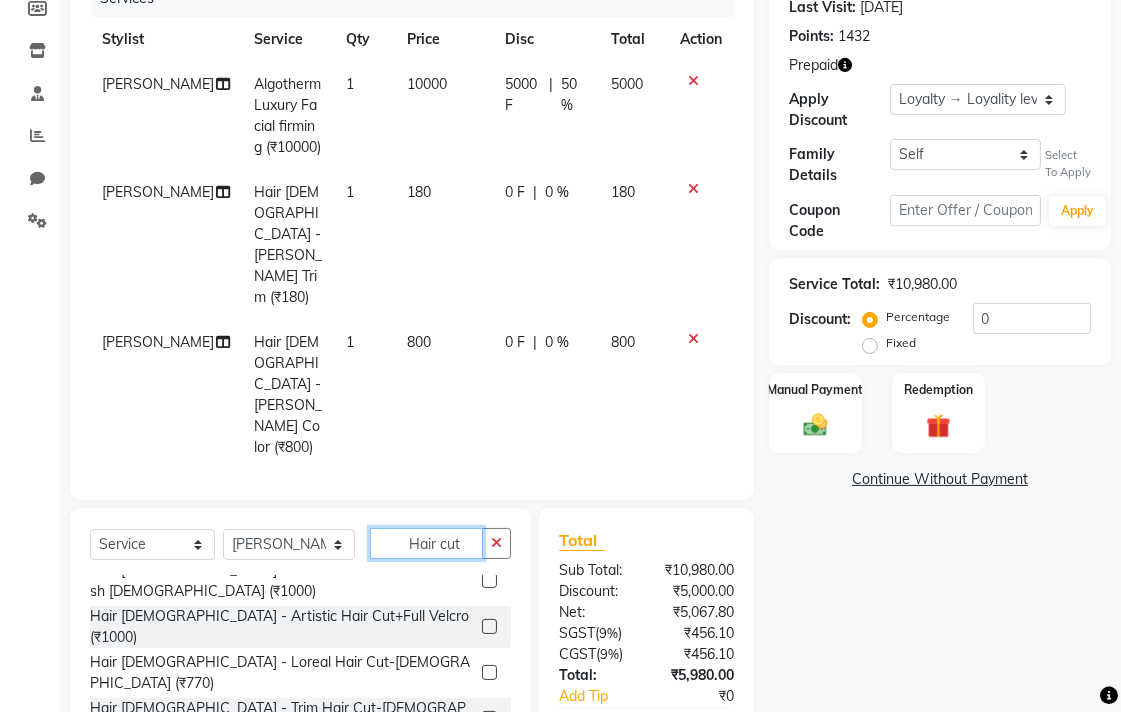 type on "Hair cut" 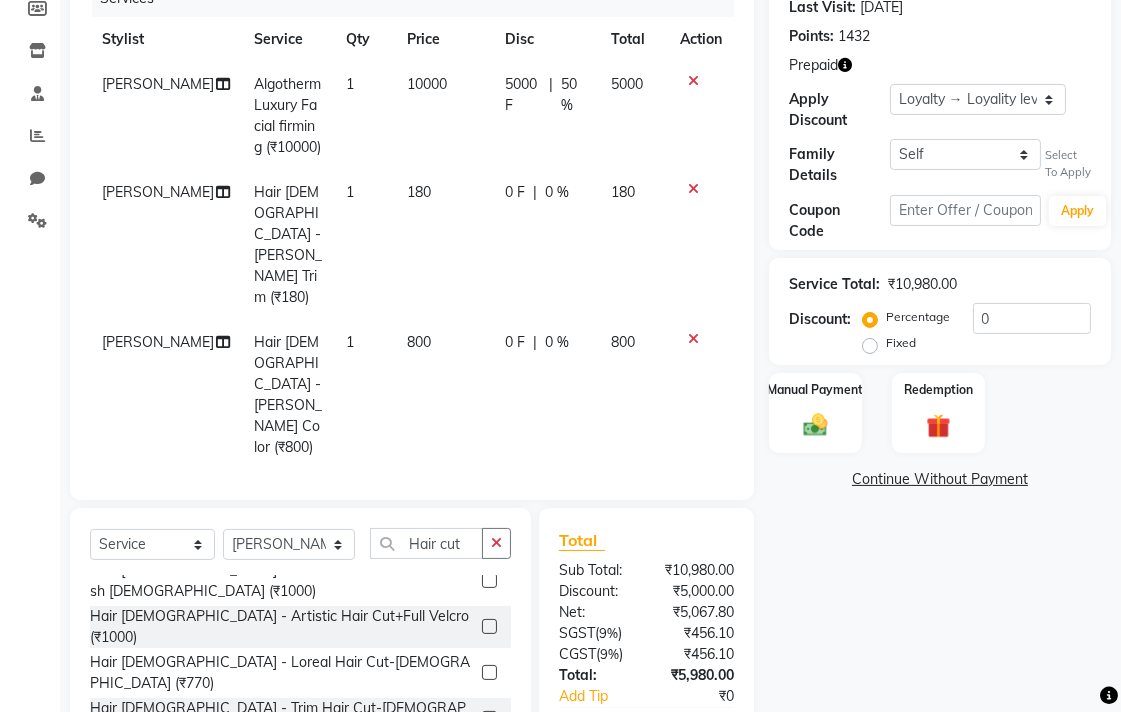 click 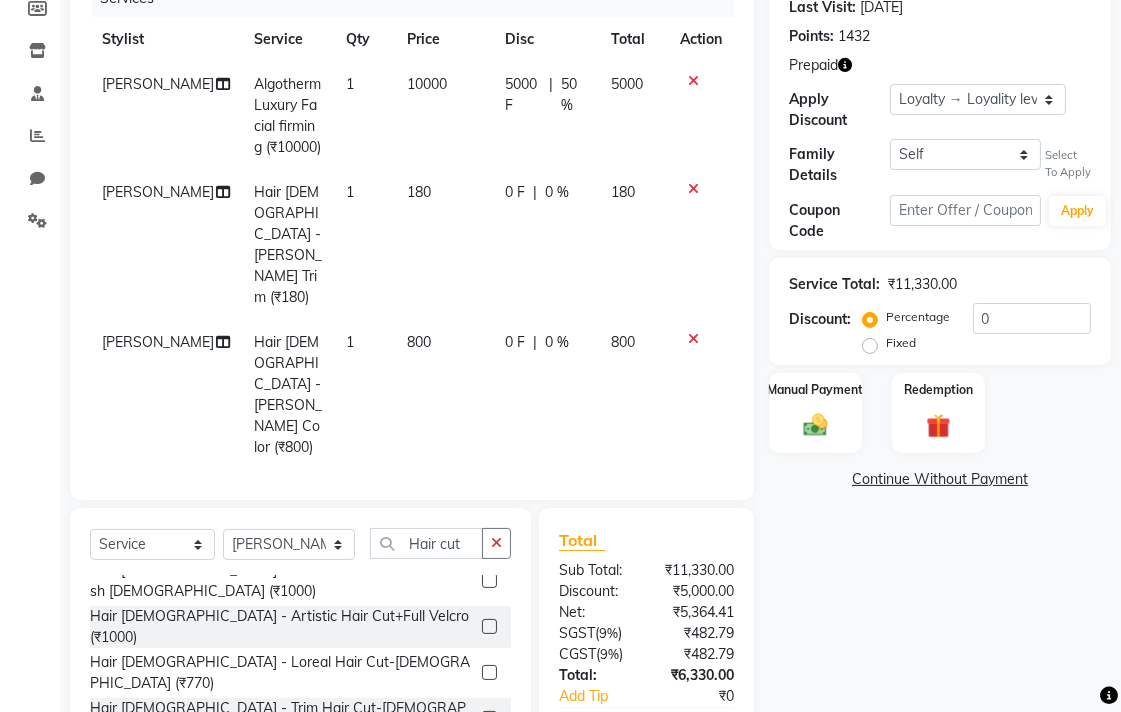 checkbox on "false" 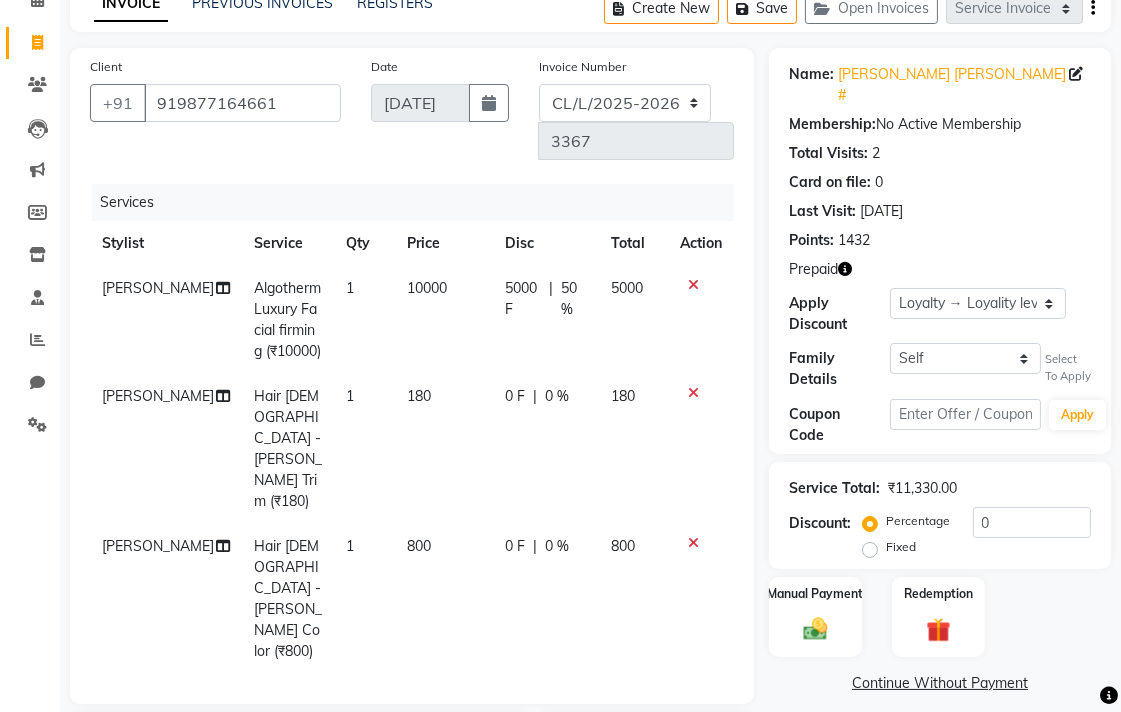 scroll, scrollTop: 0, scrollLeft: 0, axis: both 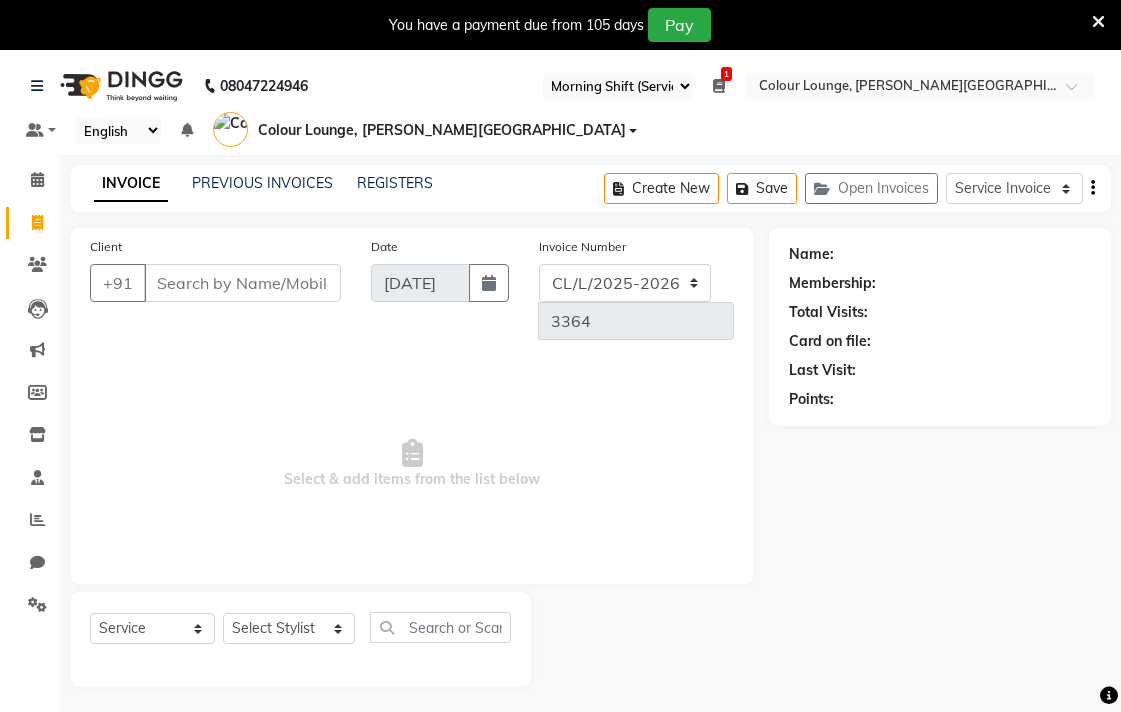select on "67" 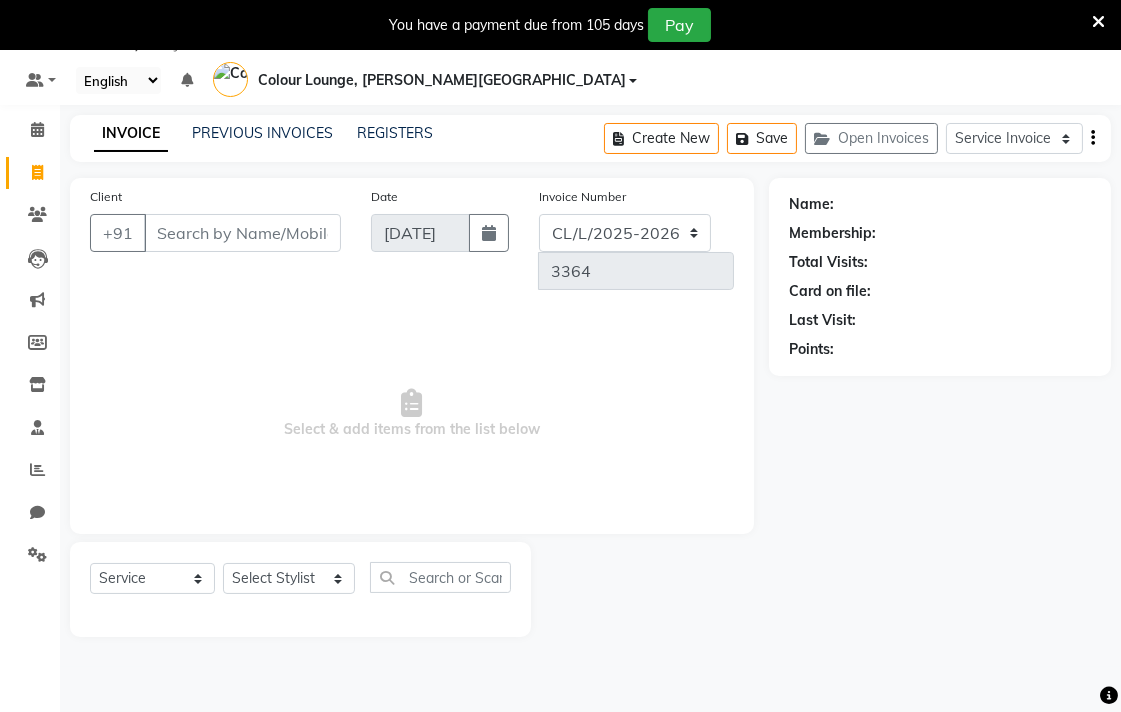 scroll, scrollTop: 0, scrollLeft: 0, axis: both 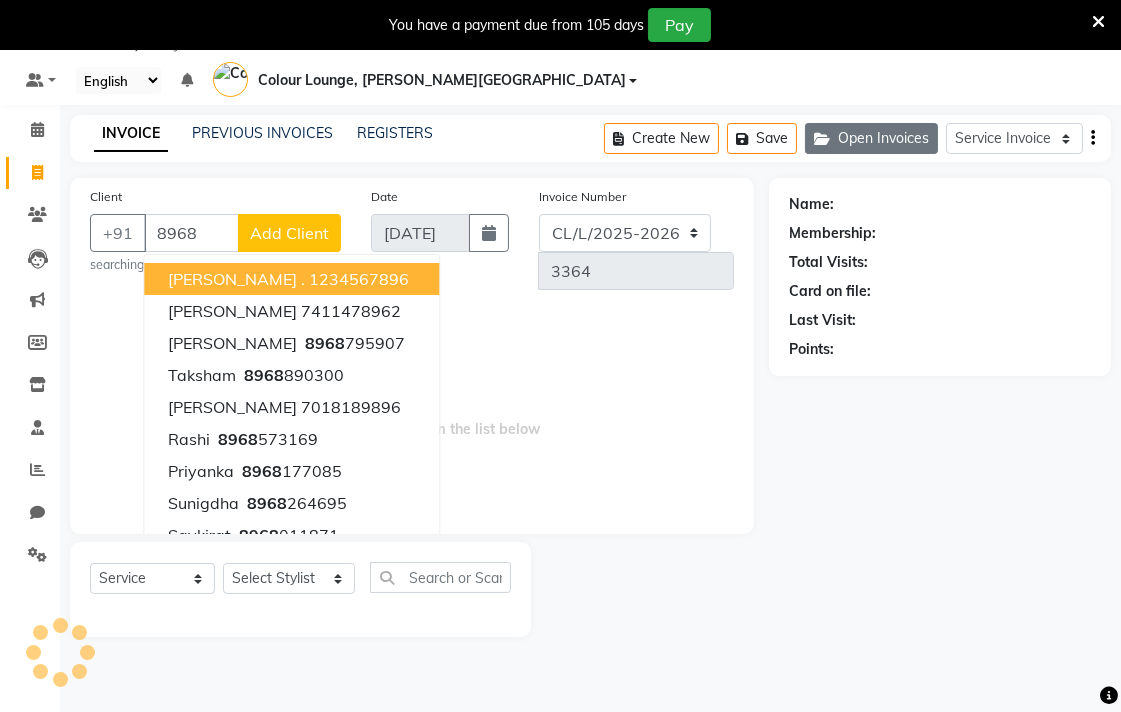 click on "Open Invoices" 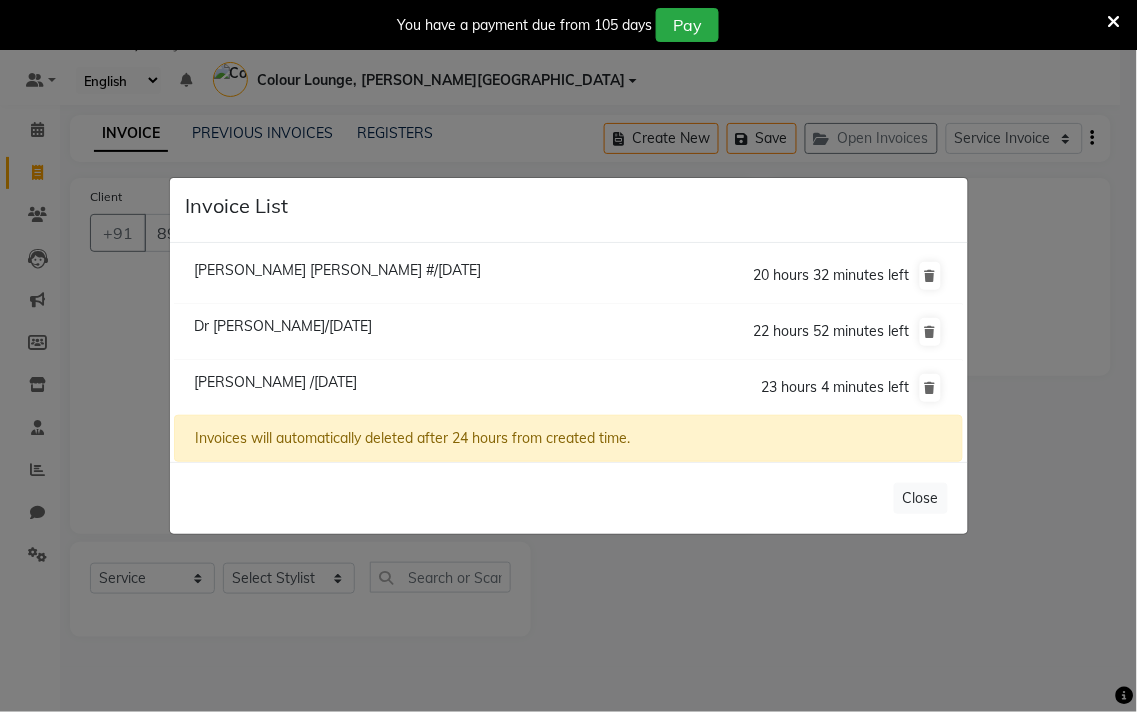 click on "23 hours 4 minutes left" 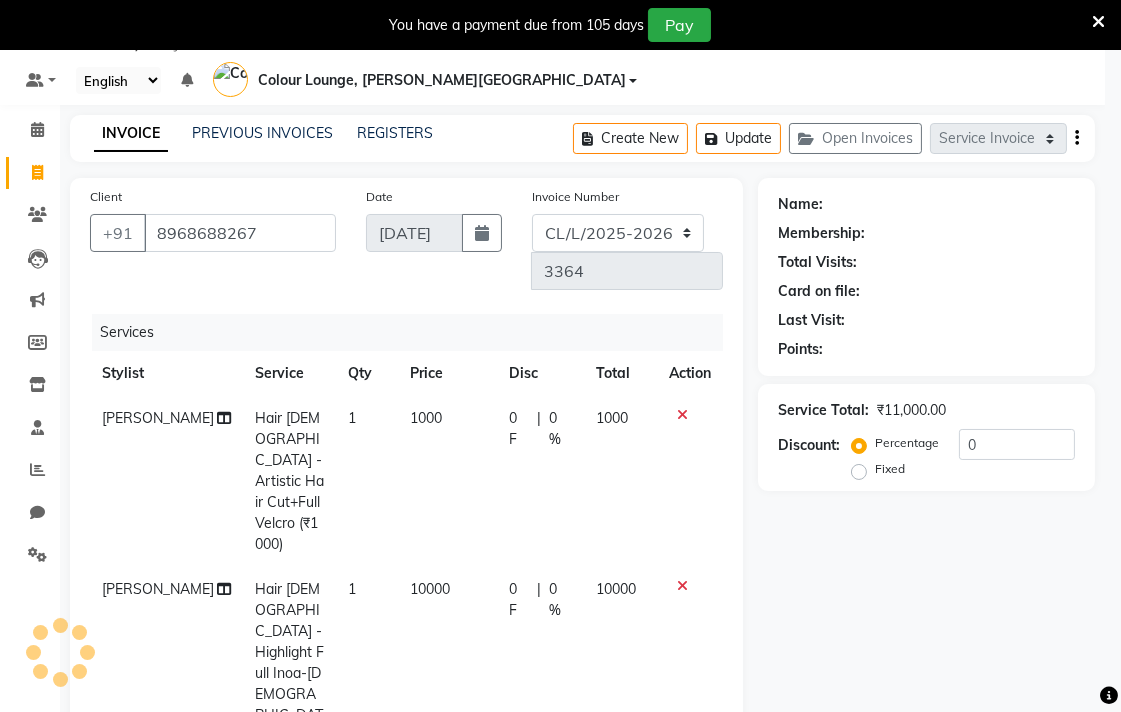 select on "1: Object" 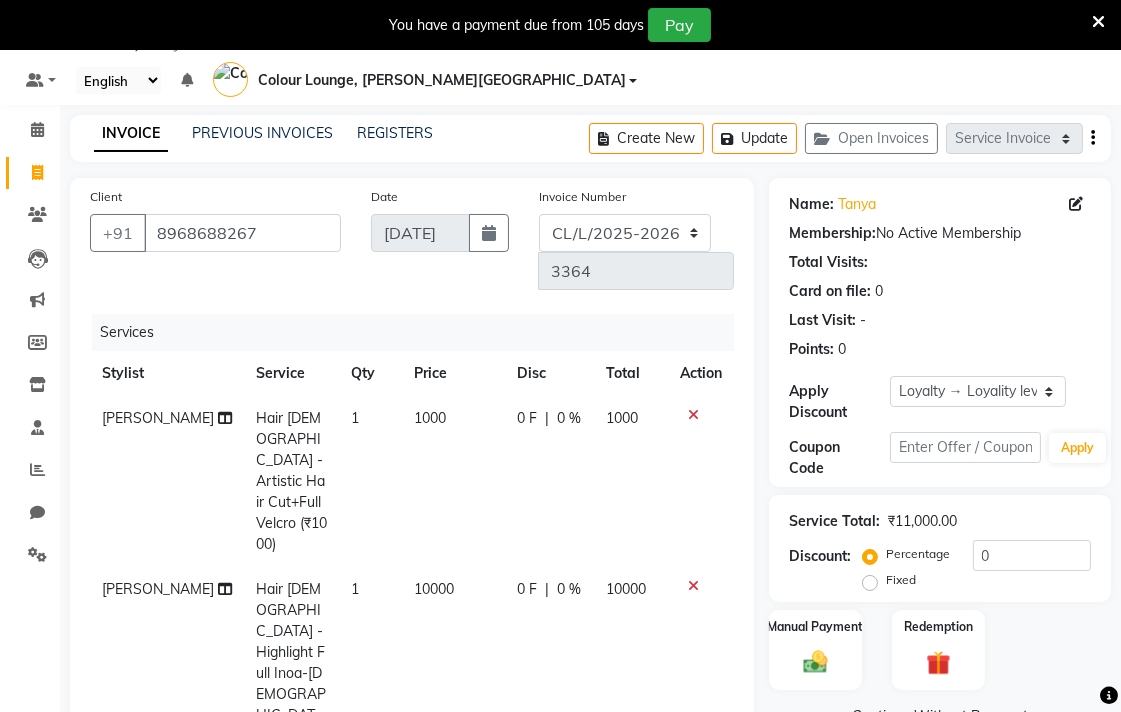 click on "0 %" 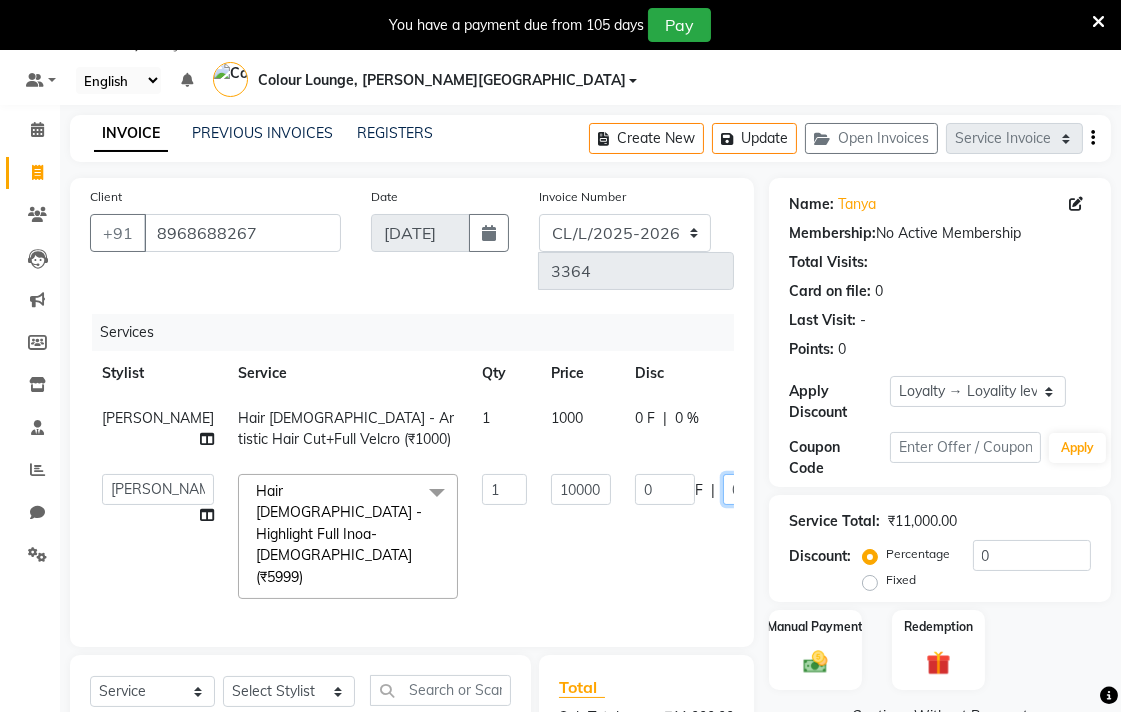 click on "0" 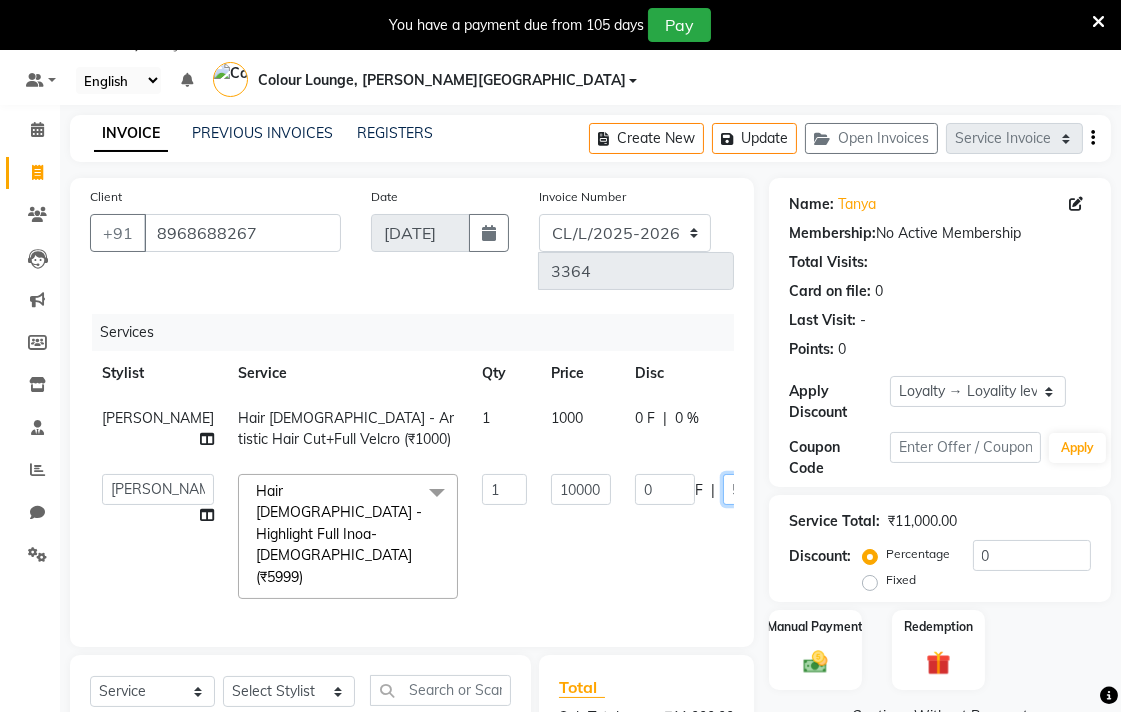 type on "50" 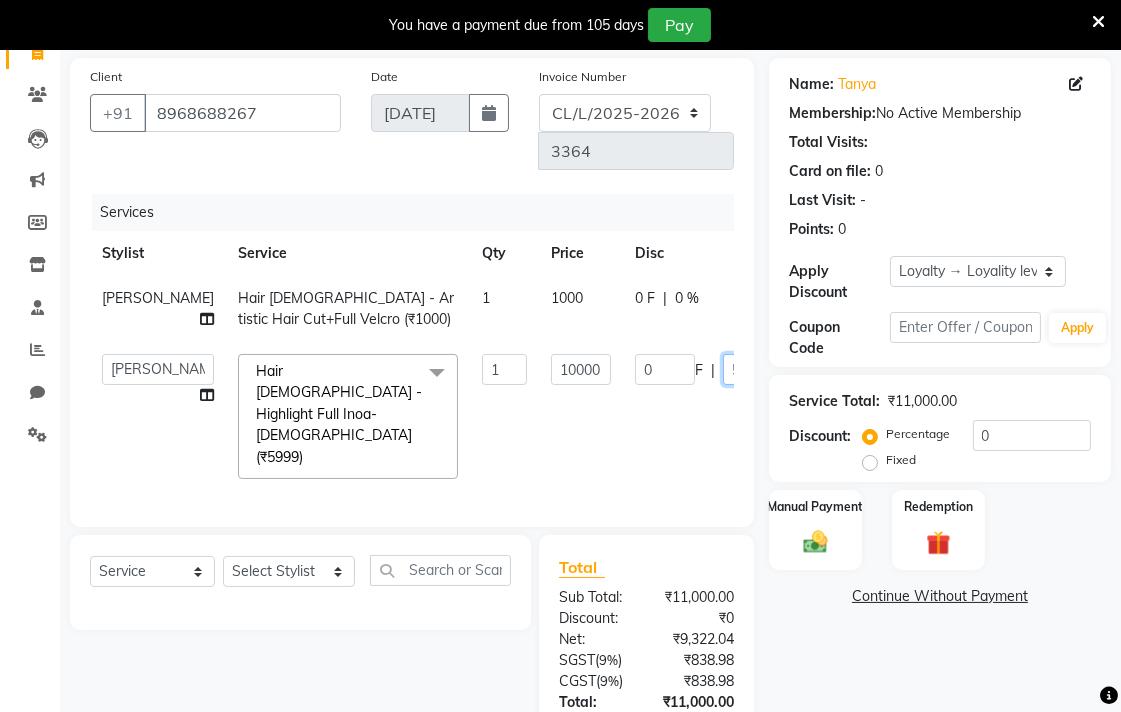 scroll, scrollTop: 276, scrollLeft: 0, axis: vertical 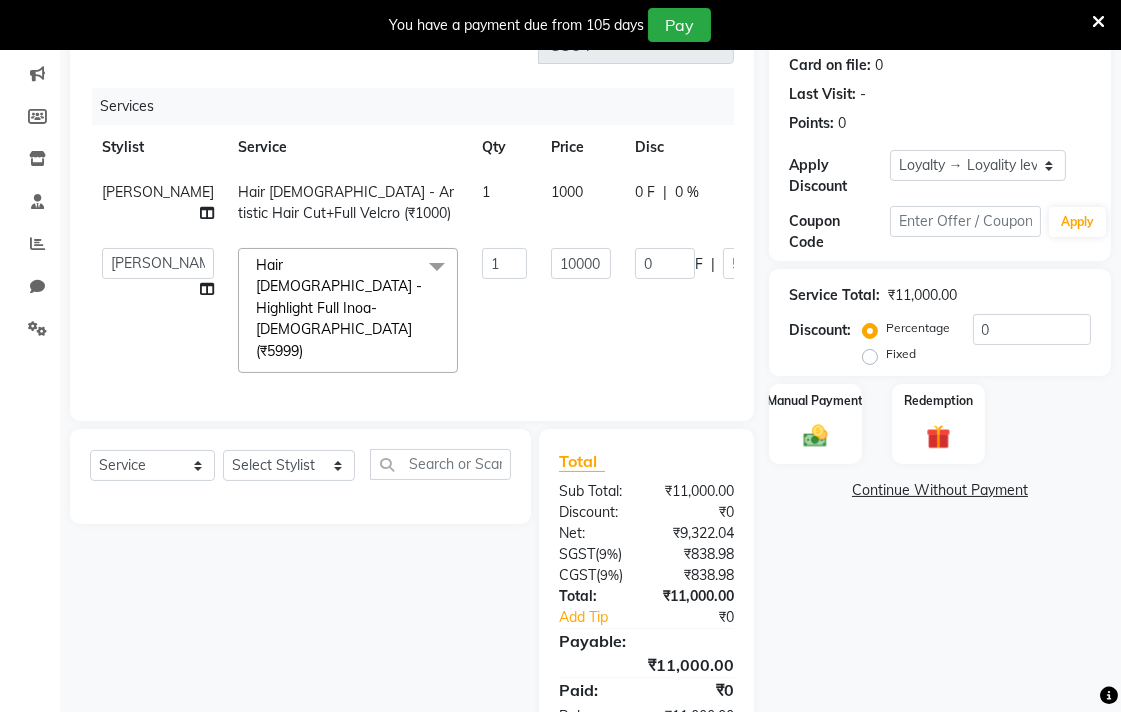 click on "Name: [PERSON_NAME]  Membership:  No Active Membership  Total Visits:   Card on file:  0 Last Visit:   - Points:   0  Apply Discount Select  Loyalty → Loyality level 1  Coupon Code Apply Service Total:  ₹11,000.00  Discount:  Percentage   Fixed  0 Manual Payment Redemption  Continue Without Payment" 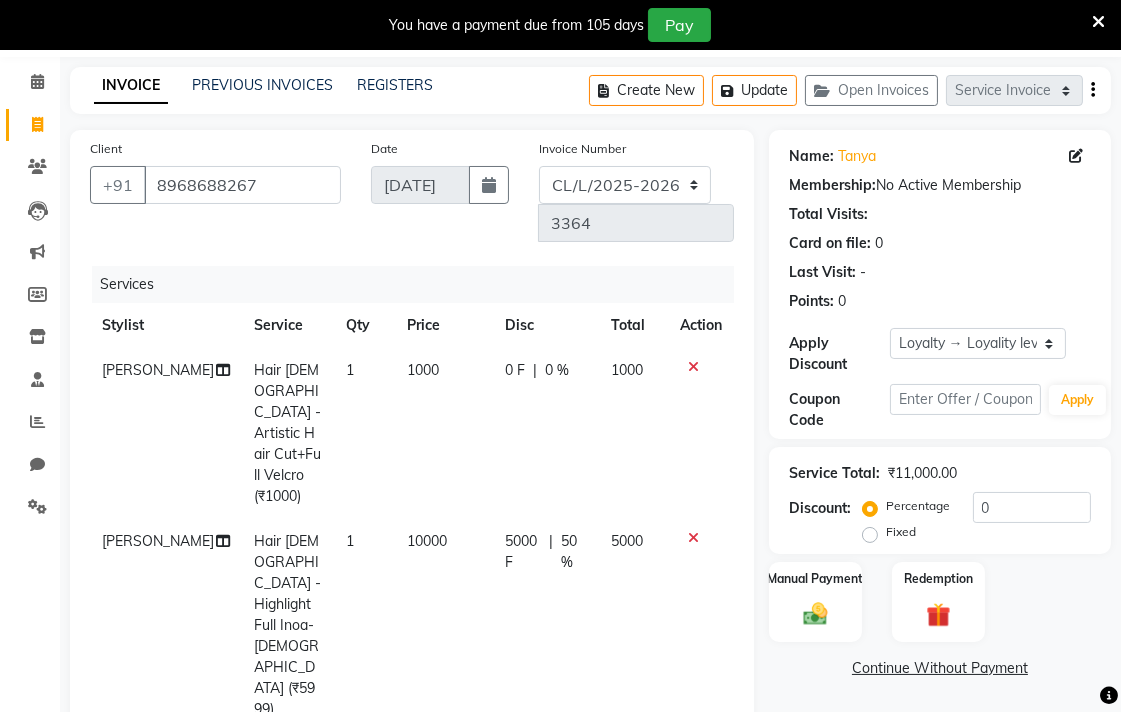 scroll, scrollTop: 97, scrollLeft: 0, axis: vertical 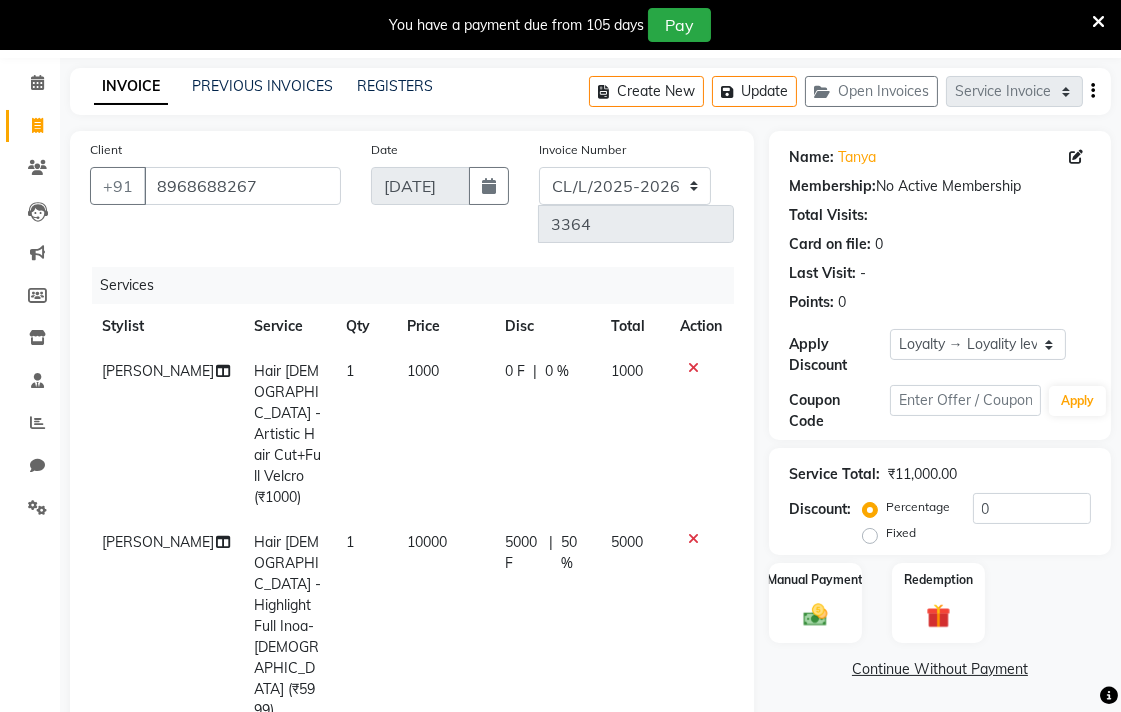 click on "0 F | 0 %" 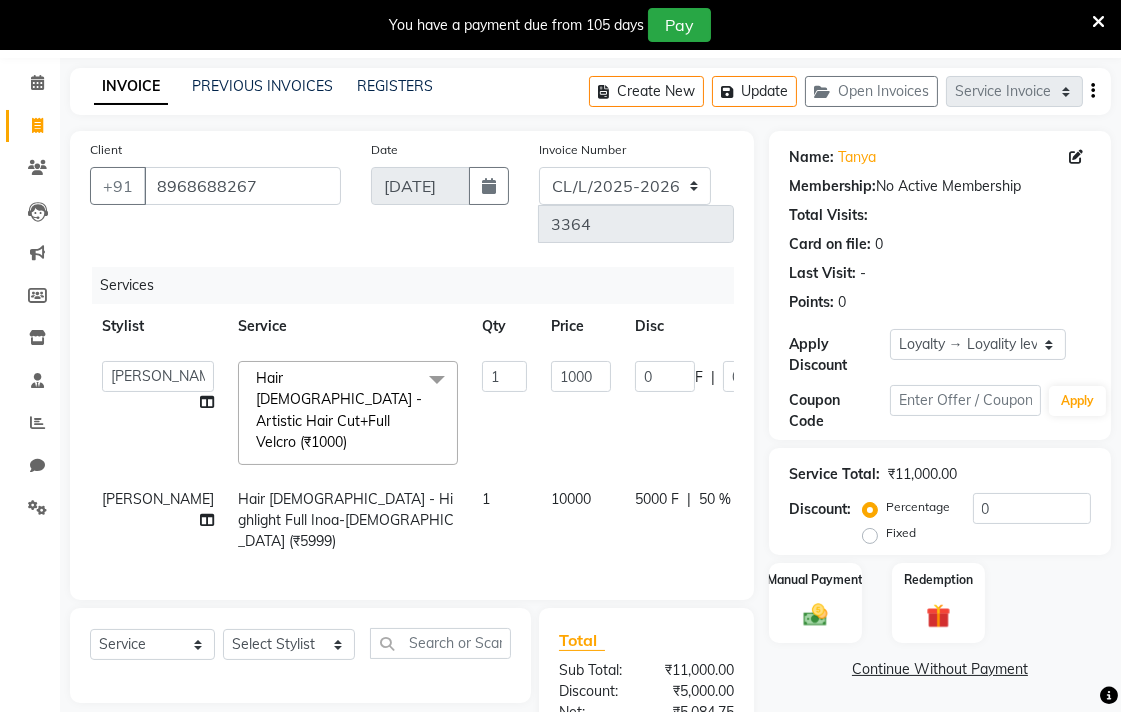 click 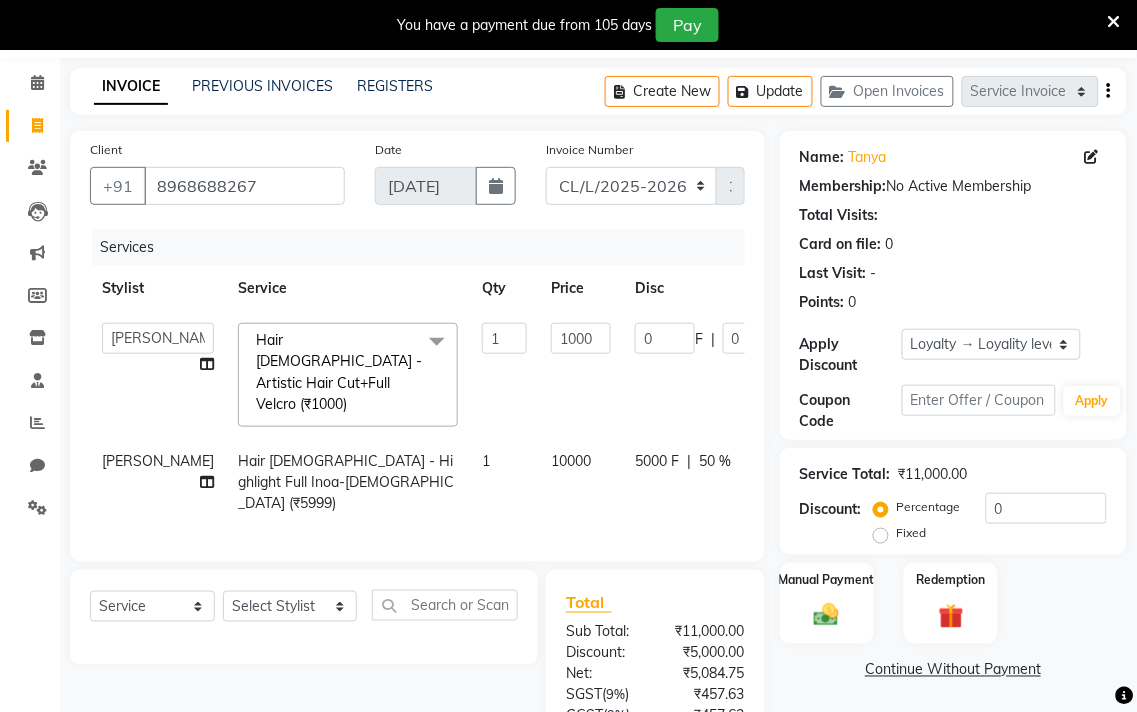 select on "70016" 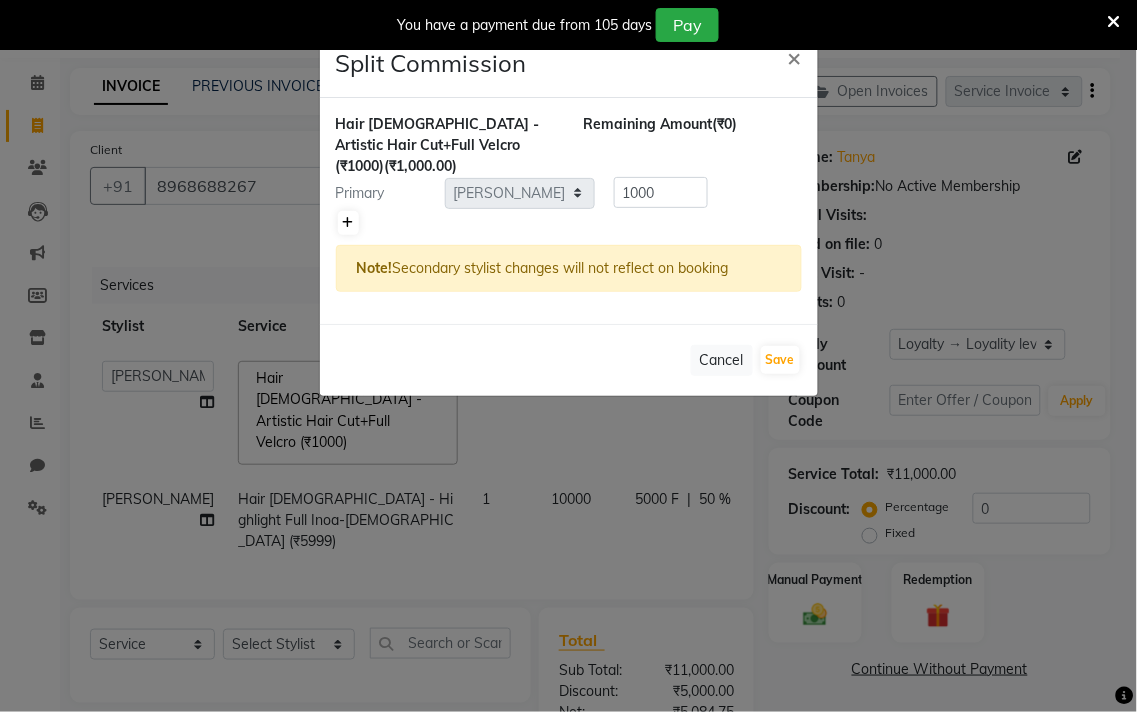 click 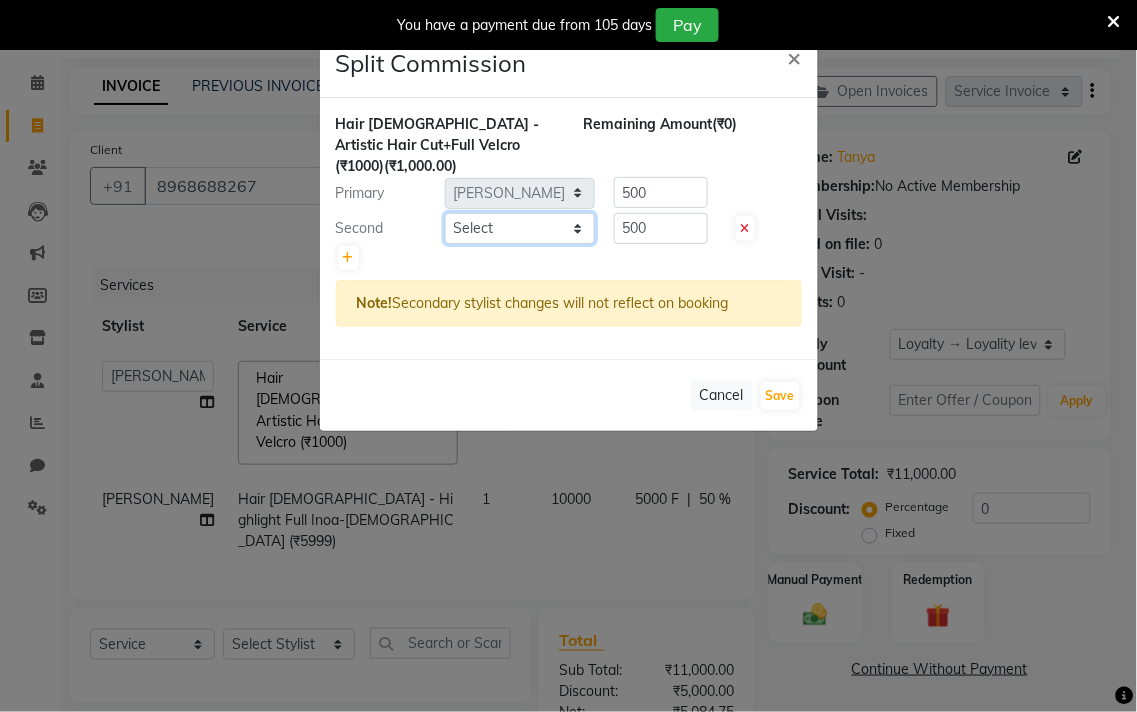 click on "Select  Admin   AMIT   [PERSON_NAME]   [PERSON_NAME]   BALBHARTI SHARMA   Colour Lounge, [PERSON_NAME][GEOGRAPHIC_DATA], [PERSON_NAME][GEOGRAPHIC_DATA]   DINGG   [PERSON_NAME]   [PERSON_NAME]   [PERSON_NAME]   [PERSON_NAME]   LOVE   Manish   [PERSON_NAME]   [PERSON_NAME]   [PERSON_NAME]   [PERSON_NAME]   POOJA   Pooja [PERSON_NAME] [PERSON_NAME]   PRINCE [PERSON_NAME]   [PERSON_NAME]   [PERSON_NAME] [PERSON_NAME]   [PERSON_NAME]   [PERSON_NAME]   [PERSON_NAME]    [PERSON_NAME] [PERSON_NAME]   [PERSON_NAME]   VISHAL" 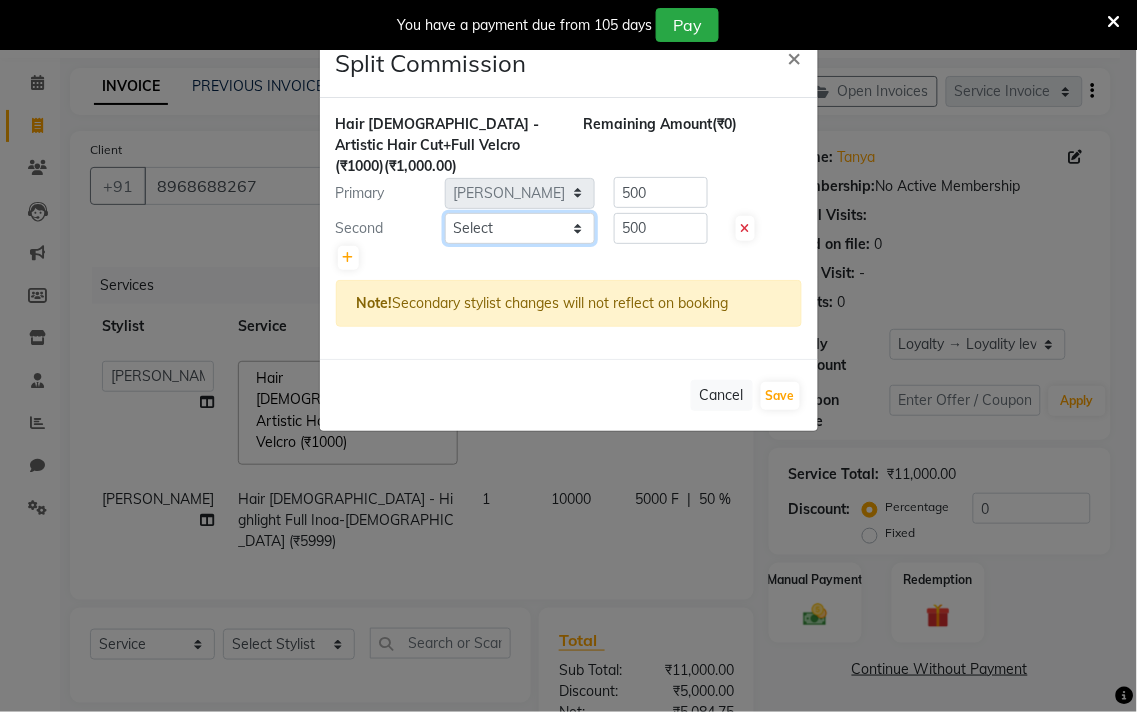 select on "70018" 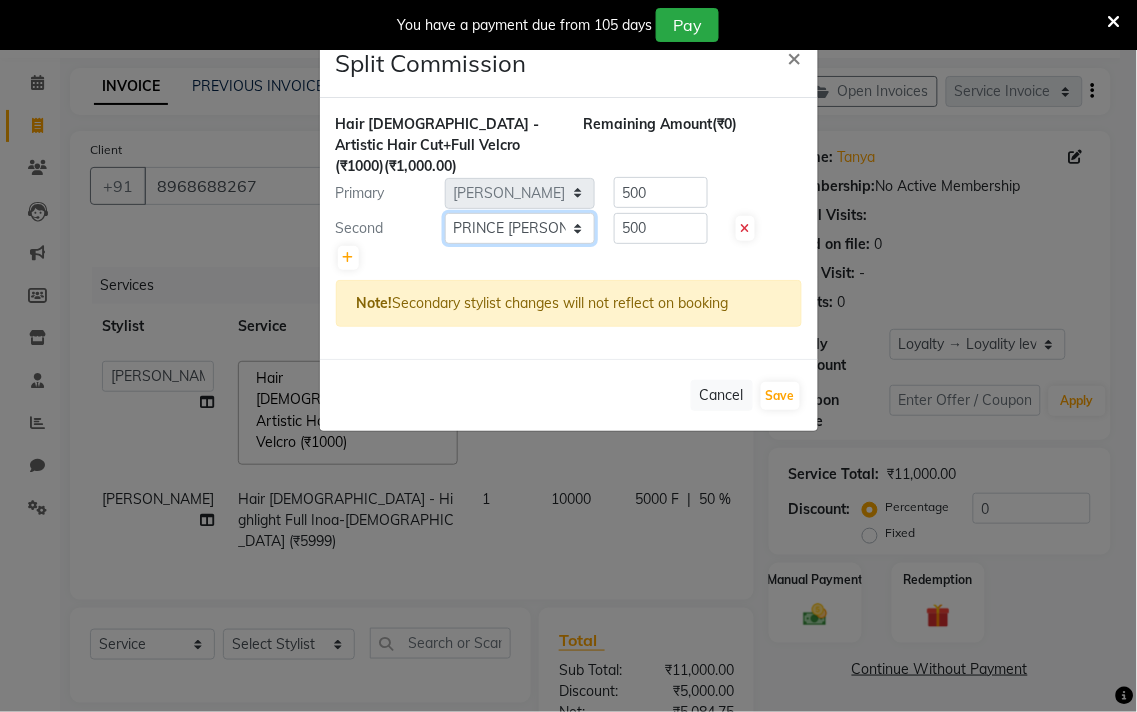 click on "Select  Admin   AMIT   [PERSON_NAME]   [PERSON_NAME]   BALBHARTI SHARMA   Colour Lounge, [PERSON_NAME][GEOGRAPHIC_DATA], [PERSON_NAME][GEOGRAPHIC_DATA]   DINGG   [PERSON_NAME]   [PERSON_NAME]   [PERSON_NAME]   [PERSON_NAME]   LOVE   Manish   [PERSON_NAME]   [PERSON_NAME]   [PERSON_NAME]   [PERSON_NAME]   POOJA   Pooja [PERSON_NAME] [PERSON_NAME]   PRINCE [PERSON_NAME]   [PERSON_NAME]   [PERSON_NAME] [PERSON_NAME]   [PERSON_NAME]   [PERSON_NAME]   [PERSON_NAME]    [PERSON_NAME] [PERSON_NAME]   [PERSON_NAME]   VISHAL" 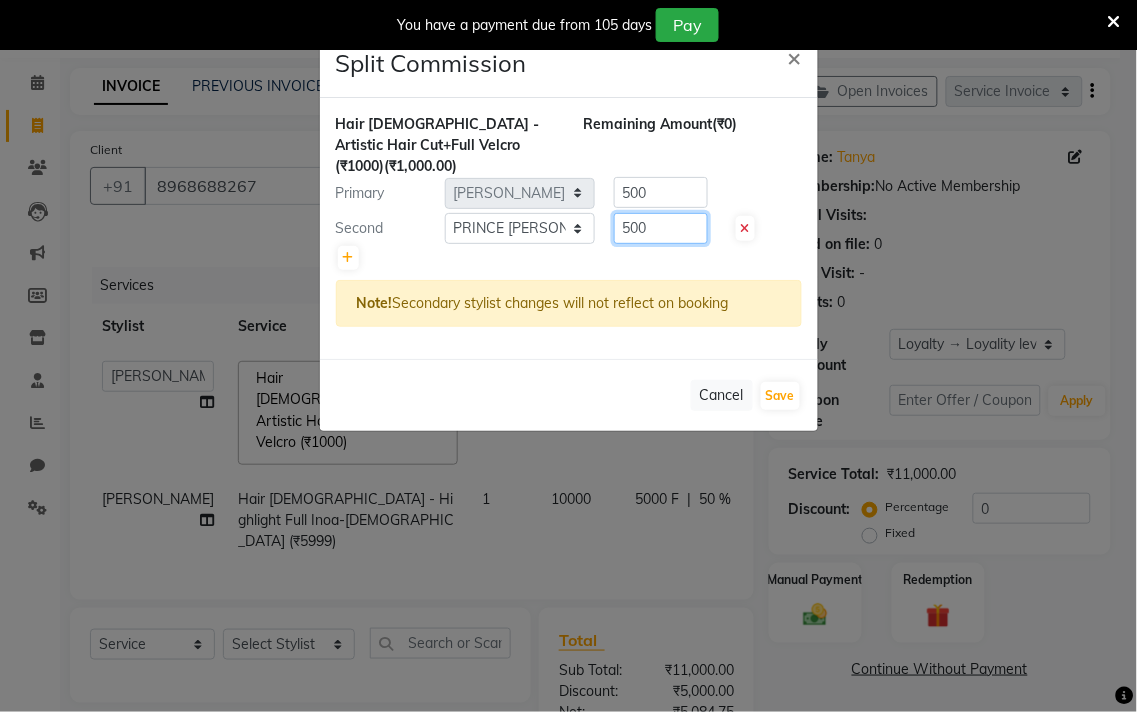 click on "500" 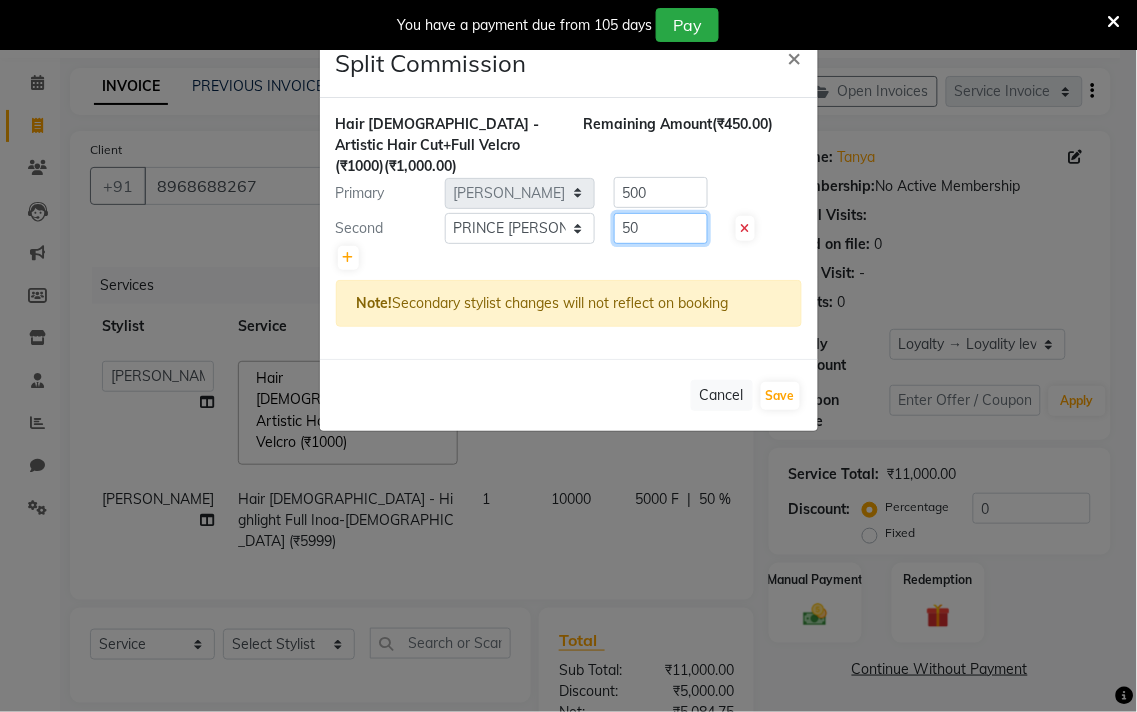 type on "5" 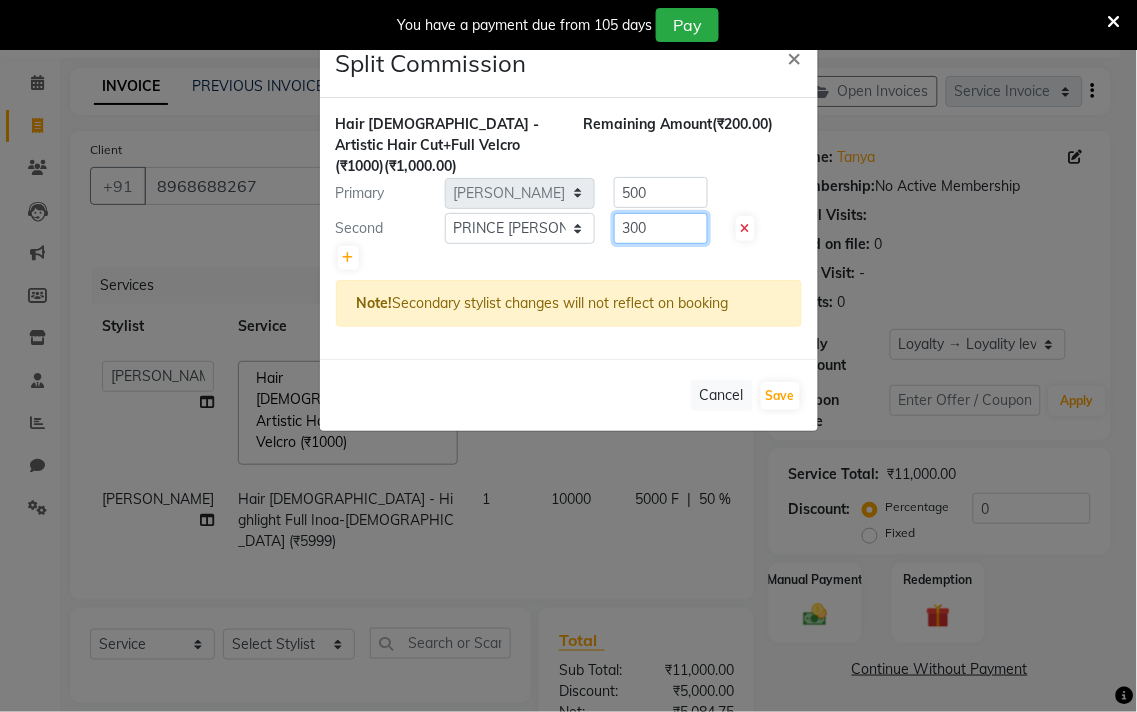 type on "300" 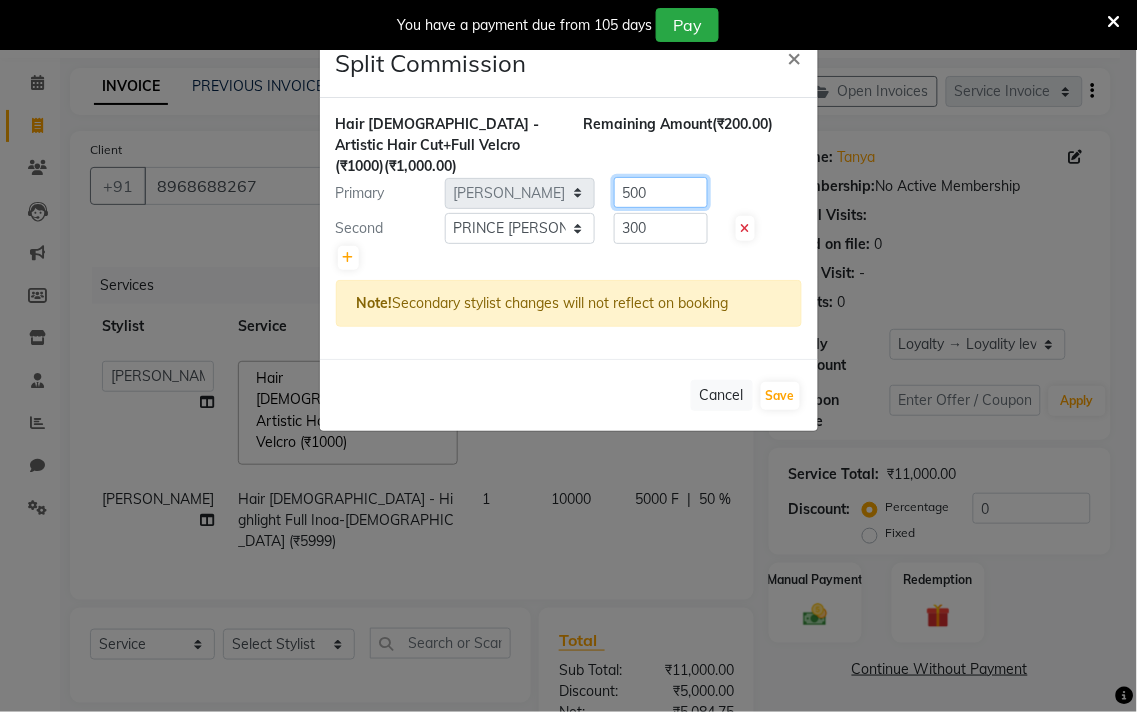 click on "500" 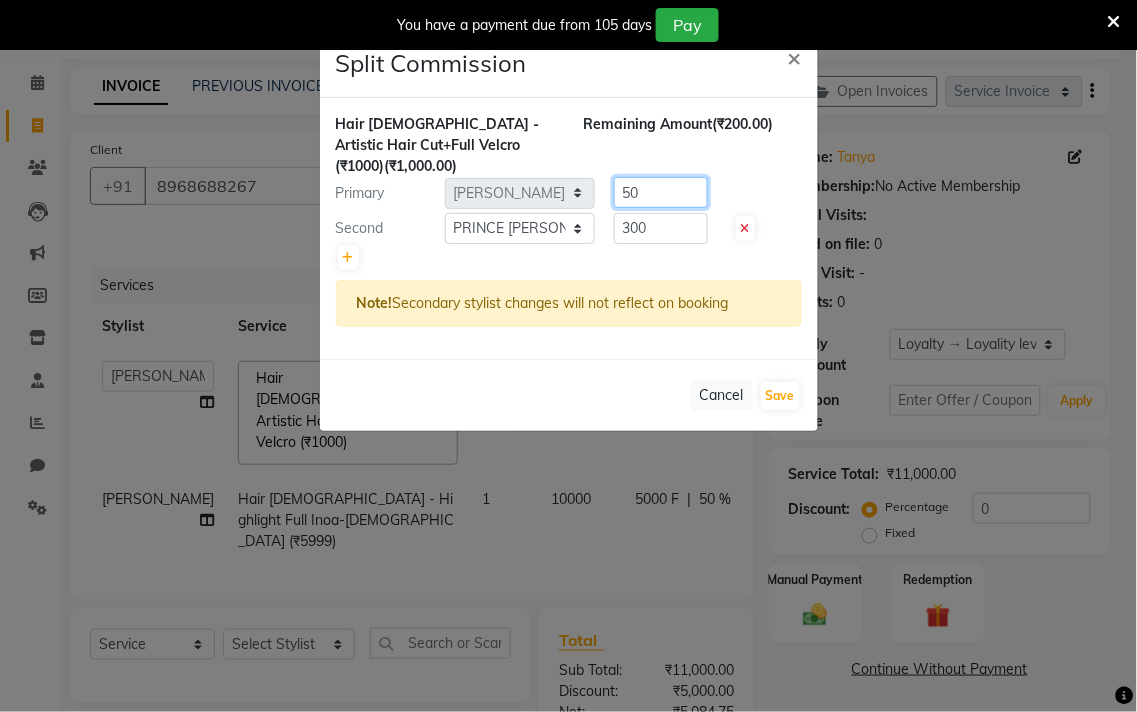 type on "5" 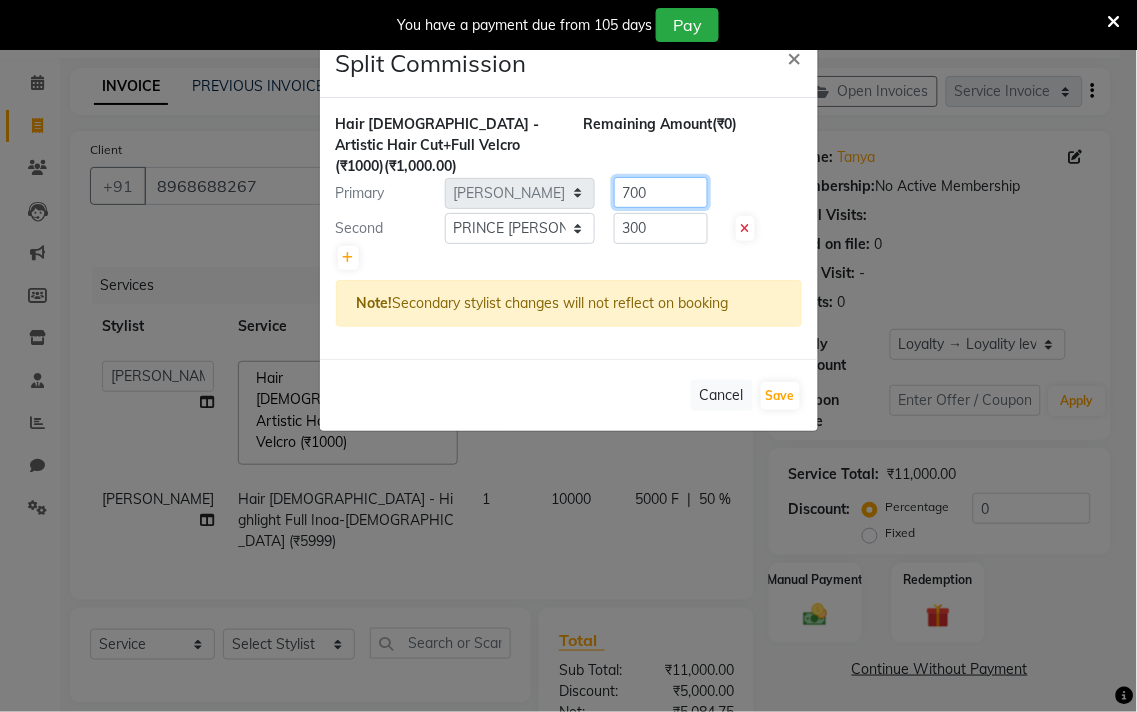 type on "700" 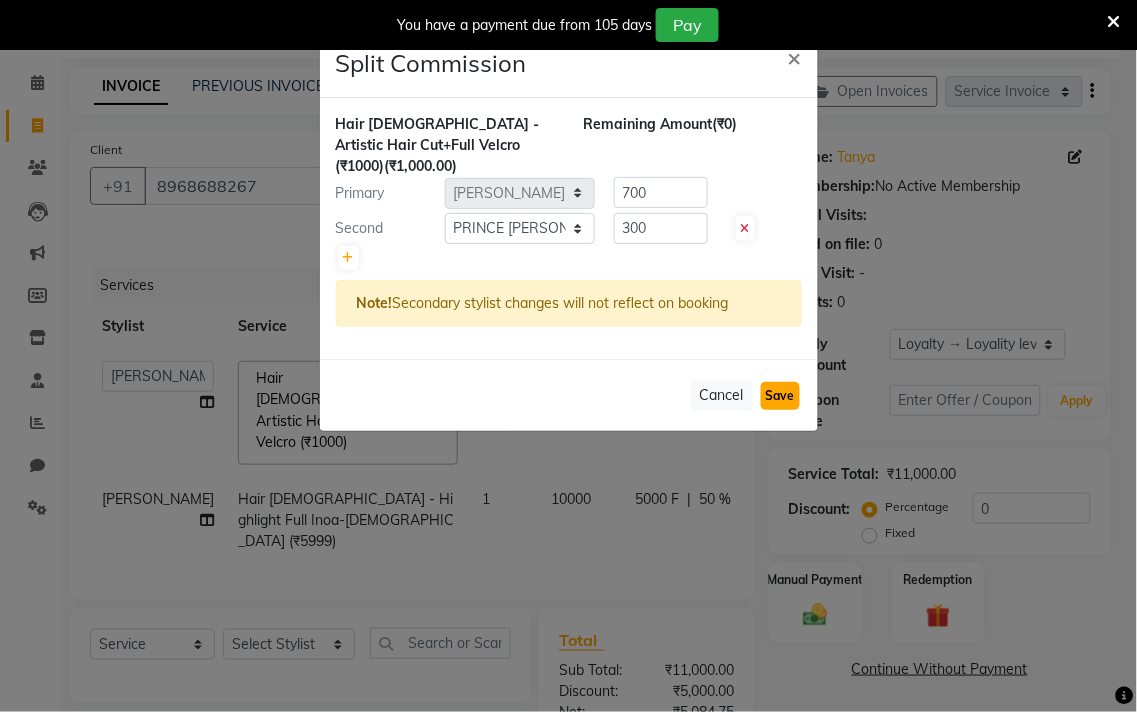 click on "Save" 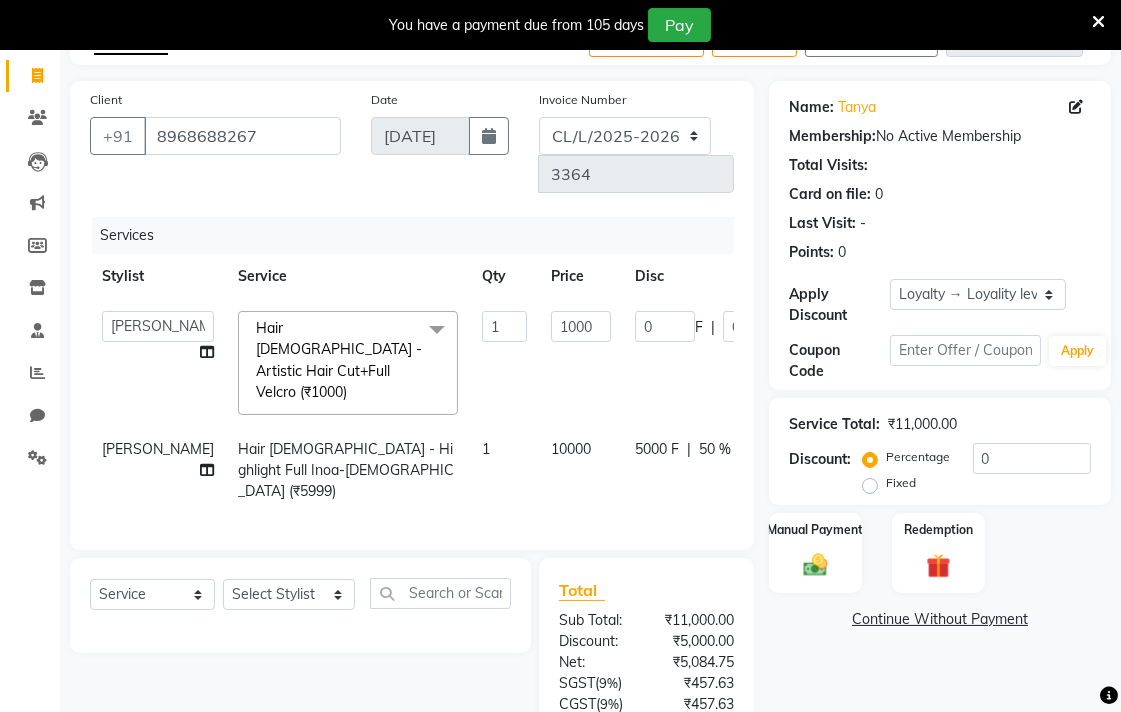 scroll, scrollTop: 253, scrollLeft: 0, axis: vertical 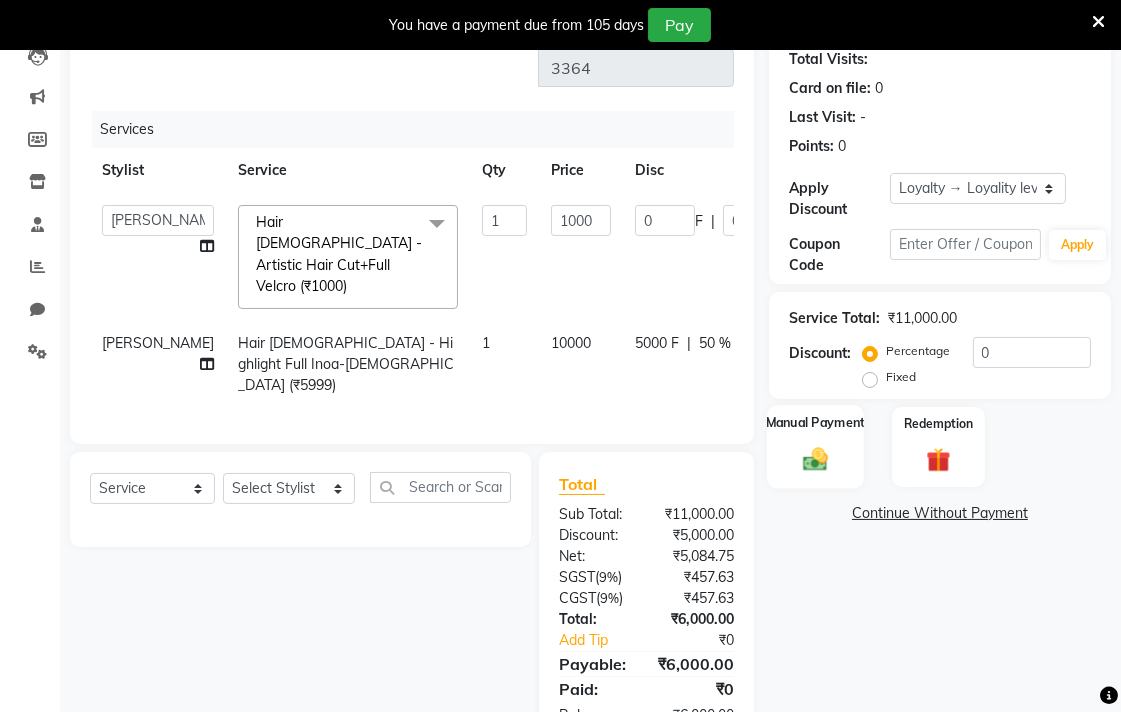 click 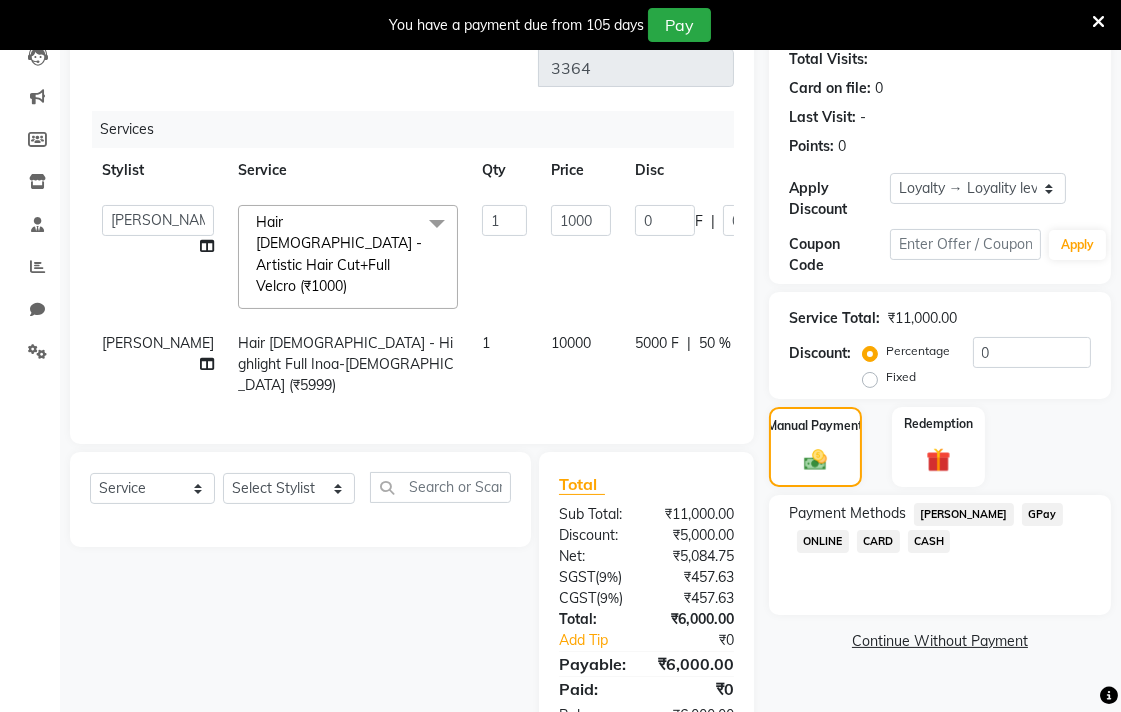 click on "GPay" 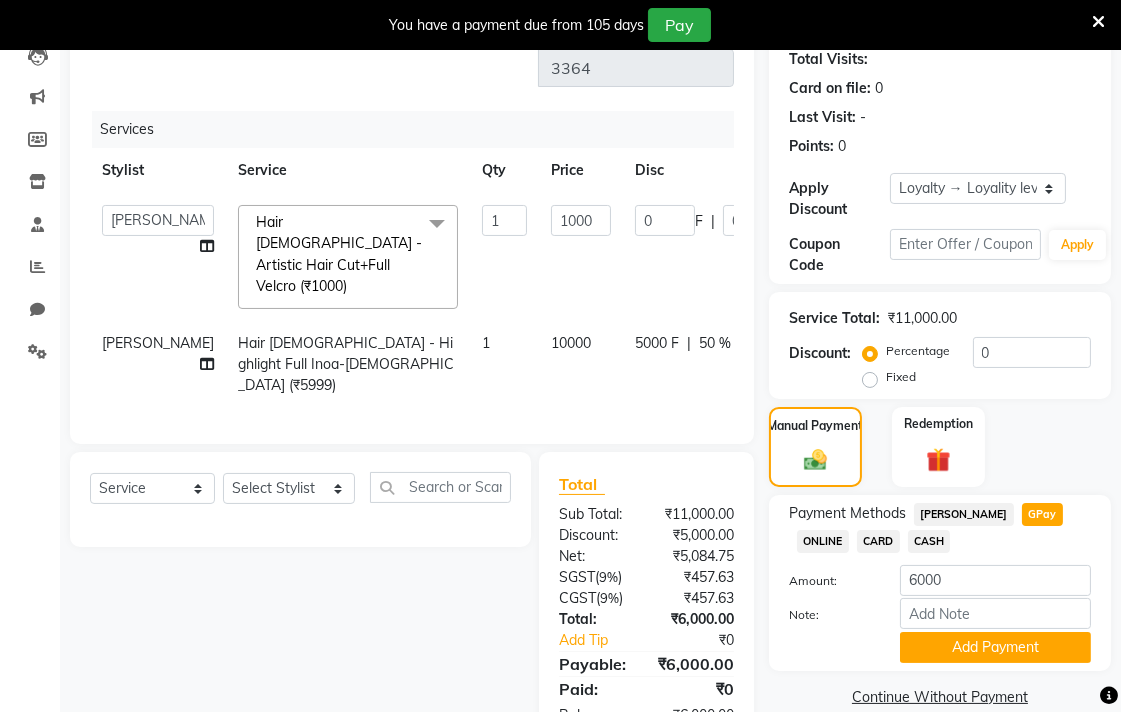 scroll, scrollTop: 283, scrollLeft: 0, axis: vertical 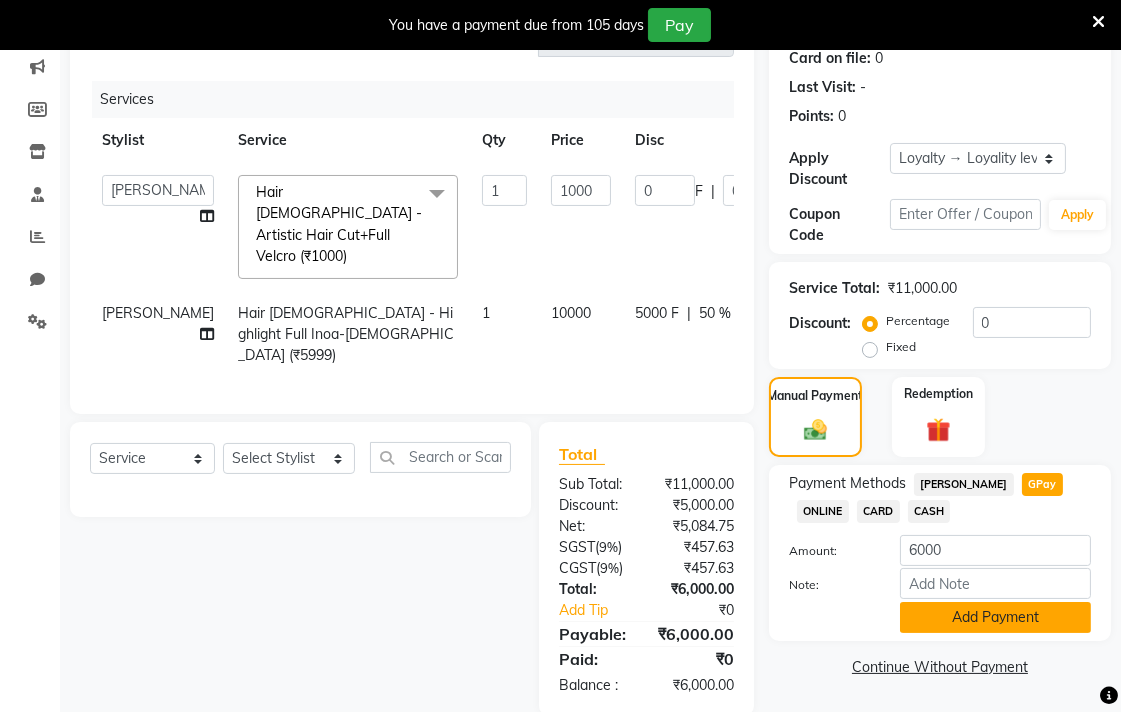 click on "Add Payment" 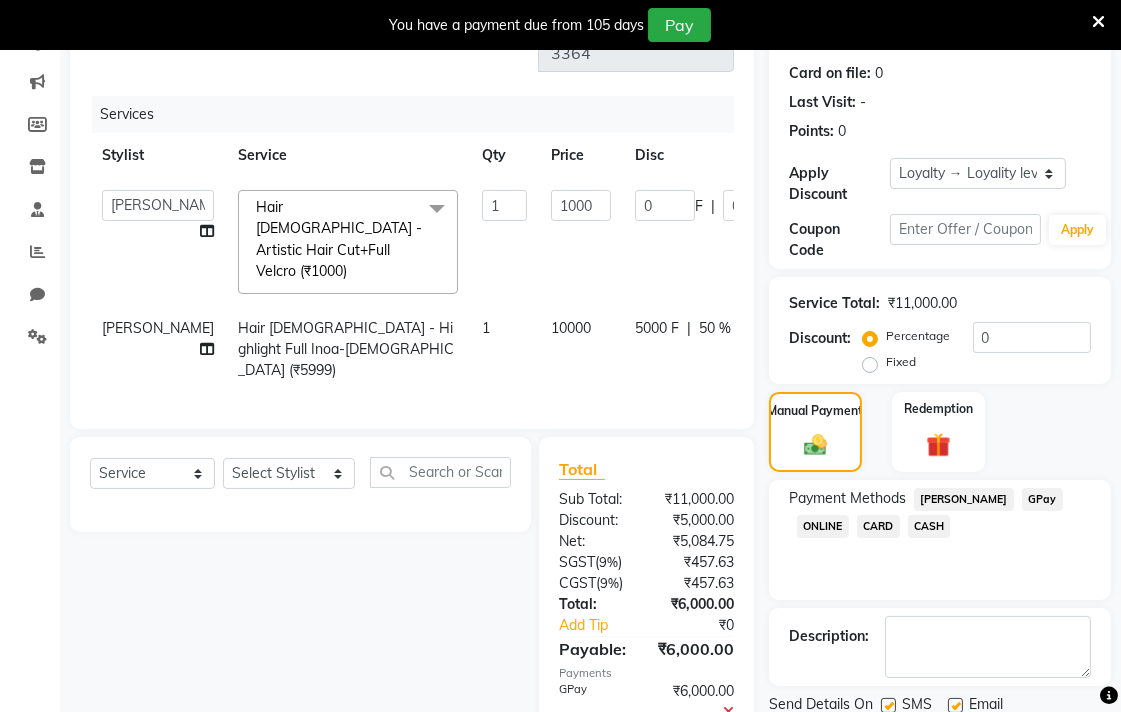 scroll, scrollTop: 476, scrollLeft: 0, axis: vertical 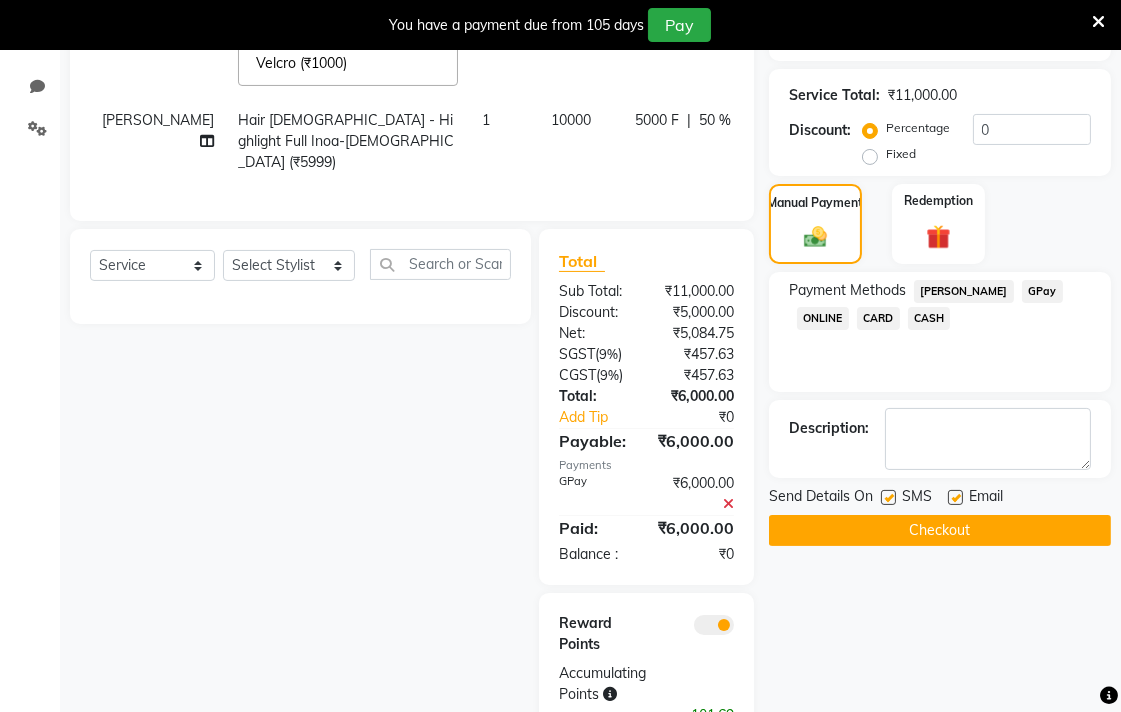 click on "Checkout" 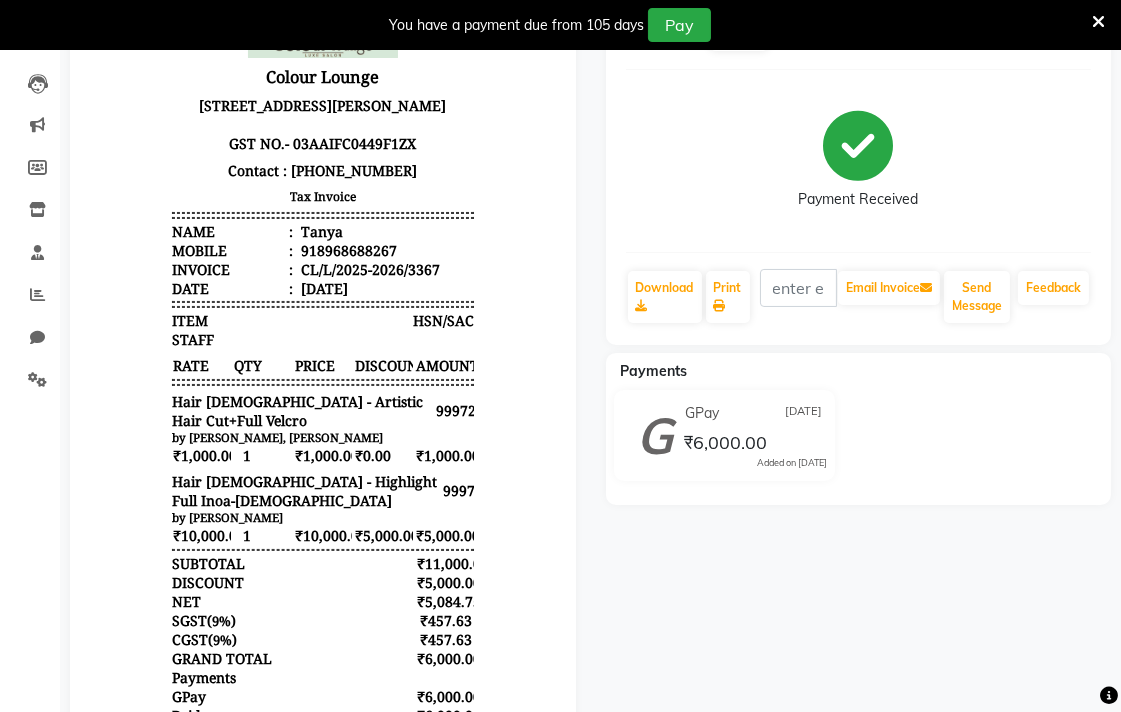 scroll, scrollTop: 211, scrollLeft: 0, axis: vertical 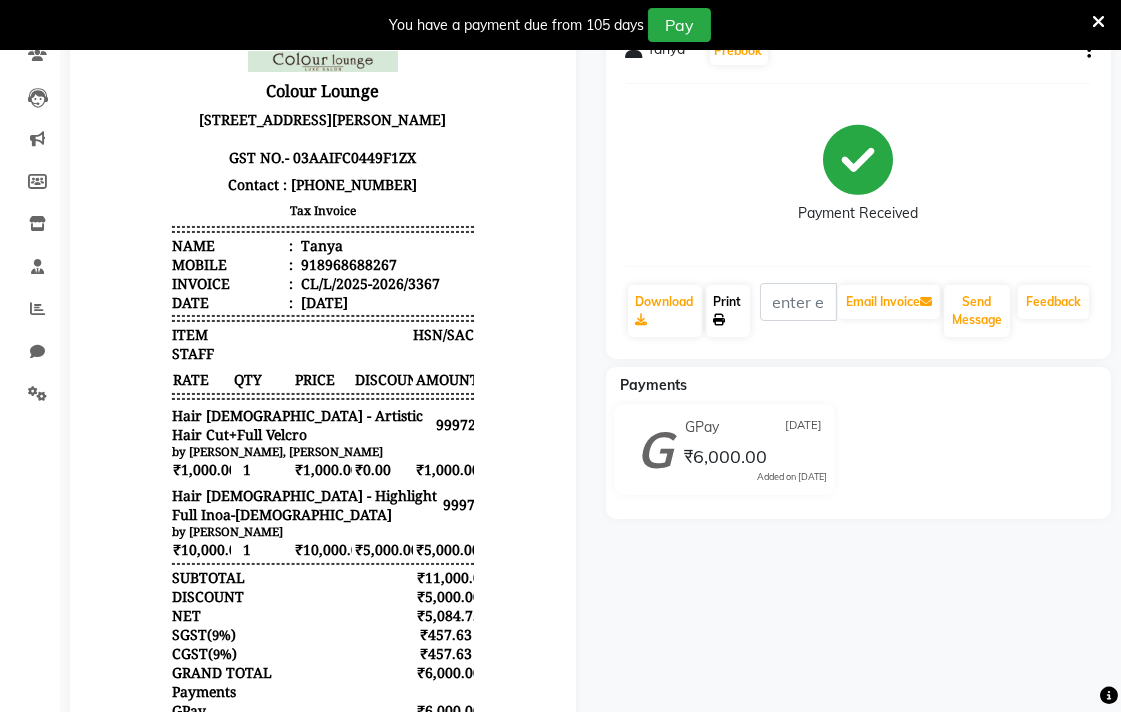 click on "Print" 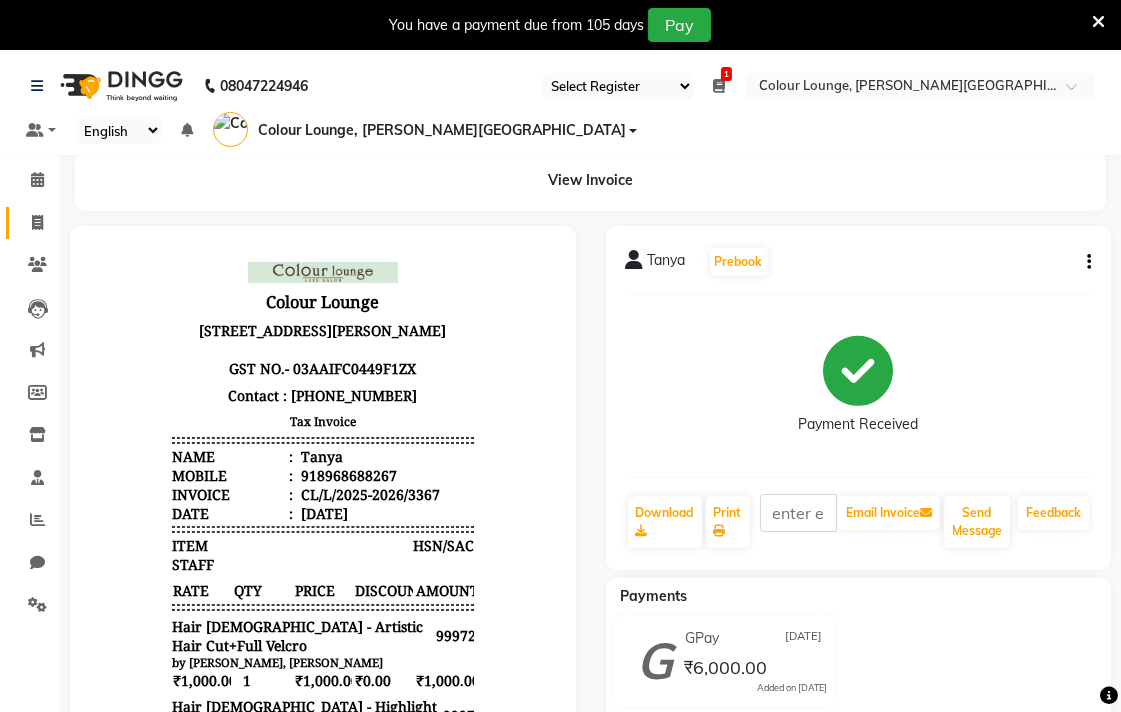 click 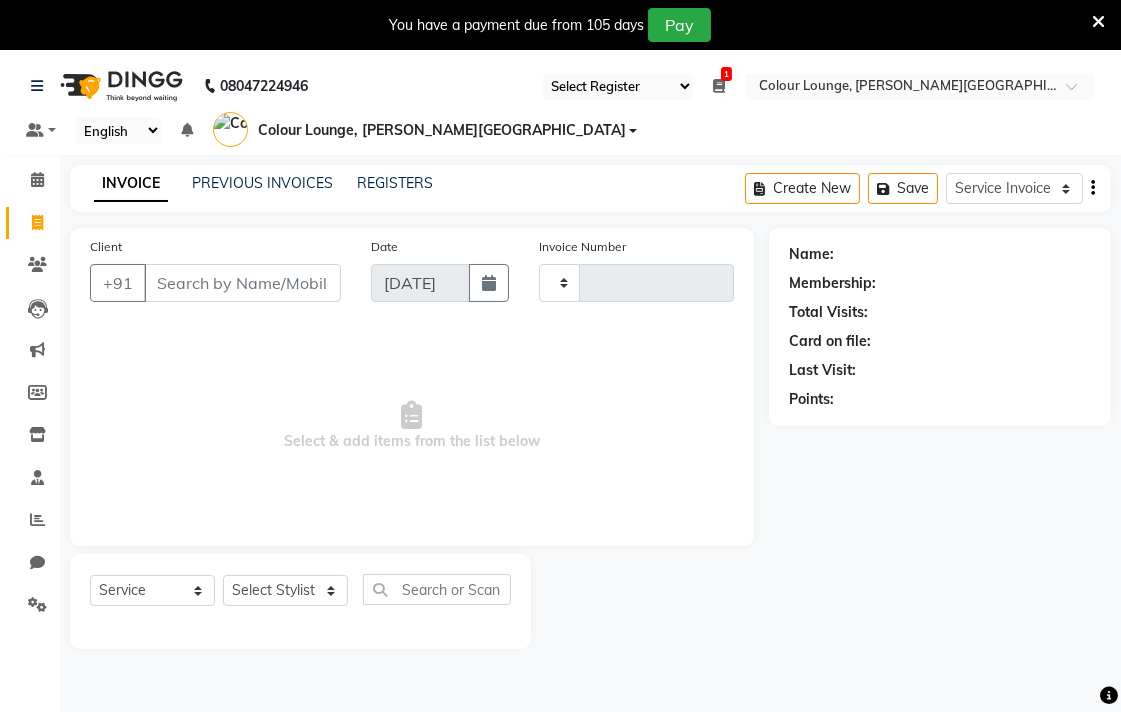 scroll, scrollTop: 50, scrollLeft: 0, axis: vertical 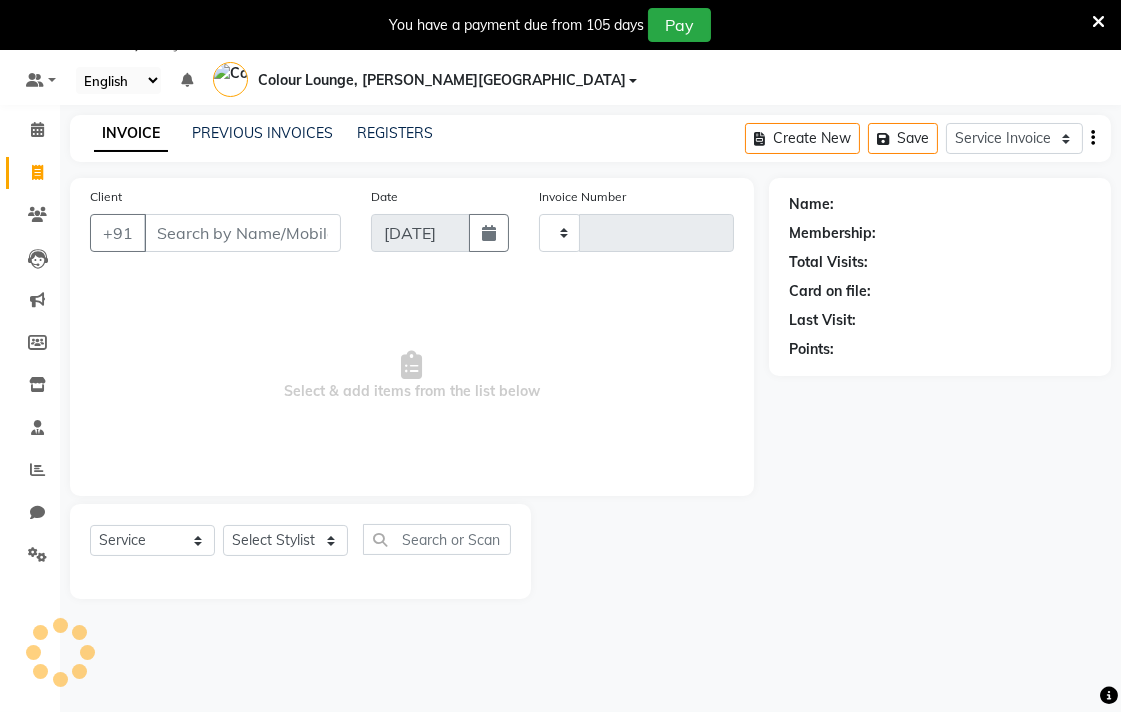 type on "3368" 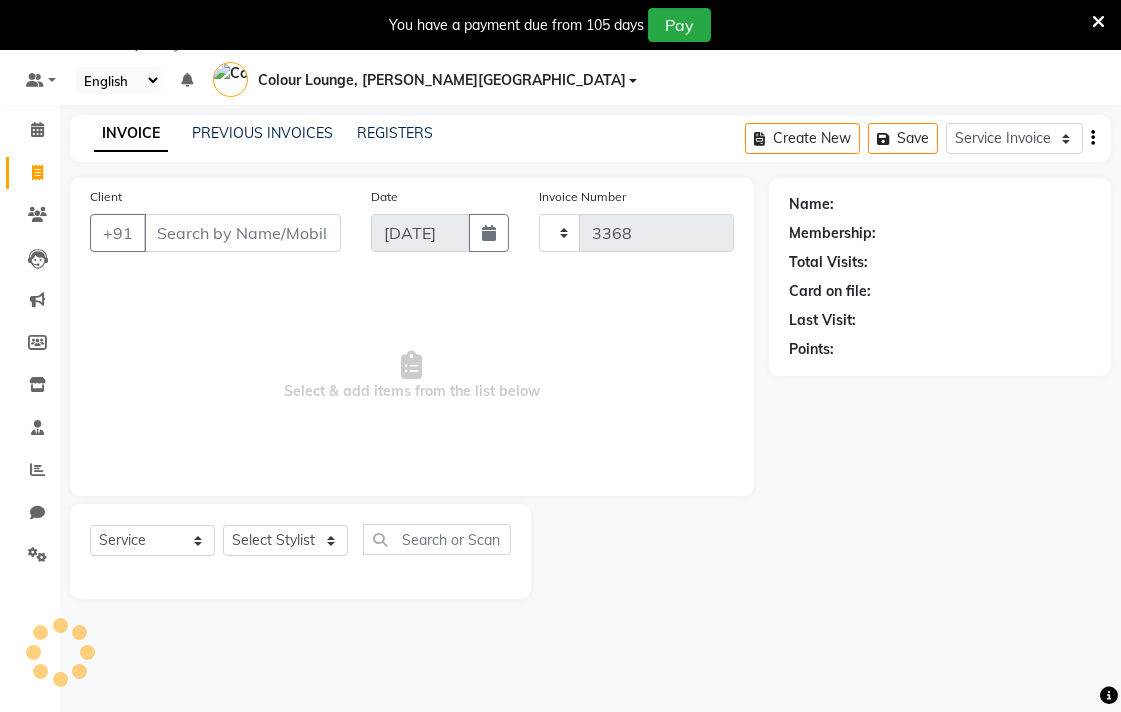 select on "8011" 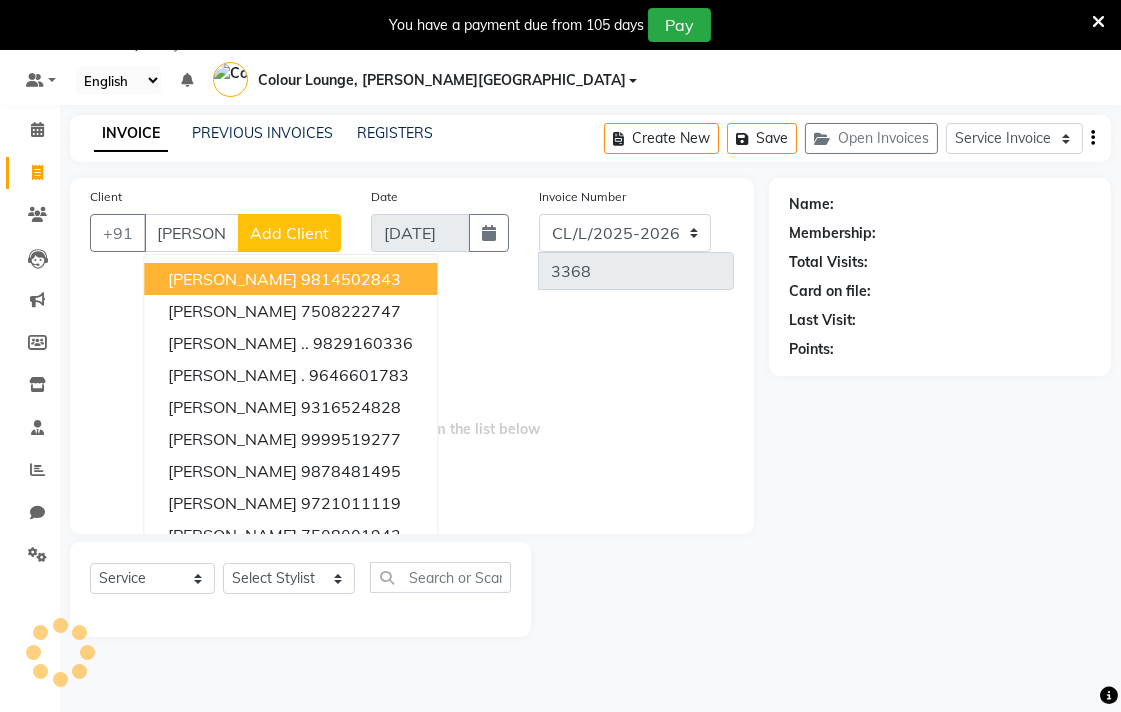 click on "Prerna Arora  9814502843" at bounding box center (290, 279) 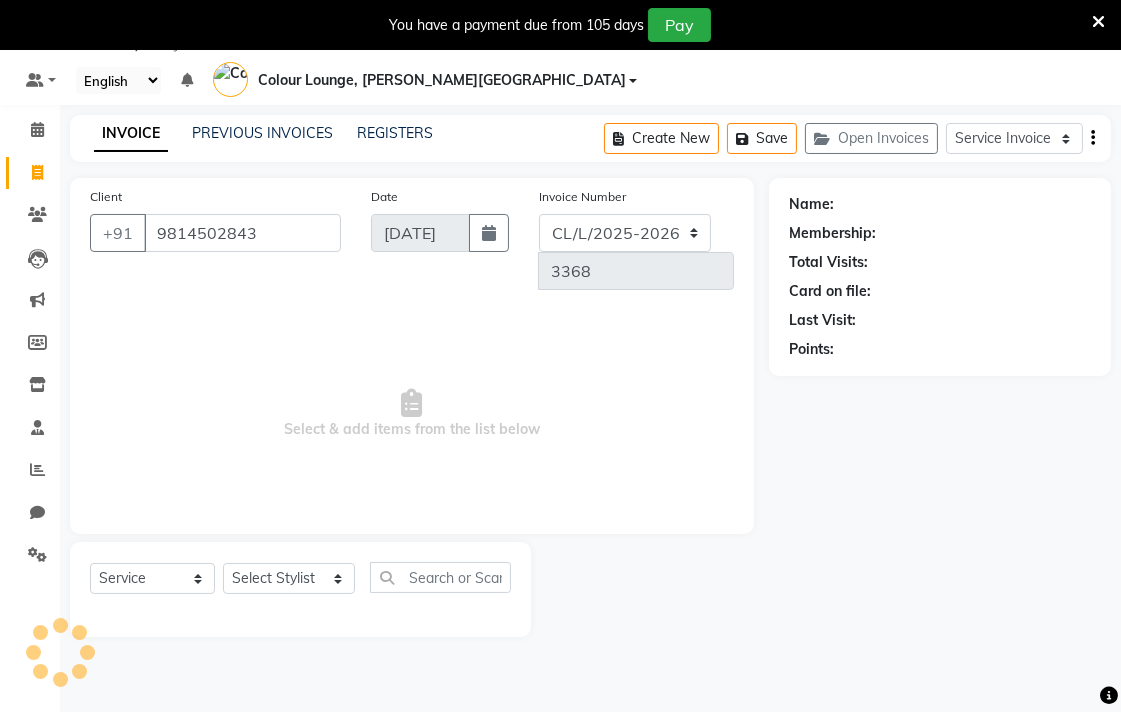 type on "9814502843" 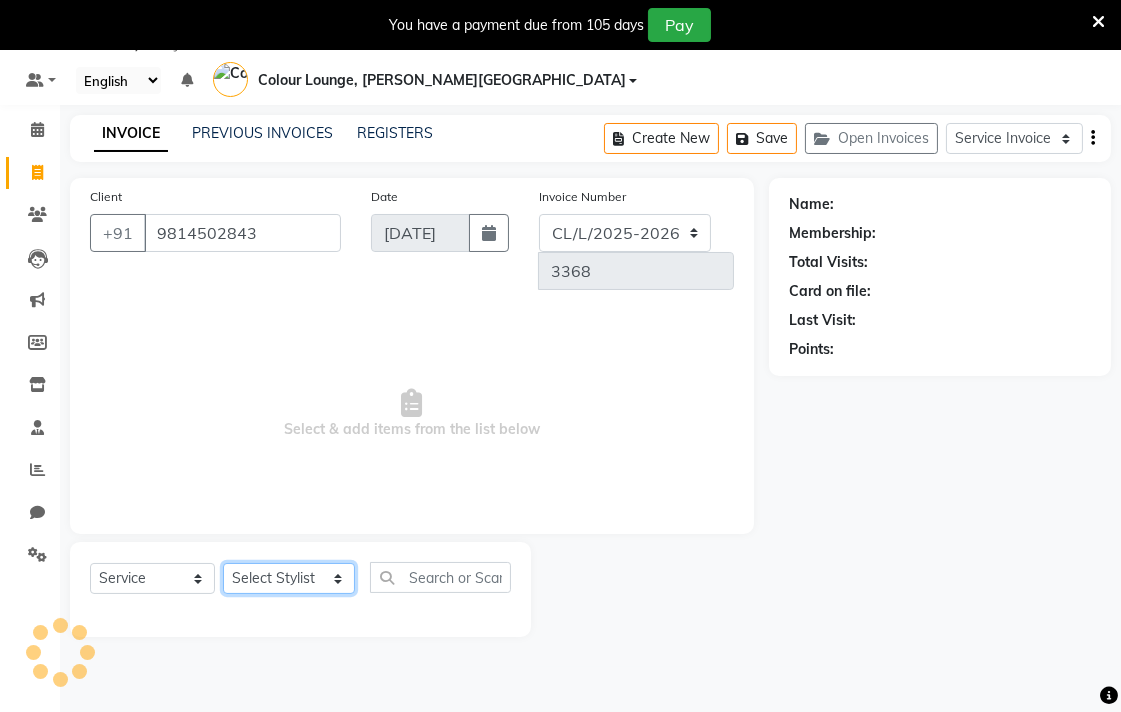 click on "Select Stylist Admin AMIT Ankush Ansh Nayyar BALBHARTI SHARMA Colour Lounge, Lawrence Road Colour Lounge, Lawrence Road DINGG HARJEET RANDHAWA HARPREET KAUR Jagpreet Kajal LALIMA LOVE Manish MANPREET KAUR Navneet Neelam NEENA PALWINDER KAUR POOJA Pooja negi PRABHDEEP SINGH PRINCE KUMAR PURAN CHAND RAKESH KUMAR Rambachan  Resham Kaur  Robin Sameer Sapna SATWANT KAUR Simran  Sunny TULOSH SUBBA Urvashi Varun kumar VISHAL" 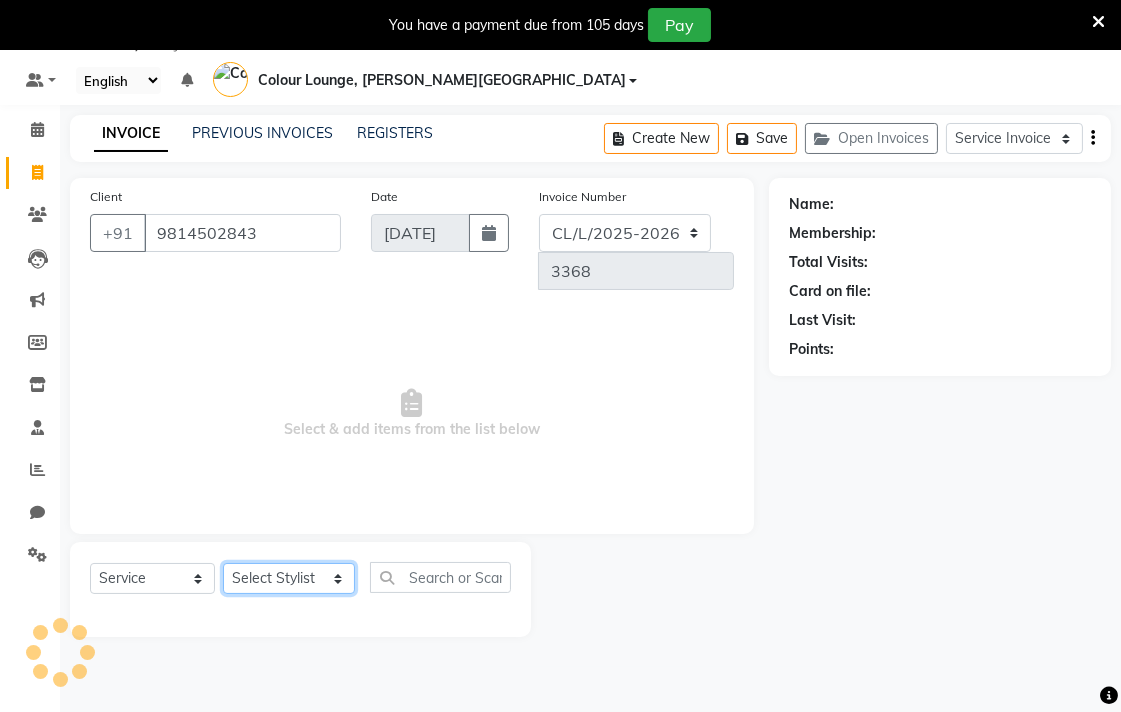 select on "70016" 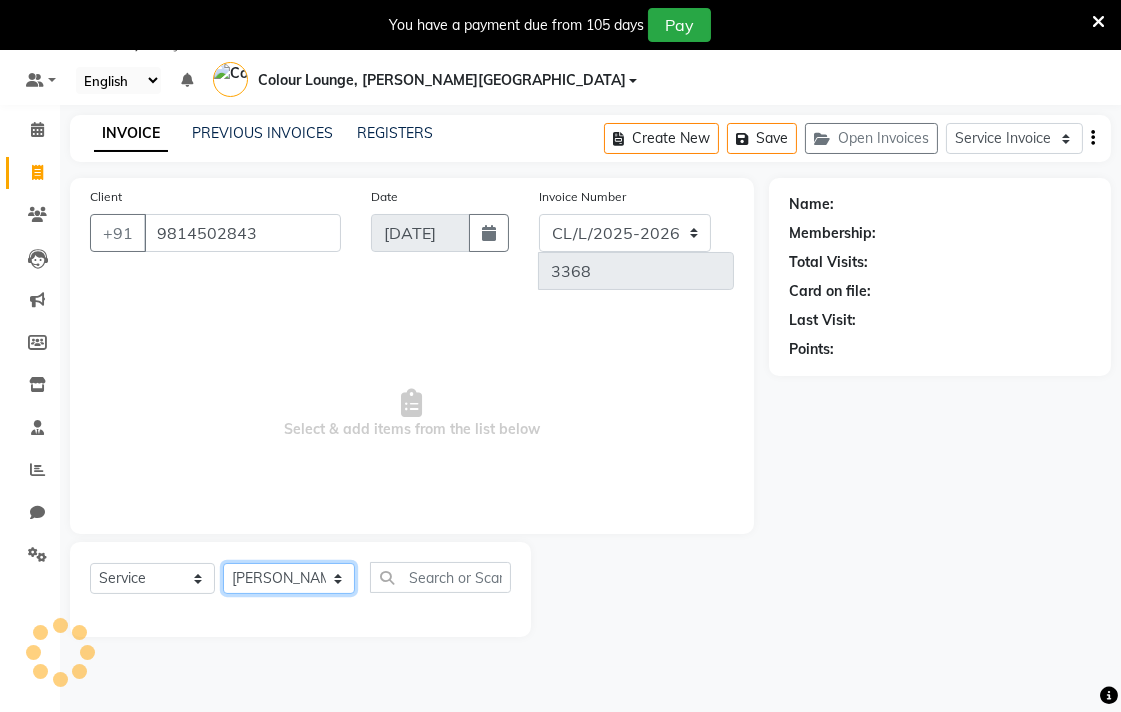 click on "Select Stylist Admin AMIT [PERSON_NAME] [PERSON_NAME] BALBHARTI SHARMA Colour Lounge, [PERSON_NAME][GEOGRAPHIC_DATA] Colour Lounge, [PERSON_NAME][GEOGRAPHIC_DATA] DINGG [PERSON_NAME] [PERSON_NAME] [PERSON_NAME] [PERSON_NAME] LOVE [PERSON_NAME] [PERSON_NAME] [PERSON_NAME] [PERSON_NAME] [PERSON_NAME] POOJA Pooja [PERSON_NAME] [PERSON_NAME] PRINCE [PERSON_NAME] [PERSON_NAME] [PERSON_NAME] [PERSON_NAME] Sameer [PERSON_NAME] [PERSON_NAME] [PERSON_NAME]  Sunny TULOSH [PERSON_NAME] [PERSON_NAME] VISHAL" 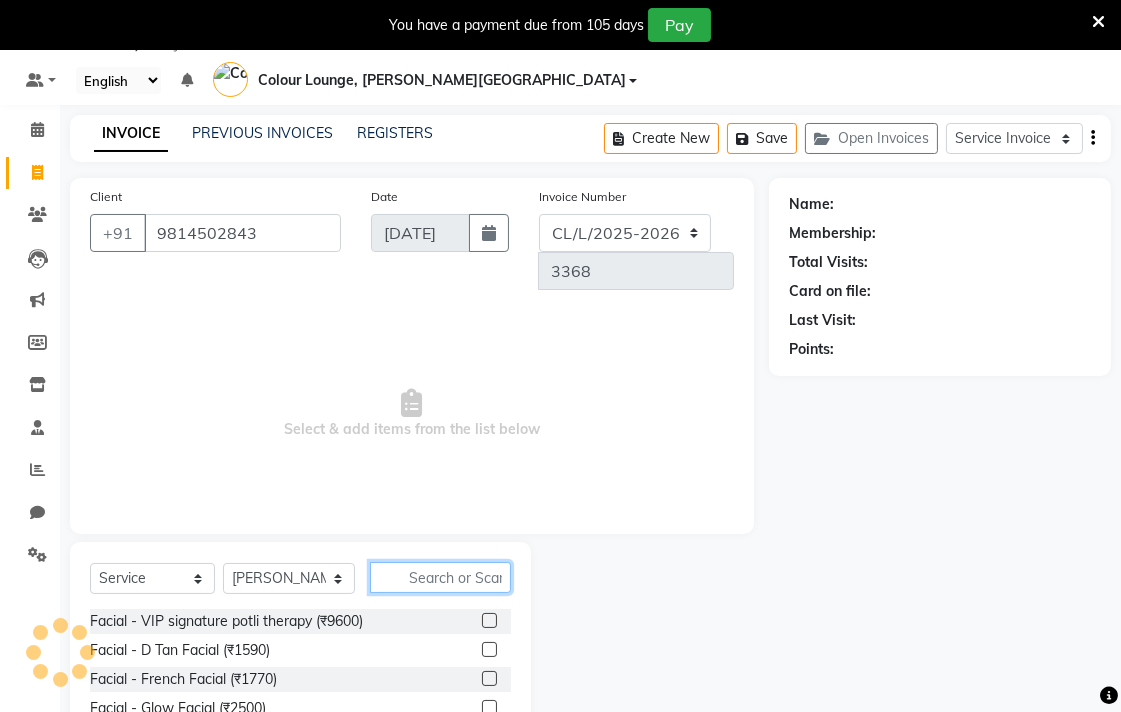 click 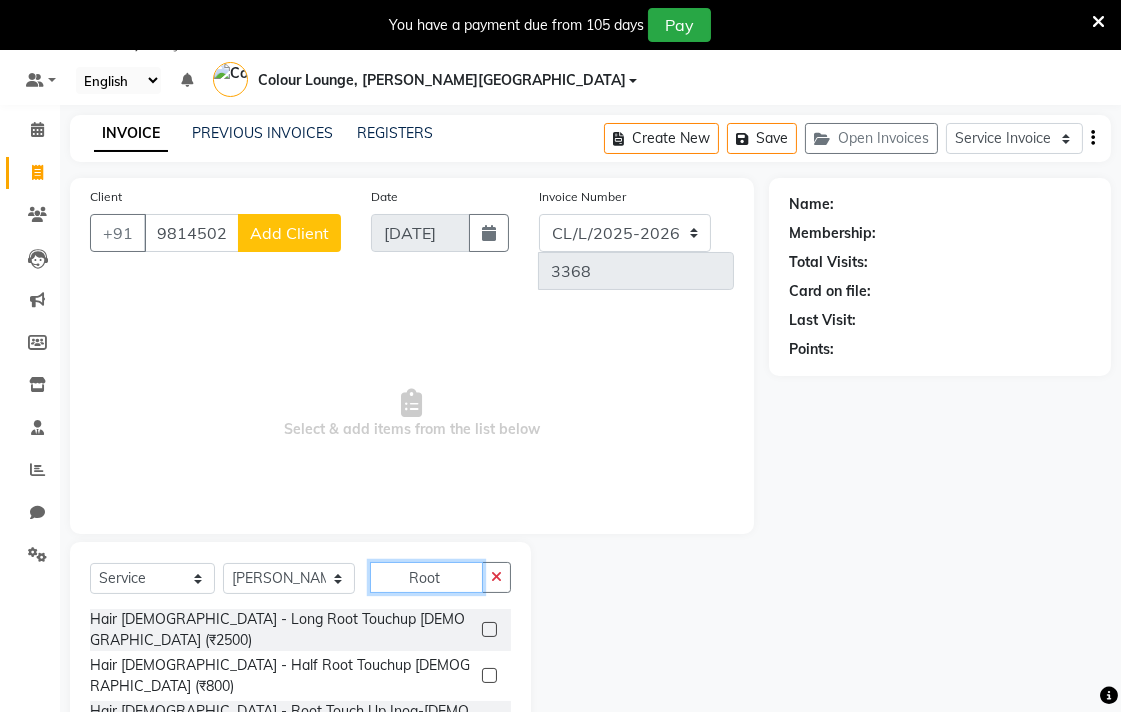 type on "Root" 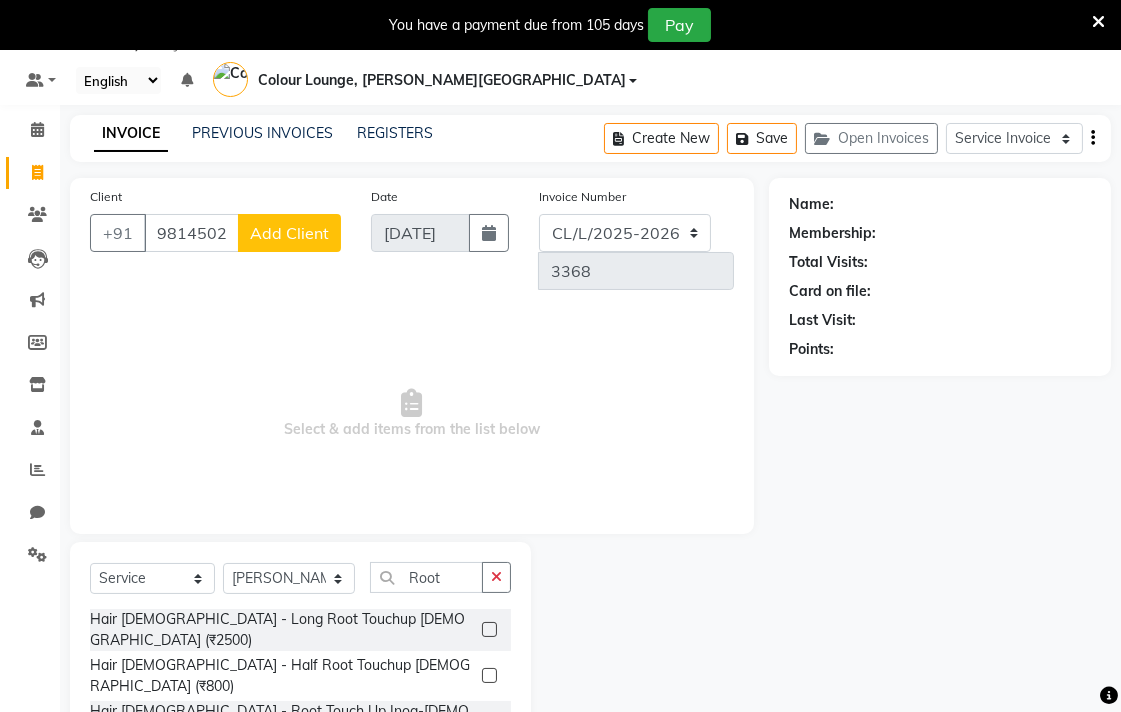 click 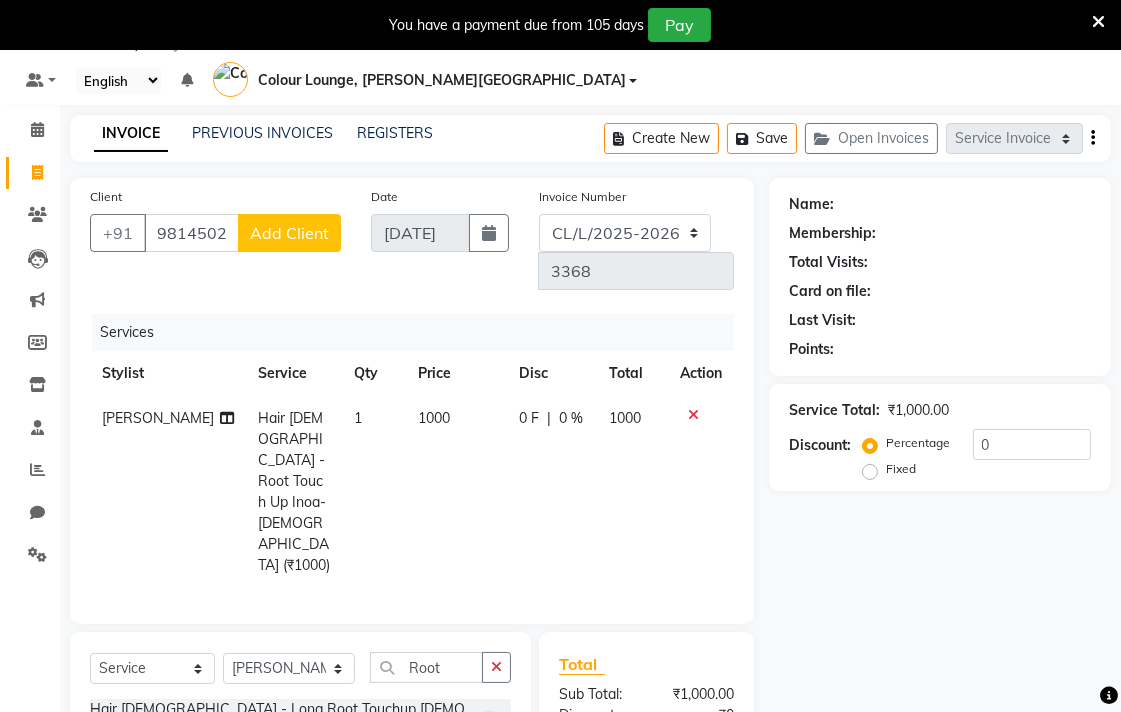 checkbox on "false" 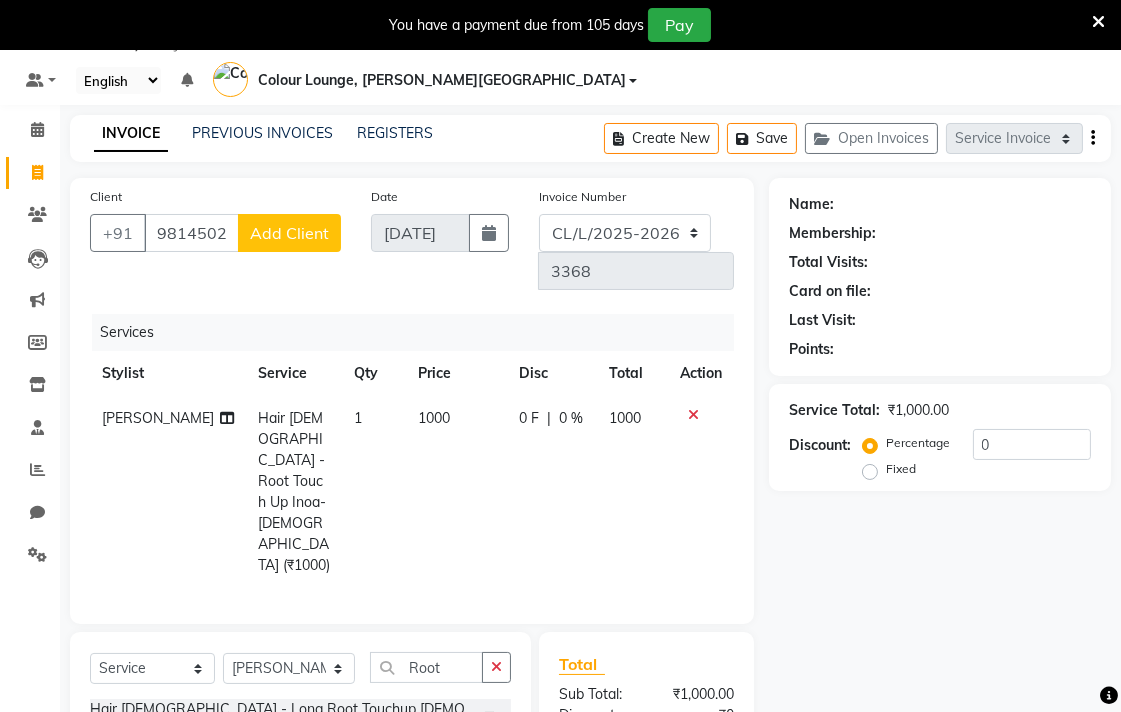 click on "1000" 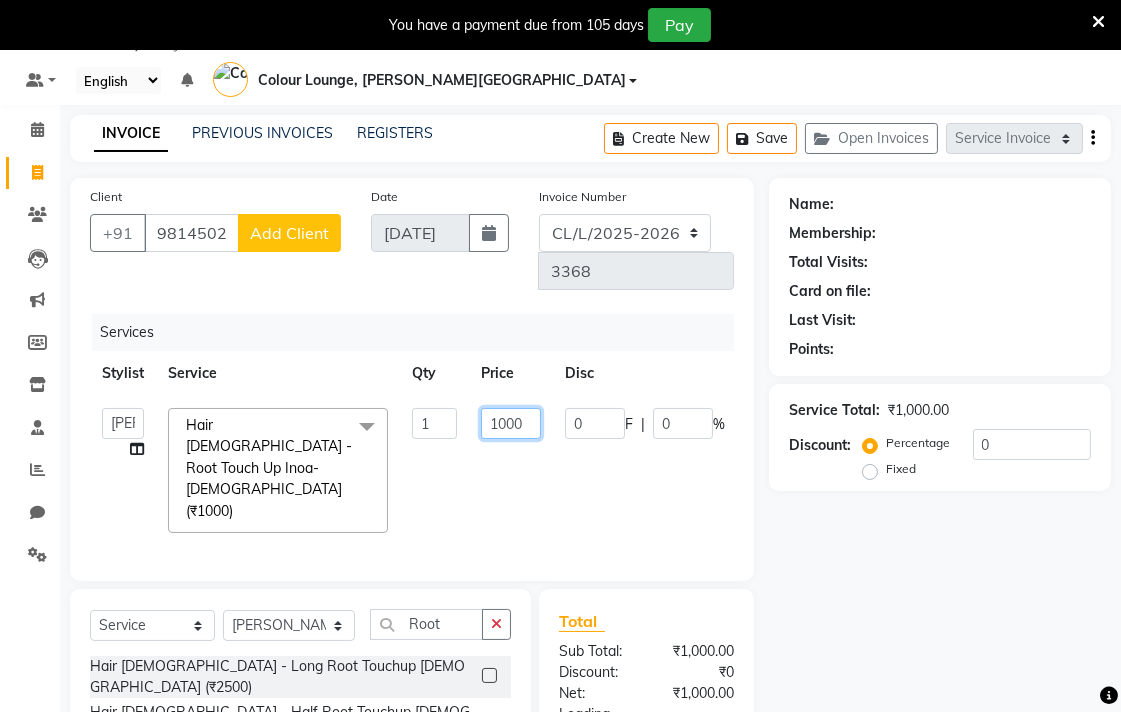 click on "1000" 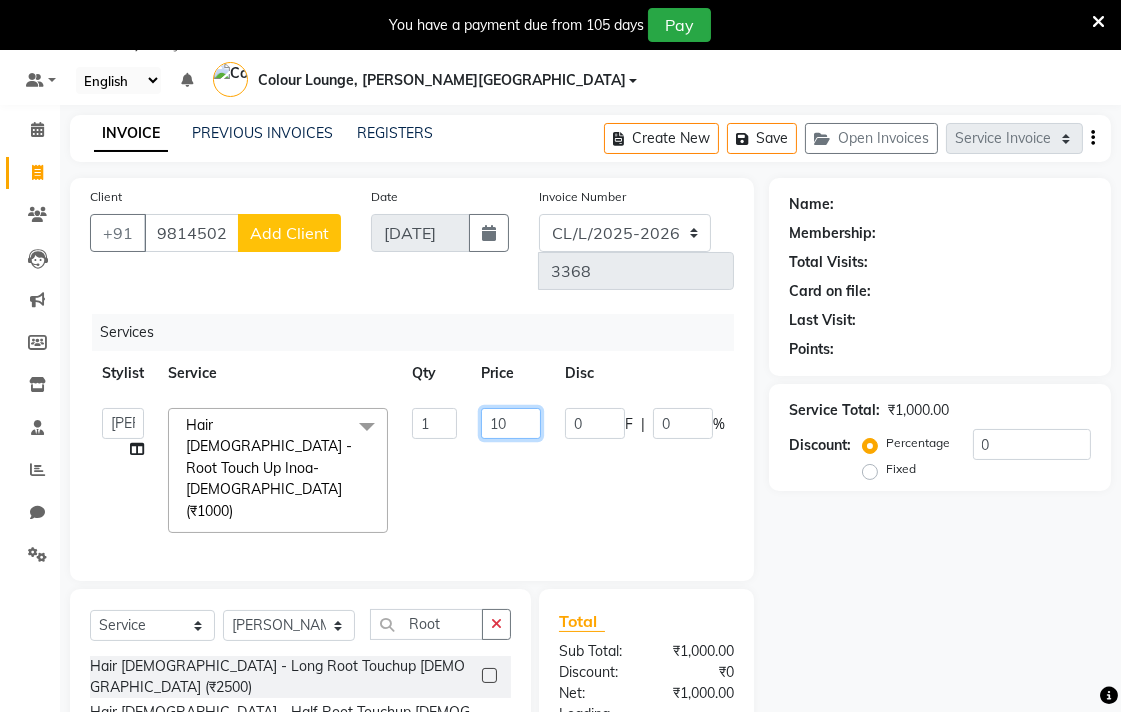 type on "1" 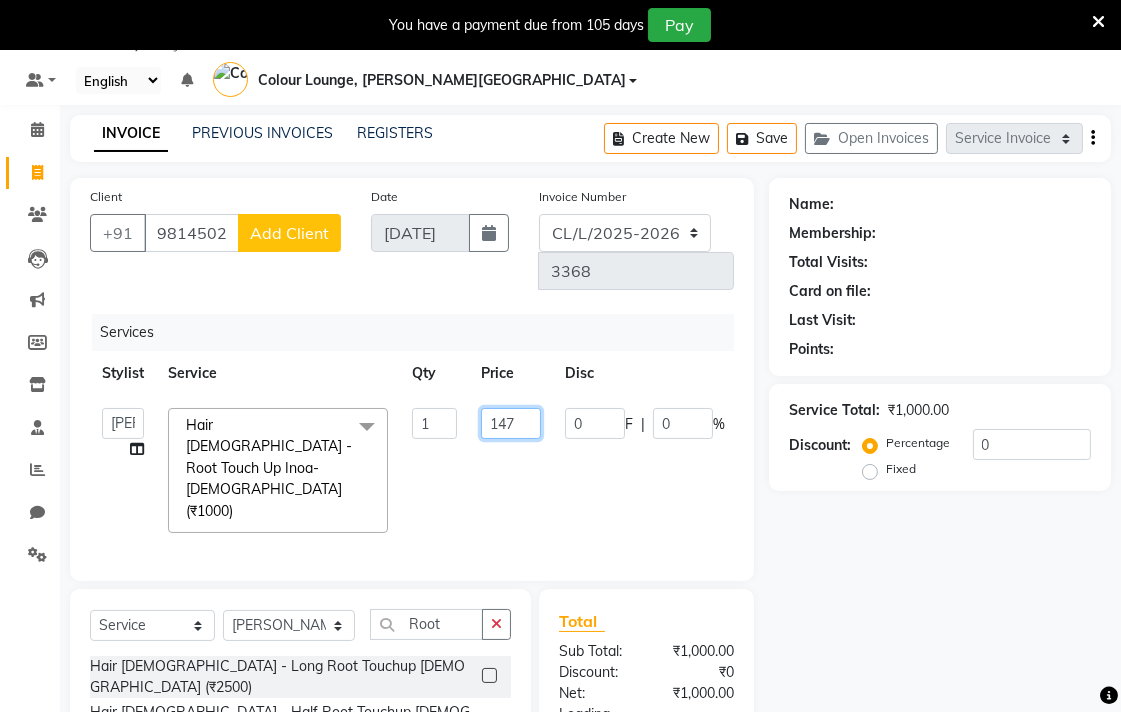 type on "1470" 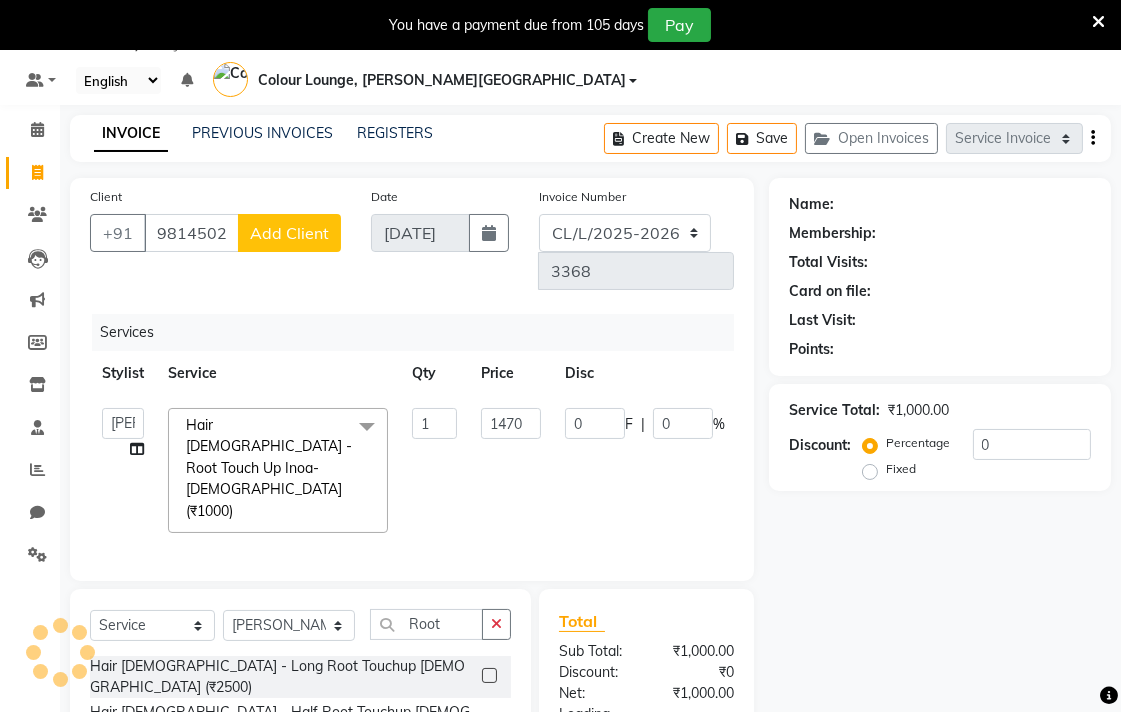 click on "Admin   AMIT   Ankush   Ansh Nayyar   BALBHARTI SHARMA   Colour Lounge, Lawrence Road   Colour Lounge, Lawrence Road   DINGG   HARJEET RANDHAWA   HARPREET KAUR   Jagpreet   Kajal   LALIMA   LOVE   Manish   MANPREET KAUR   Navneet   Neelam   NEENA   PALWINDER KAUR   POOJA   Pooja negi   PRABHDEEP SINGH   PRINCE KUMAR   PURAN CHAND   RAKESH KUMAR   Rambachan    Resham Kaur    Robin   Sameer   Sapna   SATWANT KAUR   Simran    Sunny   TULOSH SUBBA   Urvashi   Varun kumar   VISHAL  Hair Female - Root Touch Up Inoa-Female (₹1000)  x Facial - VIP signature potli therapy (₹9600) Facial - D Tan Facial (₹1590) Facial - French Facial (₹1770) Facial - Glow Facial (₹2500) Facial - Dermasage Luxury Skin Treatment (₹8000) Facial - Algotherm Luxury Facial (₹10000) Facial - Vitamin C Retinol Facial (₹6000) Facial - Vip Signature Facial B (₹7000) Facial - Organic Facial (₹2359) Facial - Vitamin C Whiteninig Brightening facial (₹5000) Facial - Nirvana Facial (₹2712) Hair extension (₹1000) 1 1470 0 F" 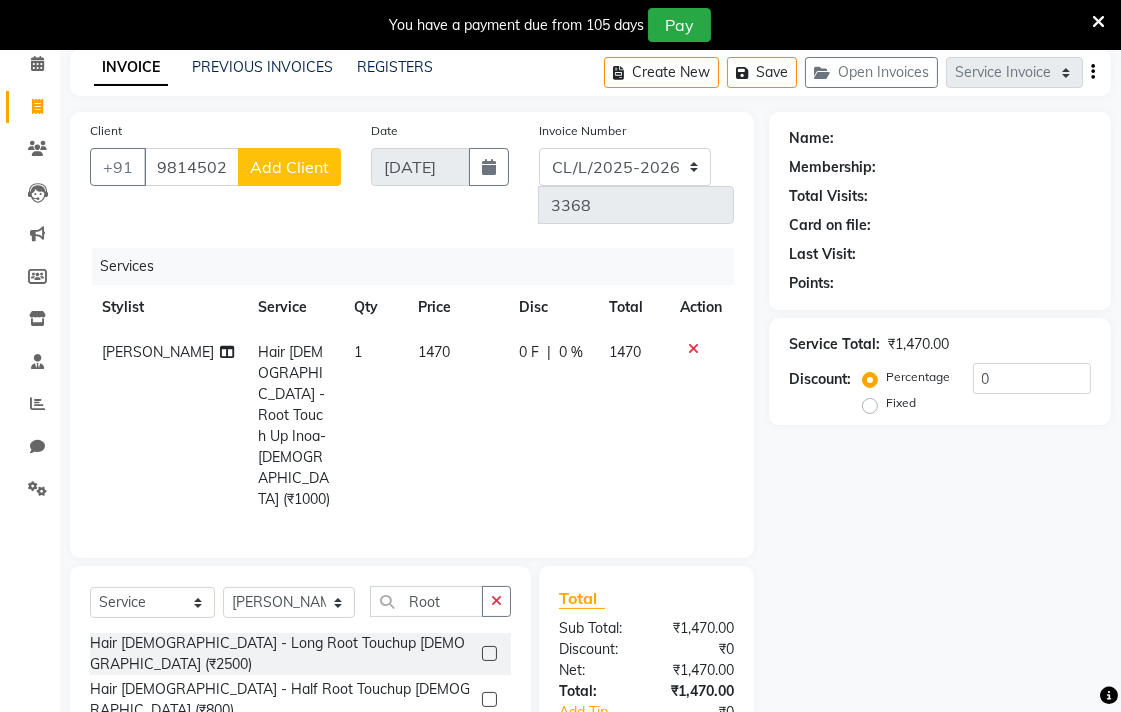 scroll, scrollTop: 167, scrollLeft: 0, axis: vertical 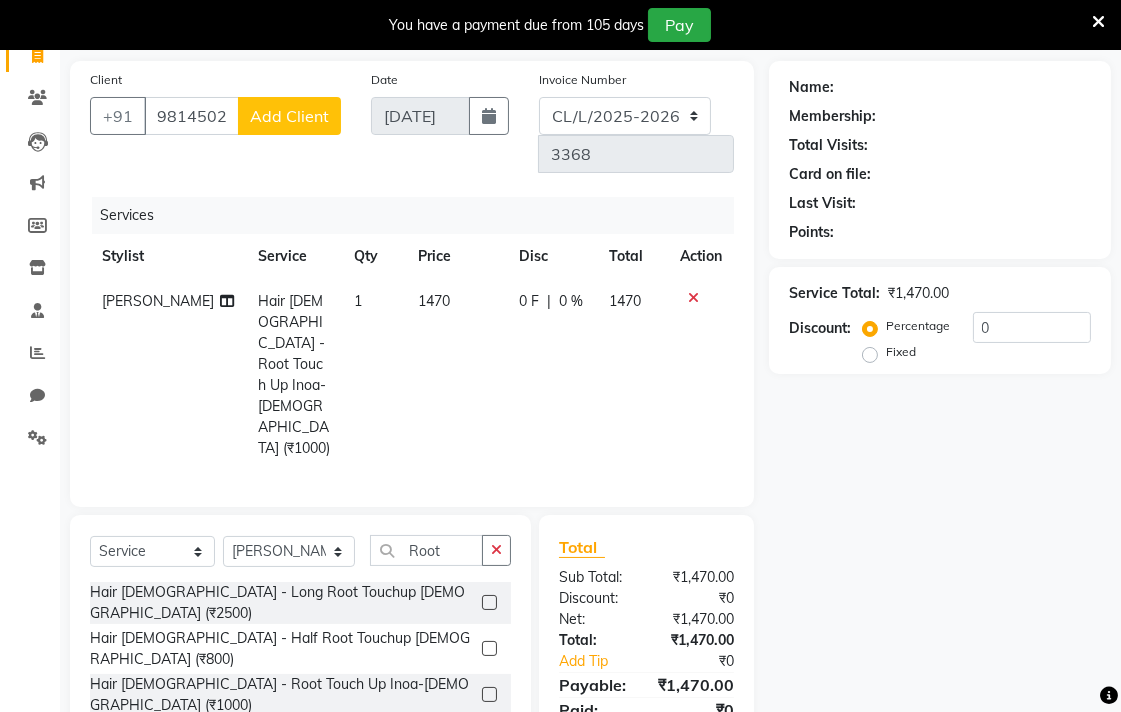 click 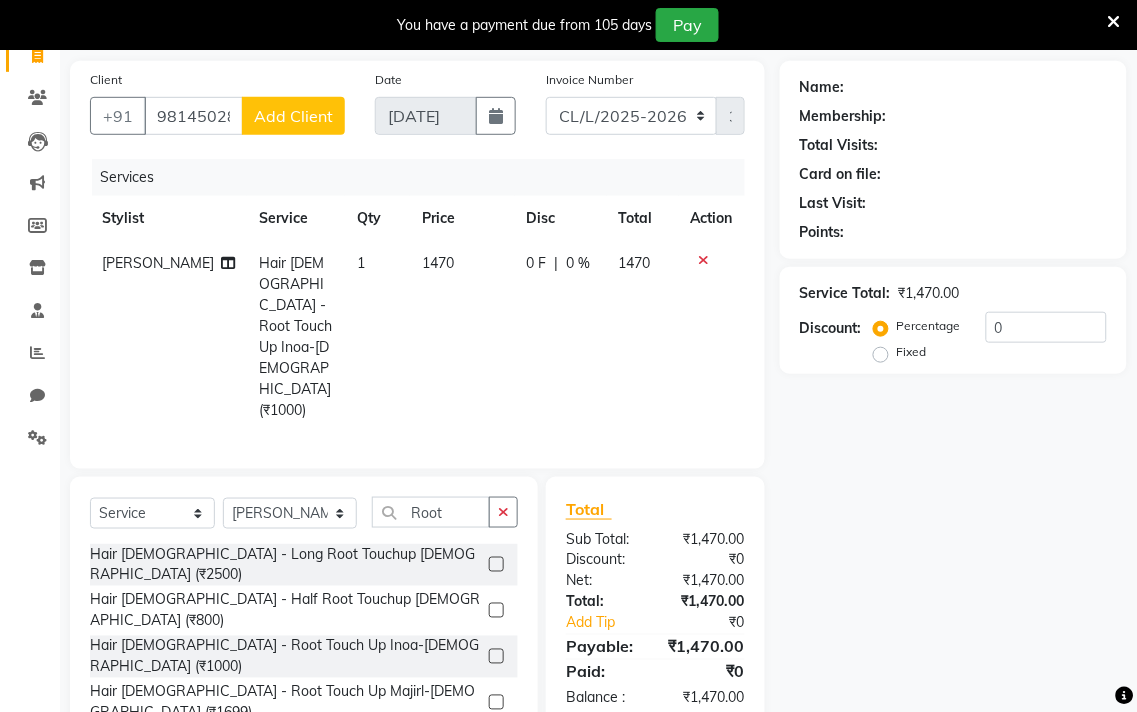 select on "70016" 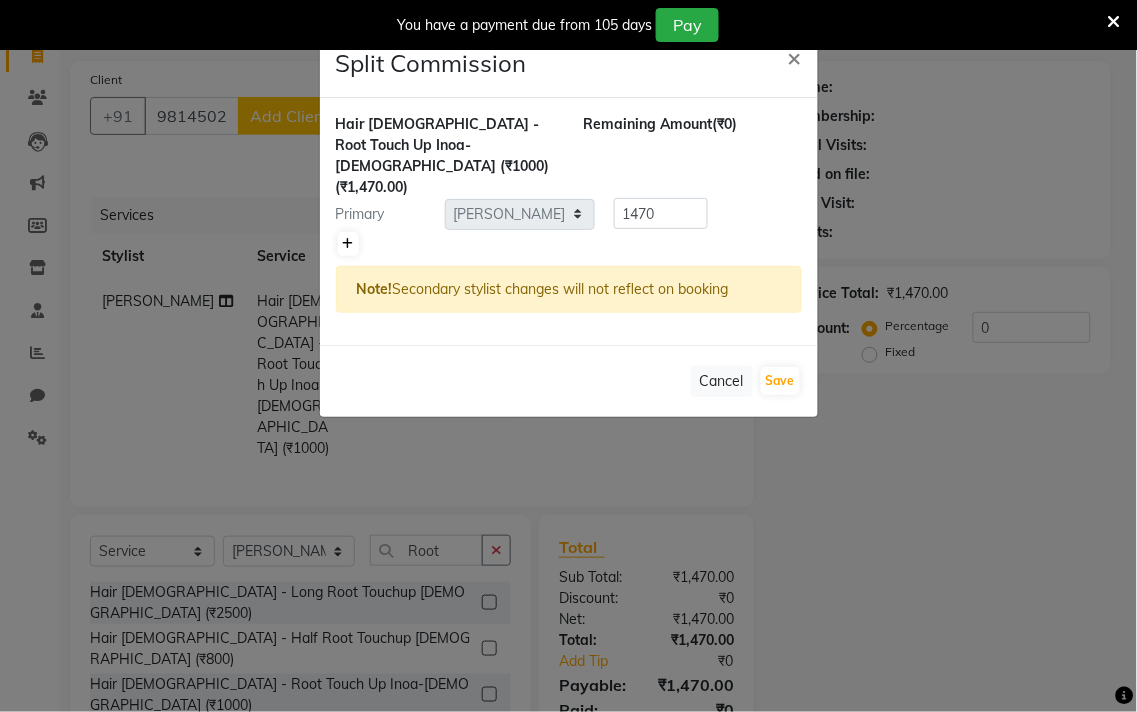 click 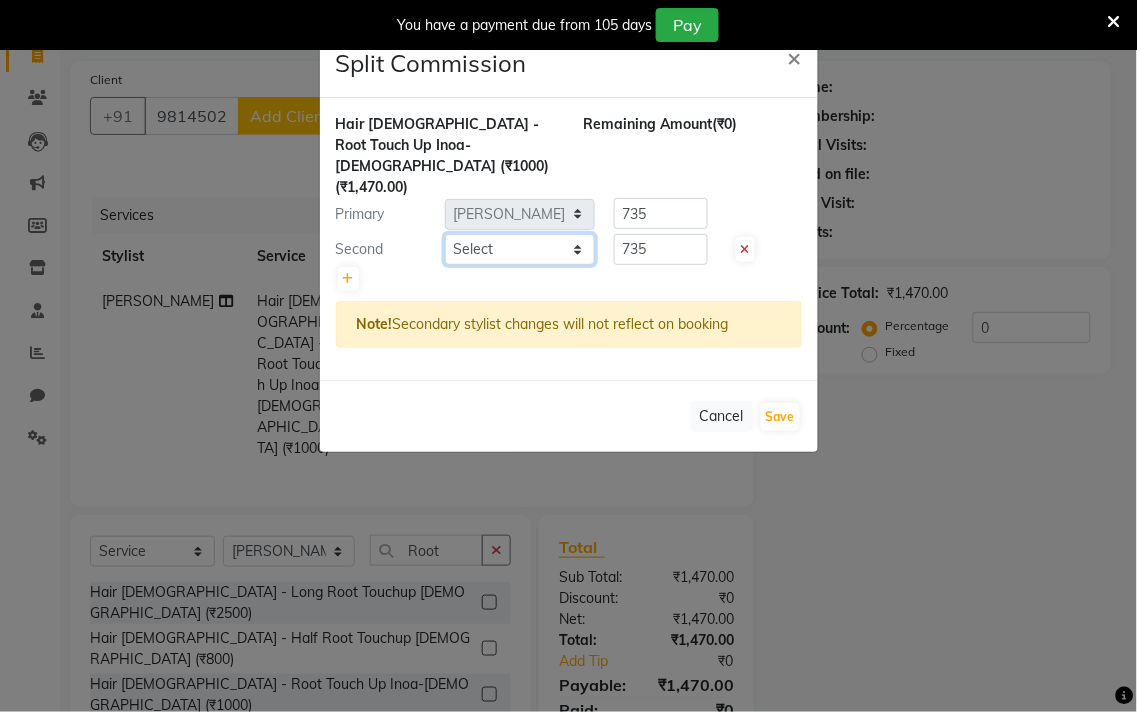 click on "Select  Admin   AMIT   Ankush   Ansh Nayyar   BALBHARTI SHARMA   Colour Lounge, Lawrence Road   Colour Lounge, Lawrence Road   DINGG   HARJEET RANDHAWA   HARPREET KAUR   Jagpreet   Kajal   LALIMA   LOVE   Manish   MANPREET KAUR   Navneet   Neelam   NEENA   PALWINDER KAUR   POOJA   Pooja negi   PRABHDEEP SINGH   PRINCE KUMAR   PURAN CHAND   RAKESH KUMAR   Rambachan    Resham Kaur    Robin   Sameer   Sapna   SATWANT KAUR   Simran    Sunny   TULOSH SUBBA   Urvashi   Varun kumar   VISHAL" 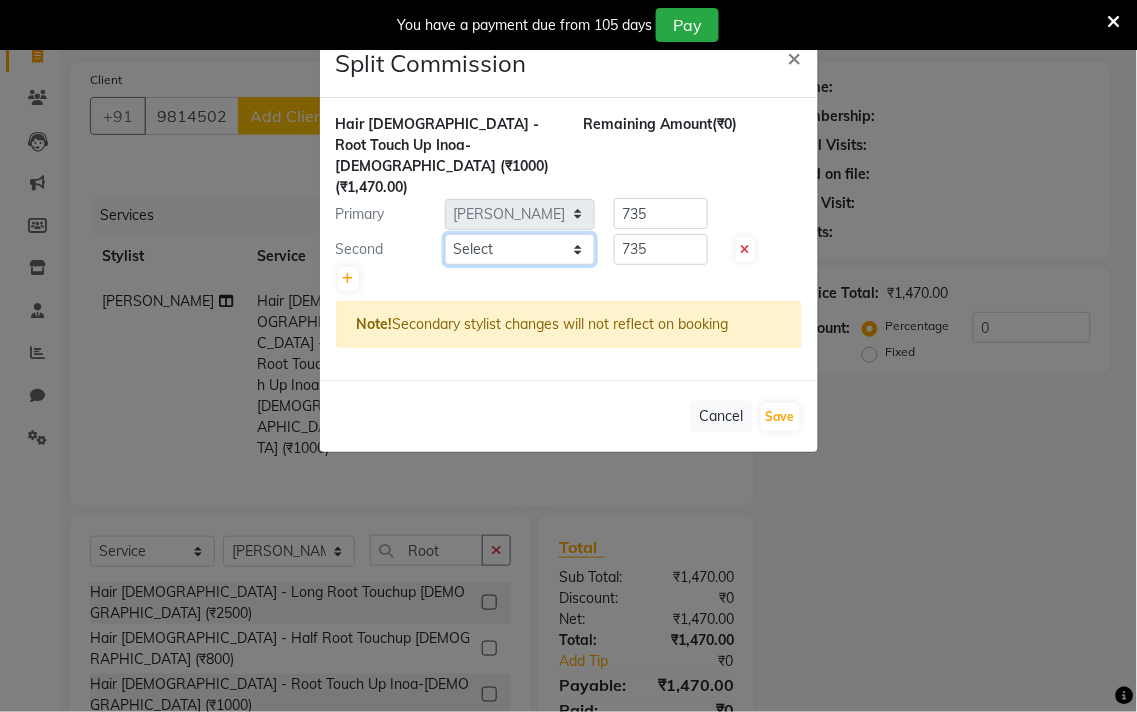 select on "70010" 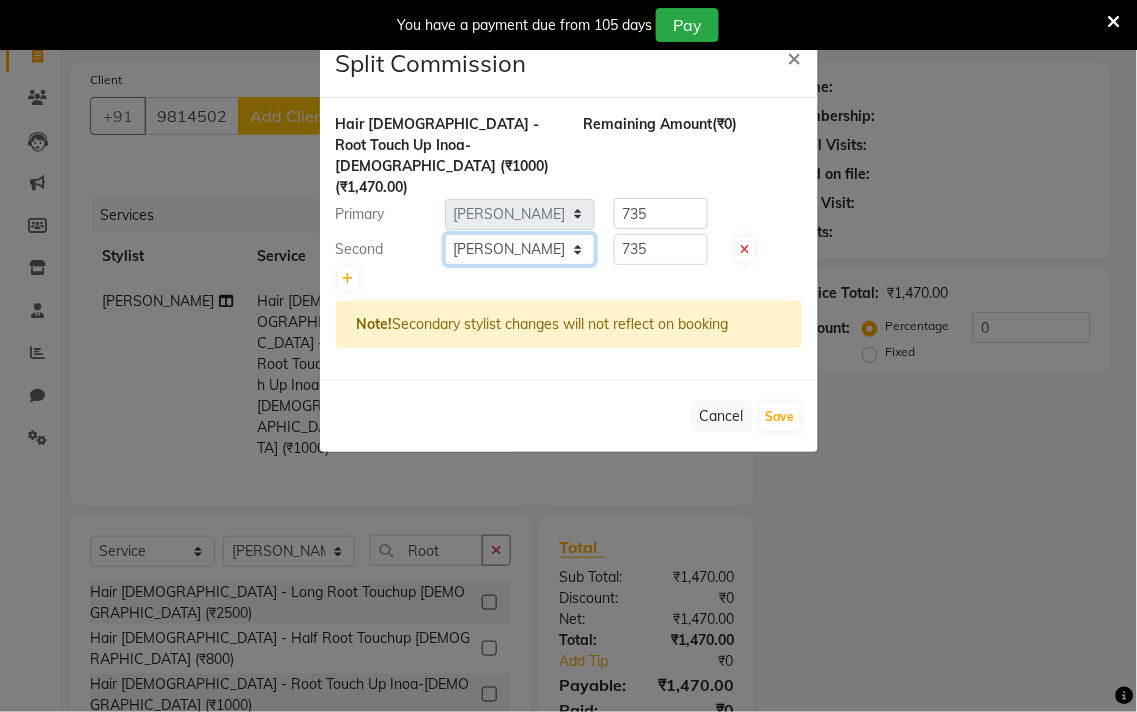 click on "Select  Admin   AMIT   Ankush   Ansh Nayyar   BALBHARTI SHARMA   Colour Lounge, Lawrence Road   Colour Lounge, Lawrence Road   DINGG   HARJEET RANDHAWA   HARPREET KAUR   Jagpreet   Kajal   LALIMA   LOVE   Manish   MANPREET KAUR   Navneet   Neelam   NEENA   PALWINDER KAUR   POOJA   Pooja negi   PRABHDEEP SINGH   PRINCE KUMAR   PURAN CHAND   RAKESH KUMAR   Rambachan    Resham Kaur    Robin   Sameer   Sapna   SATWANT KAUR   Simran    Sunny   TULOSH SUBBA   Urvashi   Varun kumar   VISHAL" 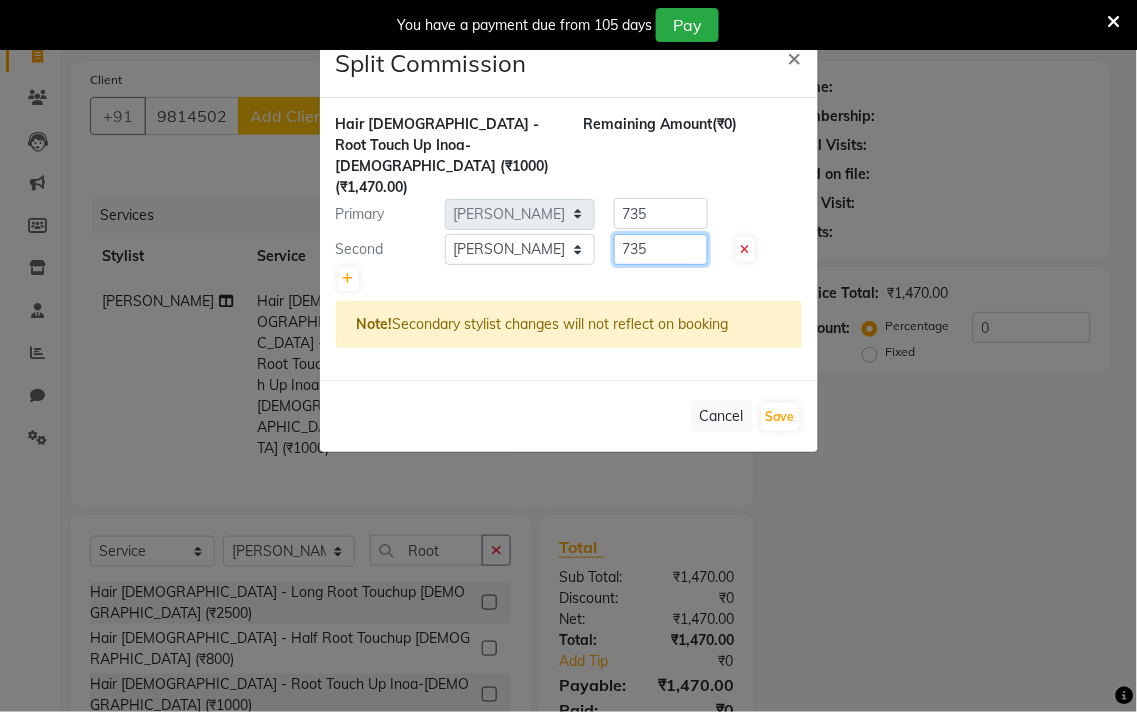 click on "735" 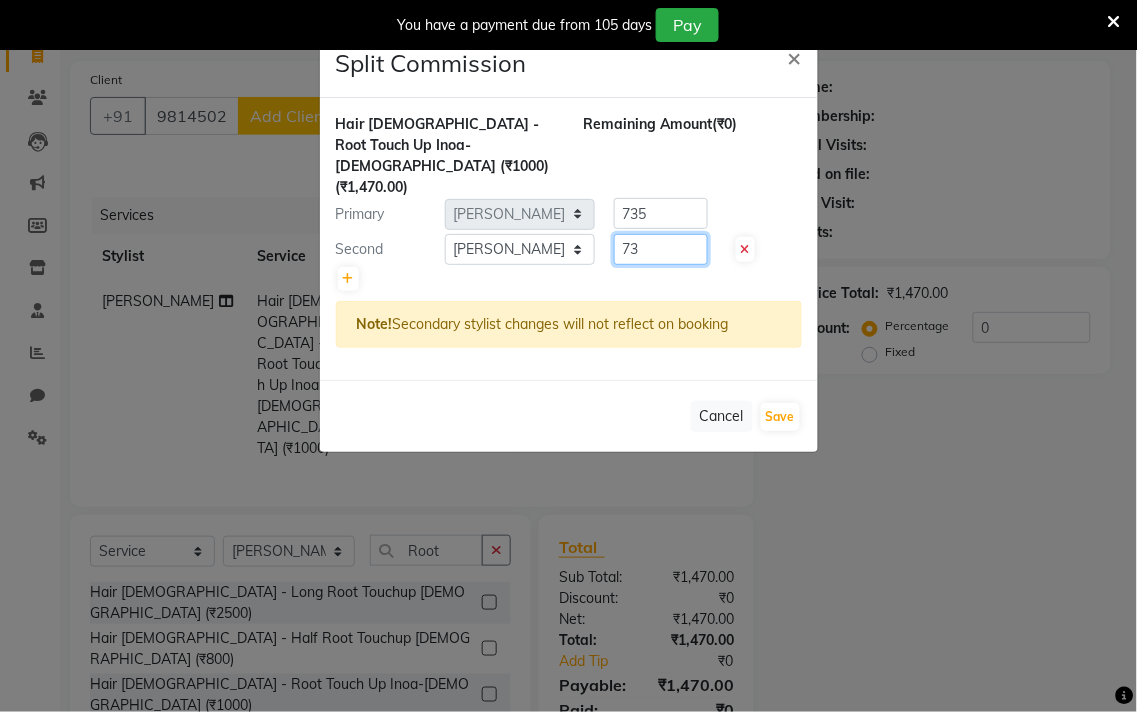 type on "7" 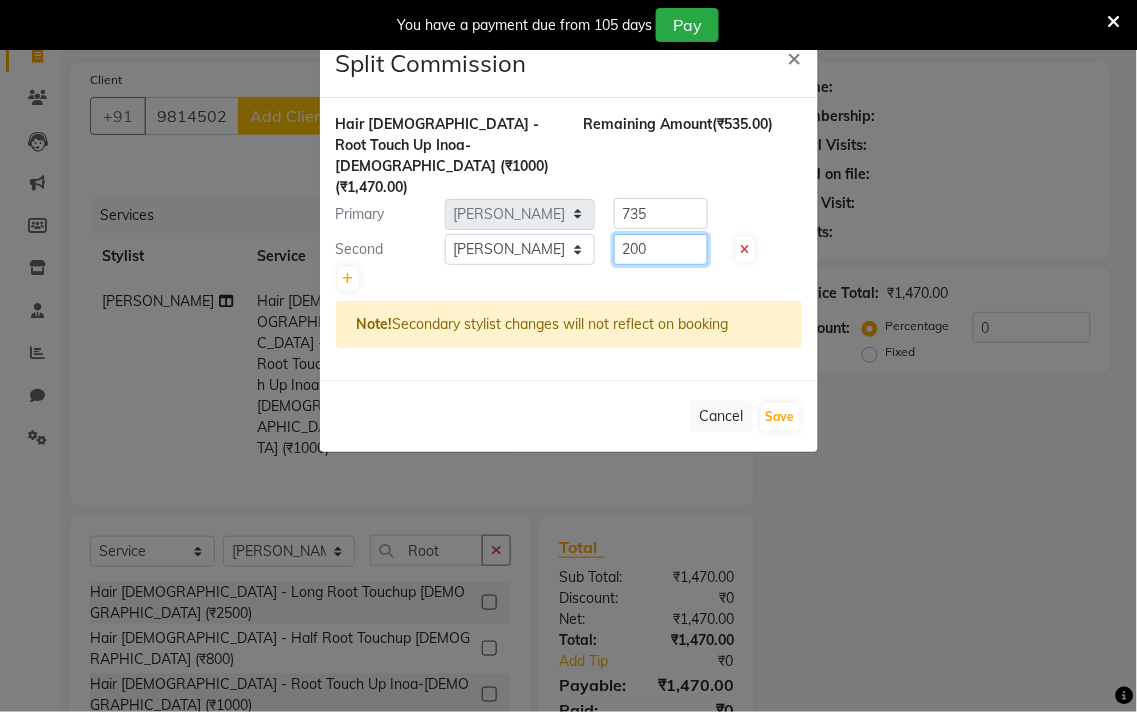 type on "200" 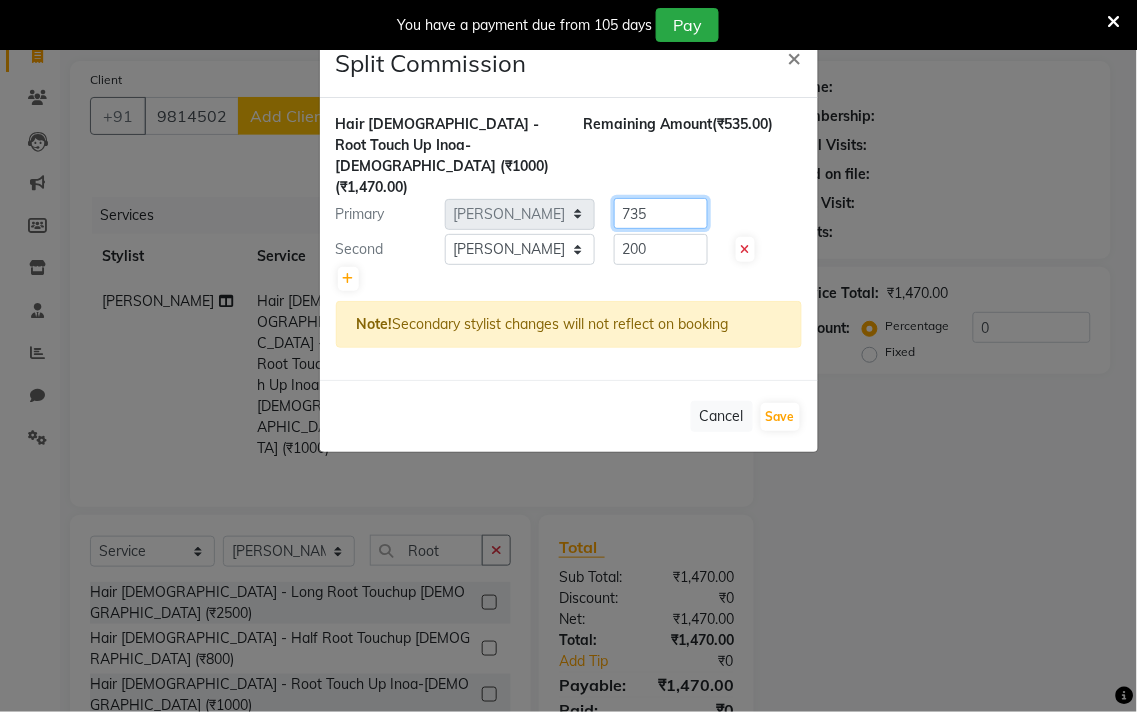 click on "735" 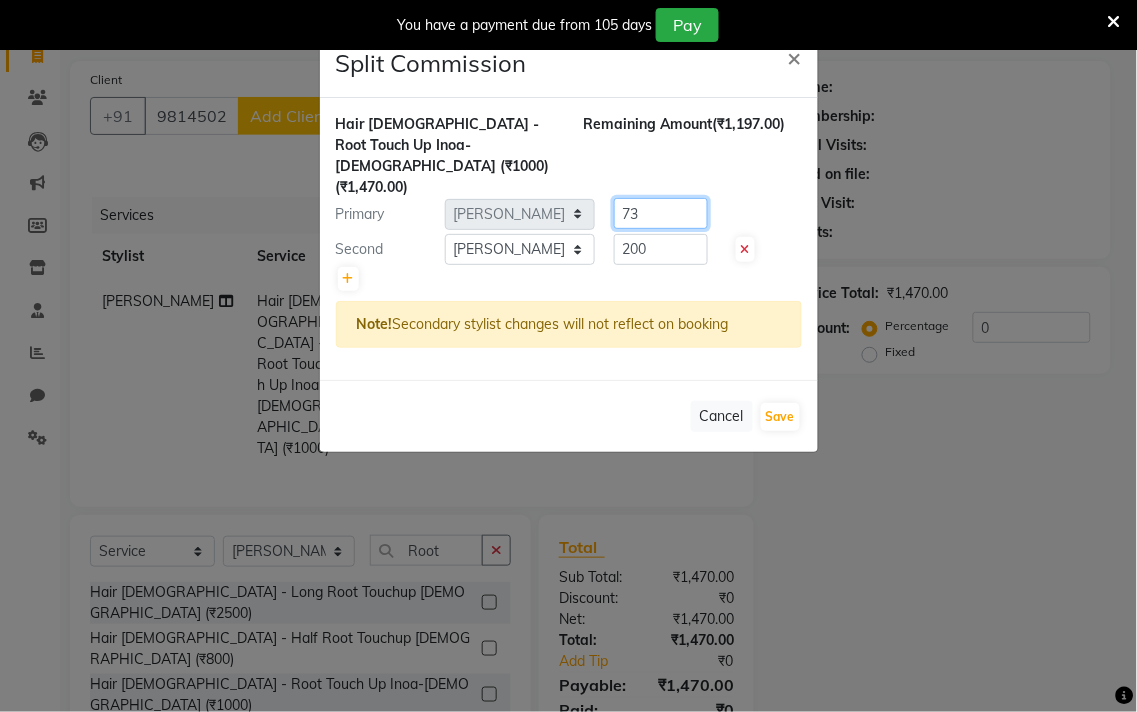 type on "7" 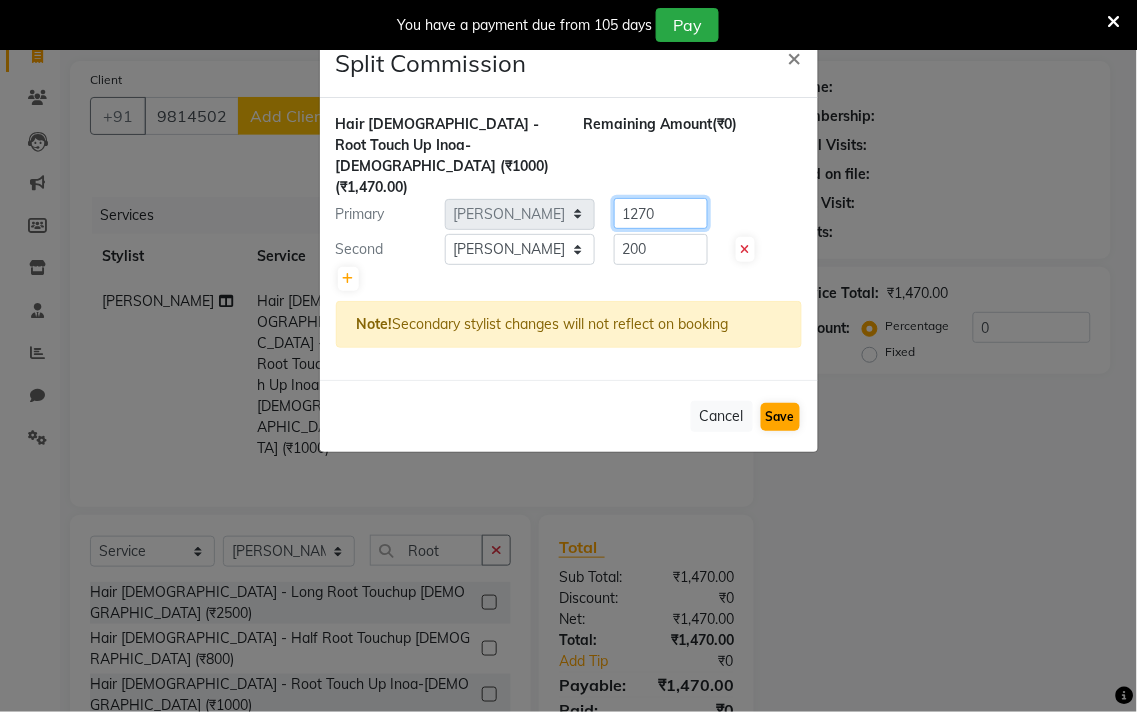 type on "1270" 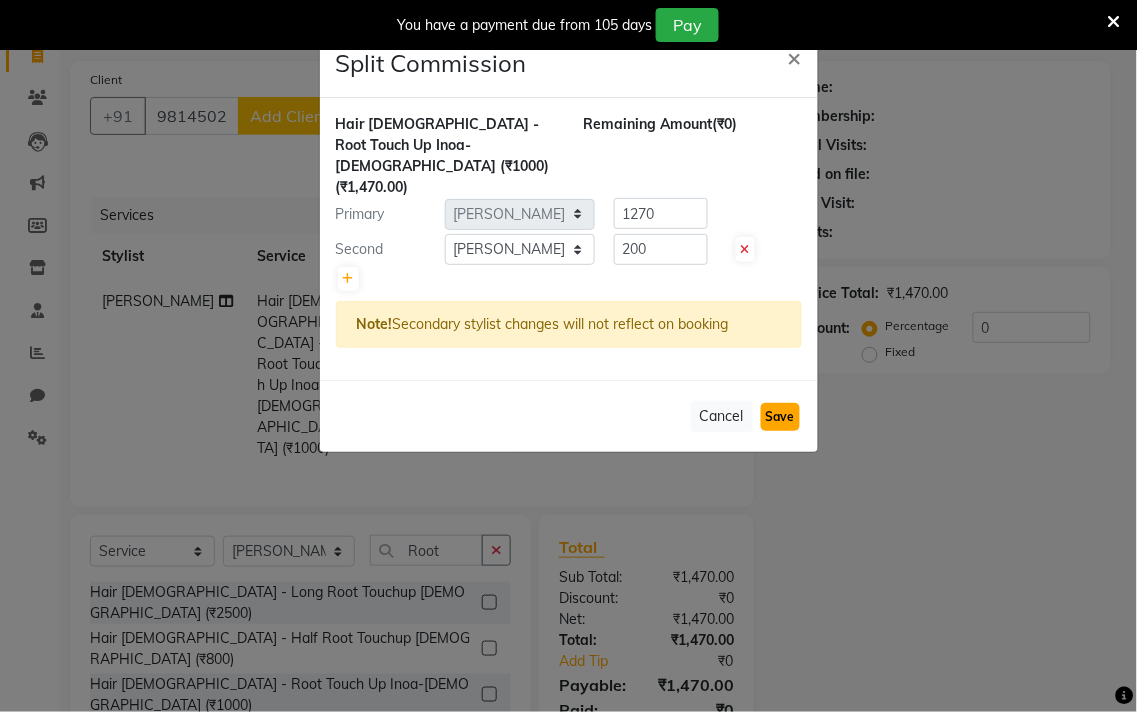 click on "Save" 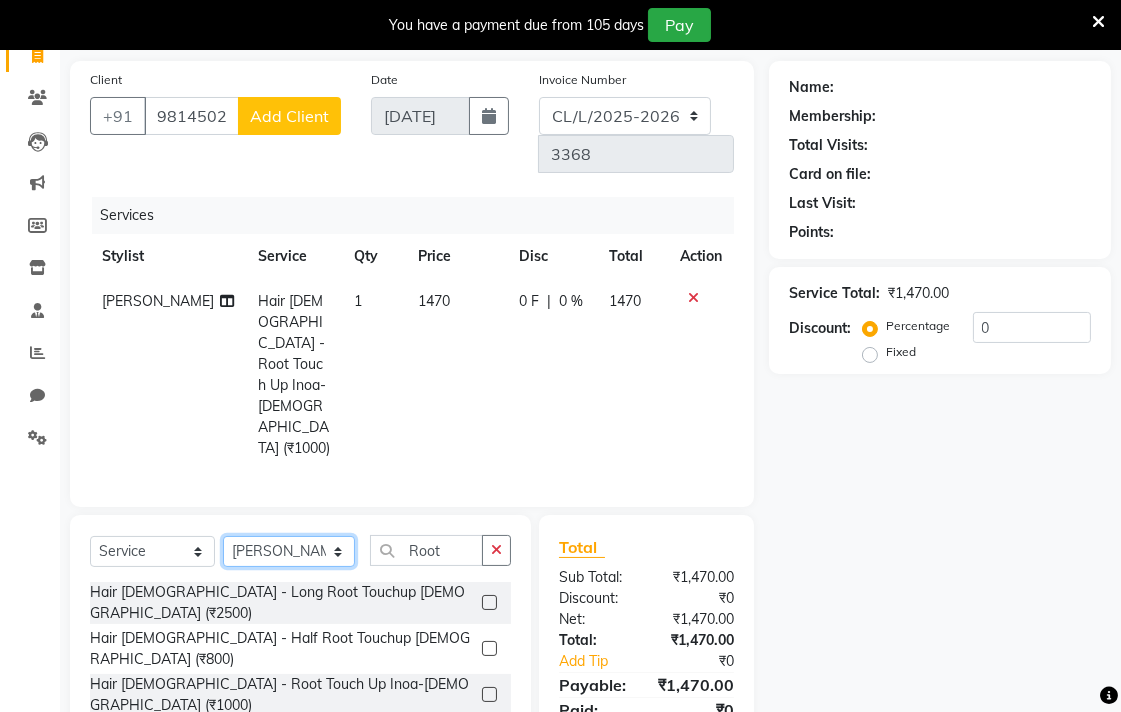 click on "Select Stylist Admin AMIT Ankush Ansh Nayyar BALBHARTI SHARMA Colour Lounge, Lawrence Road Colour Lounge, Lawrence Road DINGG HARJEET RANDHAWA HARPREET KAUR Jagpreet Kajal LALIMA LOVE Manish MANPREET KAUR Navneet Neelam NEENA PALWINDER KAUR POOJA Pooja negi PRABHDEEP SINGH PRINCE KUMAR PURAN CHAND RAKESH KUMAR Rambachan  Resham Kaur  Robin Sameer Sapna SATWANT KAUR Simran  Sunny TULOSH SUBBA Urvashi Varun kumar VISHAL" 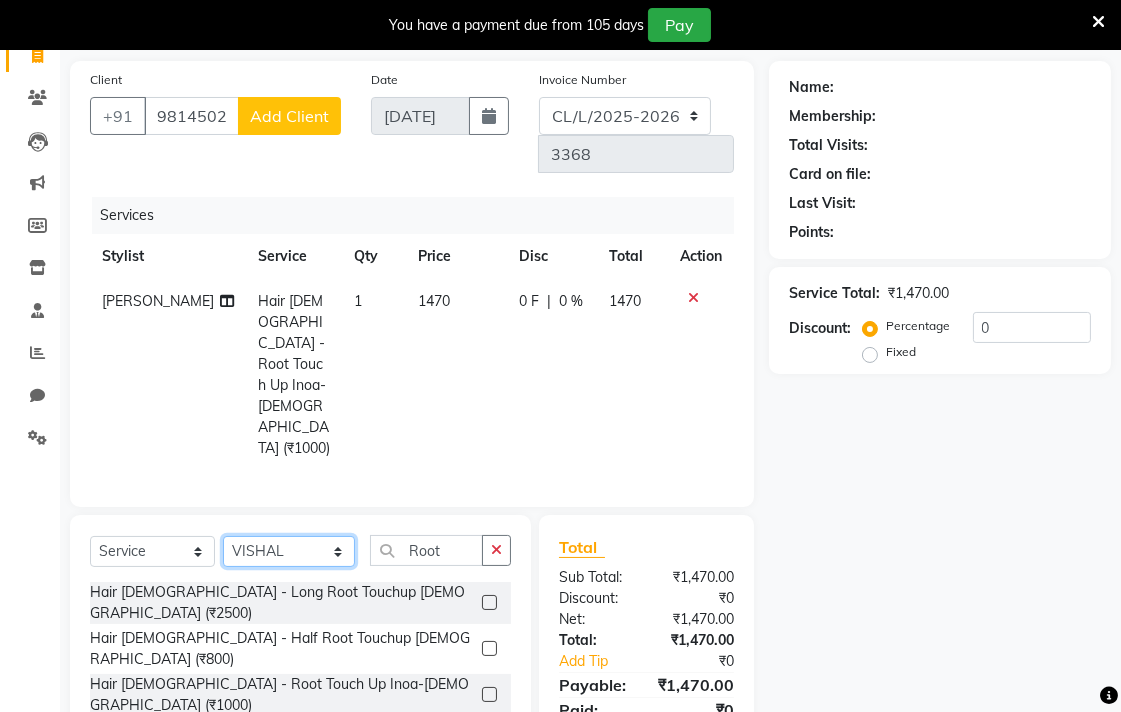 click on "Select Stylist Admin AMIT Ankush Ansh Nayyar BALBHARTI SHARMA Colour Lounge, Lawrence Road Colour Lounge, Lawrence Road DINGG HARJEET RANDHAWA HARPREET KAUR Jagpreet Kajal LALIMA LOVE Manish MANPREET KAUR Navneet Neelam NEENA PALWINDER KAUR POOJA Pooja negi PRABHDEEP SINGH PRINCE KUMAR PURAN CHAND RAKESH KUMAR Rambachan  Resham Kaur  Robin Sameer Sapna SATWANT KAUR Simran  Sunny TULOSH SUBBA Urvashi Varun kumar VISHAL" 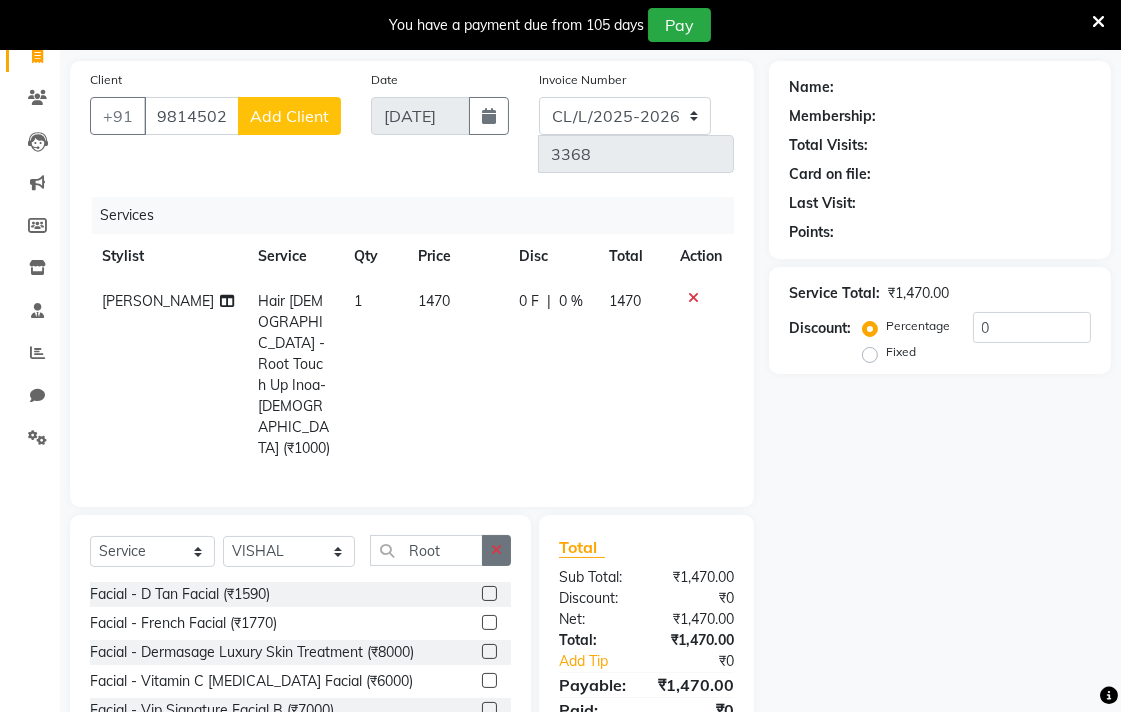 click 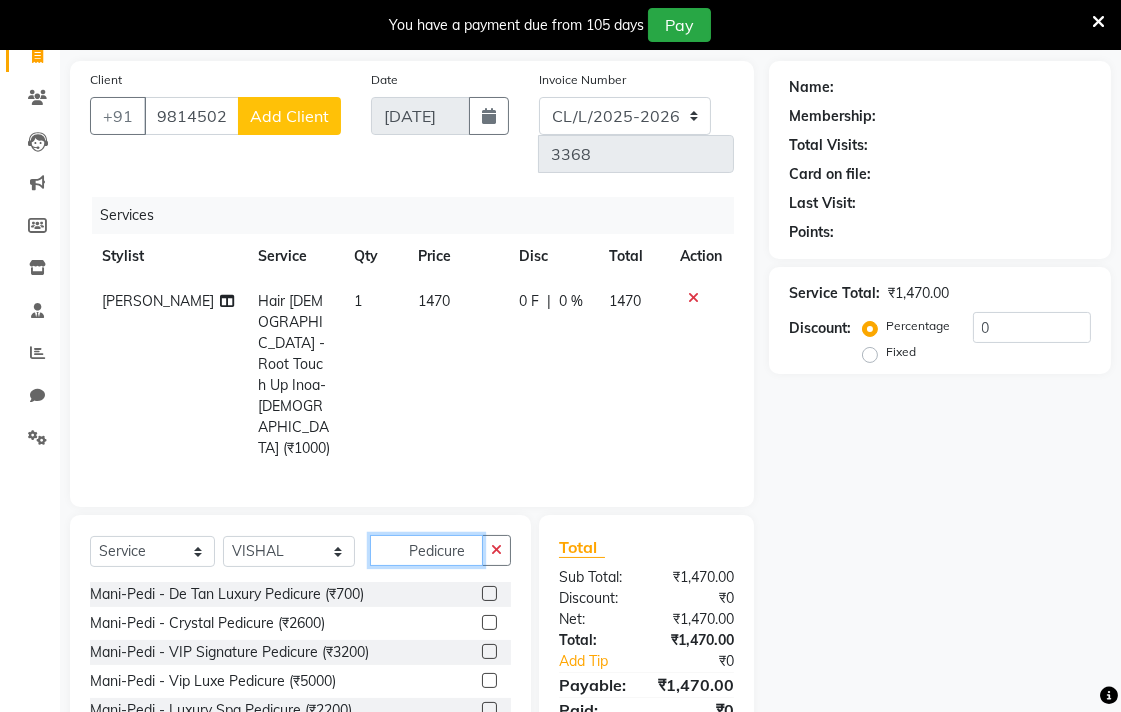 type on "Pedicure" 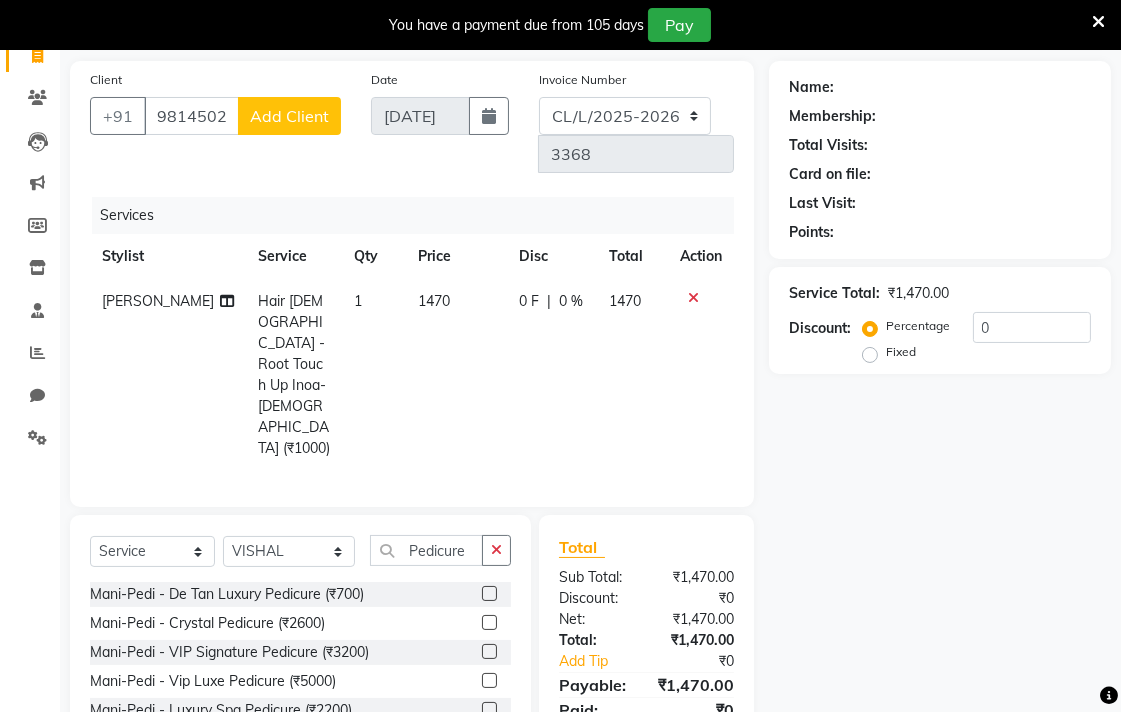 click 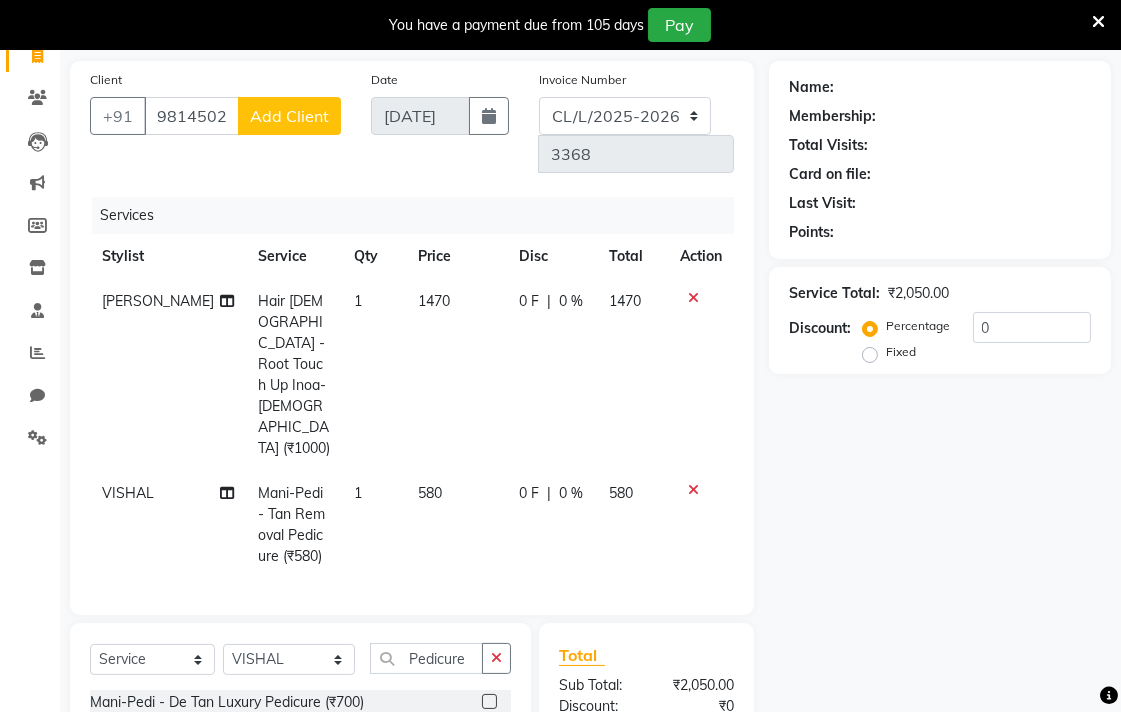 checkbox on "false" 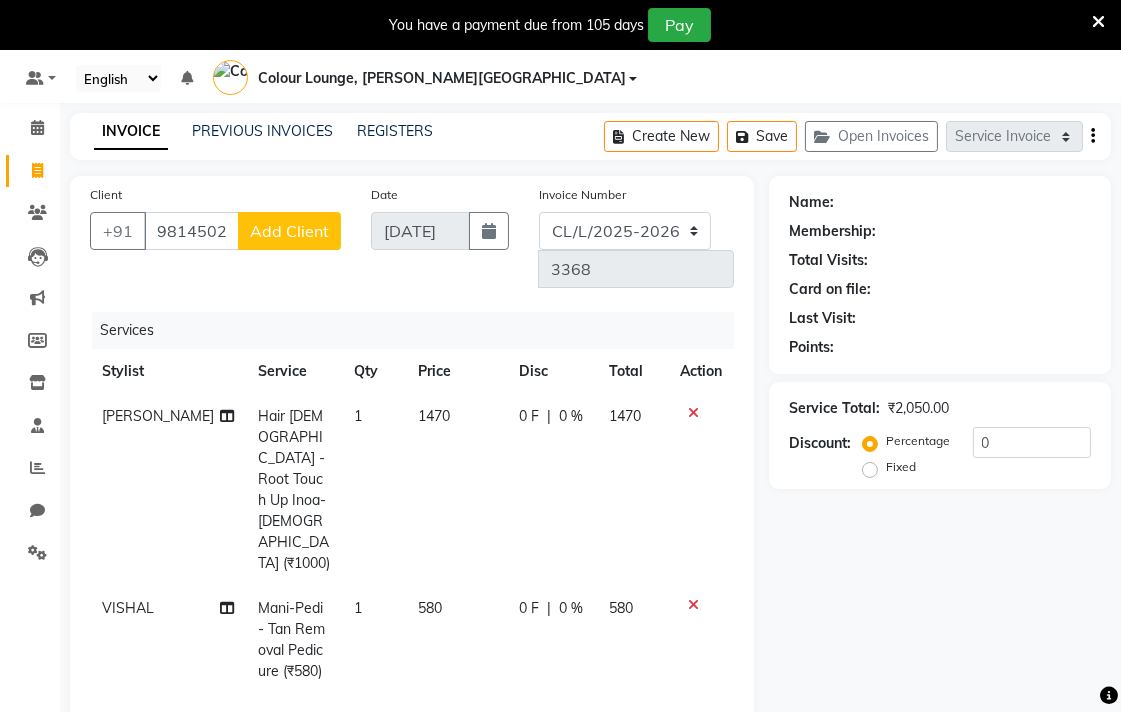 scroll, scrollTop: 0, scrollLeft: 0, axis: both 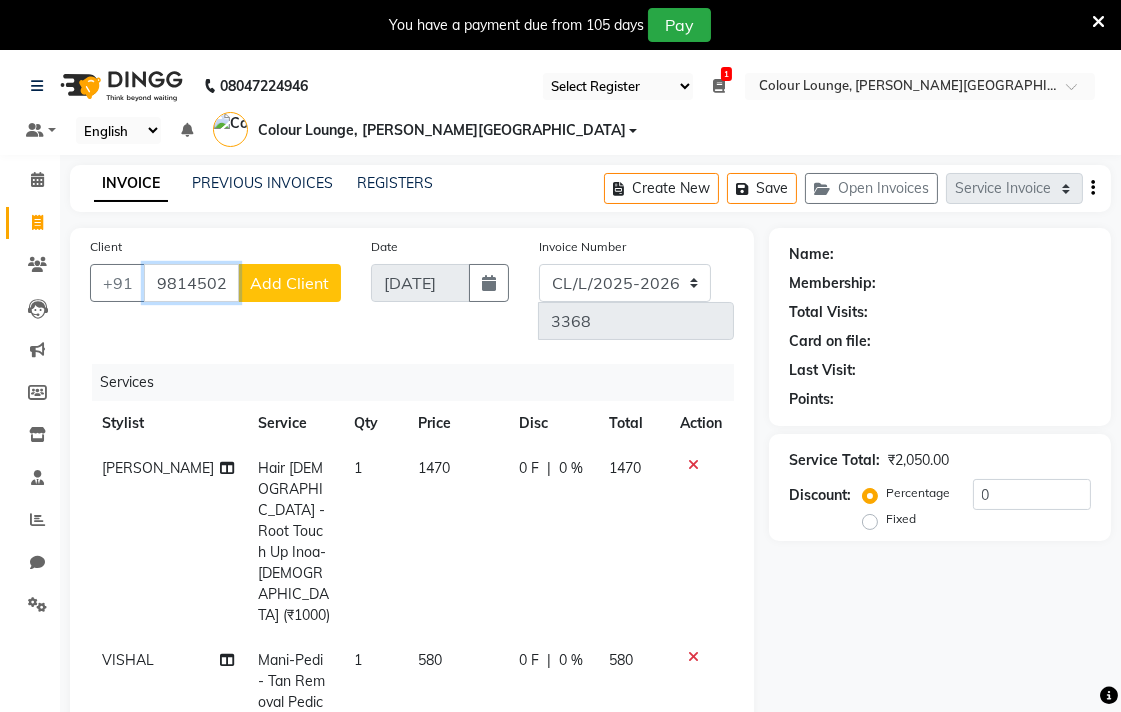 click on "9814502843" at bounding box center (191, 283) 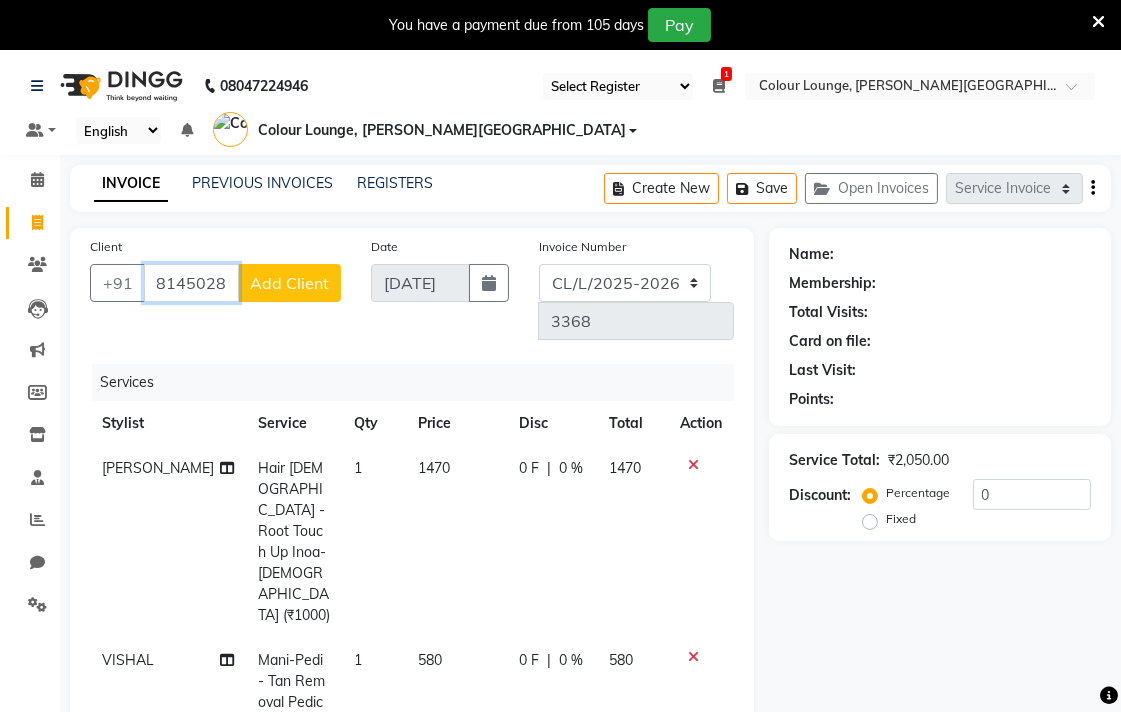 scroll, scrollTop: 0, scrollLeft: 0, axis: both 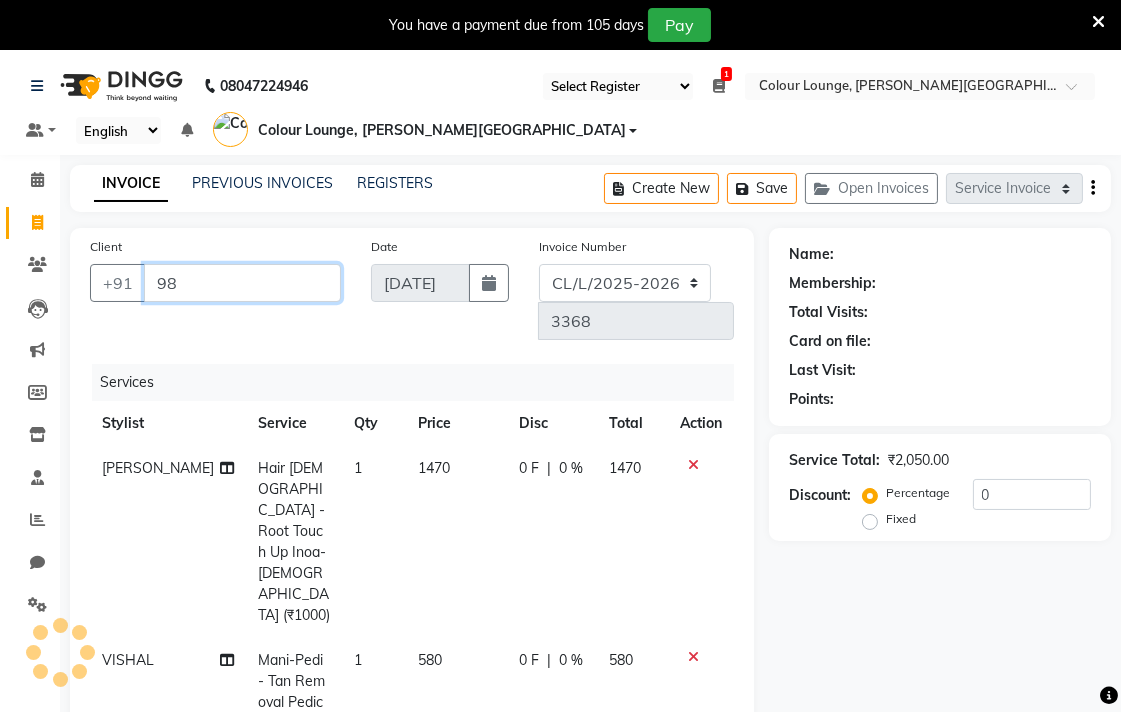 type on "9" 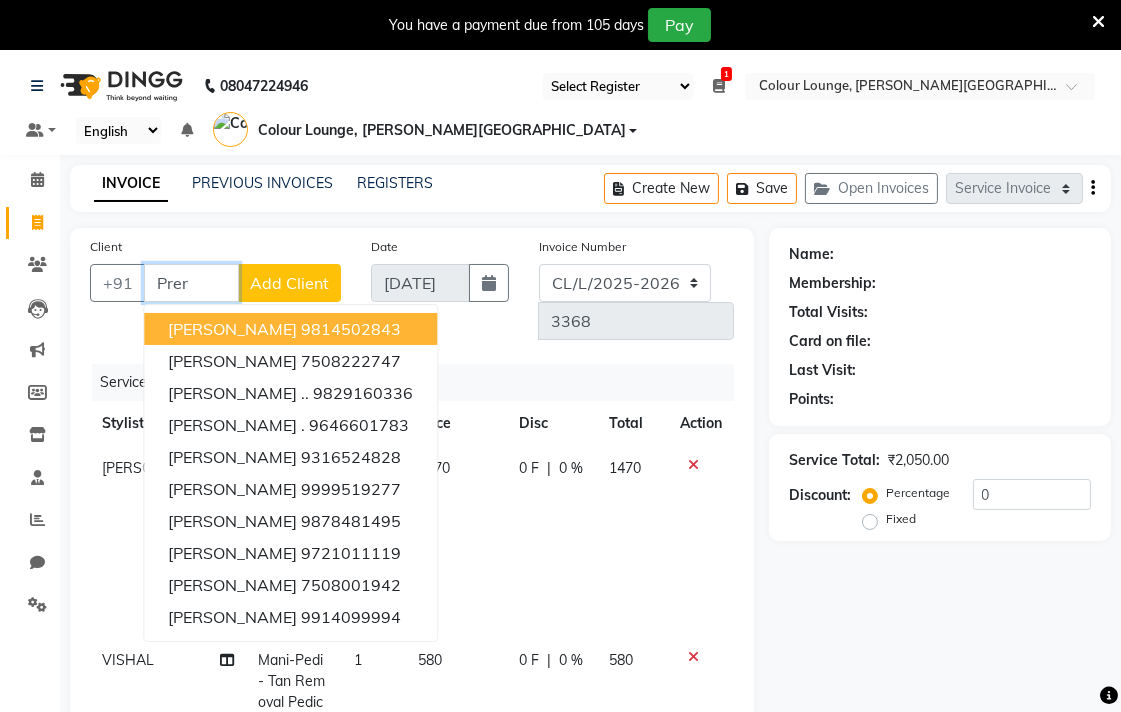 click on "9814502843" at bounding box center [351, 329] 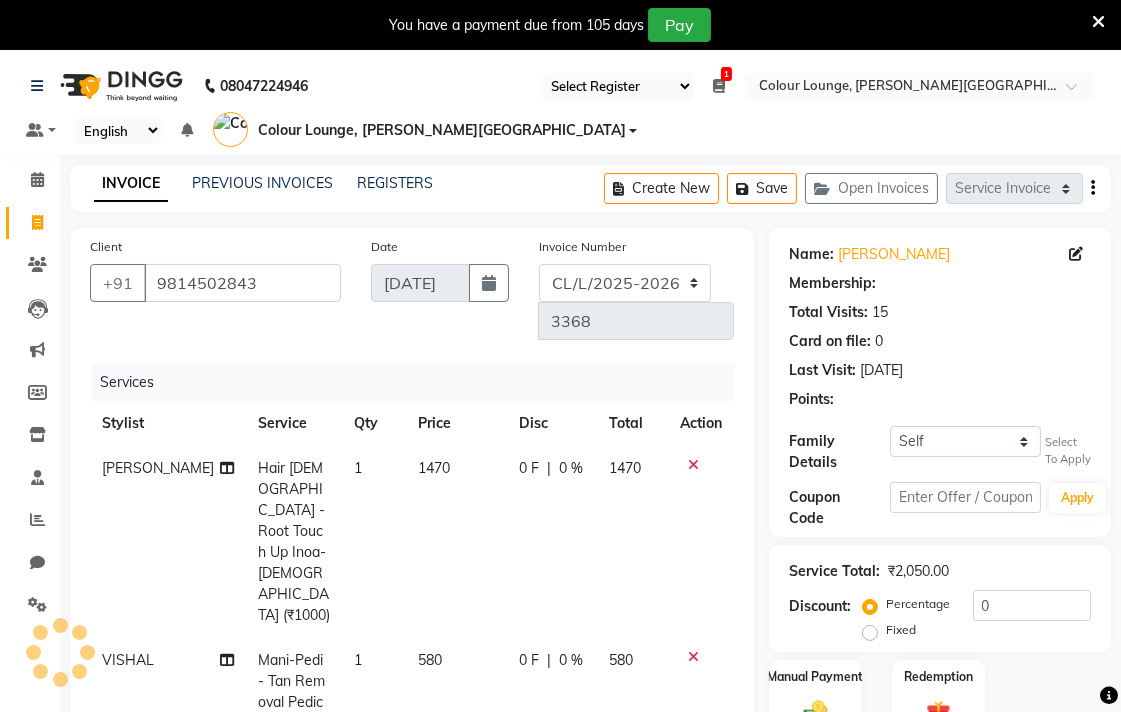 select on "1: Object" 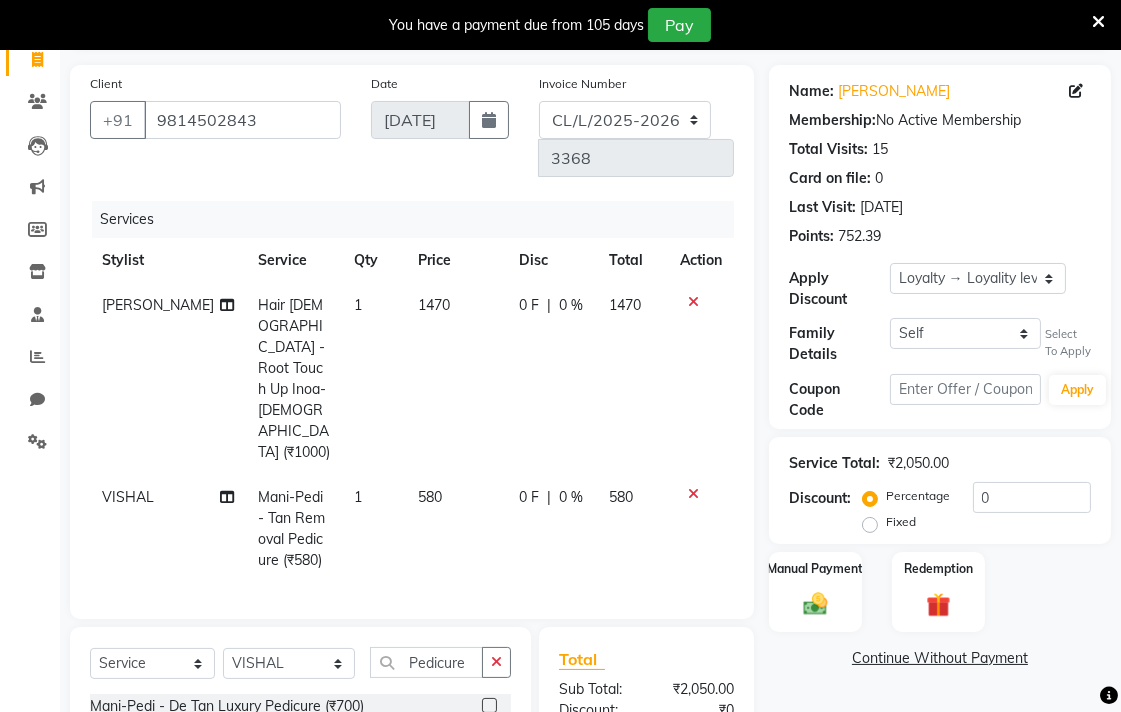 scroll, scrollTop: 318, scrollLeft: 0, axis: vertical 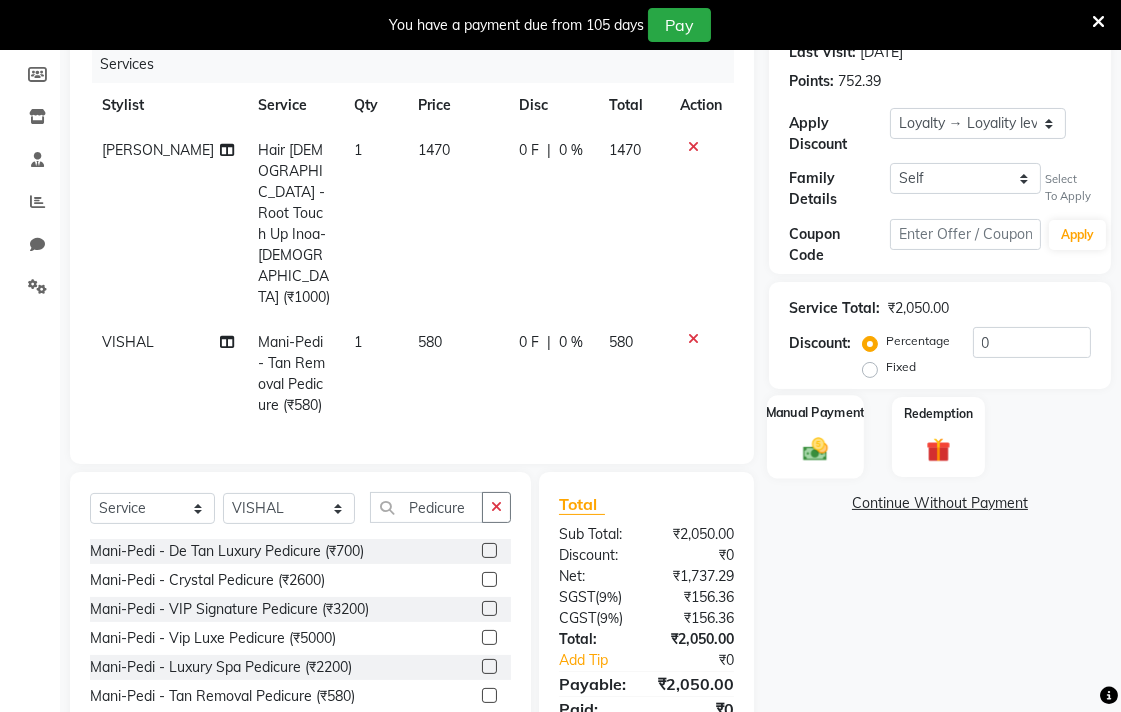 click 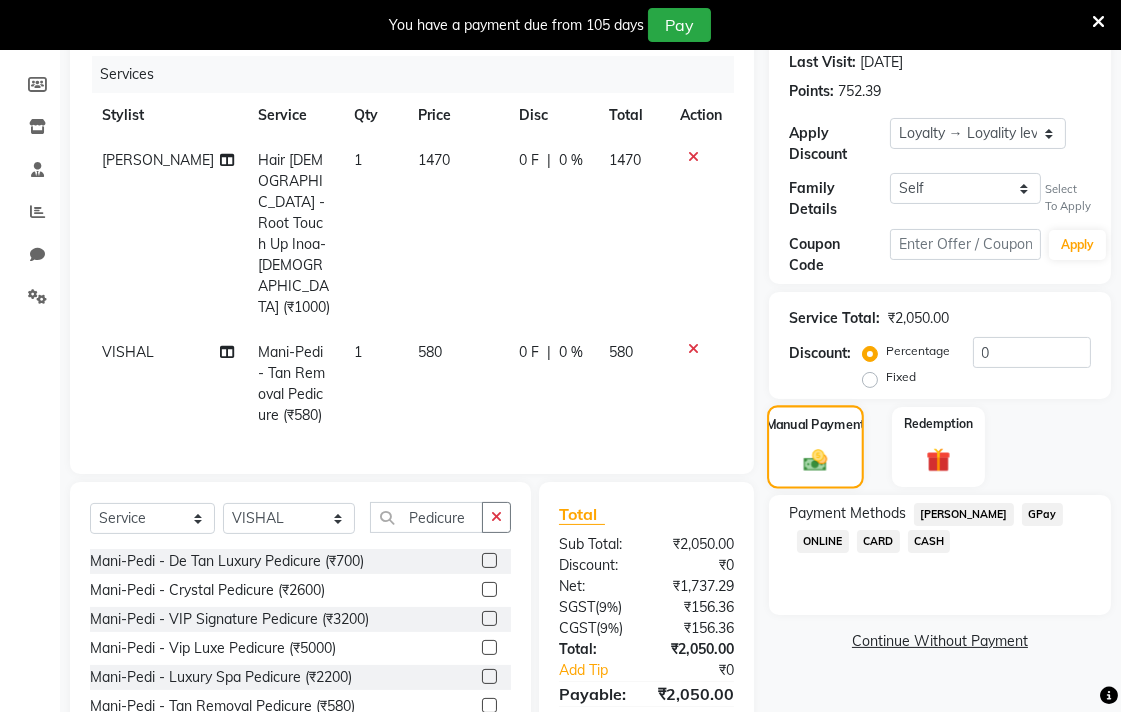 scroll, scrollTop: 318, scrollLeft: 0, axis: vertical 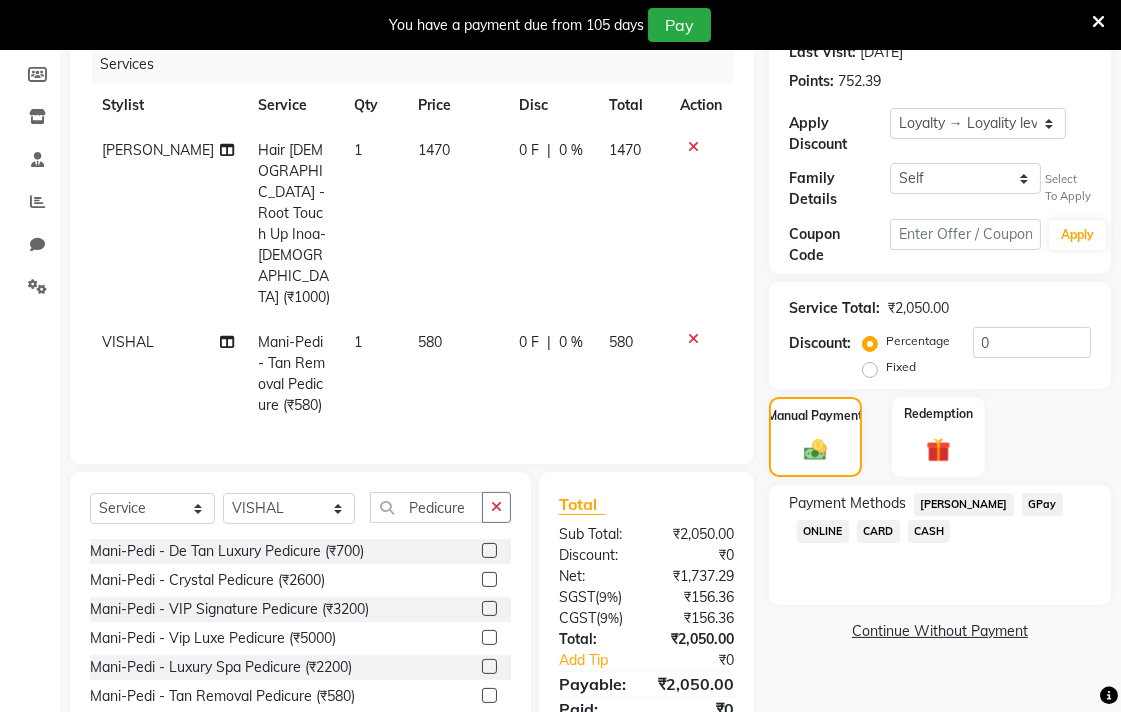click on "CASH" 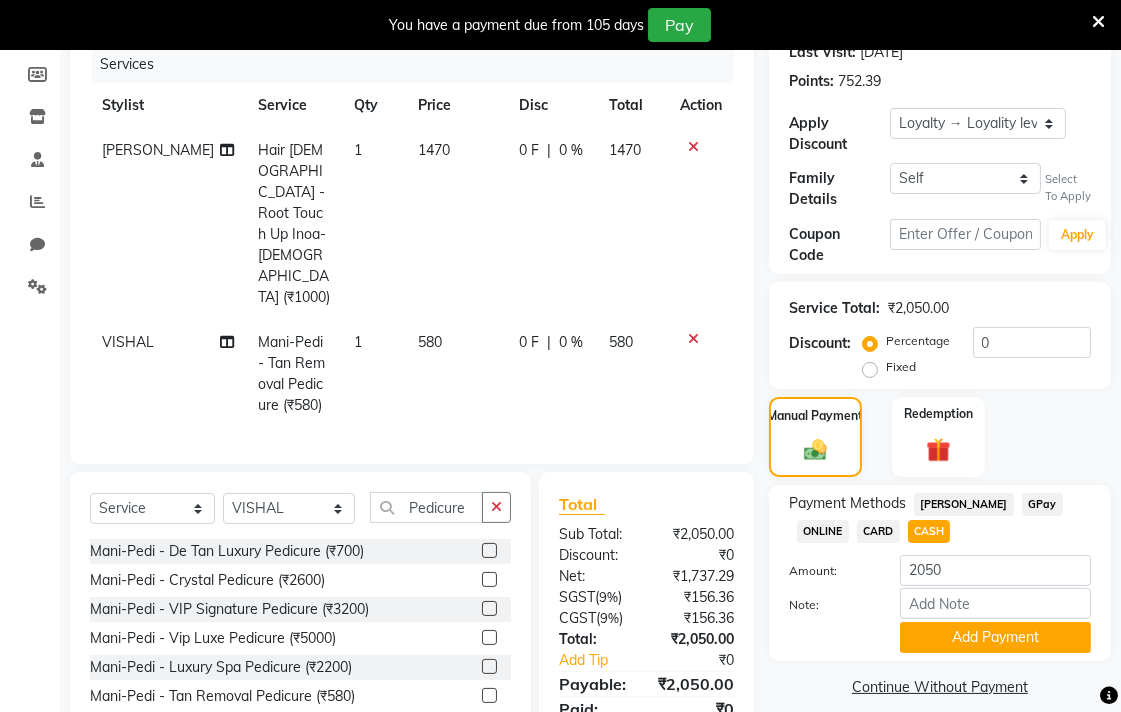 click on "GPay" 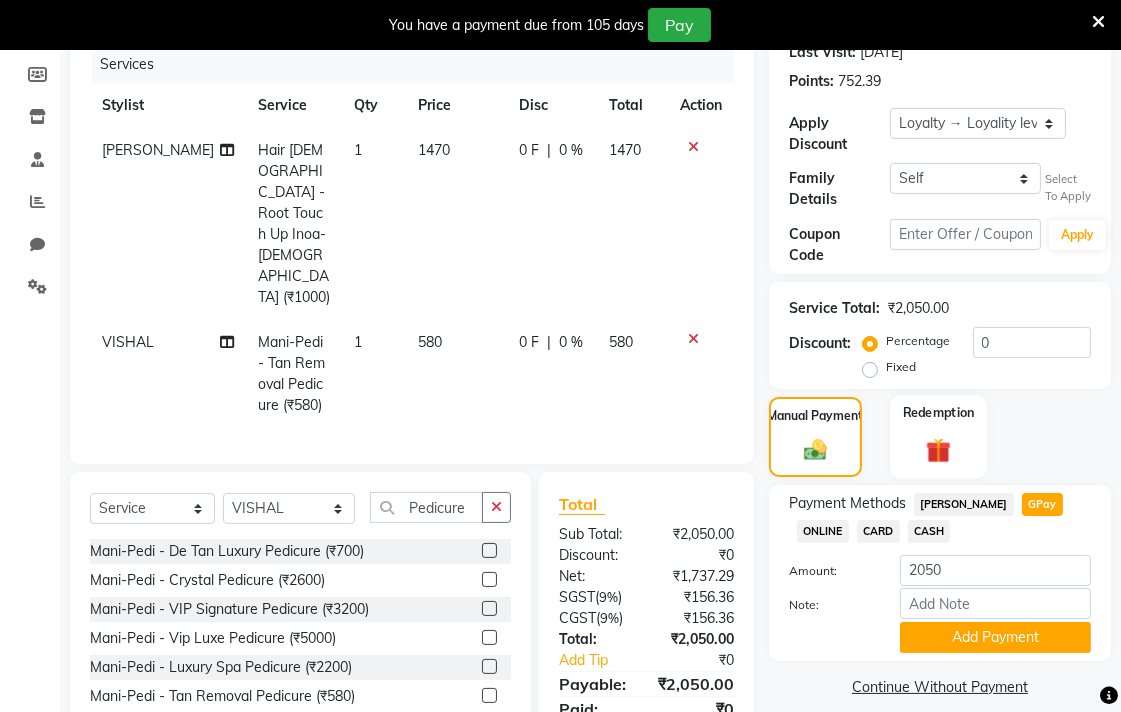 click 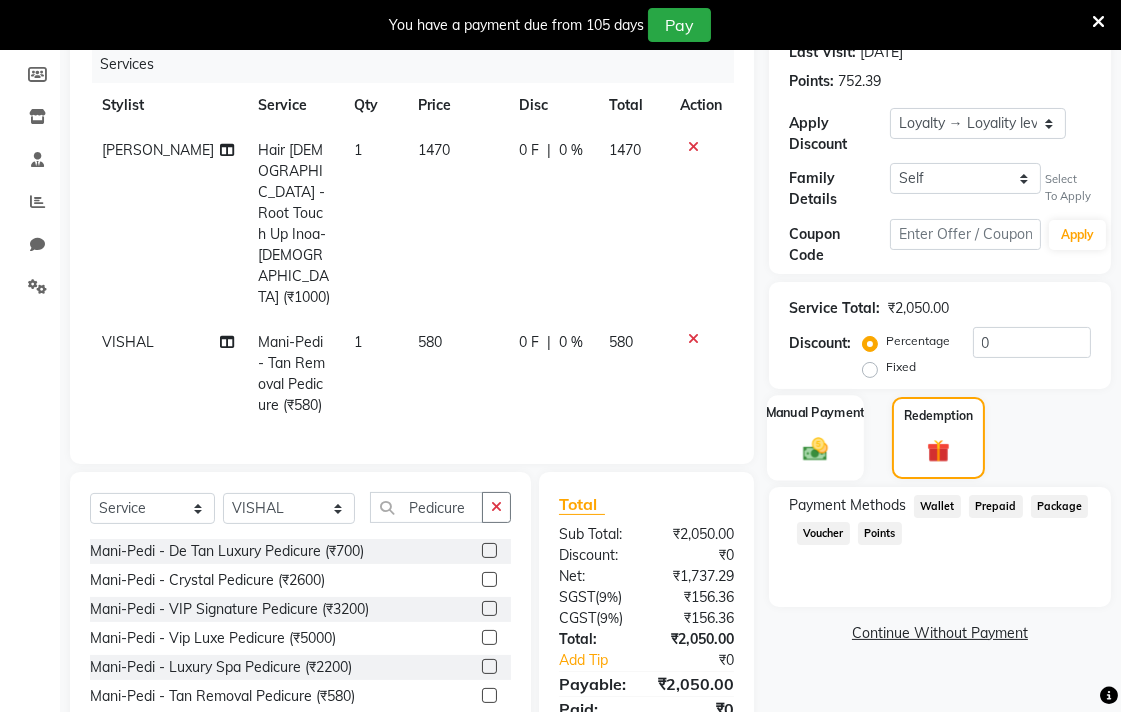 click 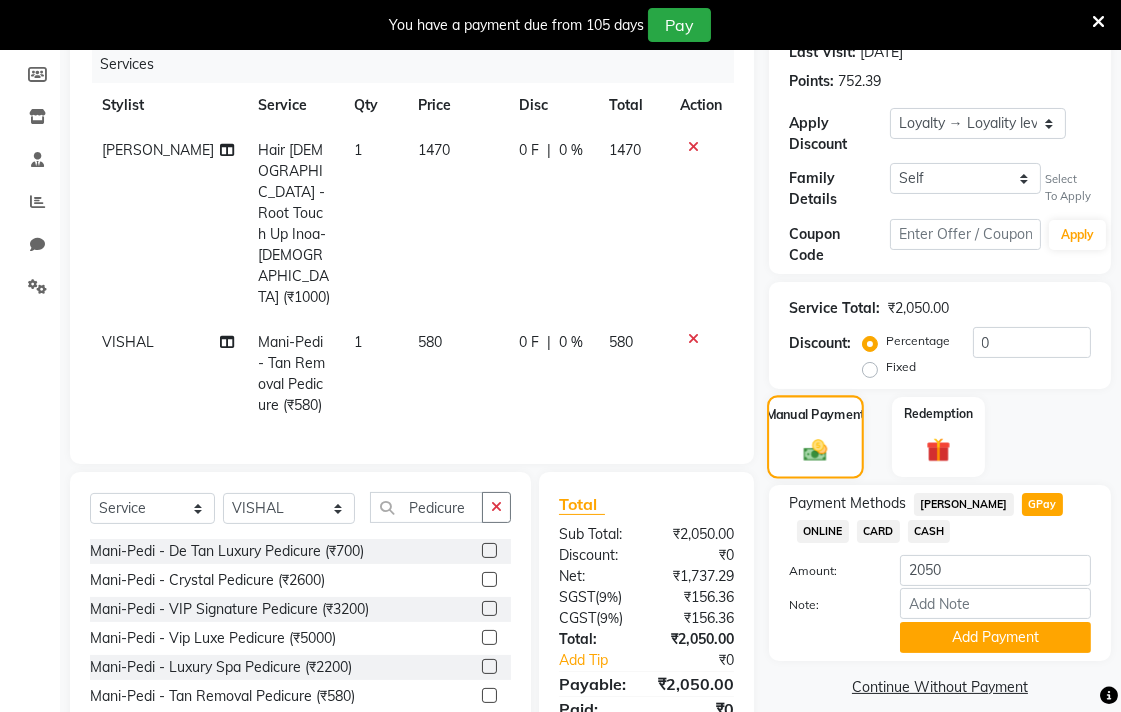 scroll, scrollTop: 338, scrollLeft: 0, axis: vertical 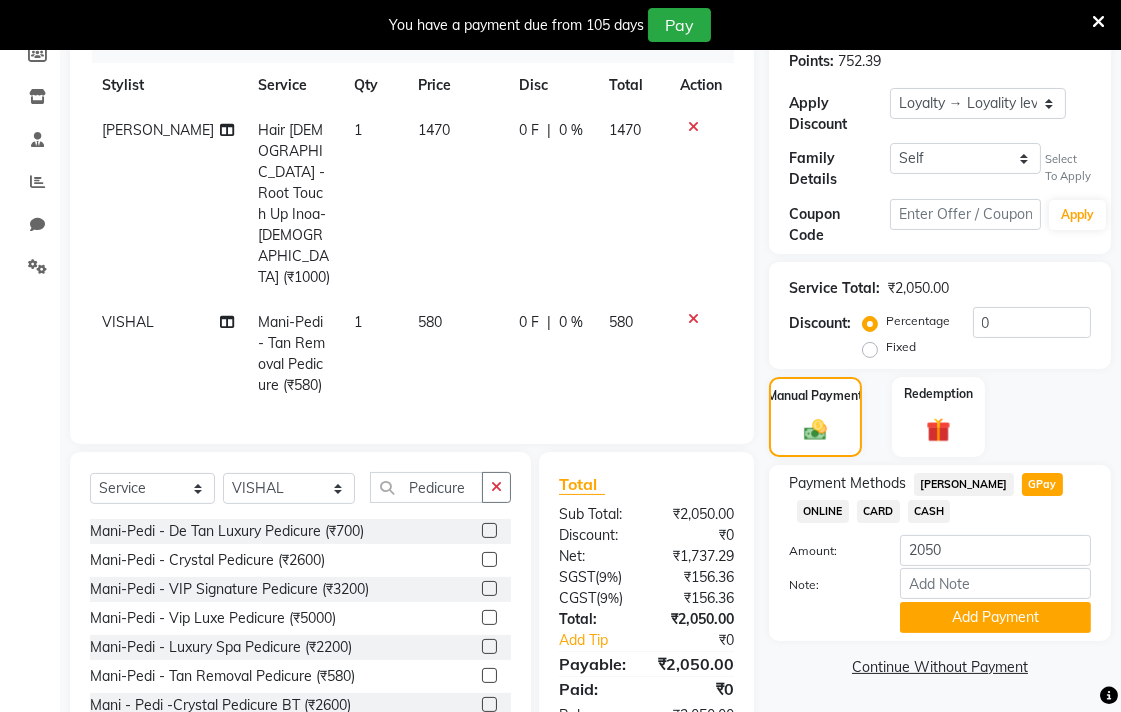 click on "CASH" 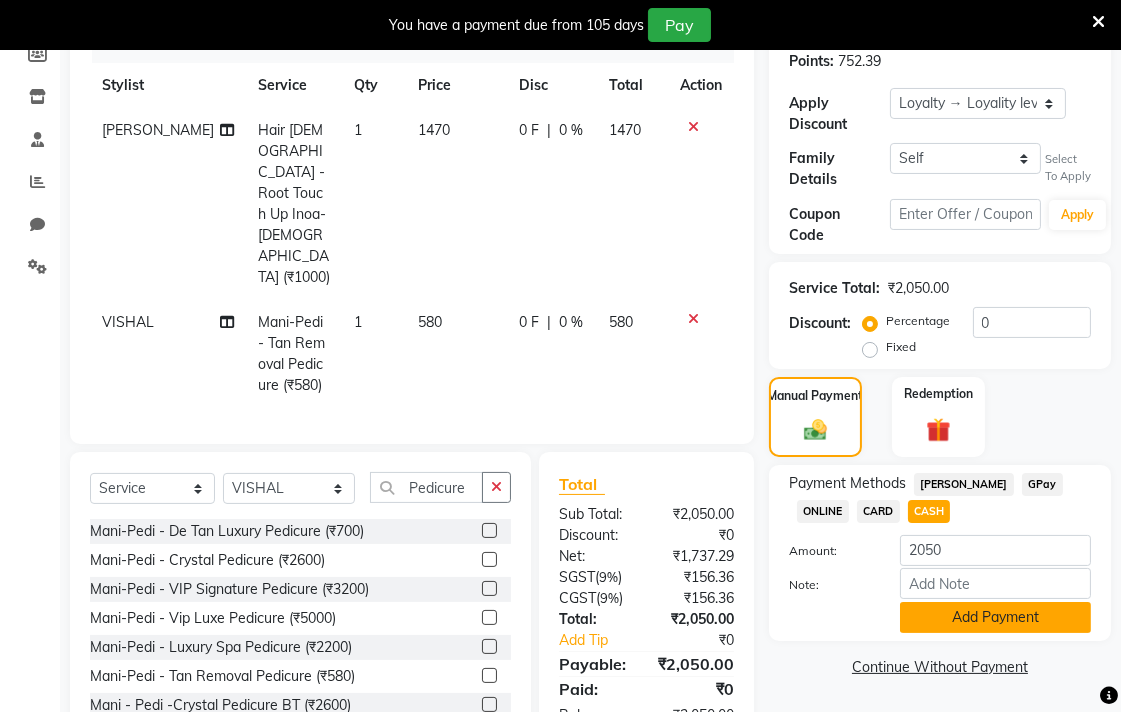 click on "Add Payment" 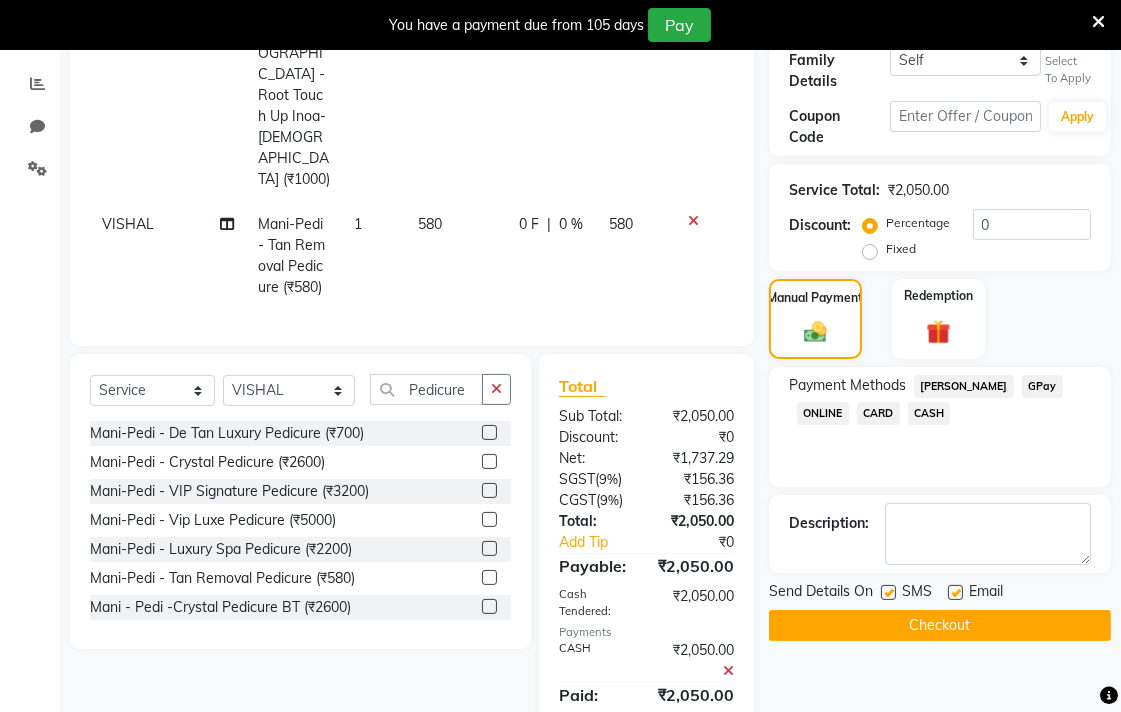 scroll, scrollTop: 583, scrollLeft: 0, axis: vertical 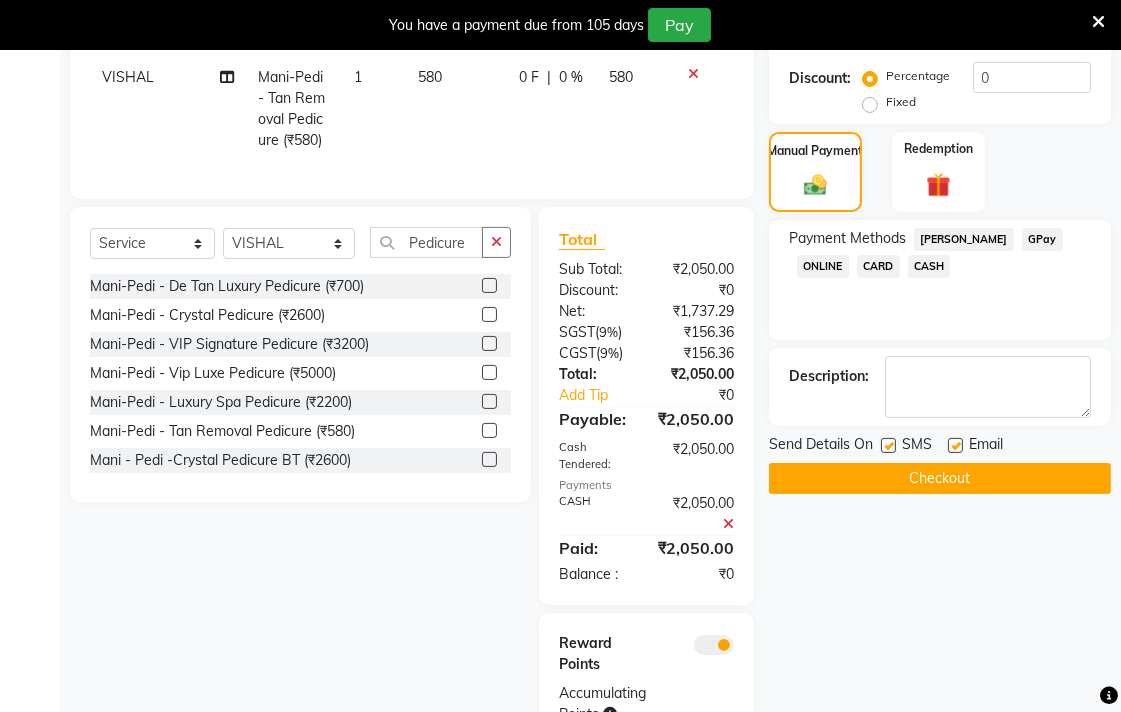 click on "Checkout" 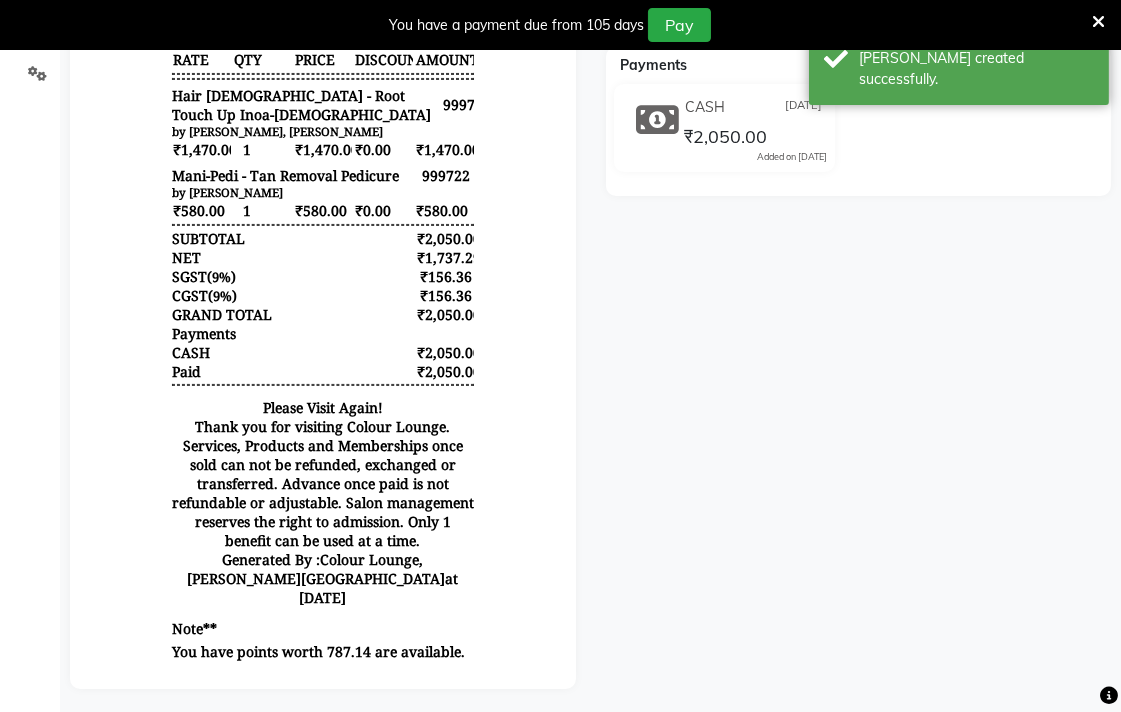 scroll, scrollTop: 266, scrollLeft: 0, axis: vertical 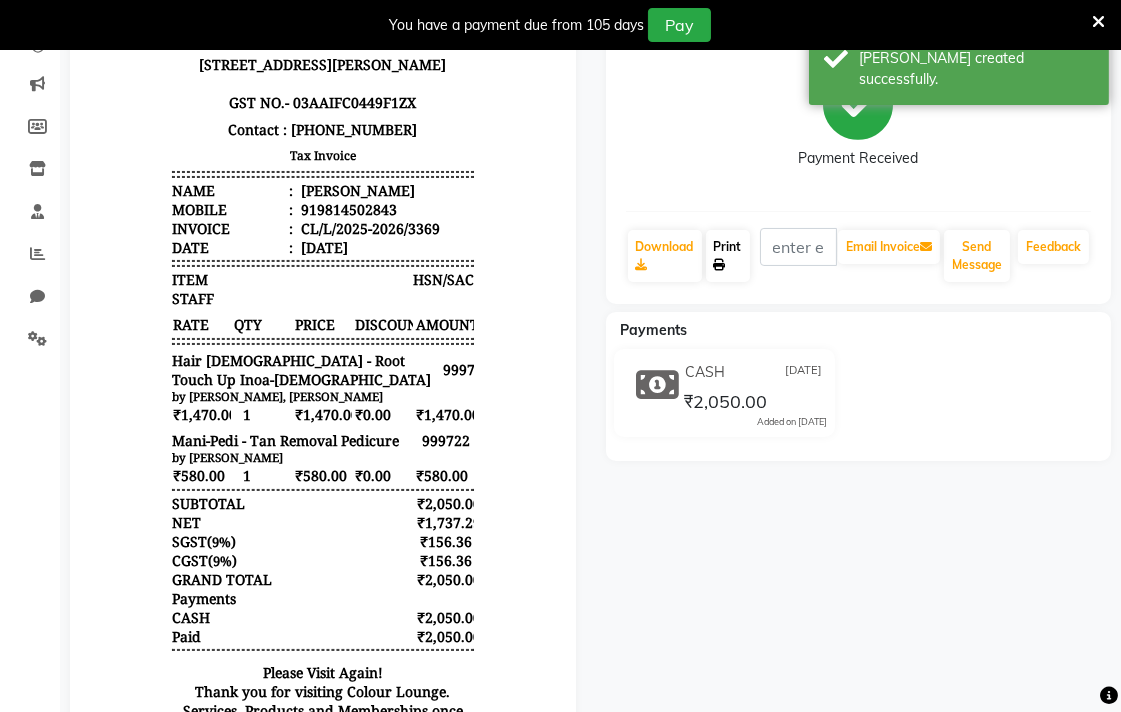 click on "Print" 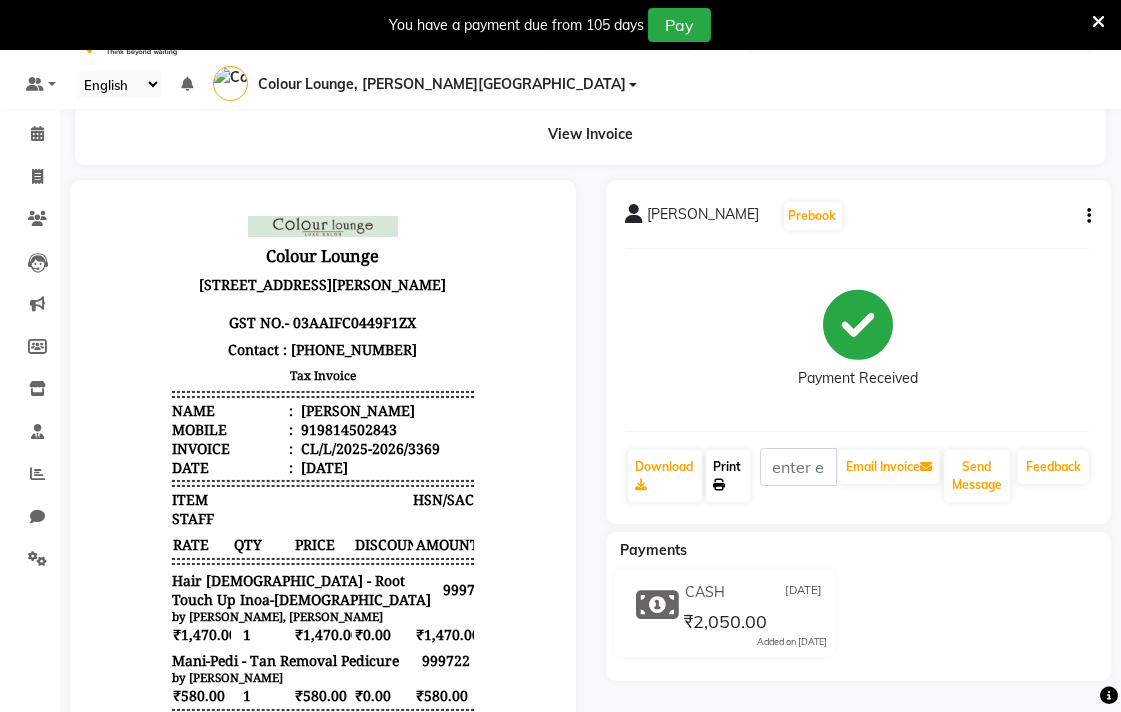scroll, scrollTop: 0, scrollLeft: 0, axis: both 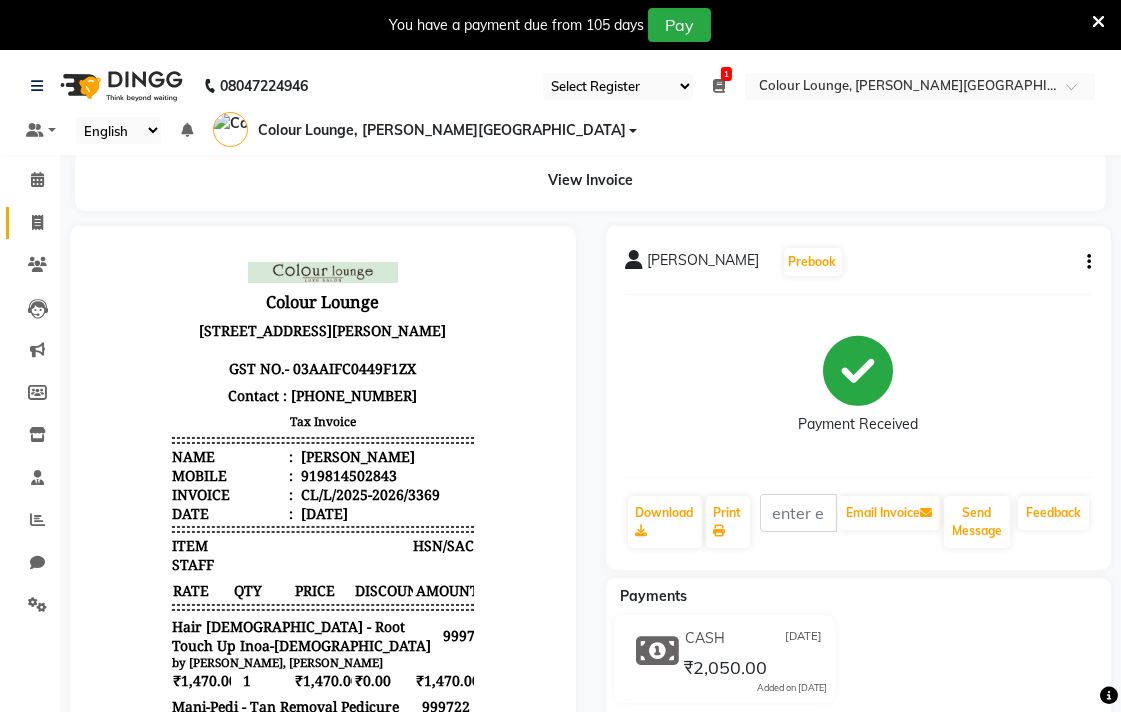 click 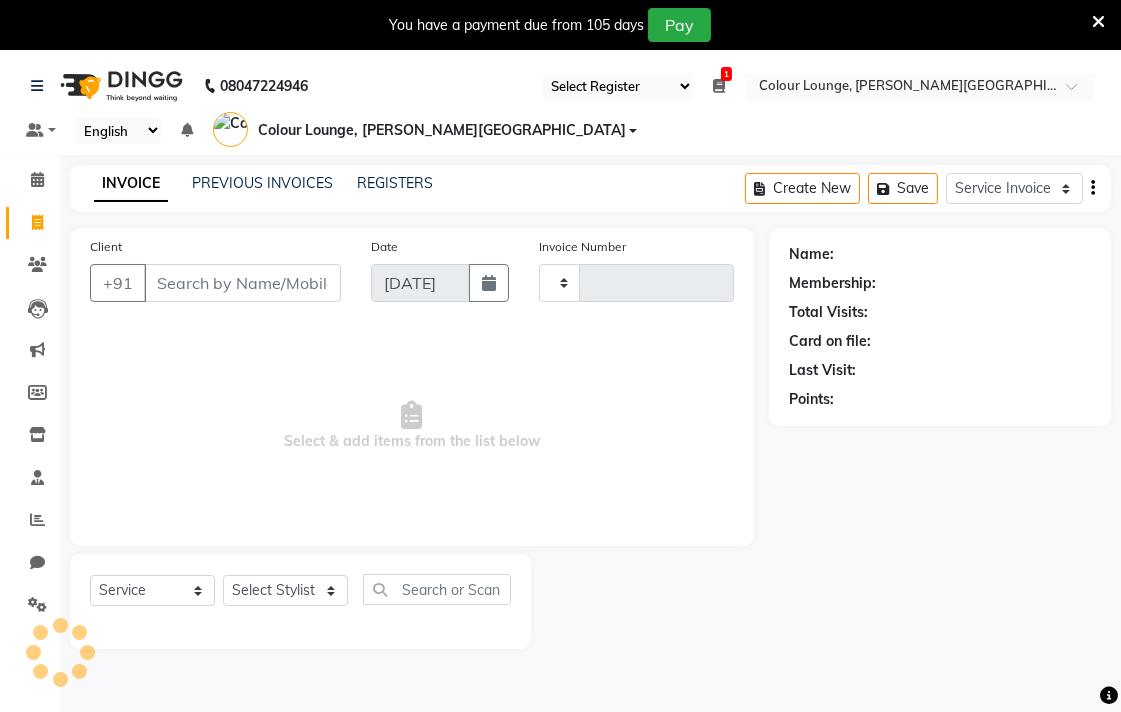 scroll, scrollTop: 50, scrollLeft: 0, axis: vertical 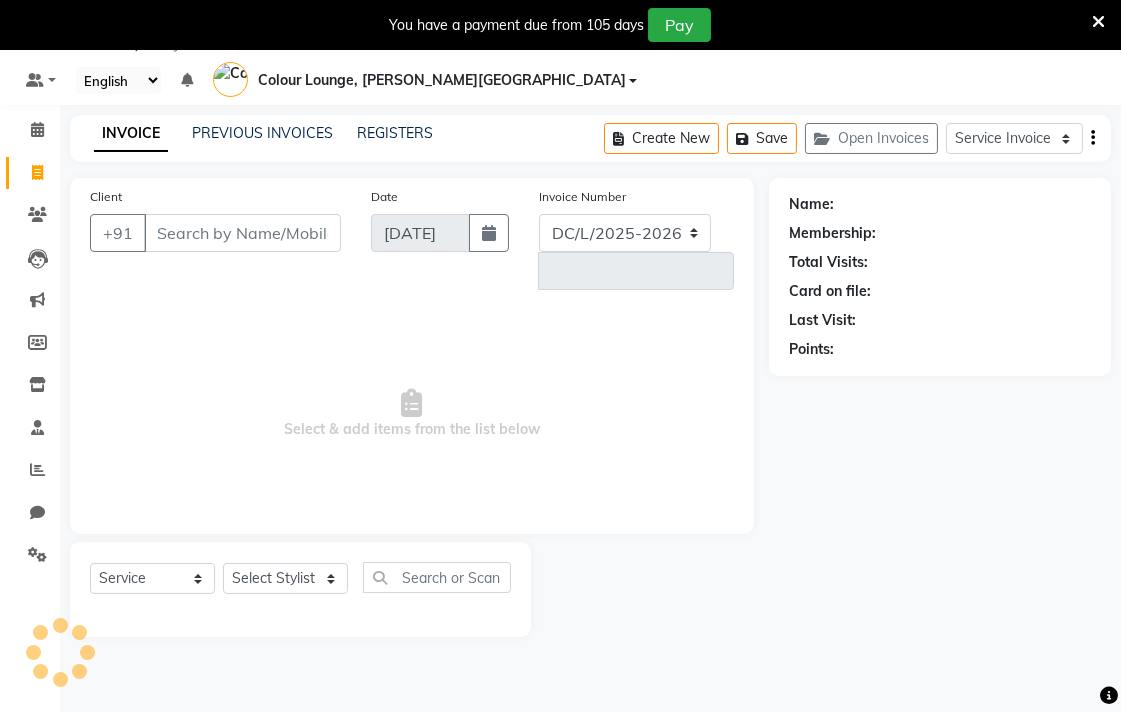 select on "8011" 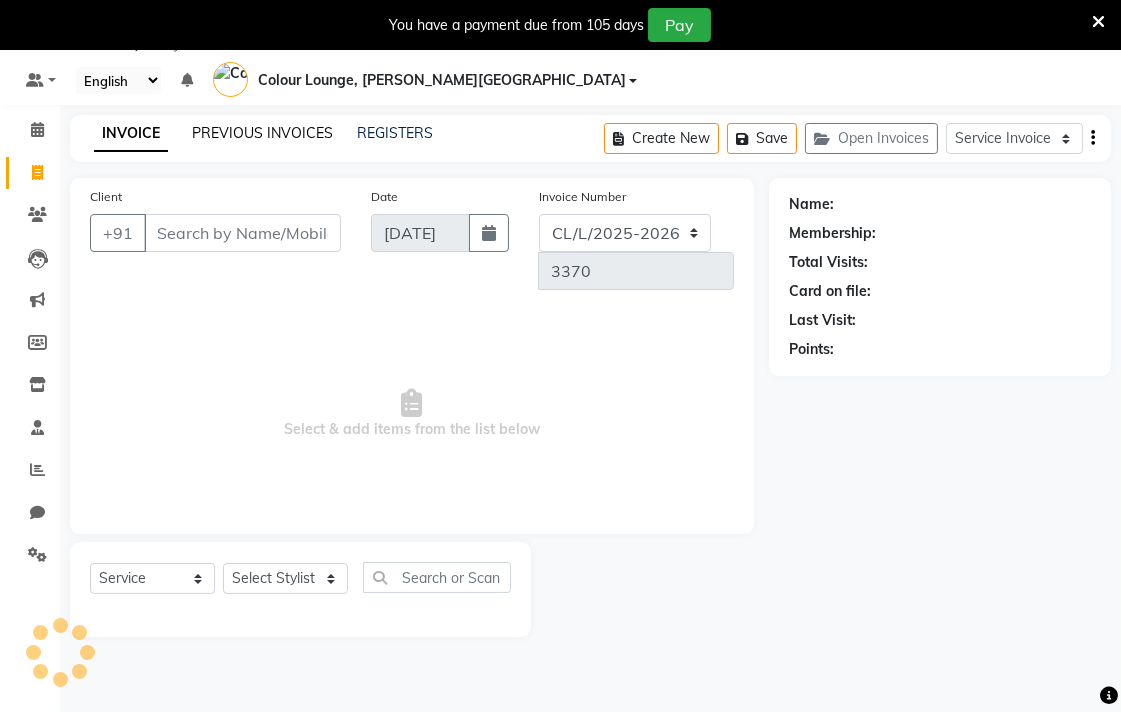 click on "PREVIOUS INVOICES" 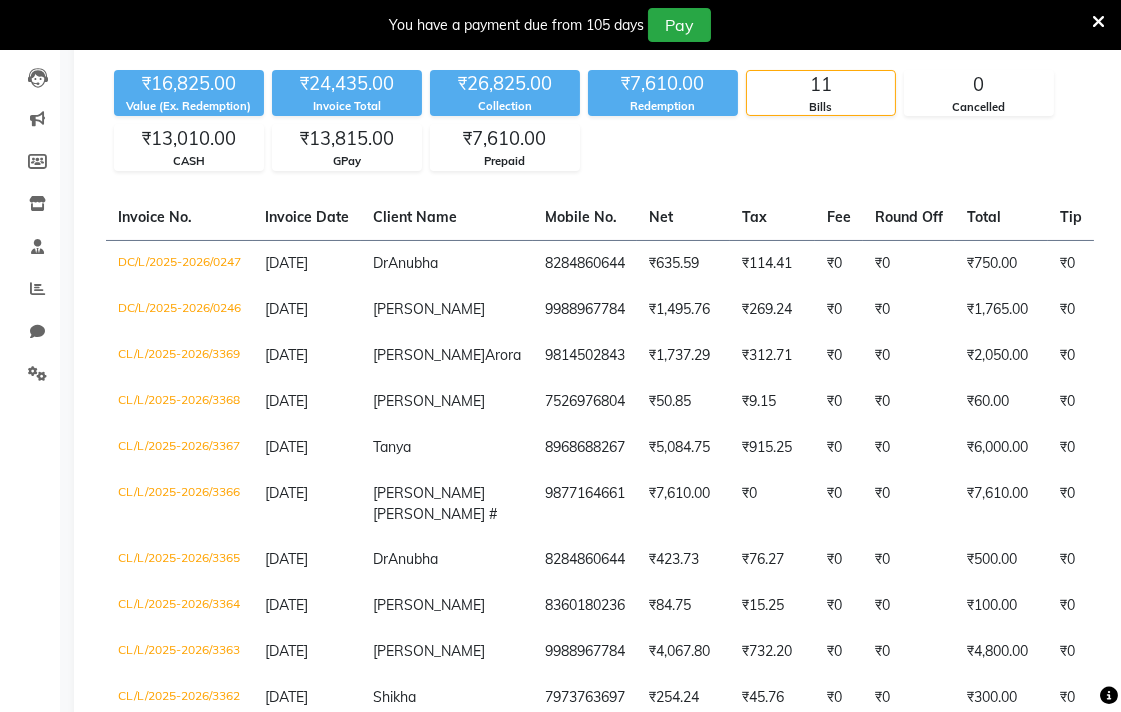 scroll, scrollTop: 232, scrollLeft: 0, axis: vertical 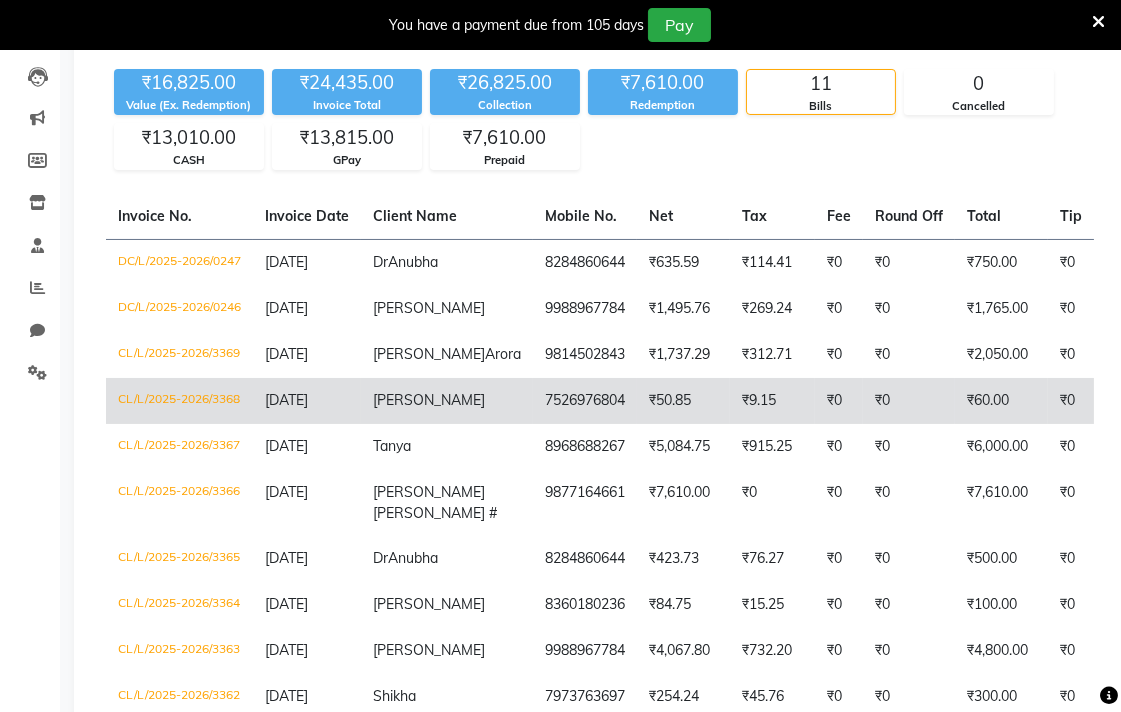 click on "[DATE]" 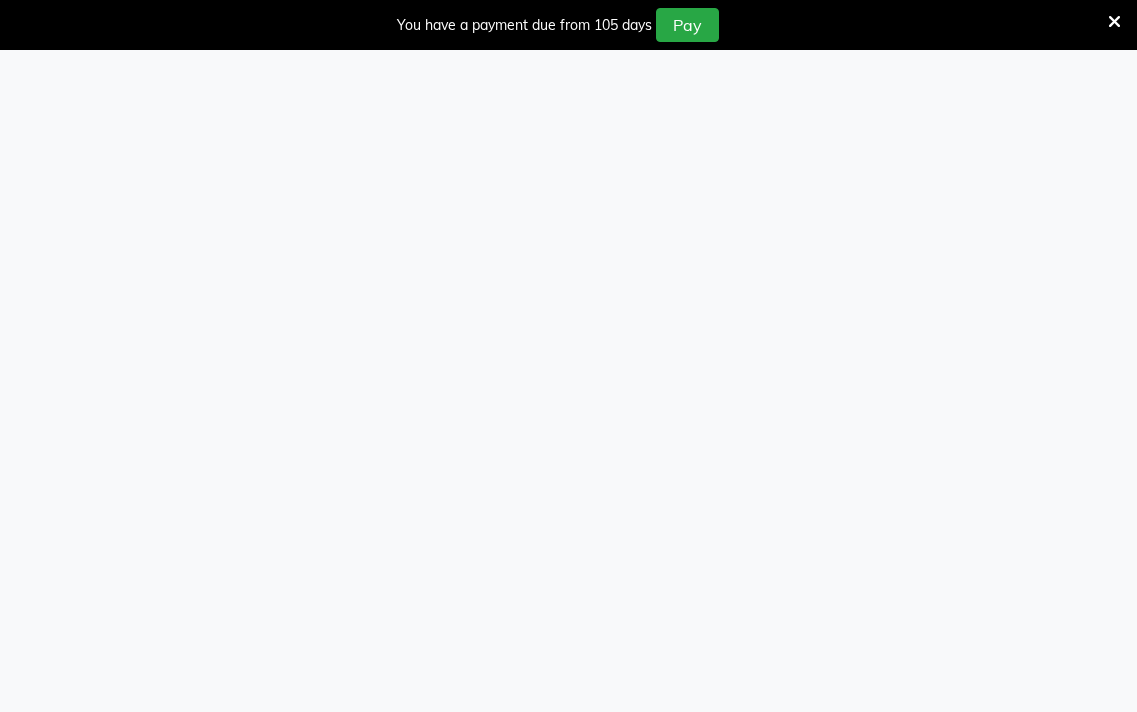 select on "67" 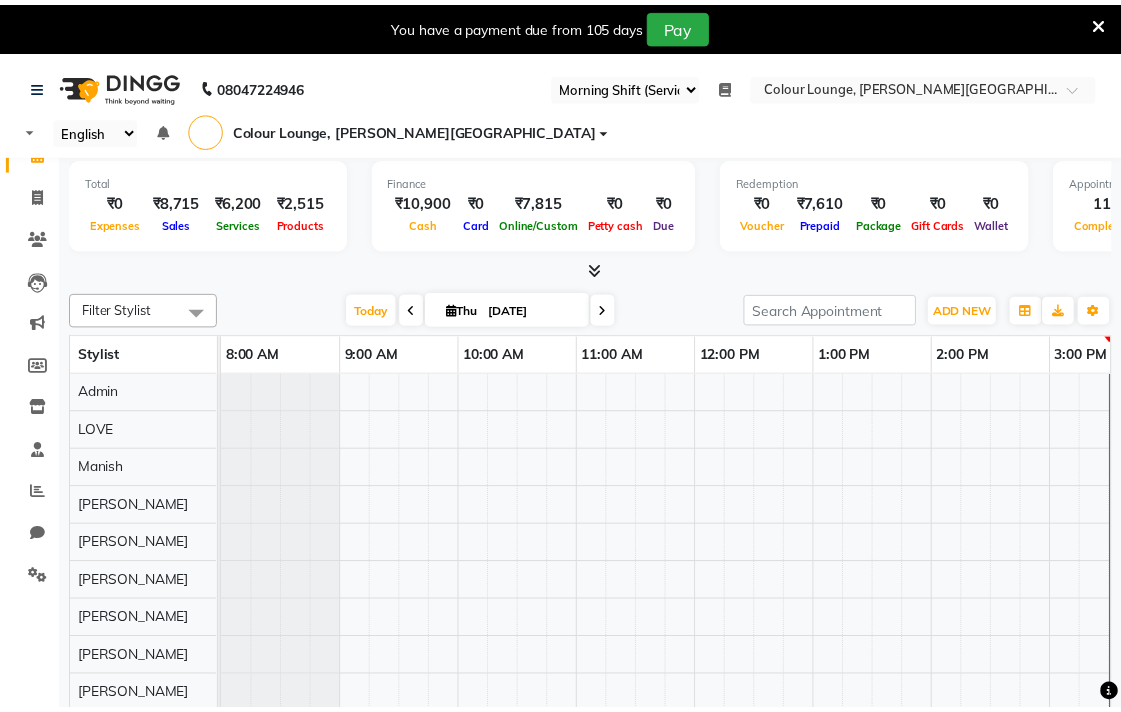 scroll, scrollTop: 0, scrollLeft: 0, axis: both 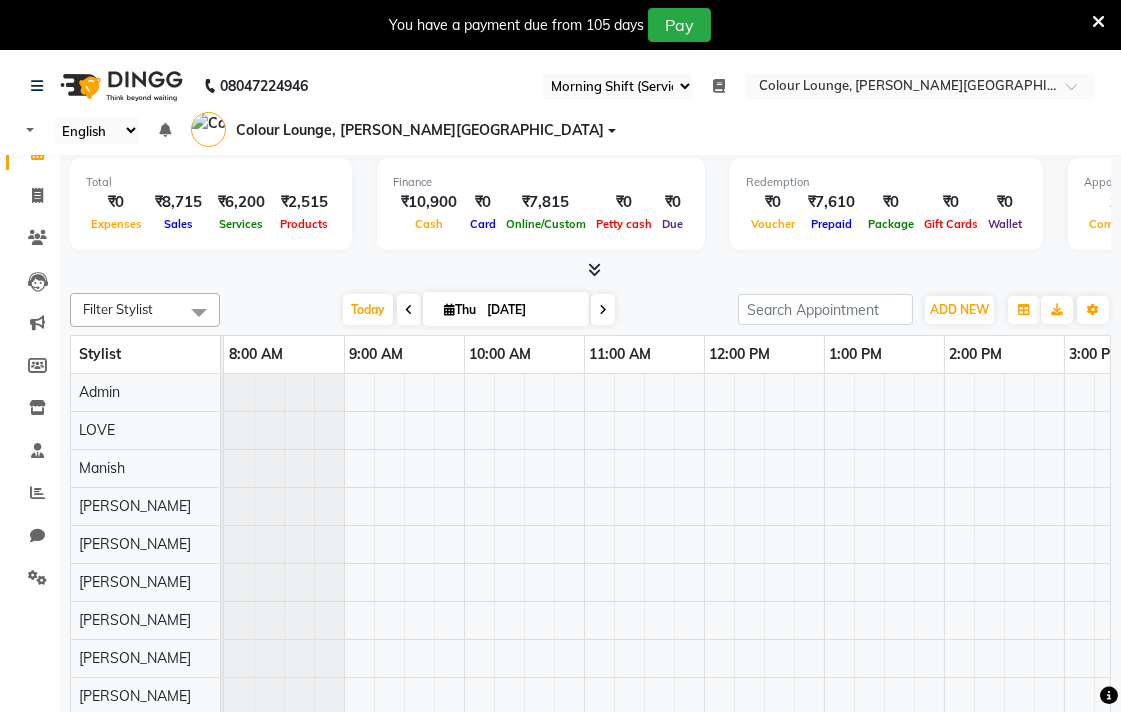 select on "en" 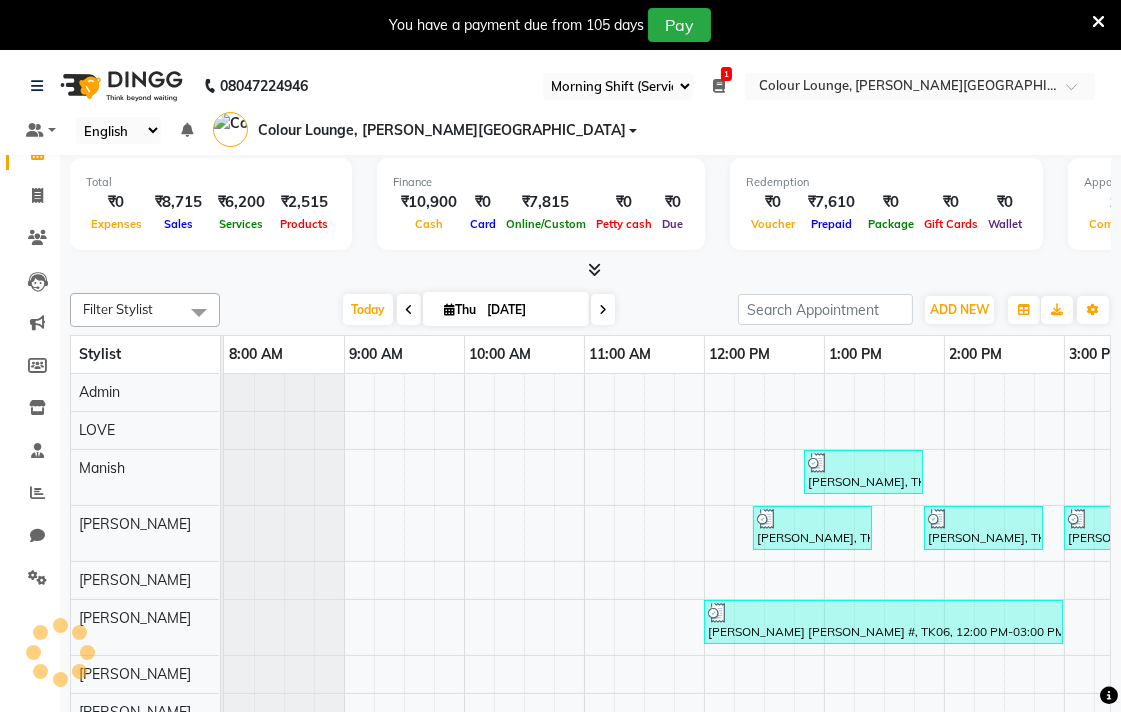 scroll, scrollTop: 0, scrollLeft: 0, axis: both 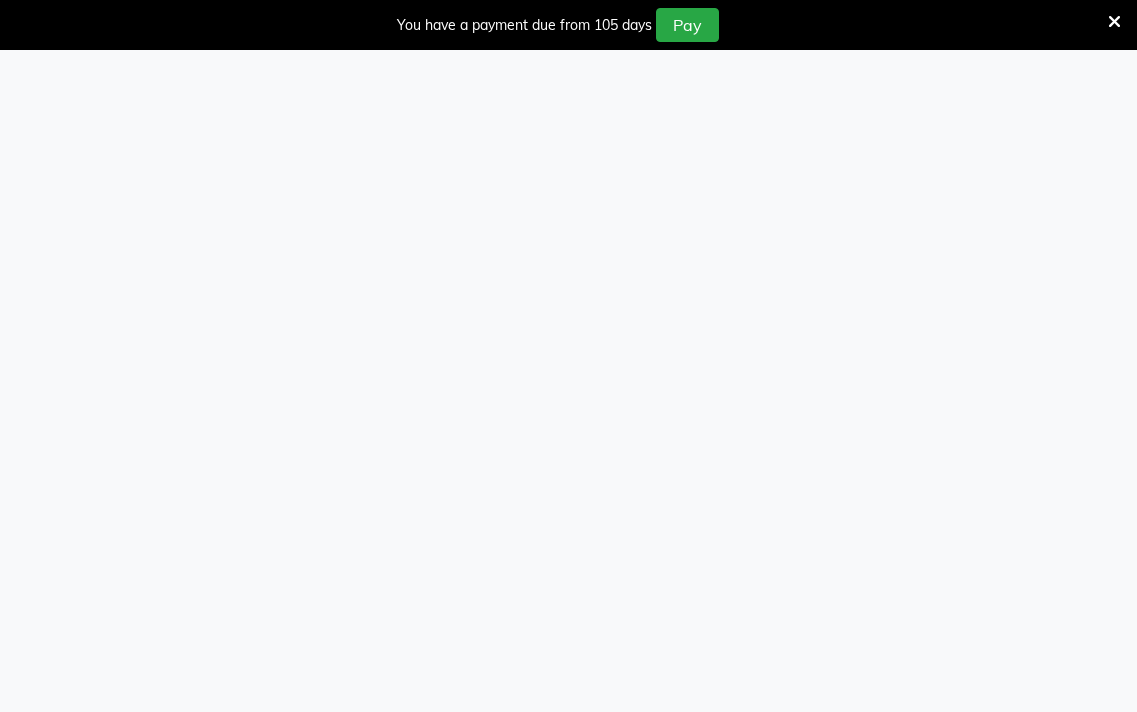 select on "67" 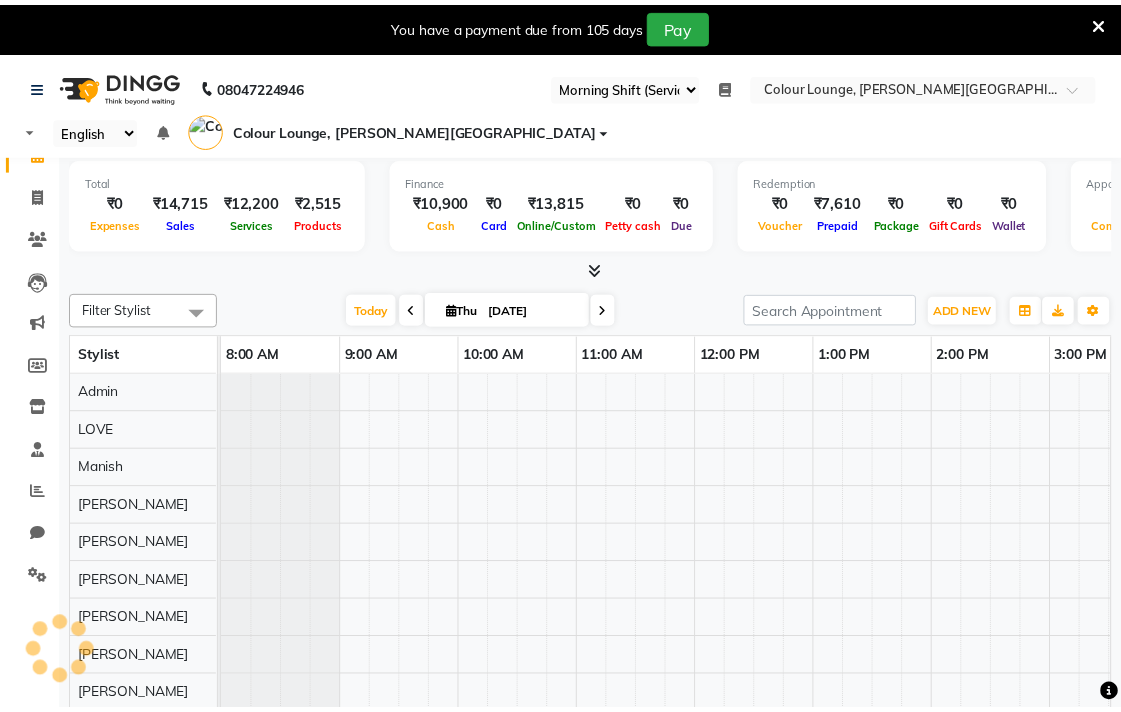 scroll, scrollTop: 0, scrollLeft: 0, axis: both 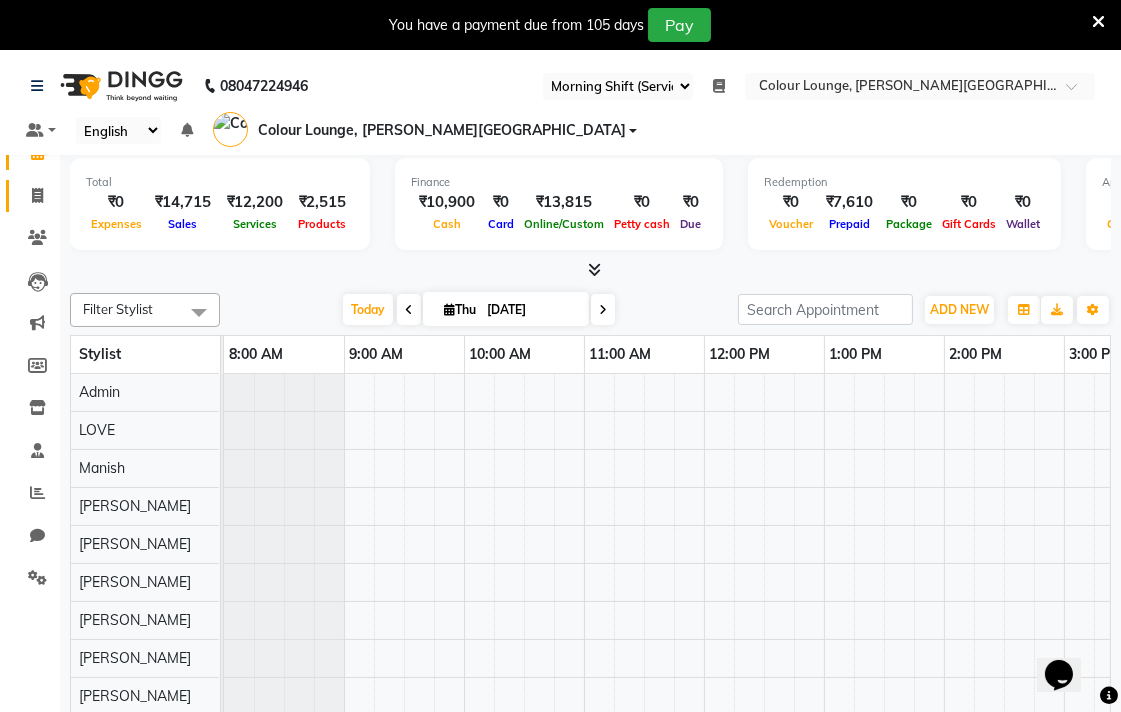 click 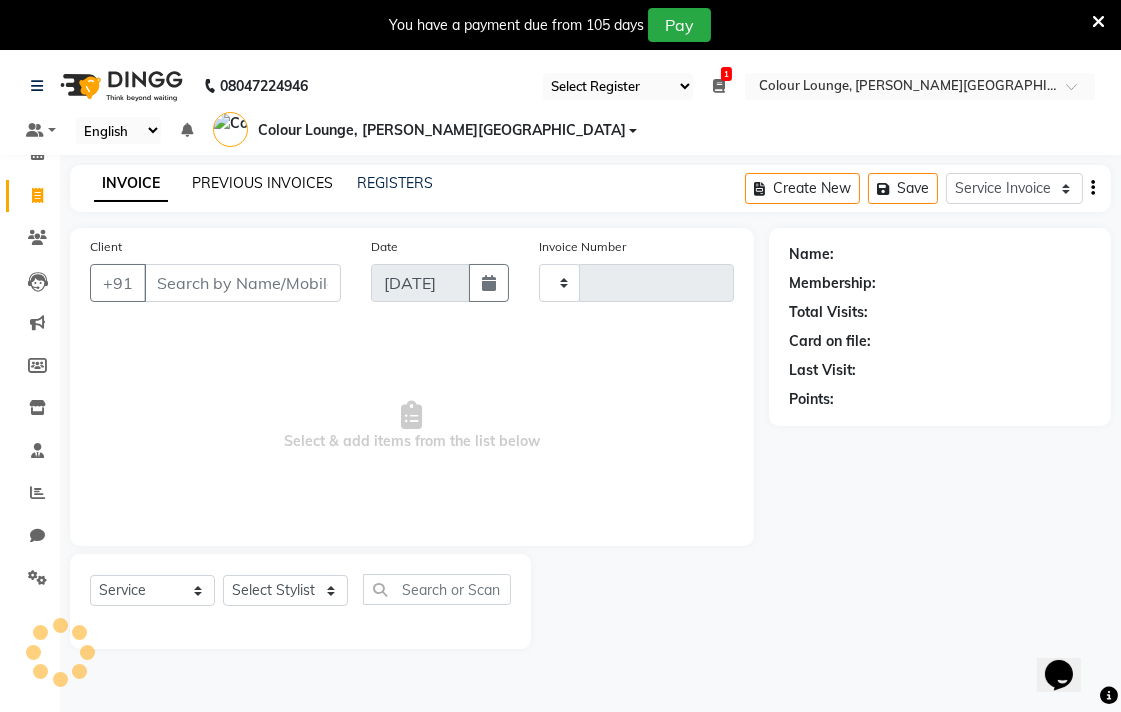 click on "PREVIOUS INVOICES" 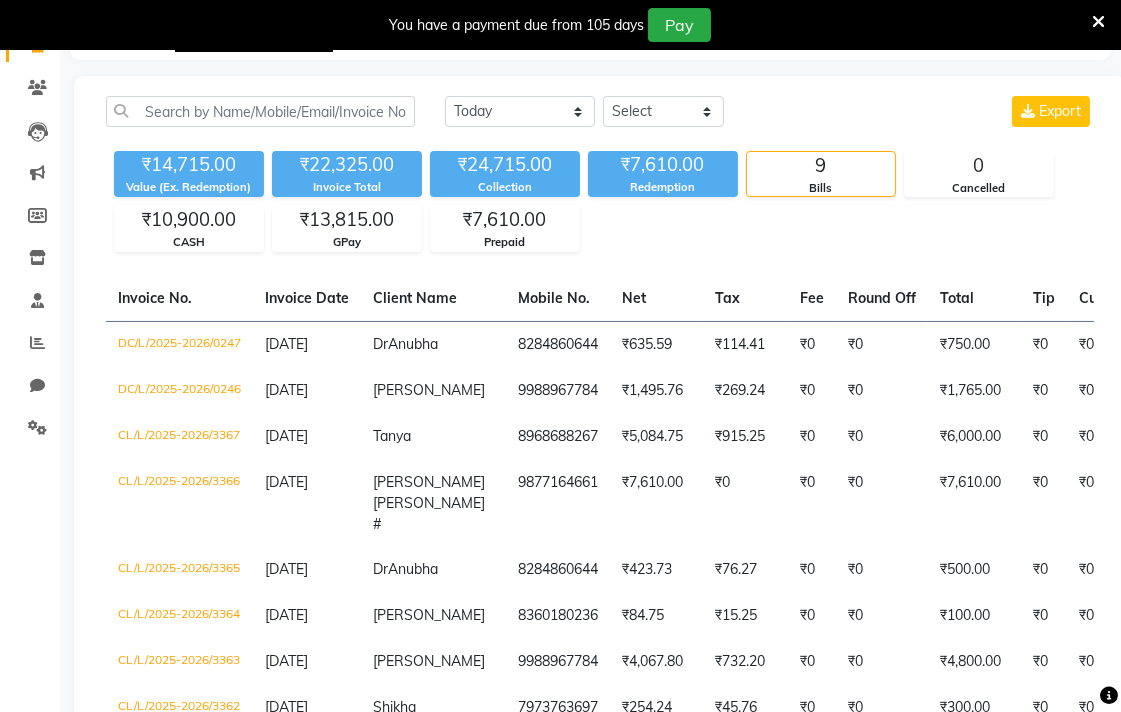 scroll, scrollTop: 165, scrollLeft: 0, axis: vertical 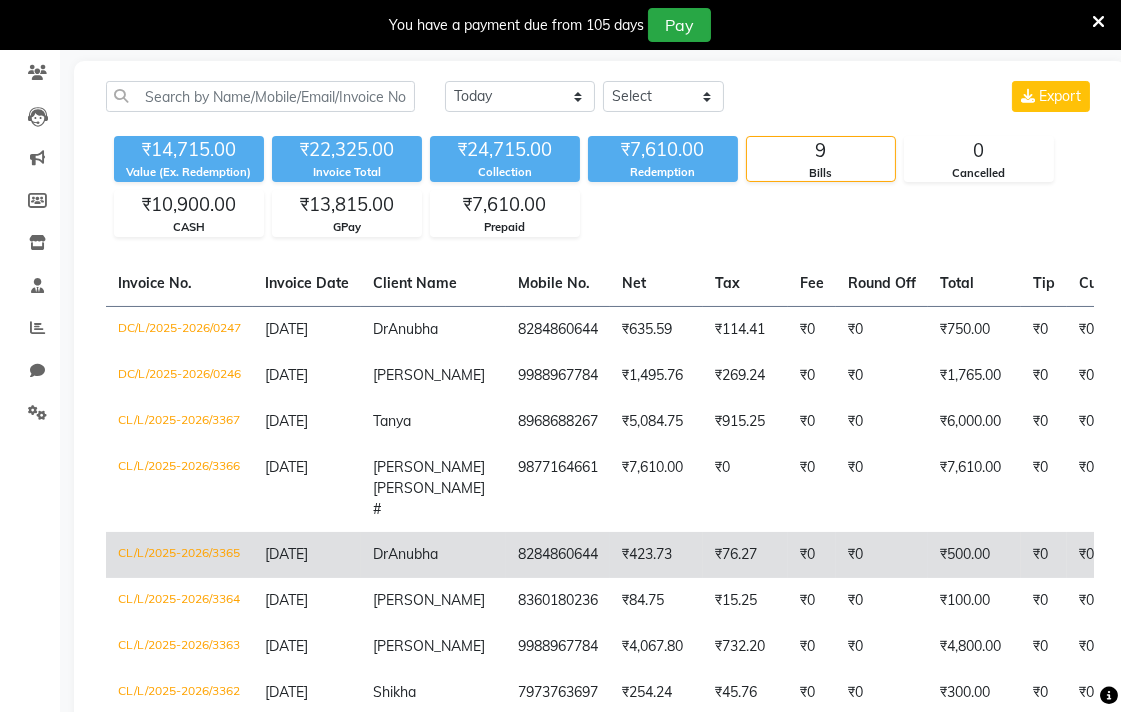 click on "[DATE]" 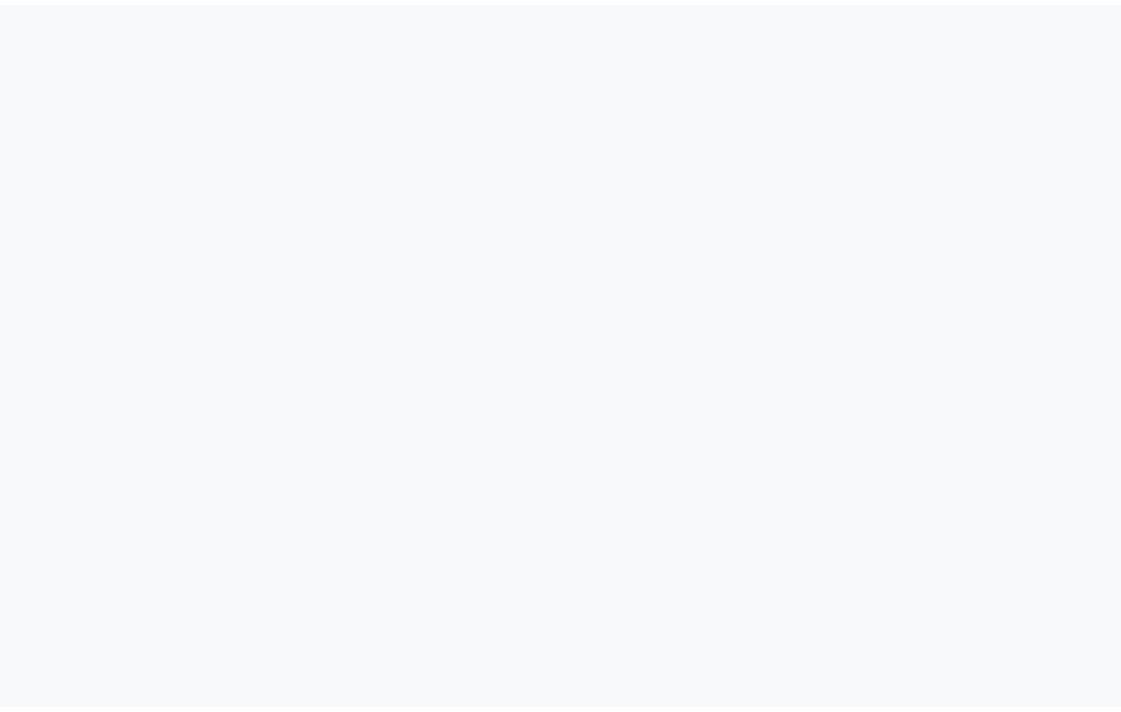 scroll, scrollTop: 0, scrollLeft: 0, axis: both 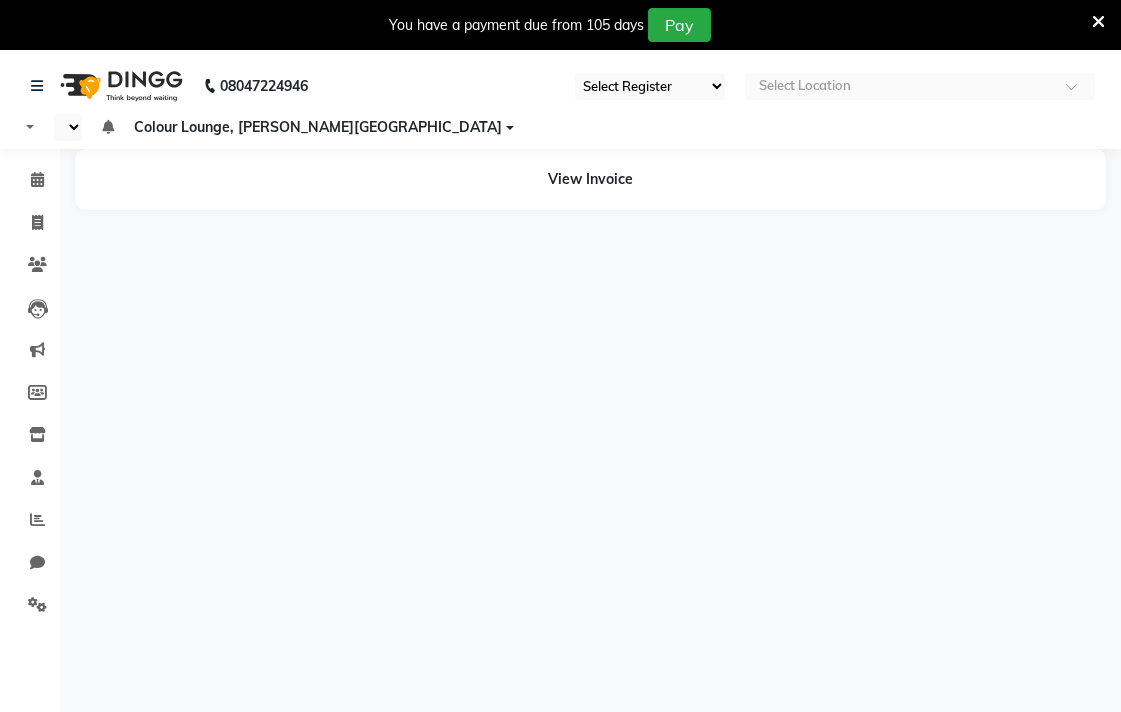 select on "67" 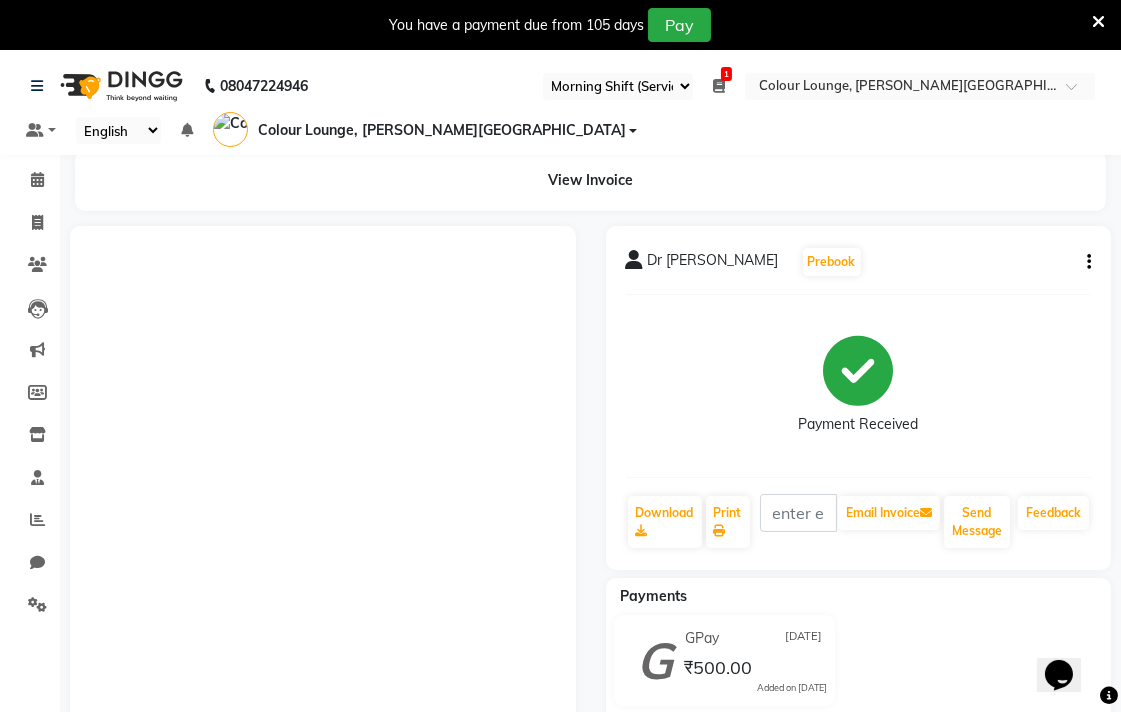 scroll, scrollTop: 0, scrollLeft: 0, axis: both 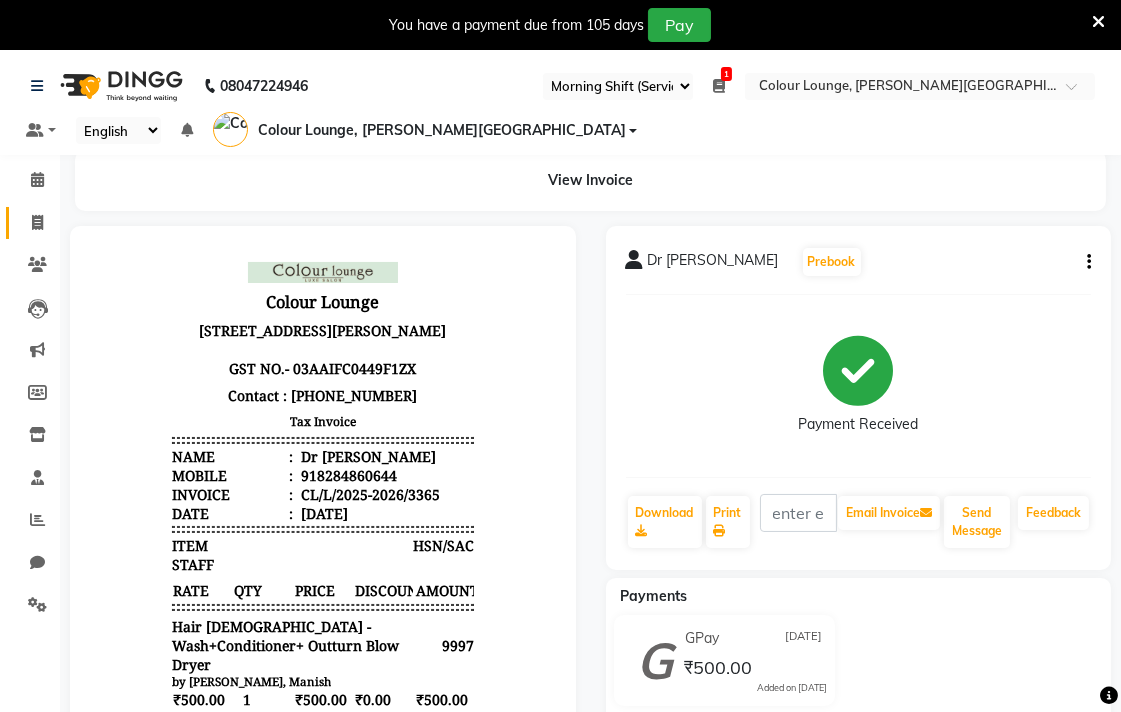 click 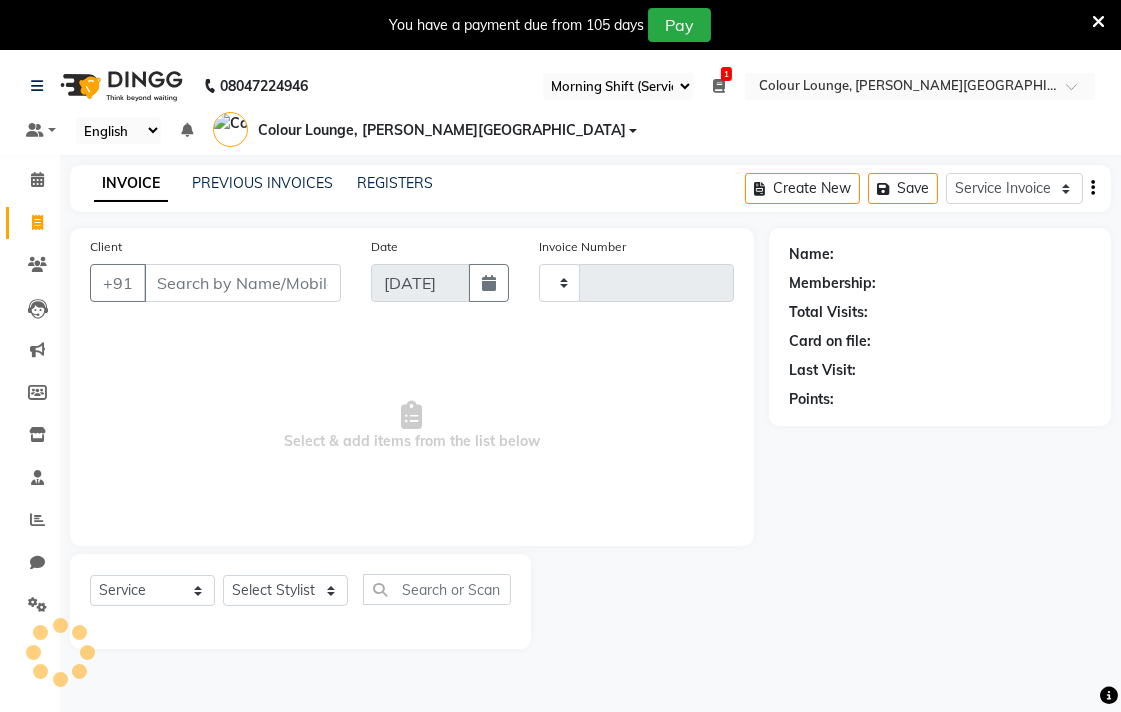 scroll, scrollTop: 50, scrollLeft: 0, axis: vertical 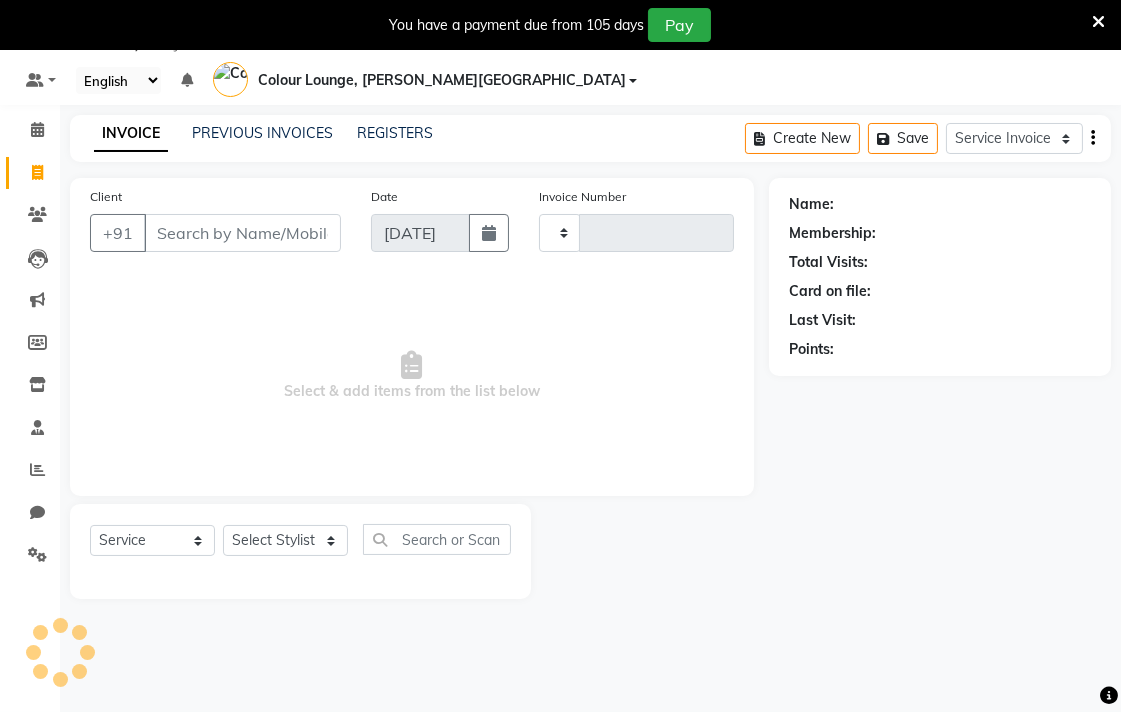 type on "3368" 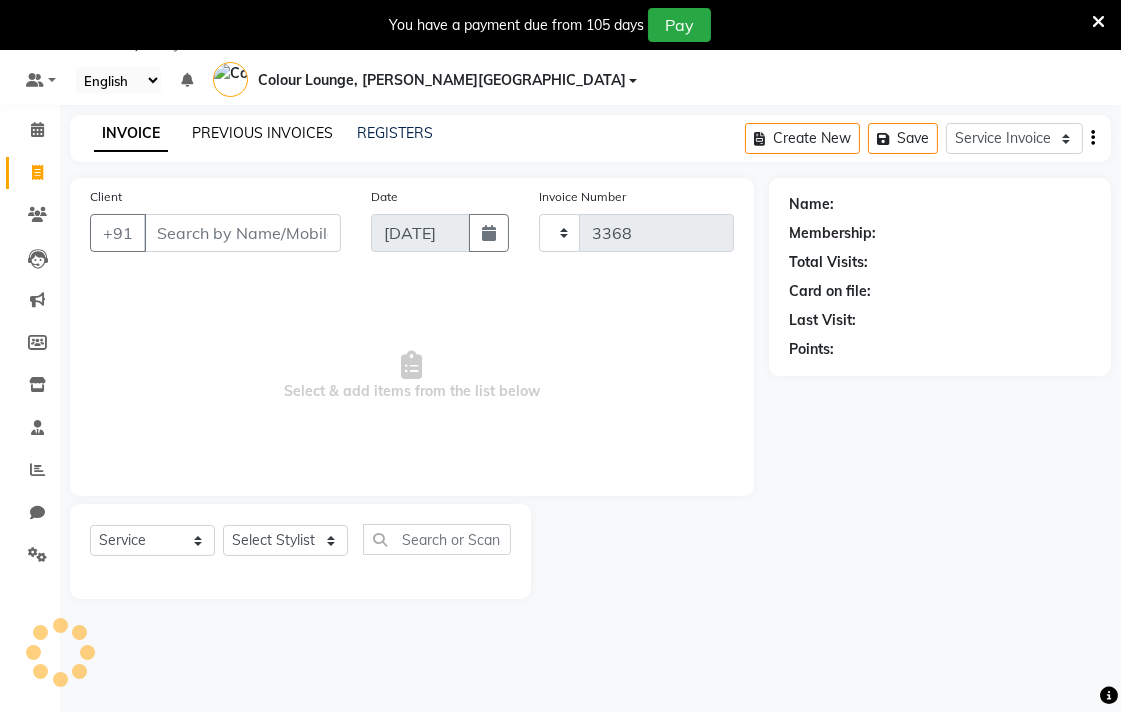 click on "PREVIOUS INVOICES" 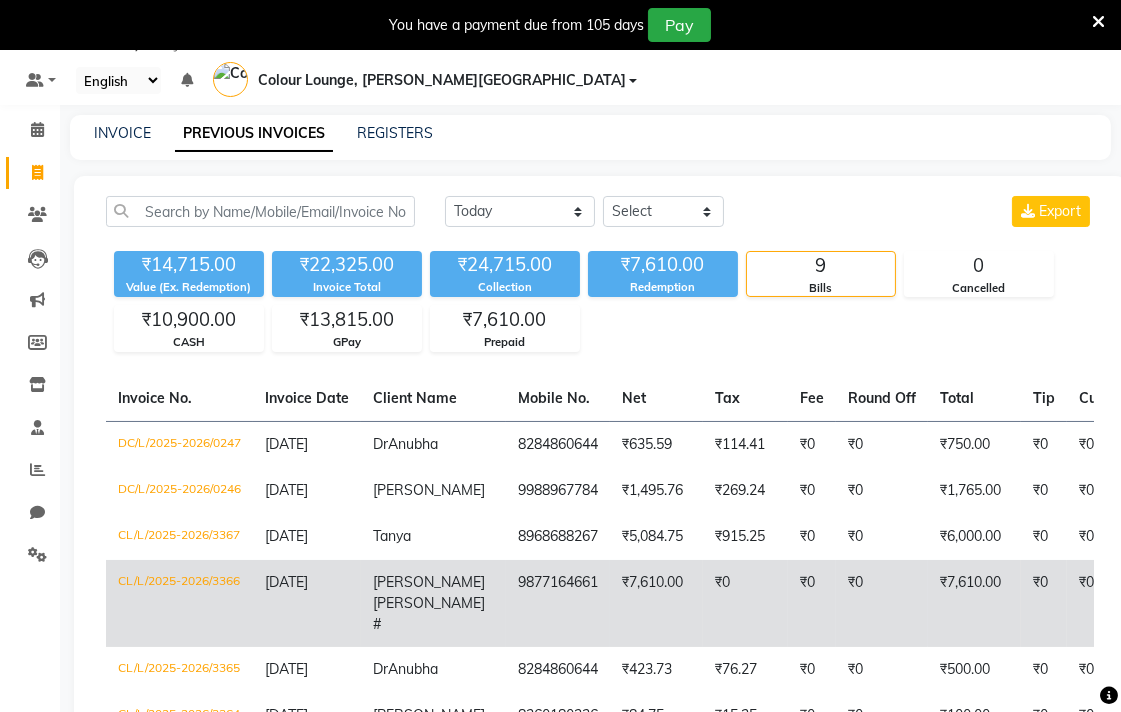 click on "[DATE]" 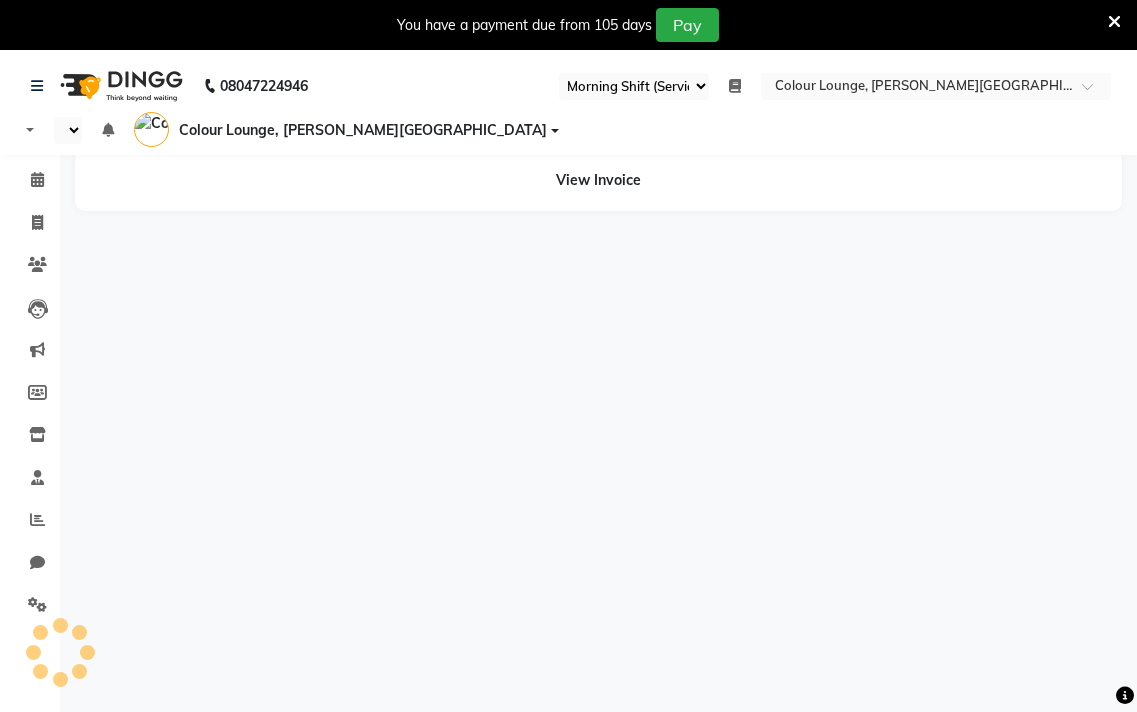 select on "67" 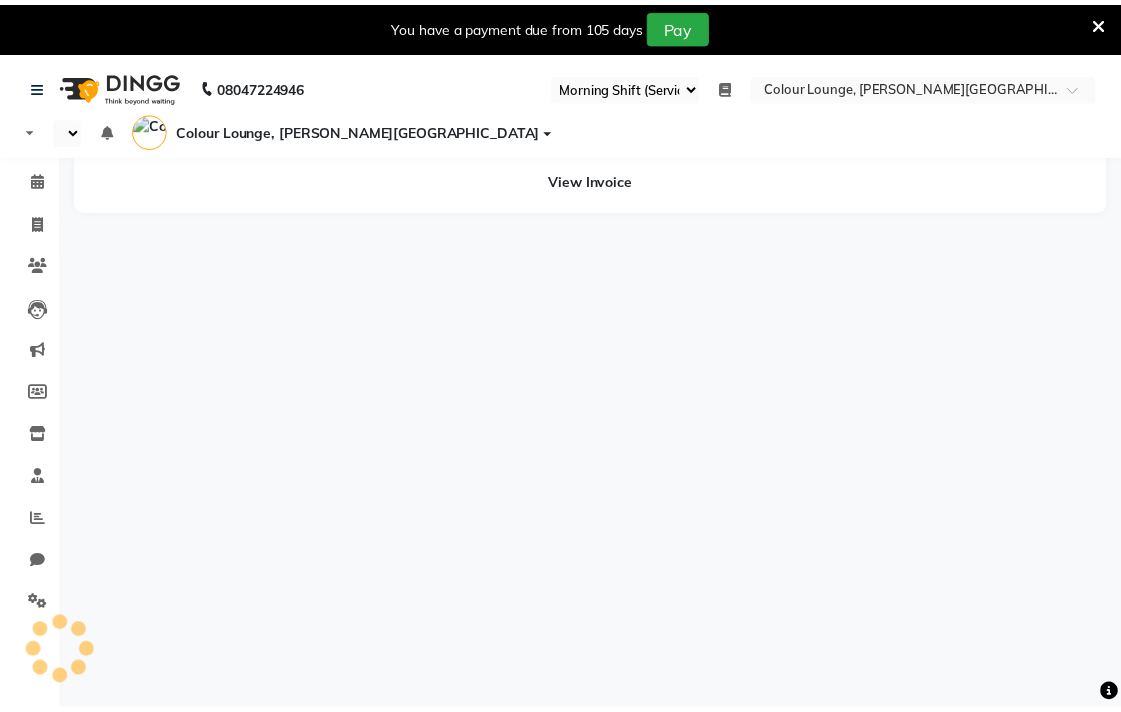 scroll, scrollTop: 0, scrollLeft: 0, axis: both 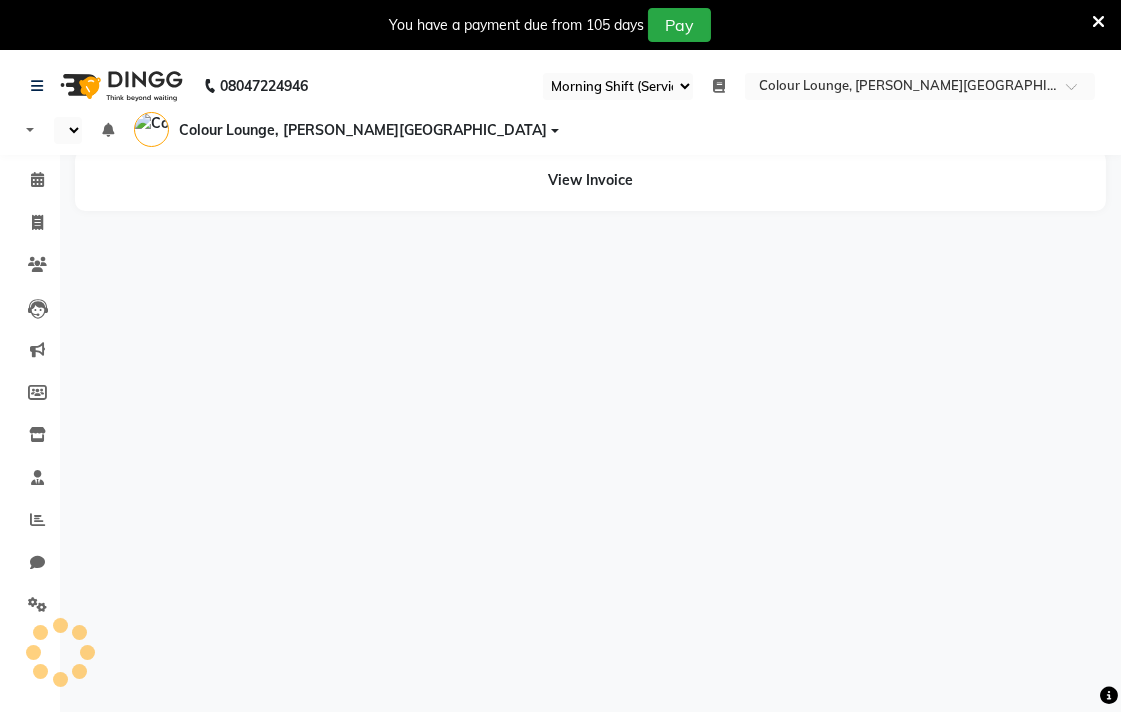 select on "en" 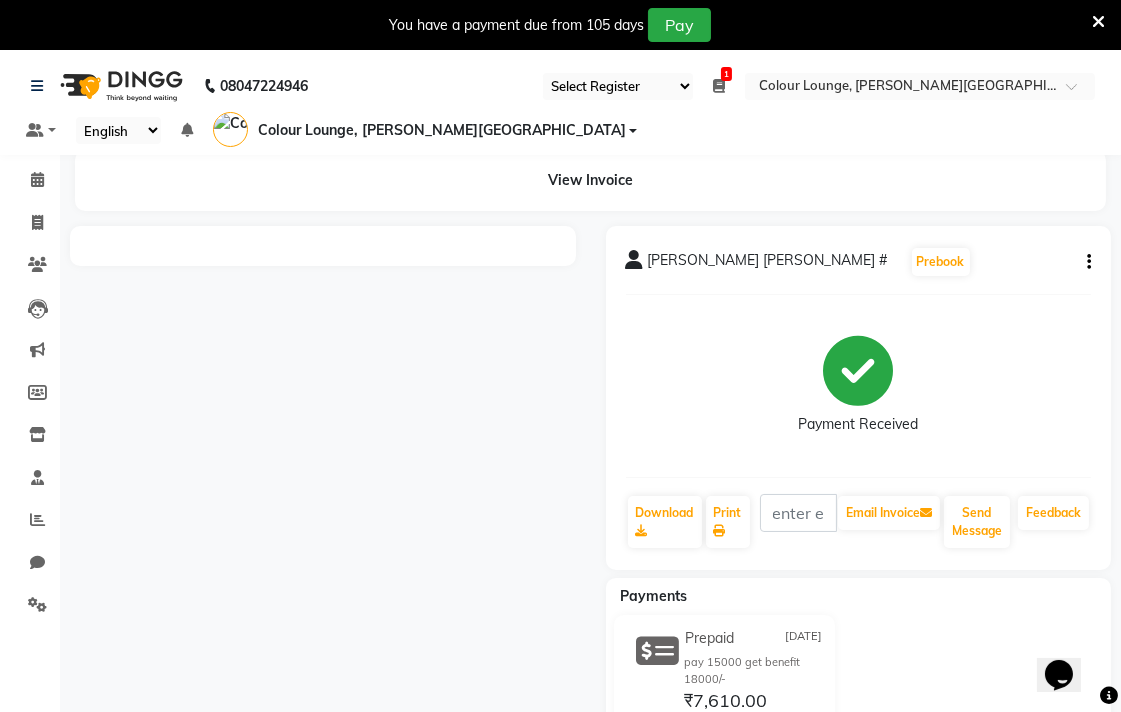 scroll, scrollTop: 0, scrollLeft: 0, axis: both 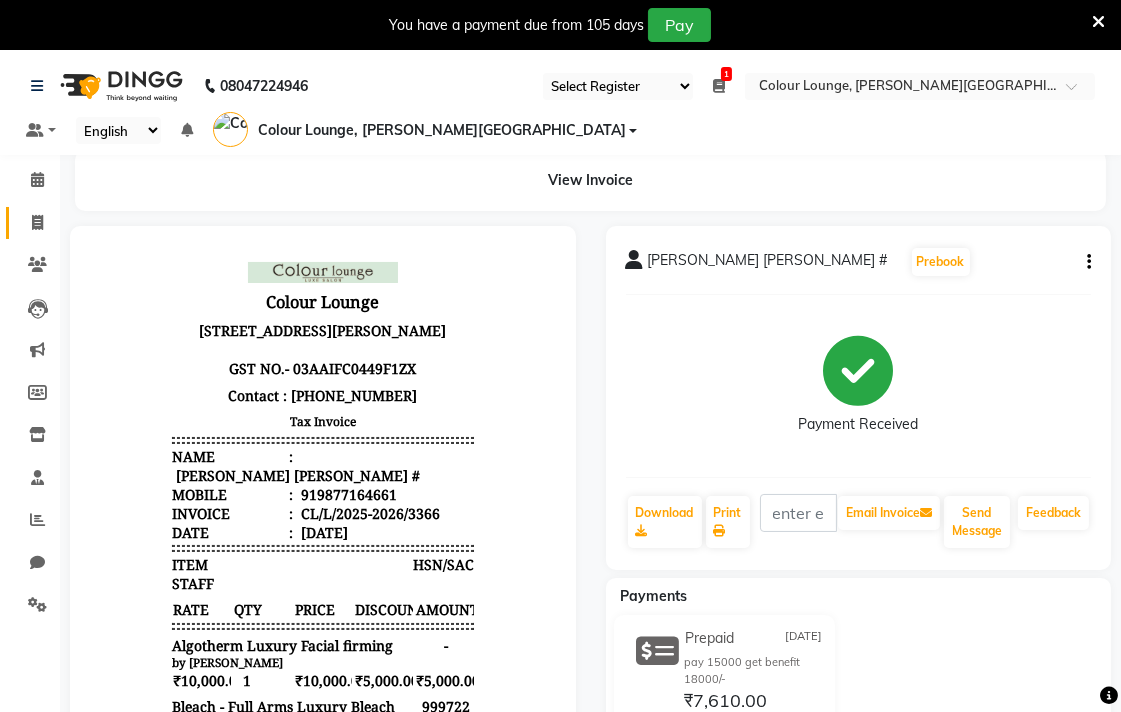 click 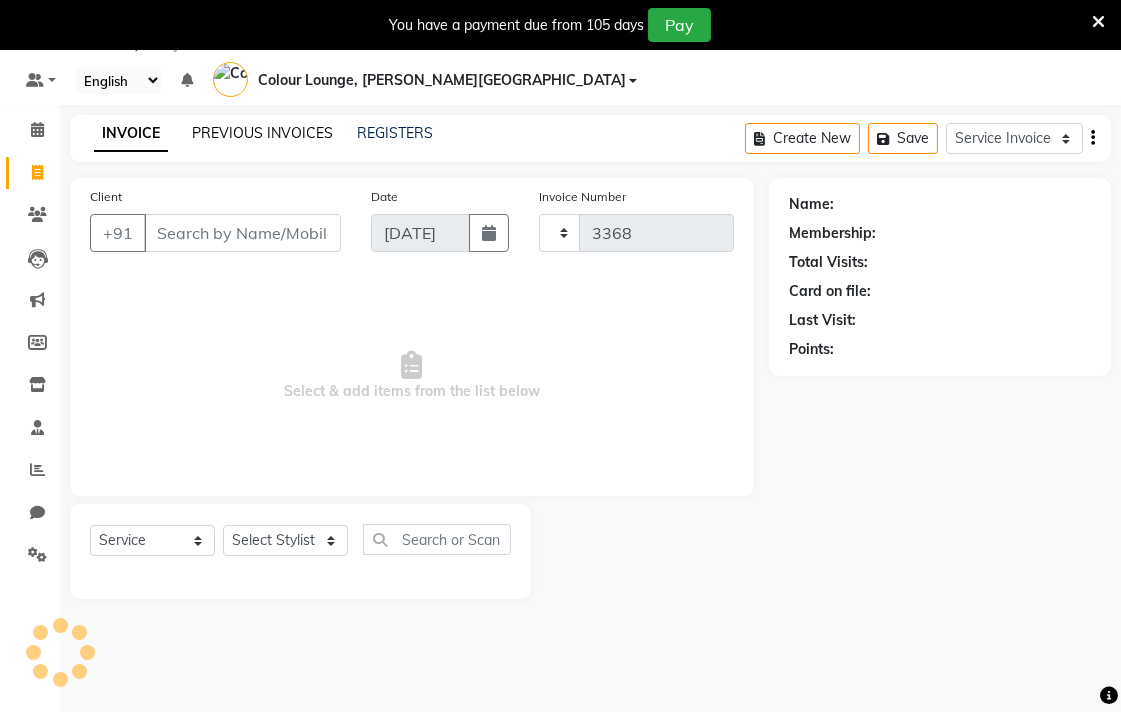 click on "PREVIOUS INVOICES" 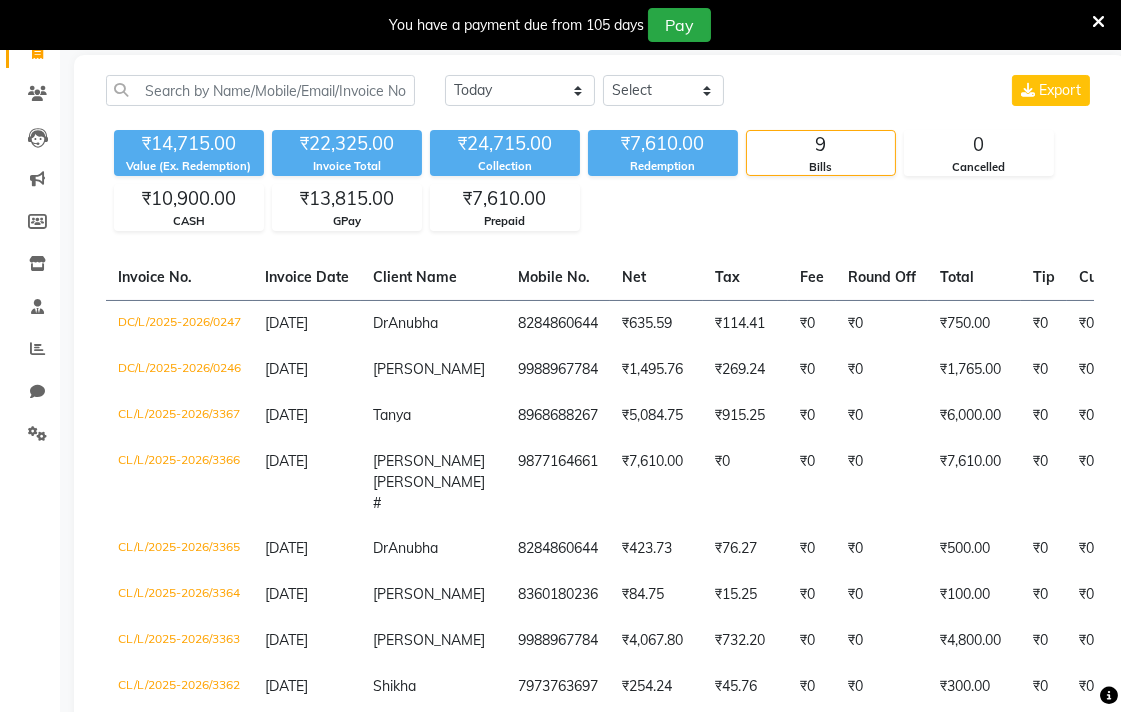 scroll, scrollTop: 175, scrollLeft: 0, axis: vertical 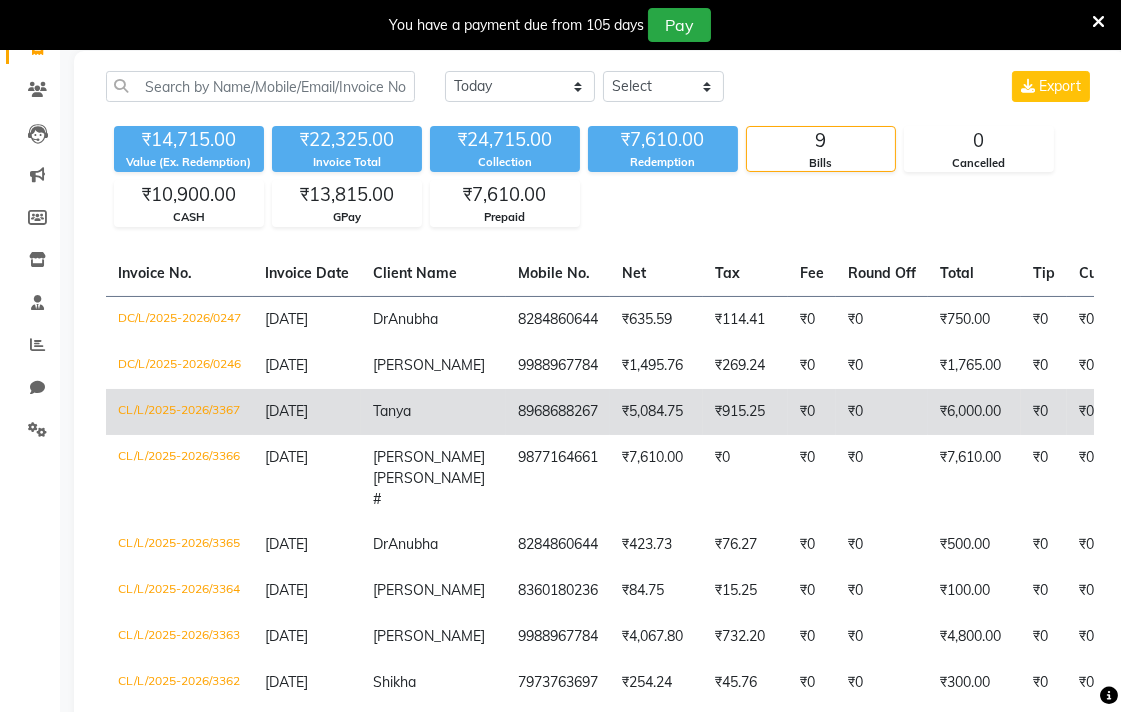 click on "[DATE]" 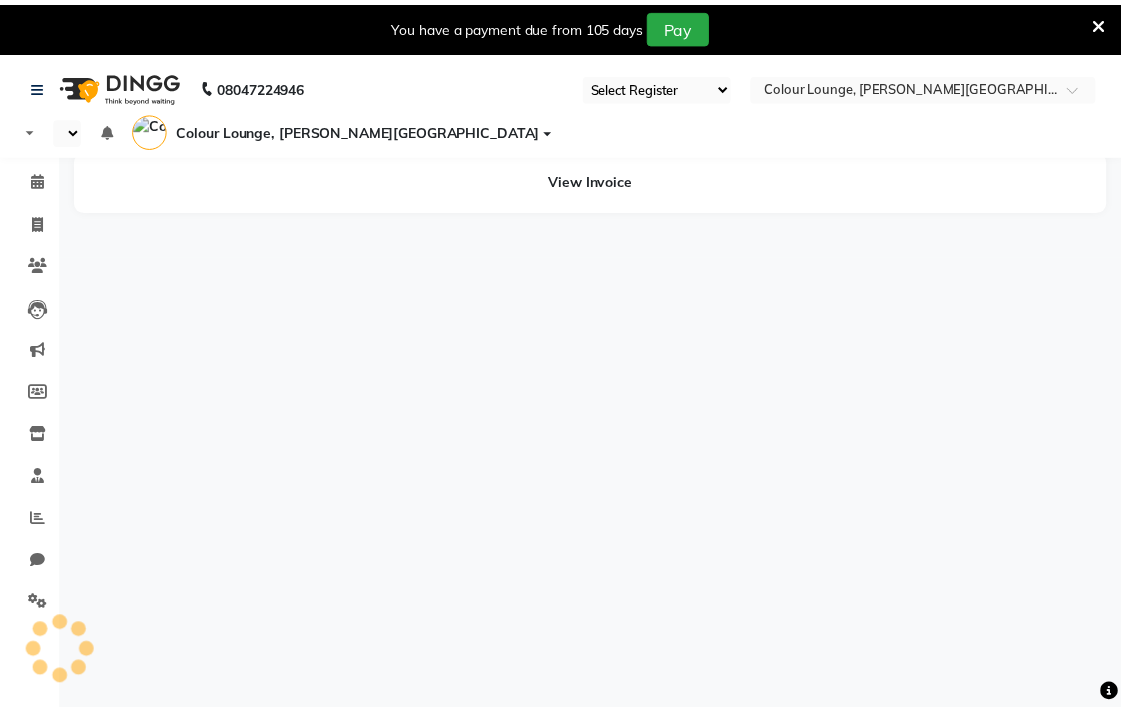 scroll, scrollTop: 0, scrollLeft: 0, axis: both 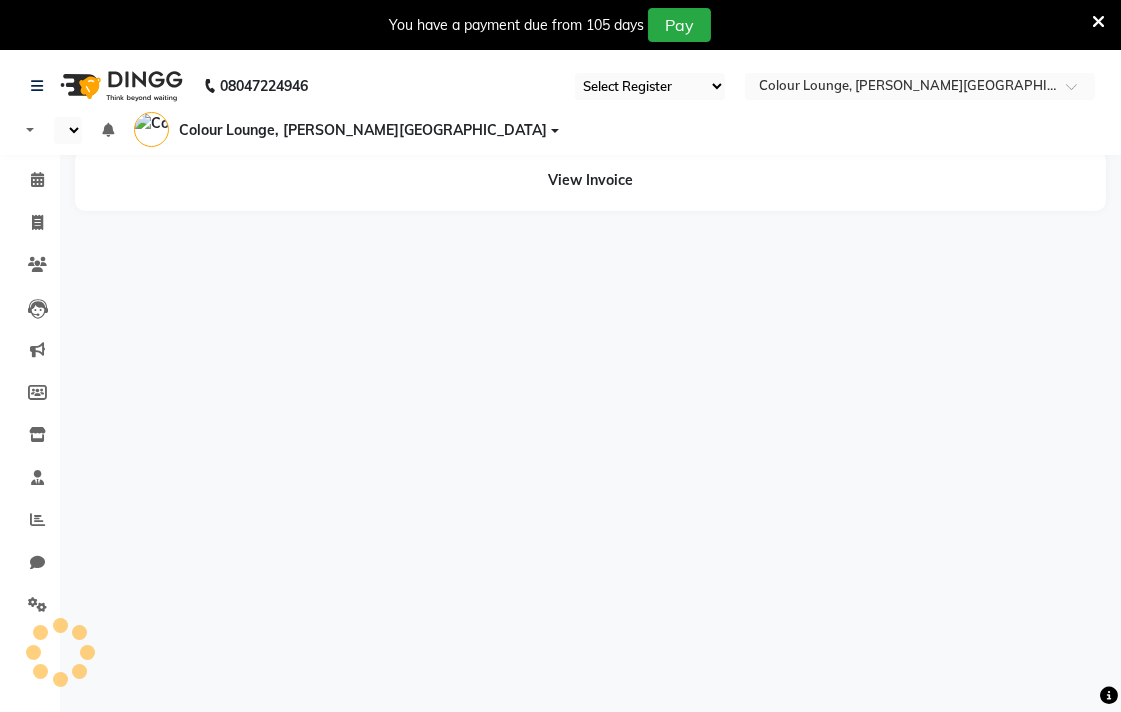 select on "67" 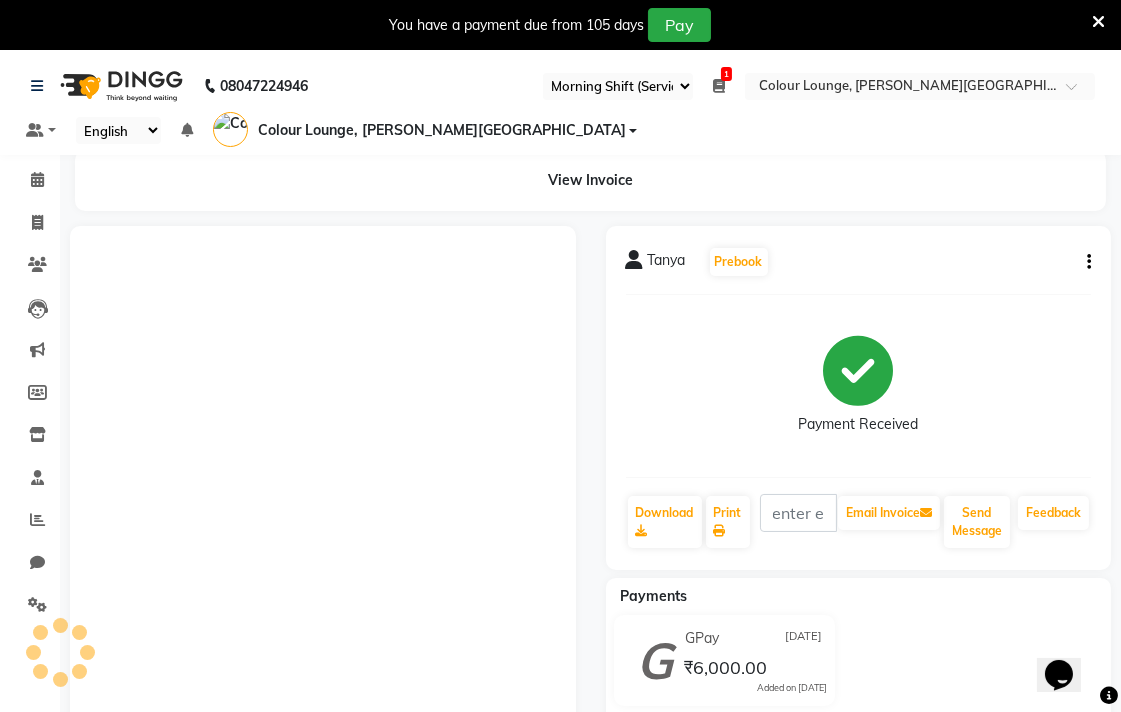 scroll, scrollTop: 0, scrollLeft: 0, axis: both 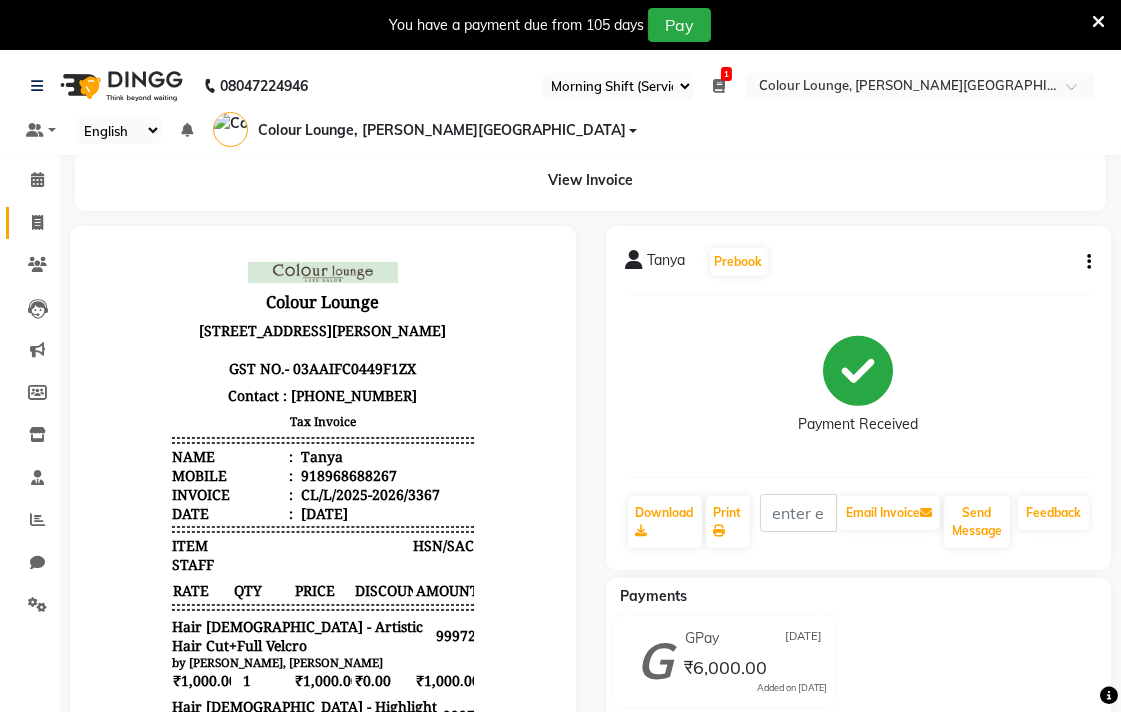 click 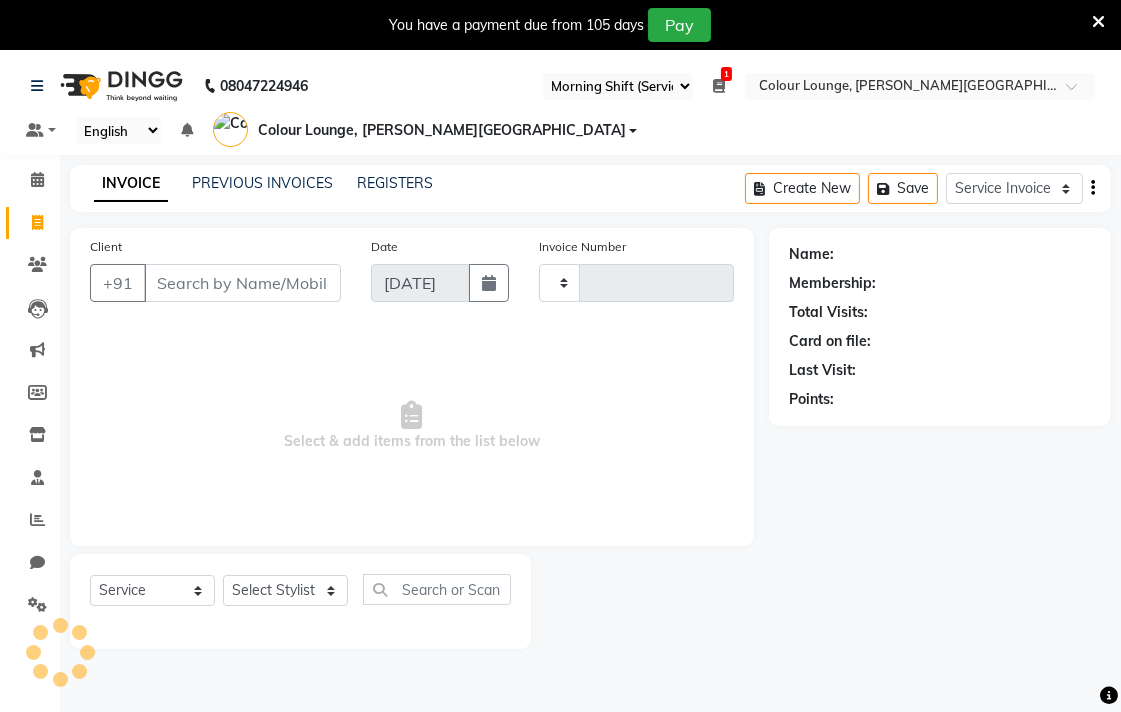 scroll, scrollTop: 50, scrollLeft: 0, axis: vertical 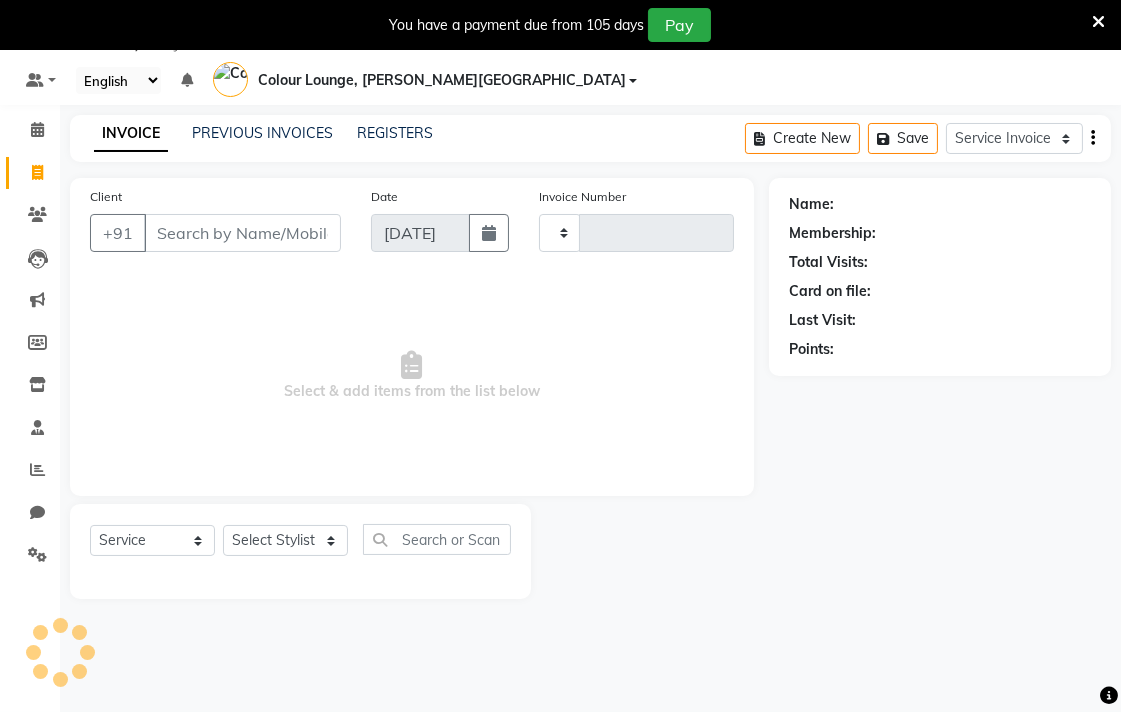 type on "3368" 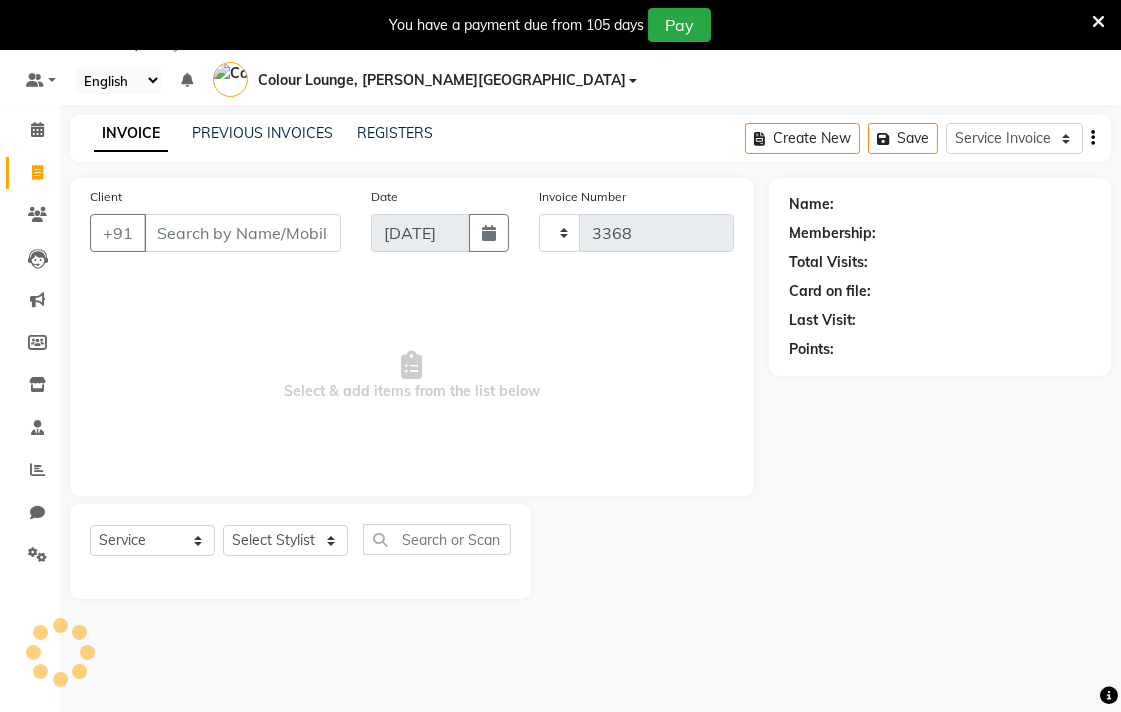 select on "8011" 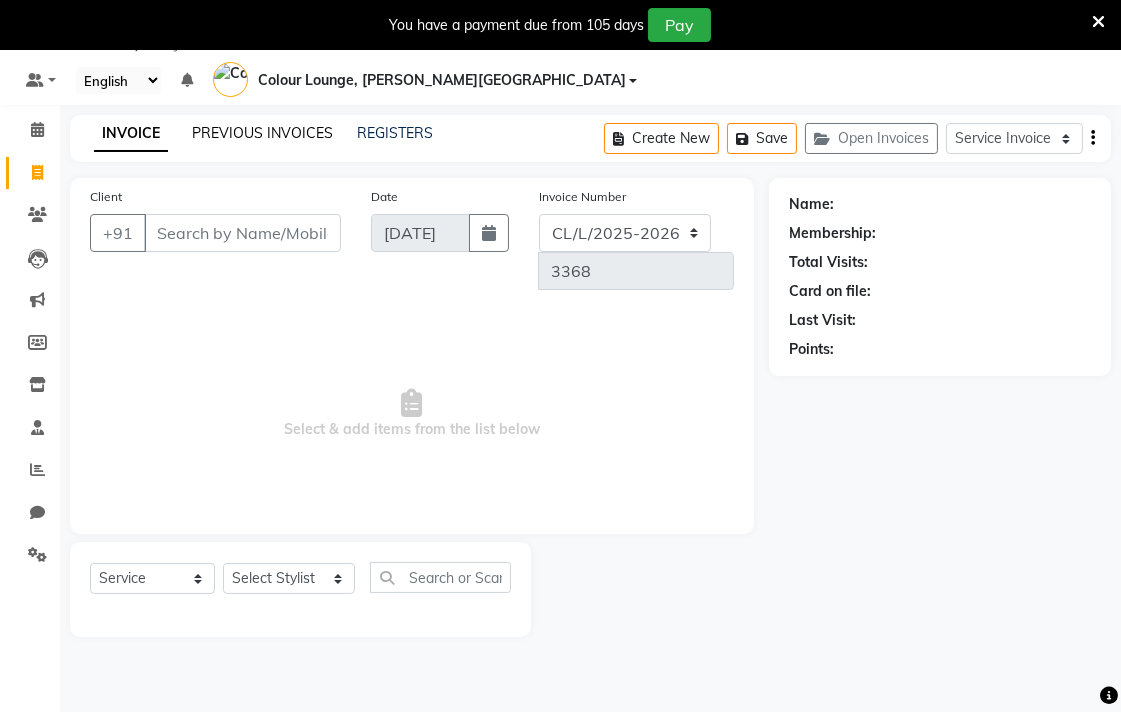 click on "PREVIOUS INVOICES" 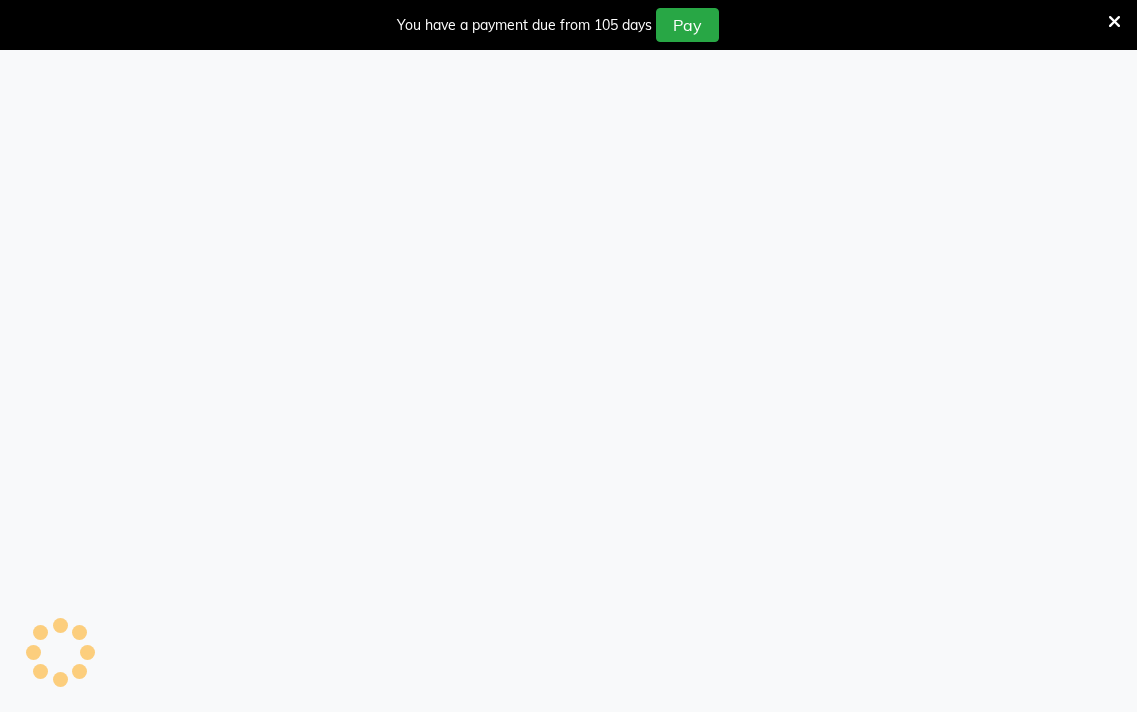 select on "67" 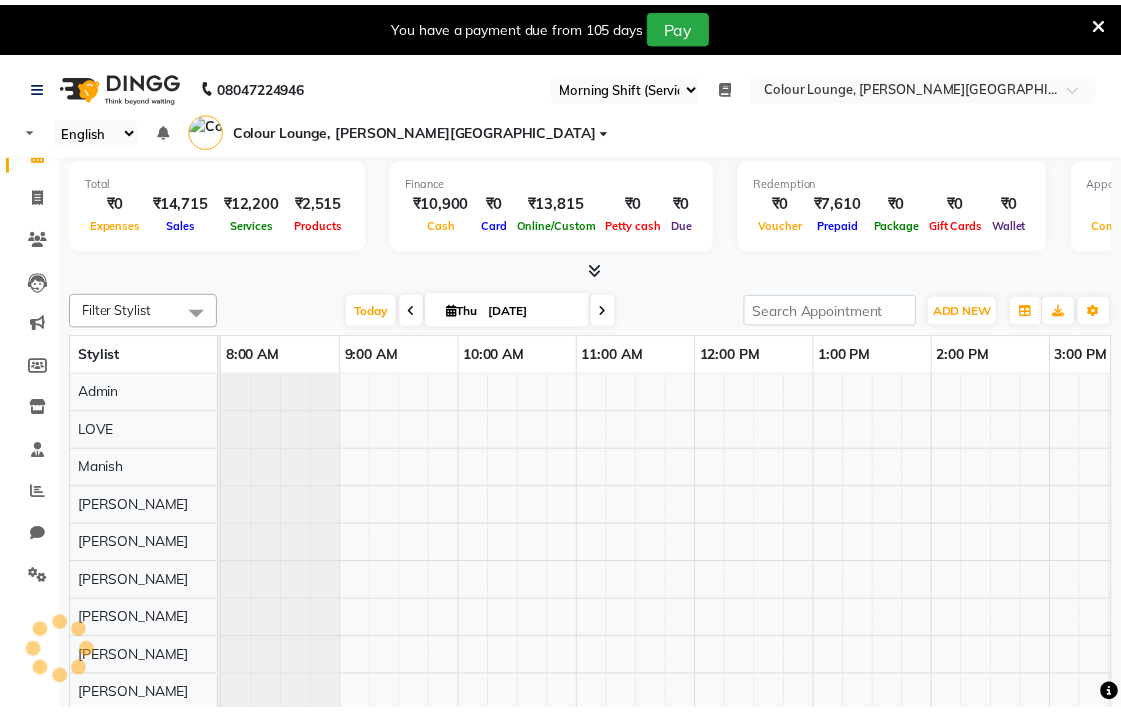 scroll, scrollTop: 0, scrollLeft: 0, axis: both 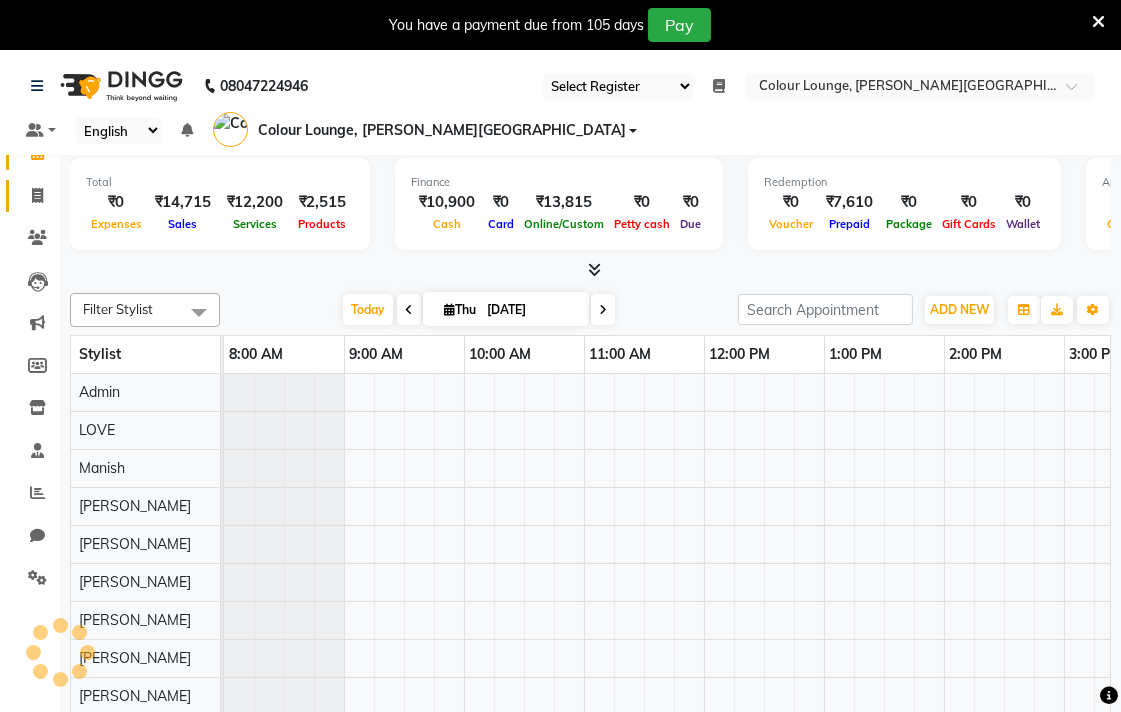 click 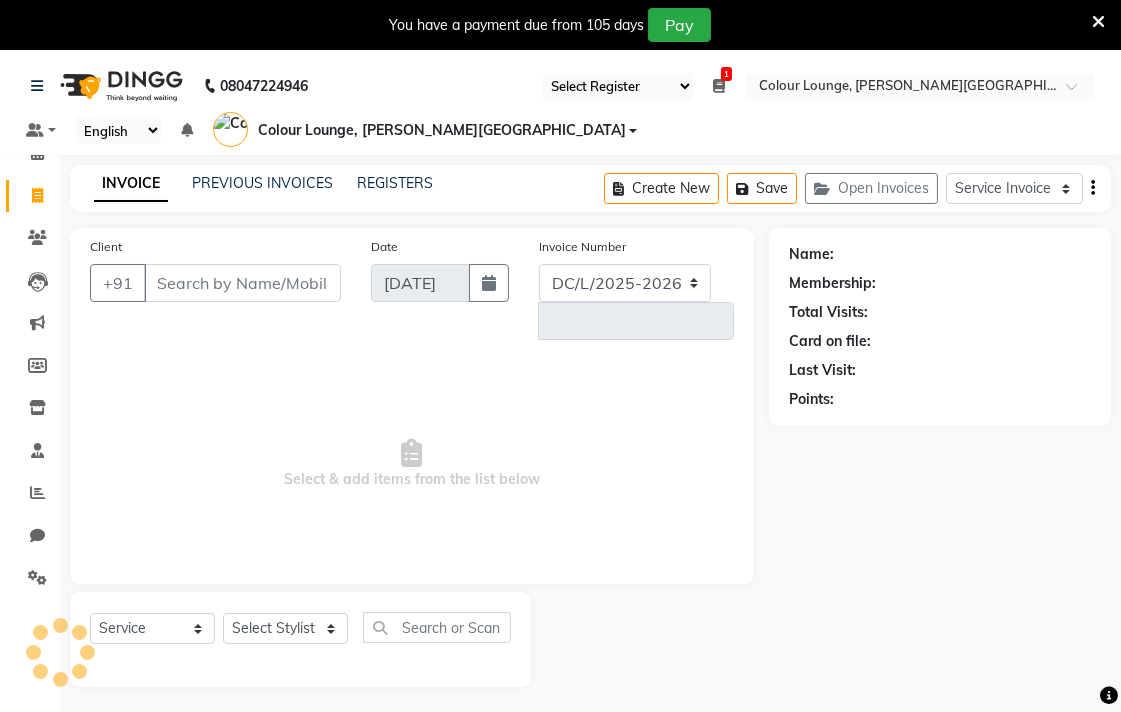 select on "8011" 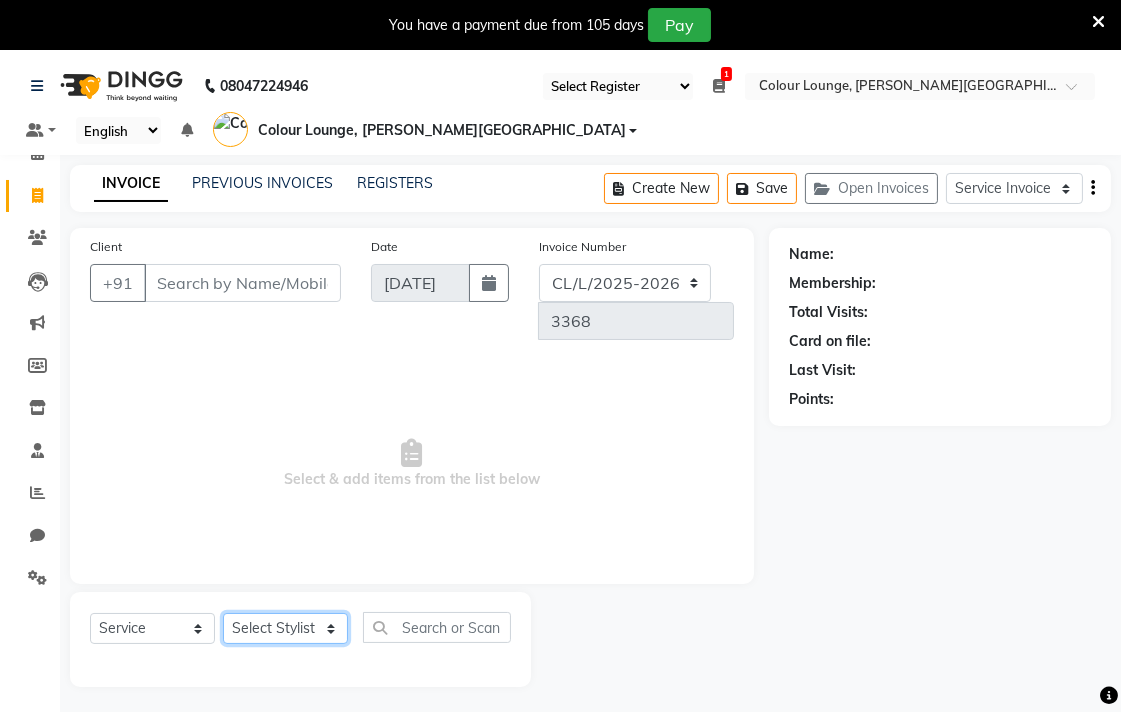 click on "Select Stylist" 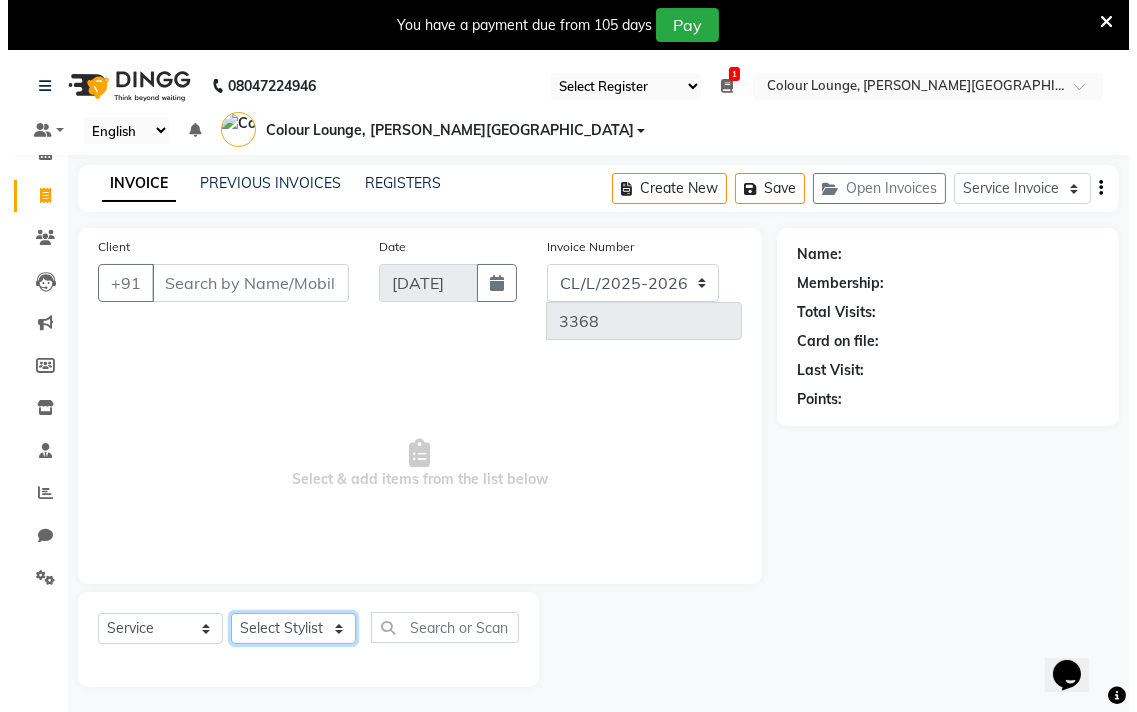 scroll, scrollTop: 0, scrollLeft: 0, axis: both 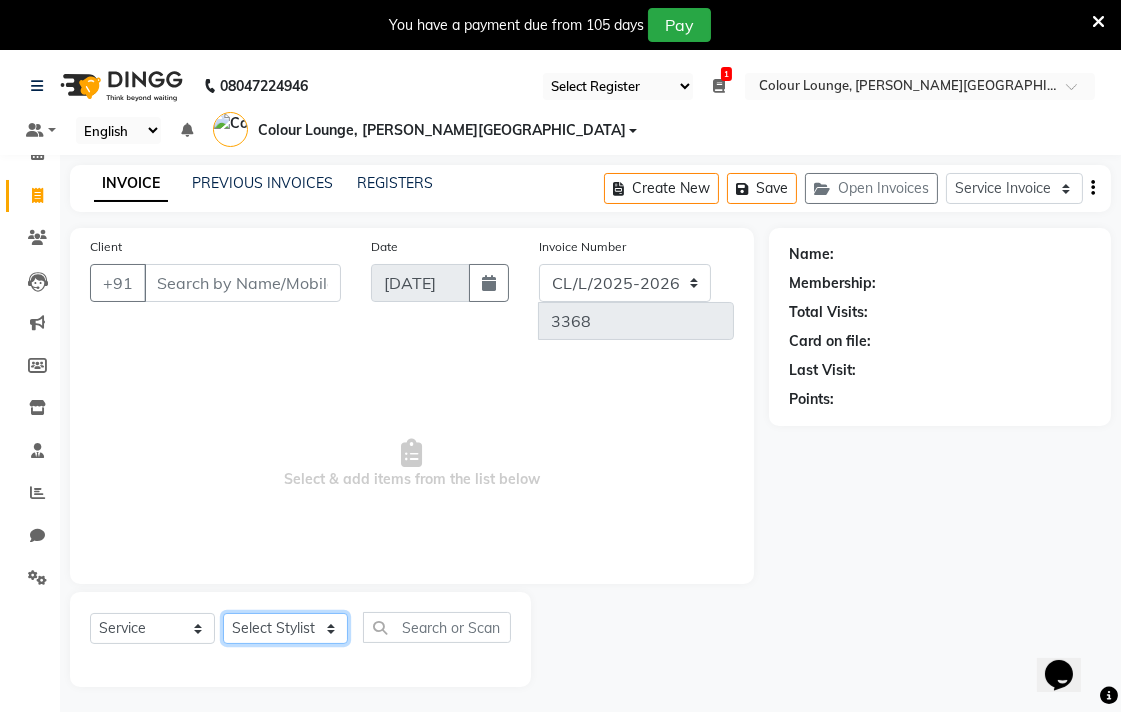 click on "Select Stylist" 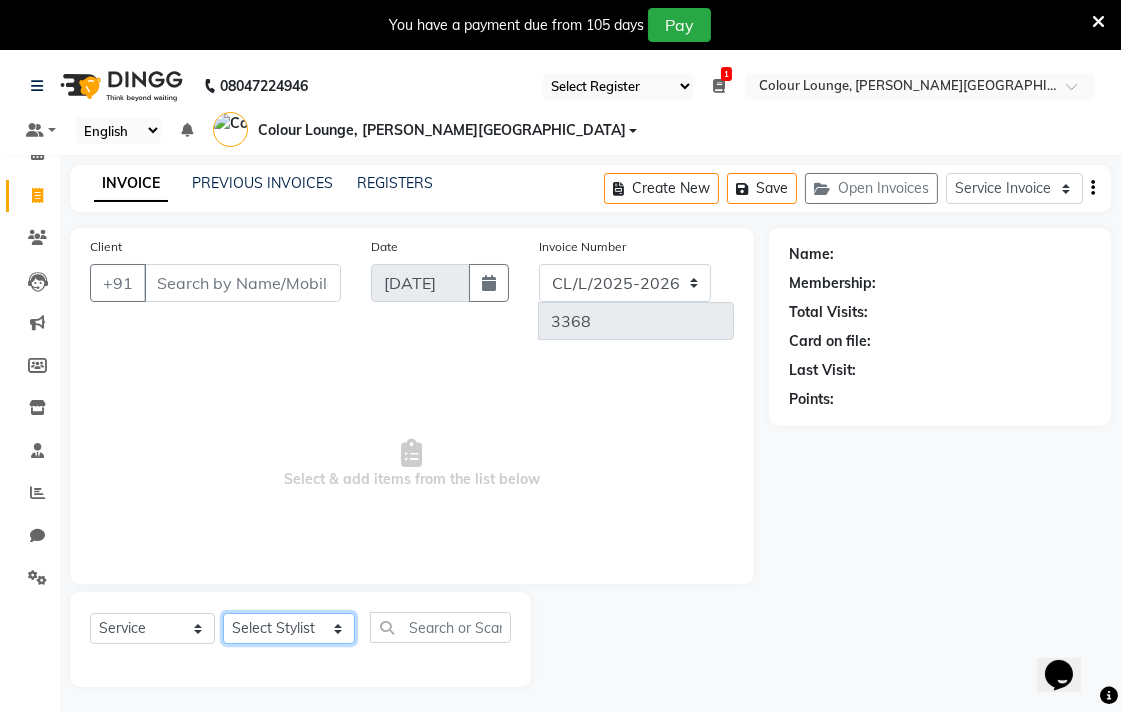 click on "Select Stylist Admin AMIT [PERSON_NAME] [PERSON_NAME] BALBHARTI SHARMA Colour Lounge, [PERSON_NAME][GEOGRAPHIC_DATA] Colour Lounge, [PERSON_NAME][GEOGRAPHIC_DATA] DINGG [PERSON_NAME] [PERSON_NAME] [PERSON_NAME] [PERSON_NAME] LOVE [PERSON_NAME] [PERSON_NAME] [PERSON_NAME] [PERSON_NAME] [PERSON_NAME] POOJA Pooja [PERSON_NAME] [PERSON_NAME] PRINCE [PERSON_NAME] [PERSON_NAME] [PERSON_NAME] [PERSON_NAME] Sameer [PERSON_NAME] [PERSON_NAME] [PERSON_NAME]  Sunny TULOSH [PERSON_NAME] [PERSON_NAME] VISHAL" 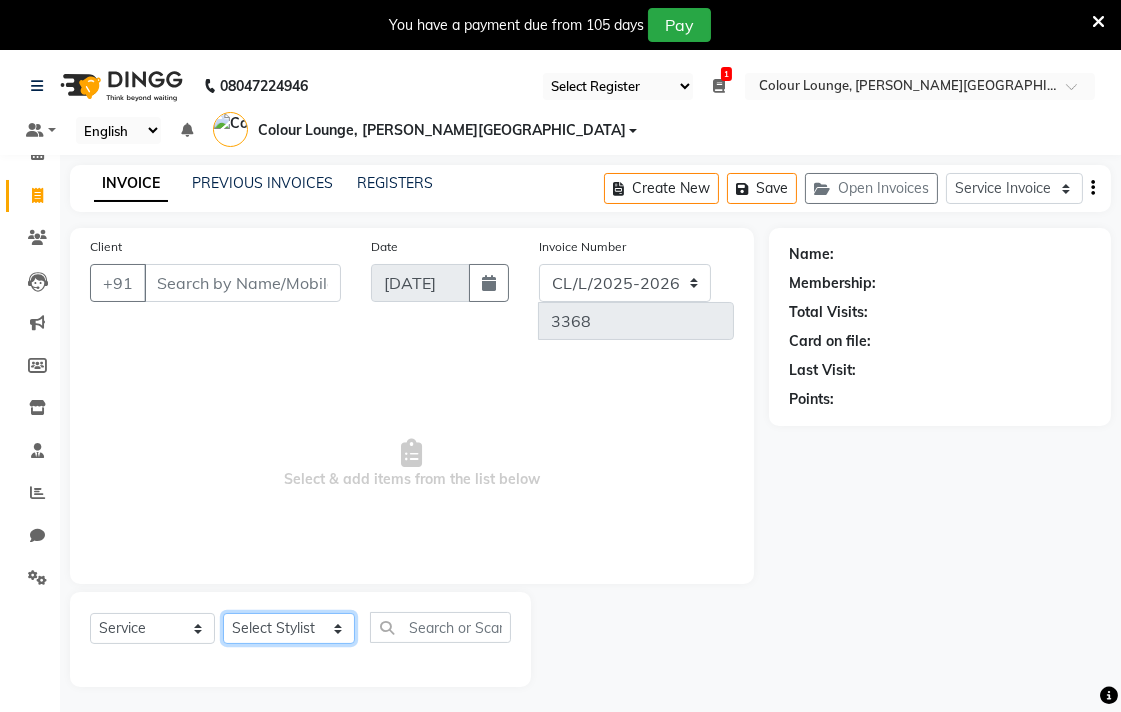 select on "70024" 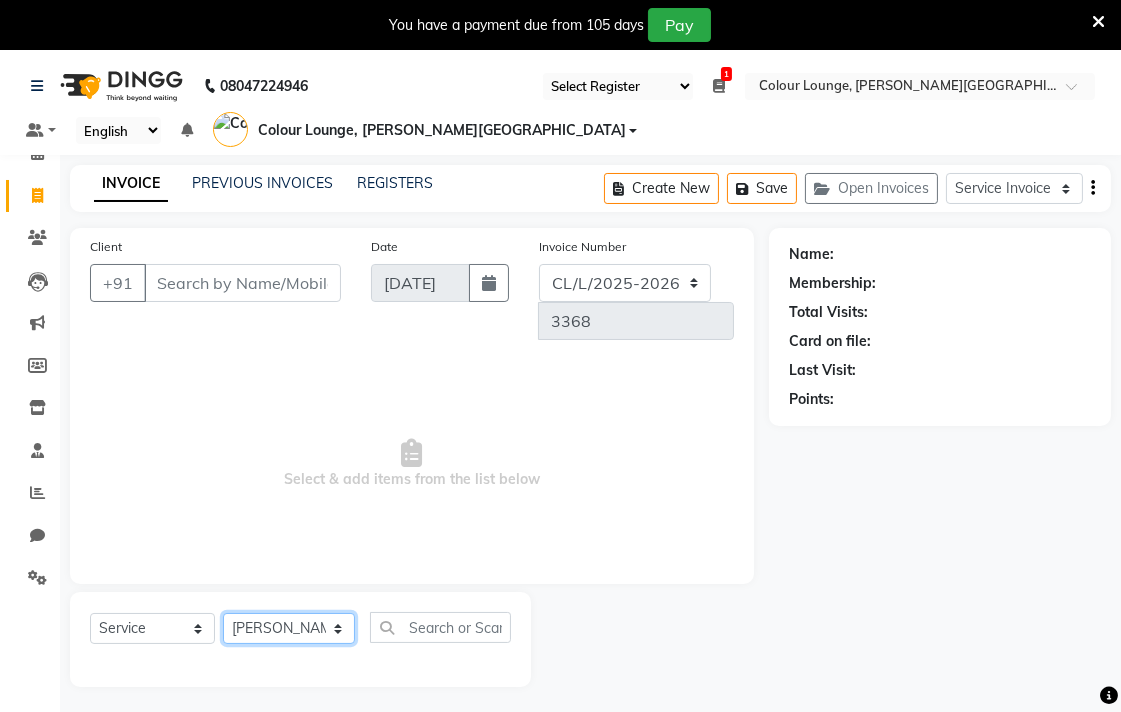 click on "Select Stylist Admin AMIT [PERSON_NAME] [PERSON_NAME] BALBHARTI SHARMA Colour Lounge, [PERSON_NAME][GEOGRAPHIC_DATA] Colour Lounge, [PERSON_NAME][GEOGRAPHIC_DATA] DINGG [PERSON_NAME] [PERSON_NAME] [PERSON_NAME] [PERSON_NAME] LOVE [PERSON_NAME] [PERSON_NAME] [PERSON_NAME] [PERSON_NAME] [PERSON_NAME] POOJA Pooja [PERSON_NAME] [PERSON_NAME] PRINCE [PERSON_NAME] [PERSON_NAME] [PERSON_NAME] [PERSON_NAME] Sameer [PERSON_NAME] [PERSON_NAME] [PERSON_NAME]  Sunny TULOSH [PERSON_NAME] [PERSON_NAME] VISHAL" 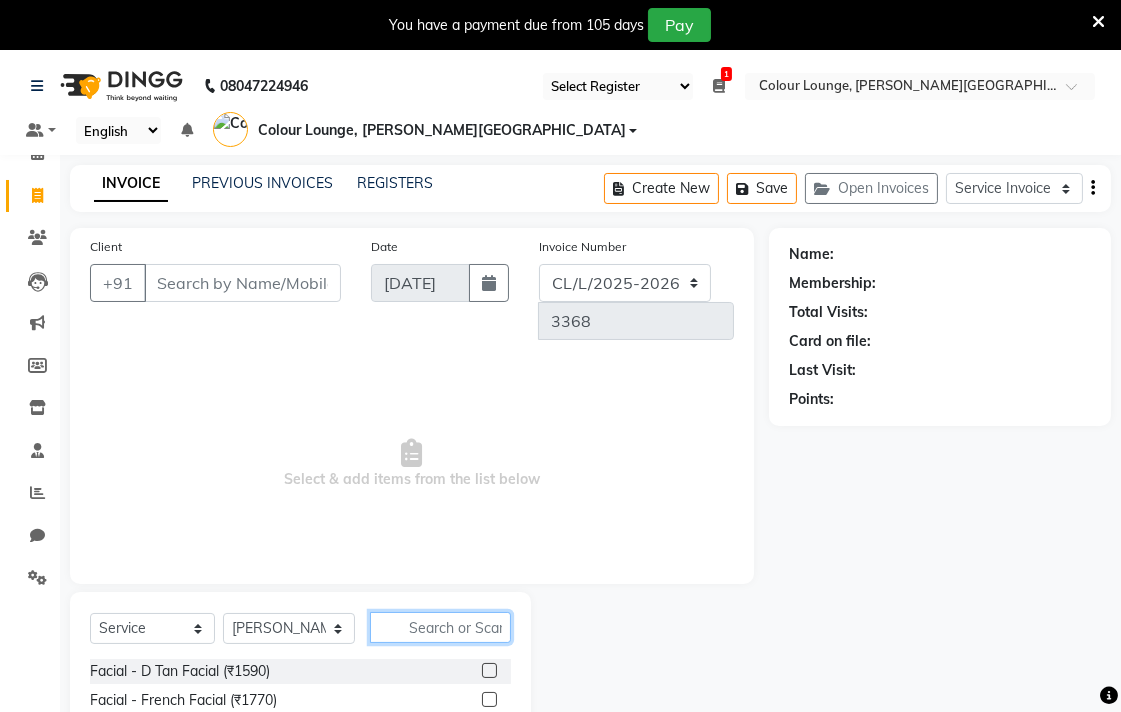 click 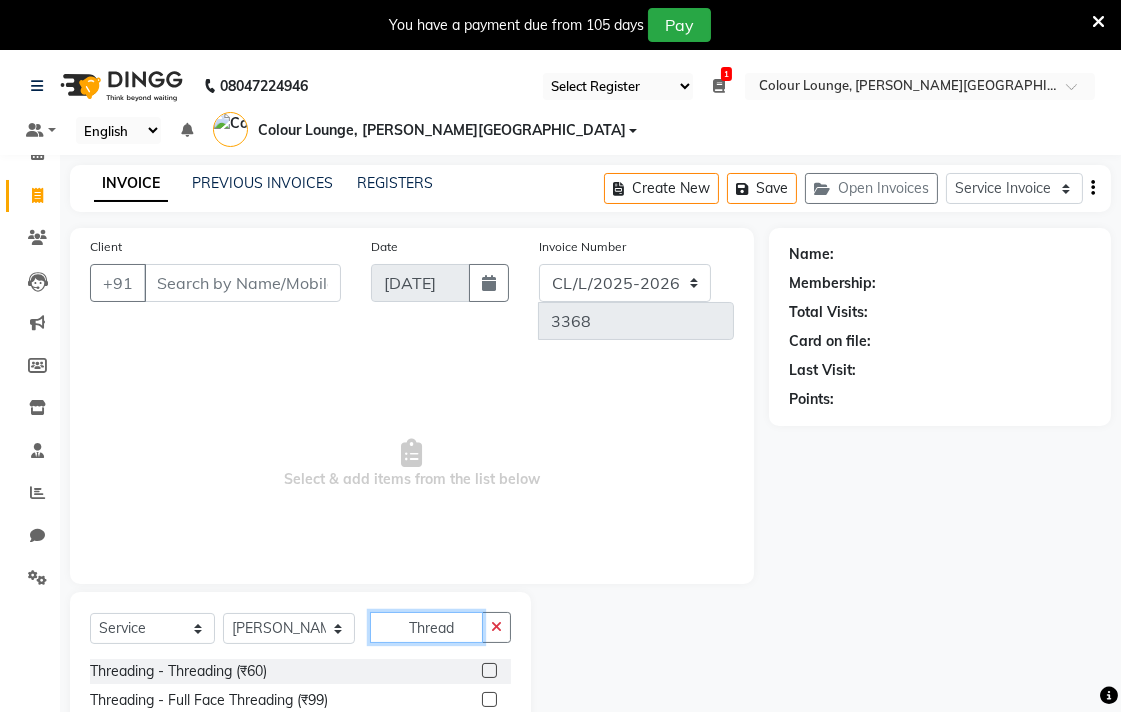 type on "Thread" 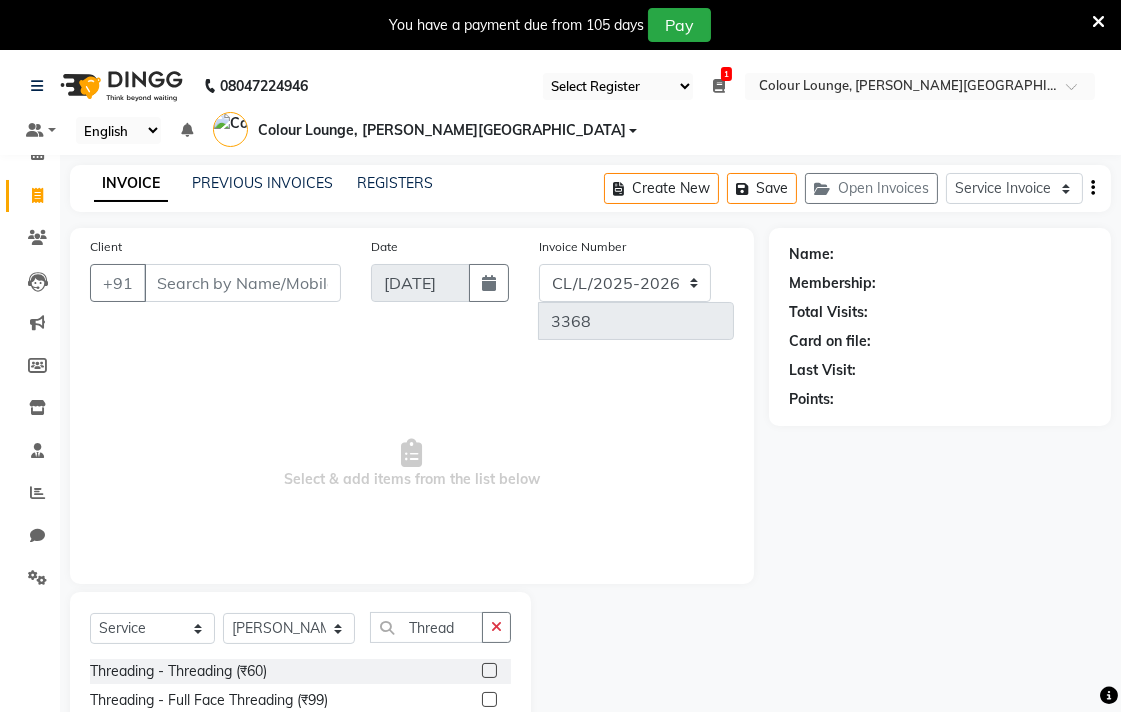 click 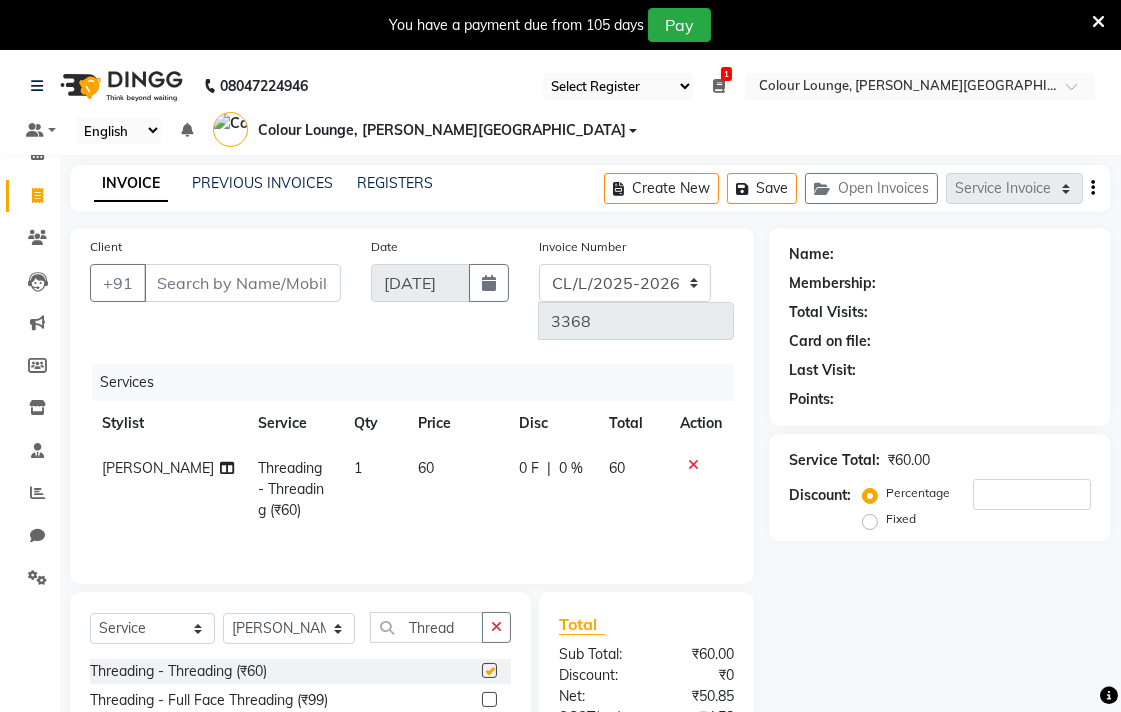 checkbox on "false" 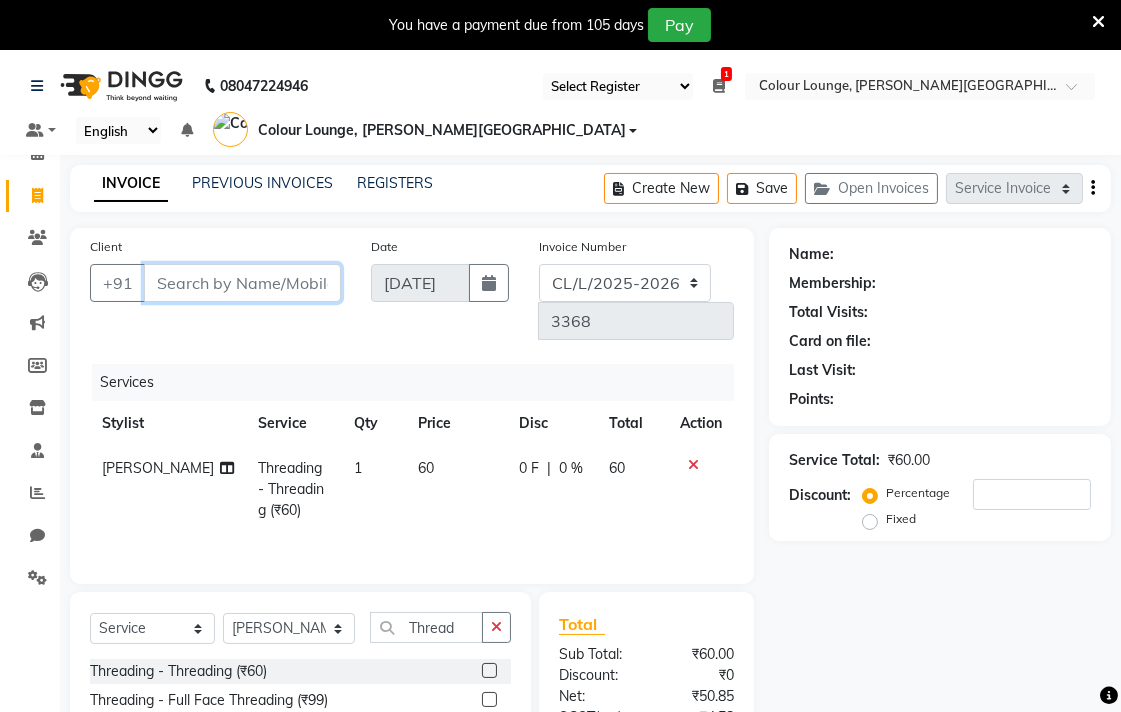 click on "Client" at bounding box center [242, 283] 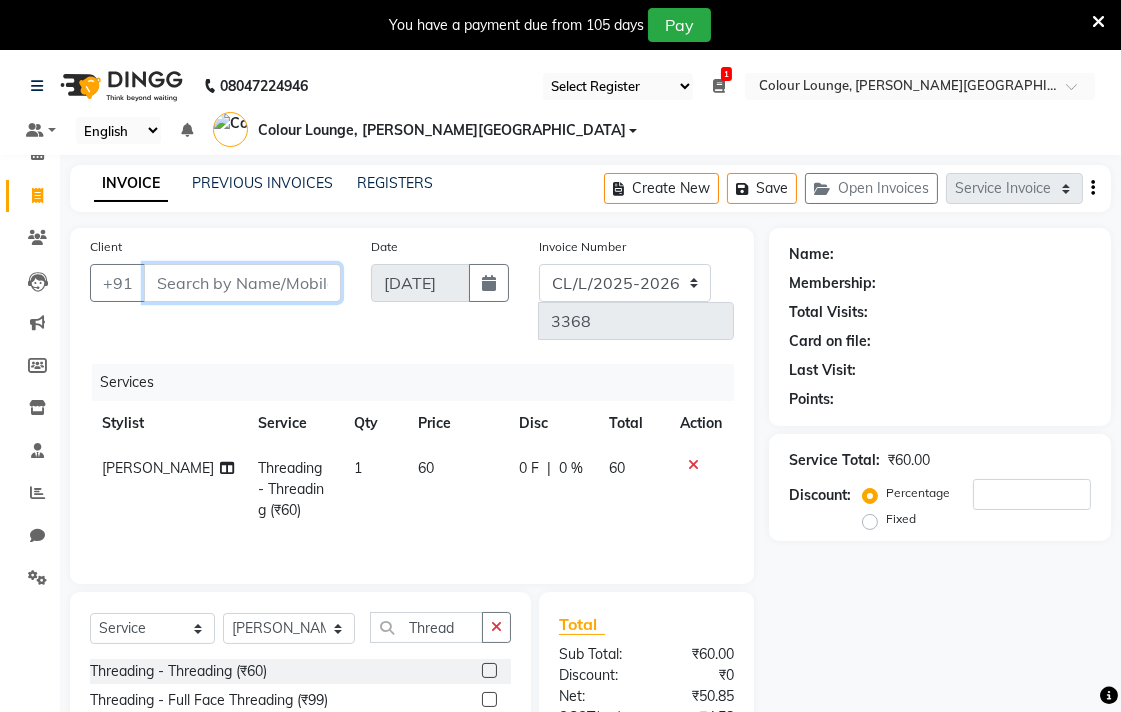 type on "7" 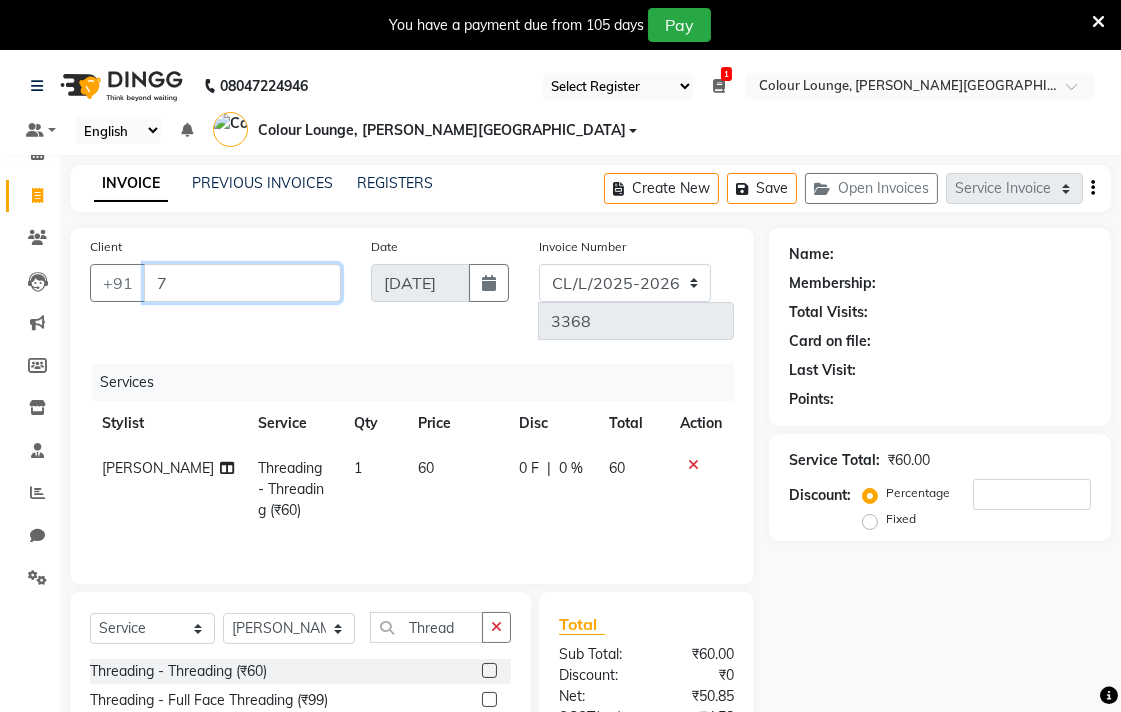 type on "0" 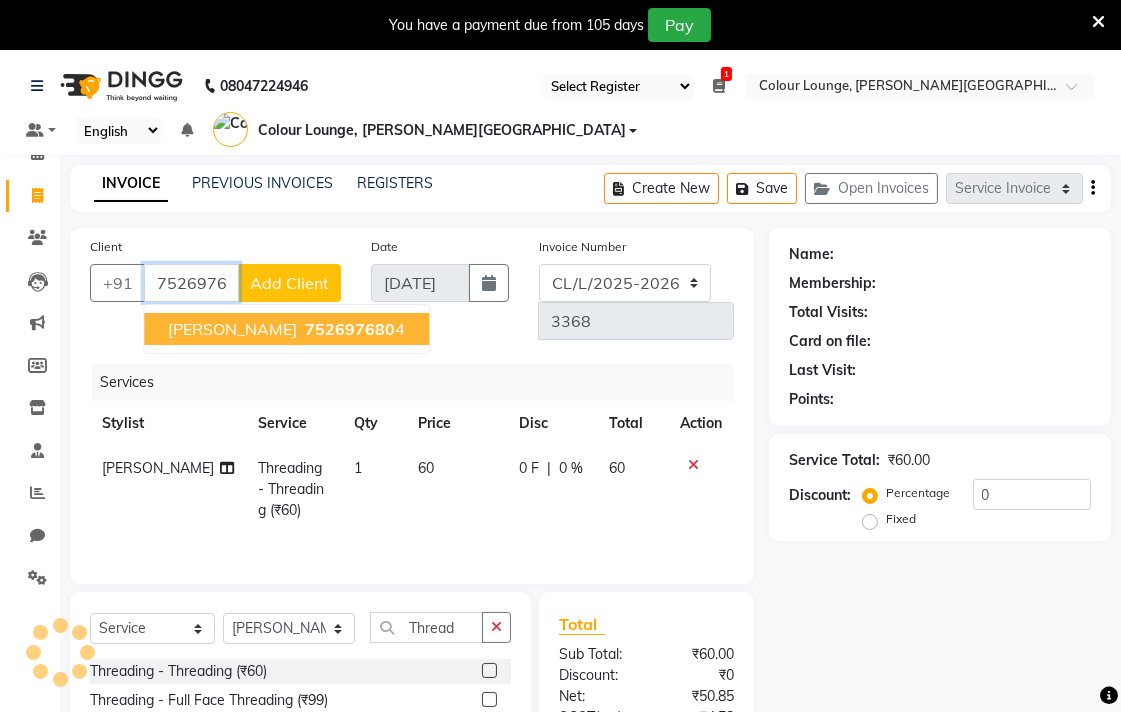 click on "752697680 4" at bounding box center (353, 329) 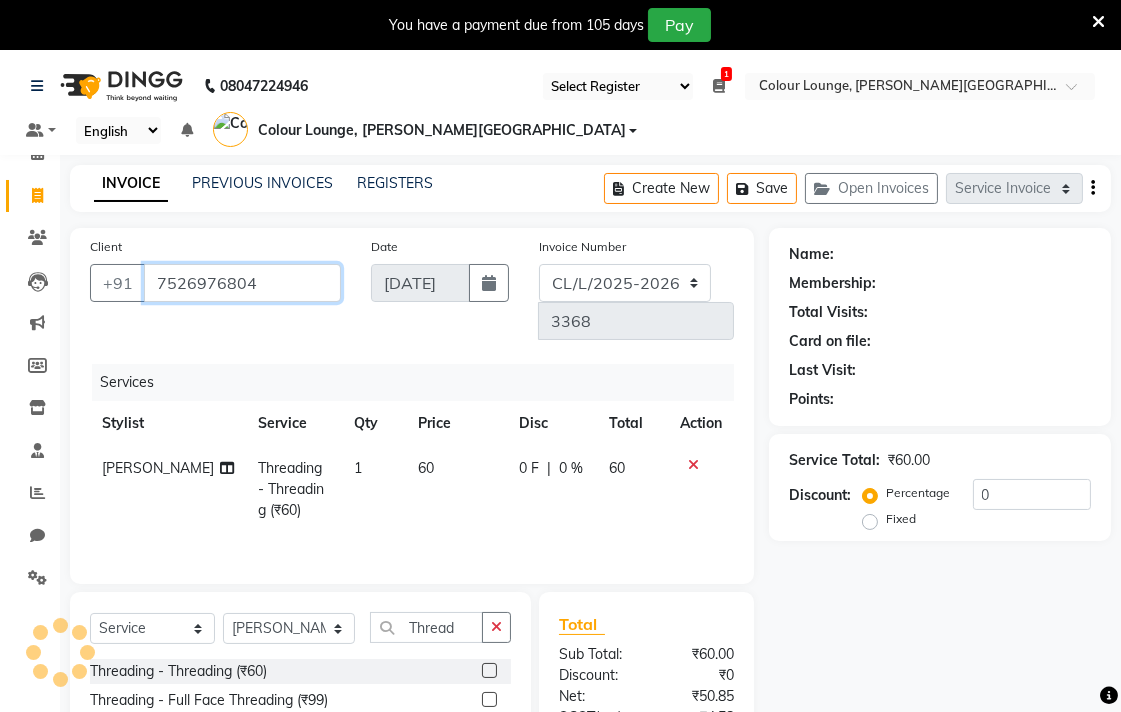 type on "7526976804" 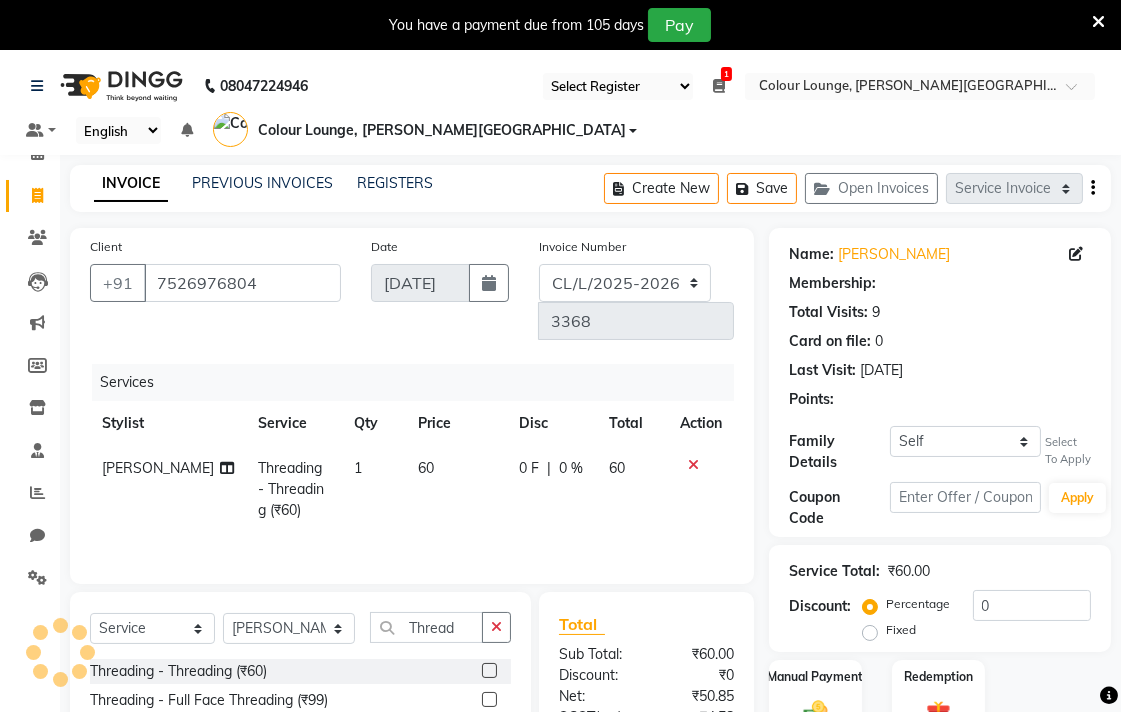 select on "1: Object" 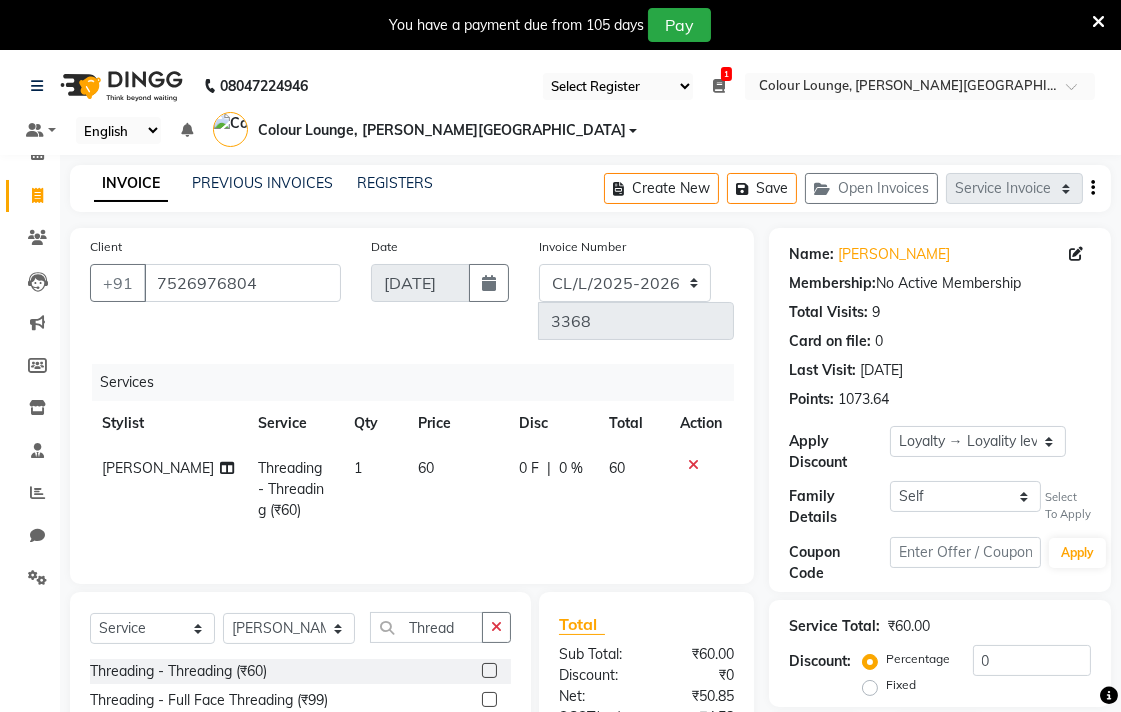 click 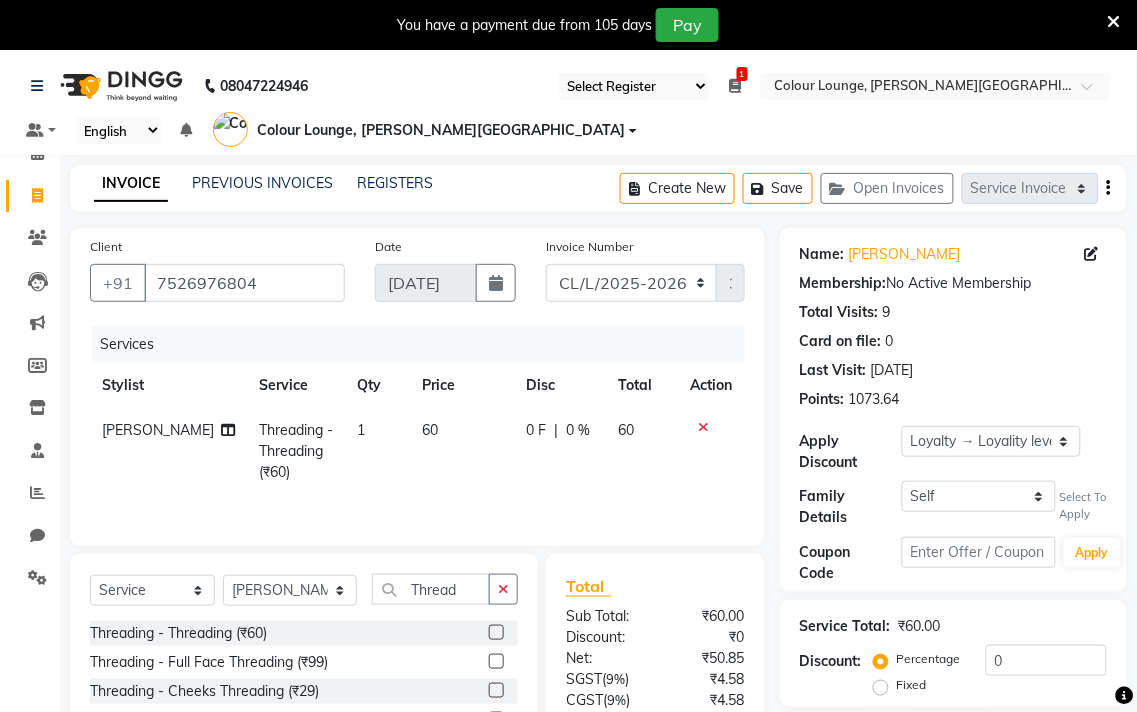 select on "female" 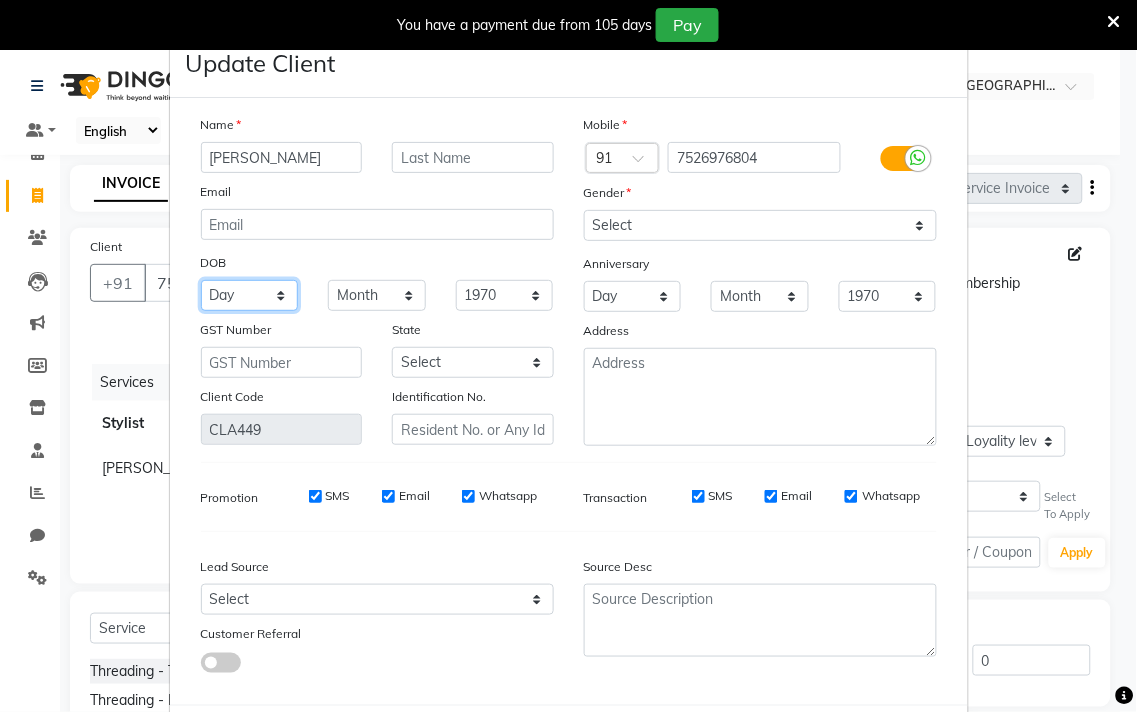 click on "Day 01 02 03 04 05 06 07 08 09 10 11 12 13 14 15 16 17 18 19 20 21 22 23 24 25 26 27 28 29 30 31" at bounding box center (250, 295) 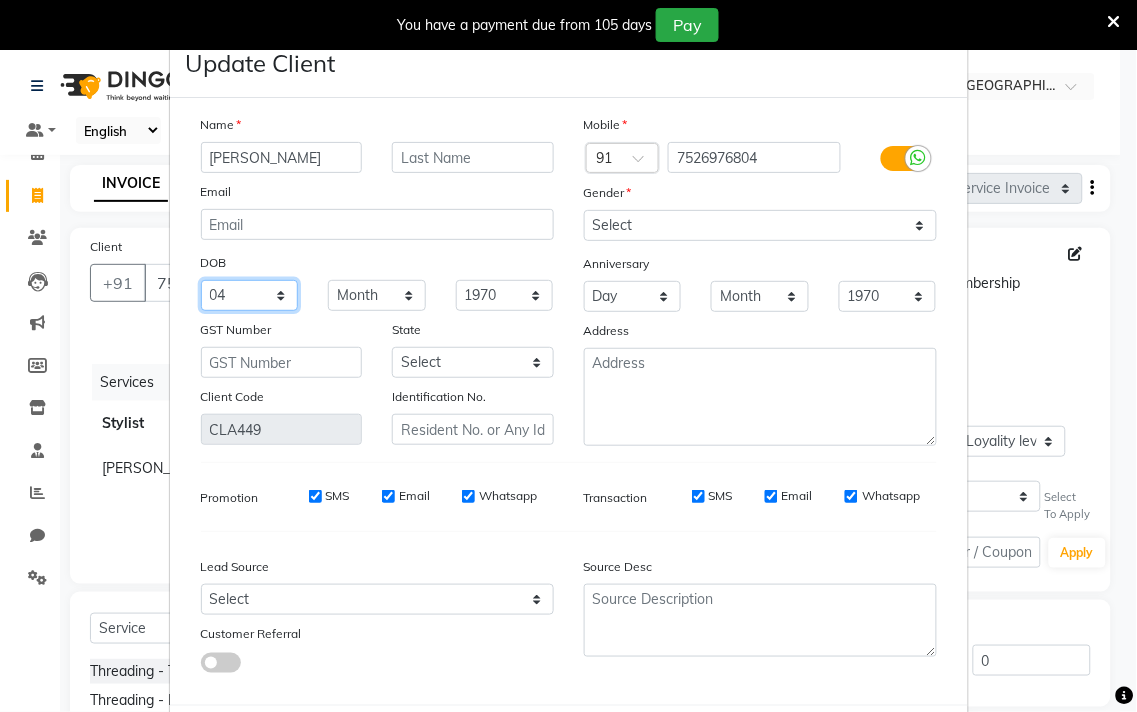 click on "Day 01 02 03 04 05 06 07 08 09 10 11 12 13 14 15 16 17 18 19 20 21 22 23 24 25 26 27 28 29 30 31" at bounding box center (250, 295) 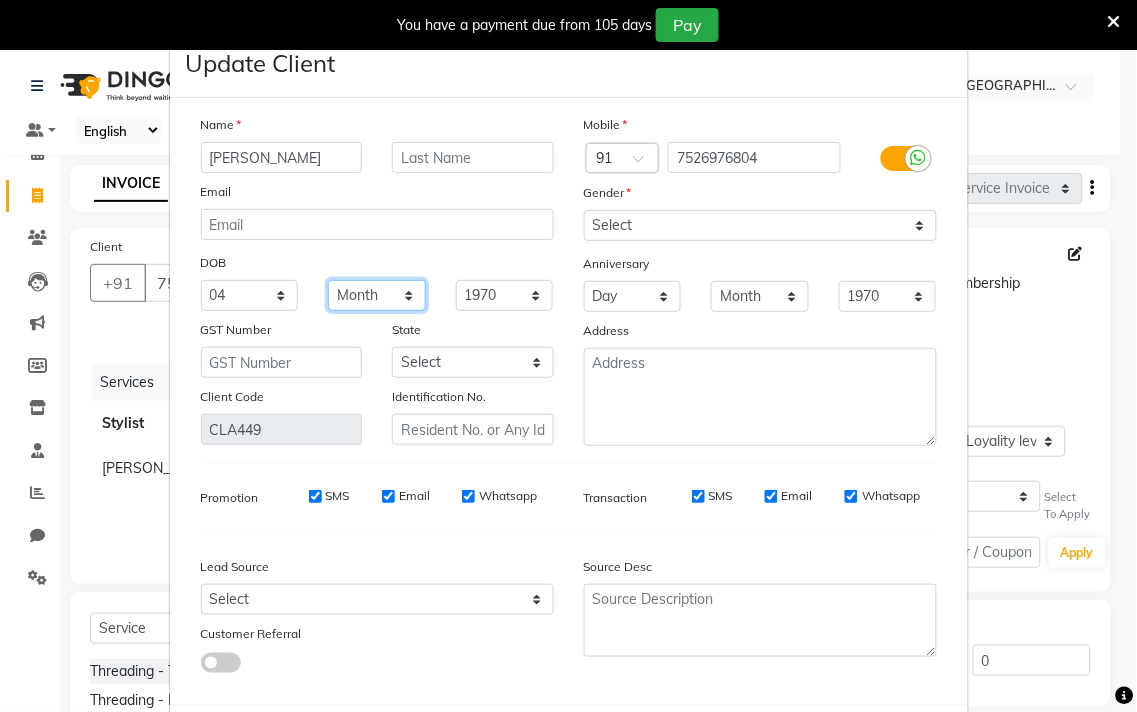 click on "Month January February March April May June July August September October November December" at bounding box center (377, 295) 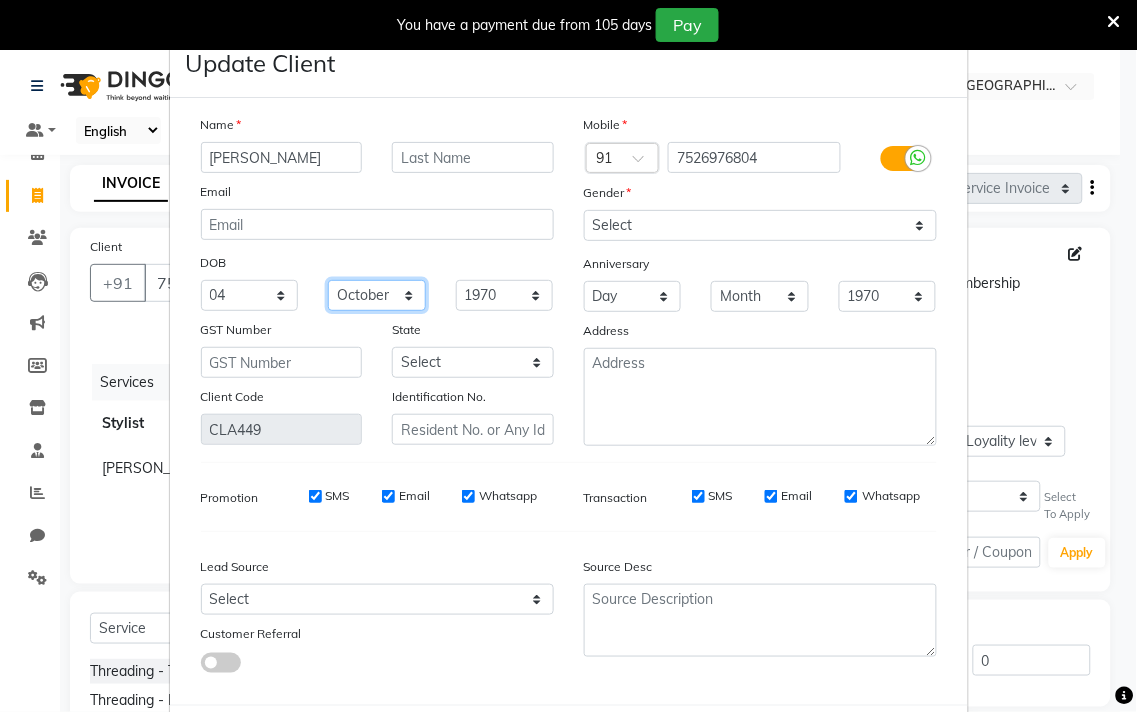 click on "Month January February March April May June July August September October November December" at bounding box center [377, 295] 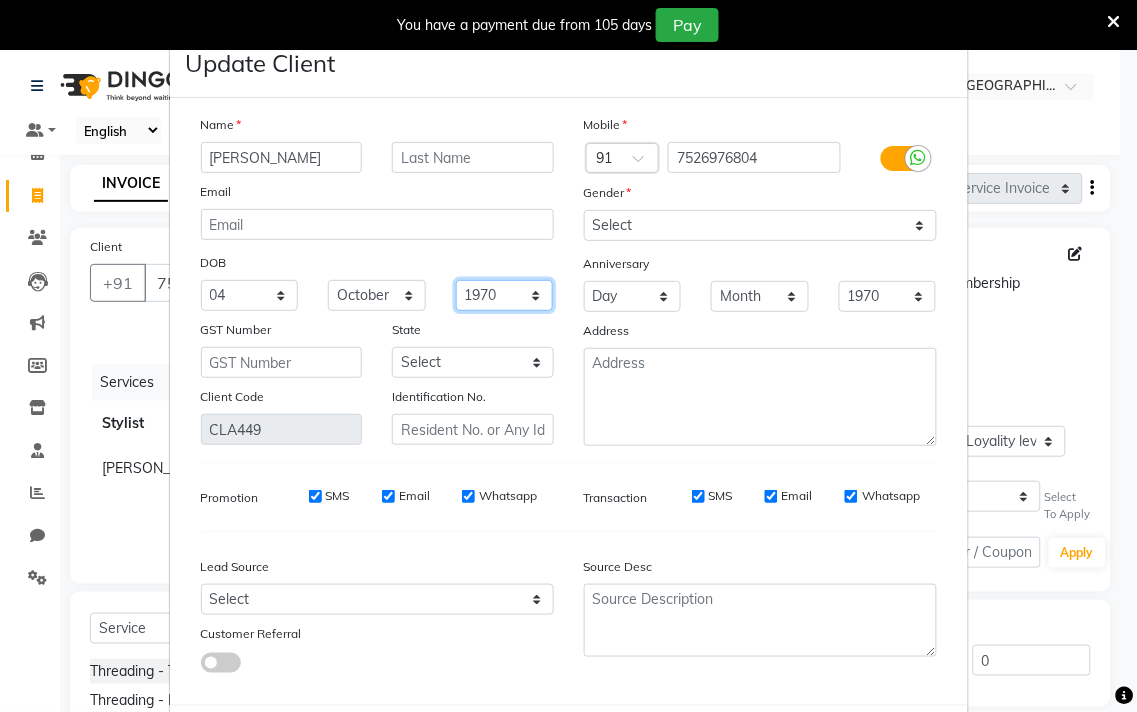 click on "1940 1941 1942 1943 1944 1945 1946 1947 1948 1949 1950 1951 1952 1953 1954 1955 1956 1957 1958 1959 1960 1961 1962 1963 1964 1965 1966 1967 1968 1969 1970 1971 1972 1973 1974 1975 1976 1977 1978 1979 1980 1981 1982 1983 1984 1985 1986 1987 1988 1989 1990 1991 1992 1993 1994 1995 1996 1997 1998 1999 2000 2001 2002 2003 2004 2005 2006 2007 2008 2009 2010 2011 2012 2013 2014 2015 2016 2017 2018 2019 2020 2021 2022 2023 2024" at bounding box center (505, 295) 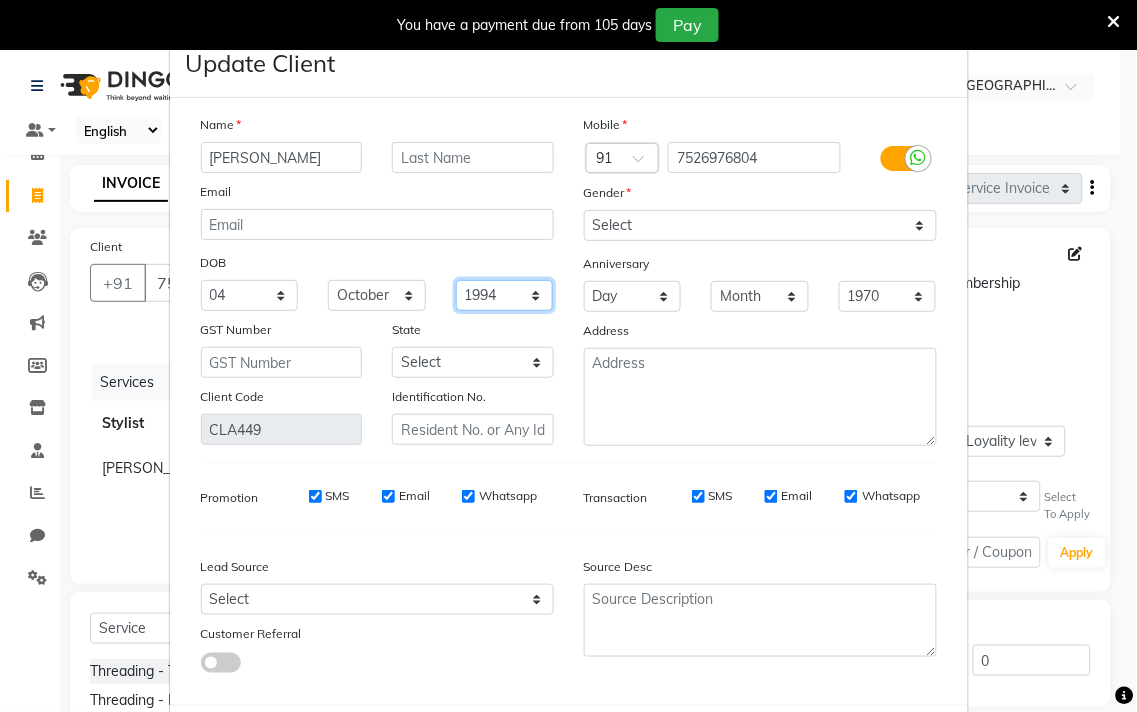 click on "1940 1941 1942 1943 1944 1945 1946 1947 1948 1949 1950 1951 1952 1953 1954 1955 1956 1957 1958 1959 1960 1961 1962 1963 1964 1965 1966 1967 1968 1969 1970 1971 1972 1973 1974 1975 1976 1977 1978 1979 1980 1981 1982 1983 1984 1985 1986 1987 1988 1989 1990 1991 1992 1993 1994 1995 1996 1997 1998 1999 2000 2001 2002 2003 2004 2005 2006 2007 2008 2009 2010 2011 2012 2013 2014 2015 2016 2017 2018 2019 2020 2021 2022 2023 2024" at bounding box center [505, 295] 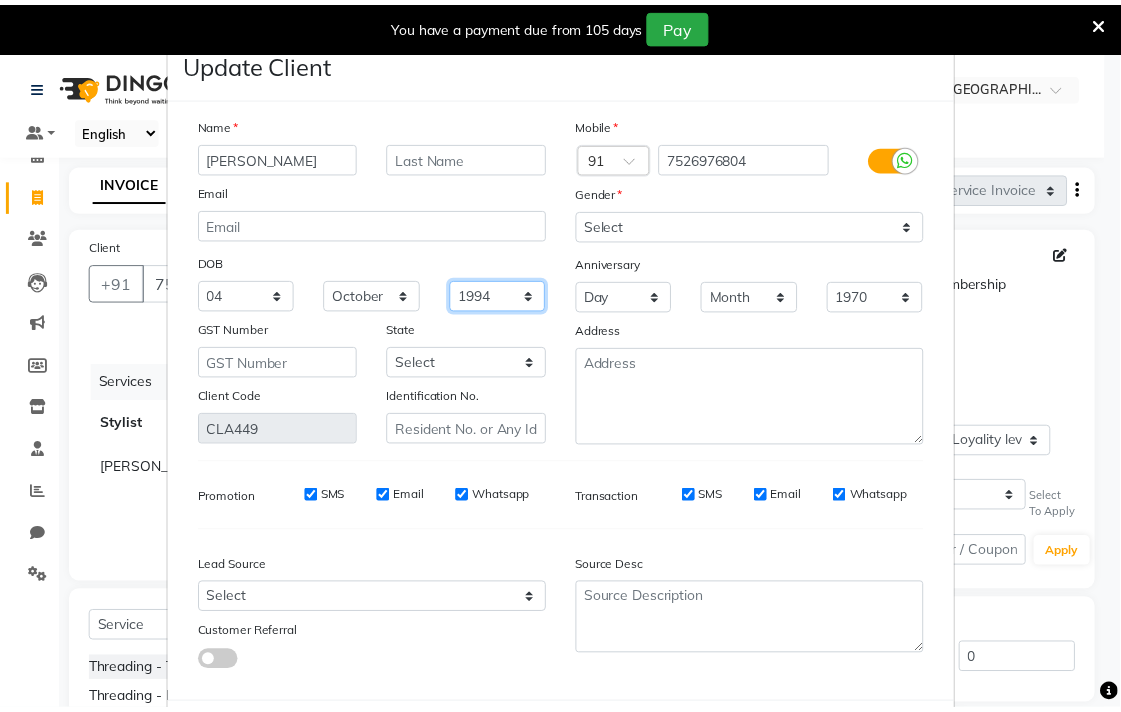 scroll, scrollTop: 103, scrollLeft: 0, axis: vertical 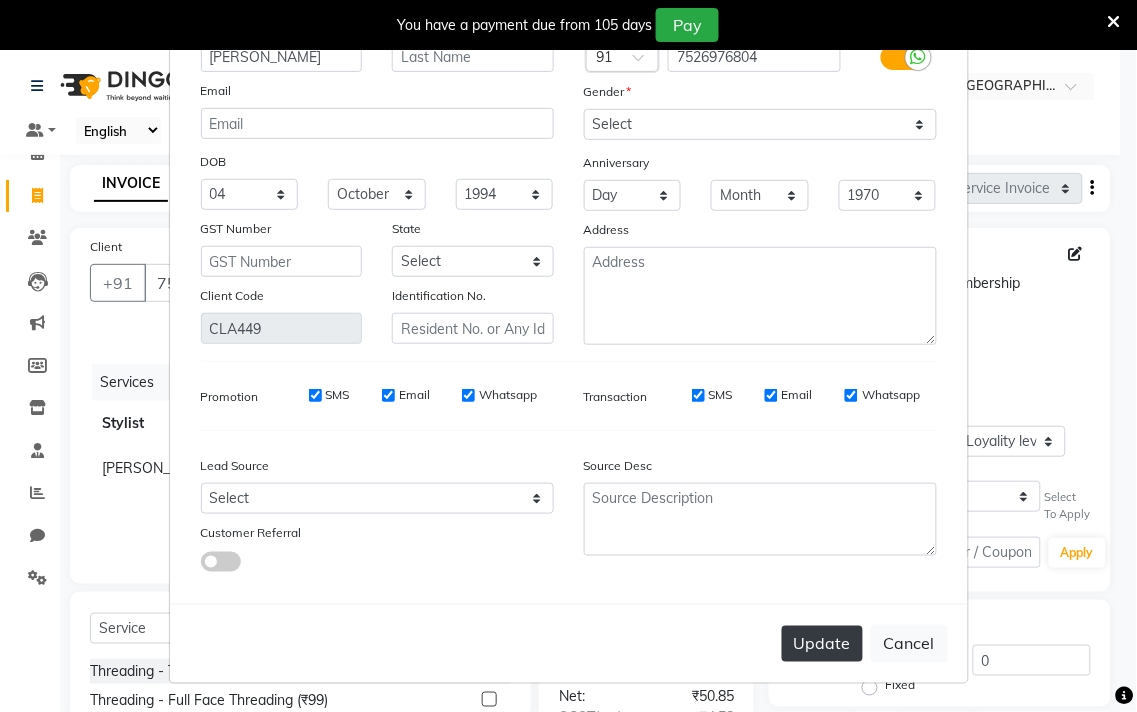 click on "Update" at bounding box center [822, 644] 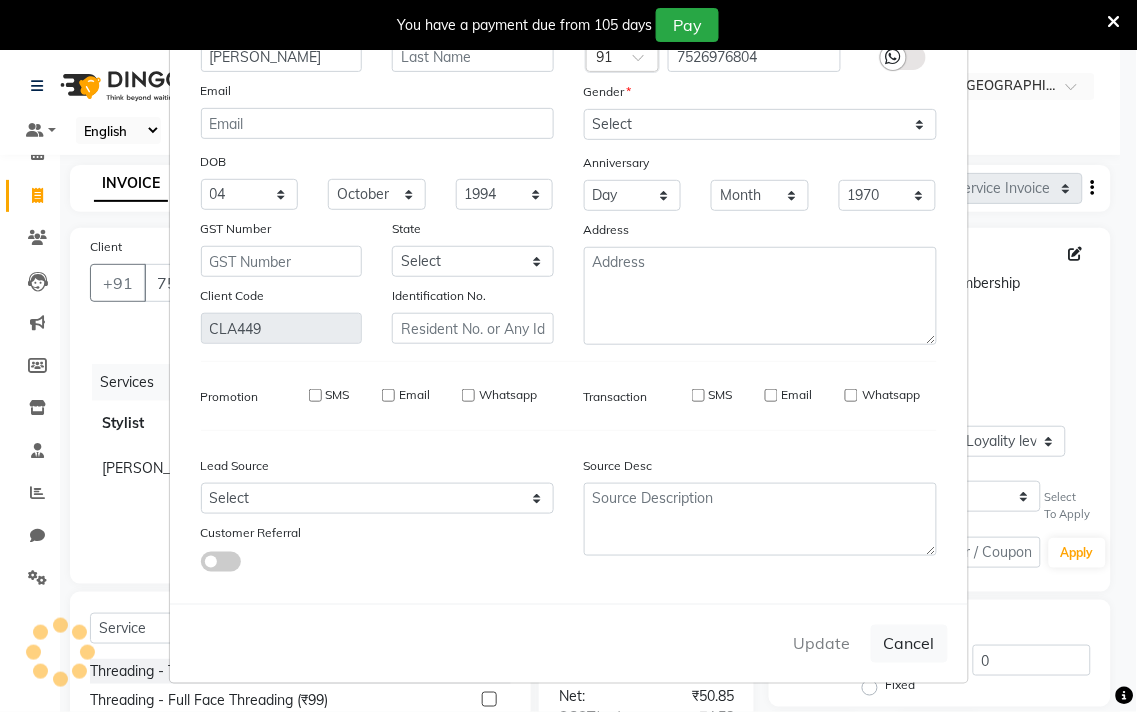 type 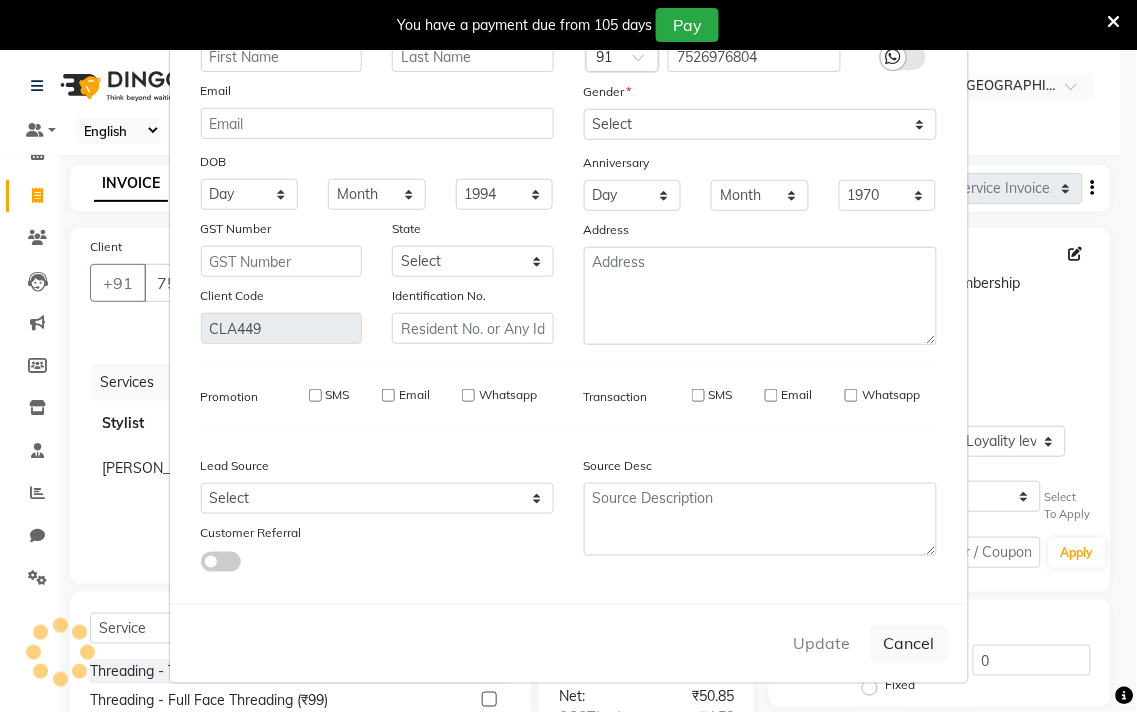 select 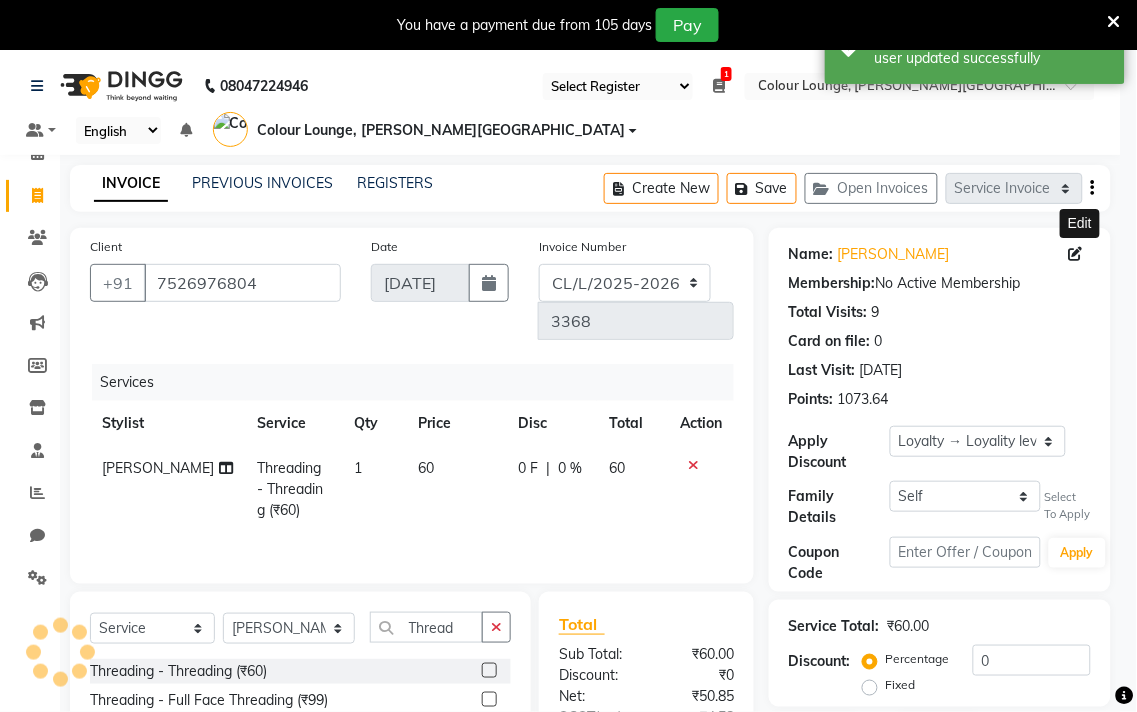 select on "1: Object" 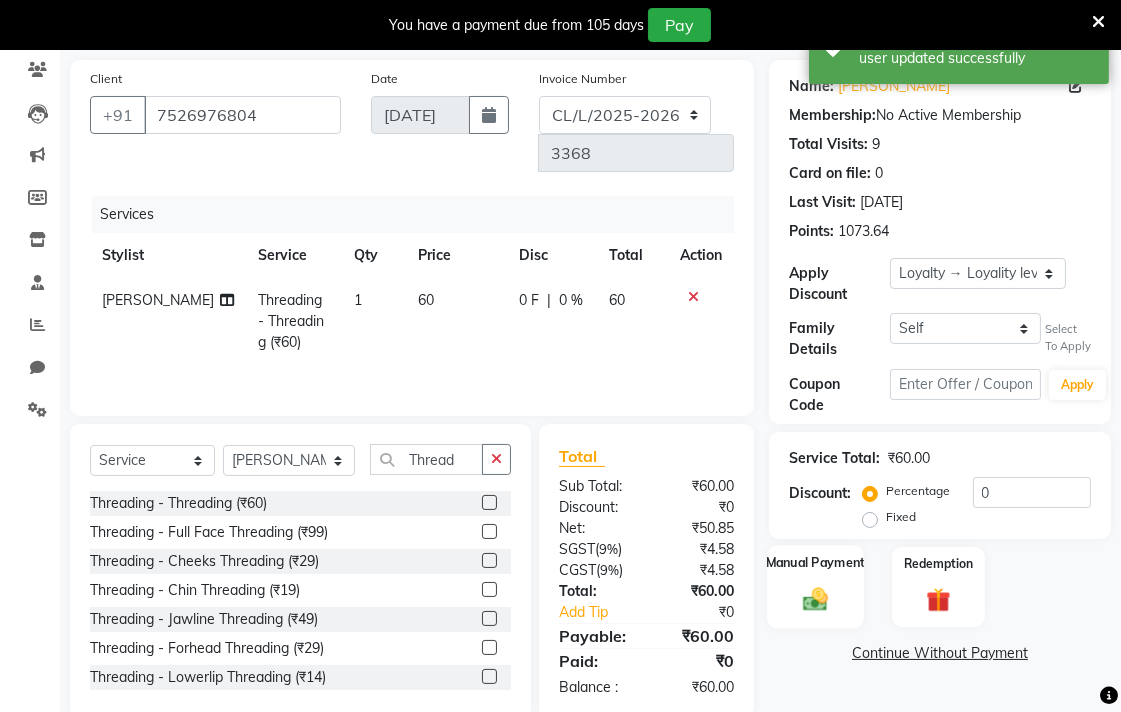 click on "Manual Payment" 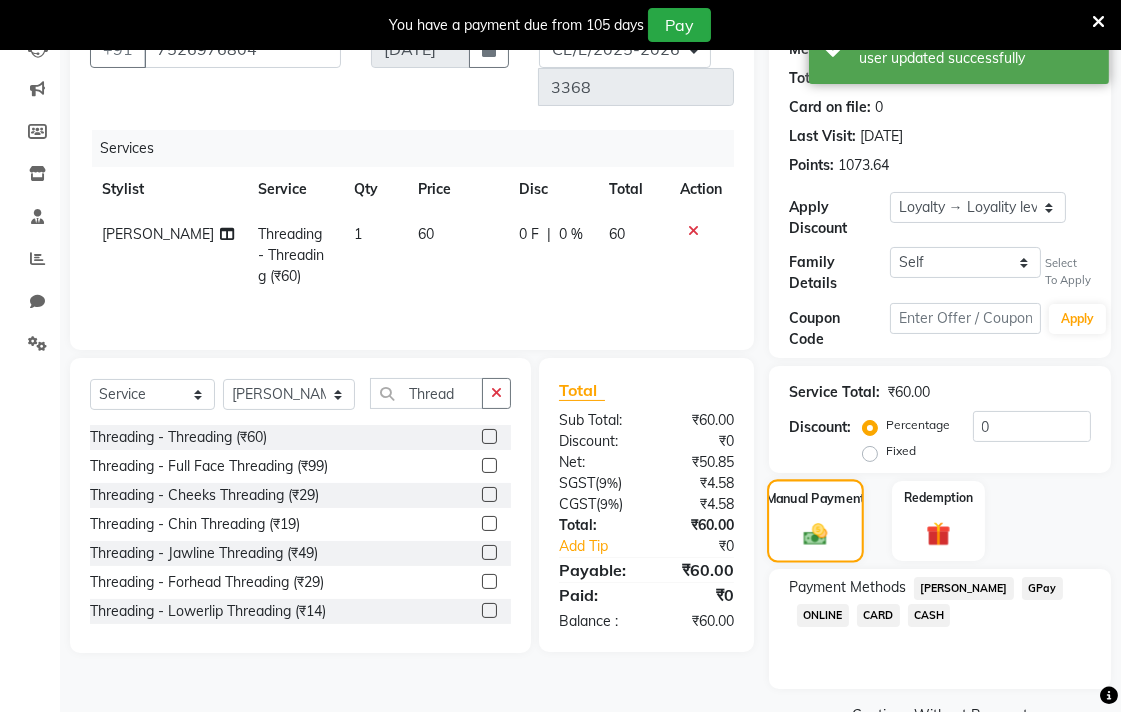 scroll, scrollTop: 282, scrollLeft: 0, axis: vertical 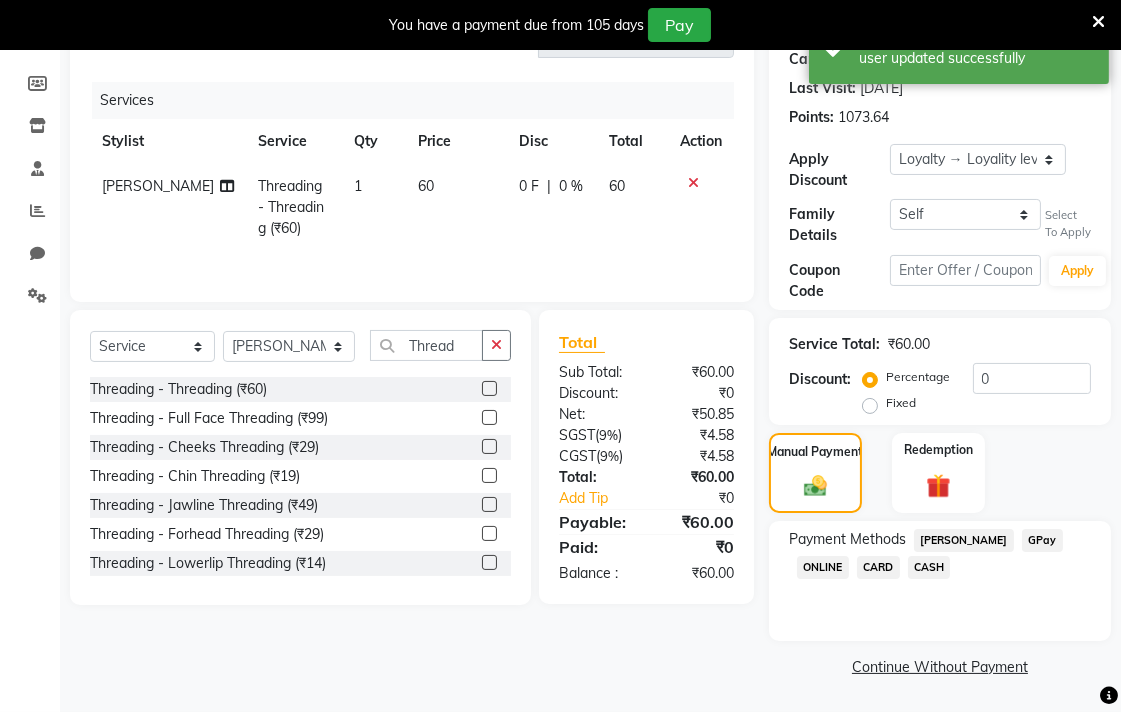 click on "CASH" 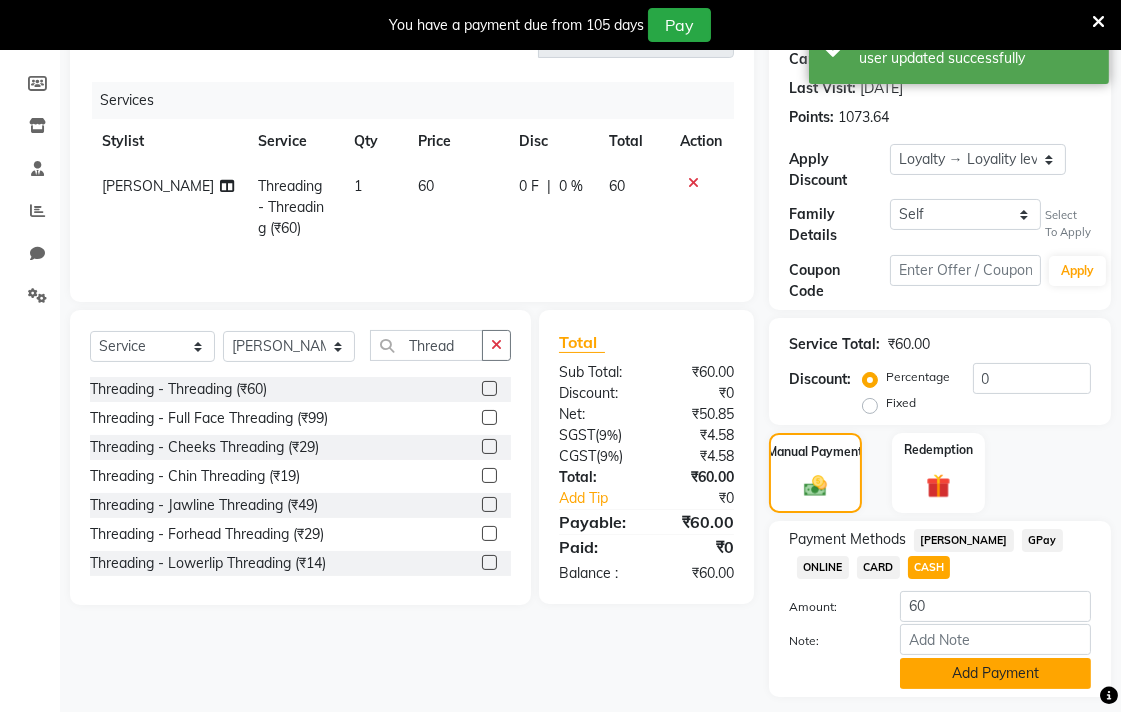 click on "Add Payment" 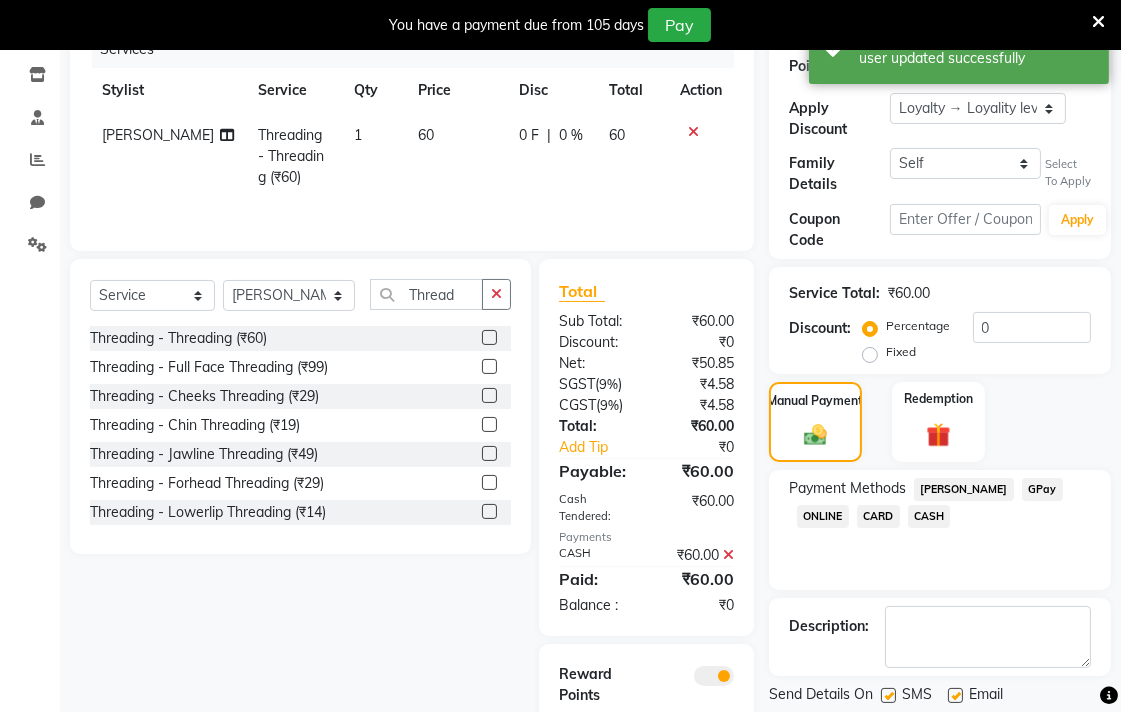 scroll, scrollTop: 412, scrollLeft: 0, axis: vertical 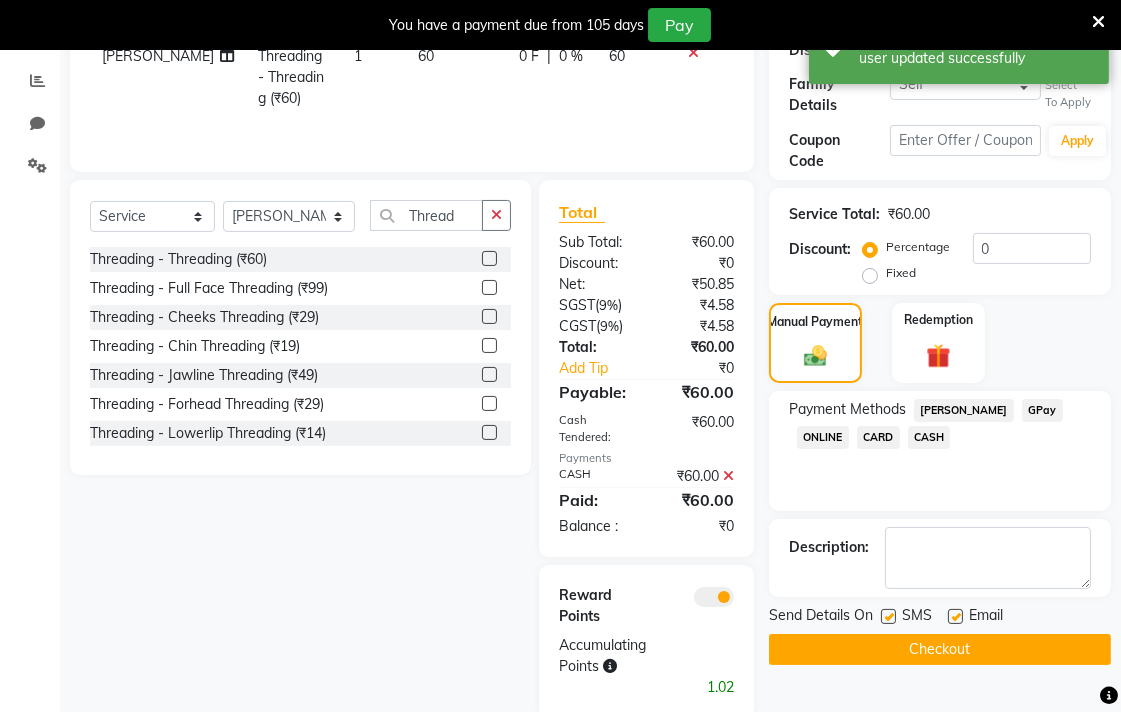 click on "Checkout" 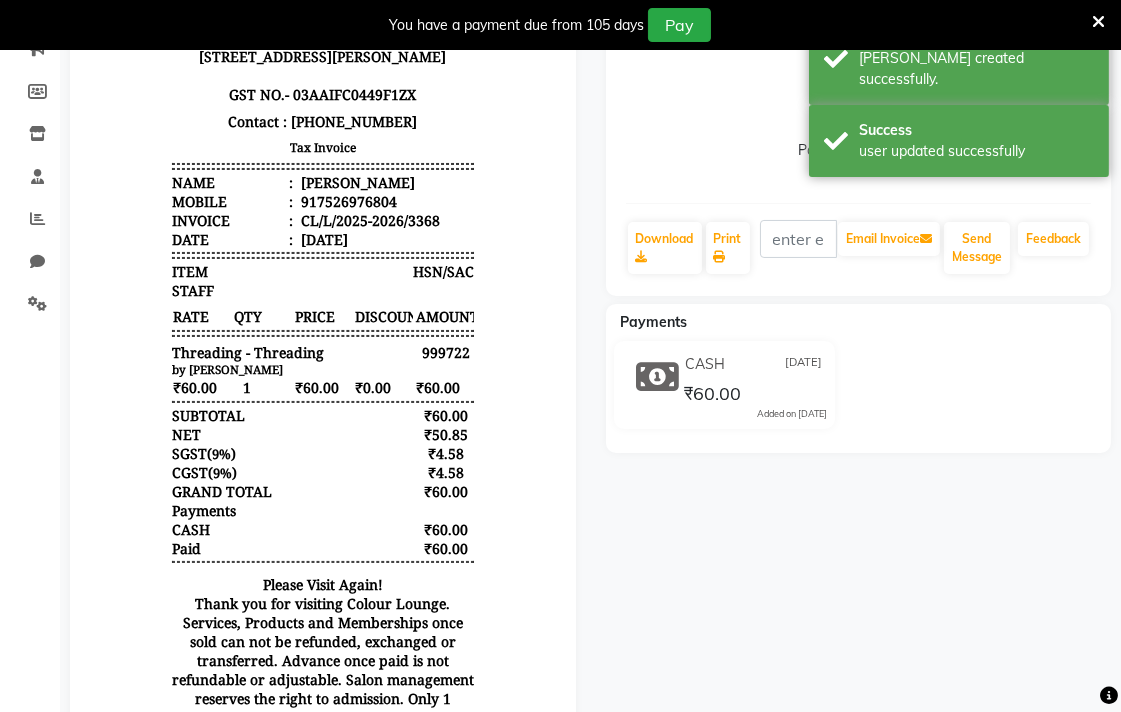 scroll, scrollTop: 257, scrollLeft: 0, axis: vertical 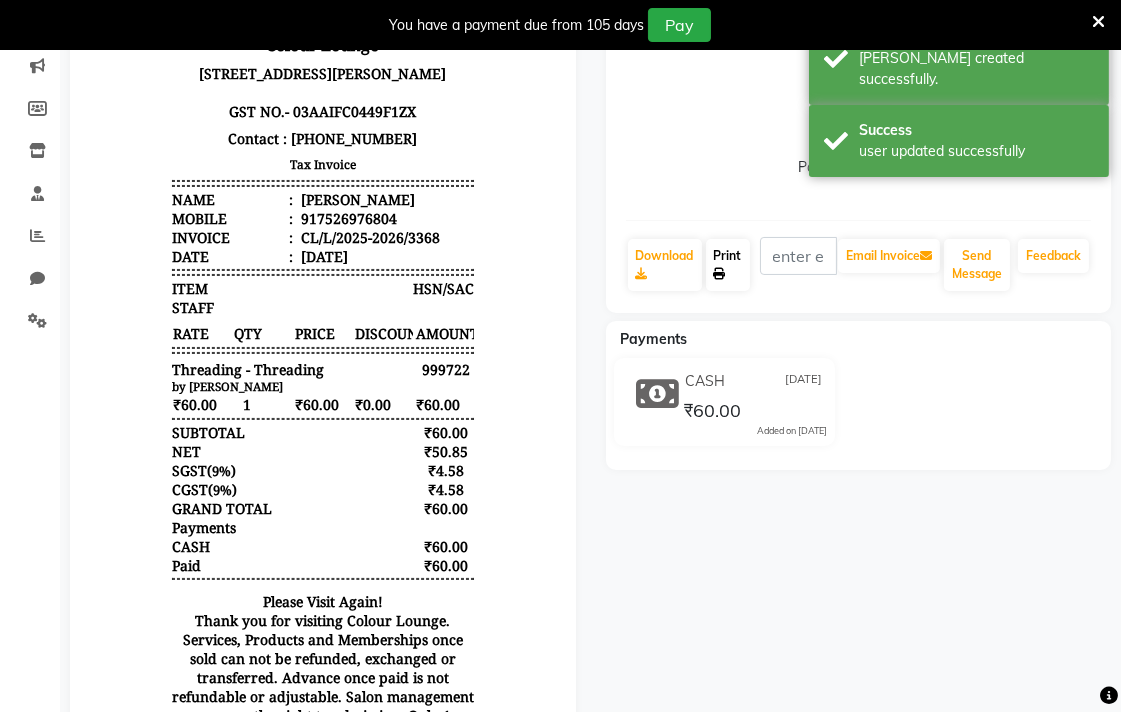 click 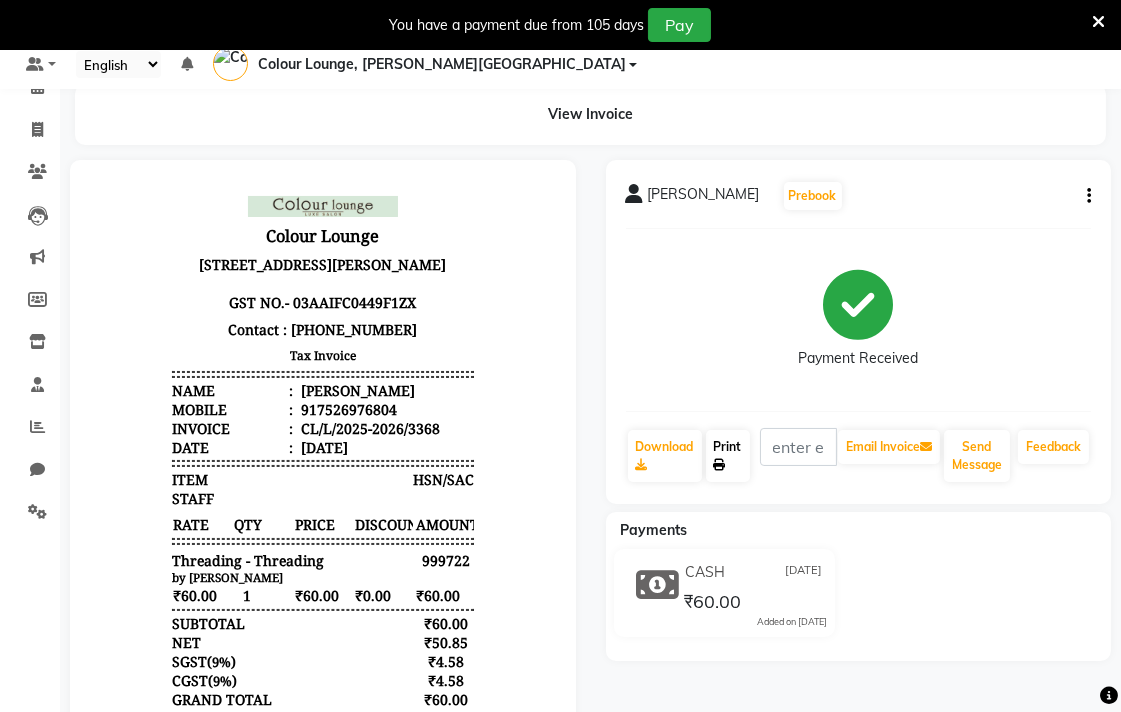 scroll, scrollTop: 0, scrollLeft: 0, axis: both 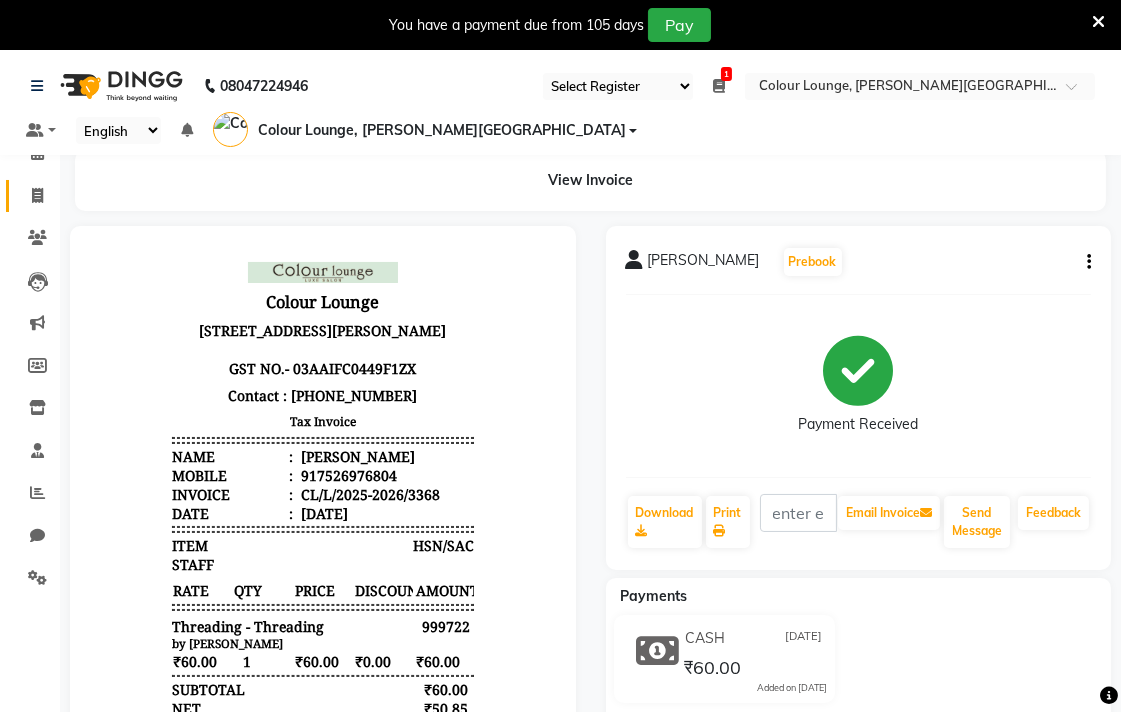 click 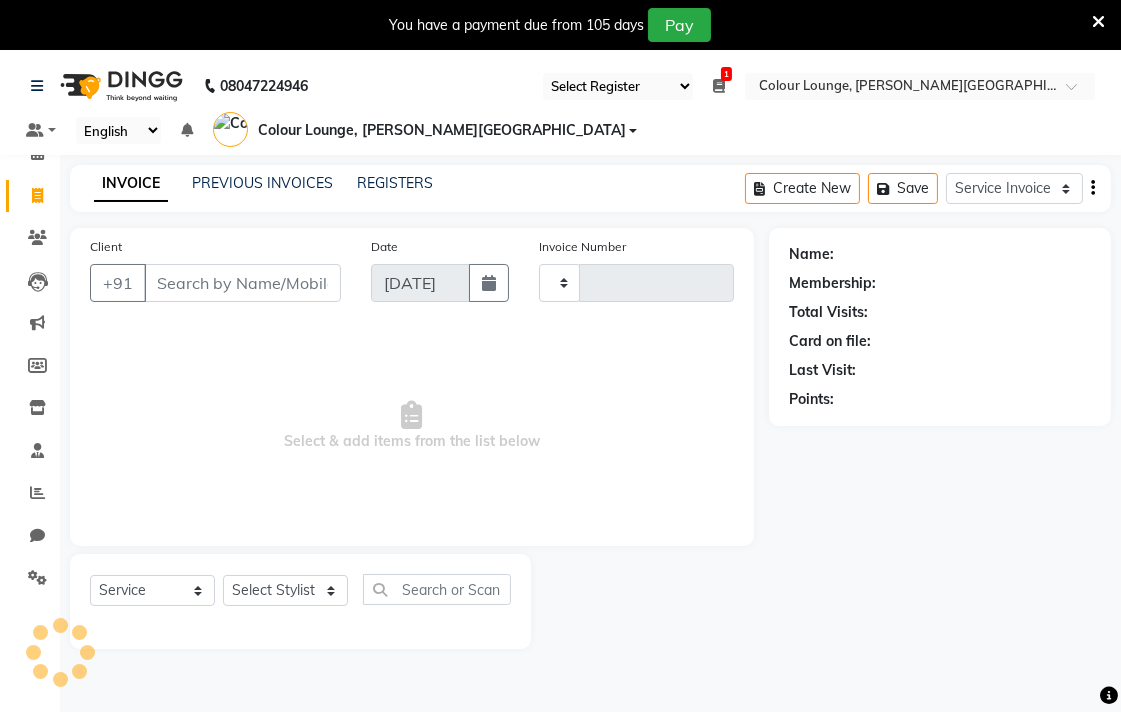 scroll, scrollTop: 50, scrollLeft: 0, axis: vertical 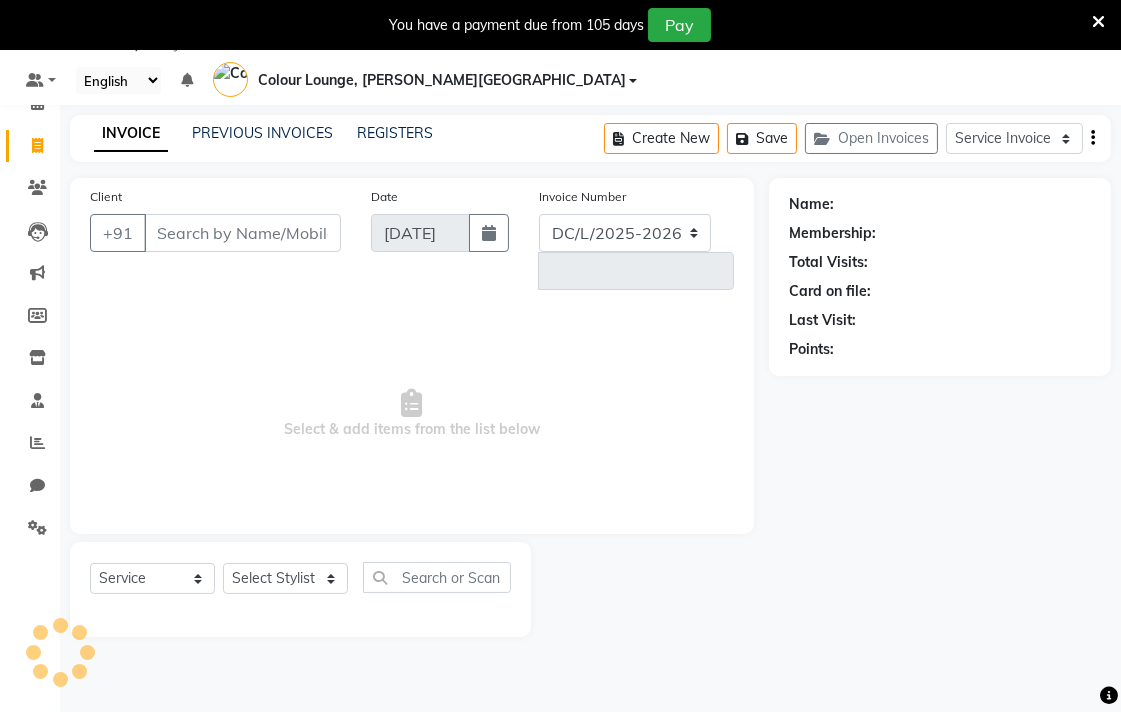 select on "8011" 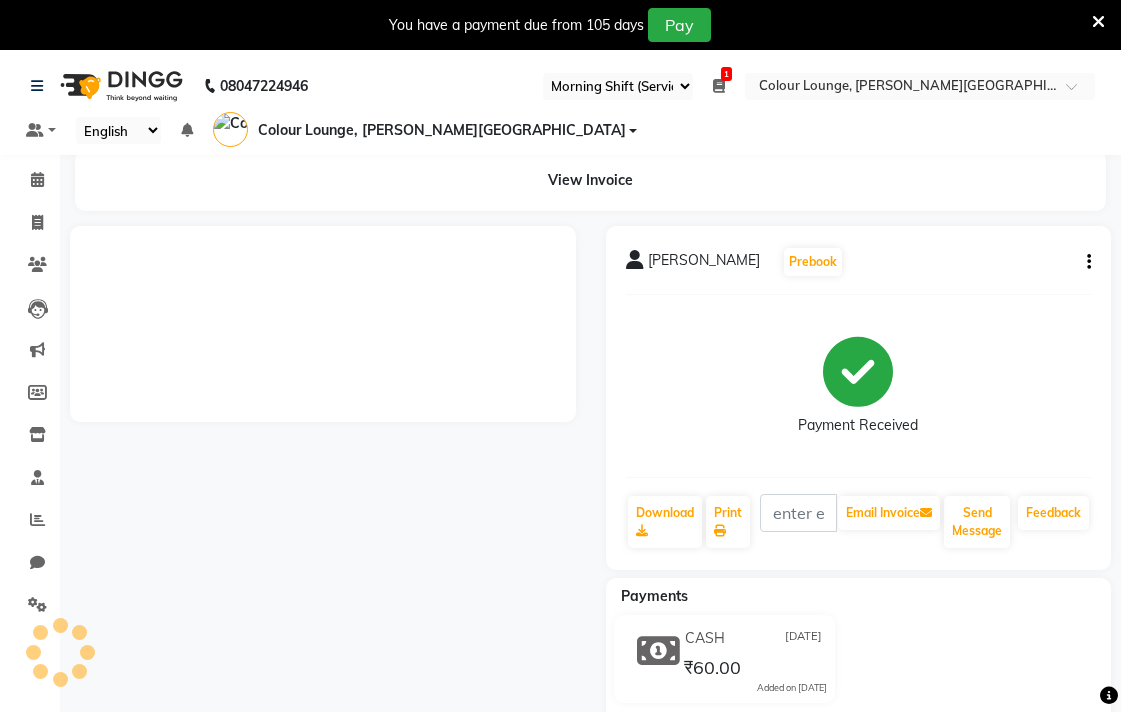 select on "67" 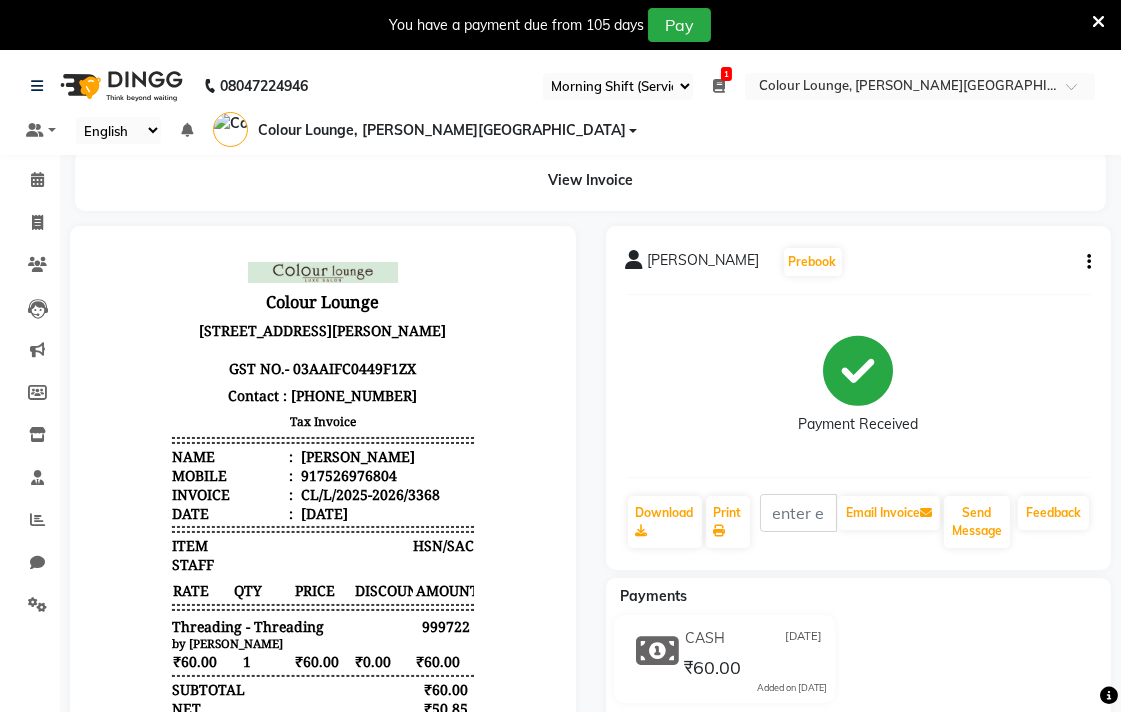 scroll, scrollTop: 0, scrollLeft: 0, axis: both 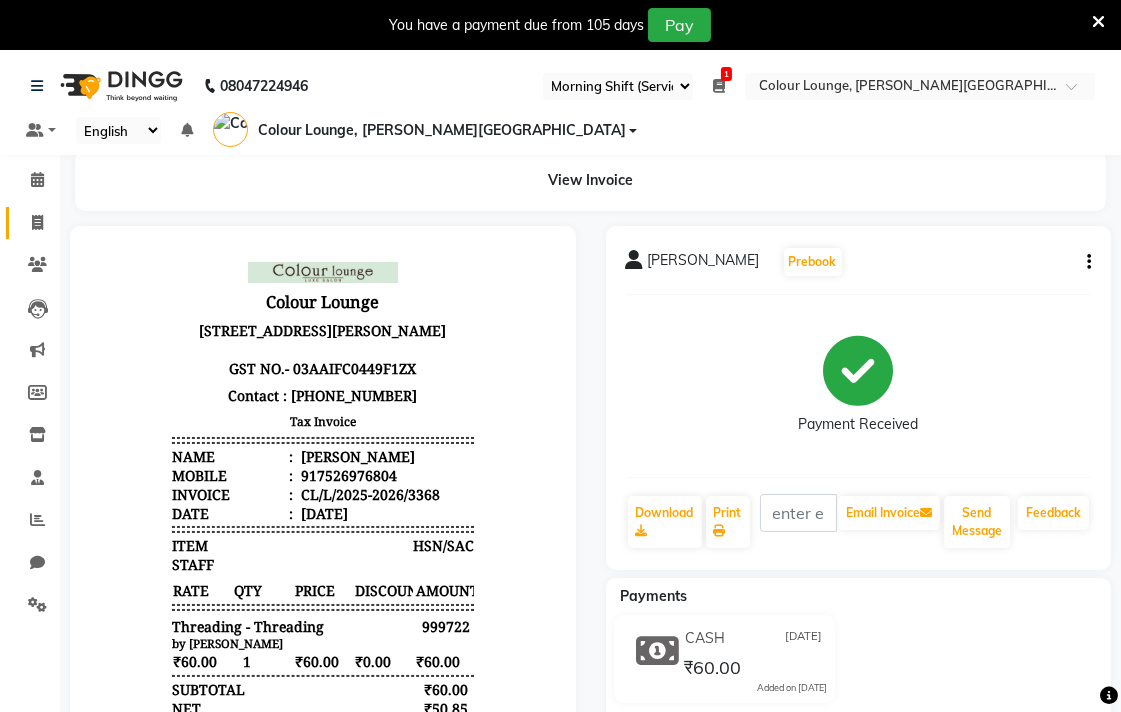 click 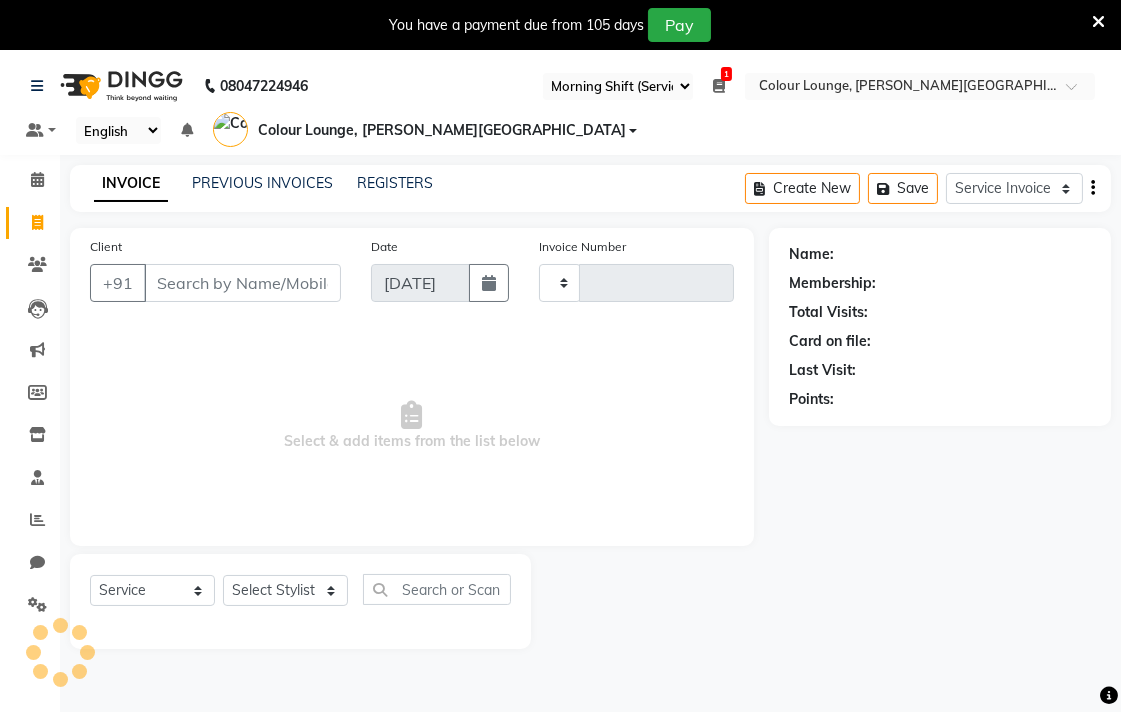 scroll, scrollTop: 50, scrollLeft: 0, axis: vertical 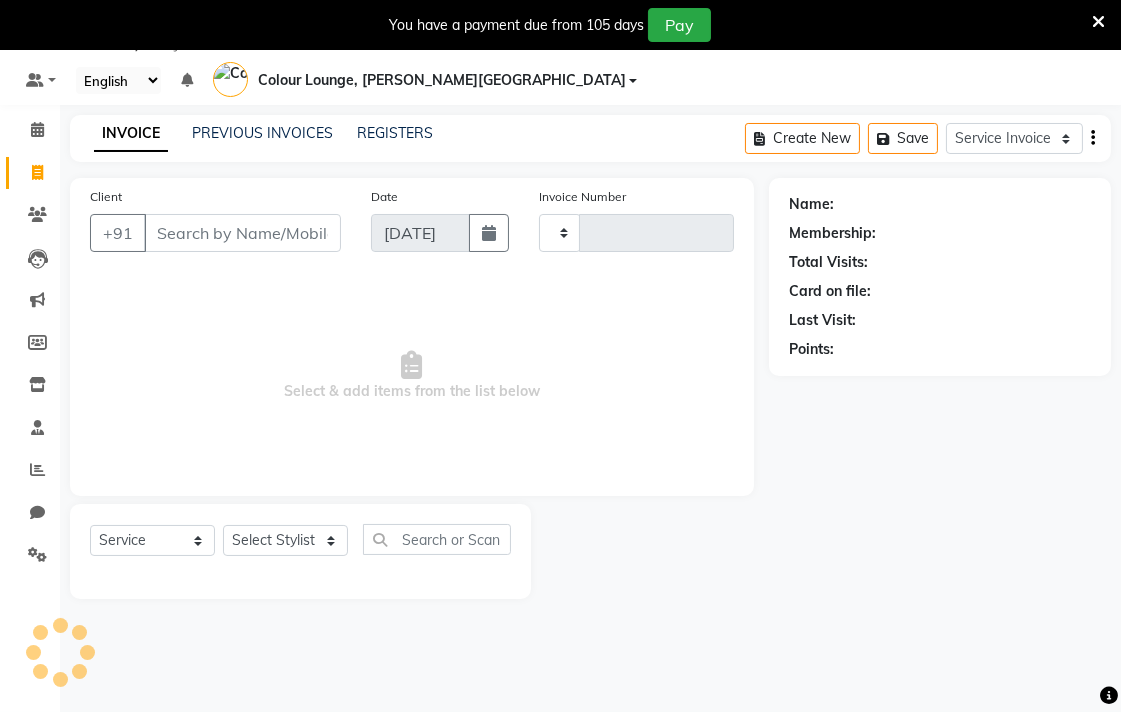 type on "3370" 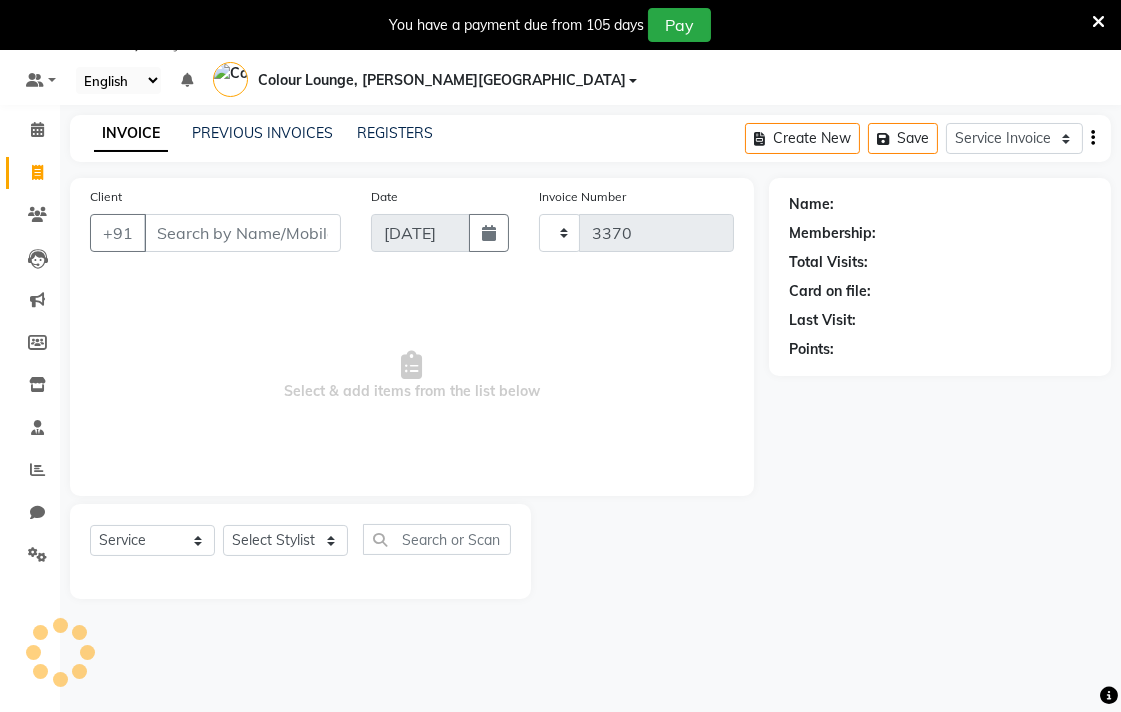 select on "8011" 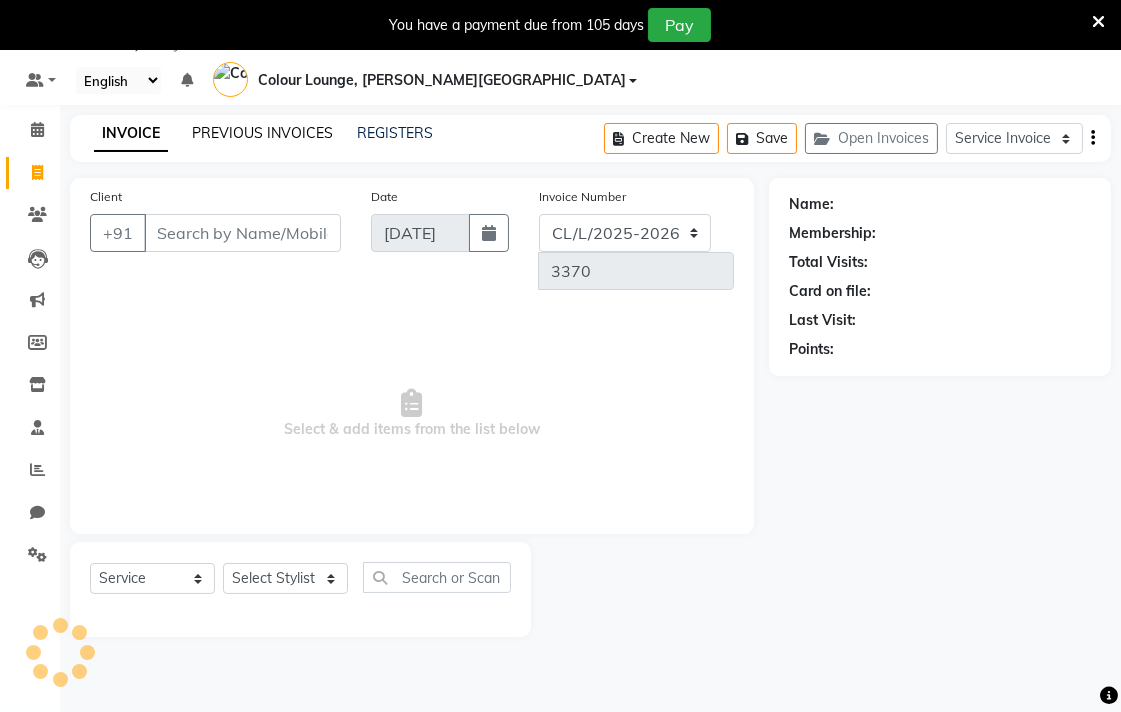 click on "PREVIOUS INVOICES" 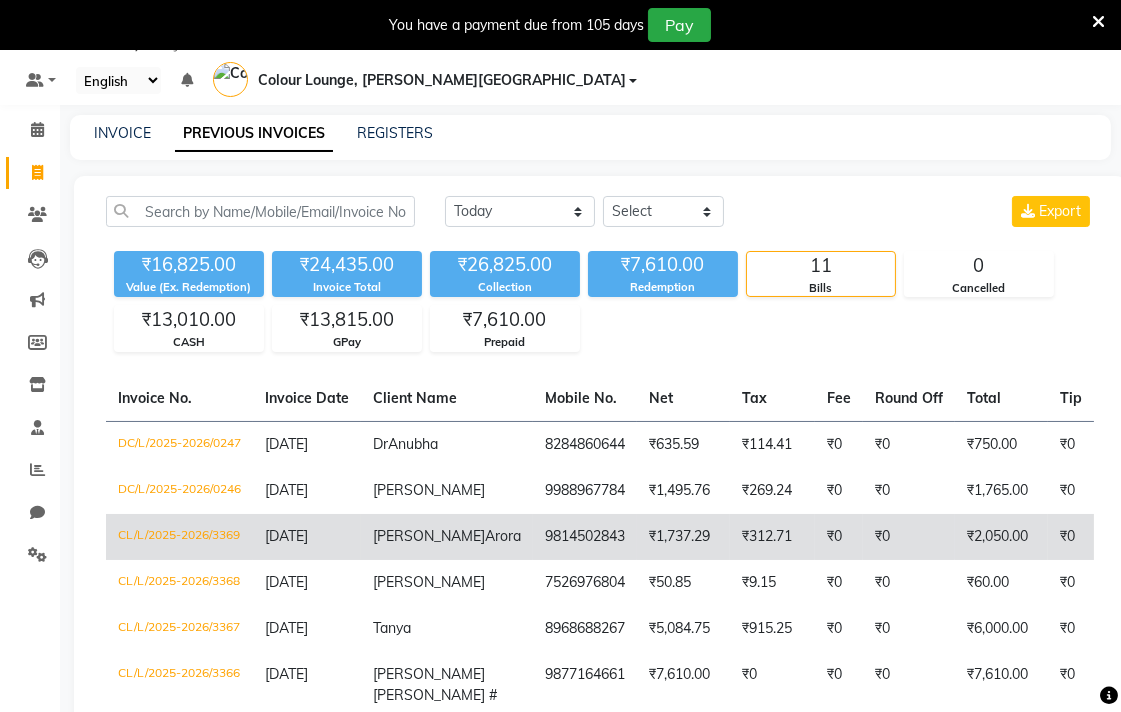 click on "[PERSON_NAME]" 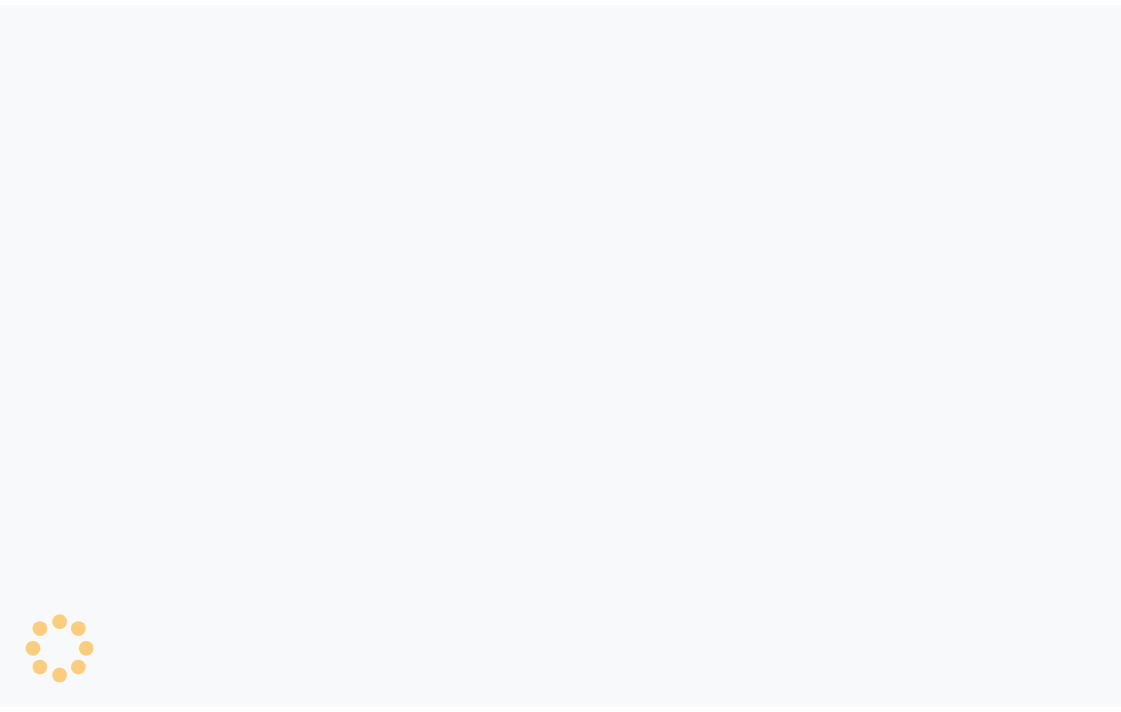 scroll, scrollTop: 0, scrollLeft: 0, axis: both 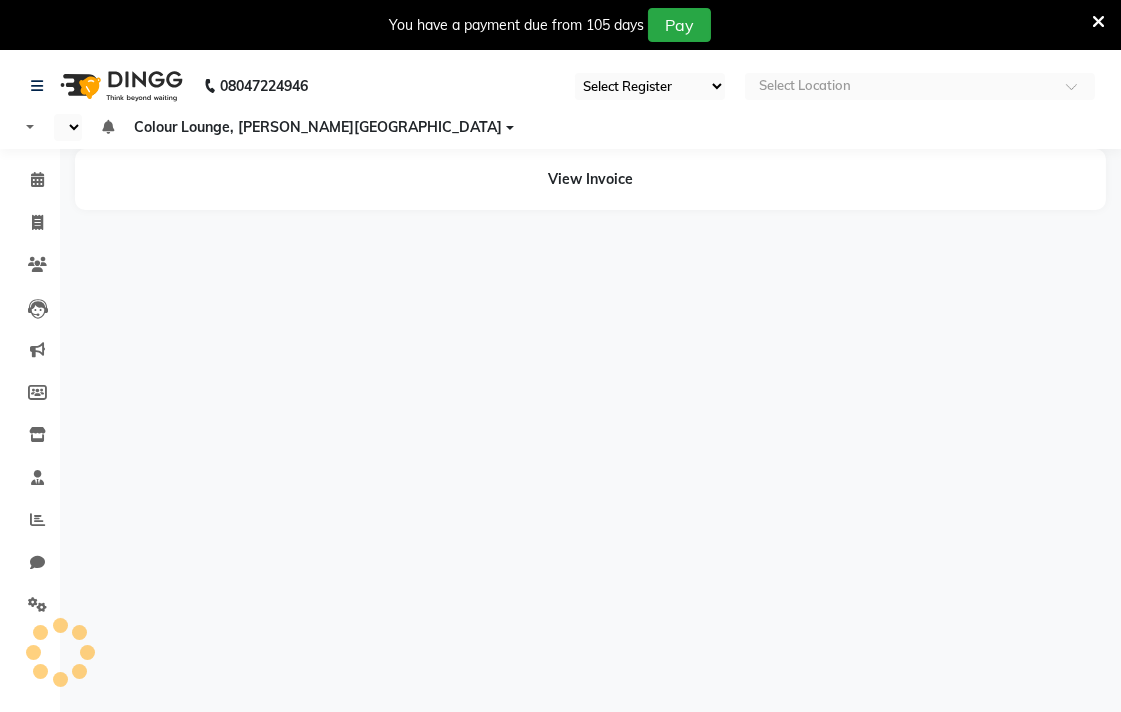 select on "67" 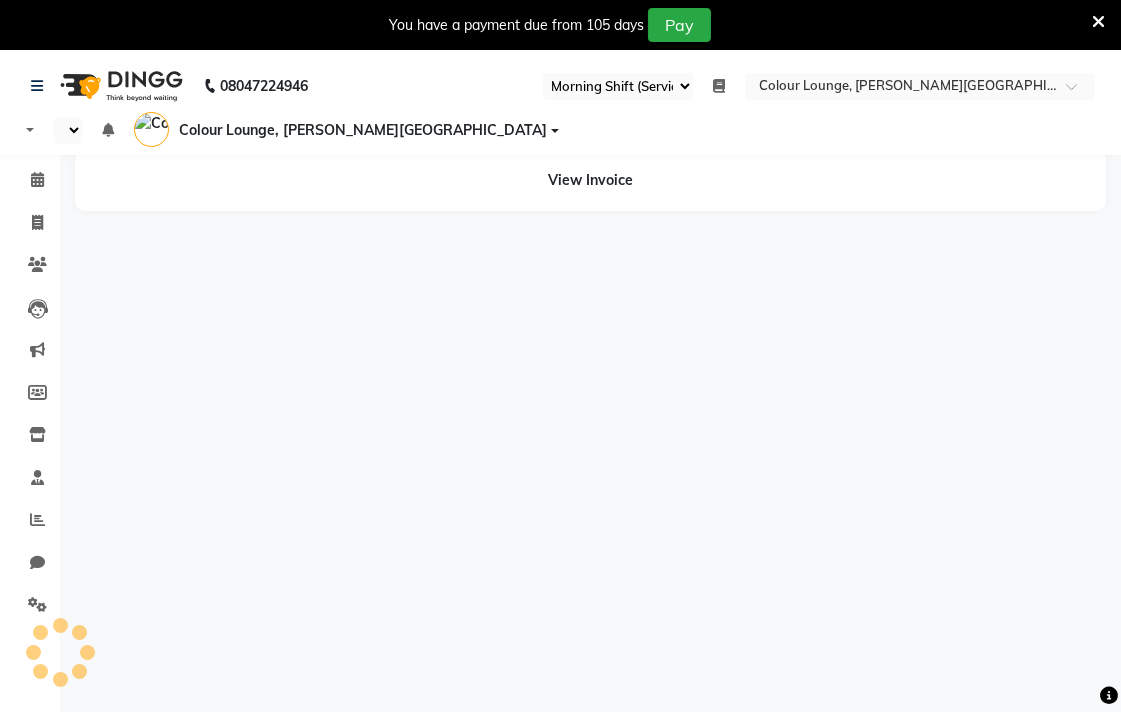 select on "en" 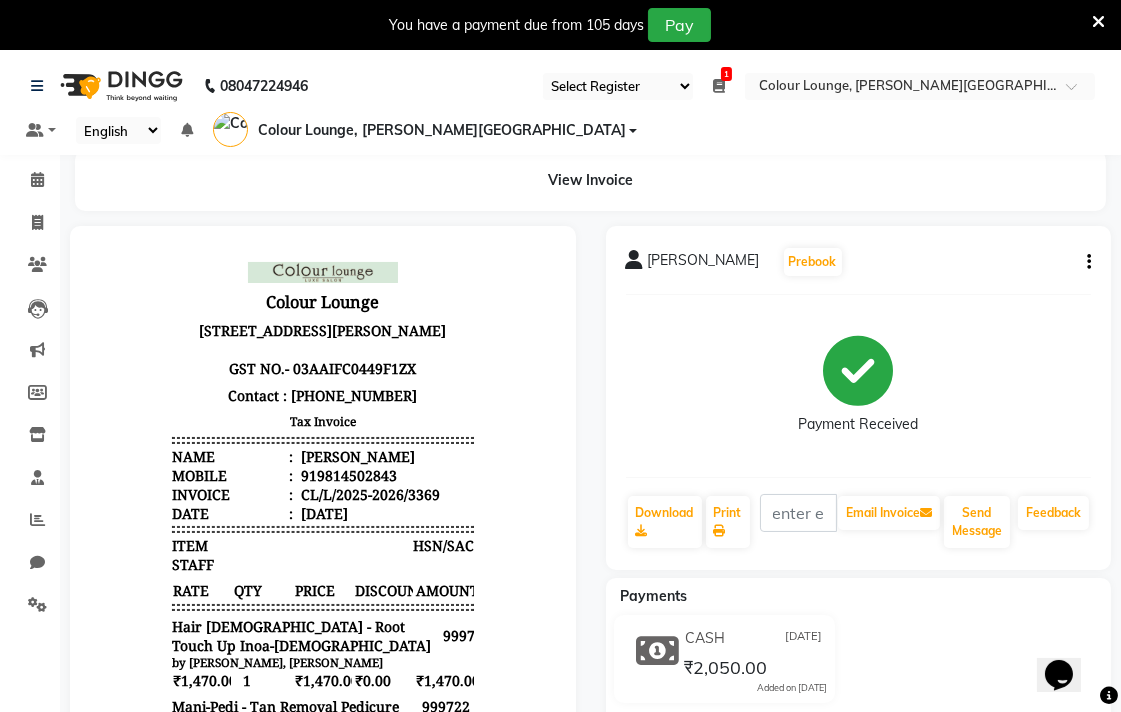 scroll, scrollTop: 0, scrollLeft: 0, axis: both 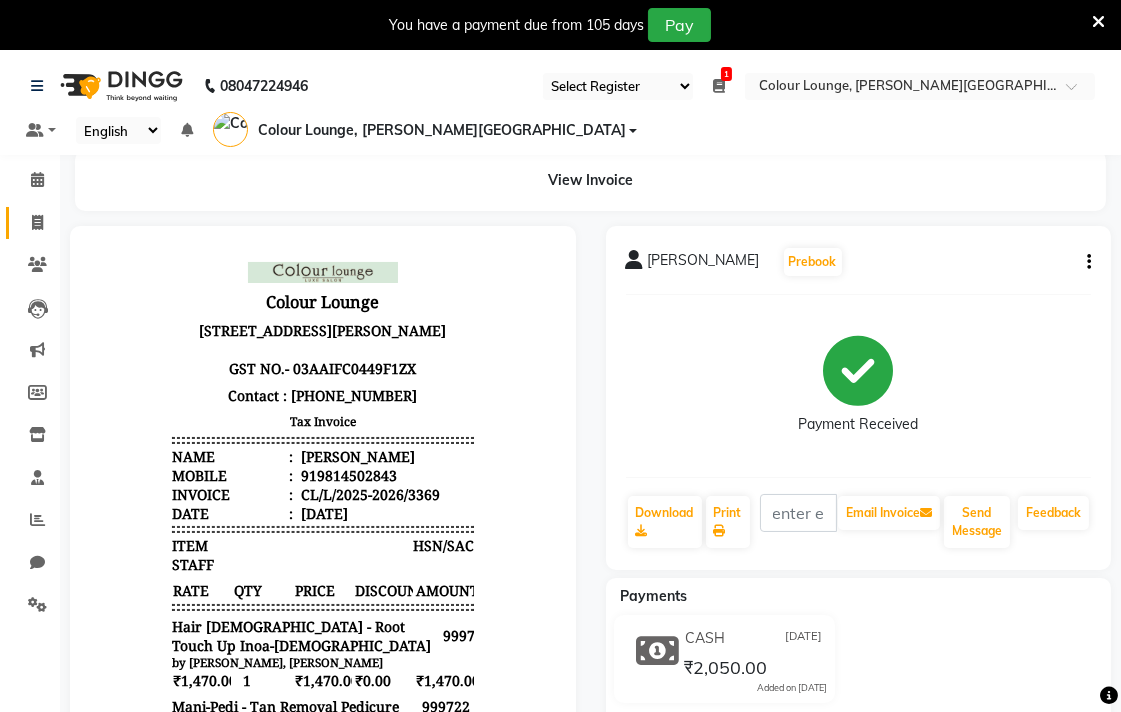 click 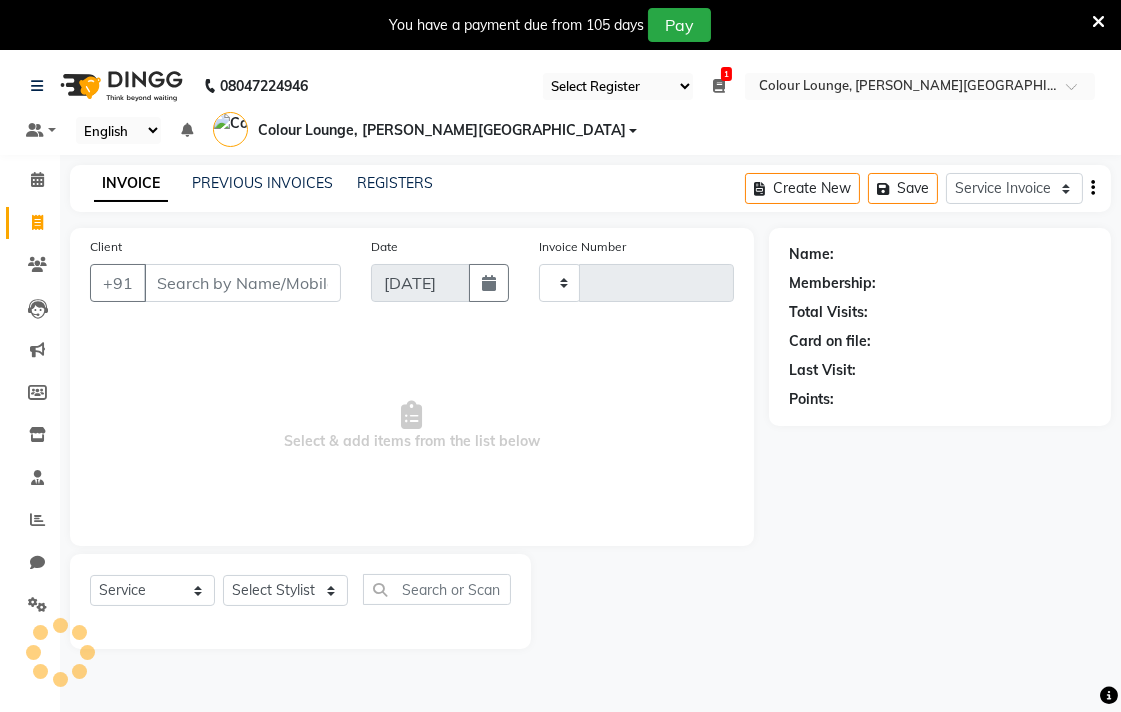 scroll, scrollTop: 50, scrollLeft: 0, axis: vertical 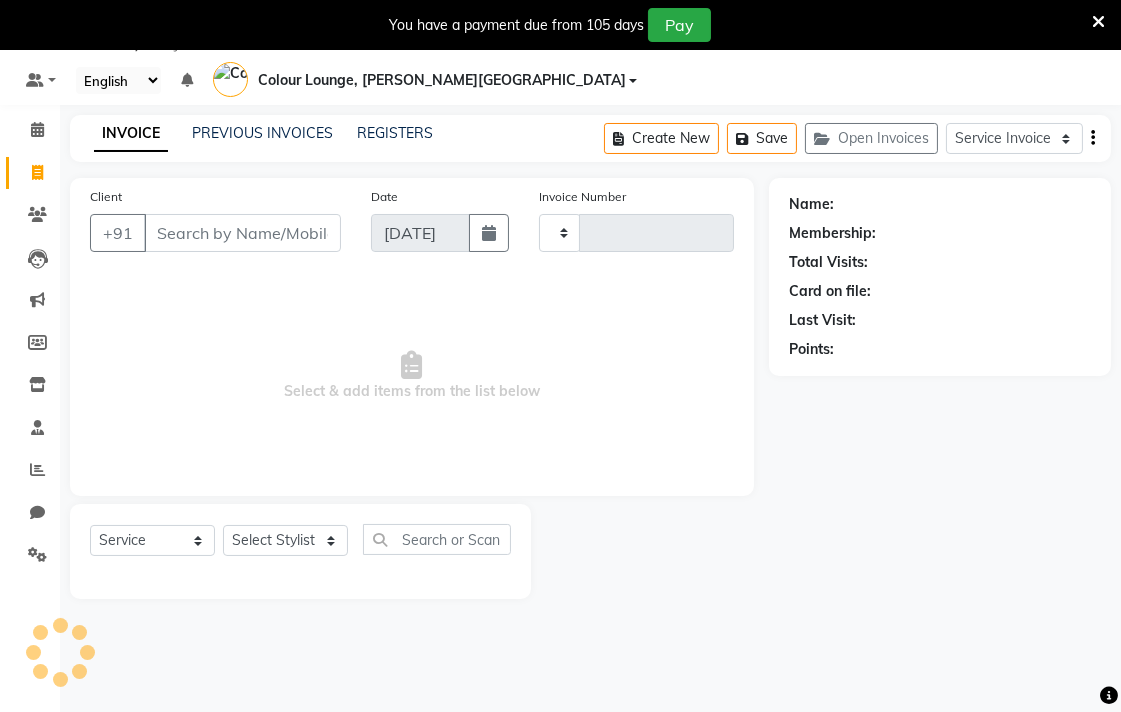 type on "3370" 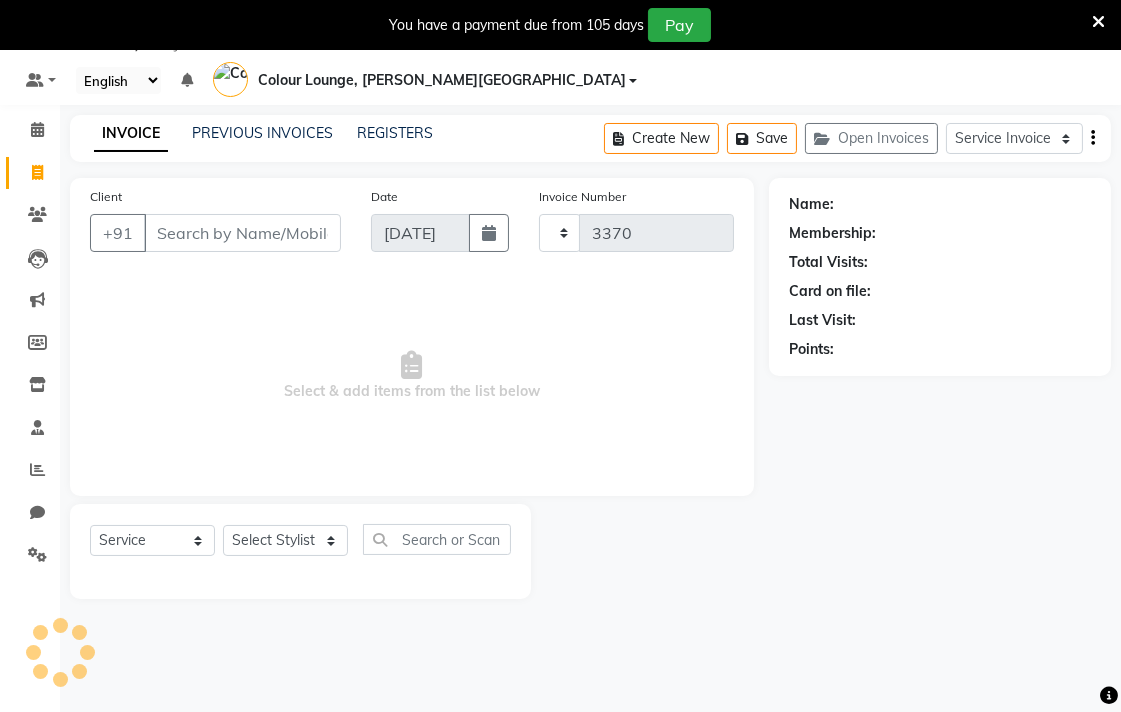 select on "8011" 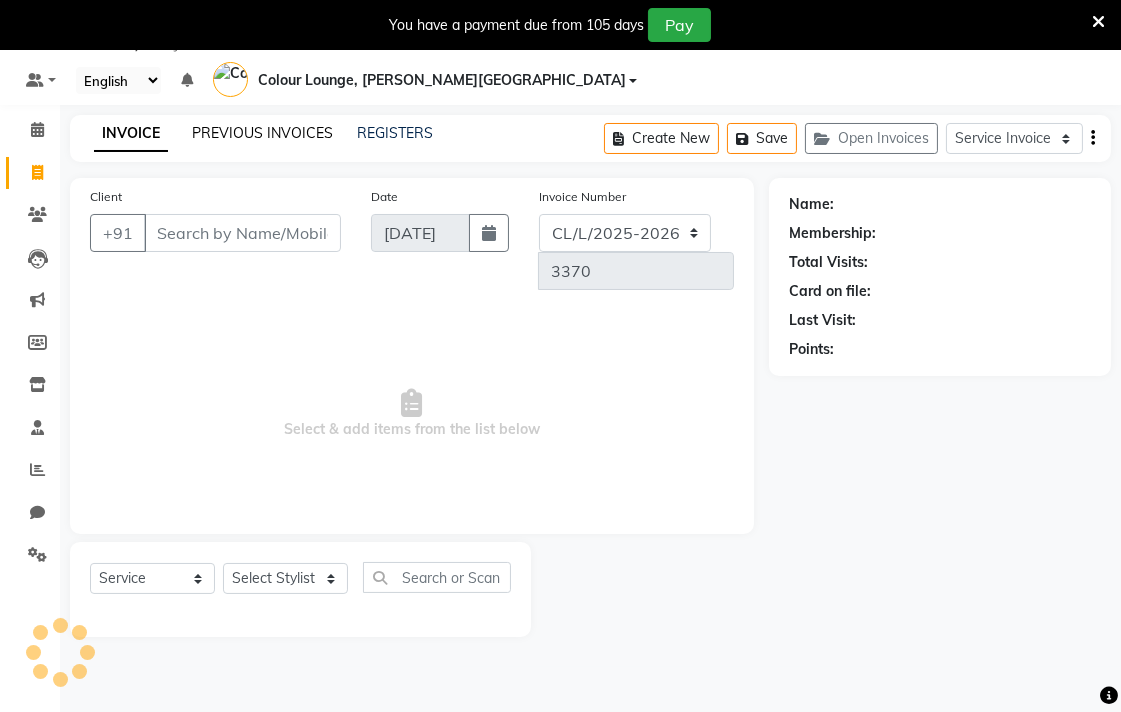 click on "PREVIOUS INVOICES" 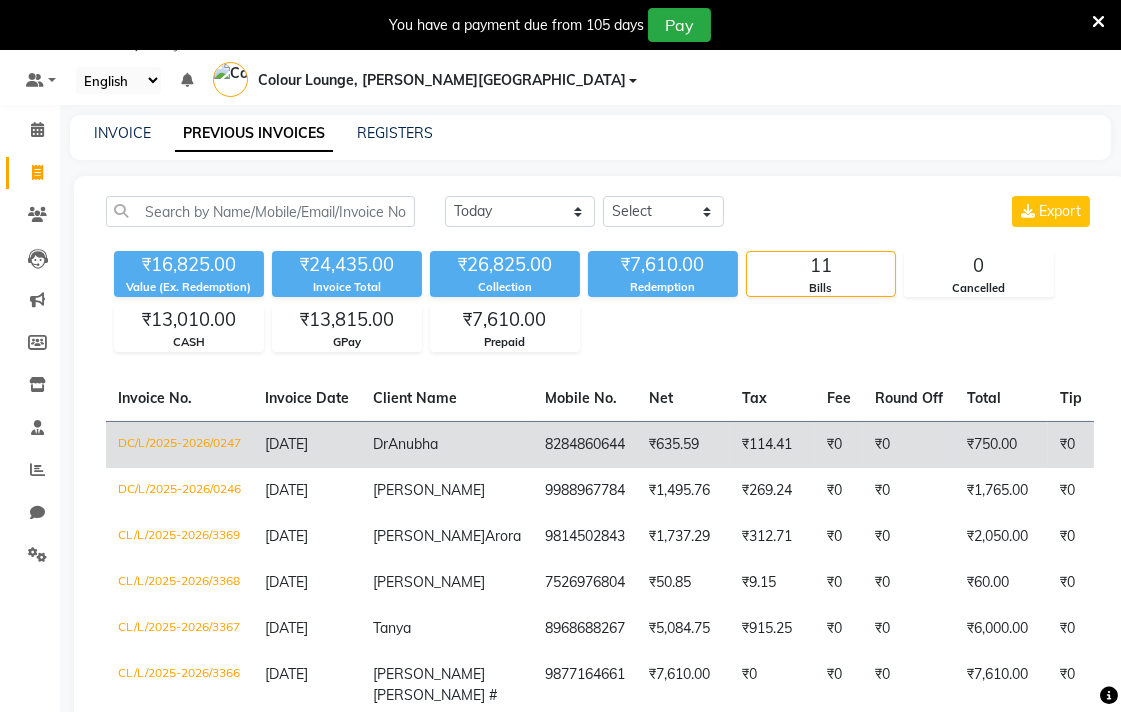 click on "[DATE]" 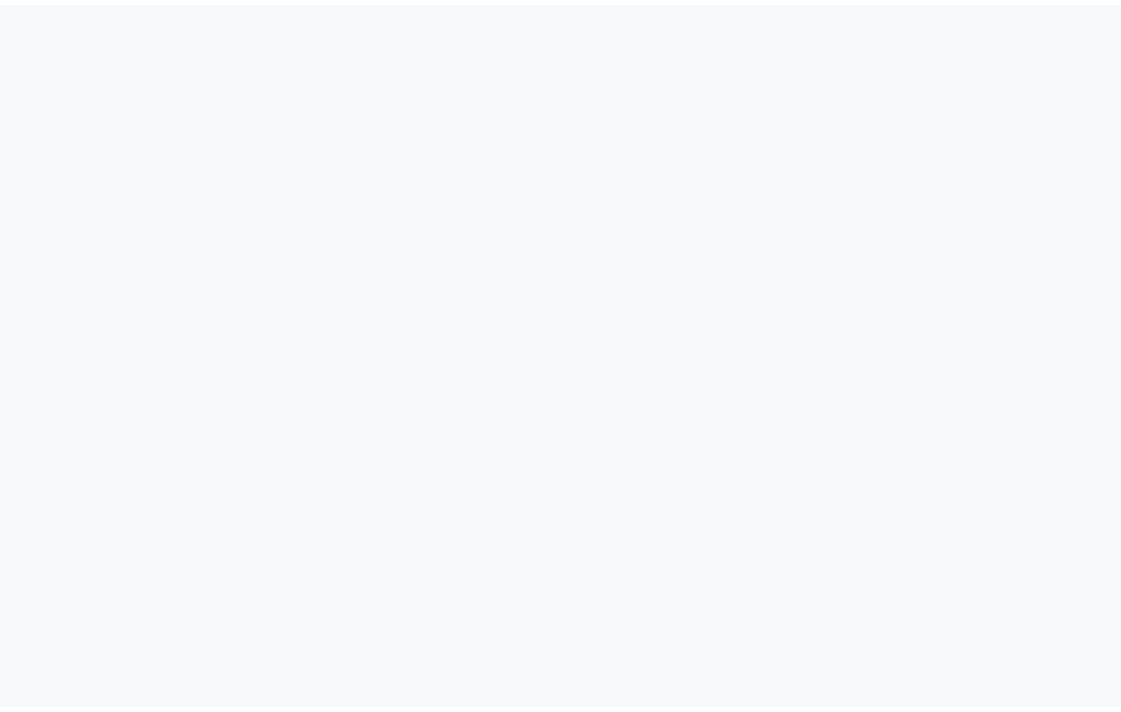 scroll, scrollTop: 0, scrollLeft: 0, axis: both 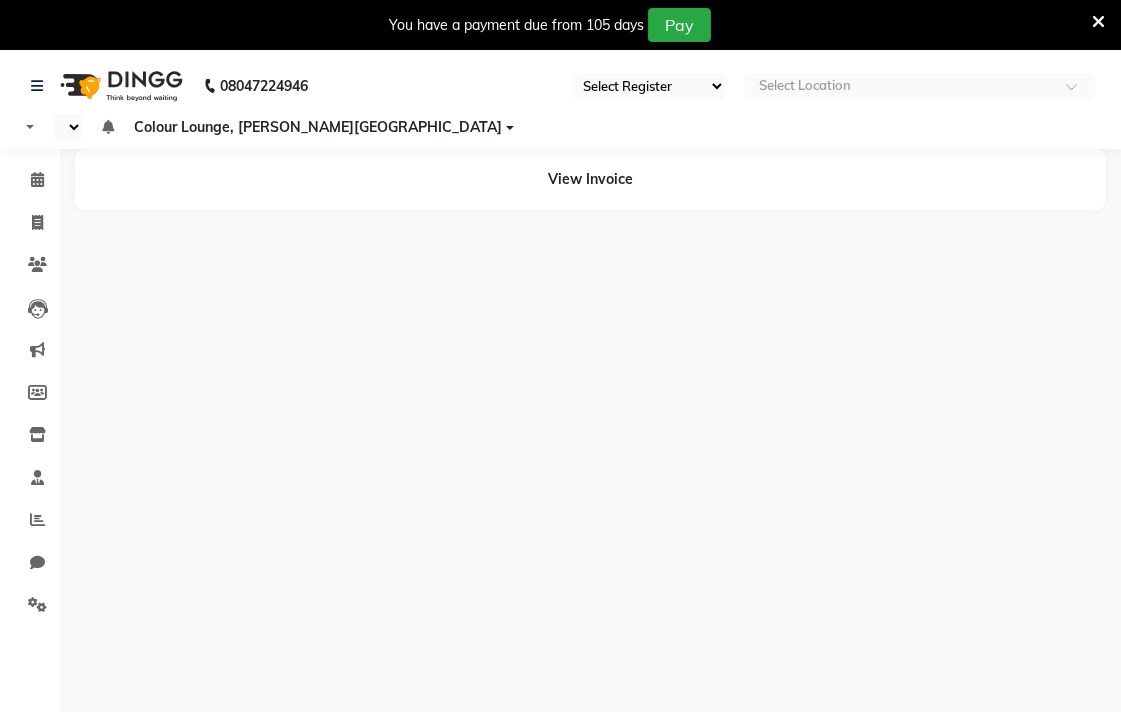 select on "67" 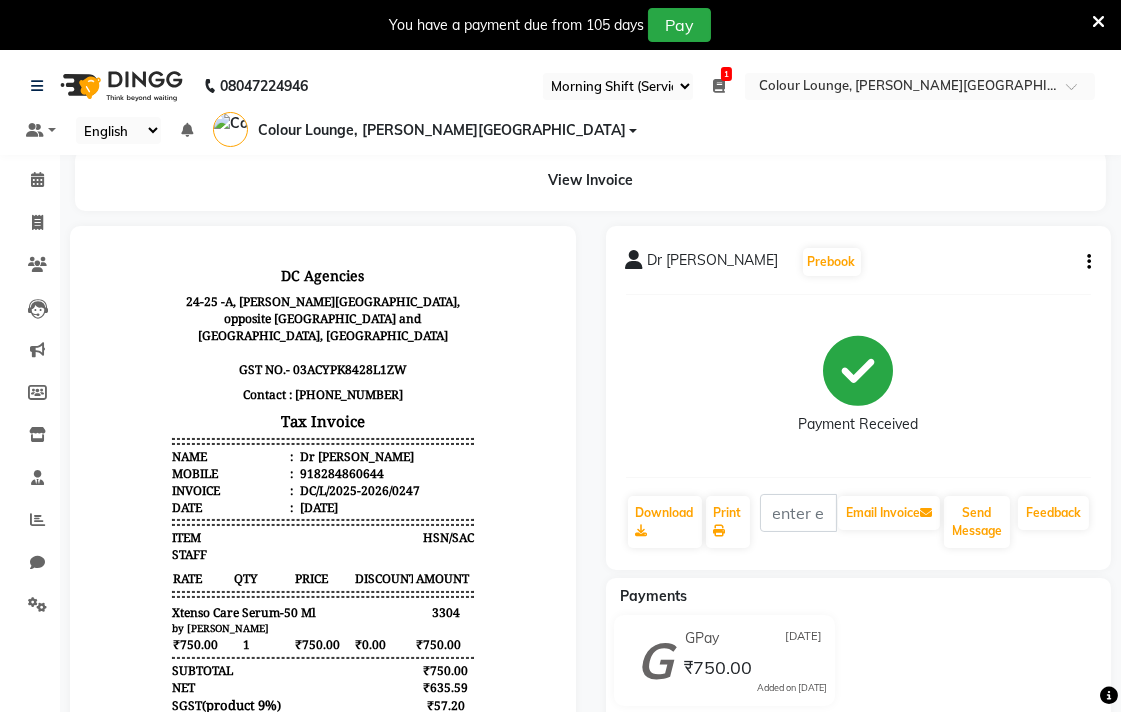 scroll, scrollTop: 0, scrollLeft: 0, axis: both 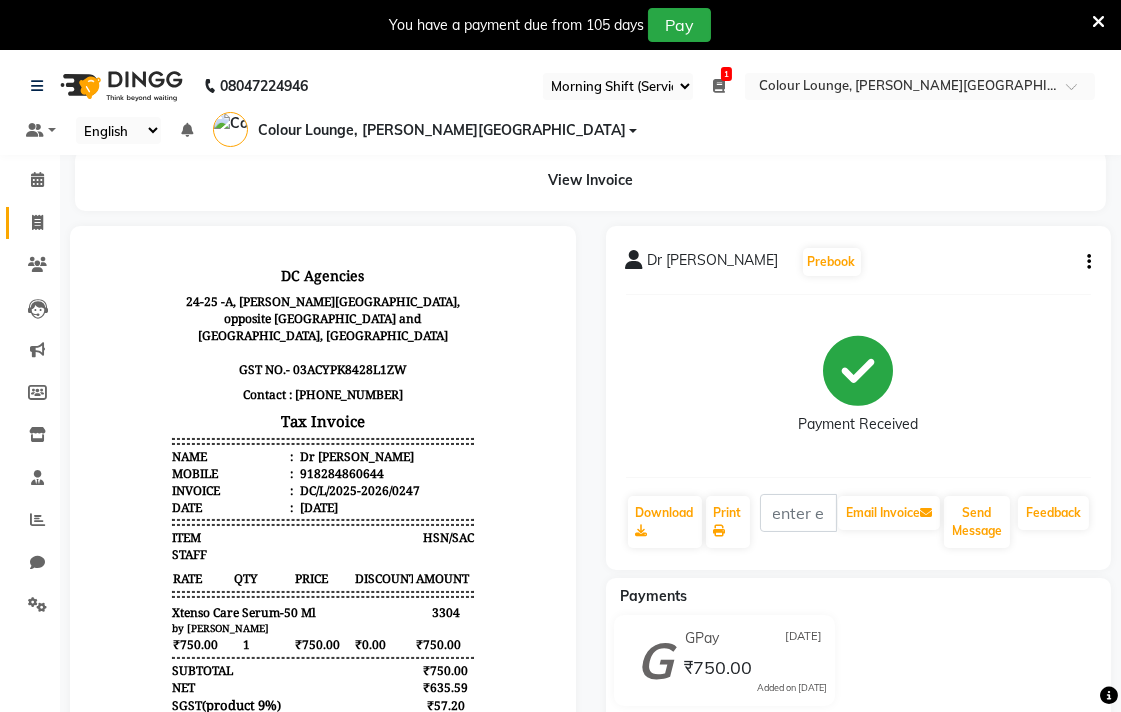 click 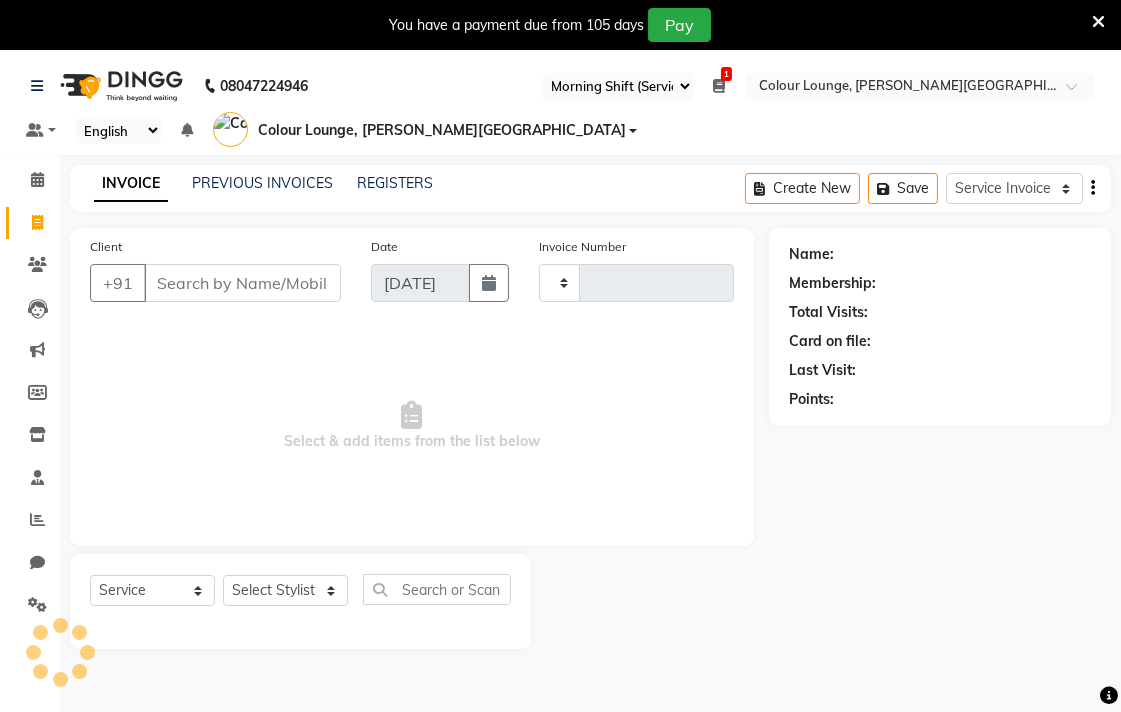 scroll, scrollTop: 50, scrollLeft: 0, axis: vertical 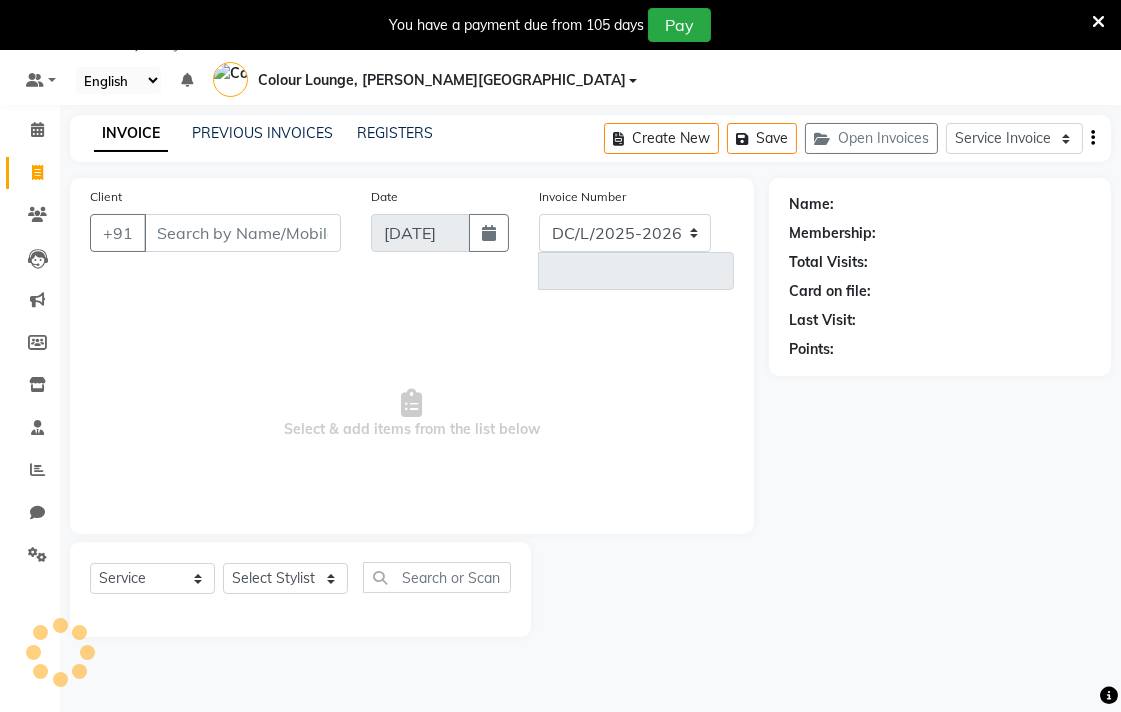 select on "8011" 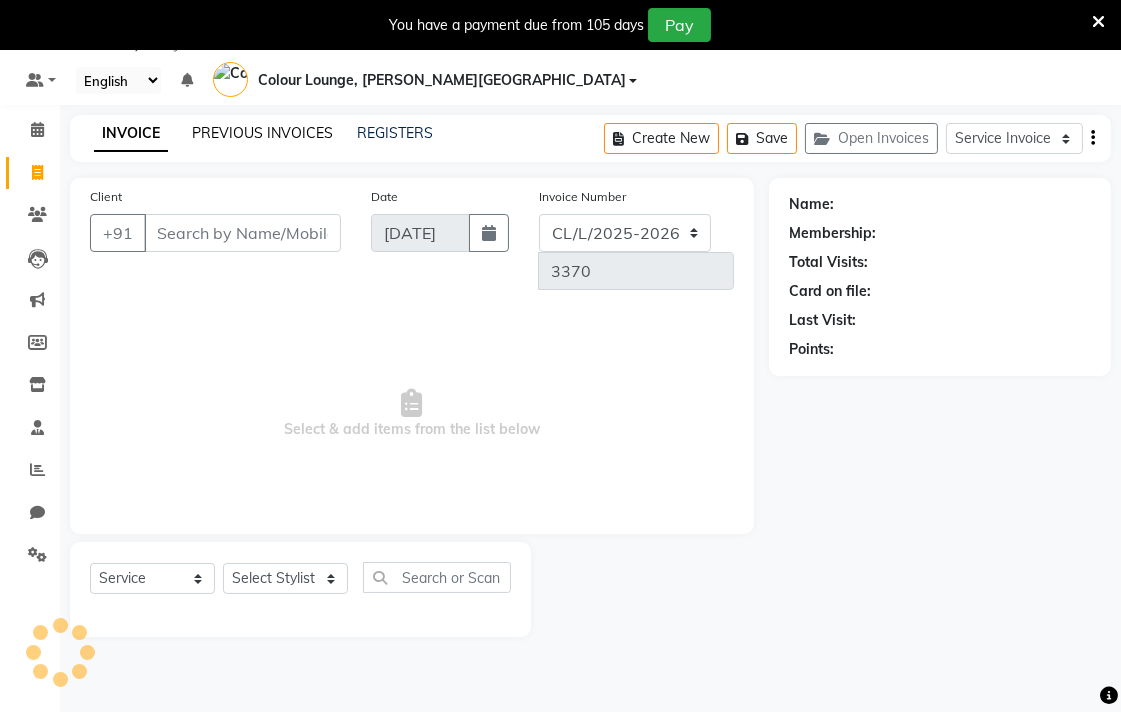 click on "PREVIOUS INVOICES" 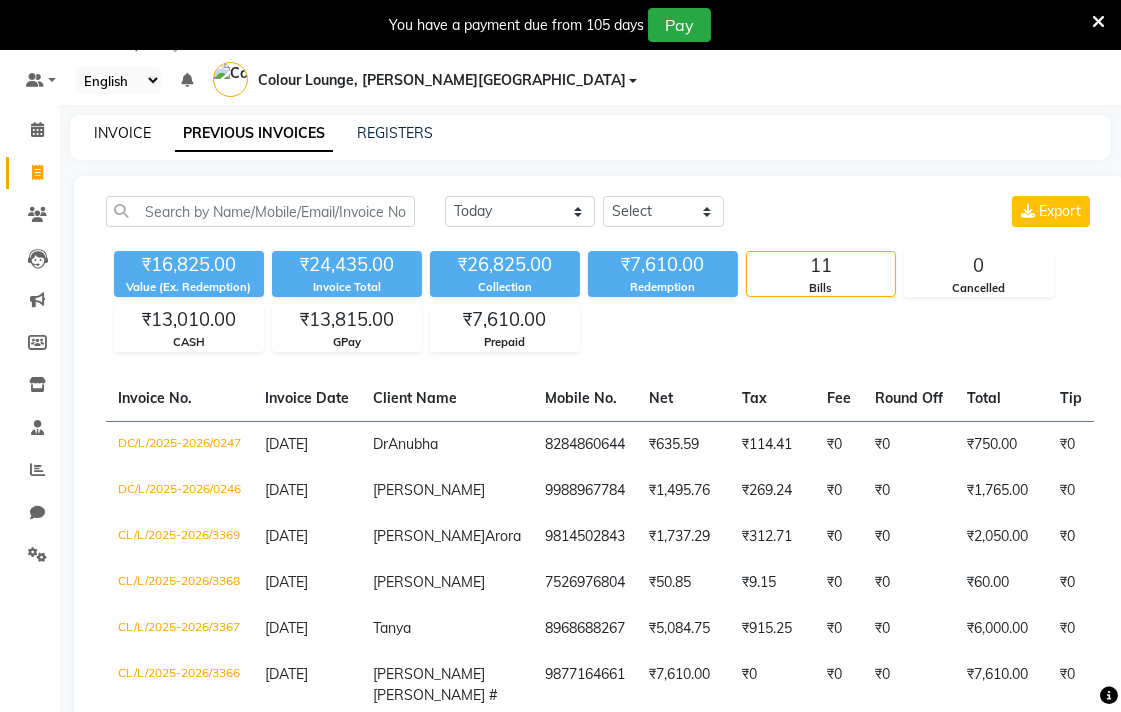 click on "INVOICE" 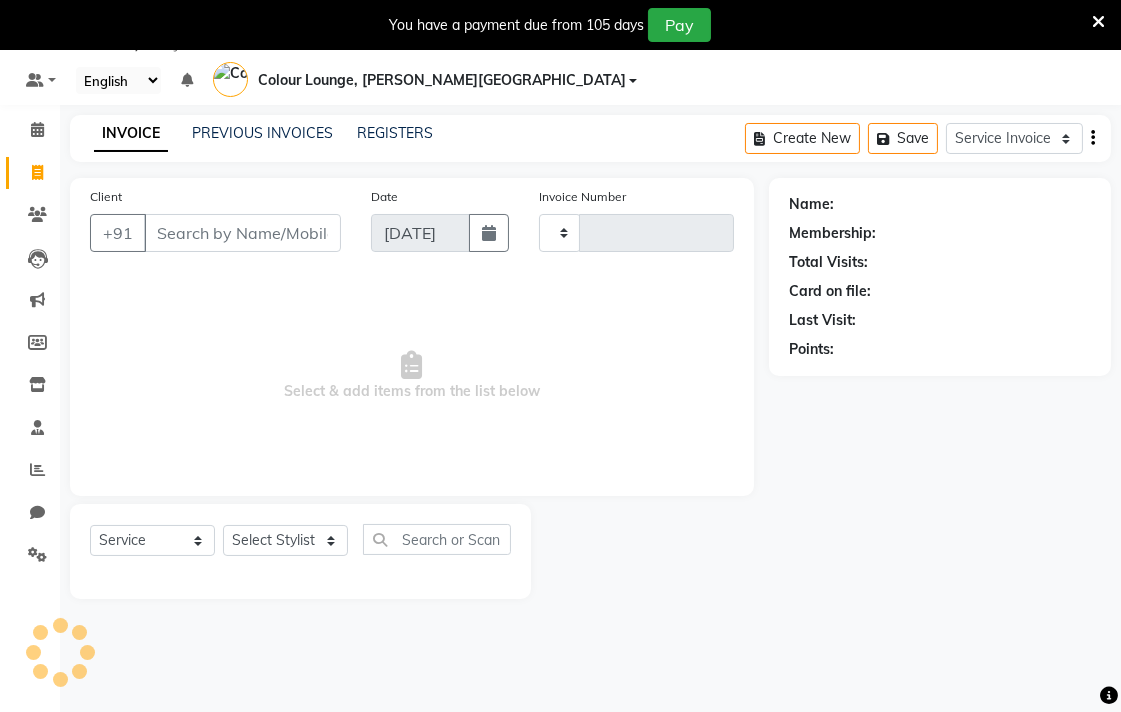 type on "3370" 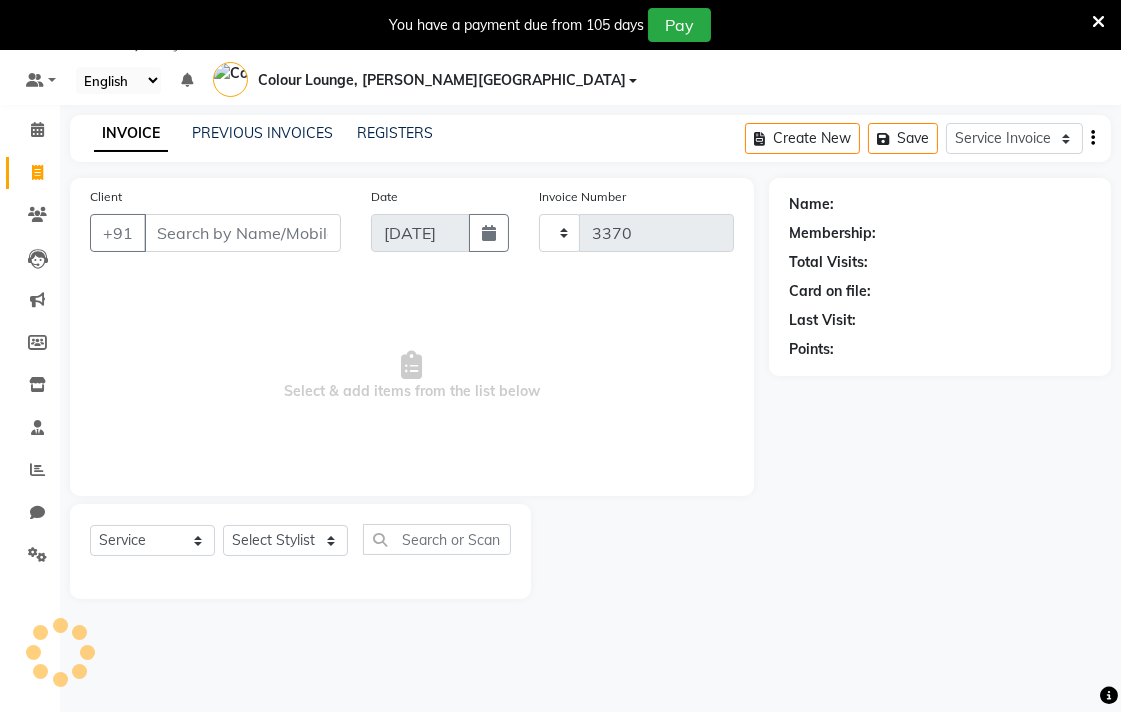 select on "8011" 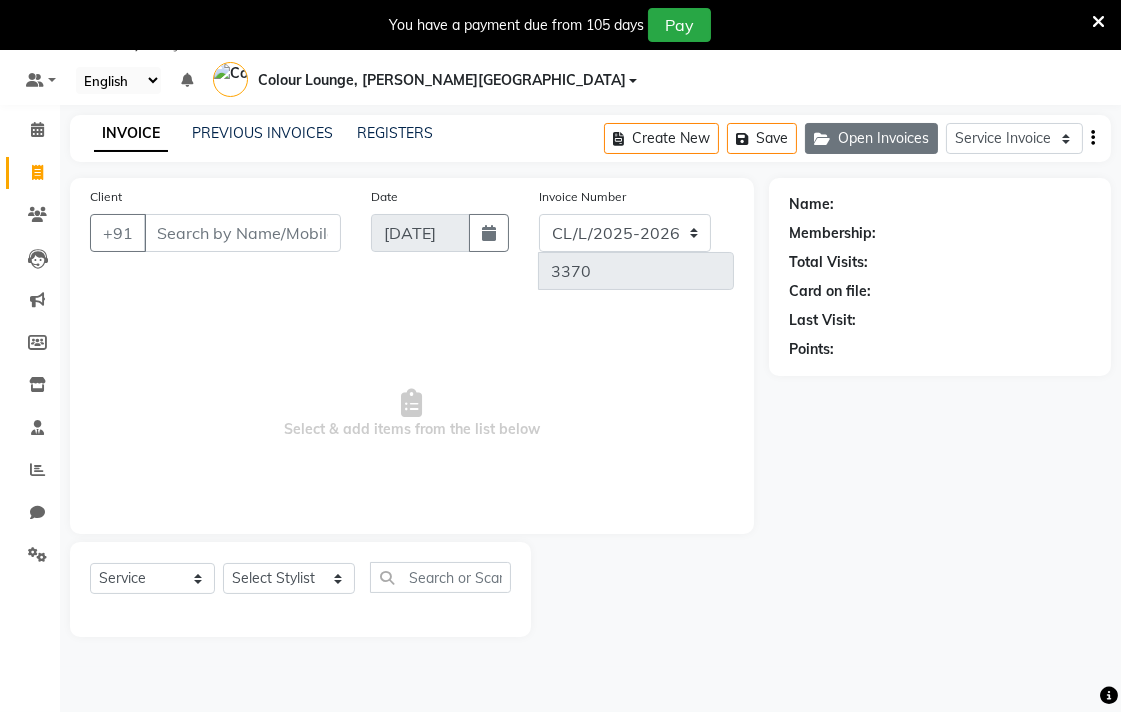 click on "Open Invoices" 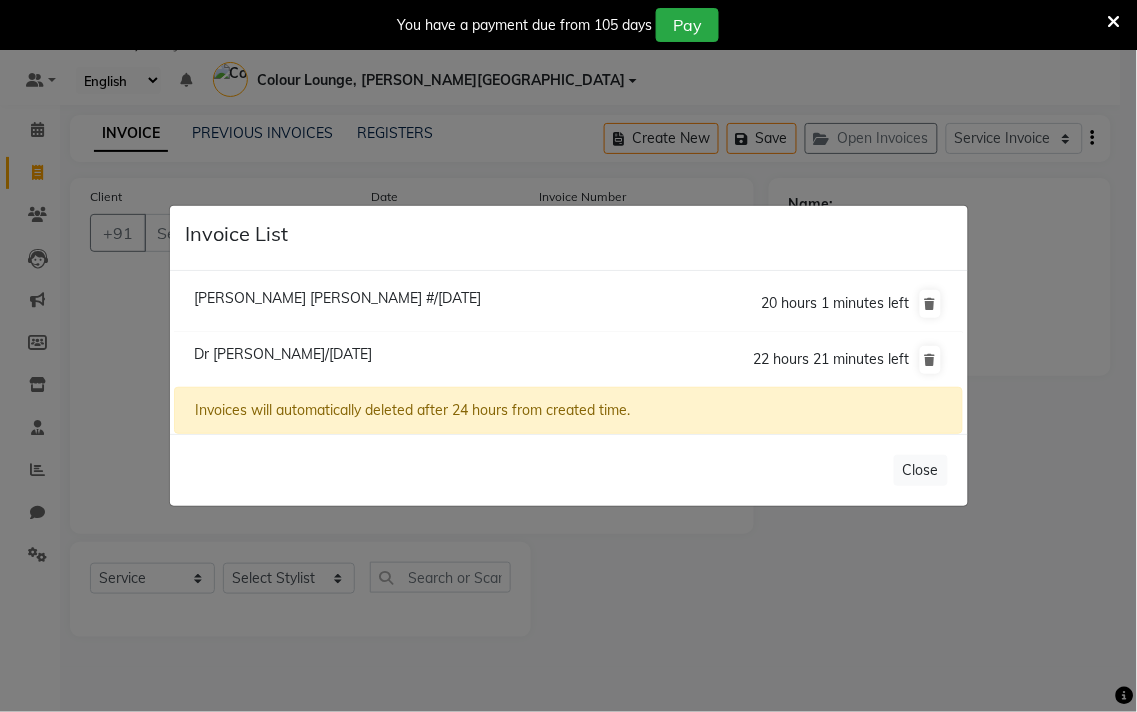click on "Invoice List  [PERSON_NAME] [PERSON_NAME]   #/[DATE]  20 hours 1 minutes left  Dr [PERSON_NAME]/[DATE]  22 hours 21 minutes left  Invoices will automatically deleted after 24 hours from created time.   Close" 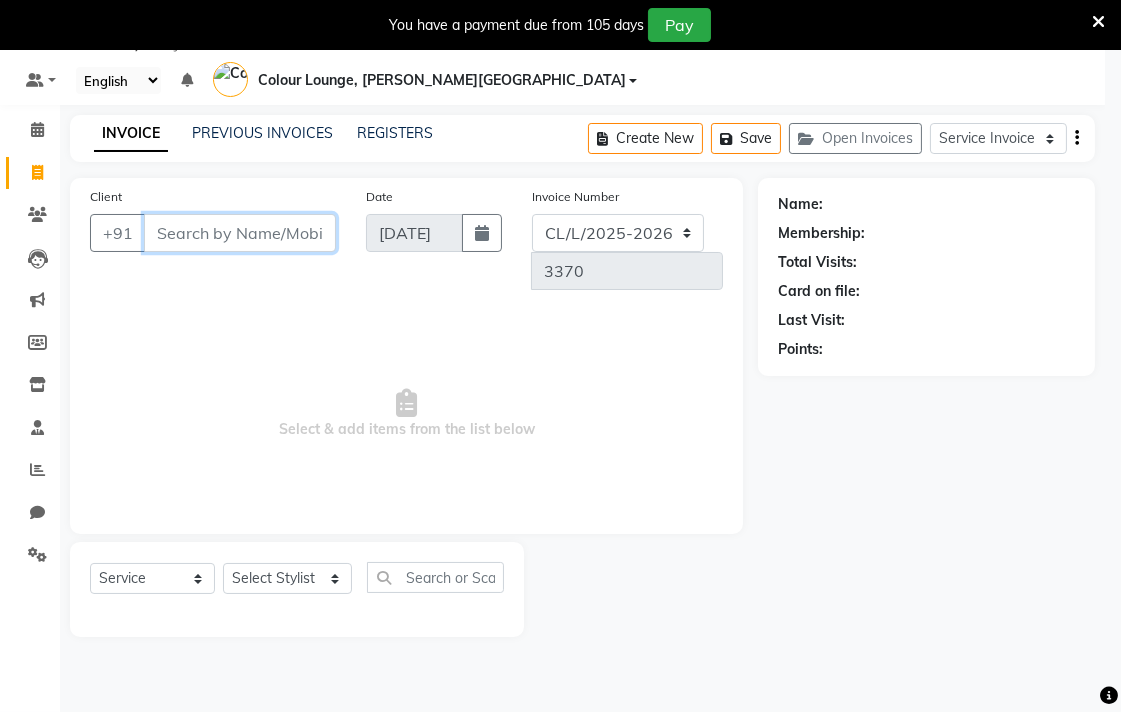 click on "Client" at bounding box center (240, 233) 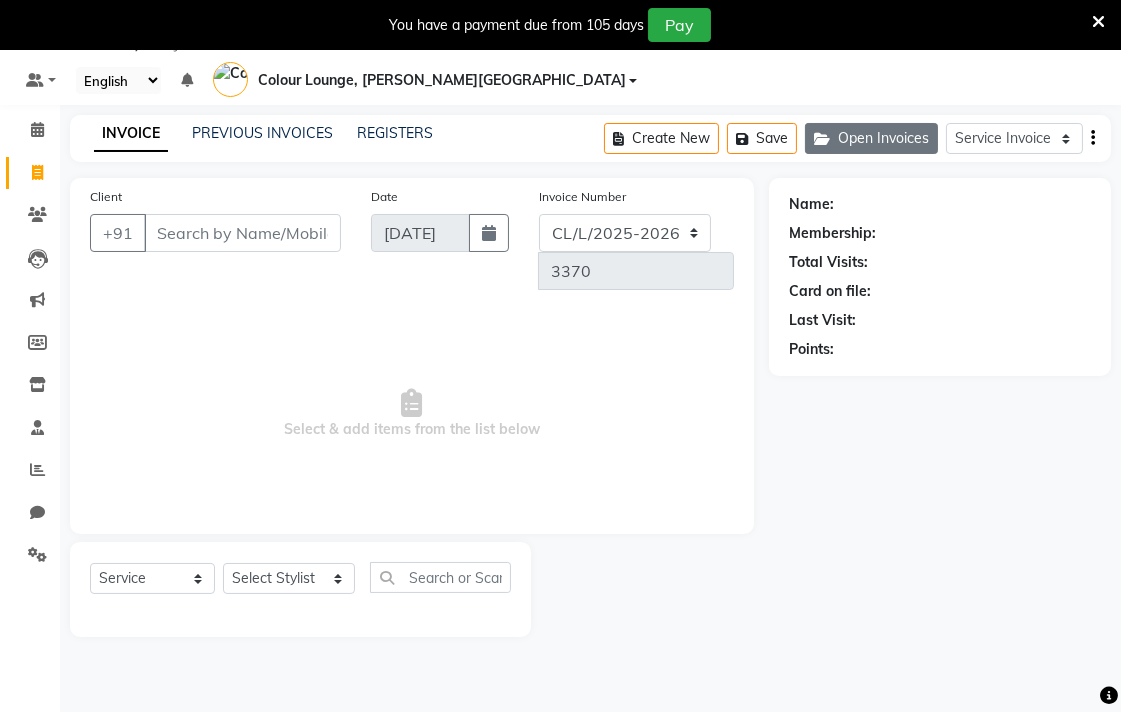 click on "Open Invoices" 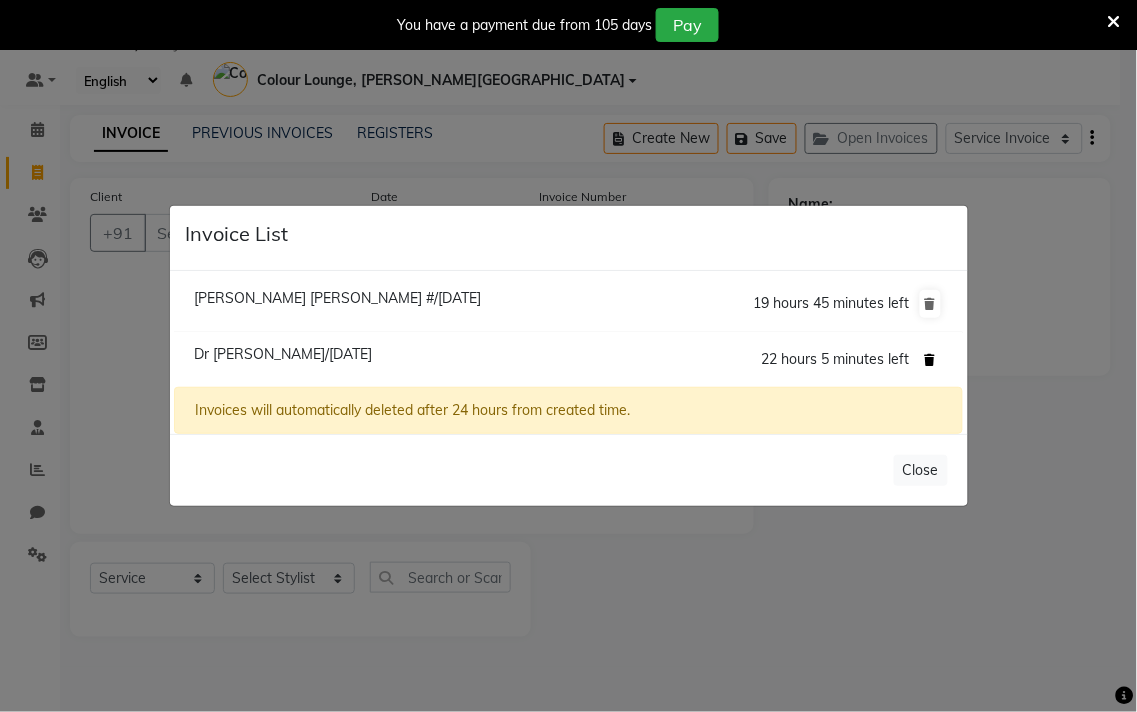click 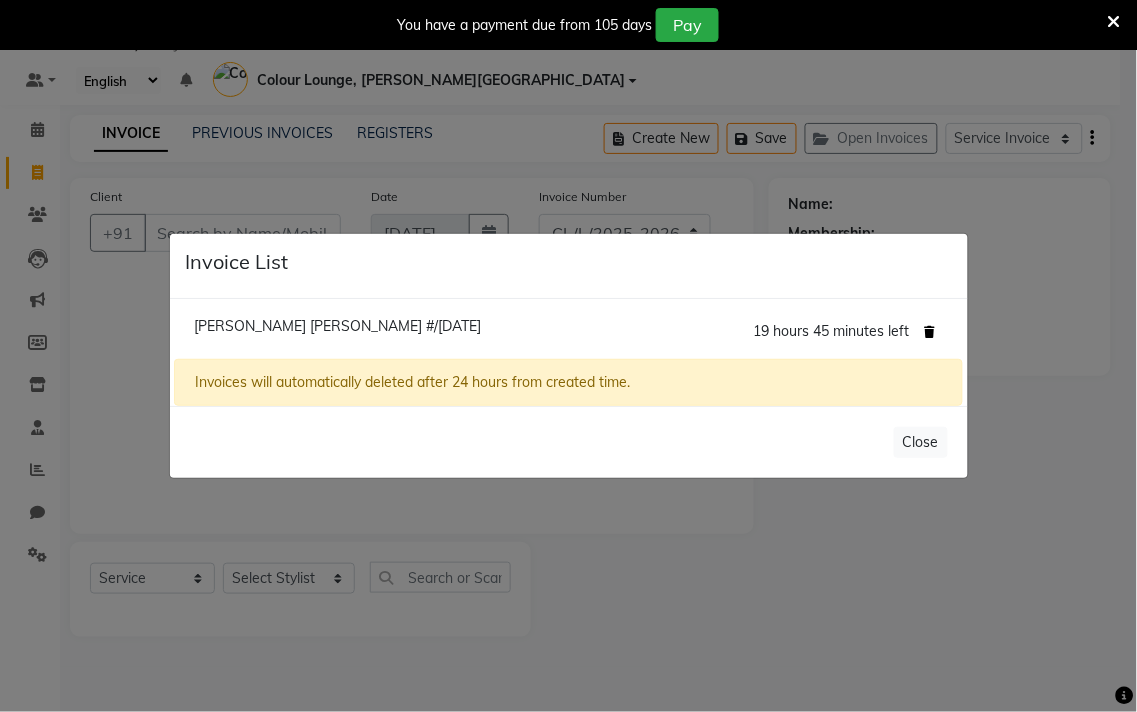 click 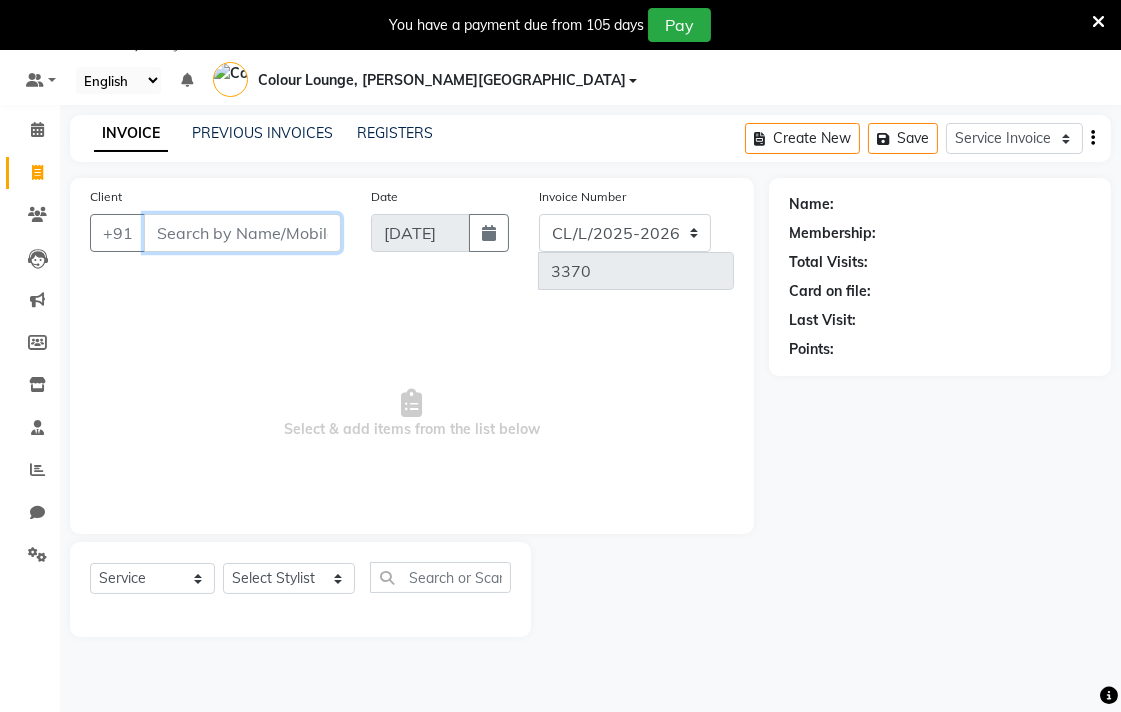 click on "Client" at bounding box center [242, 233] 